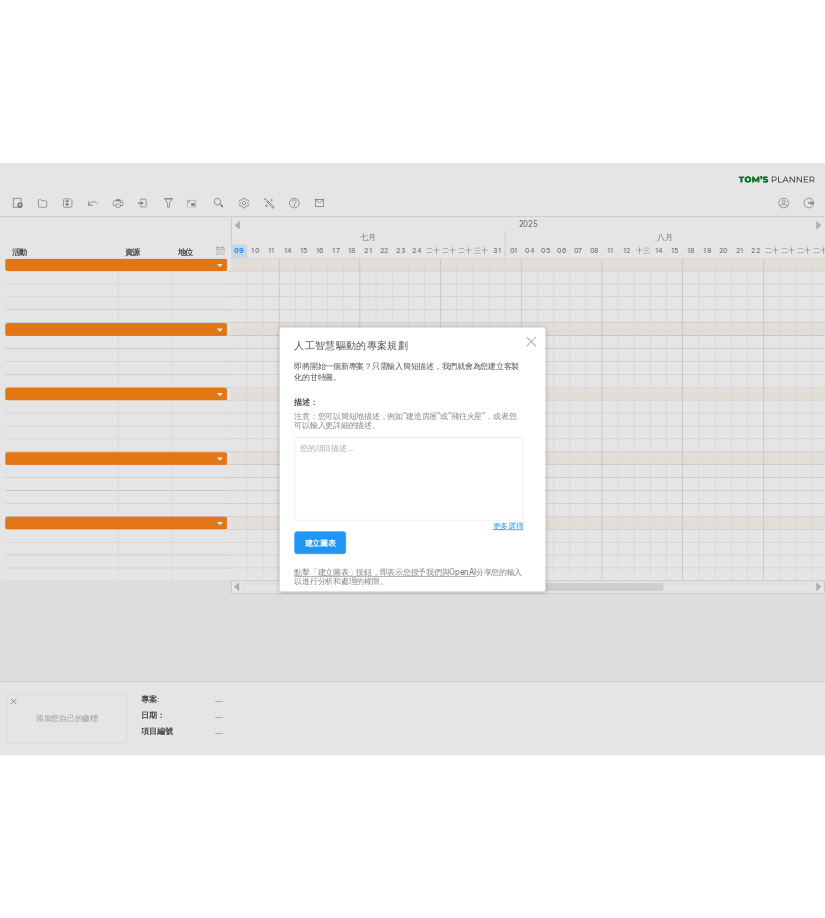 scroll, scrollTop: 0, scrollLeft: 0, axis: both 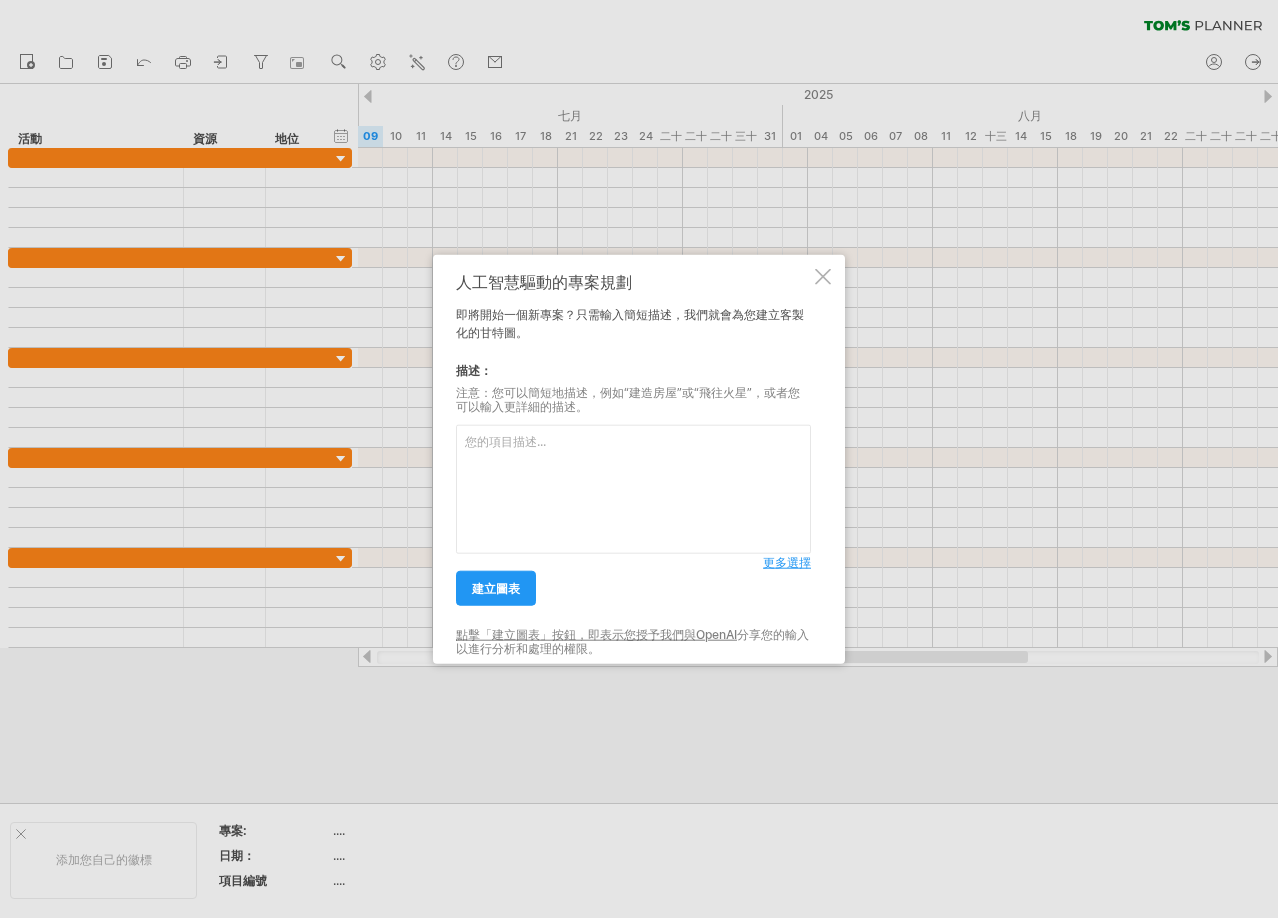 click at bounding box center (633, 489) 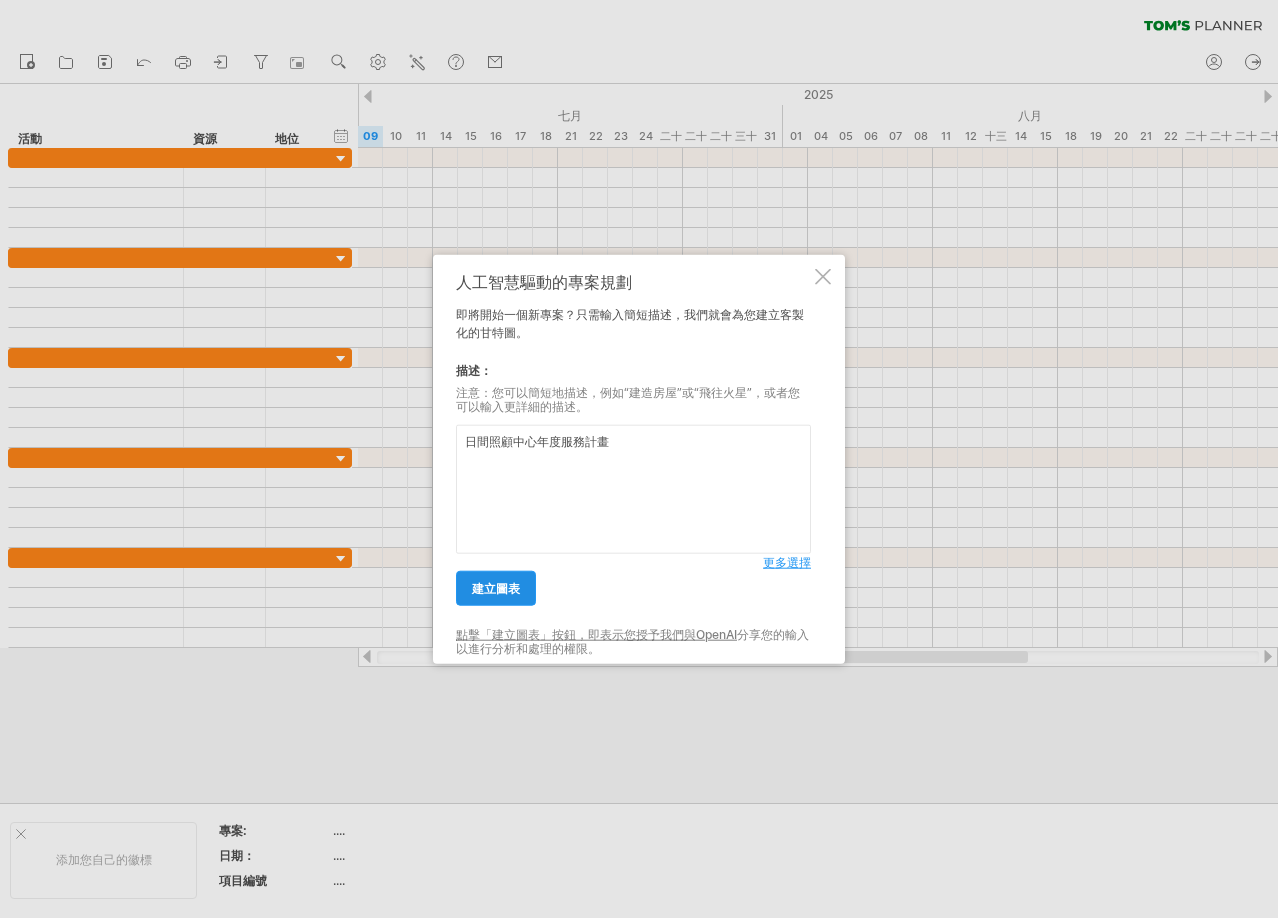 type on "日間照顧中心年度服務計畫" 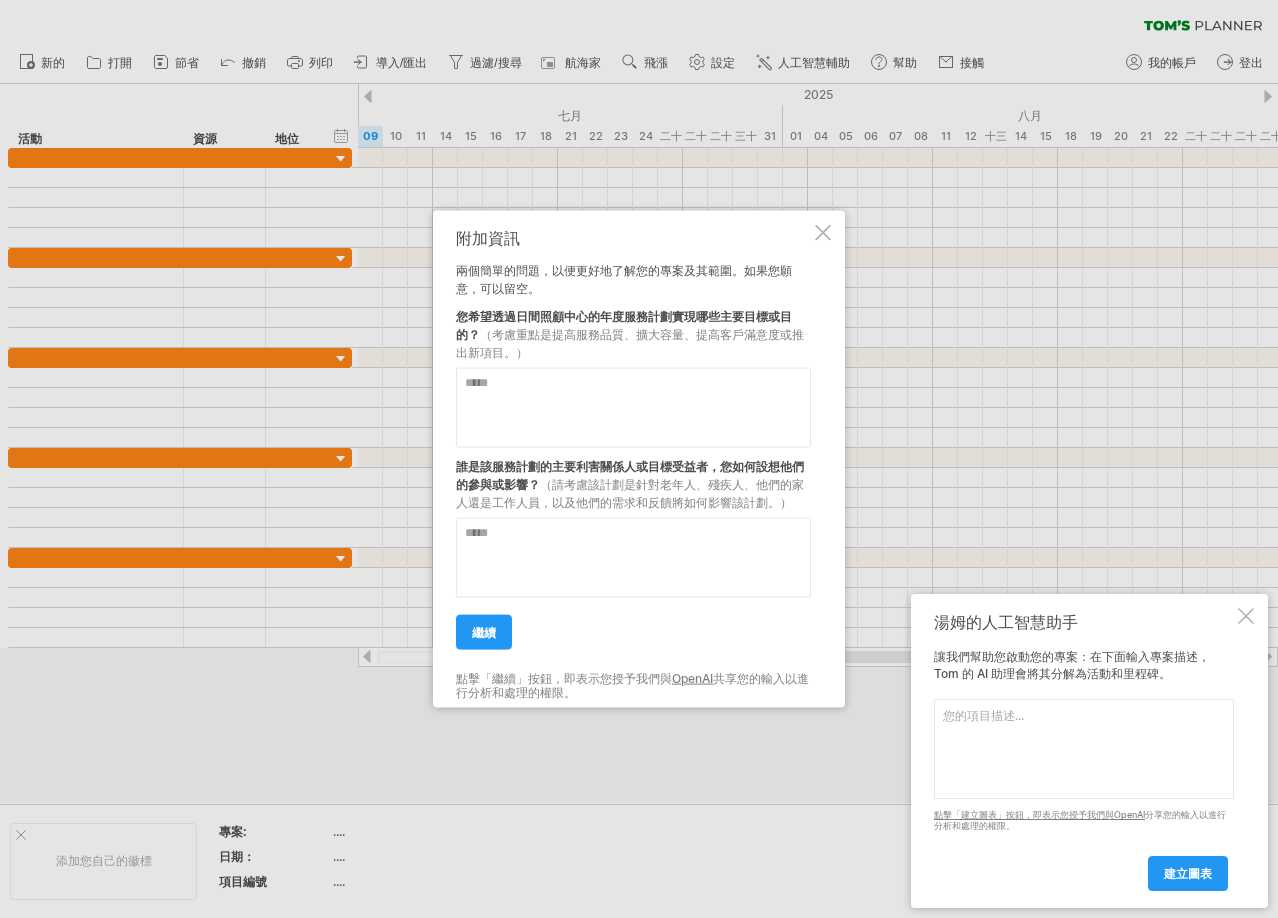 click at bounding box center (633, 408) 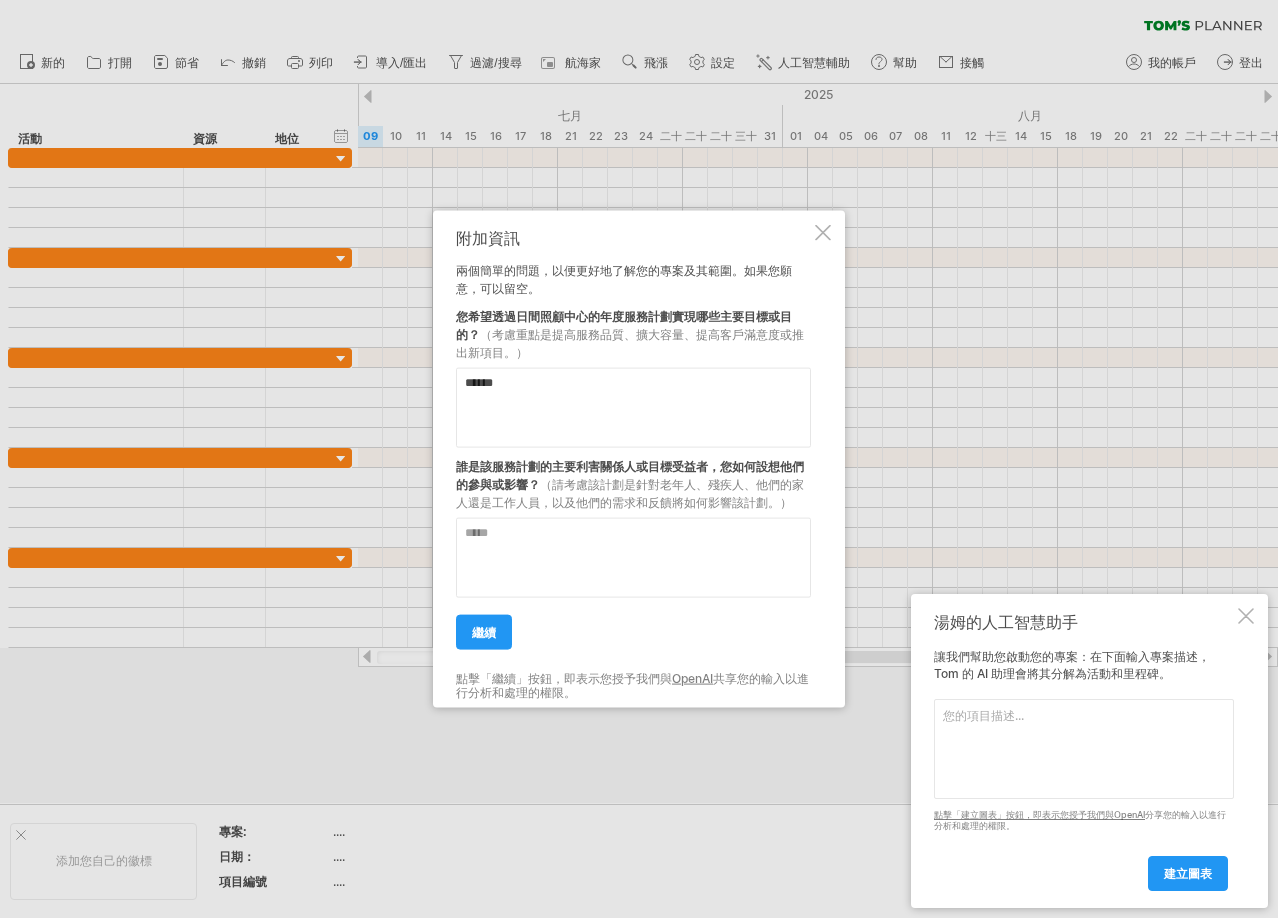 type on "******" 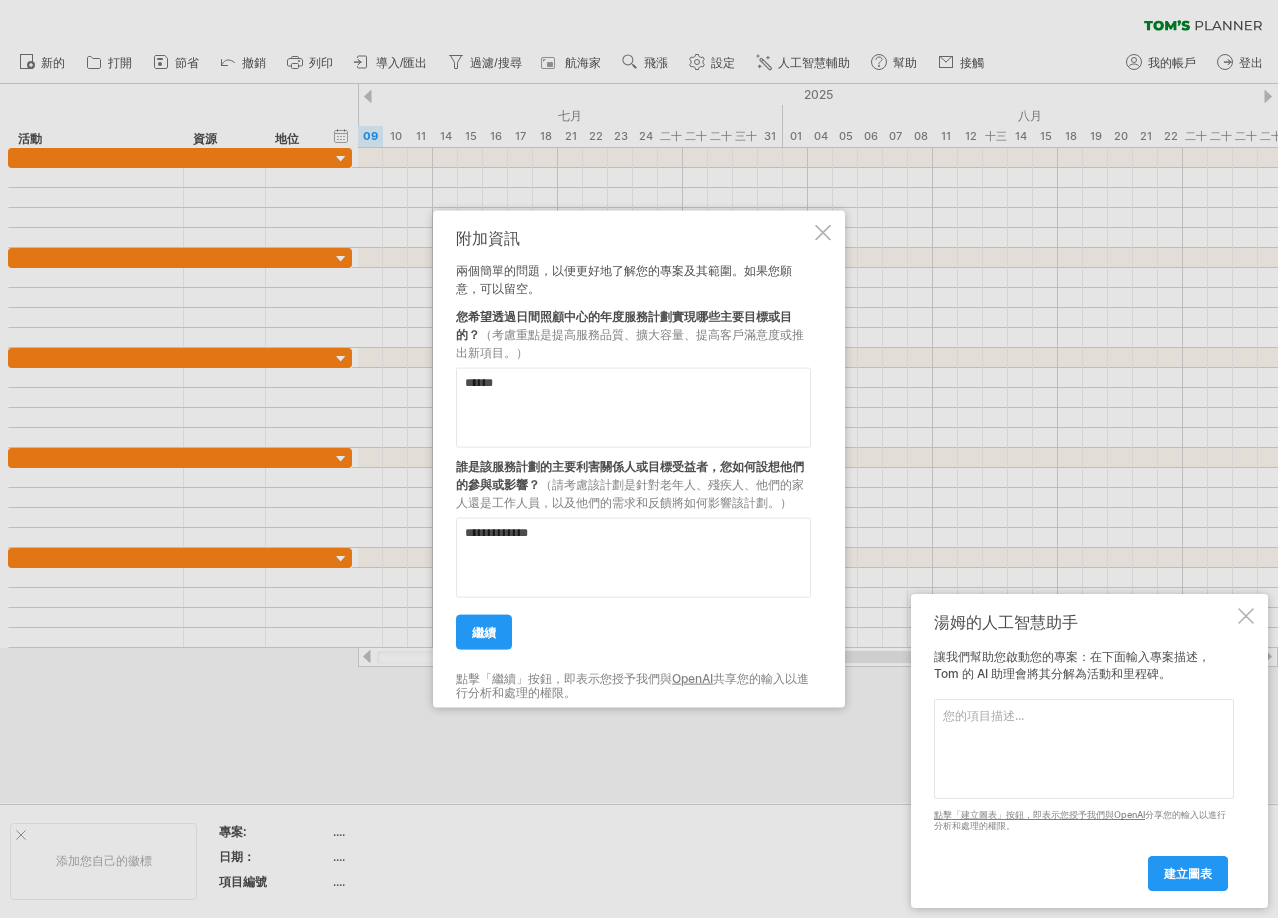 type on "**********" 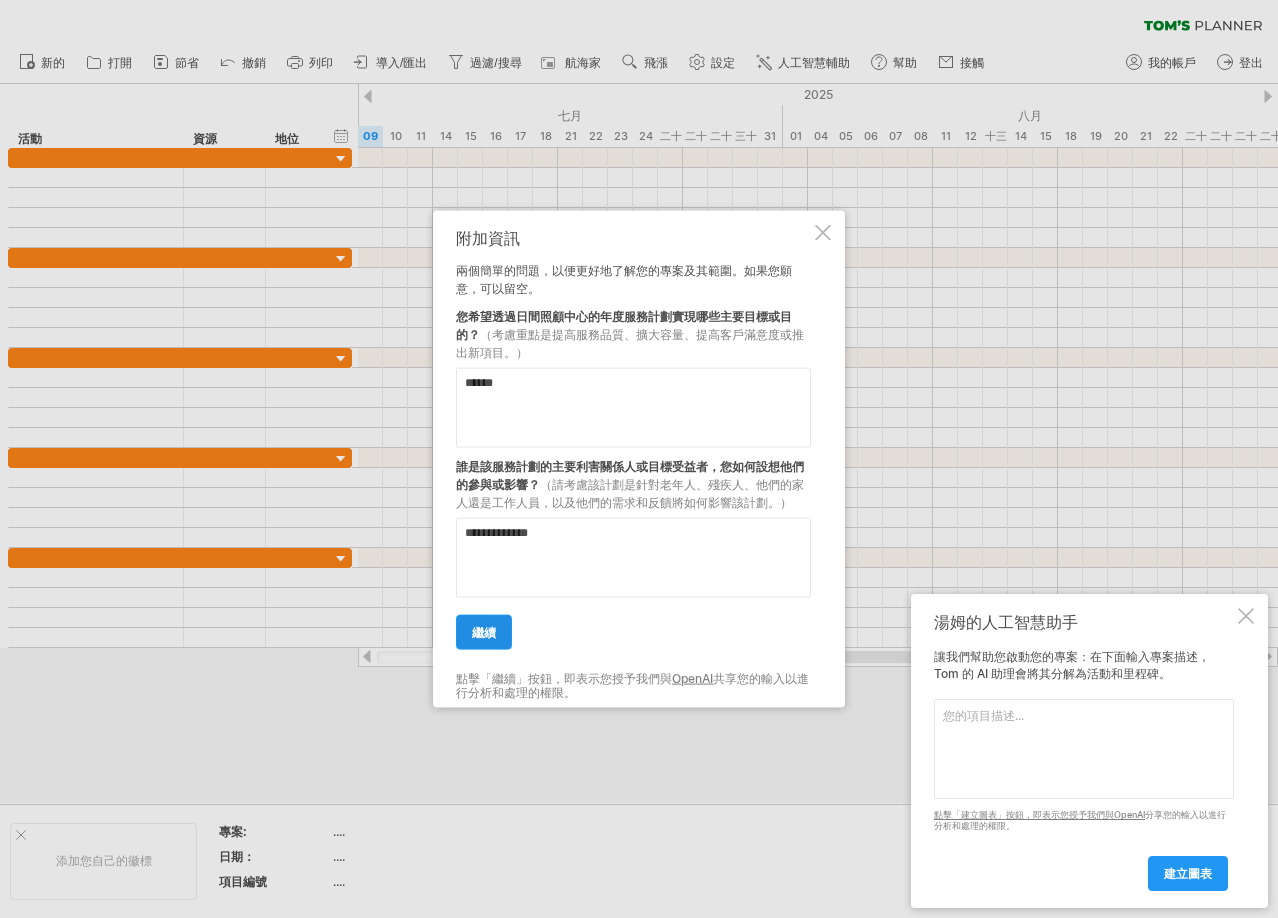 click on "繼續" at bounding box center [484, 632] 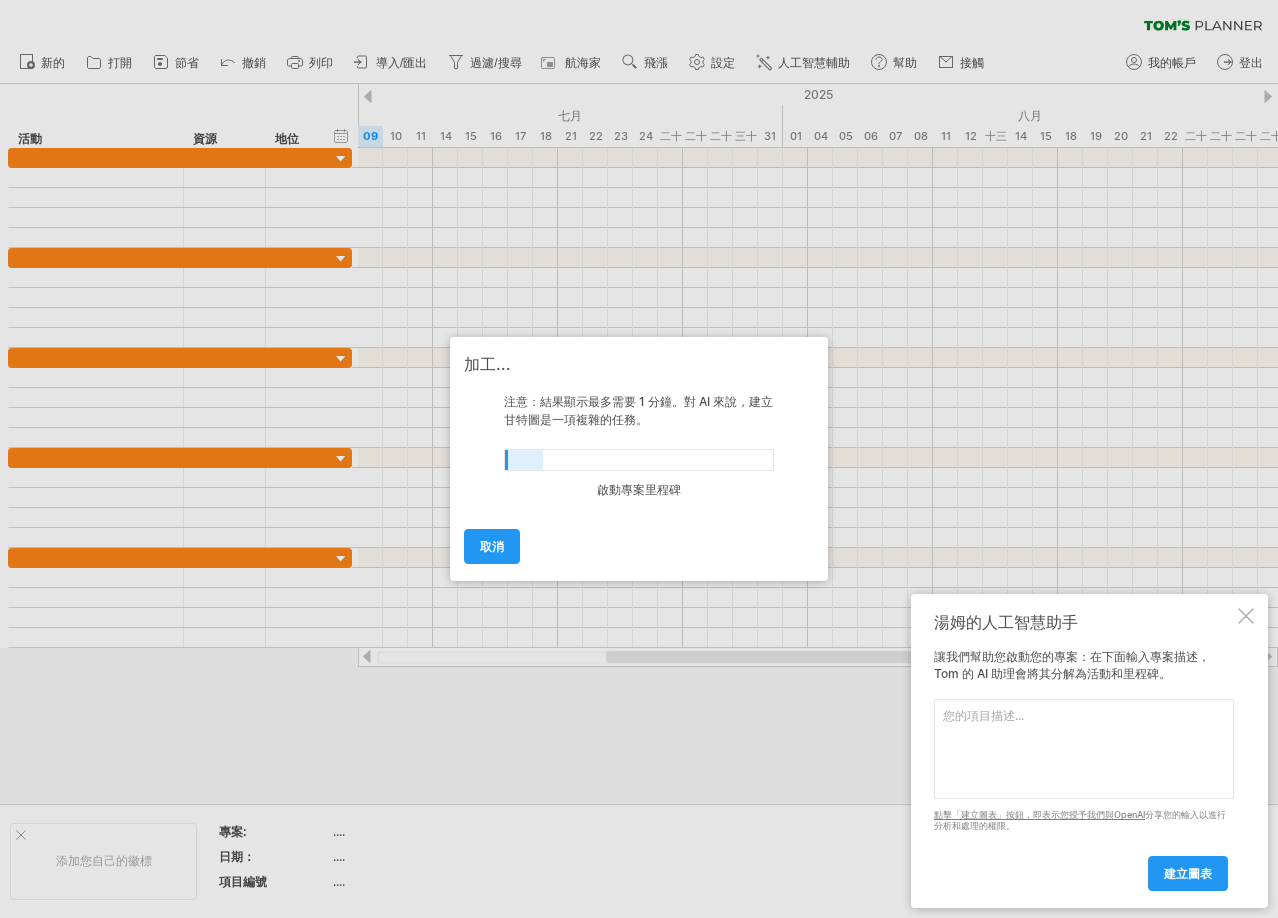 click at bounding box center [1084, 749] 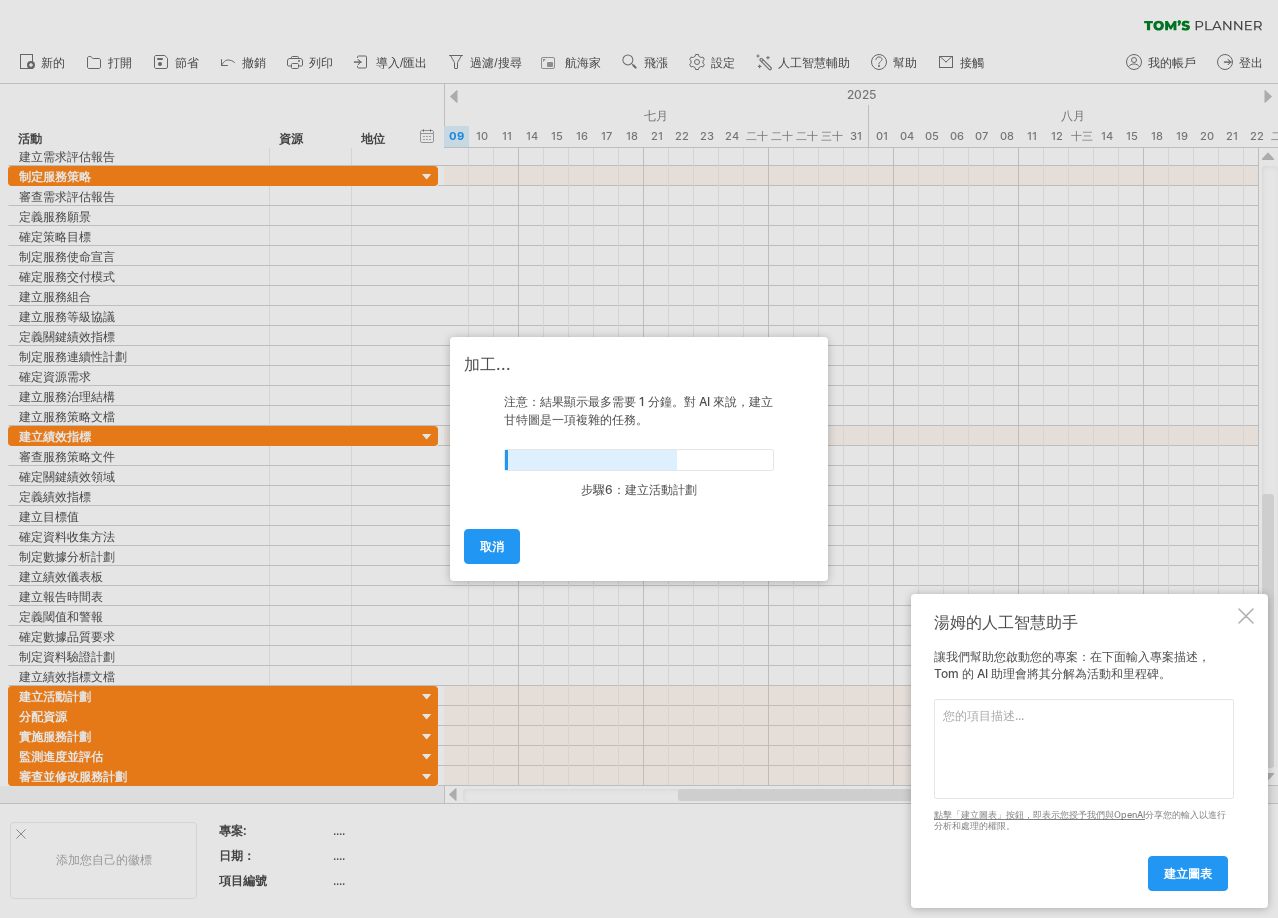 click at bounding box center [1084, 749] 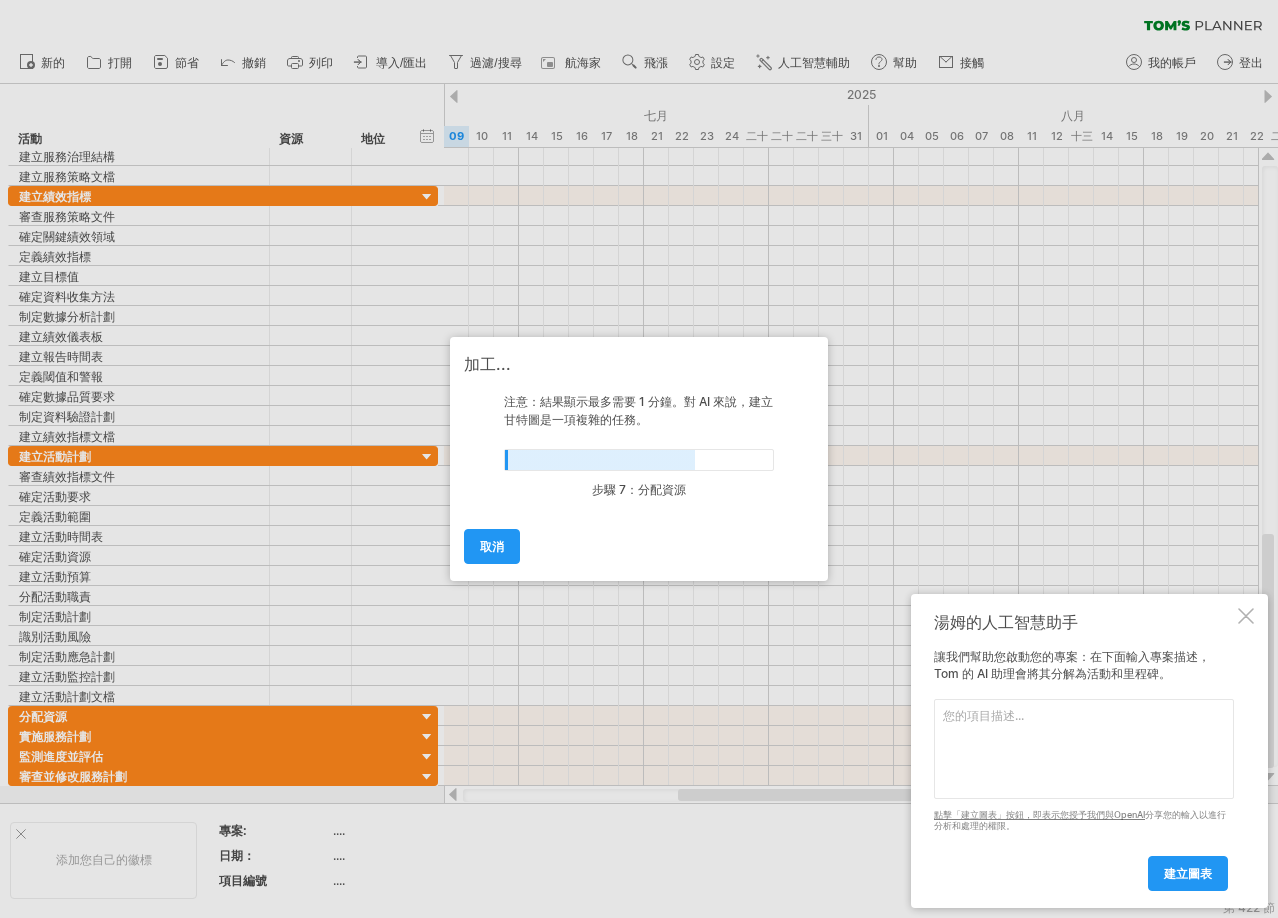 click at bounding box center [1084, 749] 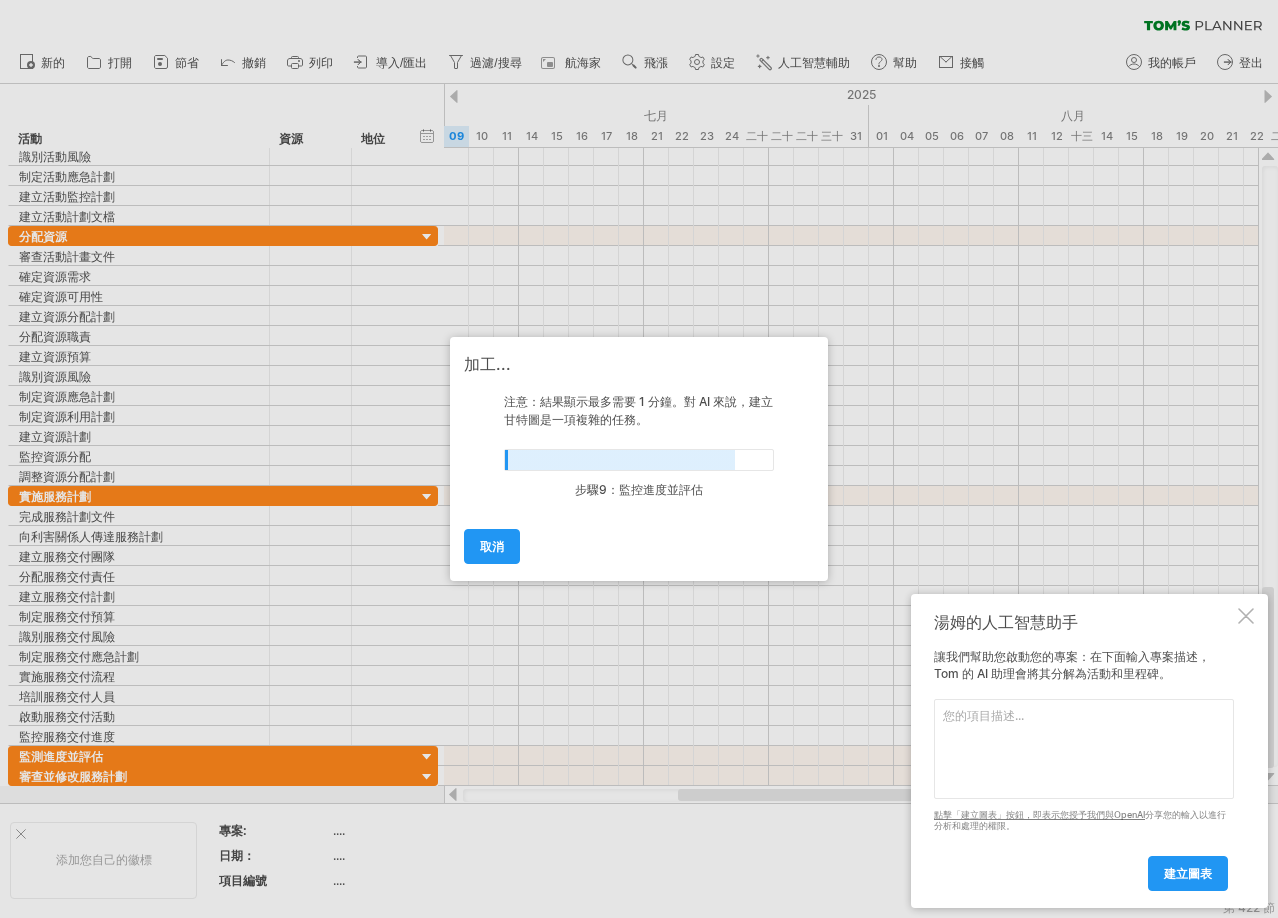 click at bounding box center [1084, 749] 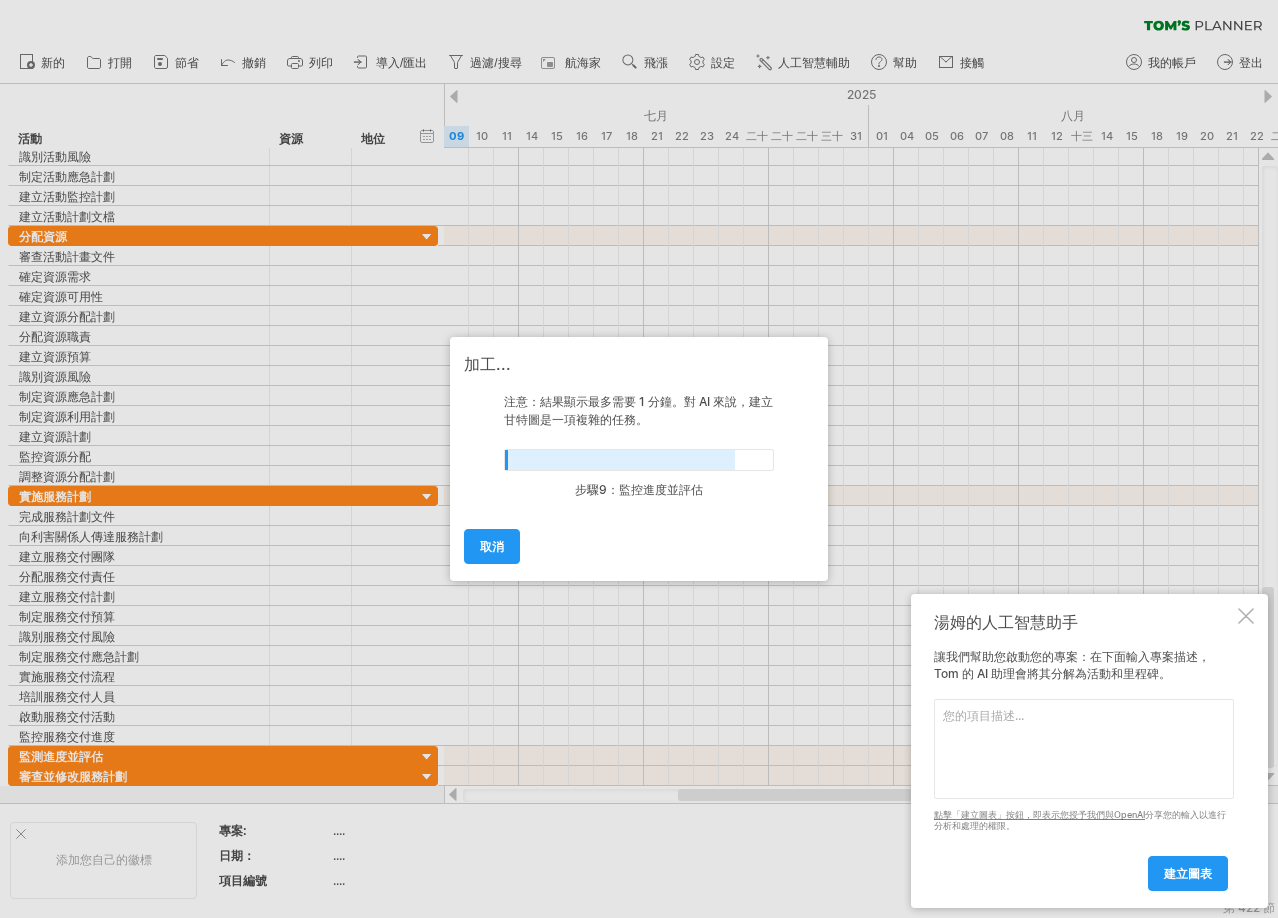 click at bounding box center [1084, 749] 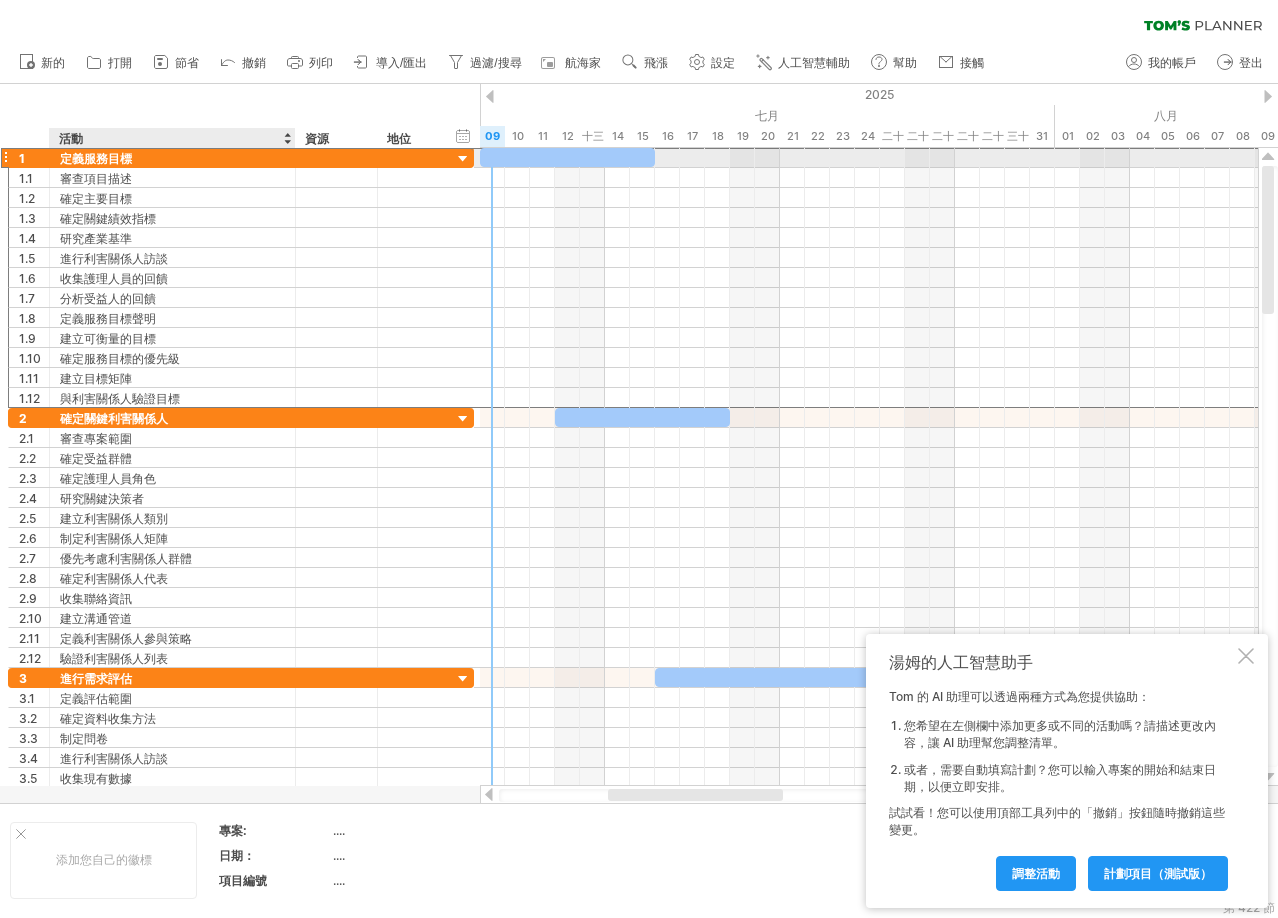 click on "定義服務目標" at bounding box center [22, 158] 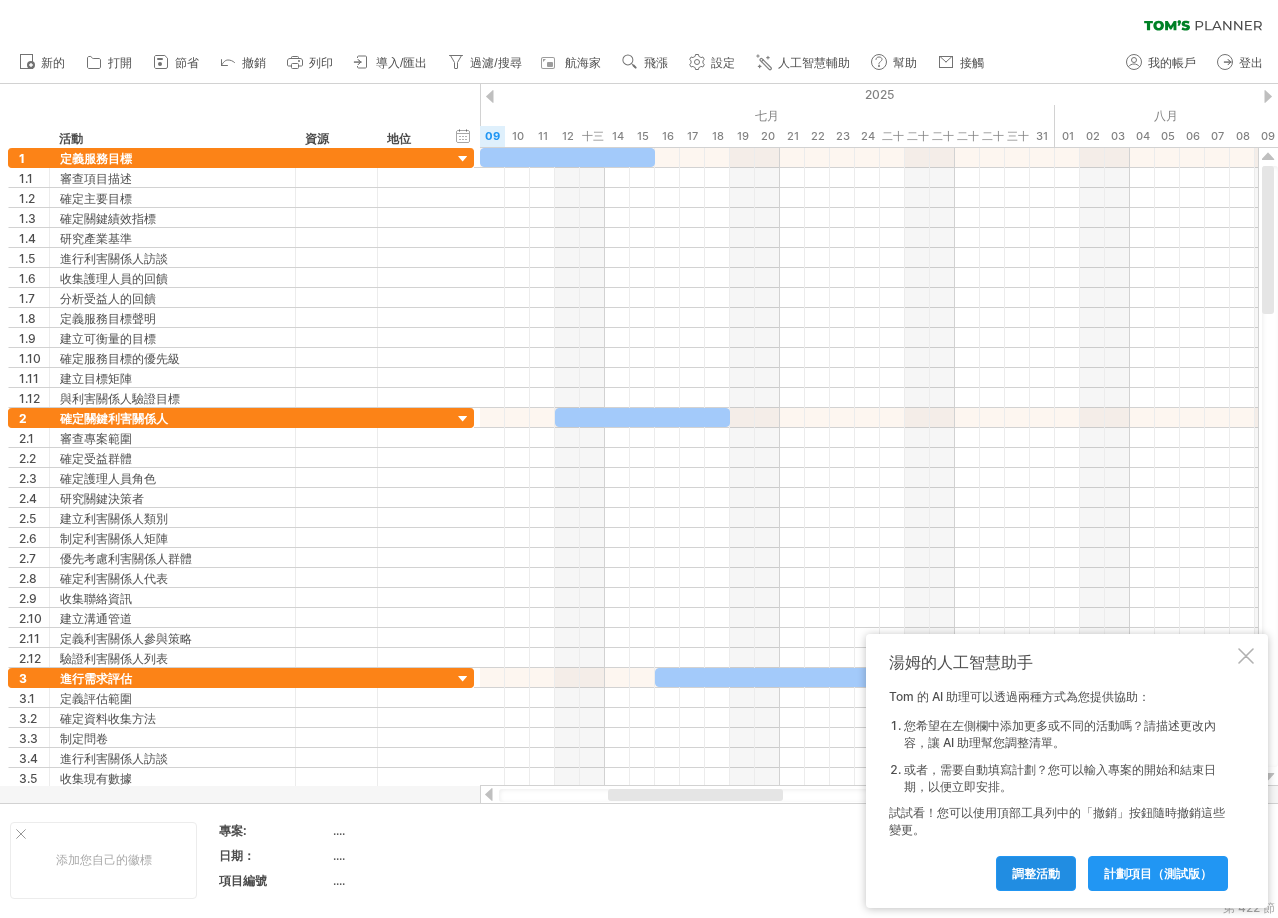 click on "調整活動" at bounding box center (1036, 873) 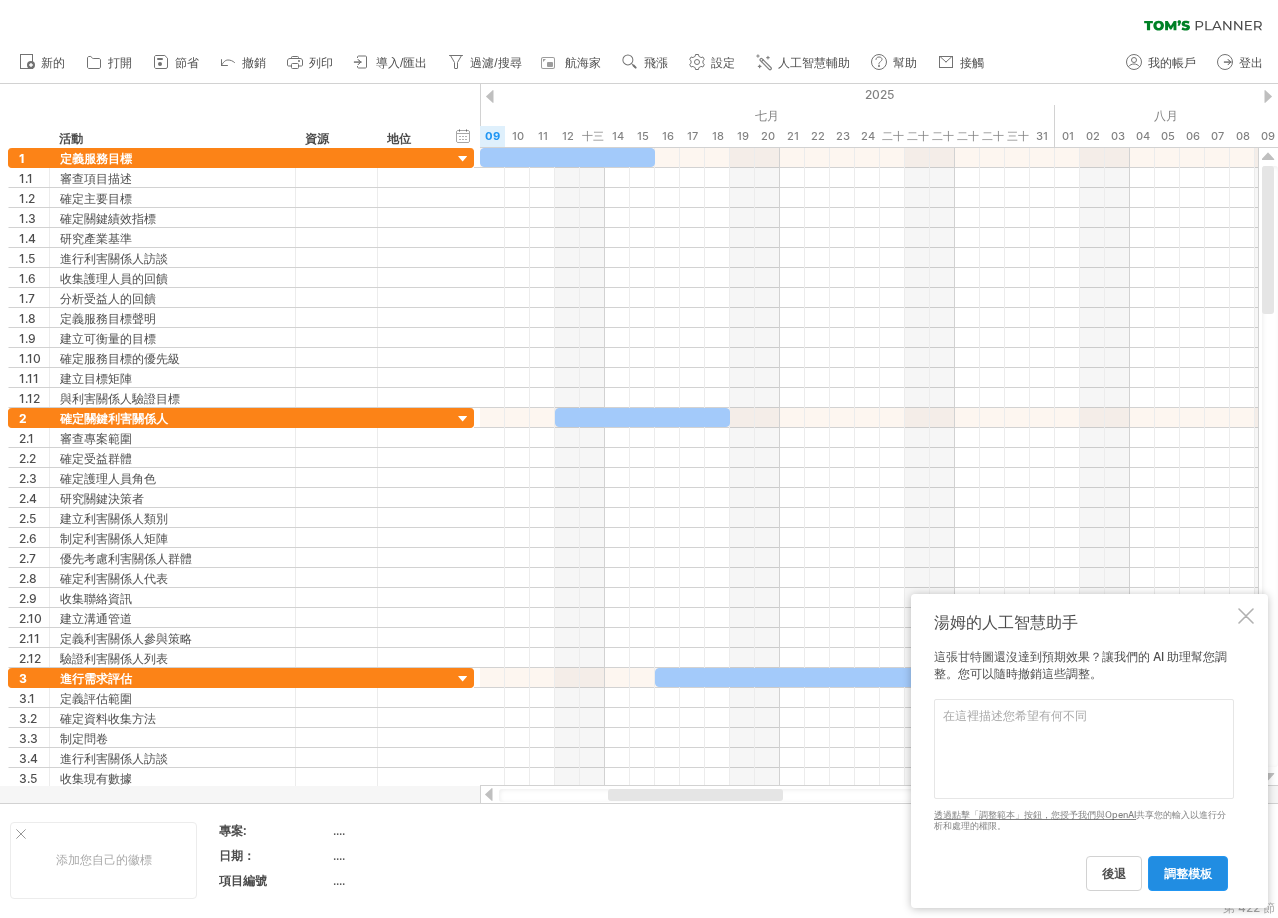 click on "調整模板" at bounding box center [1114, 873] 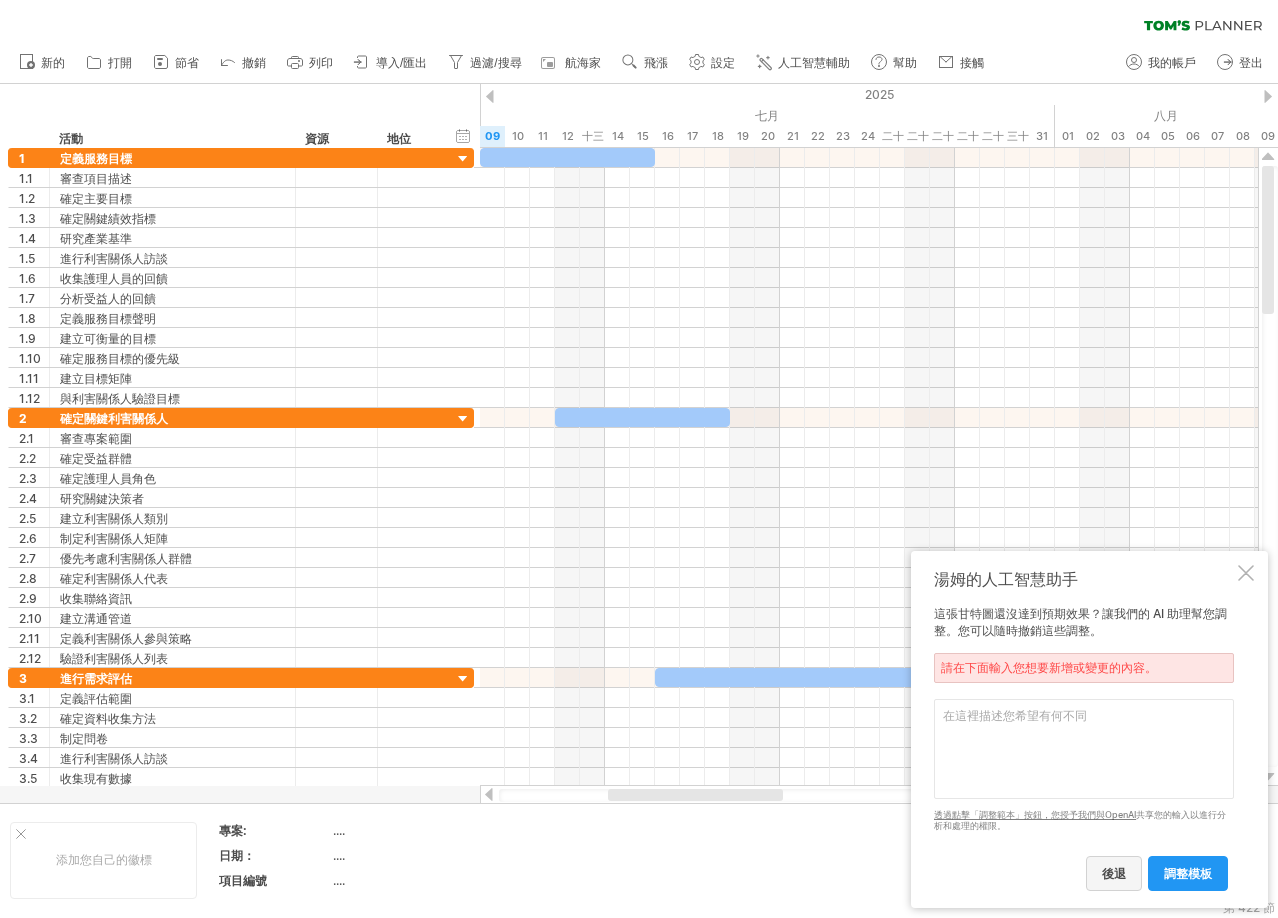 click on "後退" at bounding box center (1114, 873) 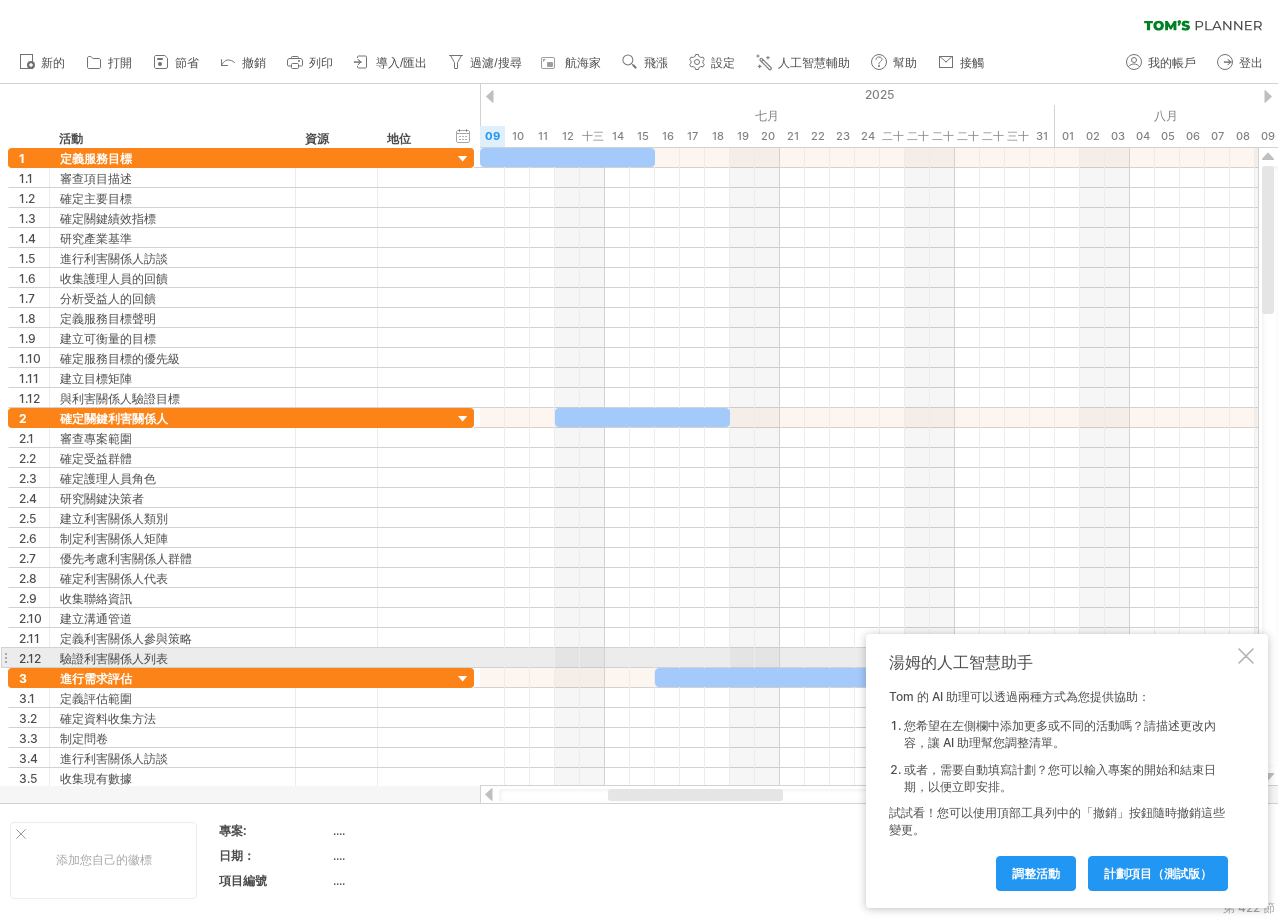 click at bounding box center [1246, 656] 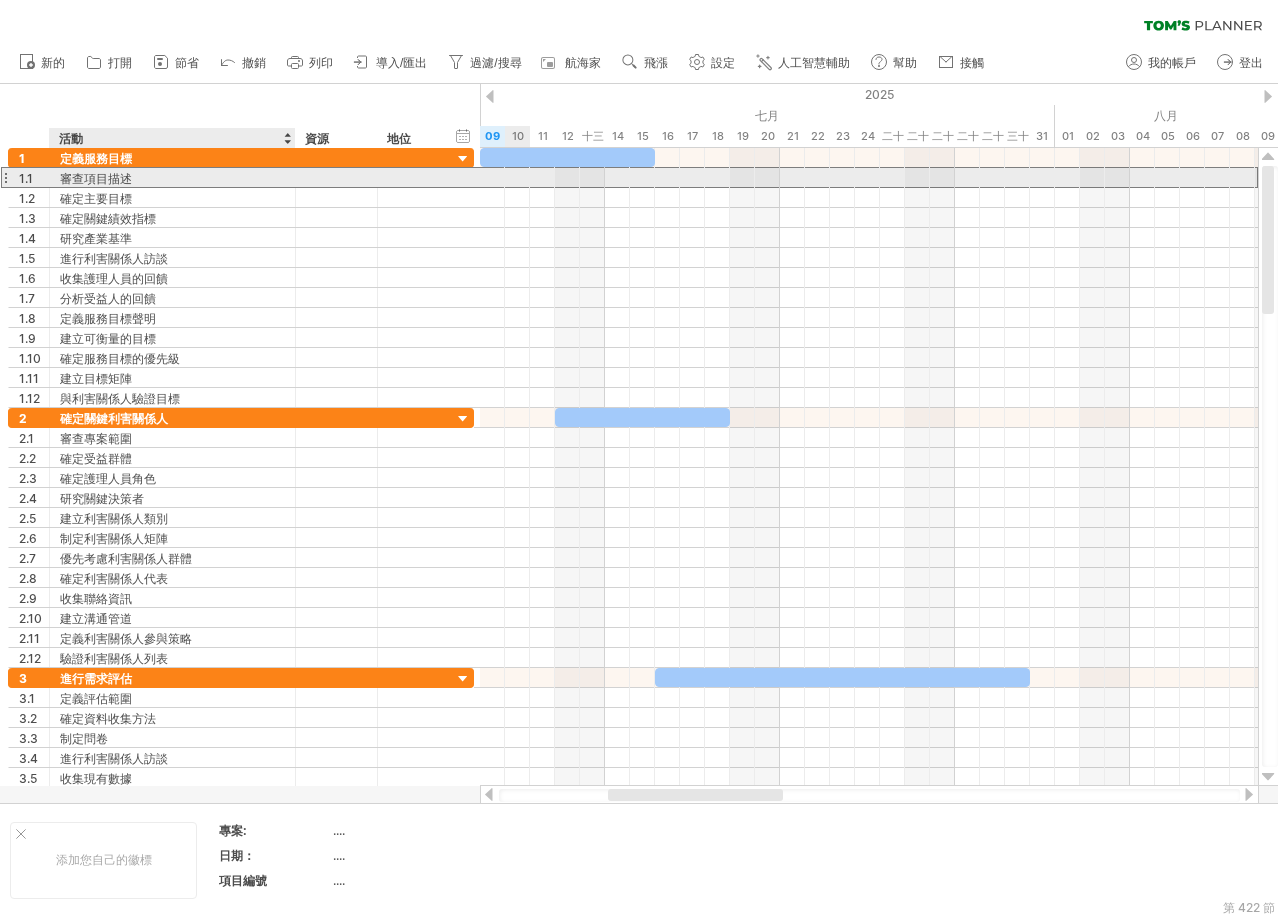 click on "審查項目描述" at bounding box center [26, 178] 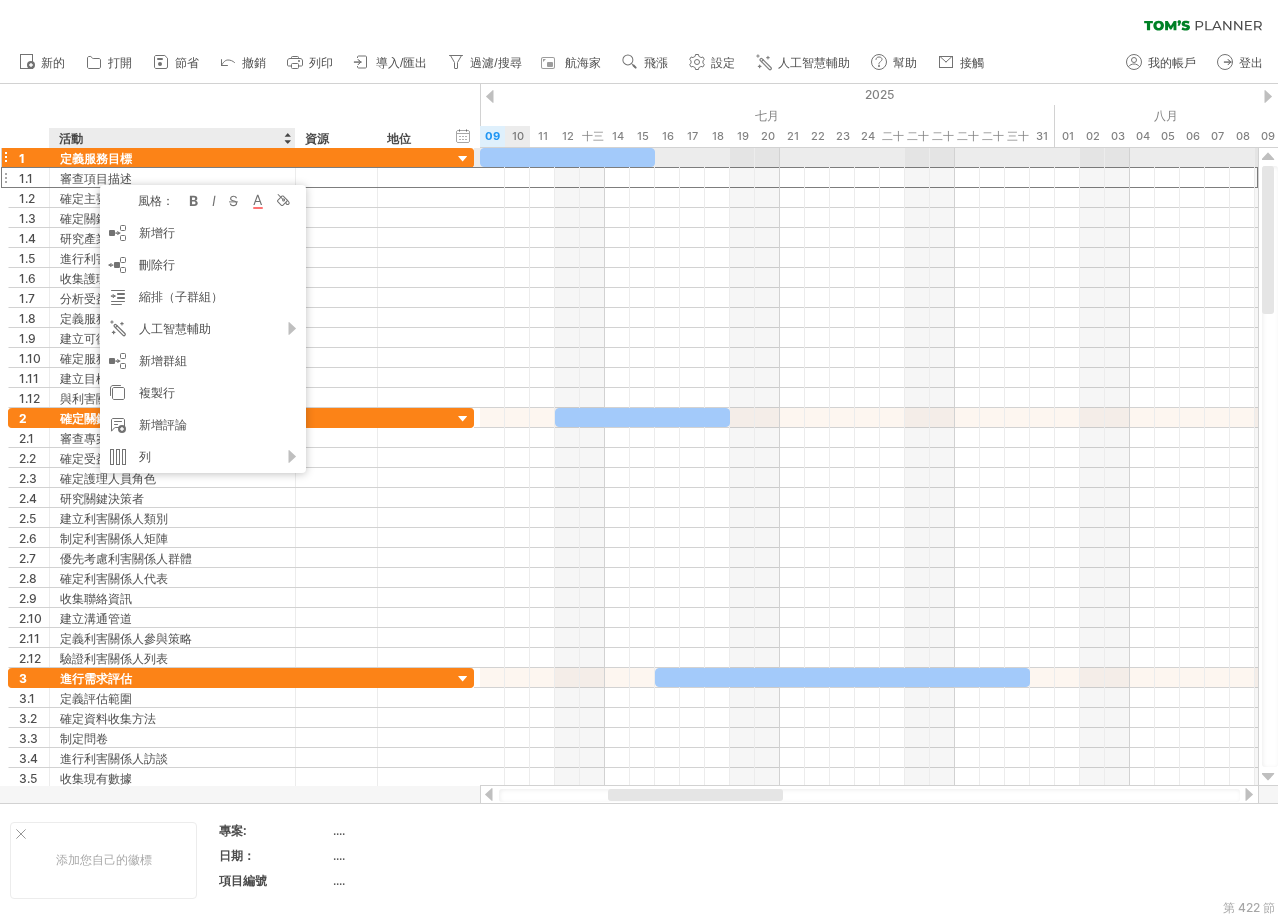 click on "定義服務目標" at bounding box center [22, 158] 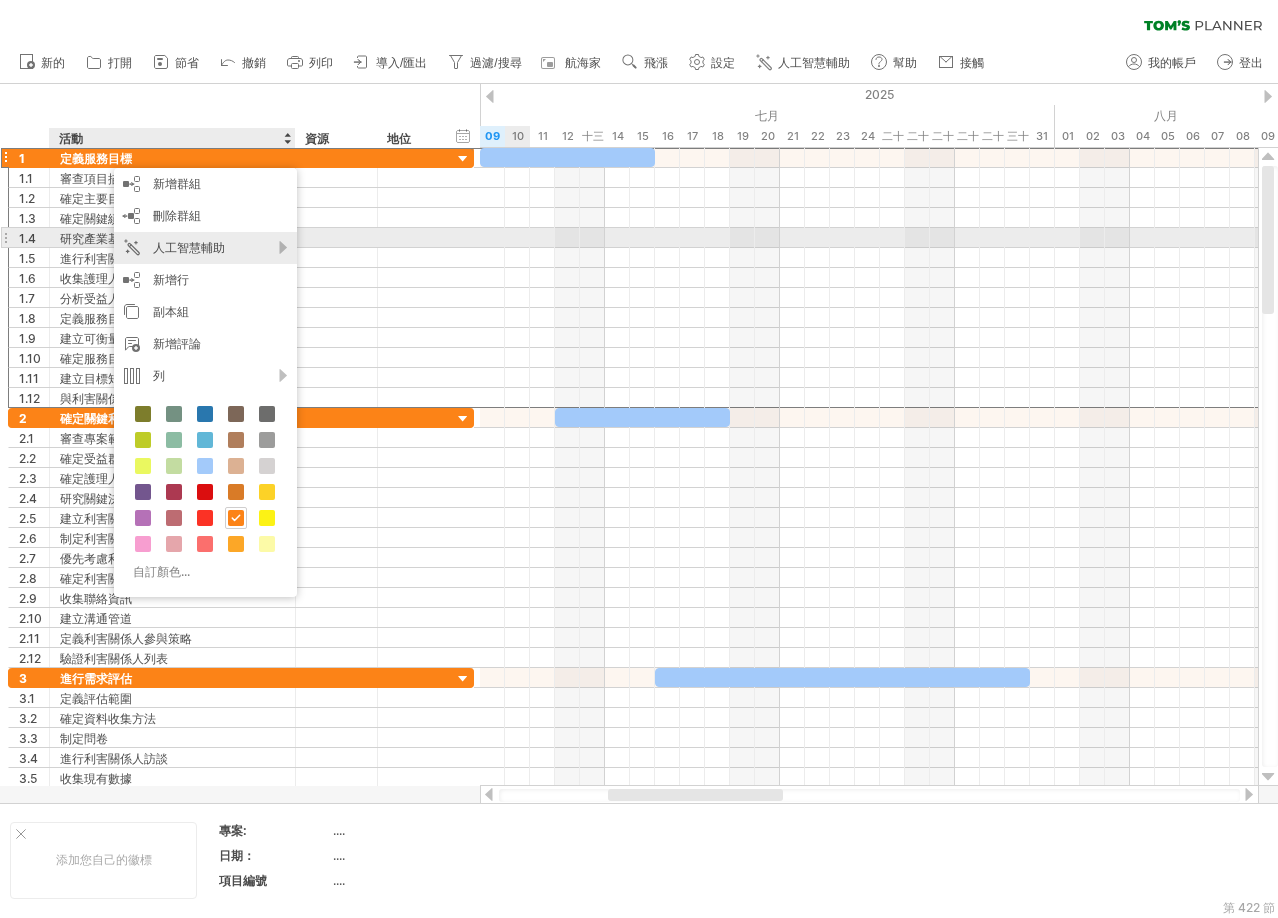 click on "人工智慧輔助" at bounding box center (205, 248) 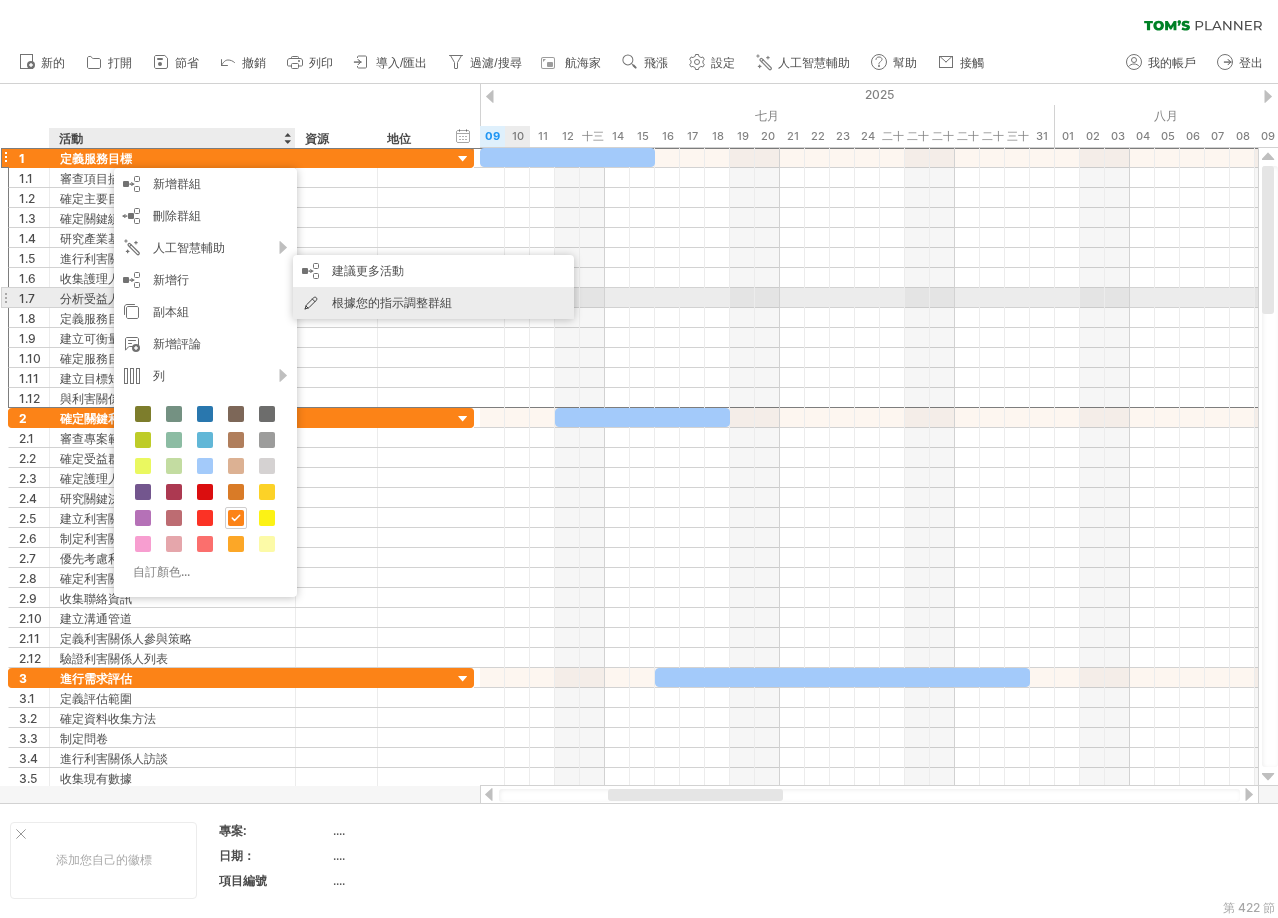 click on "根據您的指示調整群組" at bounding box center [392, 302] 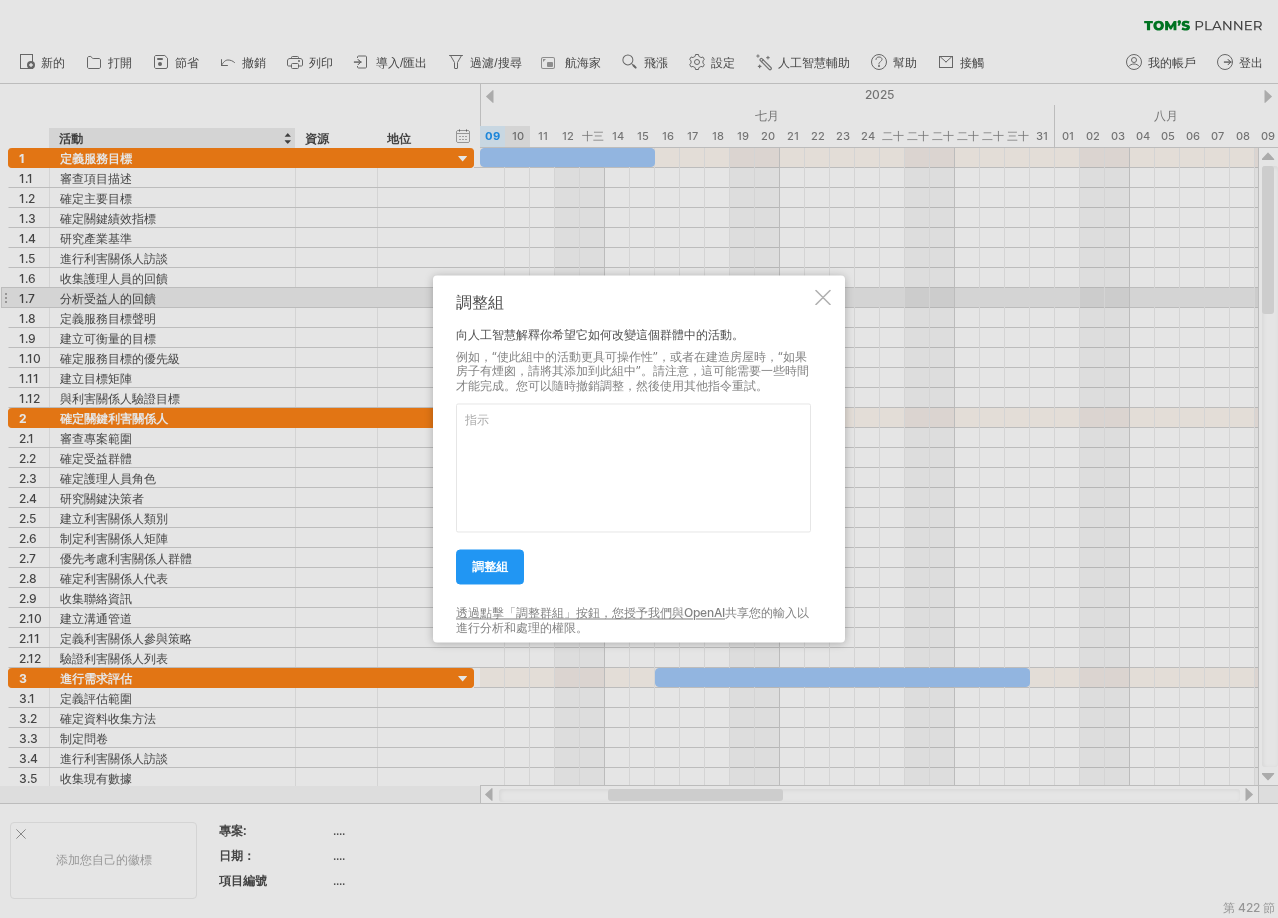 click at bounding box center (823, 297) 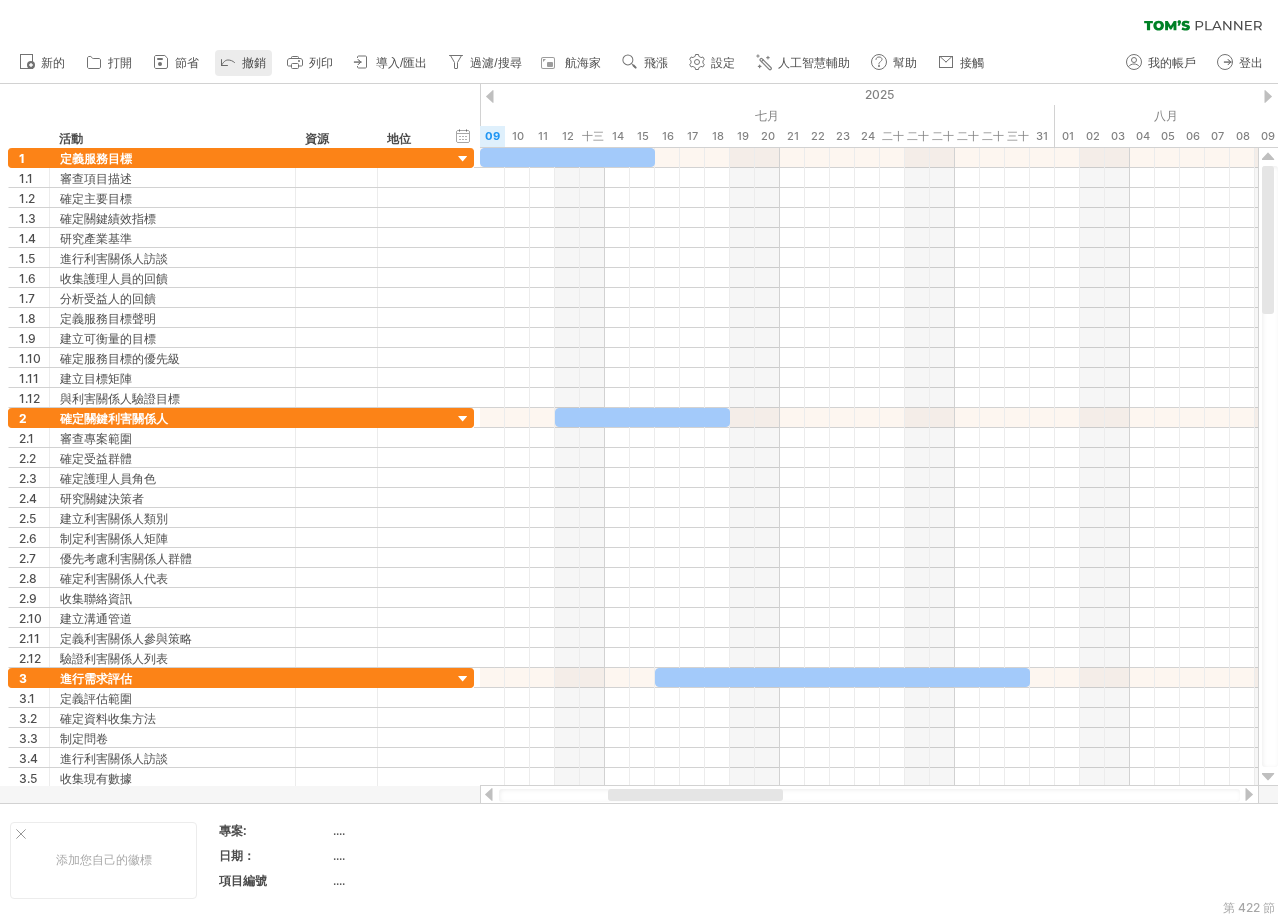 click on "撤銷" at bounding box center [243, 63] 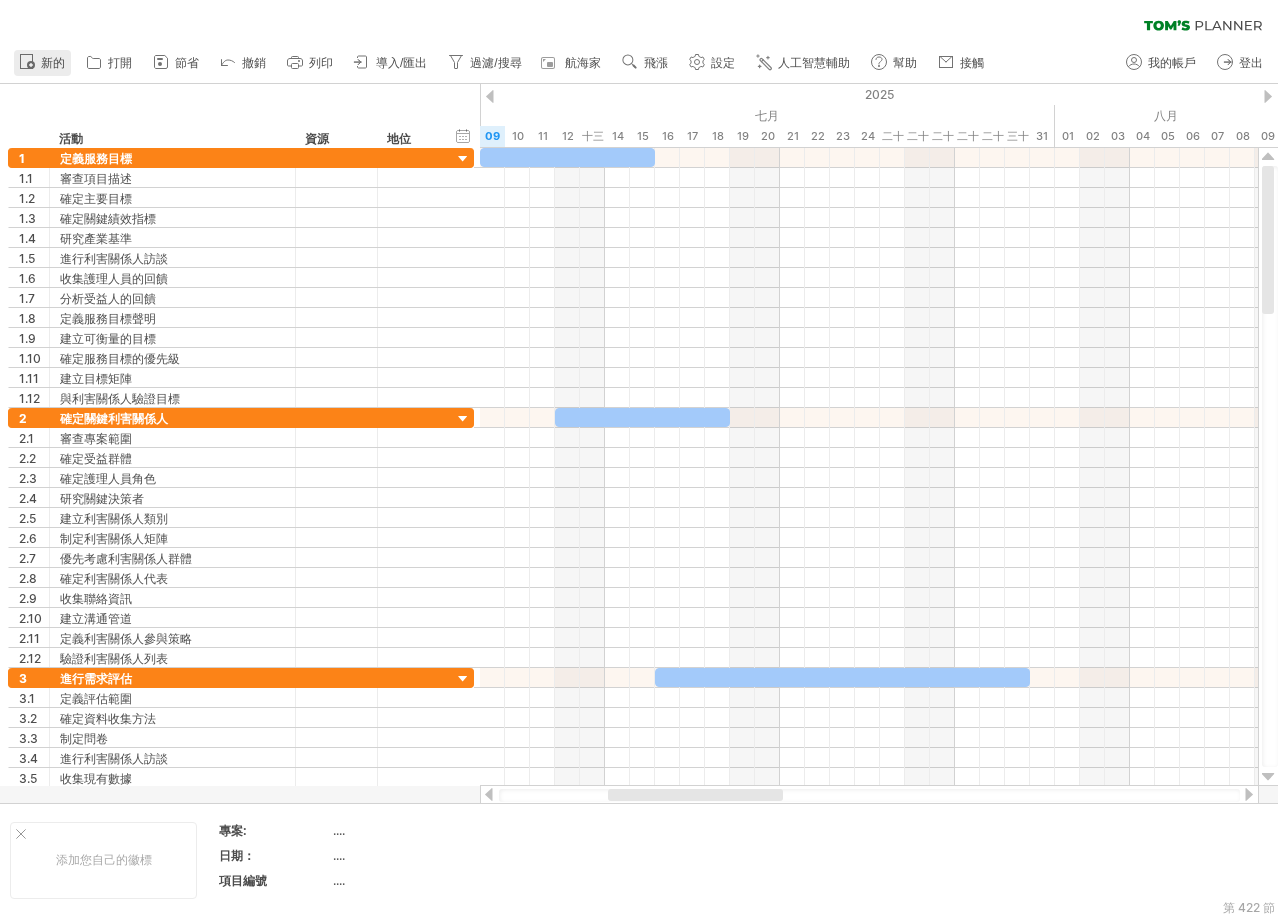 click on "新的" at bounding box center (53, 63) 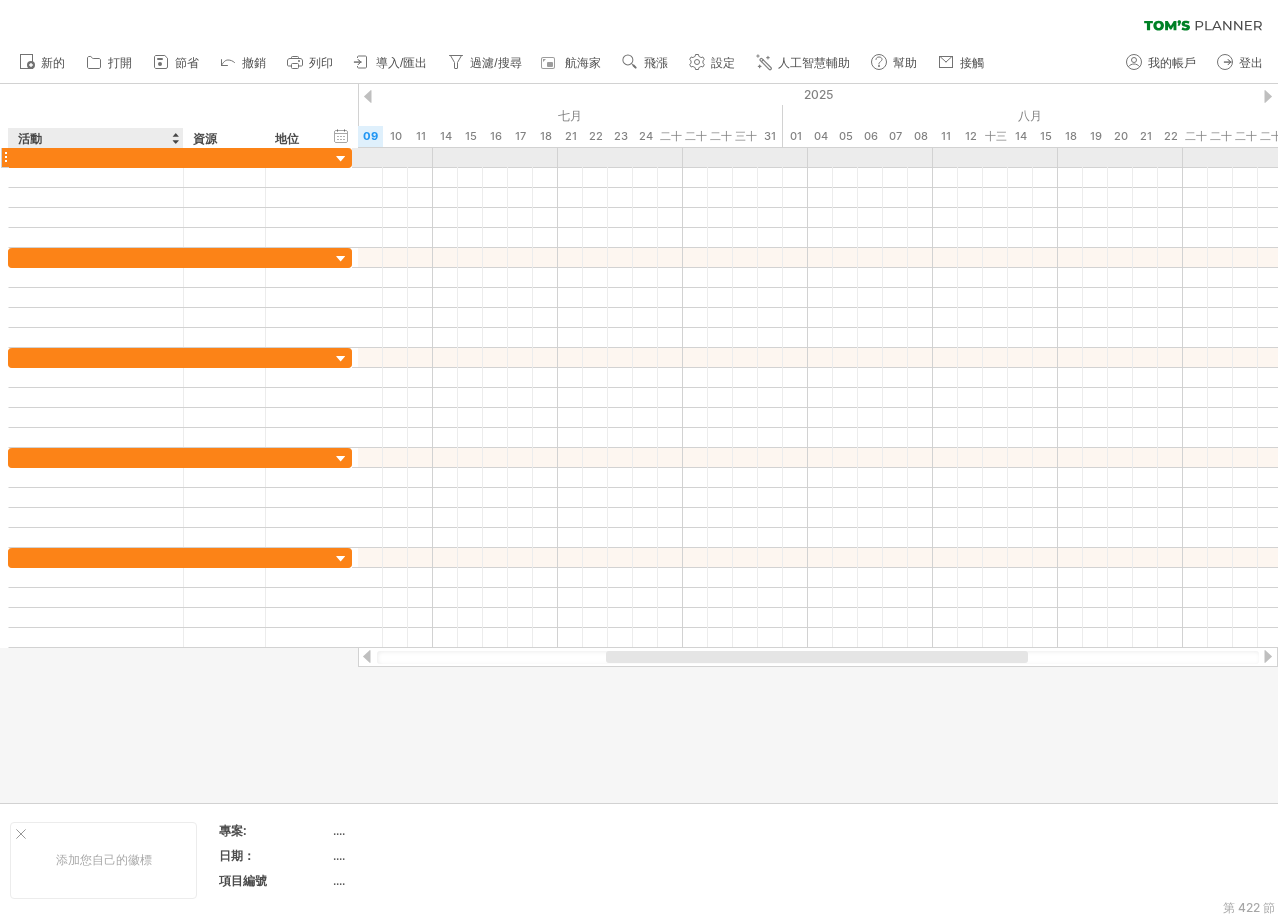 click at bounding box center (96, 157) 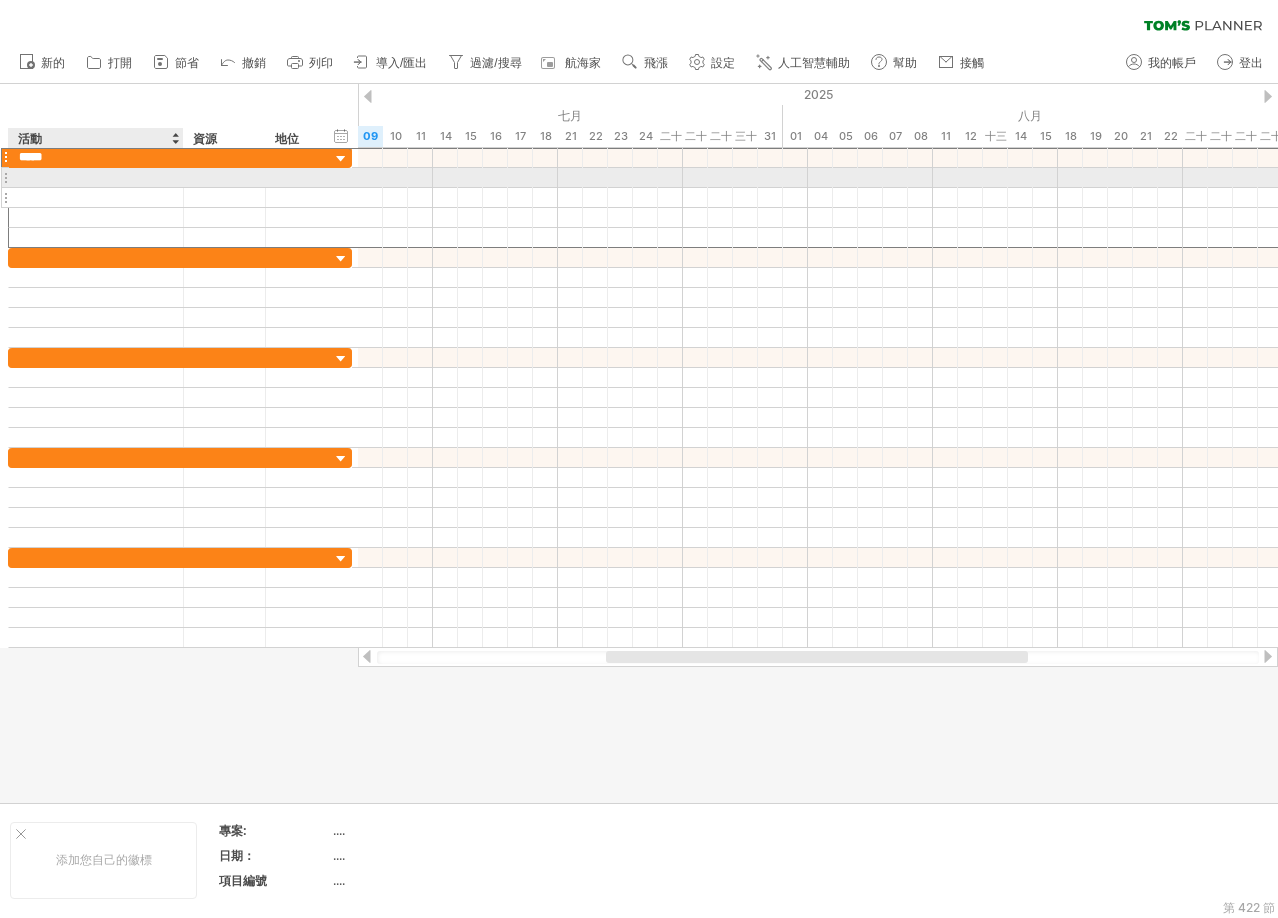 type on "******" 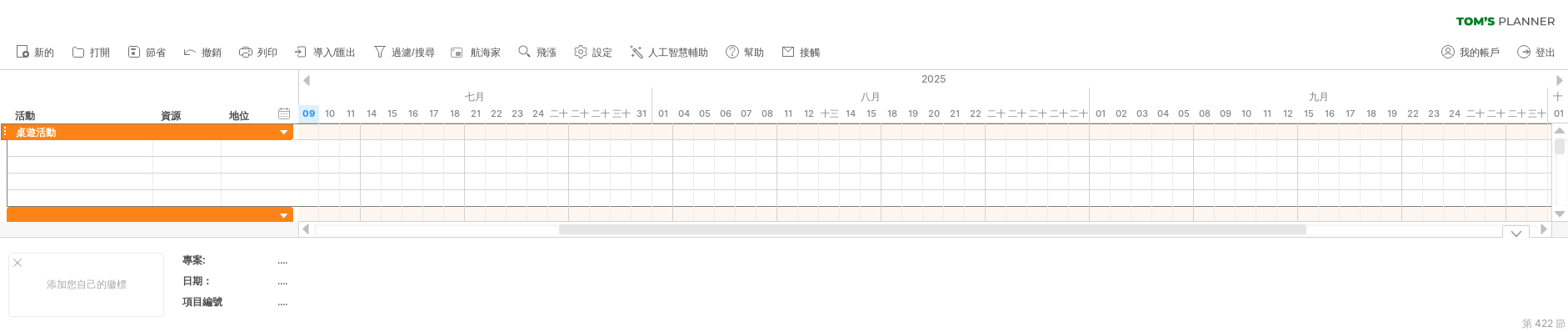 click at bounding box center (495, 284) 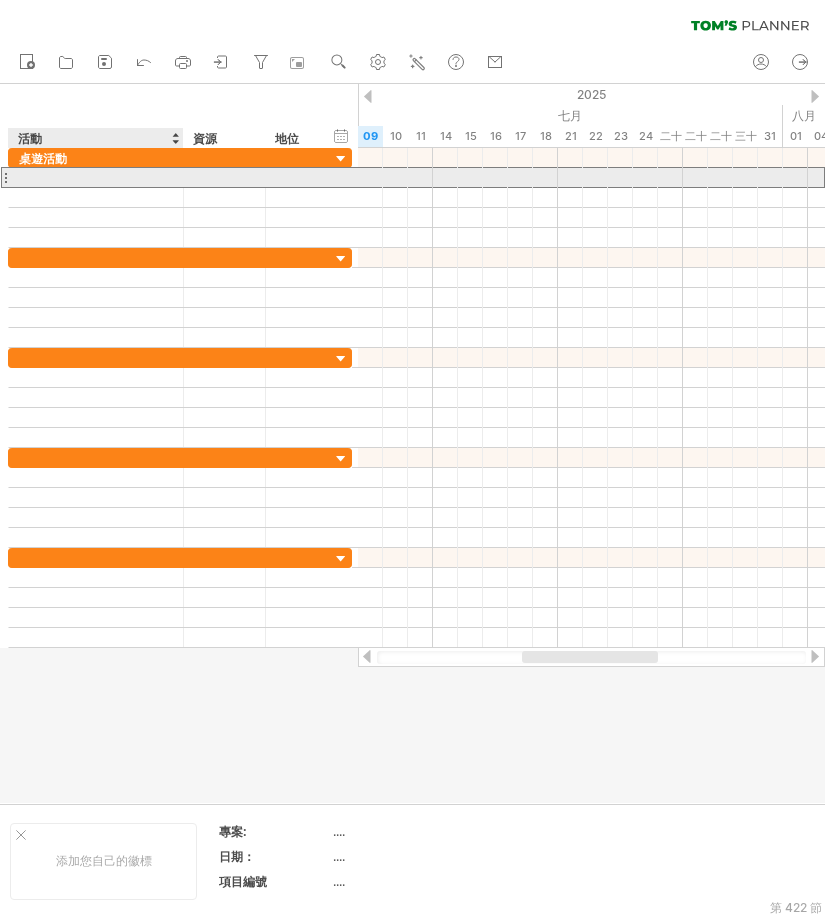 click at bounding box center [96, 177] 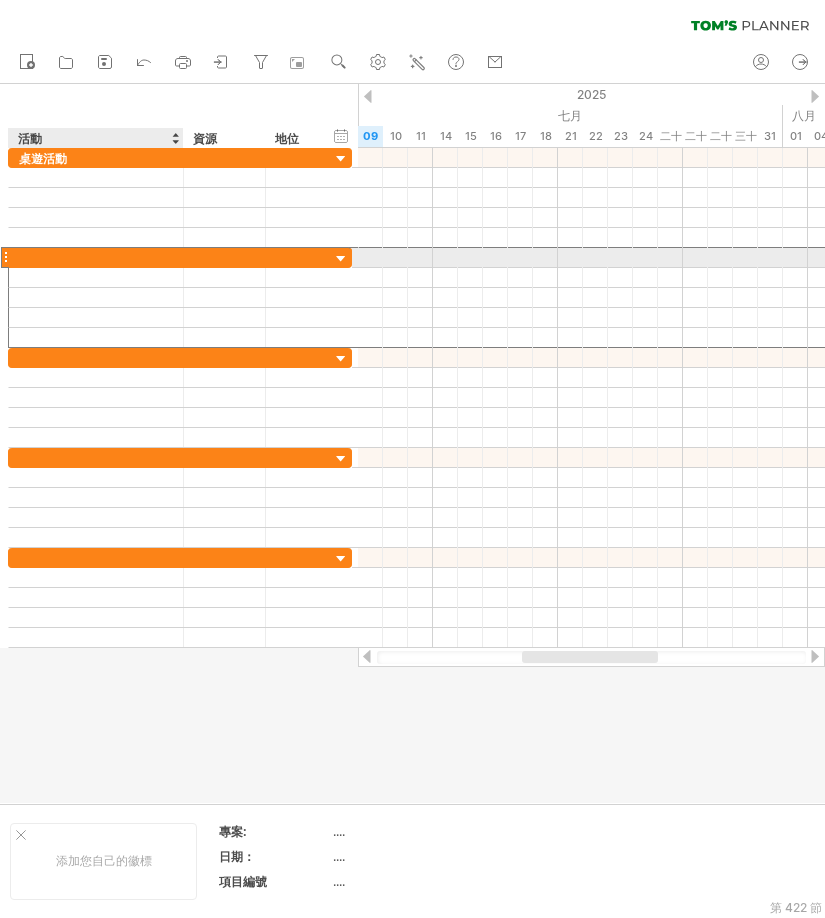 click at bounding box center (96, 257) 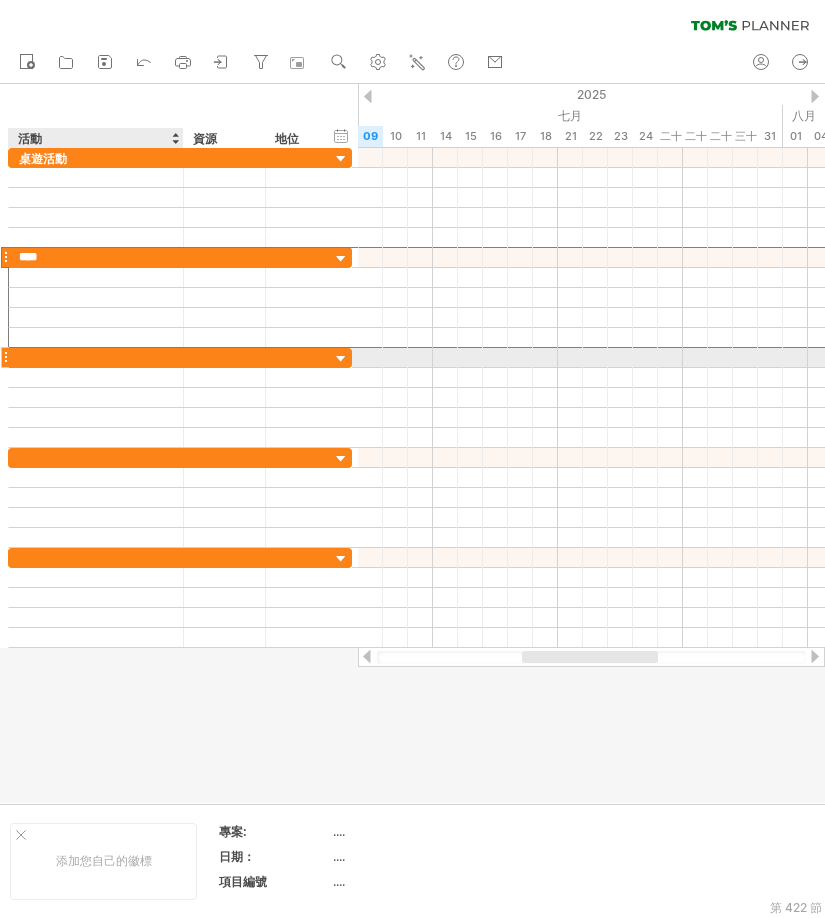 click at bounding box center [96, 357] 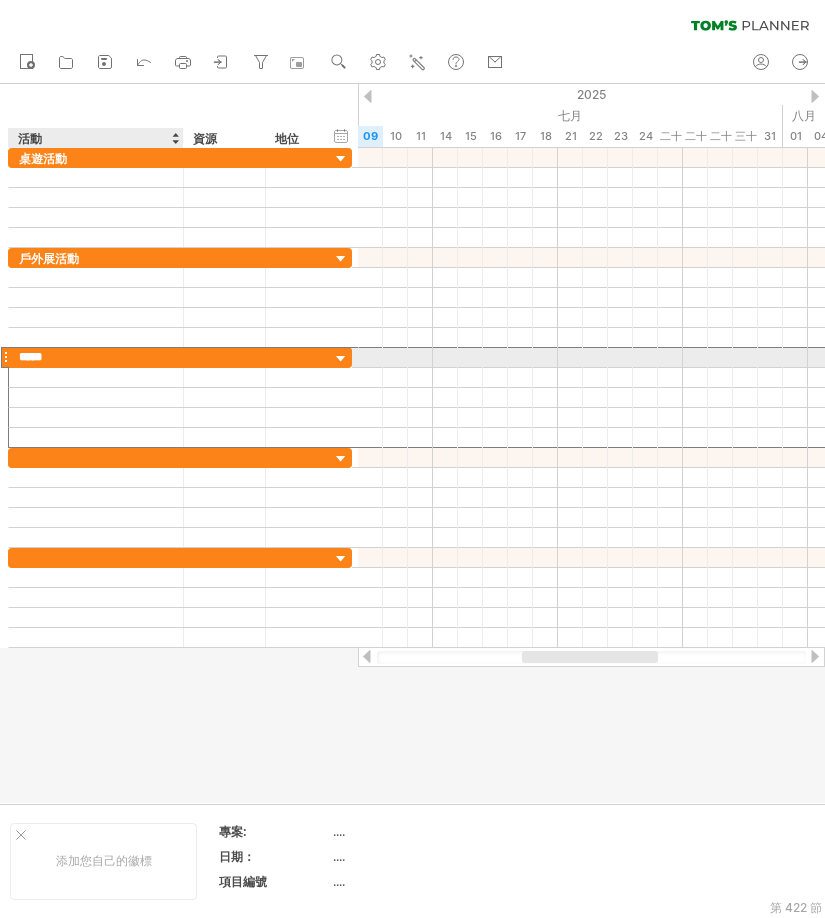 type on "******" 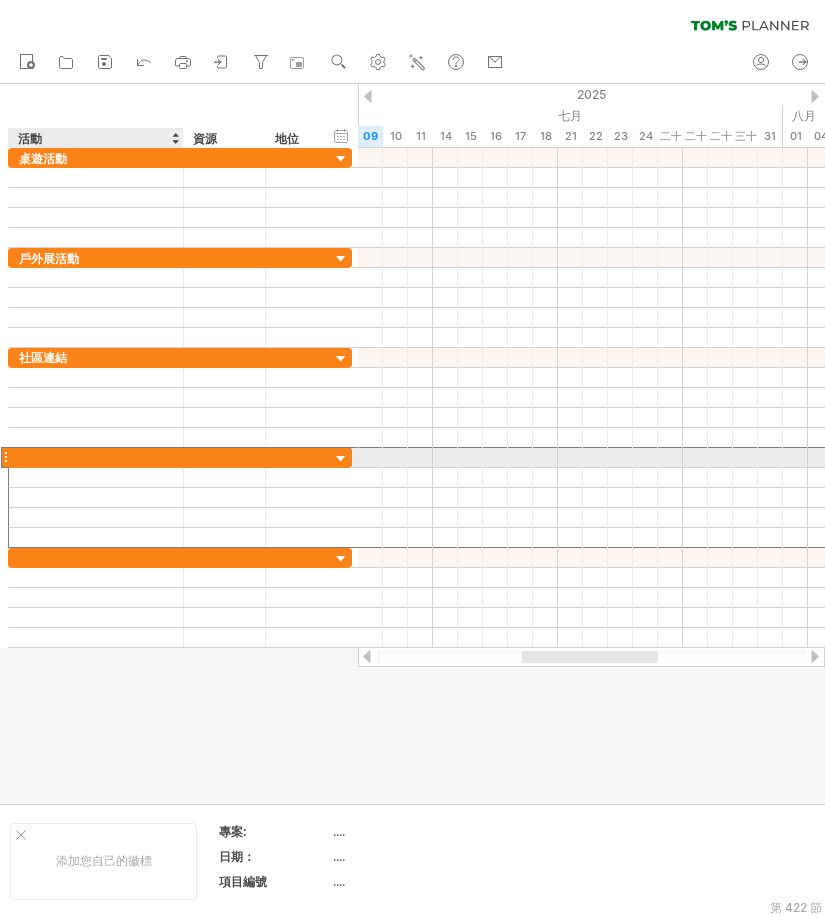 click at bounding box center (96, 457) 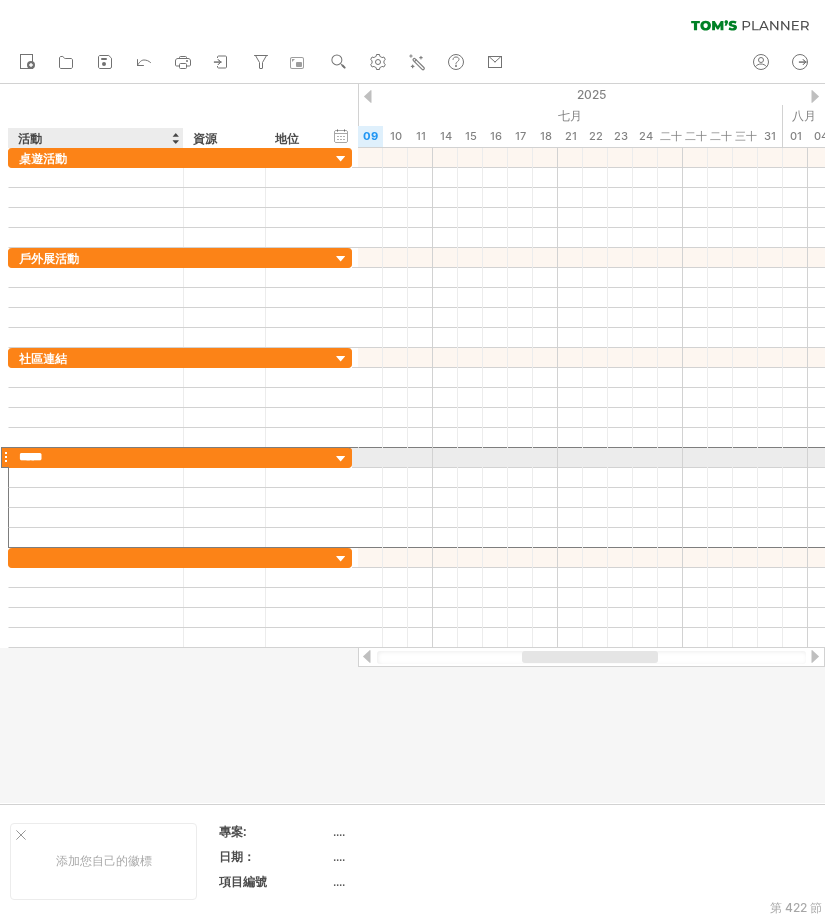 type on "******" 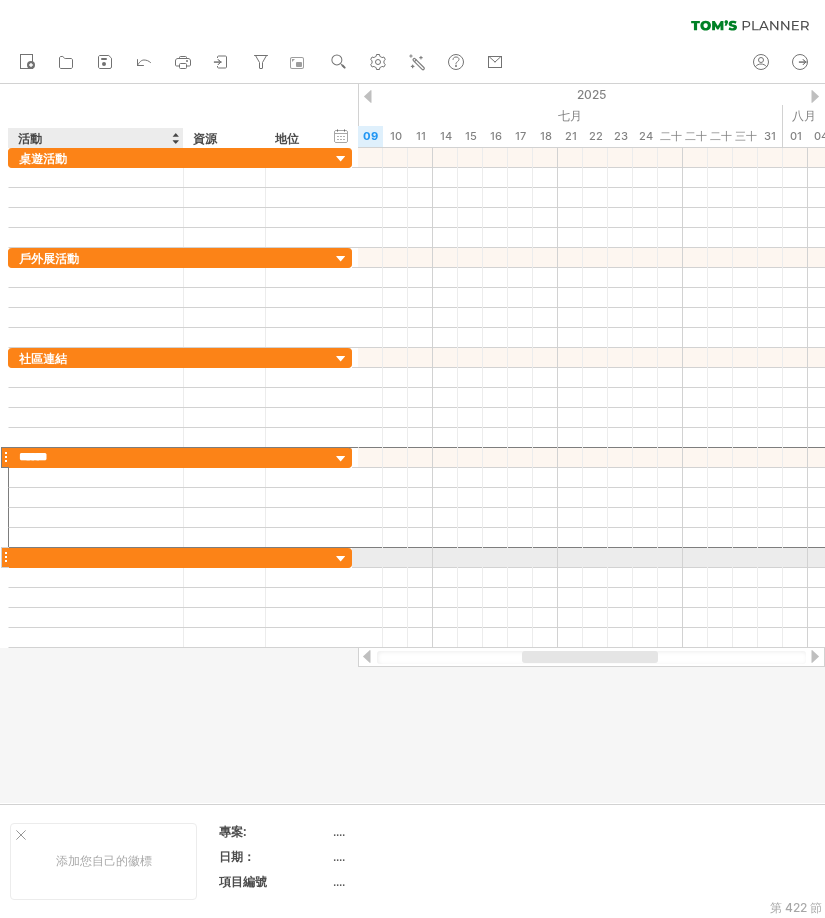 click at bounding box center (96, 557) 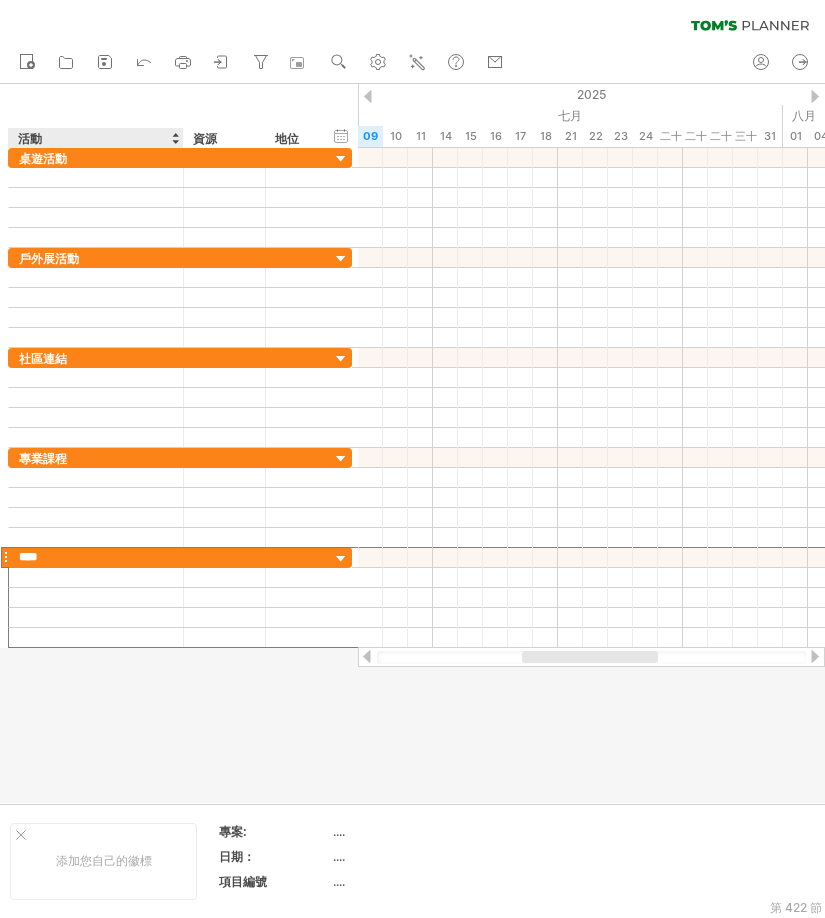 click at bounding box center [412, 443] 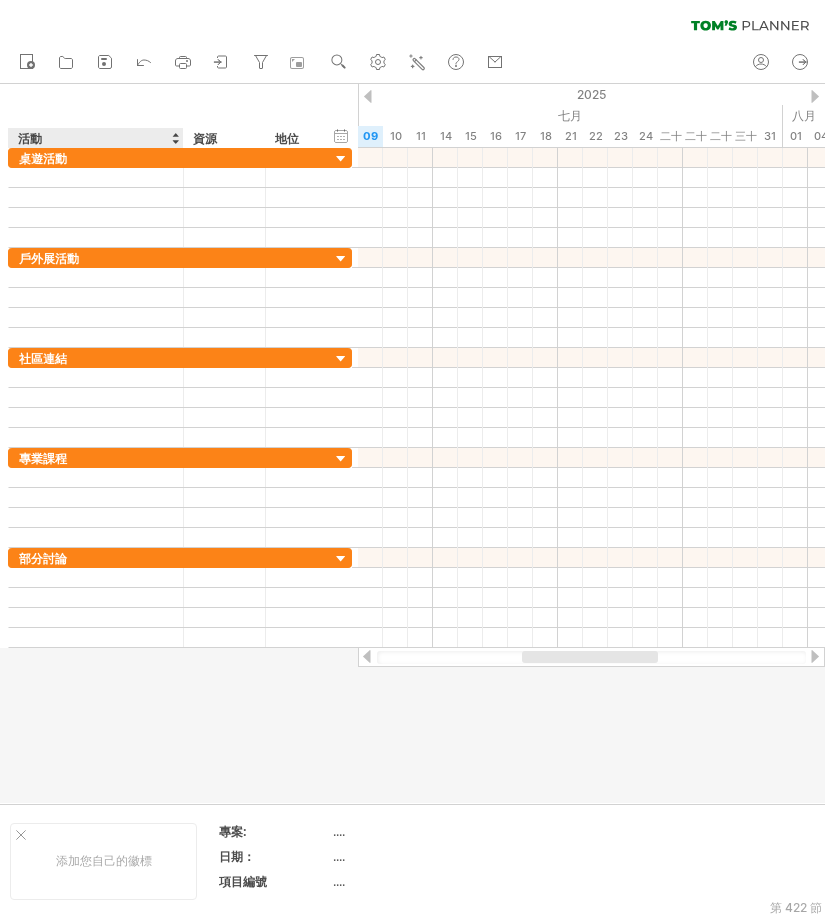 click on "活動" at bounding box center [95, 138] 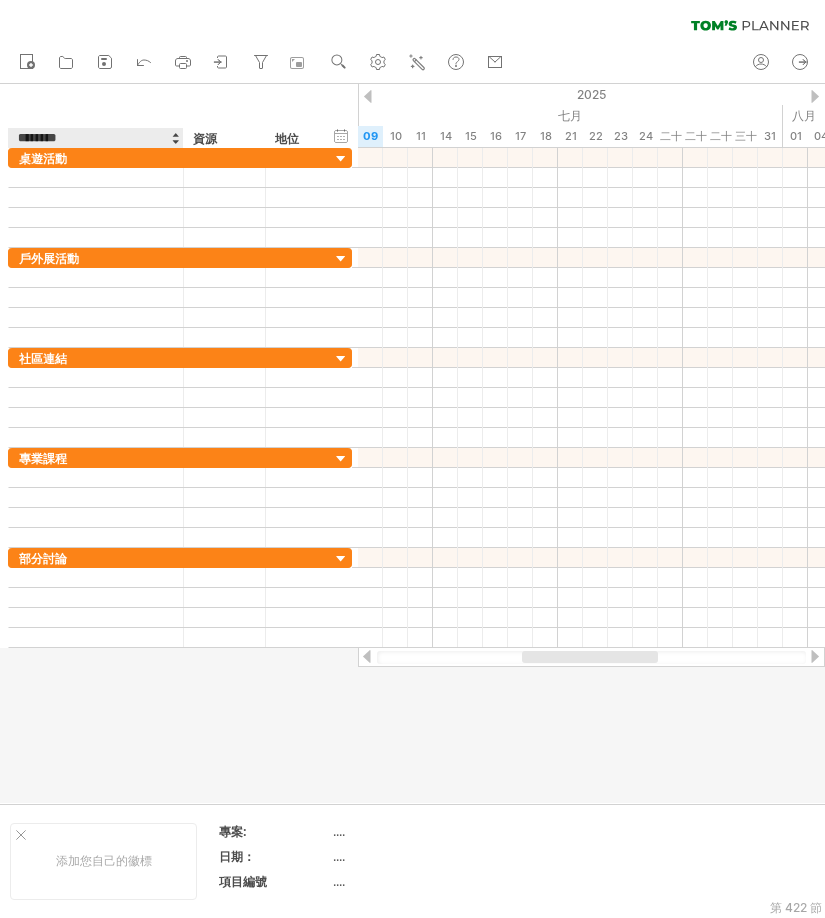 click at bounding box center (175, 138) 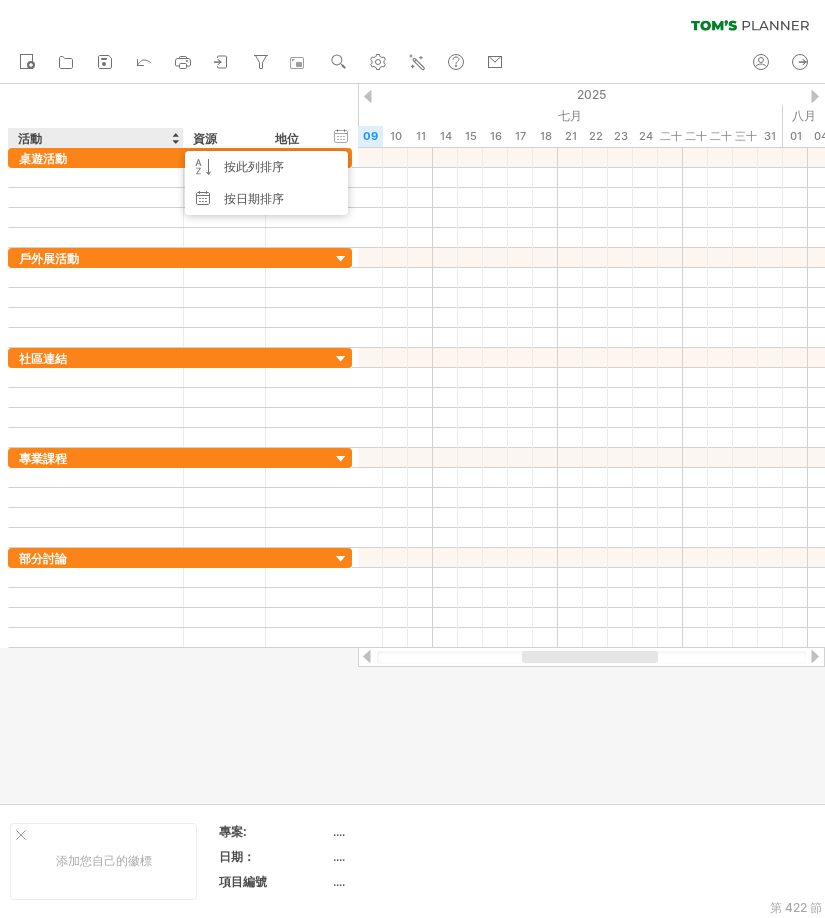 click at bounding box center [412, 443] 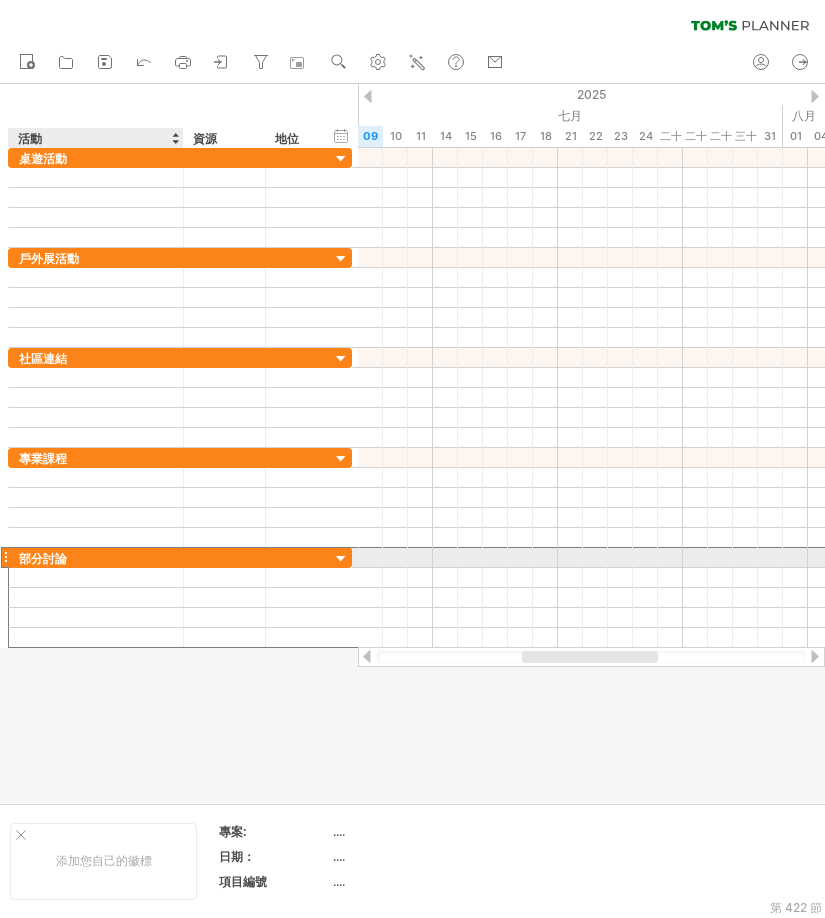 click on "部分討論" at bounding box center (43, 558) 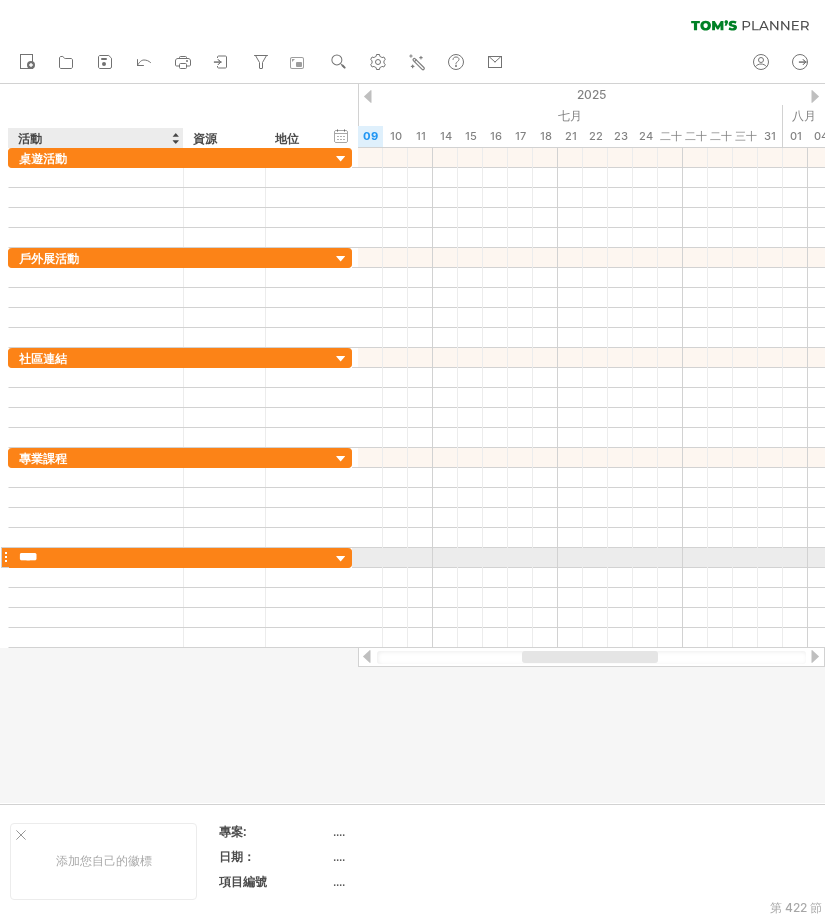 click on "****" at bounding box center (96, 557) 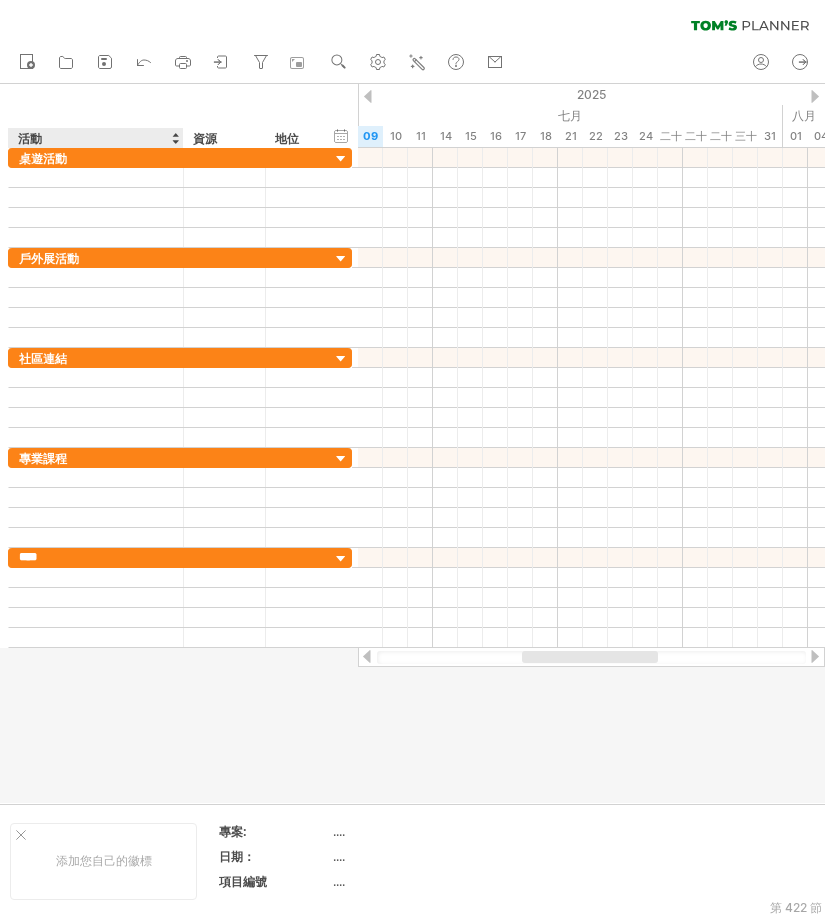 click at bounding box center [412, 443] 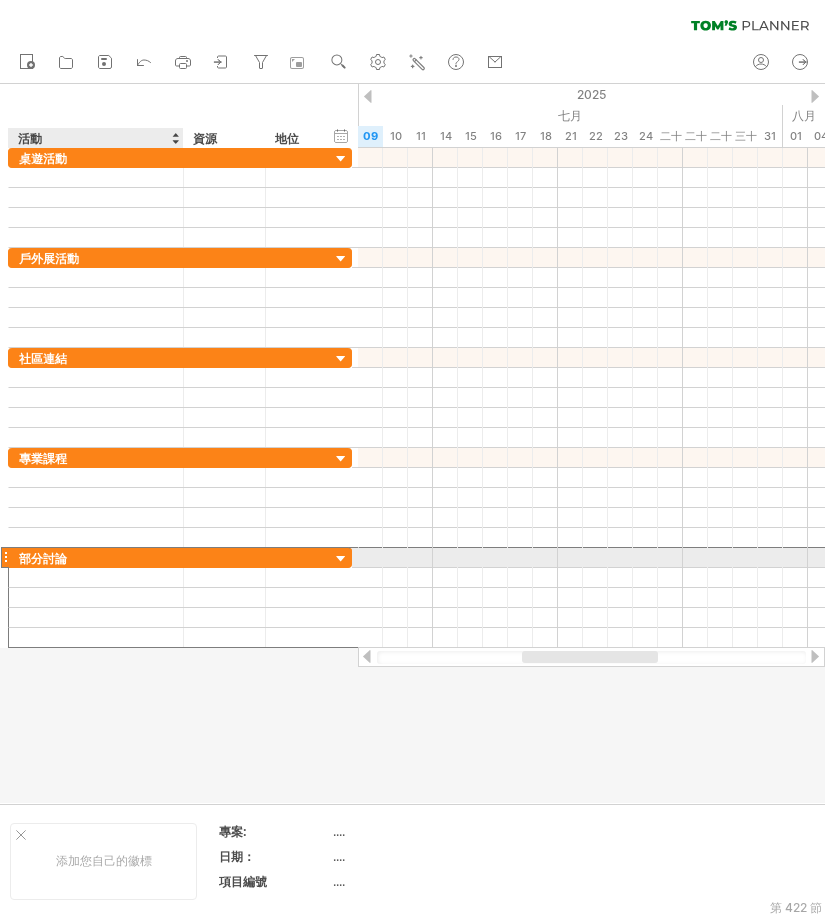 click on "部分討論" at bounding box center [96, 557] 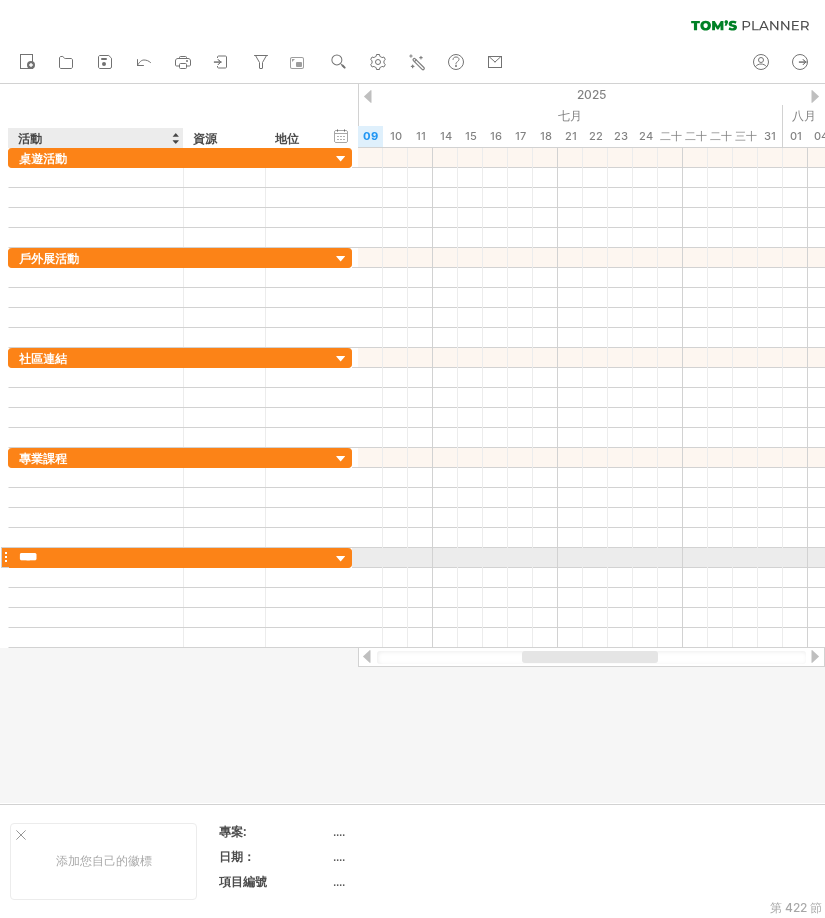 click on "****" at bounding box center (96, 557) 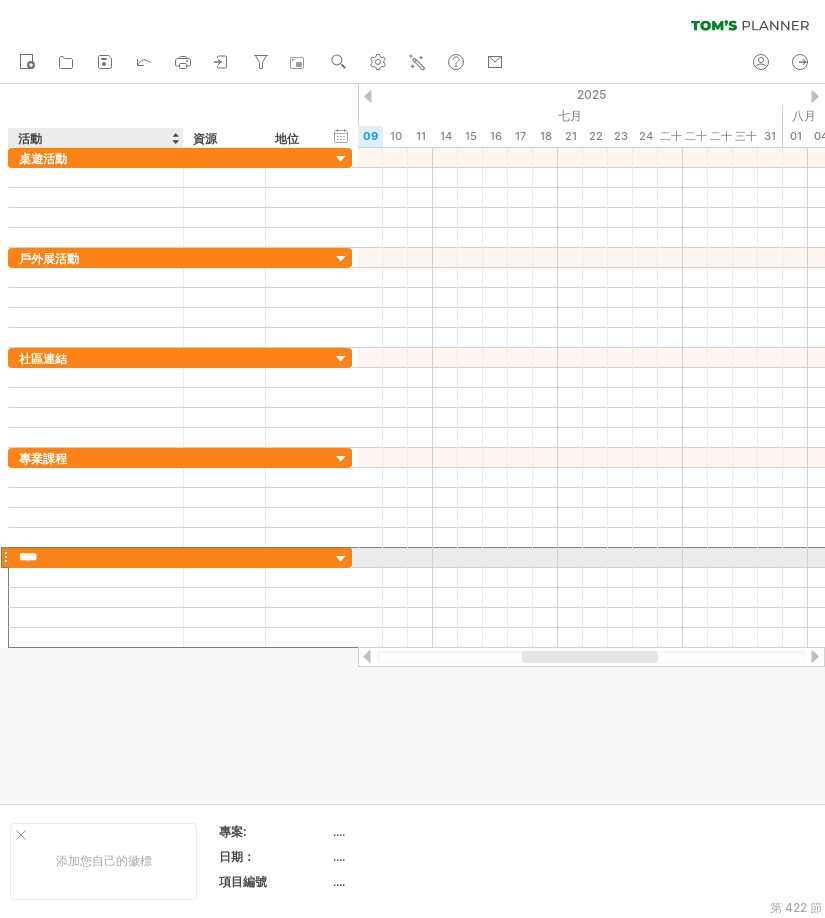 click on "****" at bounding box center [96, 557] 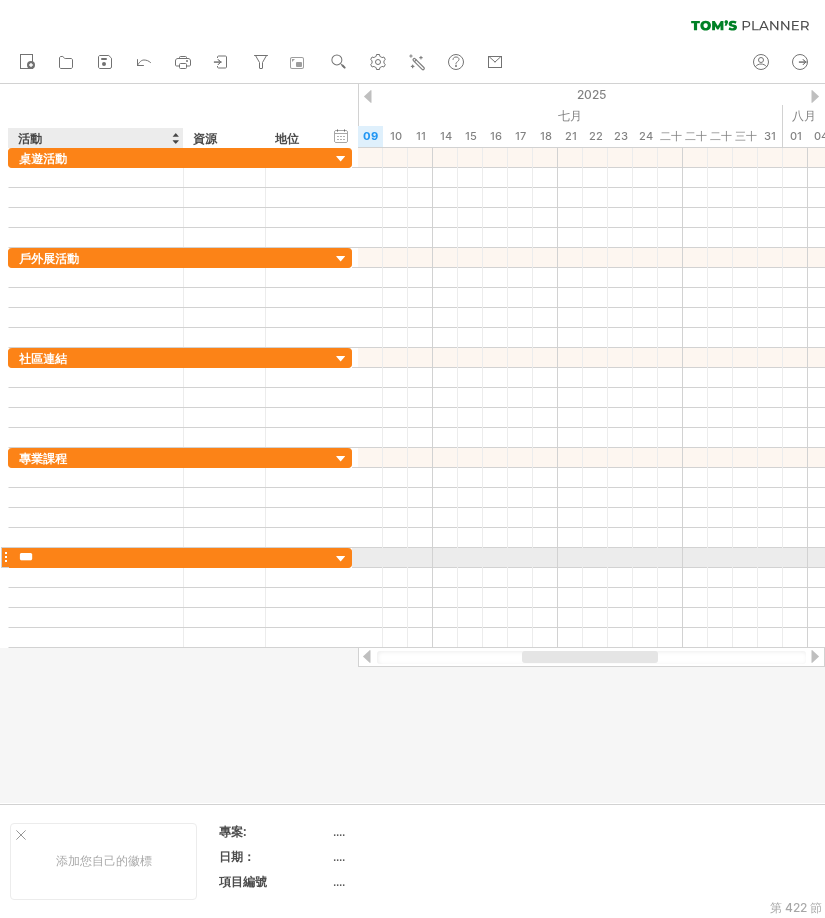 type on "****" 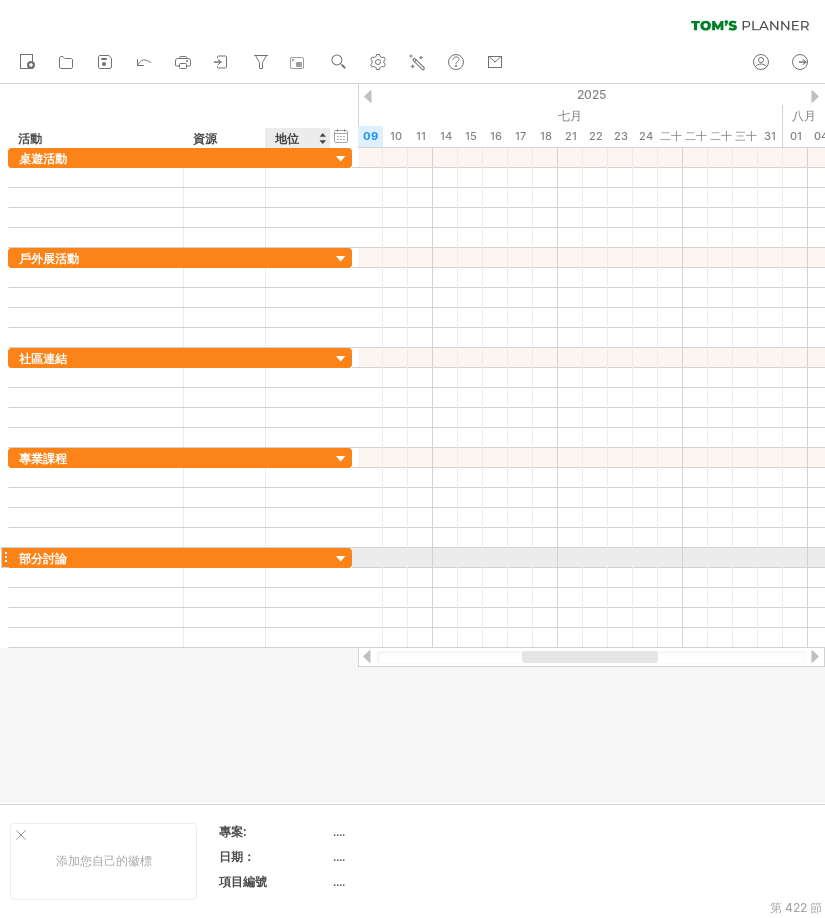 click at bounding box center [341, 559] 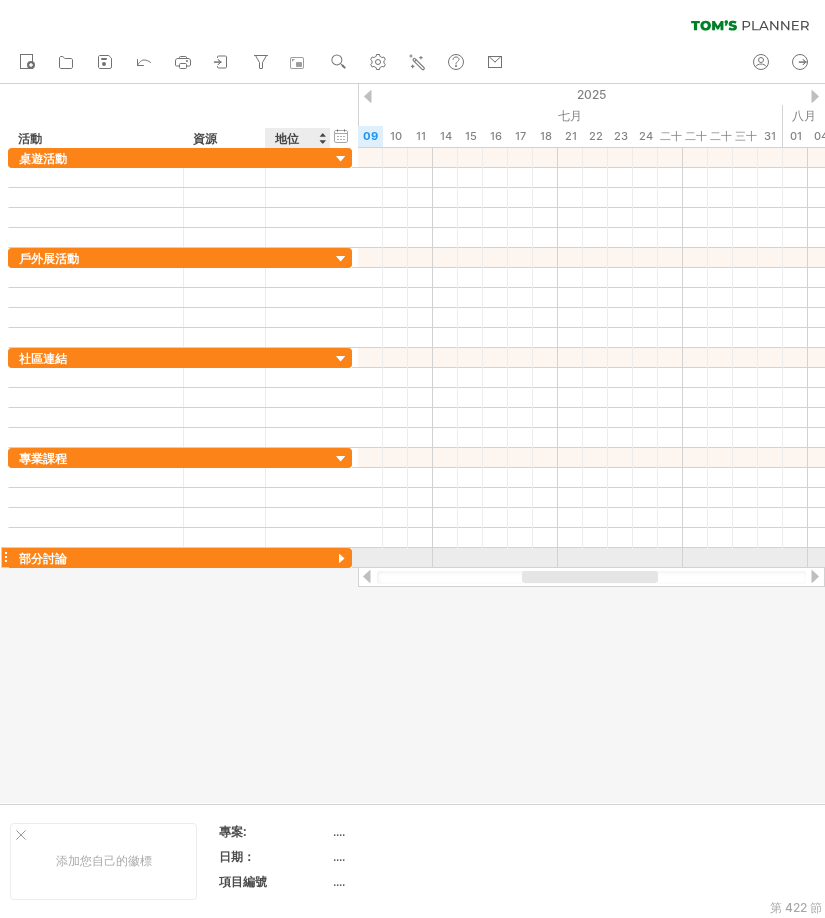 click at bounding box center (341, 559) 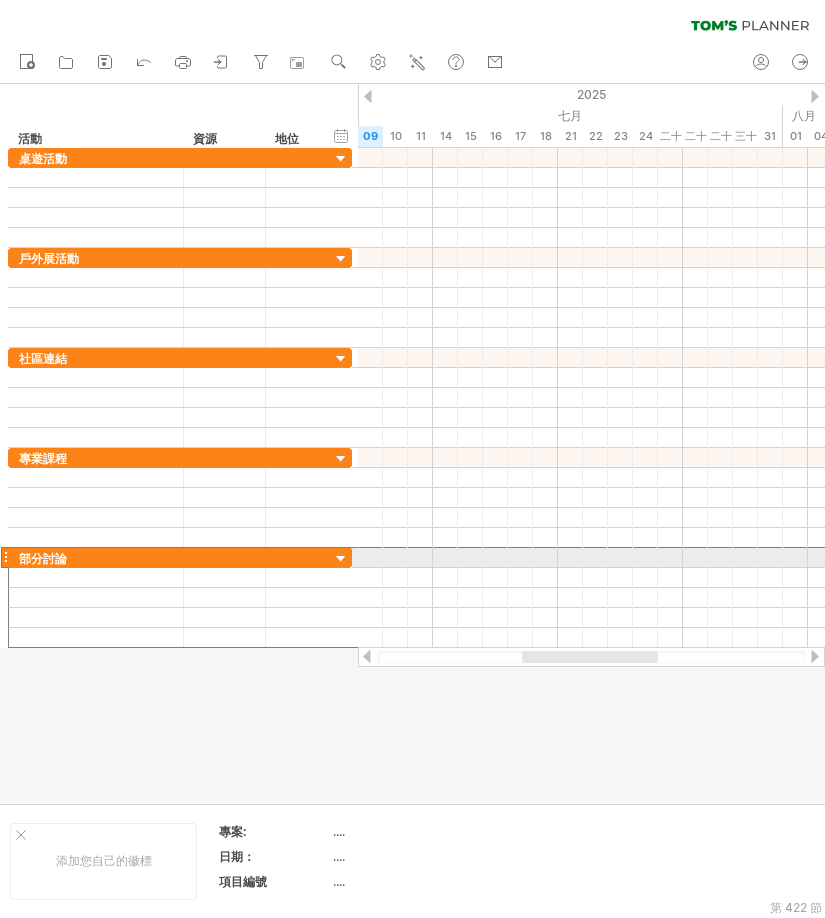 click at bounding box center [5, 557] 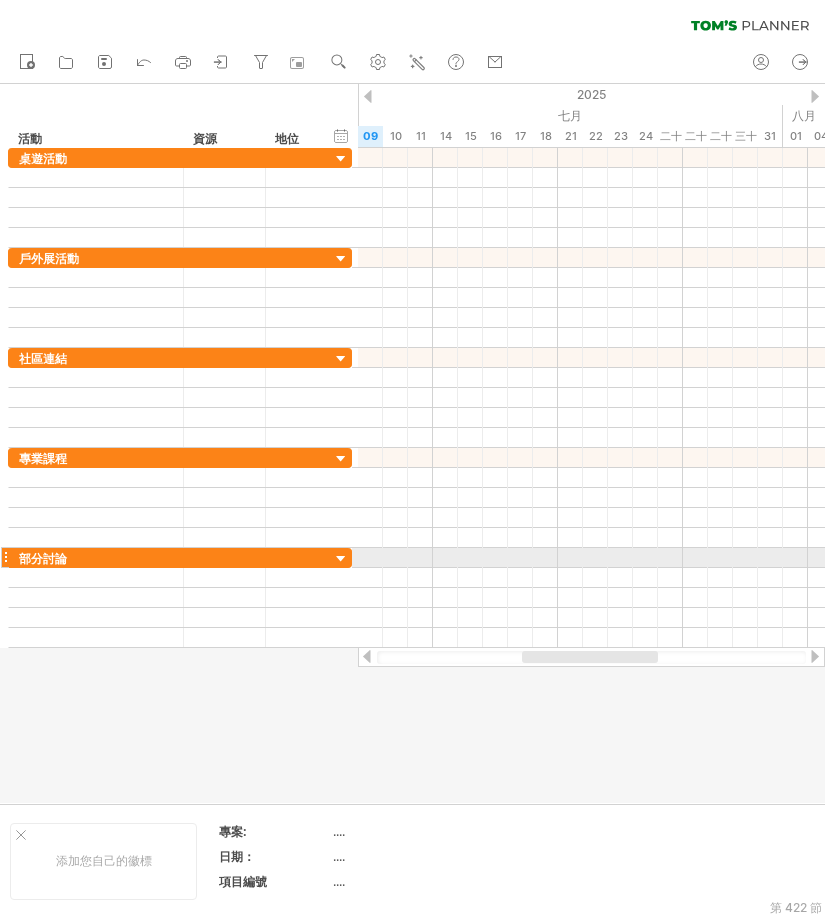 click at bounding box center [5, 557] 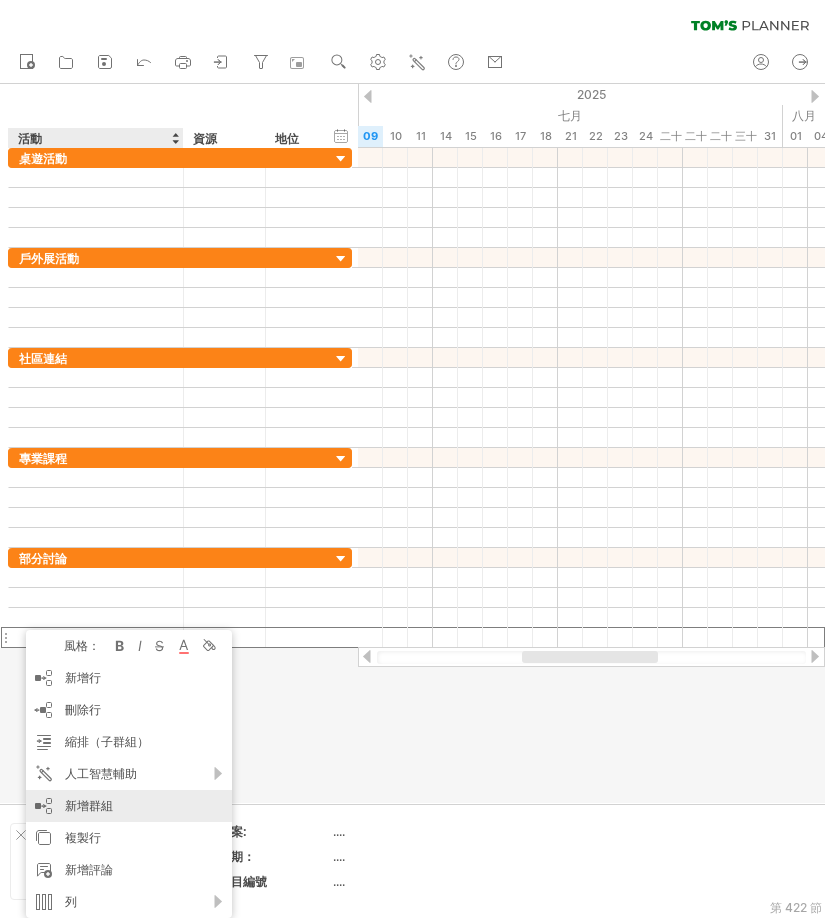 click on "新增群組" at bounding box center [89, 805] 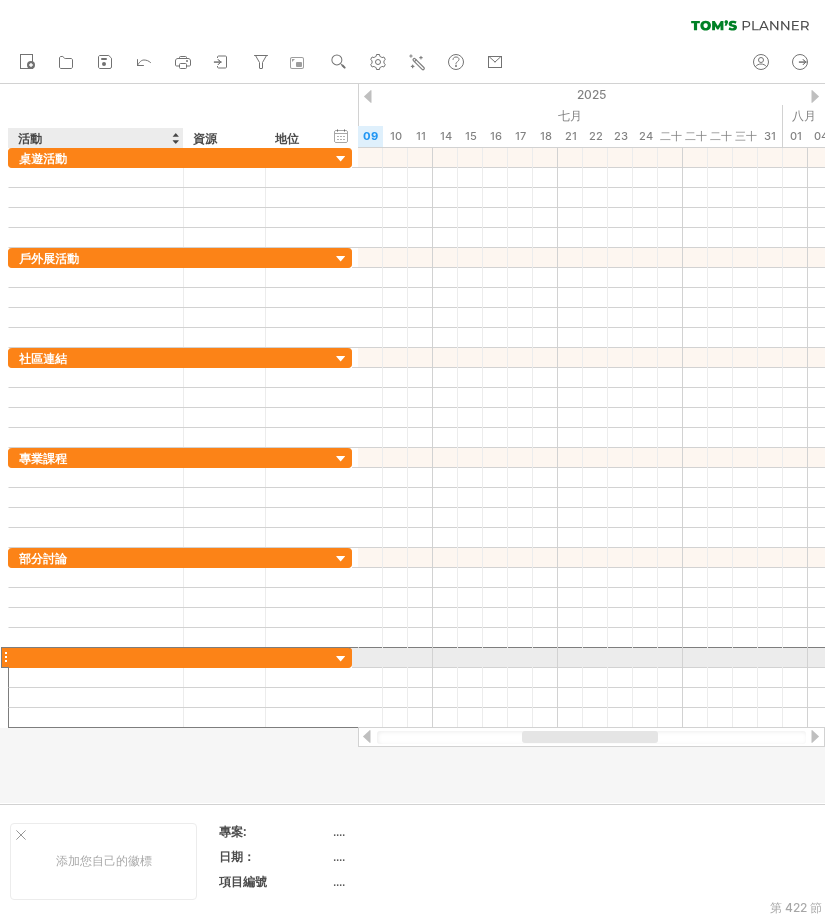 click at bounding box center (96, 657) 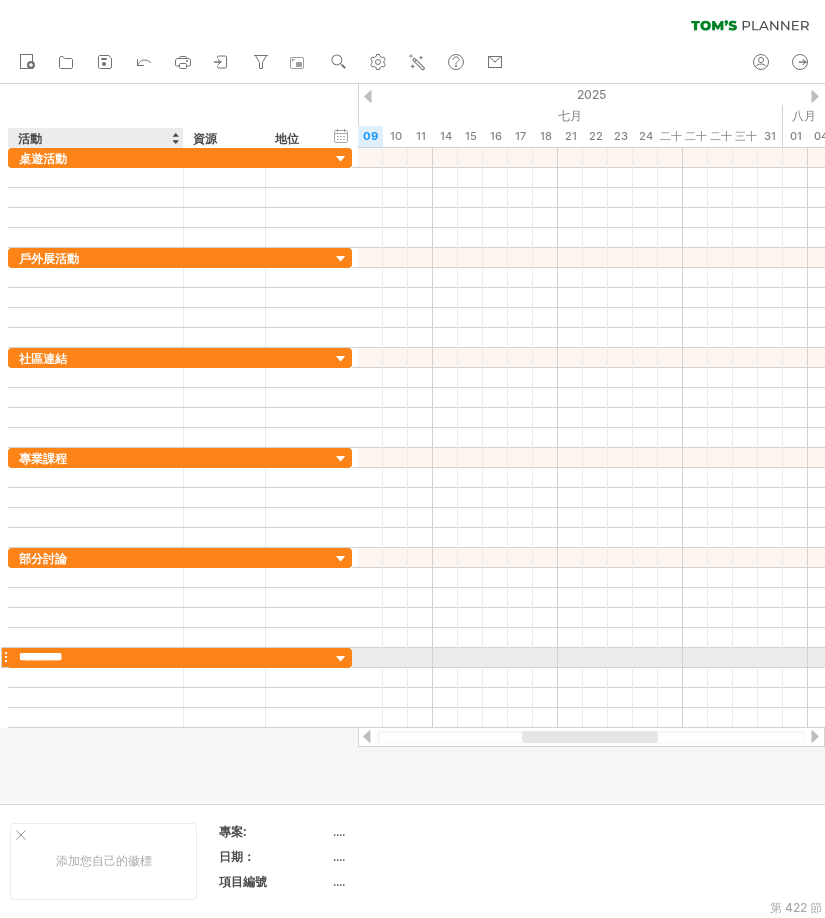 type on "*******" 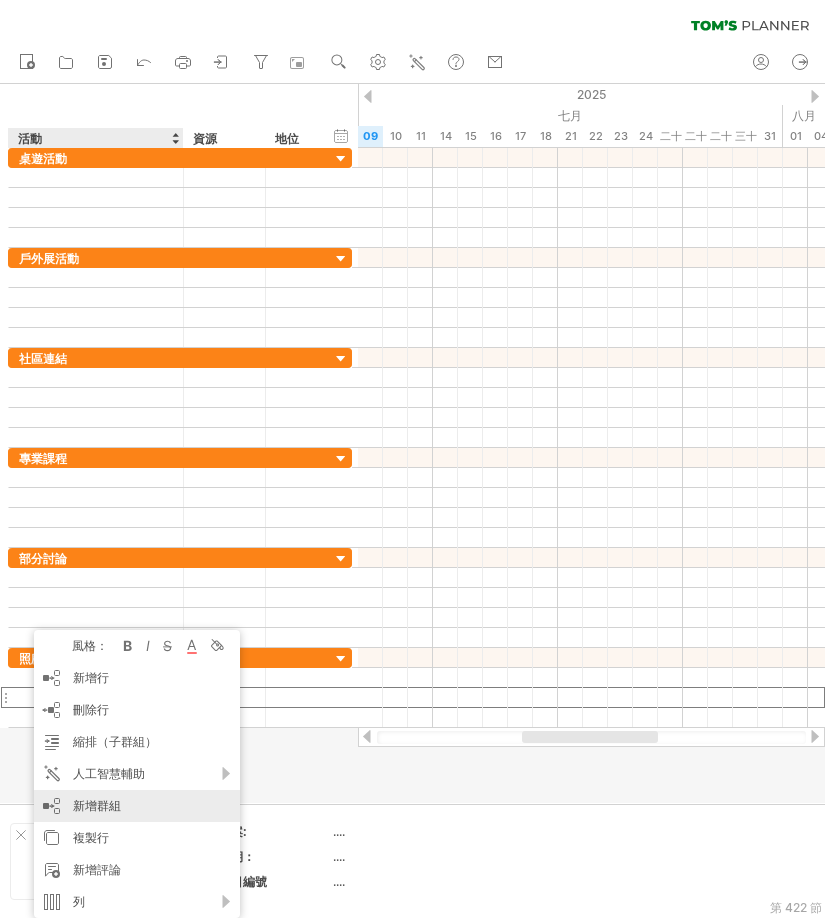 click on "新增群組" at bounding box center [137, 806] 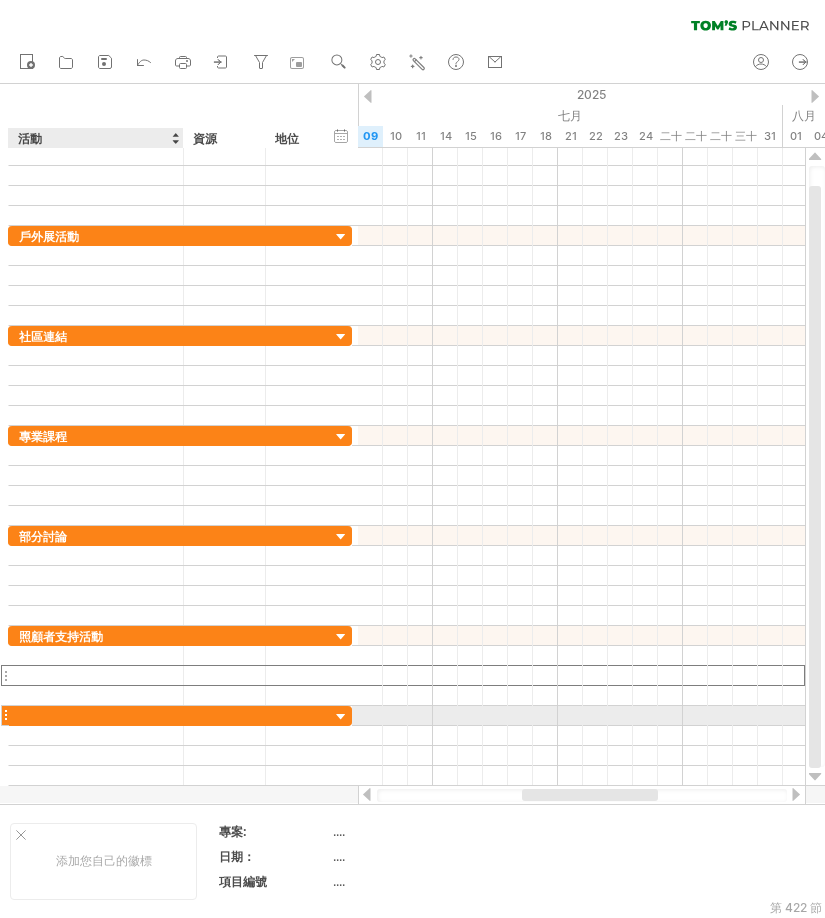 click at bounding box center (96, 715) 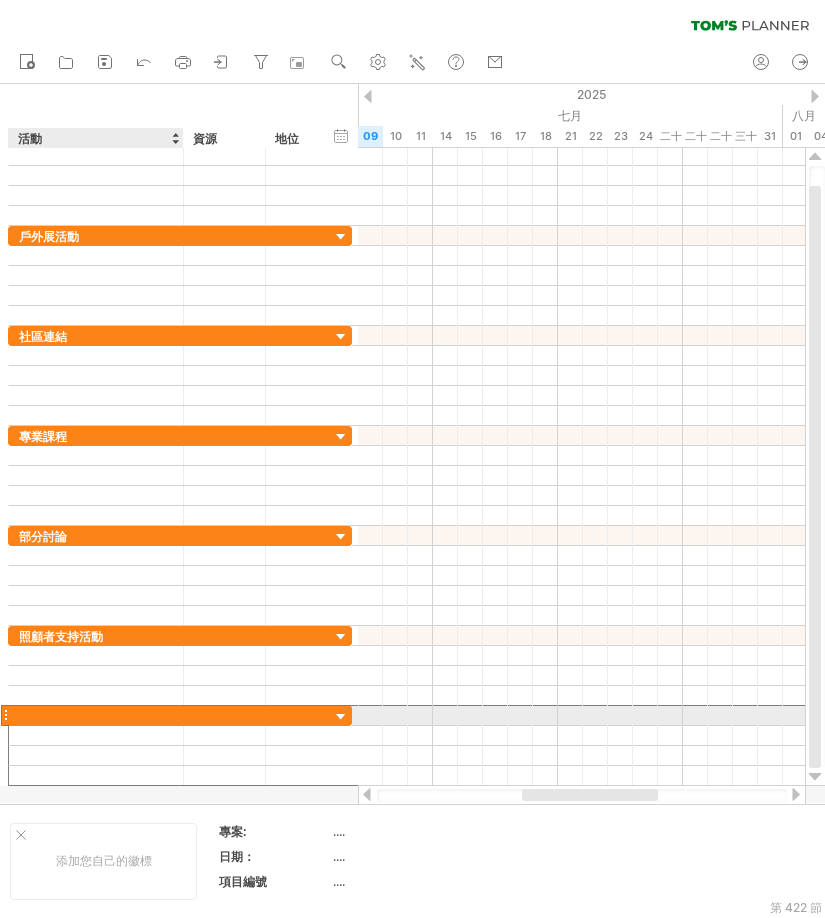 click at bounding box center (96, 715) 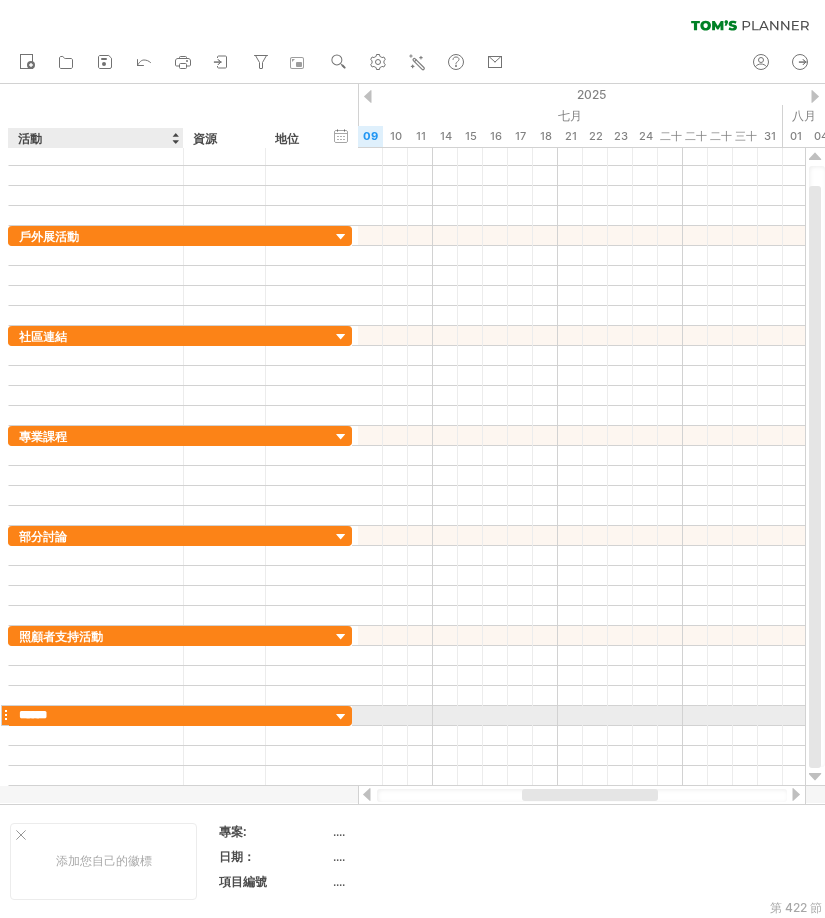 type on "****" 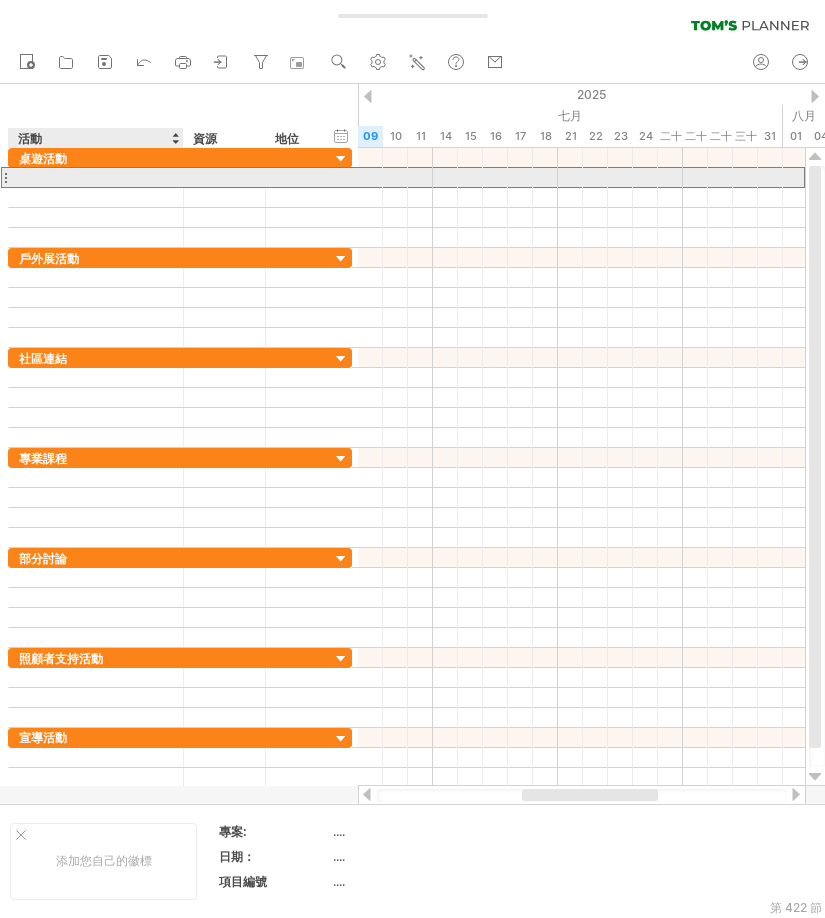 click at bounding box center (96, 177) 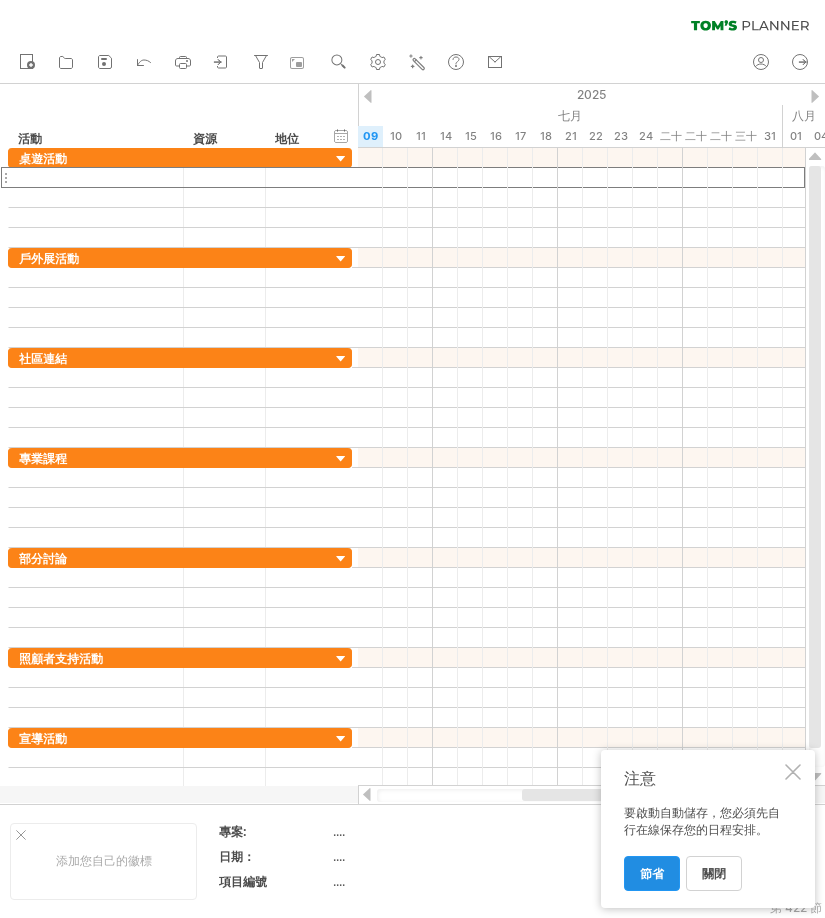 click on "節省" at bounding box center (652, 873) 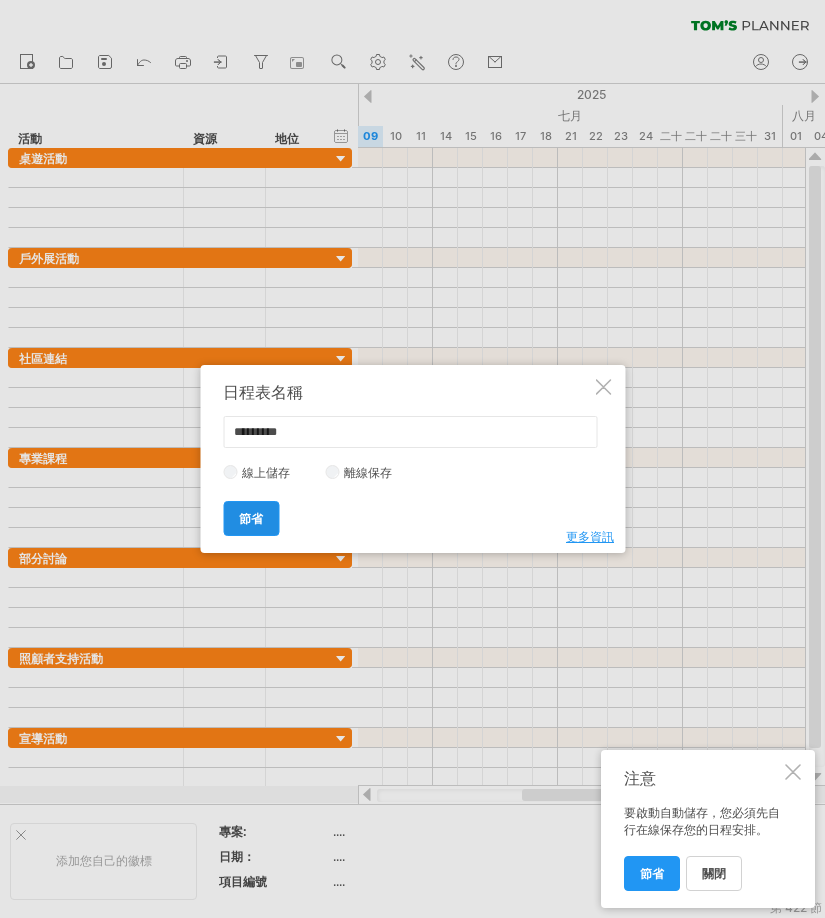 type on "*********" 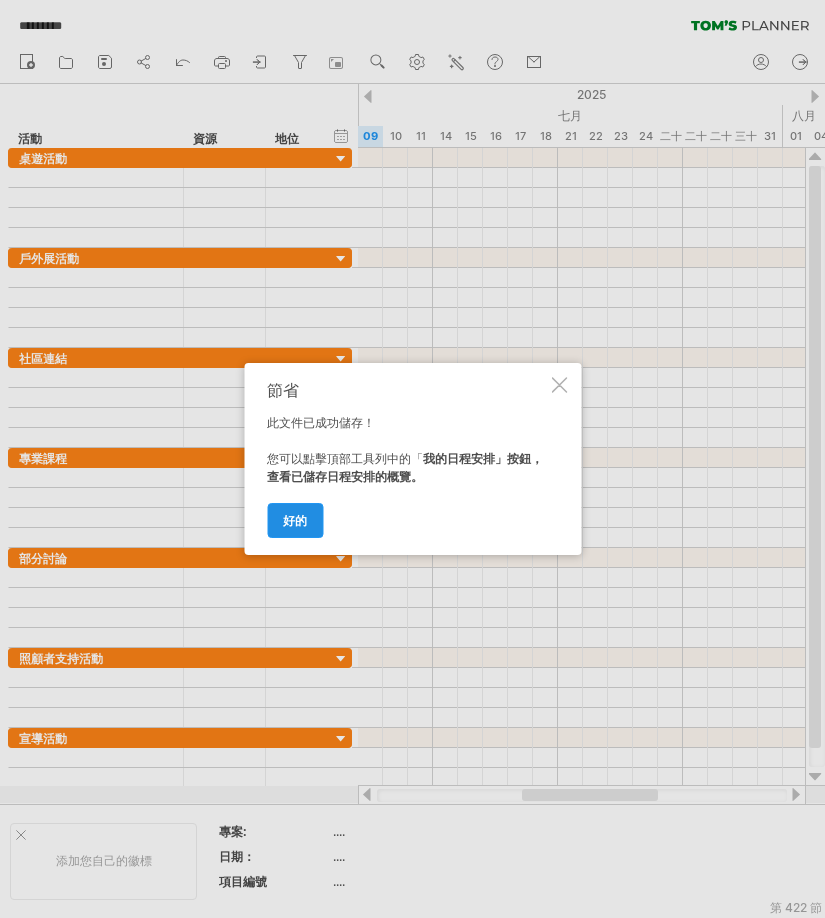 click on "好的" at bounding box center [295, 520] 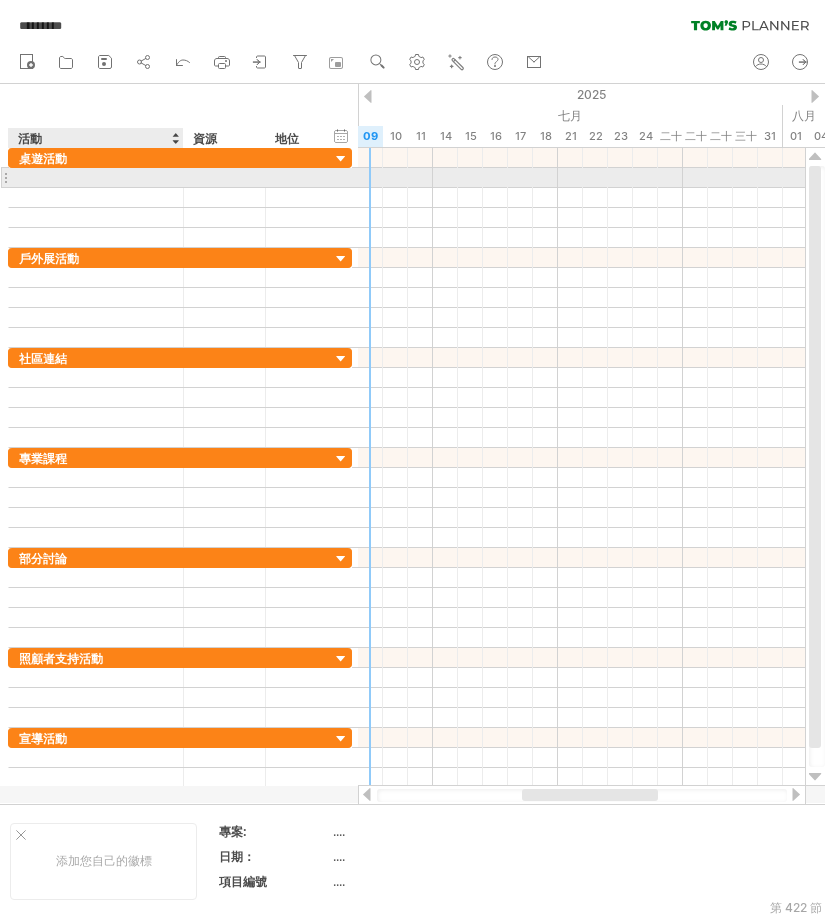 click at bounding box center (96, 177) 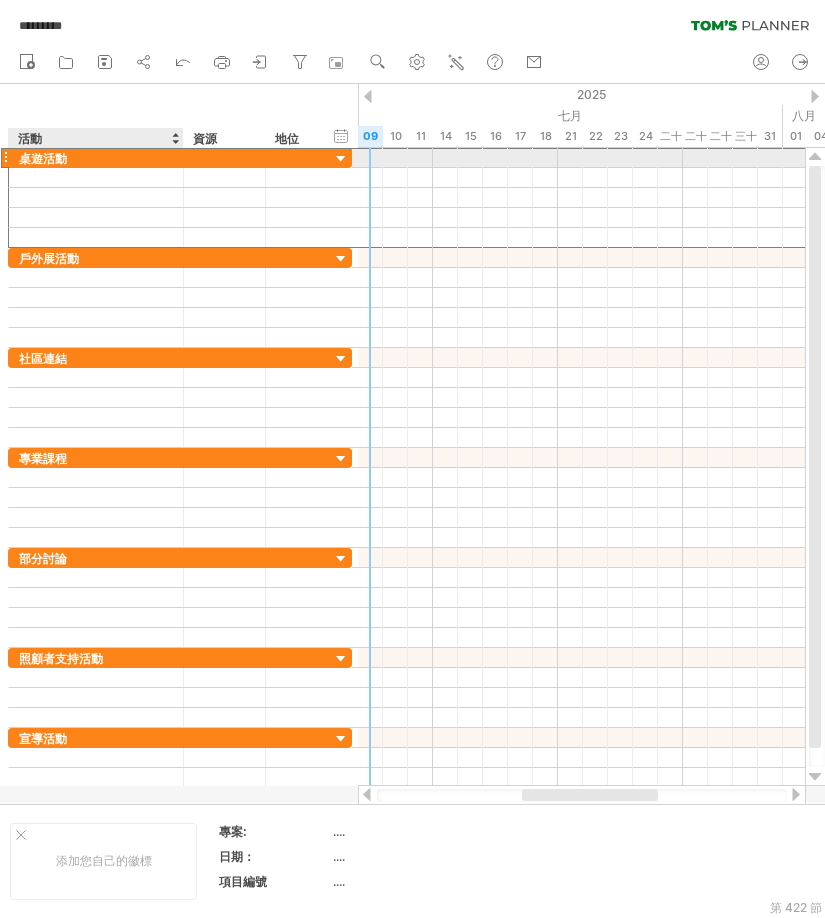 click on "[EVENT]" at bounding box center (96, 157) 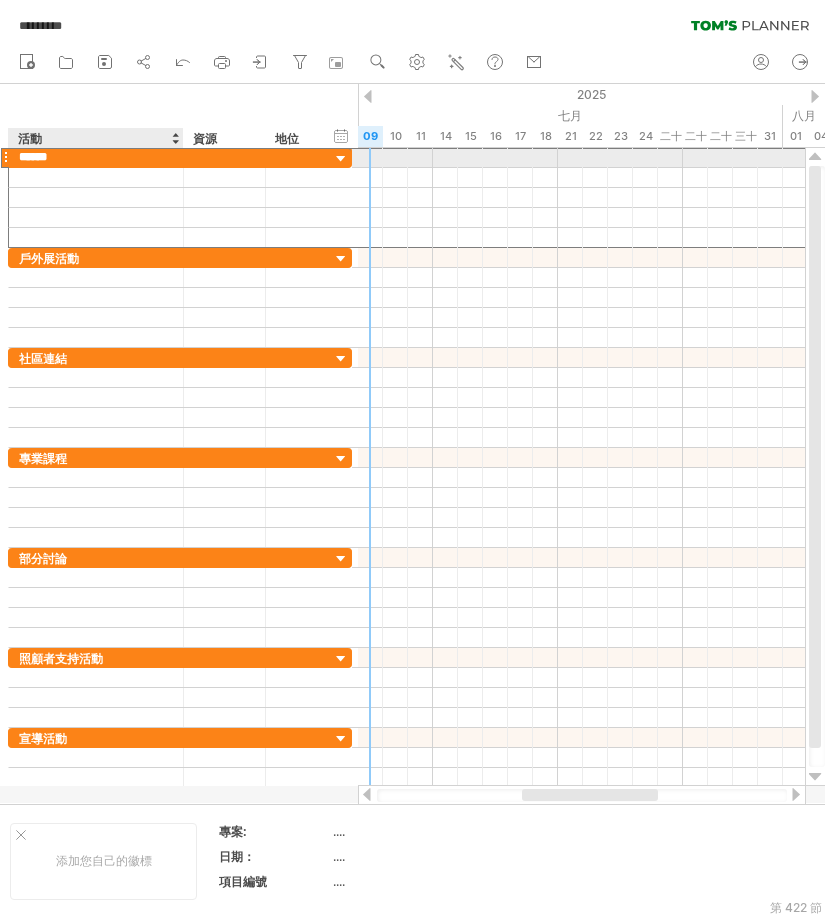 type on "*******" 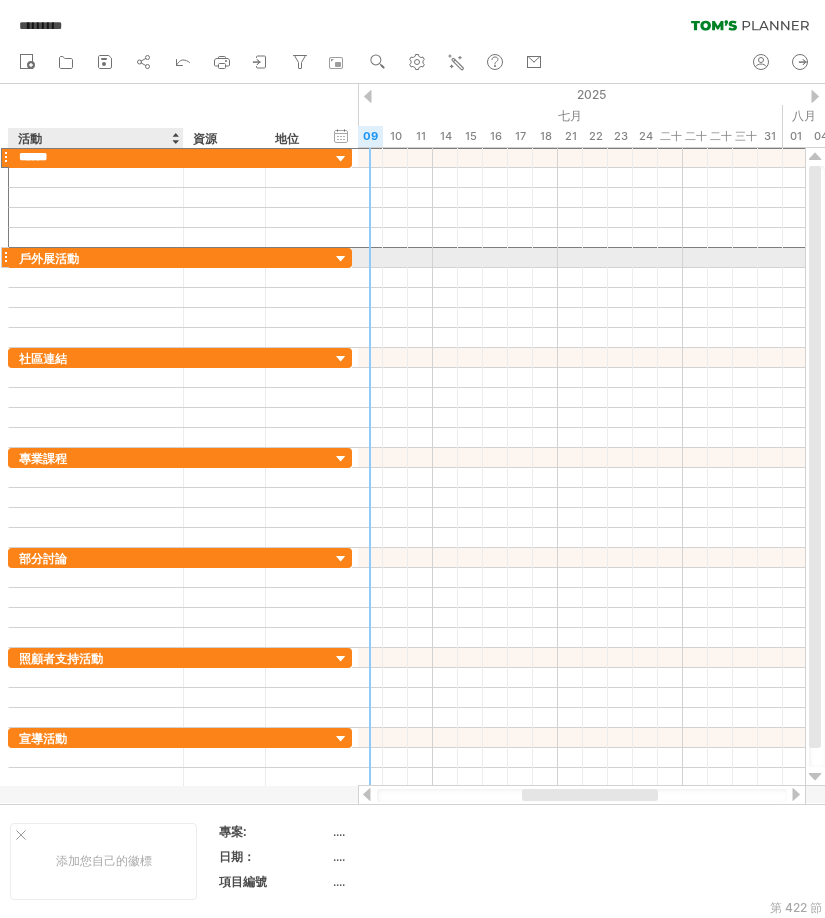 click on "戶外展活動" at bounding box center (96, 257) 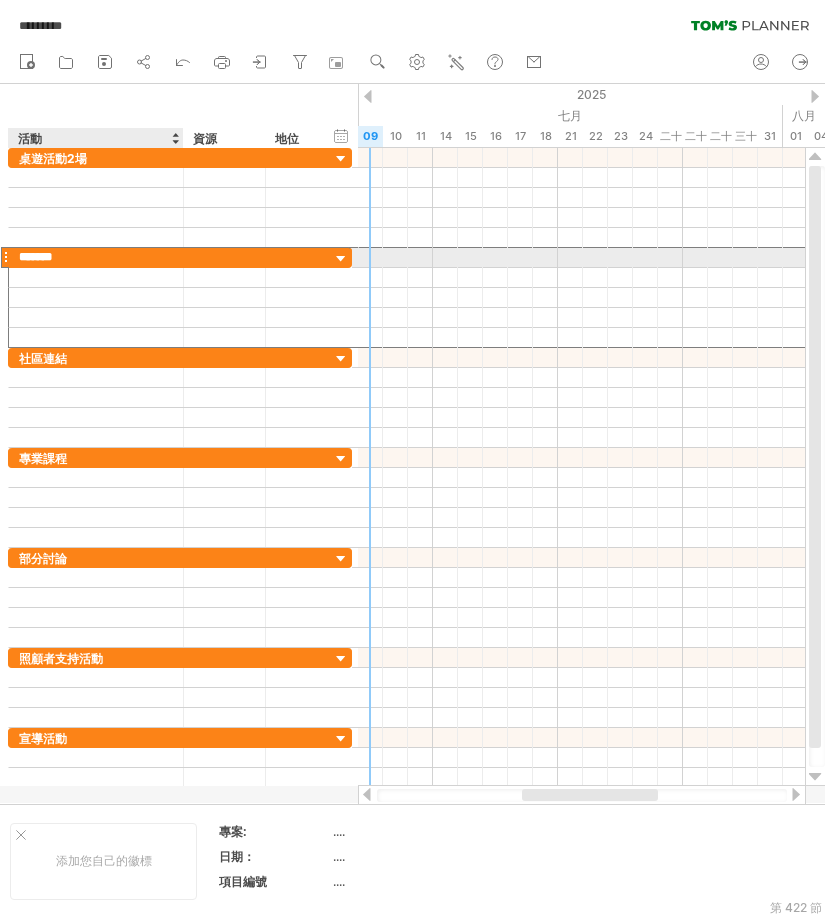 type on "******" 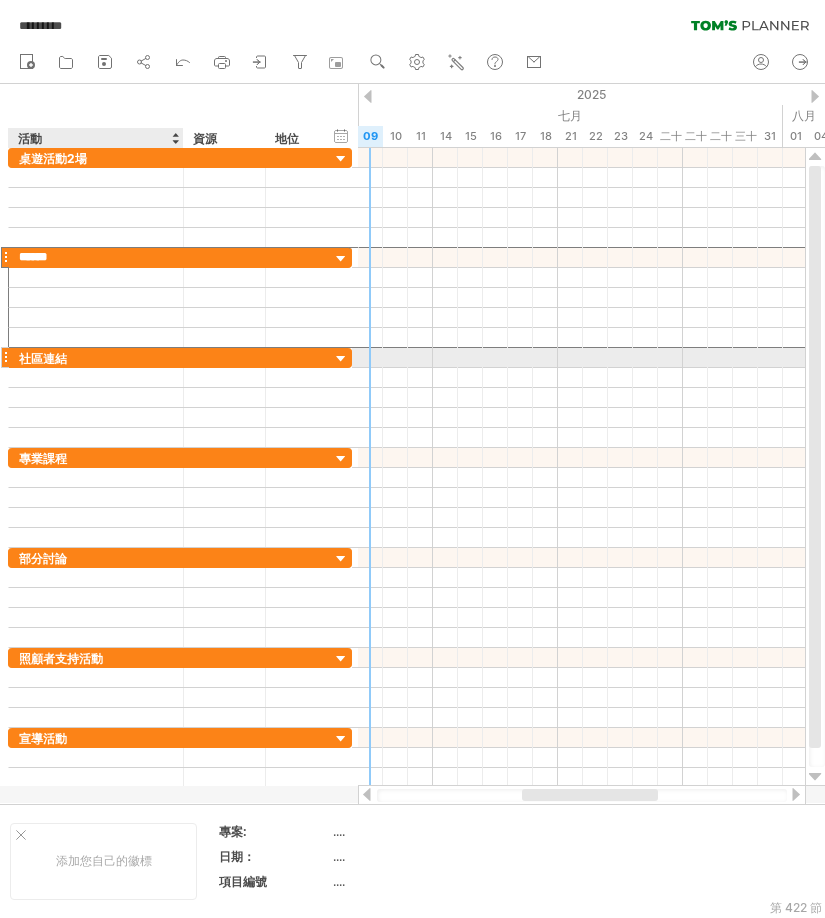 click on "社區連結" at bounding box center (96, 357) 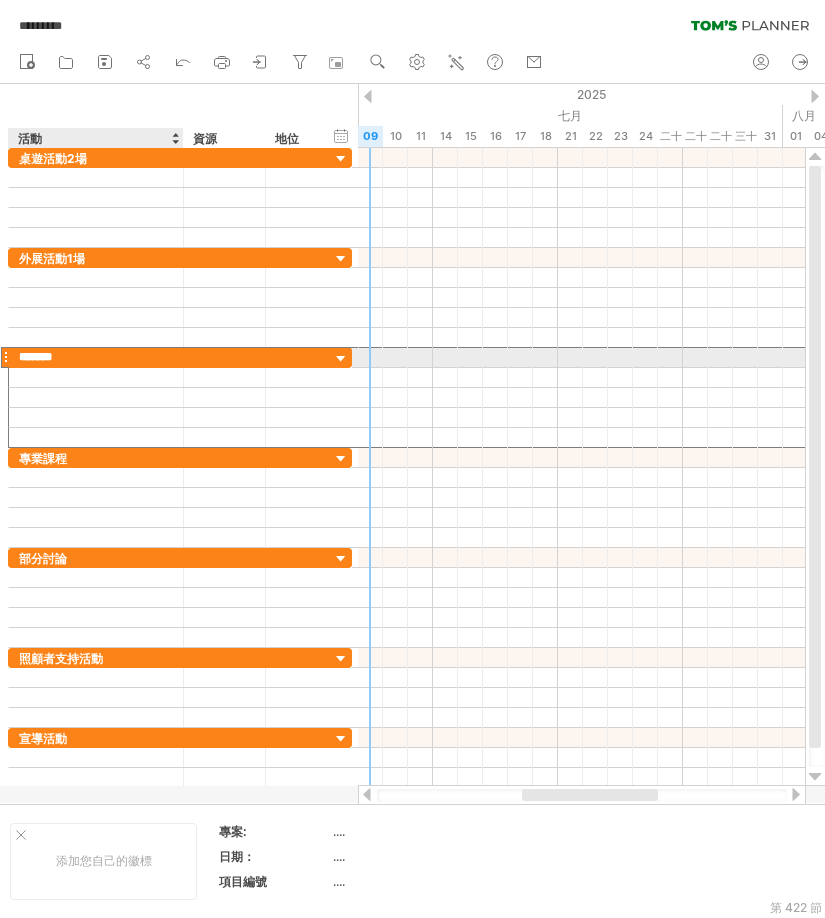 type on "******" 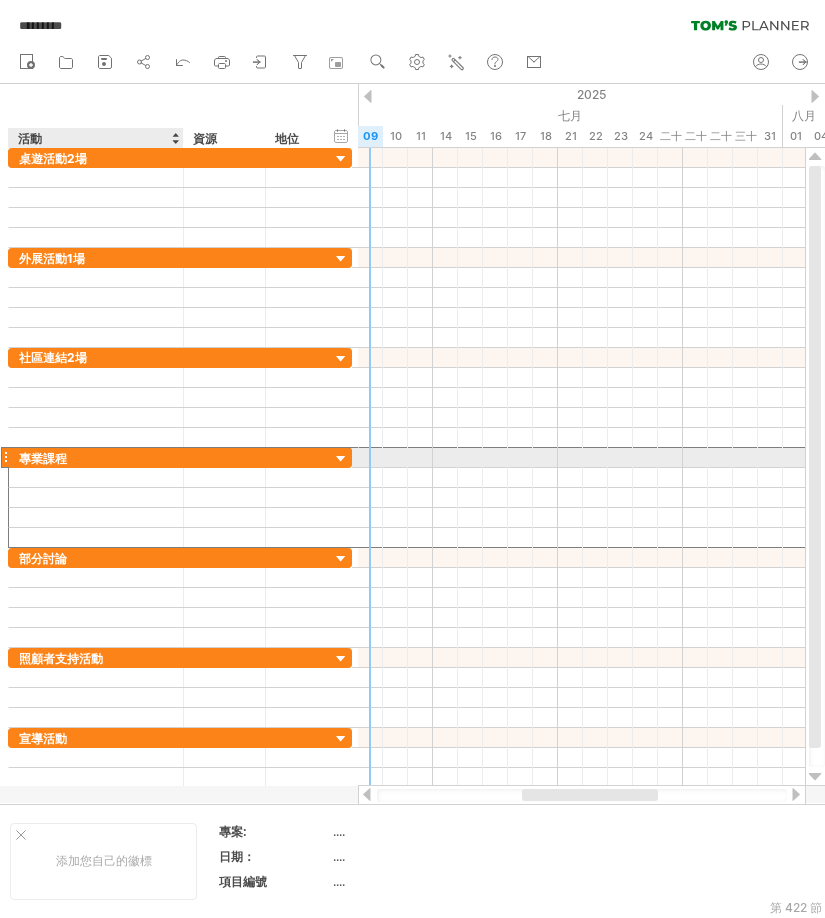 click on "專業課程" at bounding box center (96, 457) 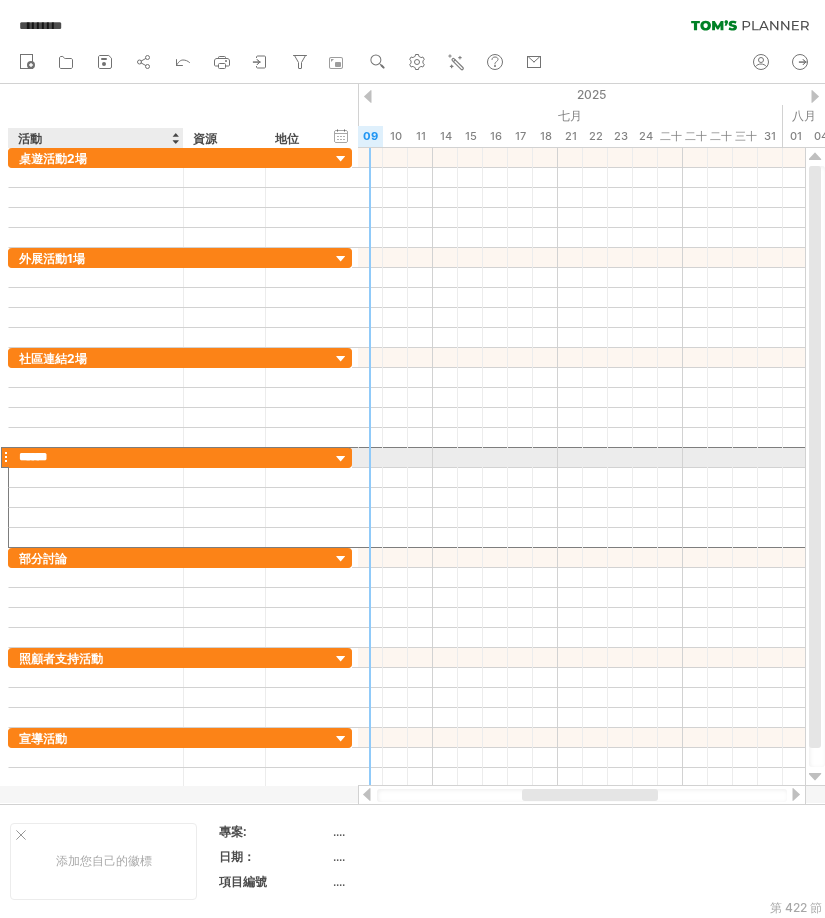 click on "******" at bounding box center [96, 457] 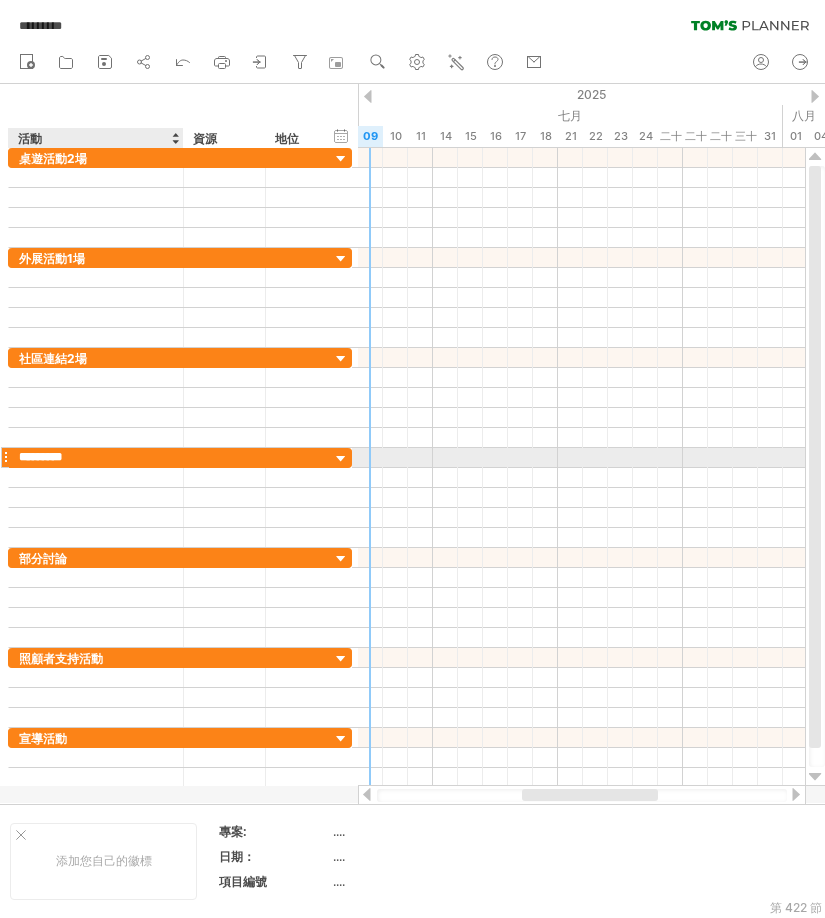 type on "********" 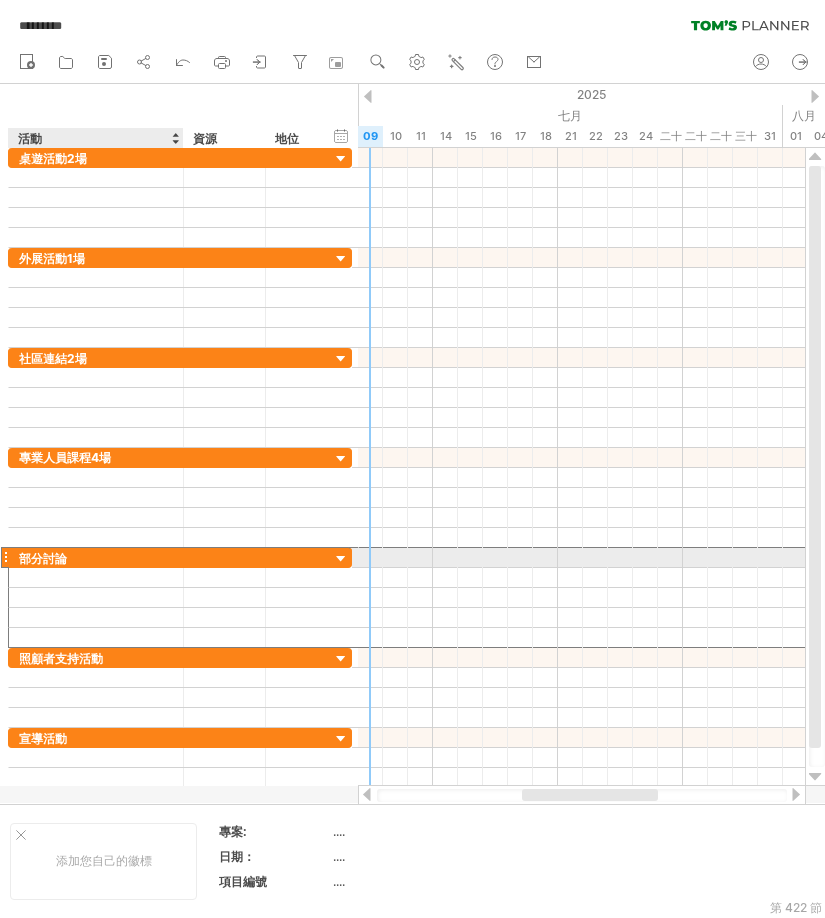 click on "部分討論" at bounding box center [96, 557] 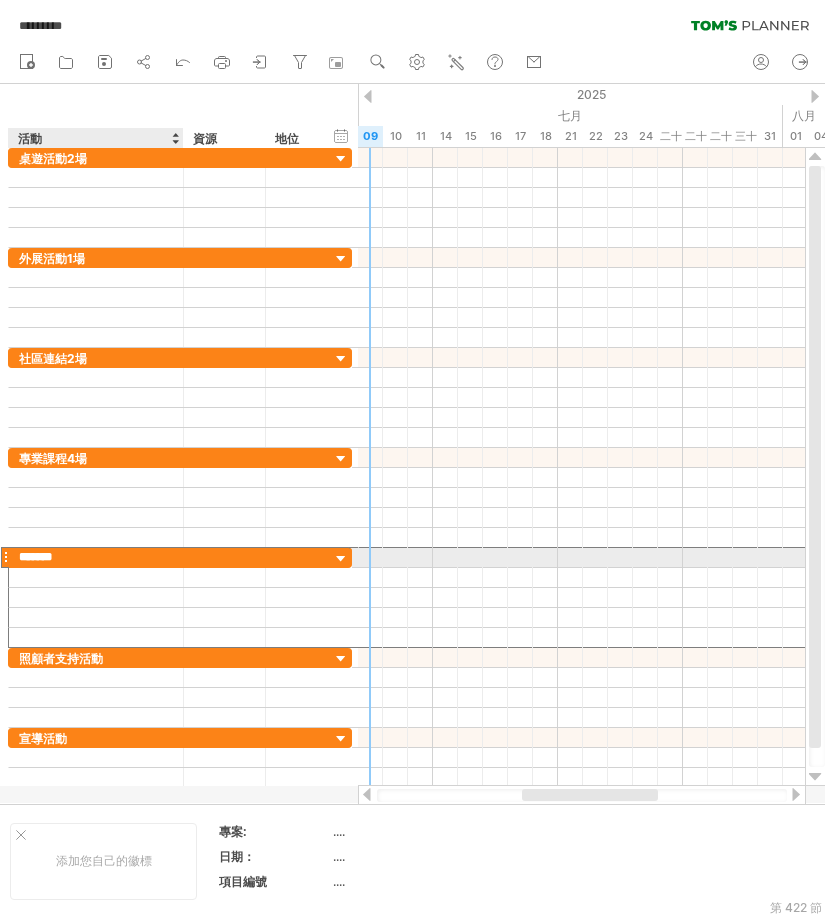 type on "******" 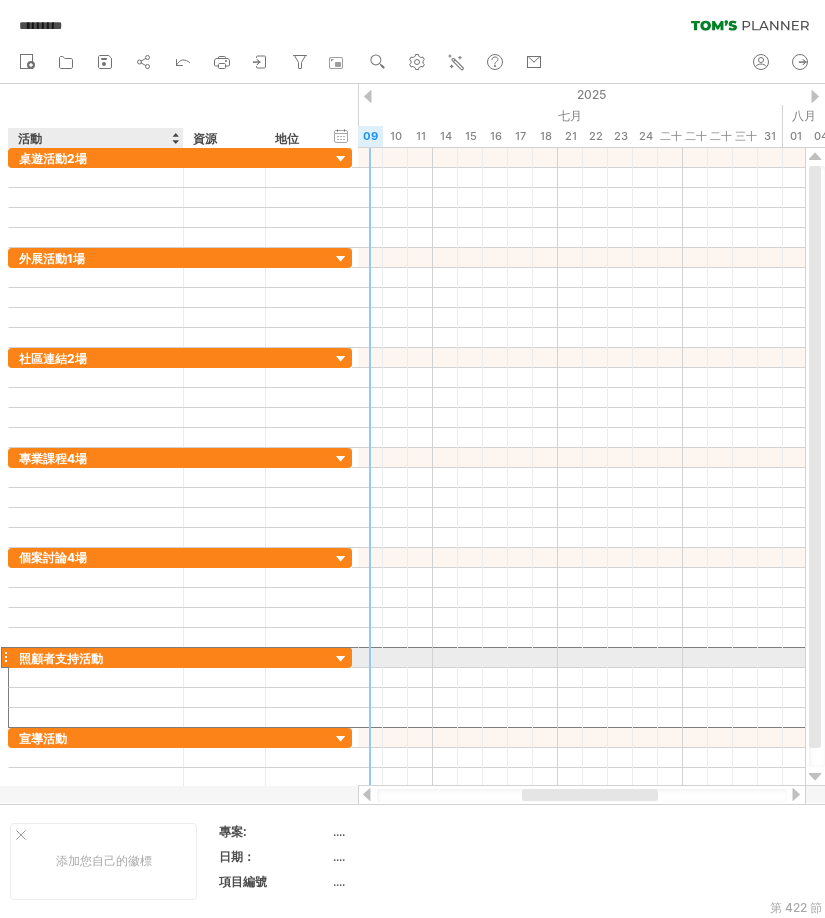 click on "照顧者支持活動" at bounding box center [96, 657] 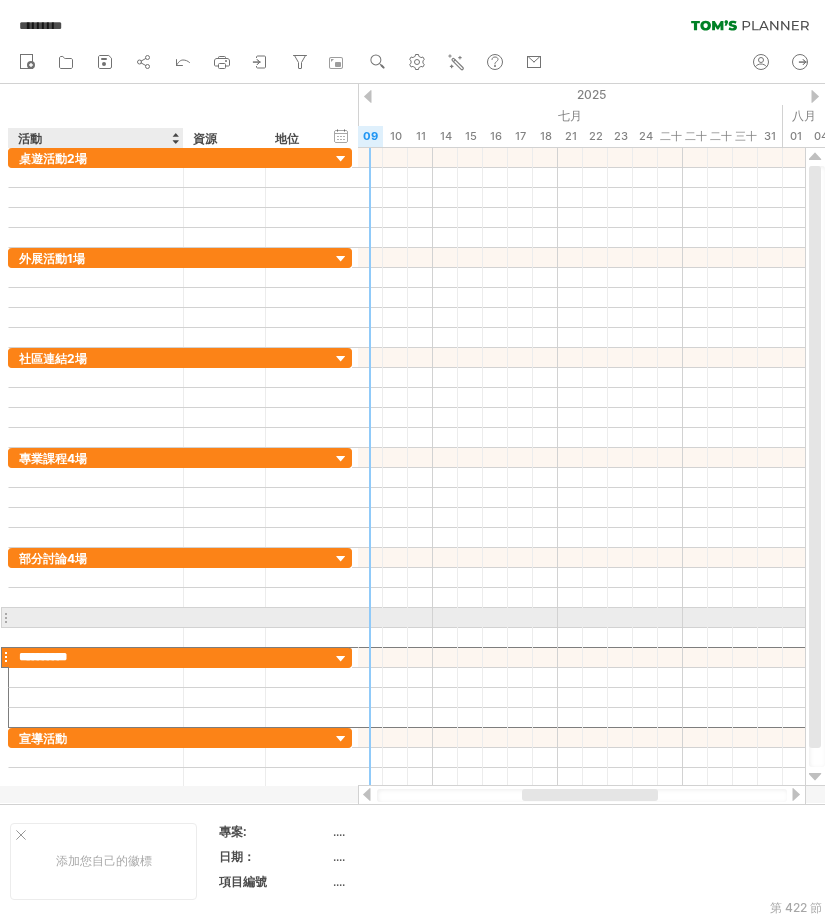 type on "*********" 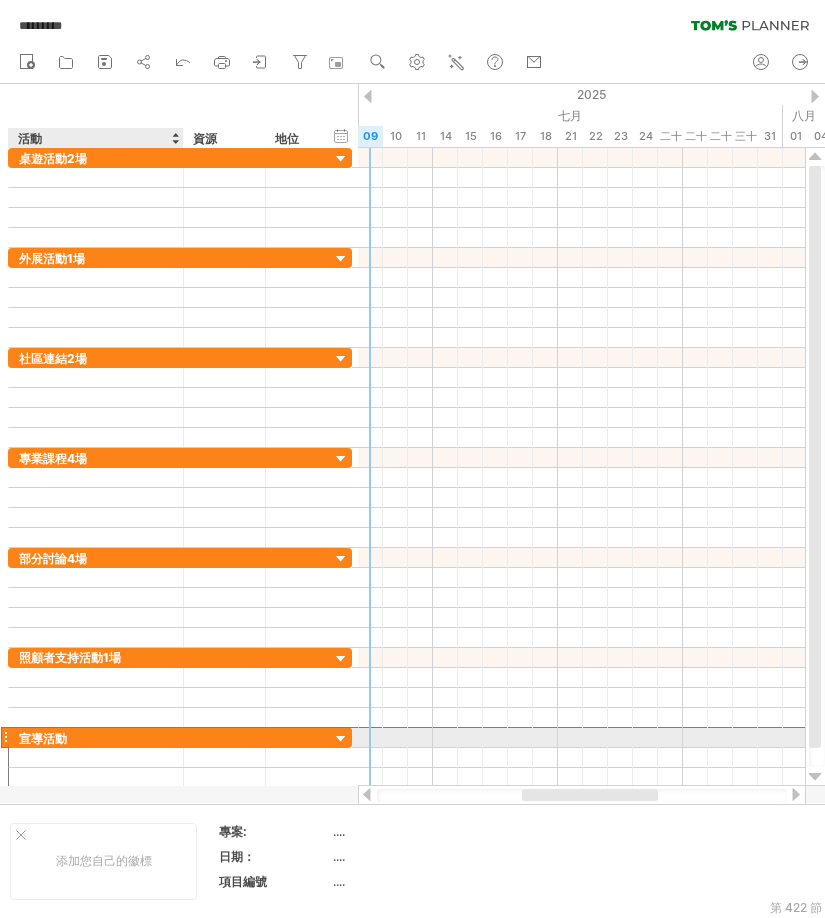 click on "宣導活動" at bounding box center (96, 737) 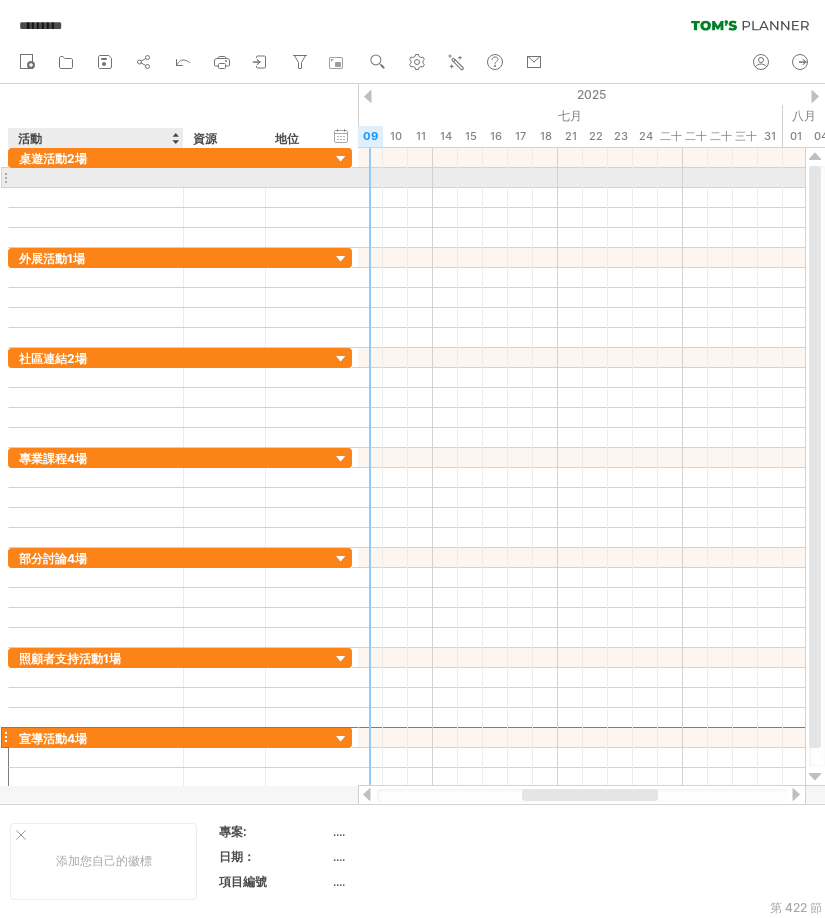 click at bounding box center (96, 177) 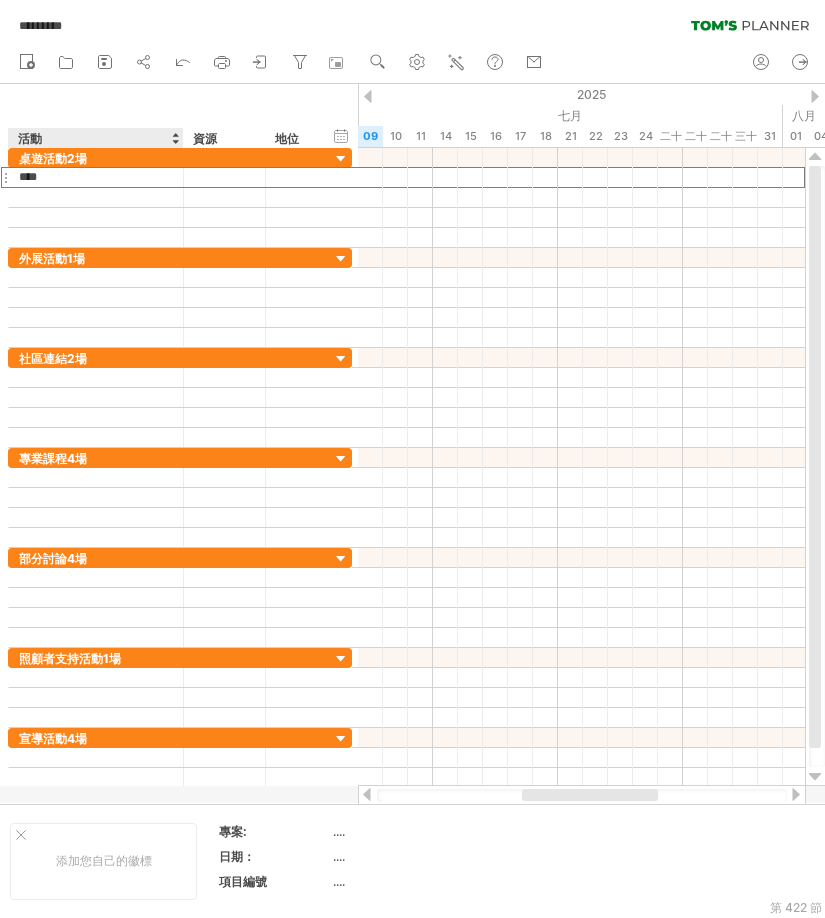 type on "*****" 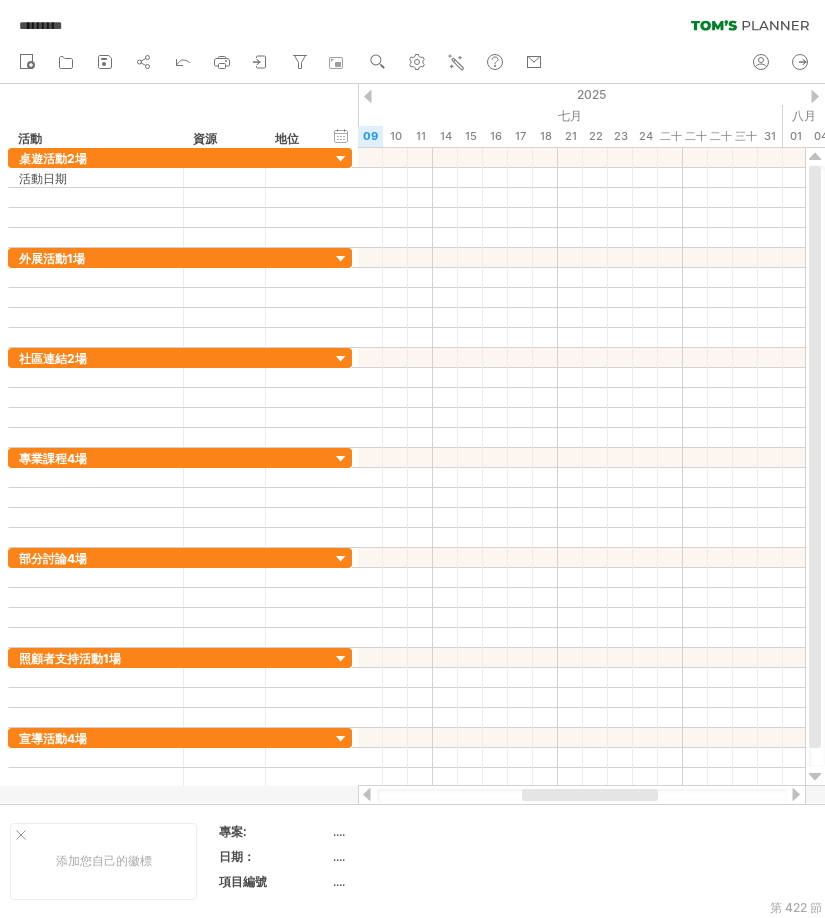click on "2025" at bounding box center (1020, 94) 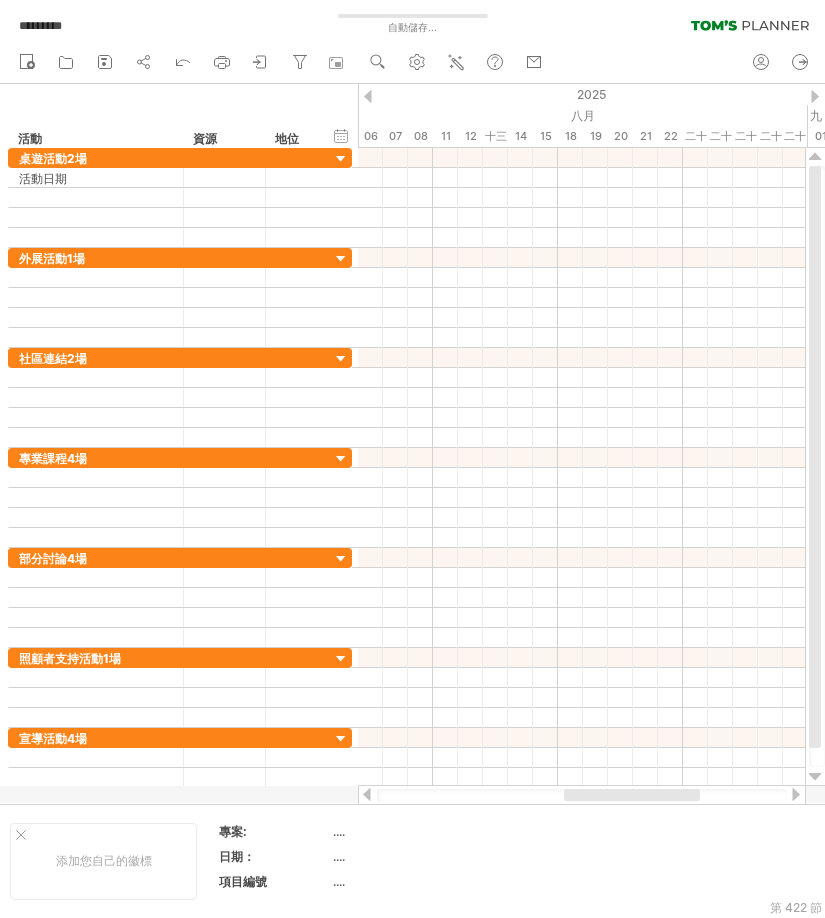 click at bounding box center (815, 96) 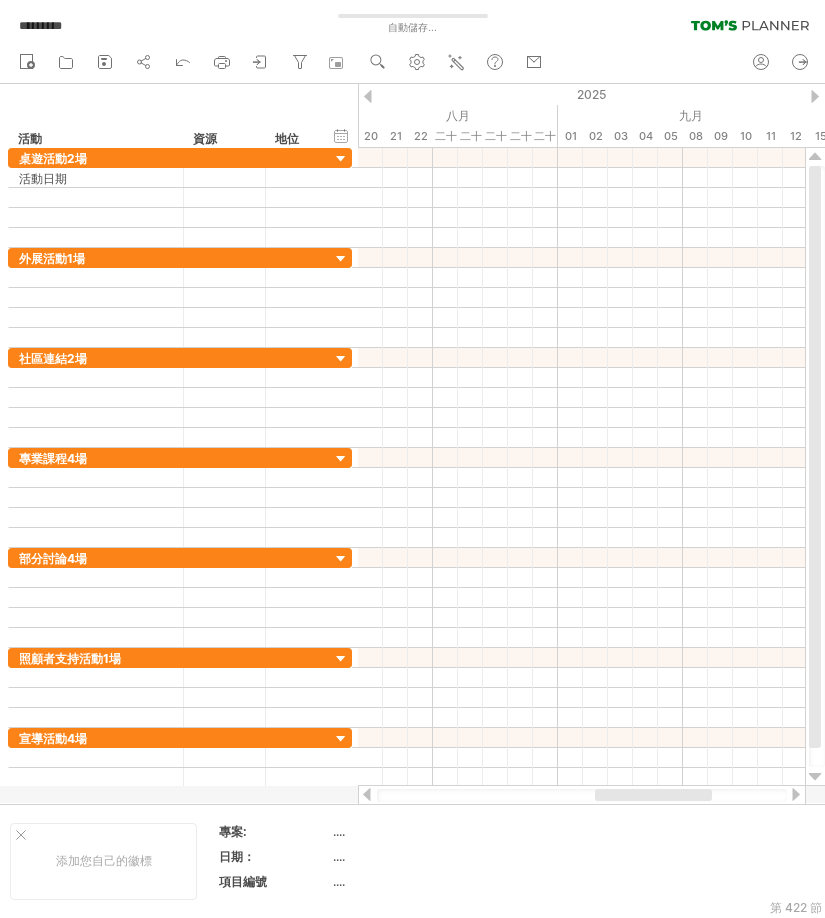 click at bounding box center [815, 96] 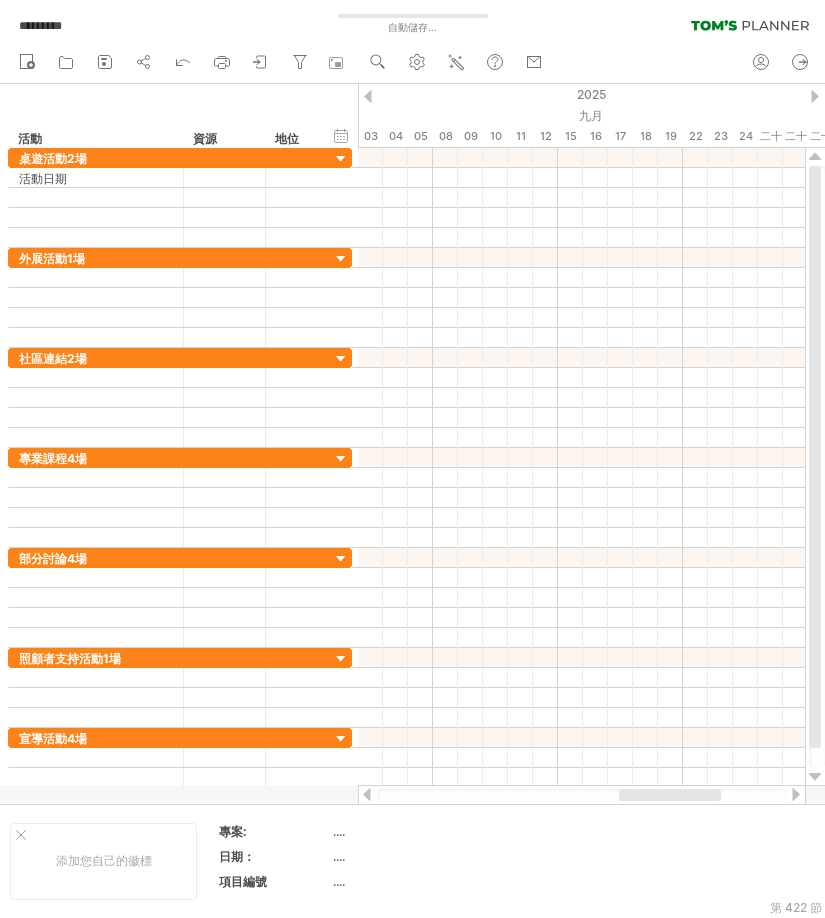 click at bounding box center (815, 96) 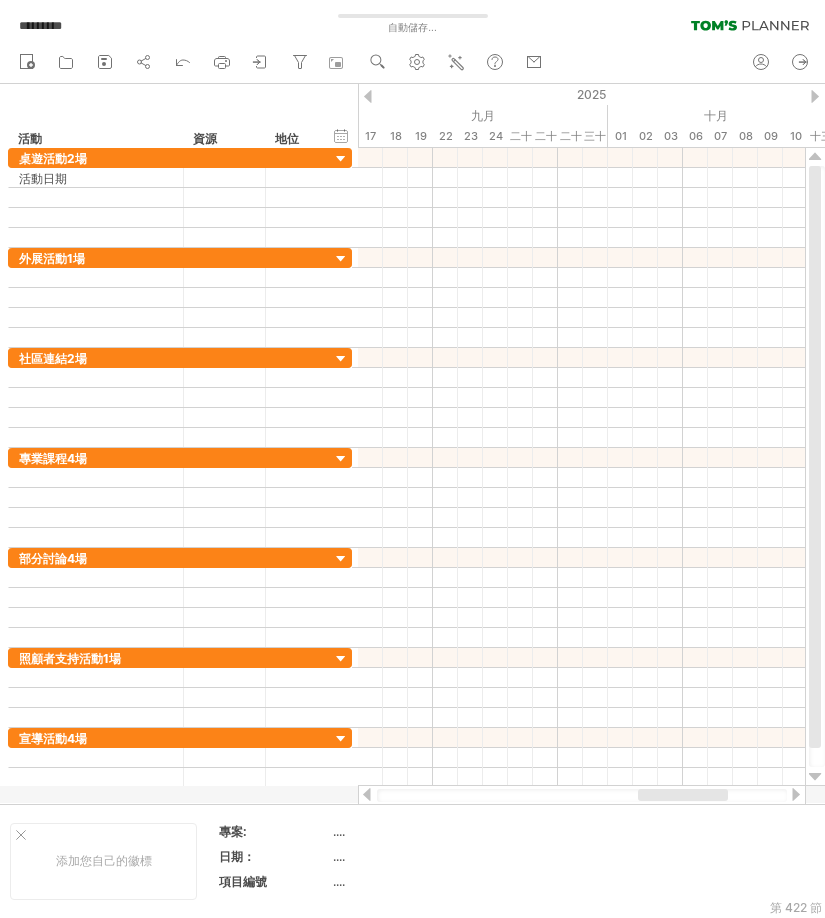 click at bounding box center (815, 96) 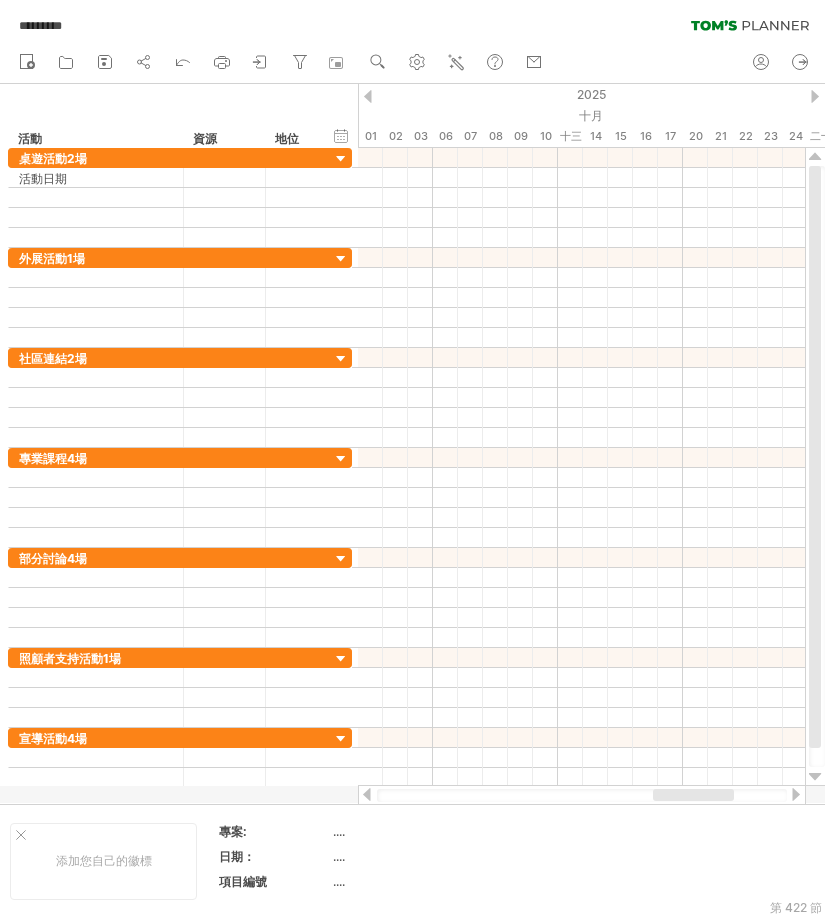 click at bounding box center (815, 96) 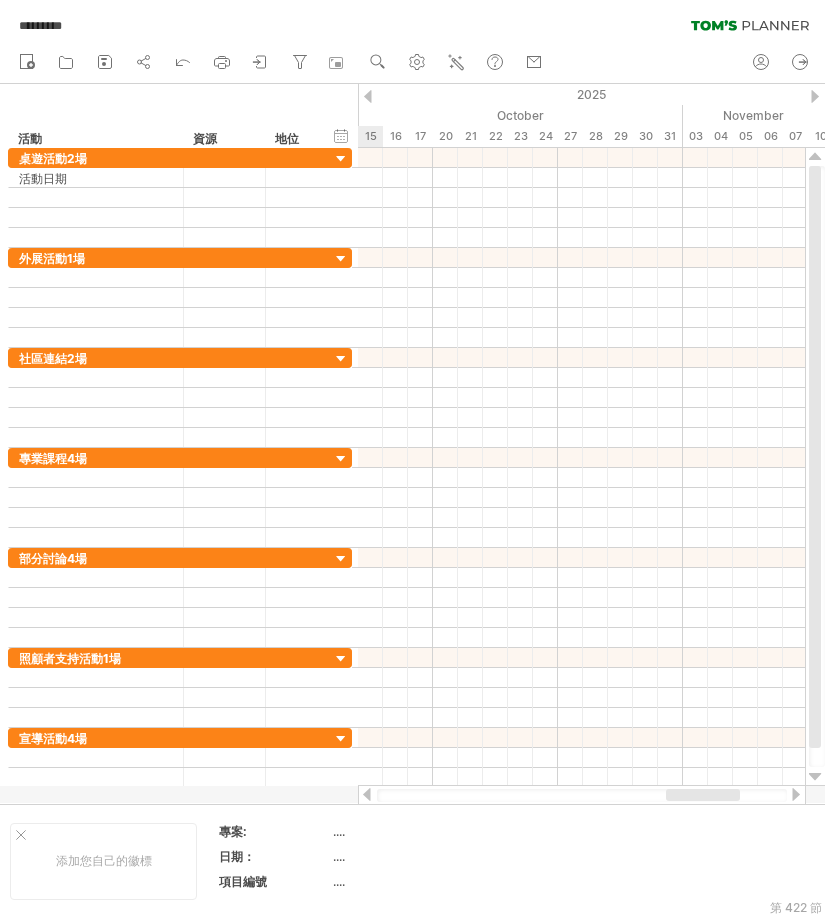 click at bounding box center [815, 96] 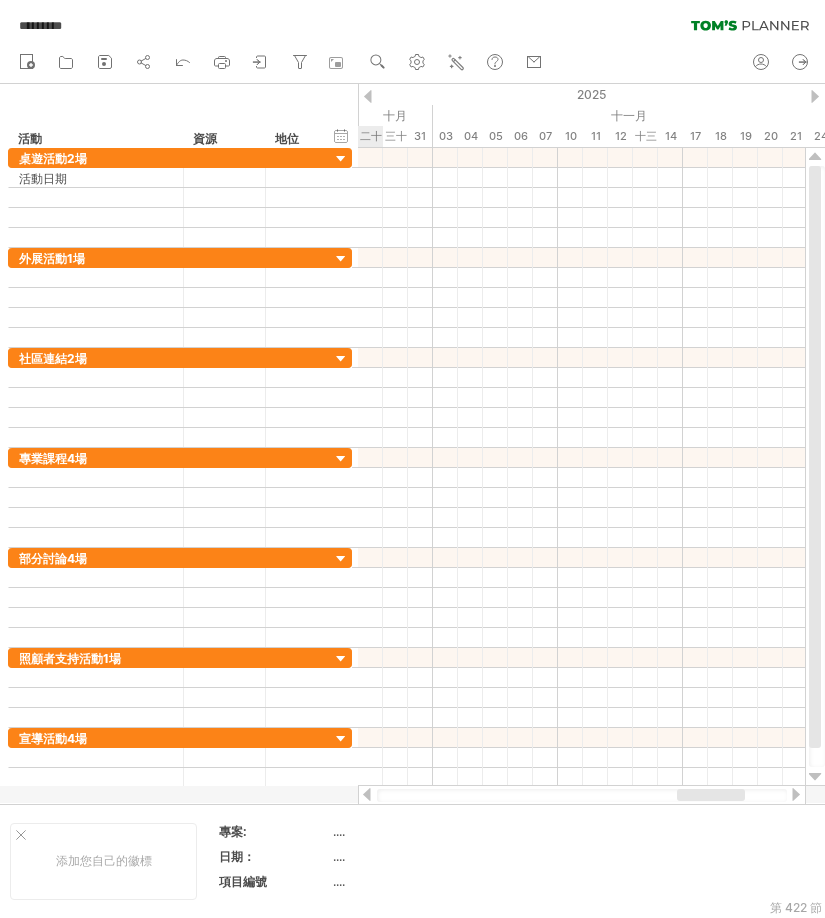 click at bounding box center (815, 96) 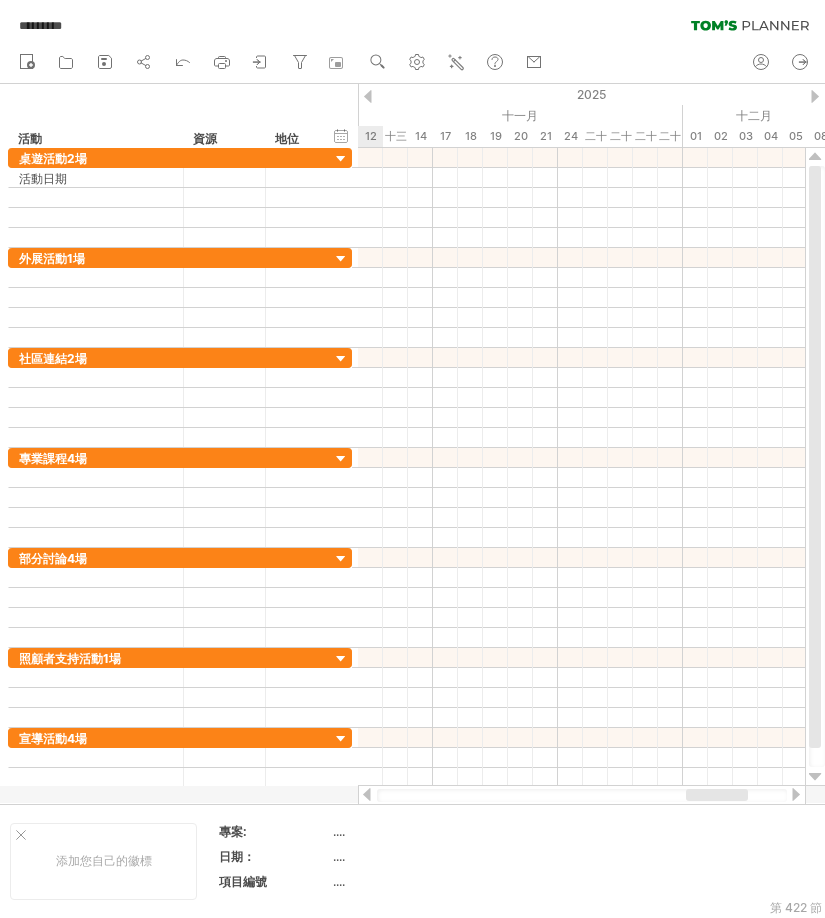 click at bounding box center (815, 96) 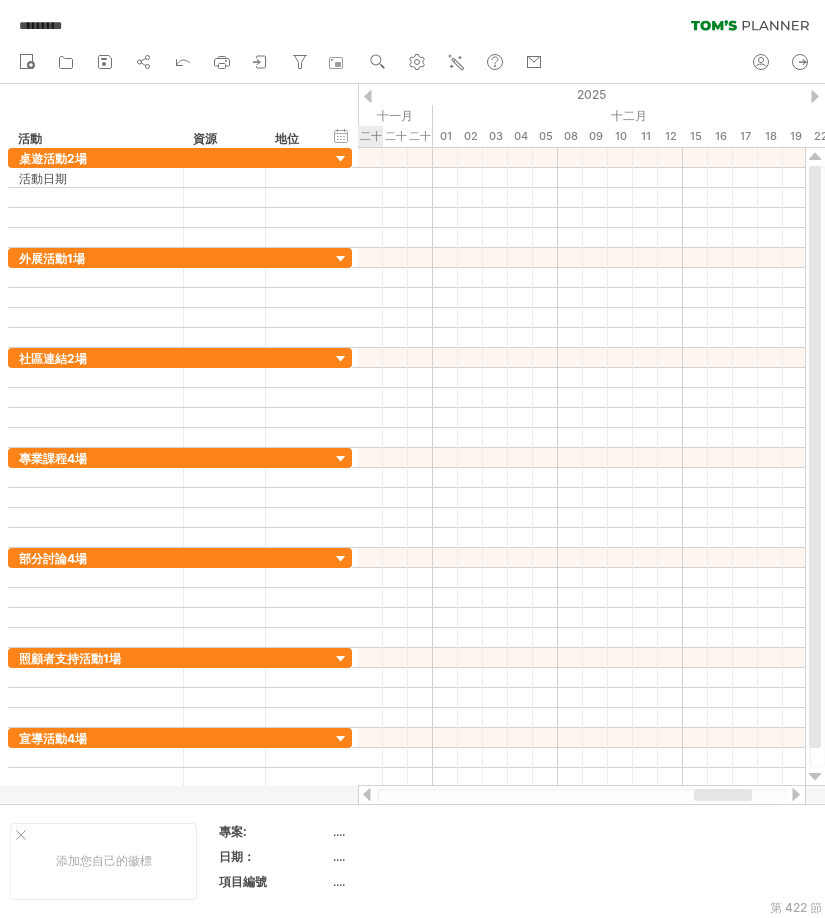 click at bounding box center (815, 96) 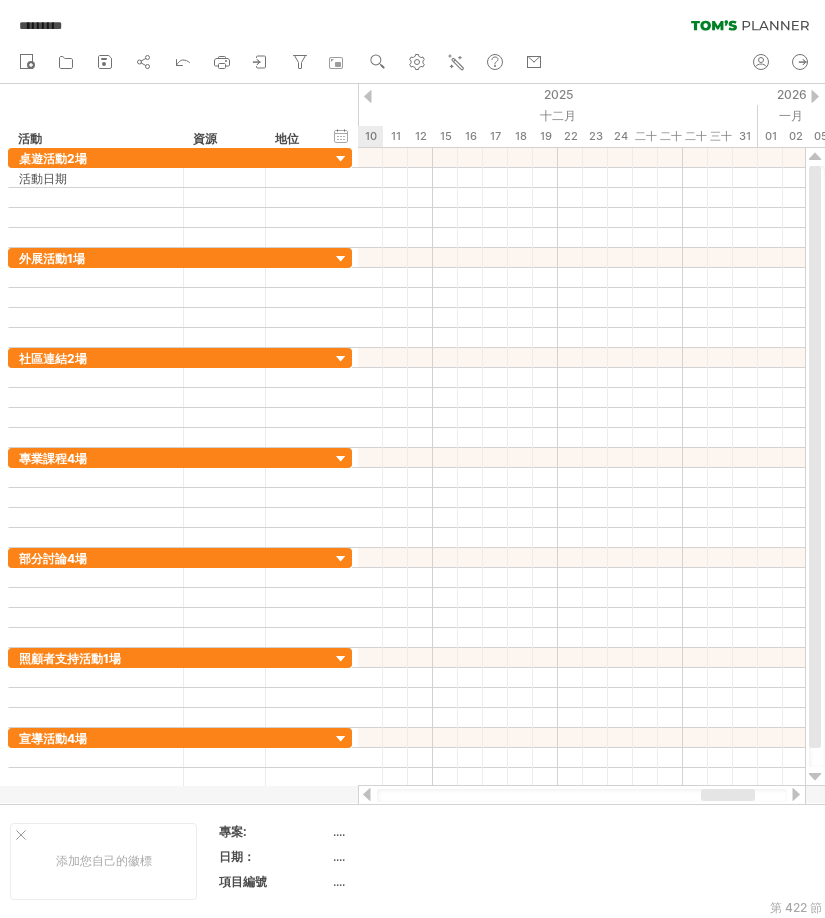 click at bounding box center (815, 96) 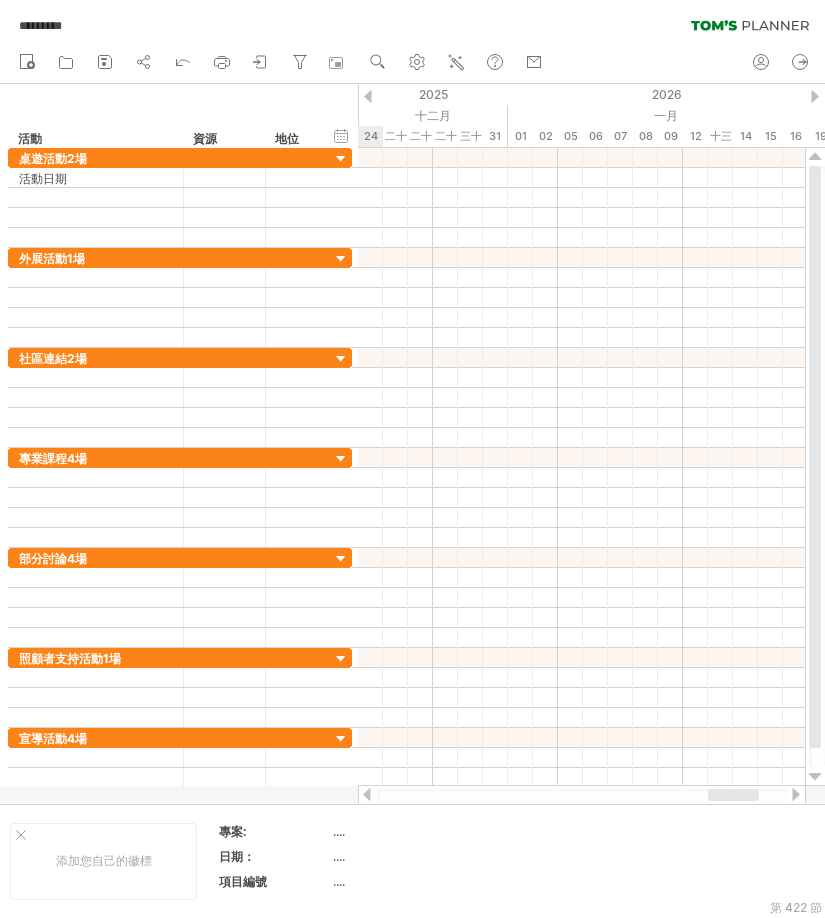 click at bounding box center [815, 96] 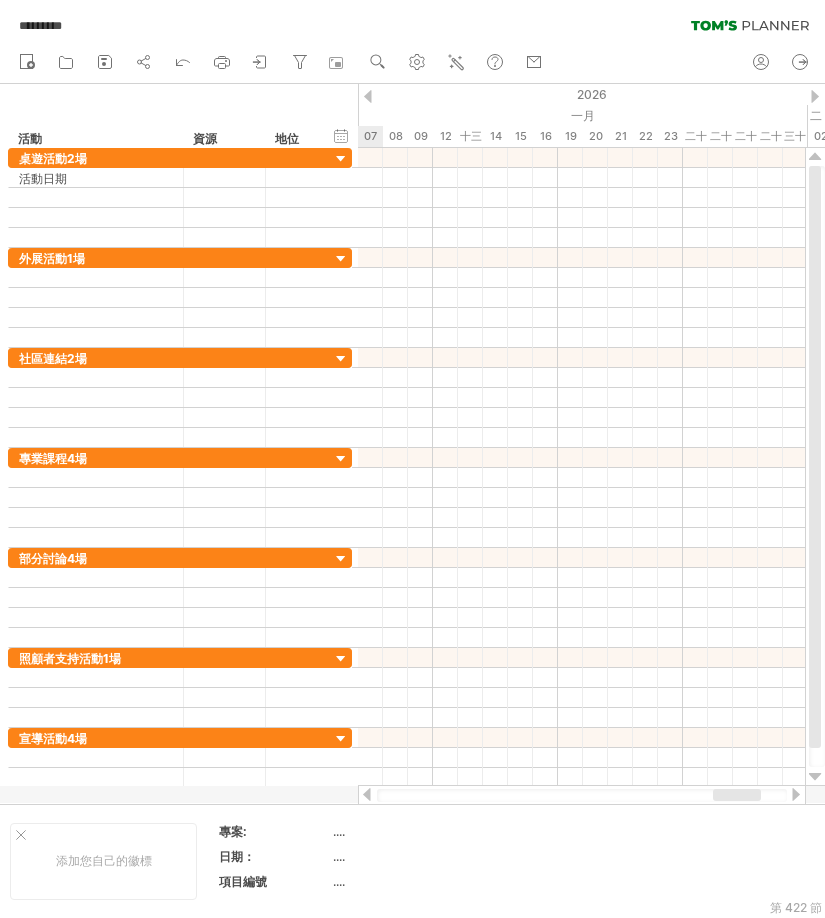 click on "2026" at bounding box center [1145, 94] 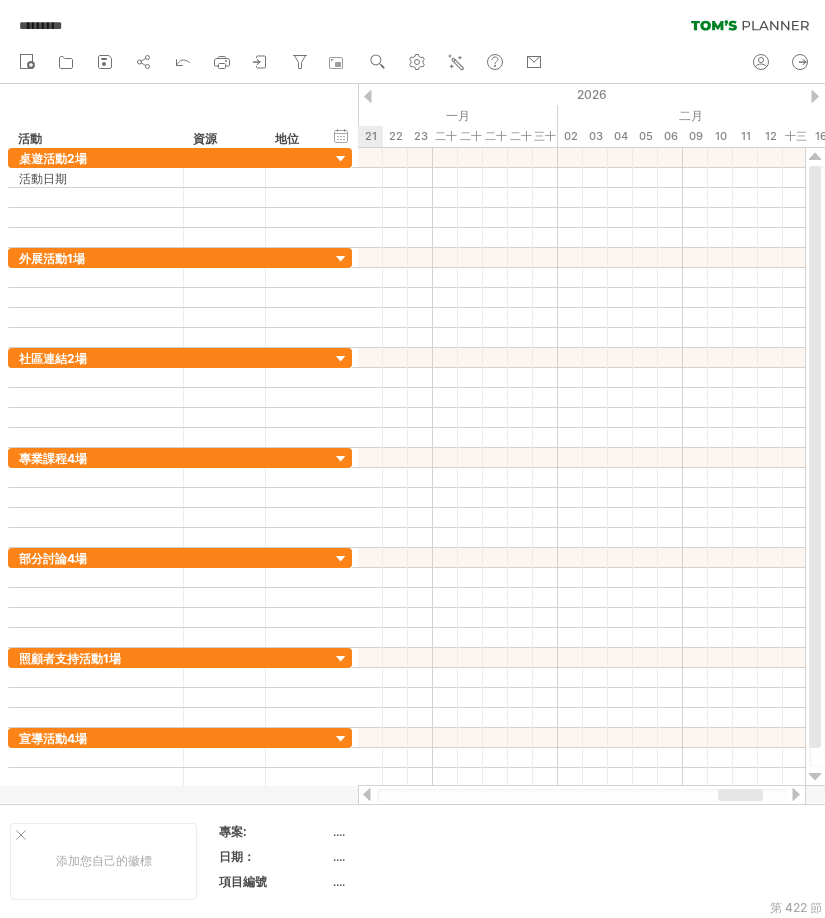 click at bounding box center (815, 96) 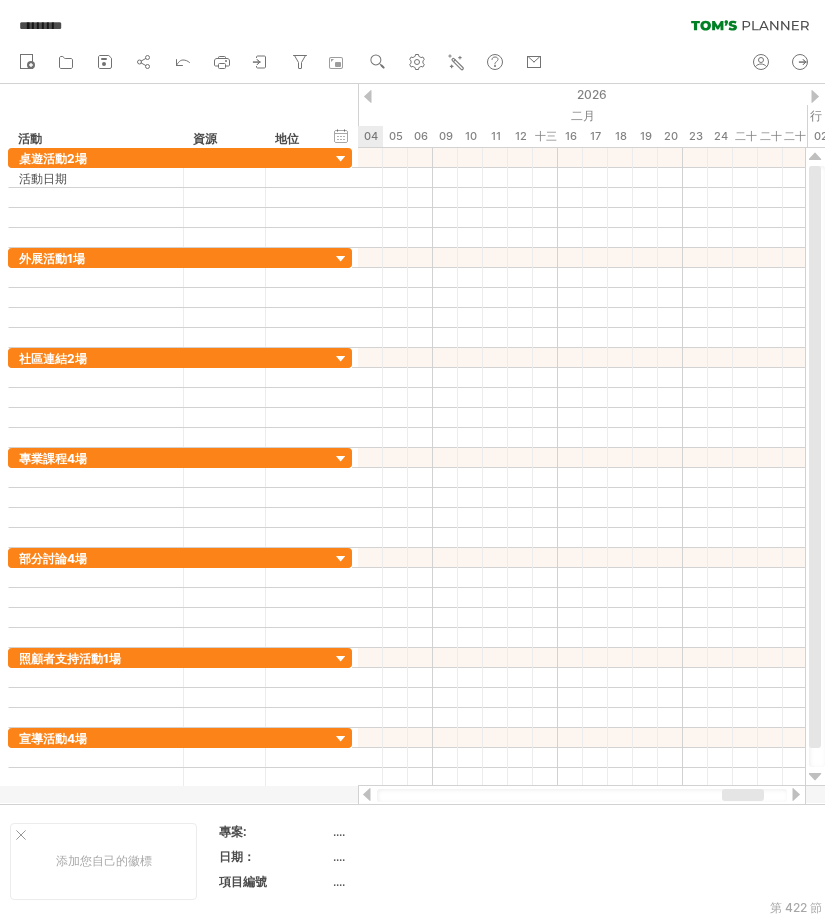 click at bounding box center (815, 96) 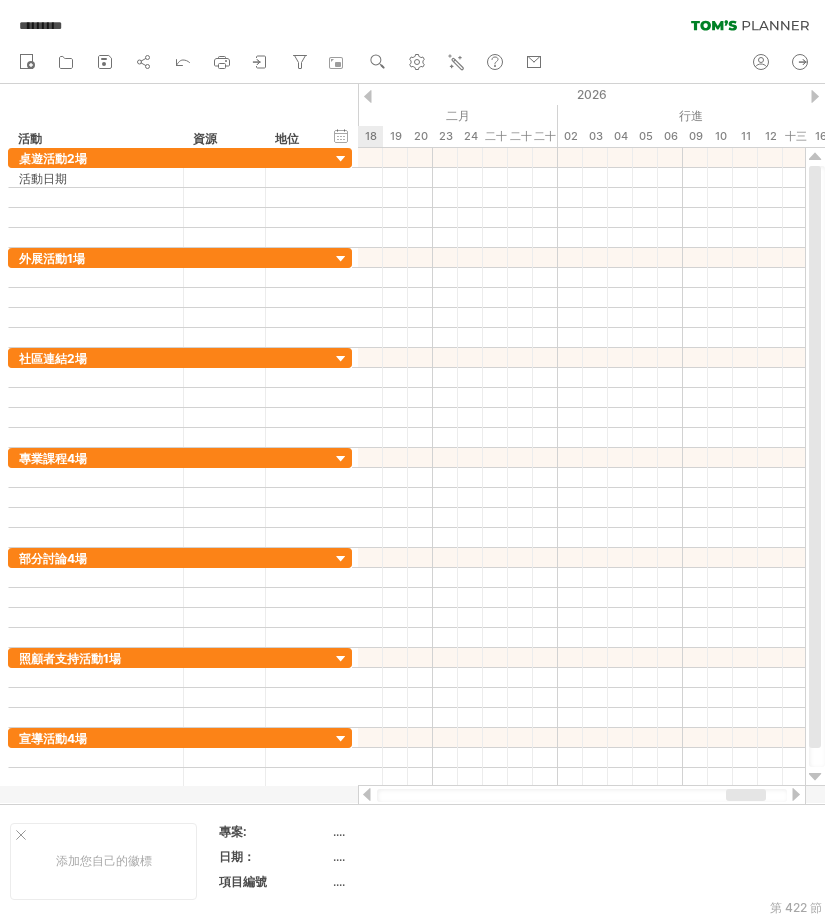 click at bounding box center (815, 96) 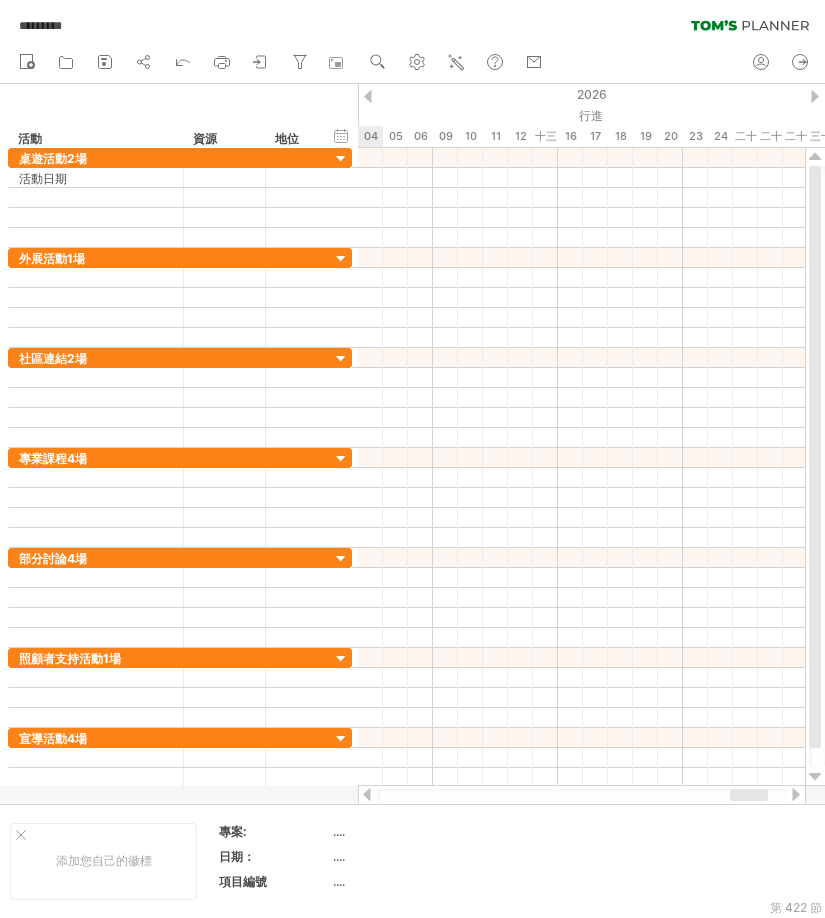 click at bounding box center [815, 96] 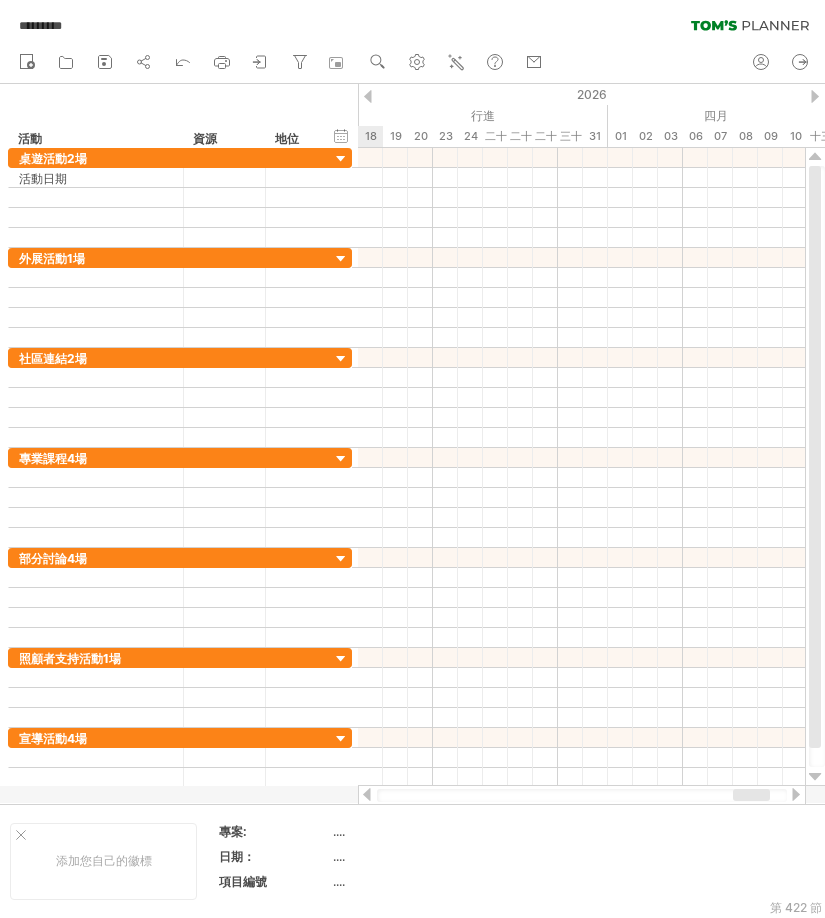 click at bounding box center (815, 96) 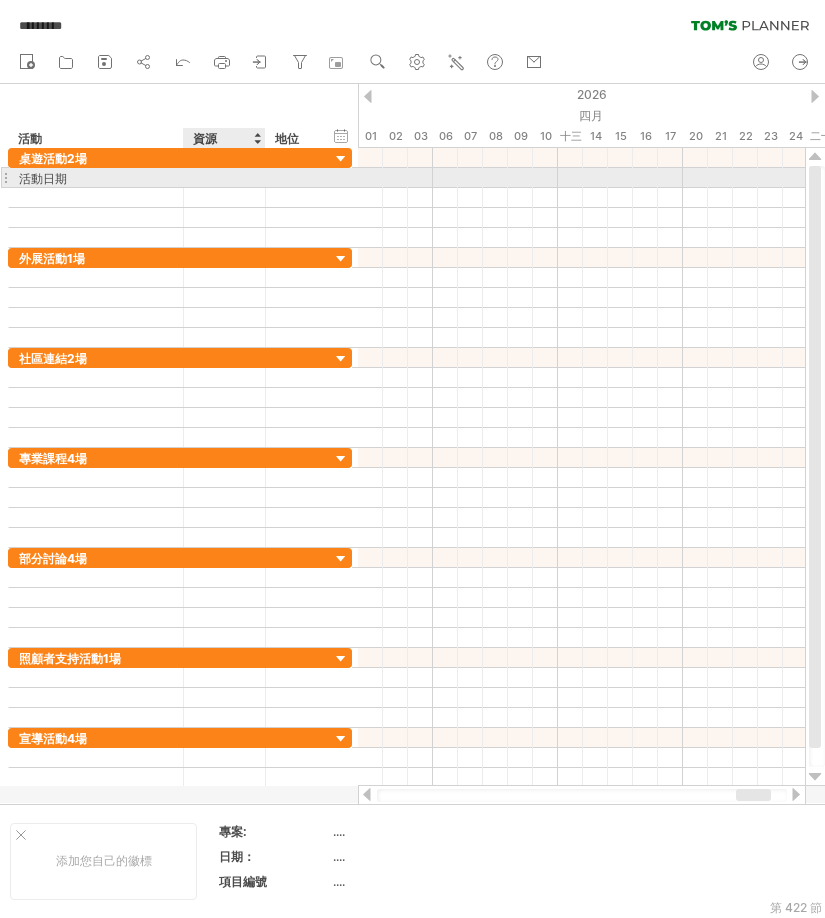 click at bounding box center [96, 177] 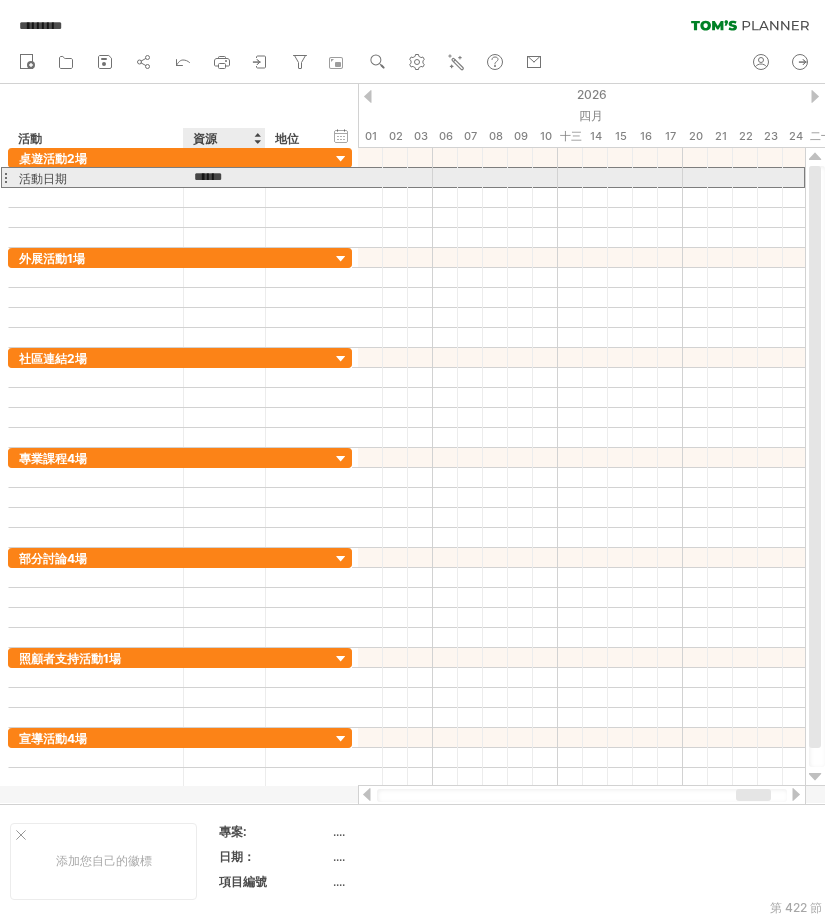 type on "****" 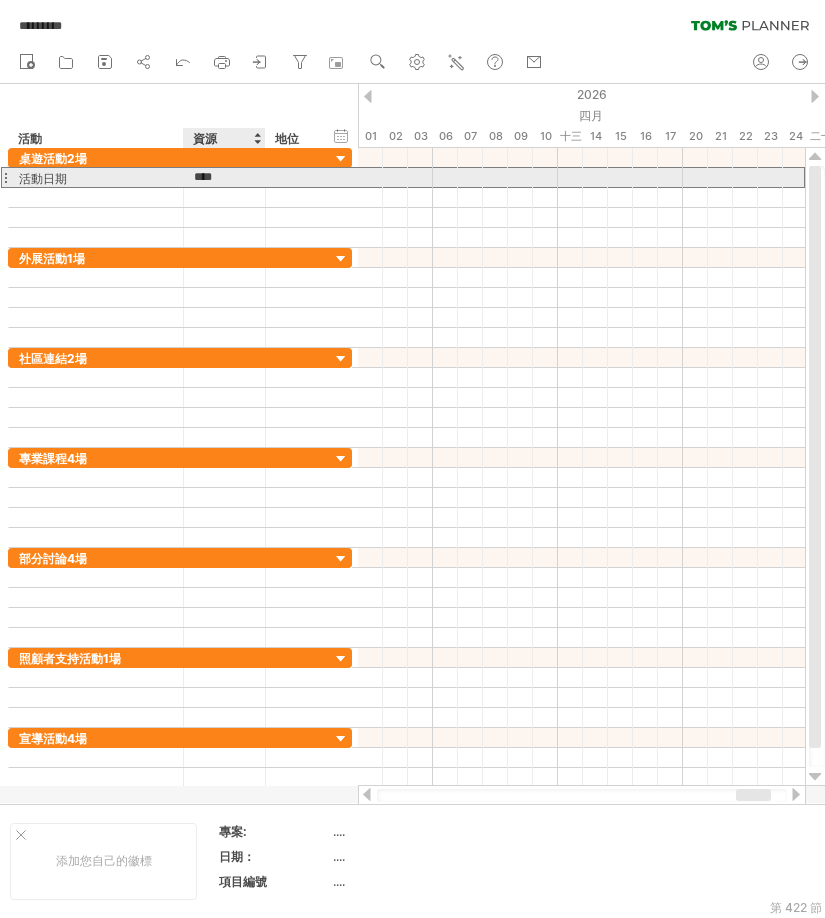 scroll, scrollTop: 0, scrollLeft: 0, axis: both 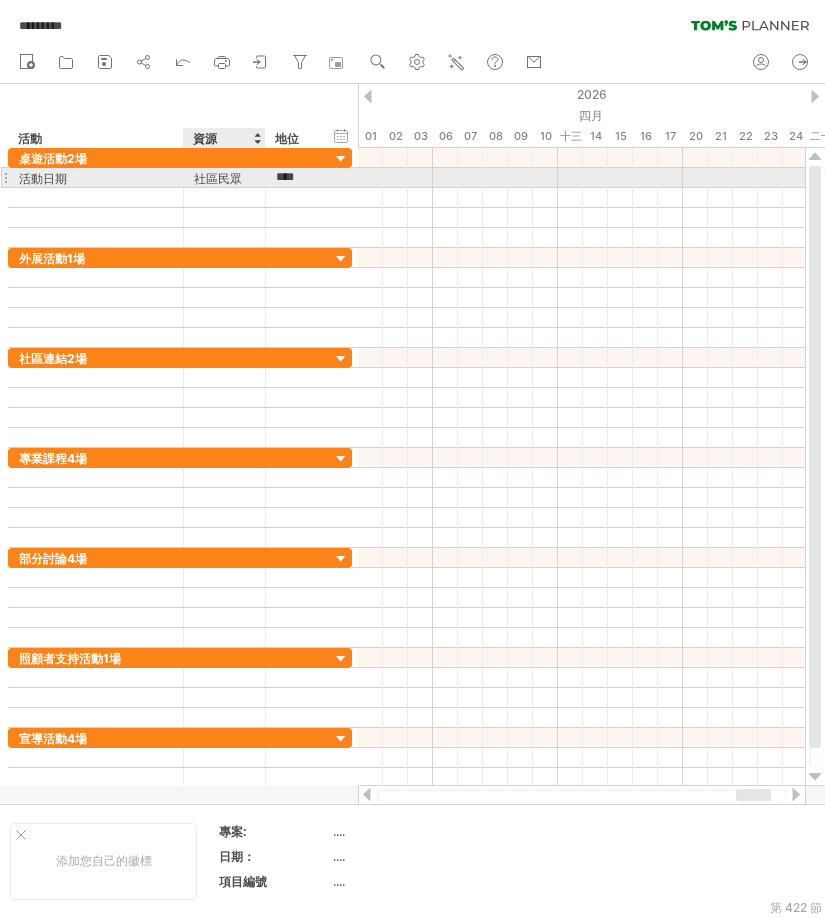 type on "****" 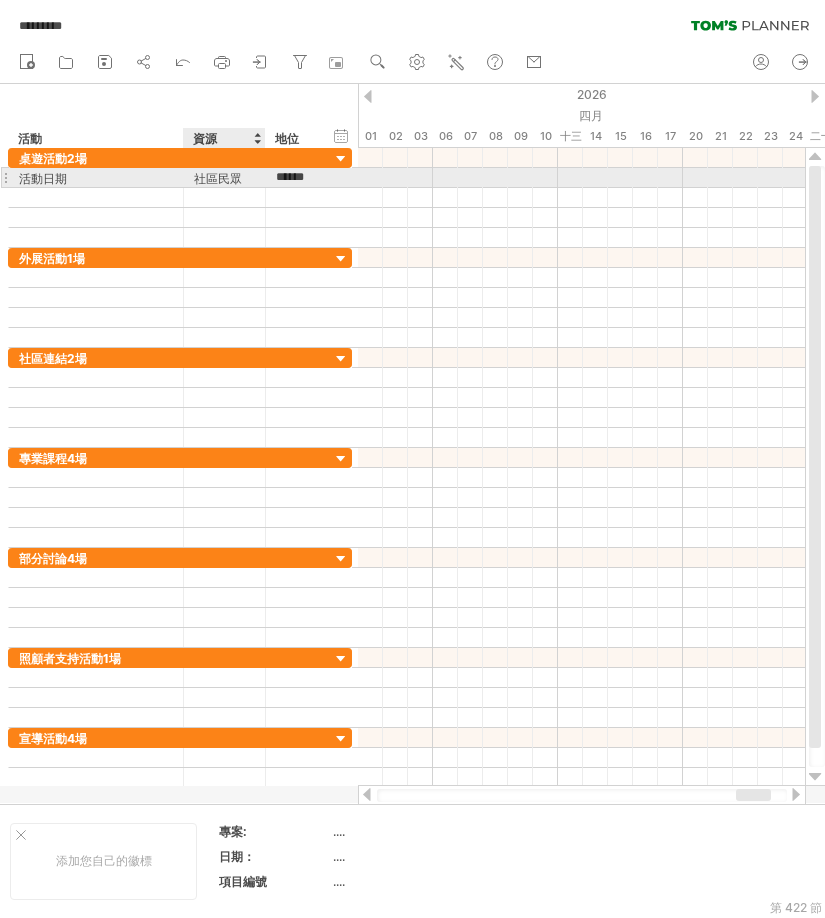 scroll, scrollTop: 0, scrollLeft: 16, axis: horizontal 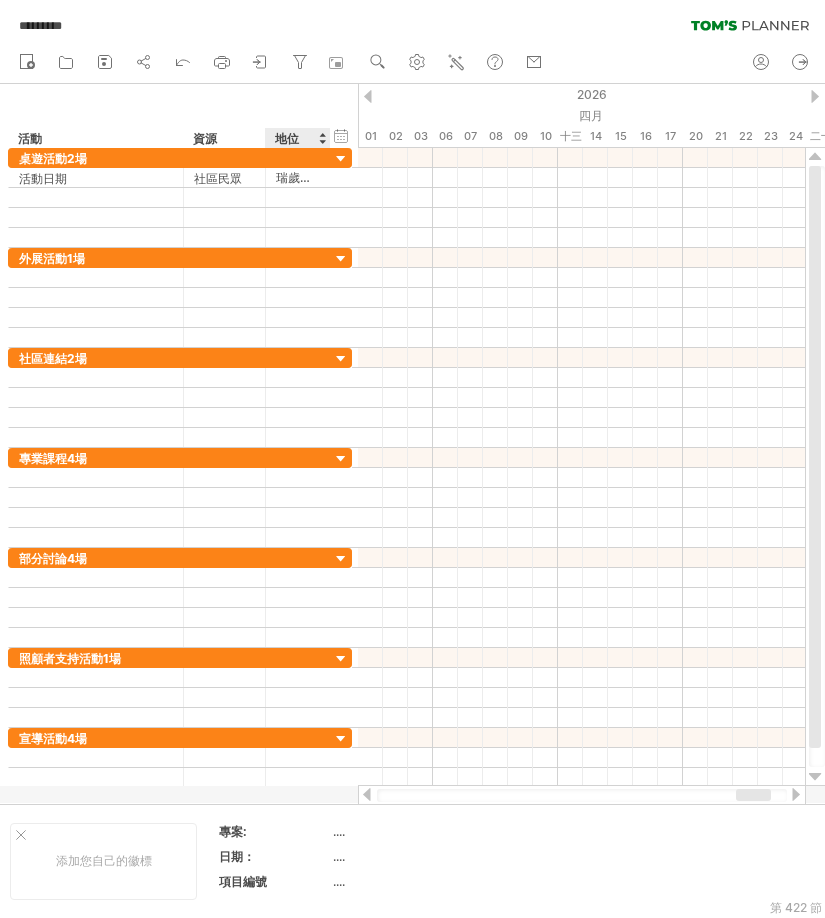 click on "地位" at bounding box center (287, 138) 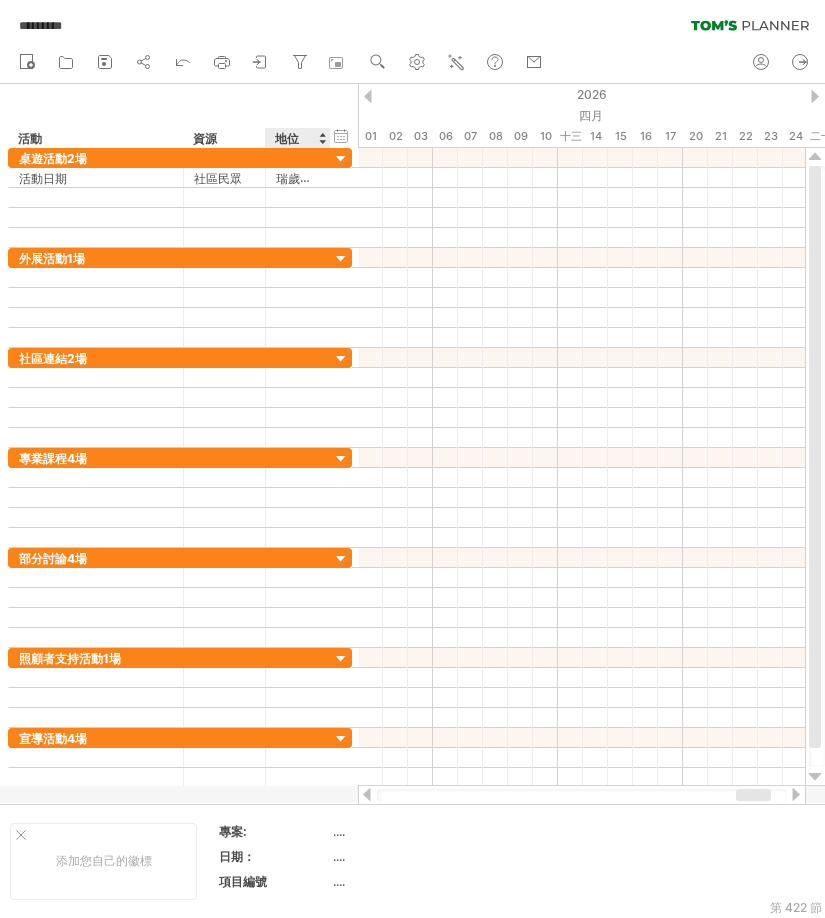 click on "地位" at bounding box center [287, 138] 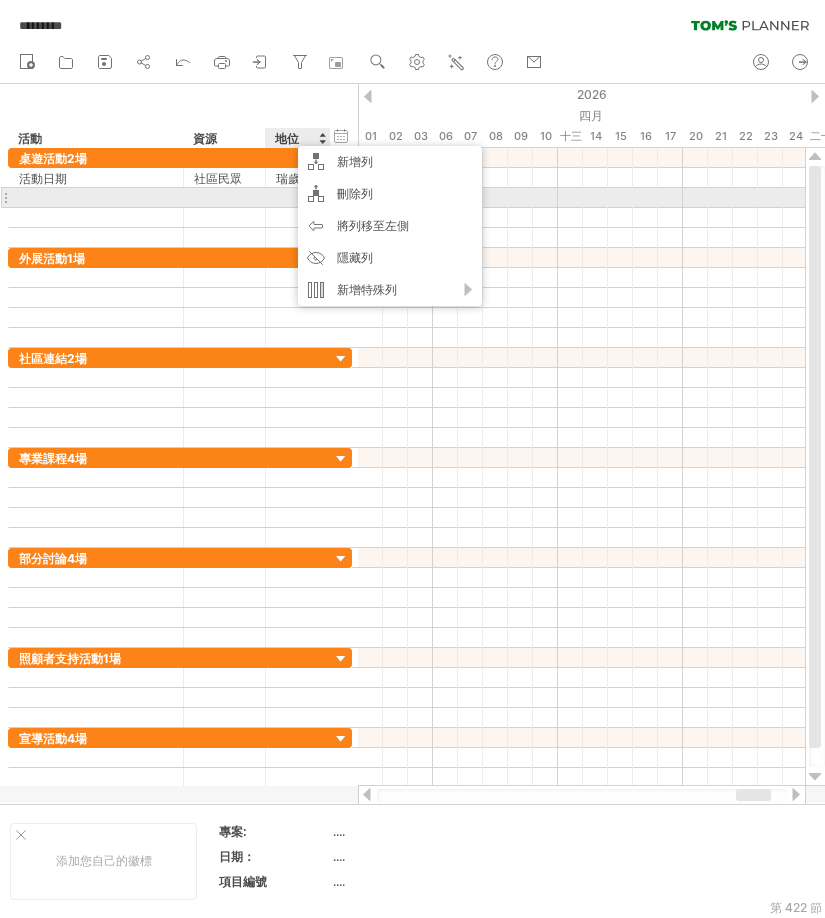 click at bounding box center [96, 197] 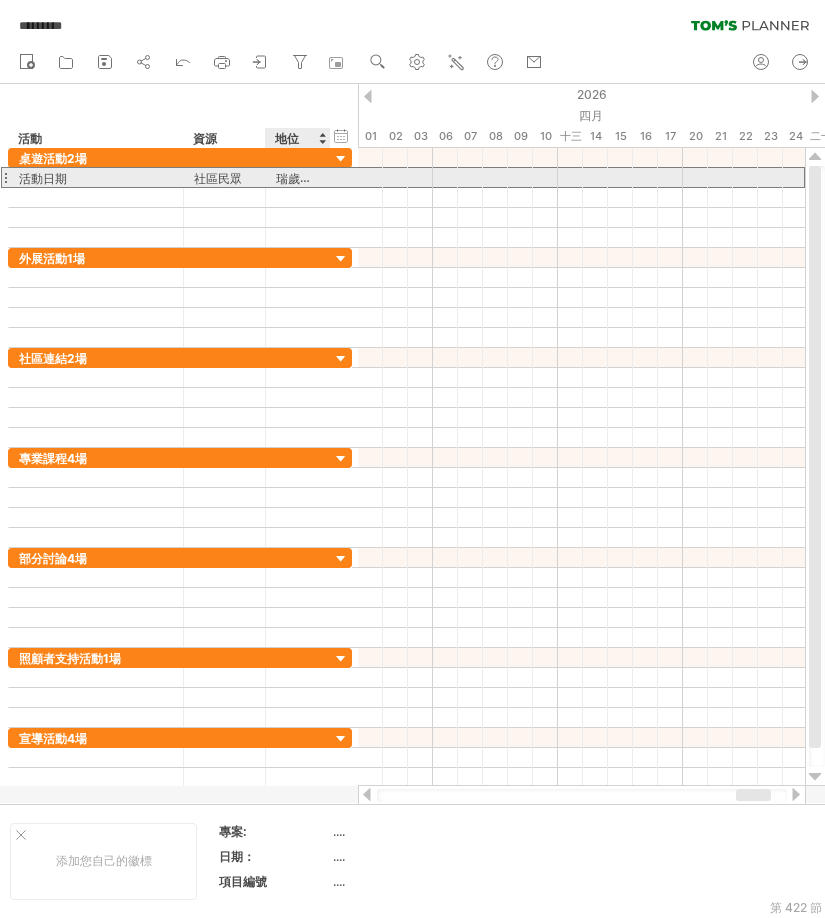 click on "[LOCATION]" at bounding box center [43, 178] 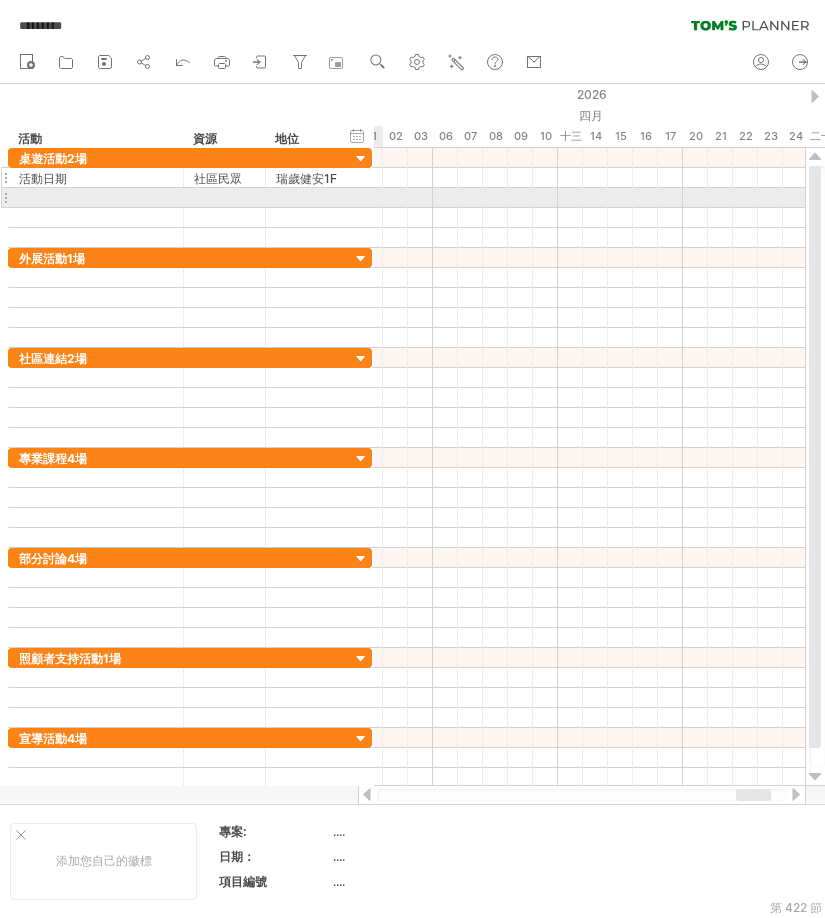drag, startPoint x: 350, startPoint y: 191, endPoint x: 370, endPoint y: 186, distance: 20.615528 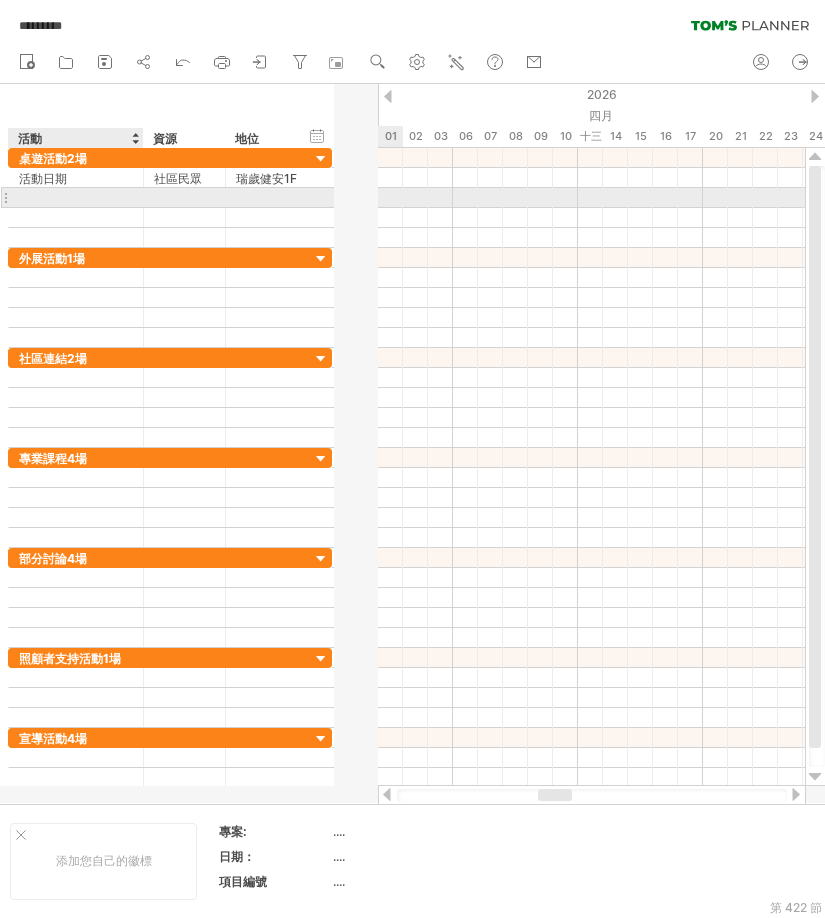 drag, startPoint x: 182, startPoint y: 190, endPoint x: 142, endPoint y: 196, distance: 40.4475 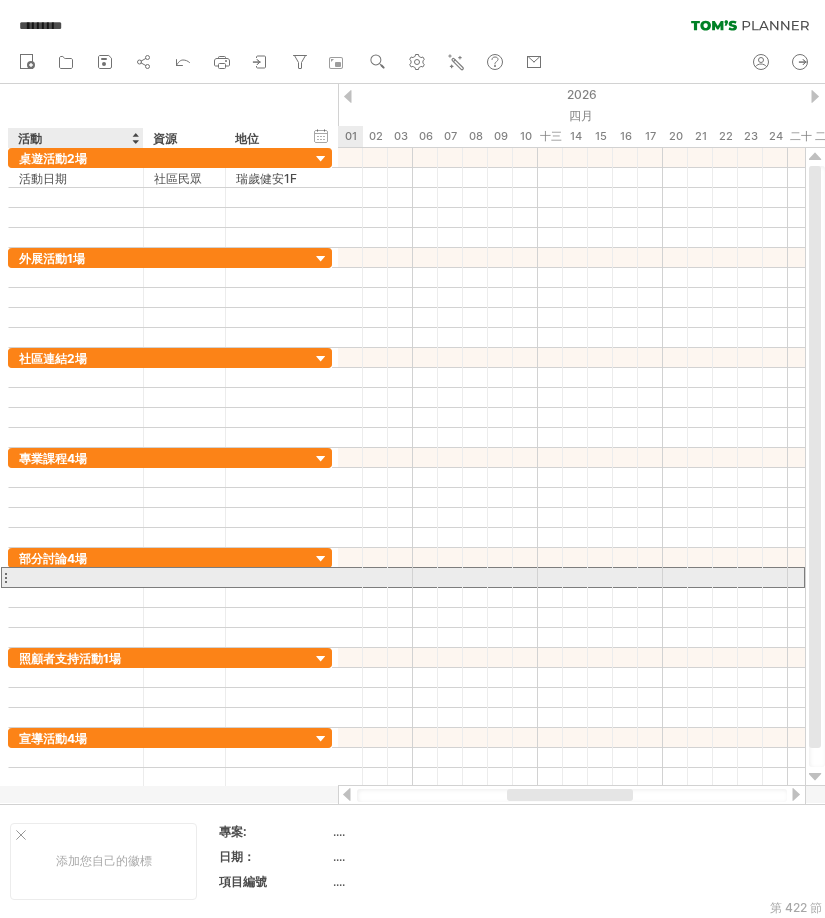 click at bounding box center (76, 577) 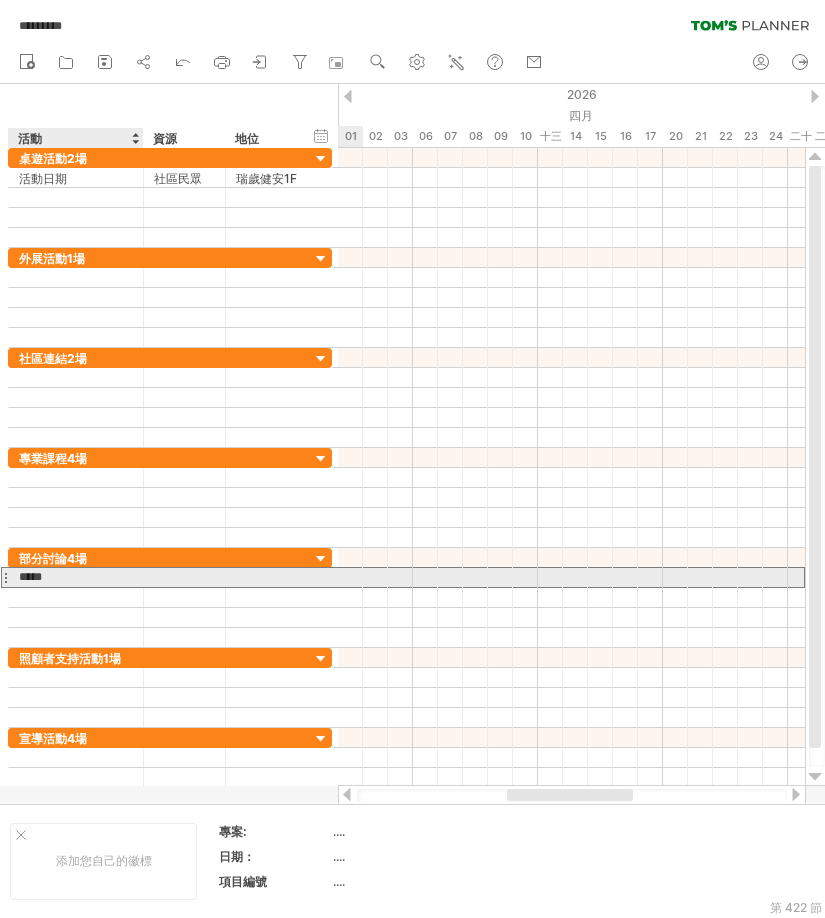 type on "****" 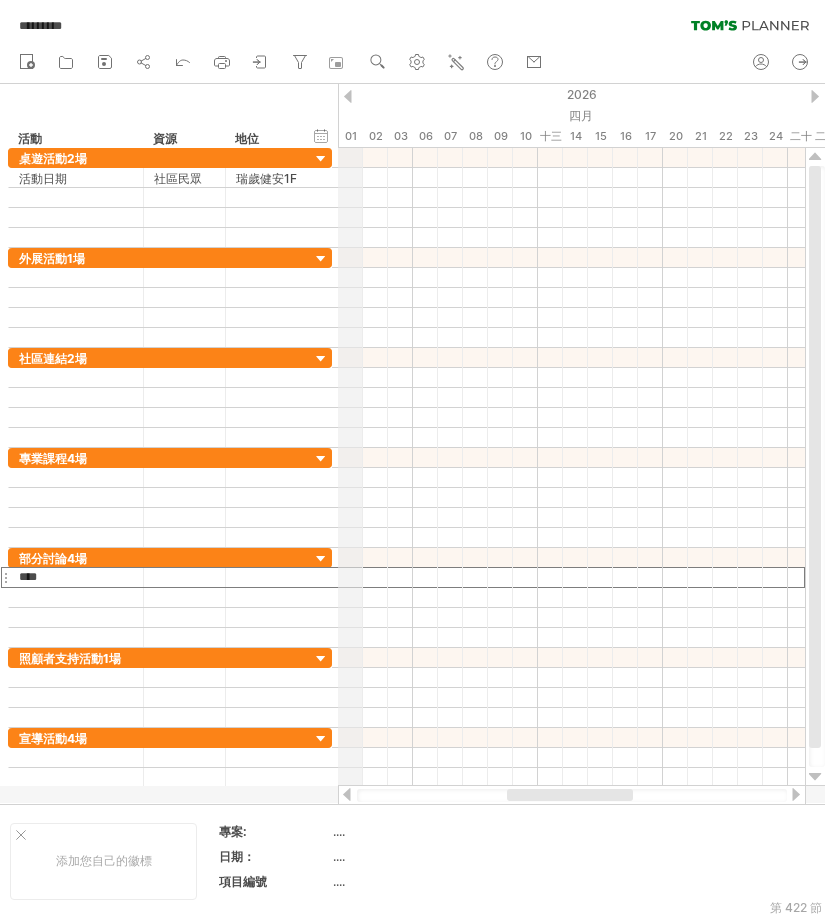 click at bounding box center (348, 96) 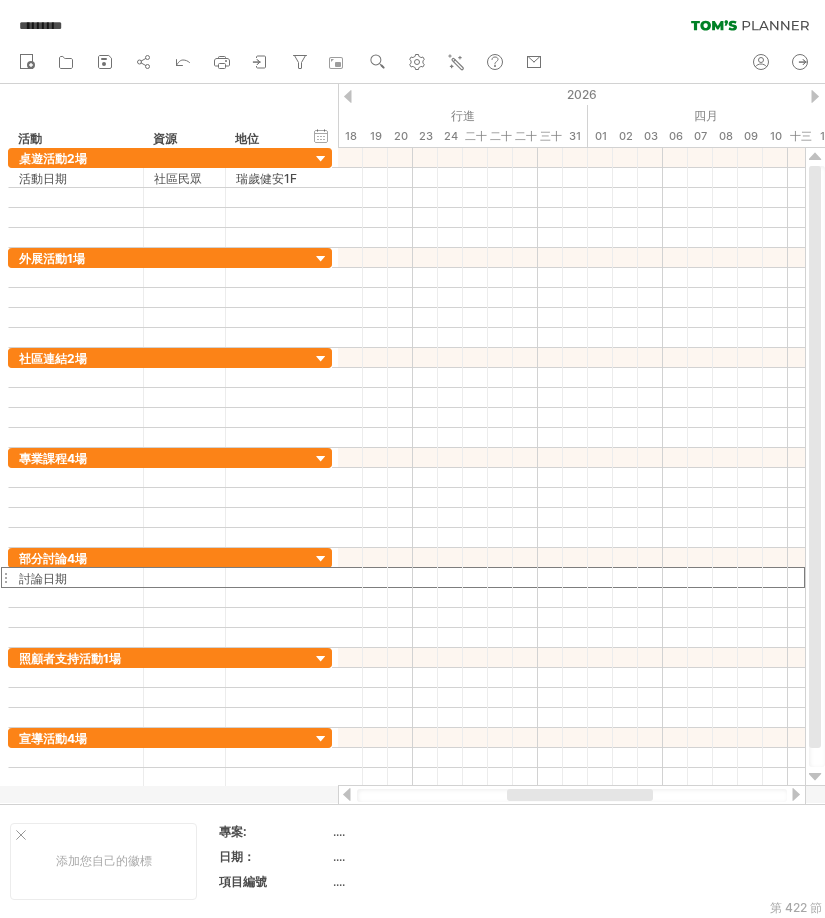 click at bounding box center [348, 96] 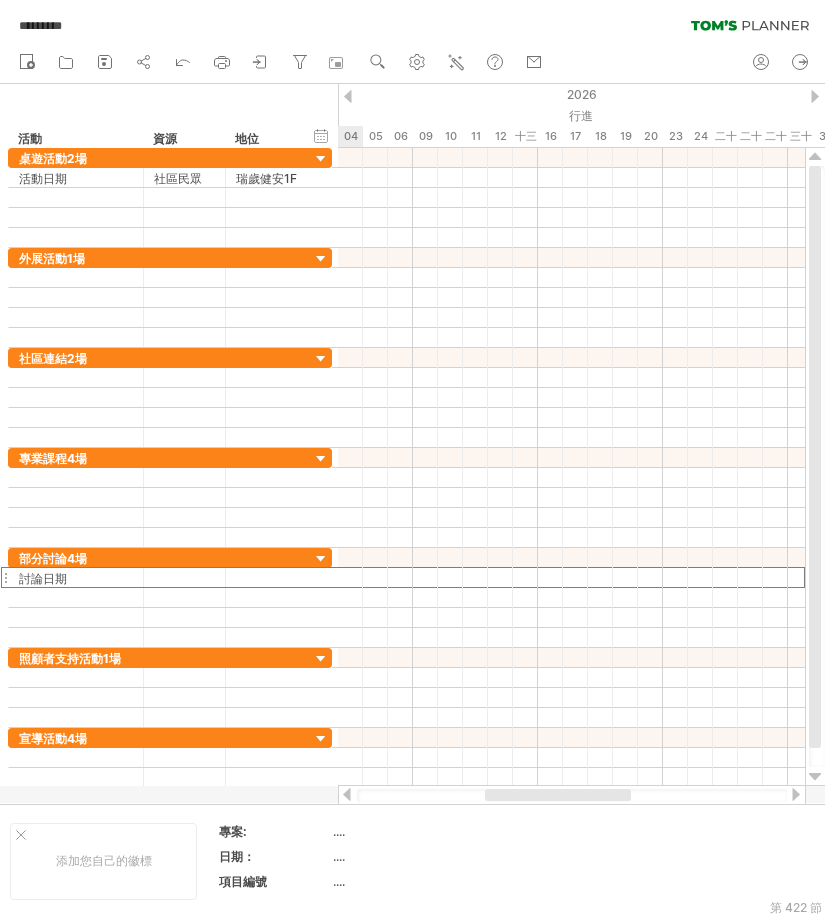 click at bounding box center (348, 96) 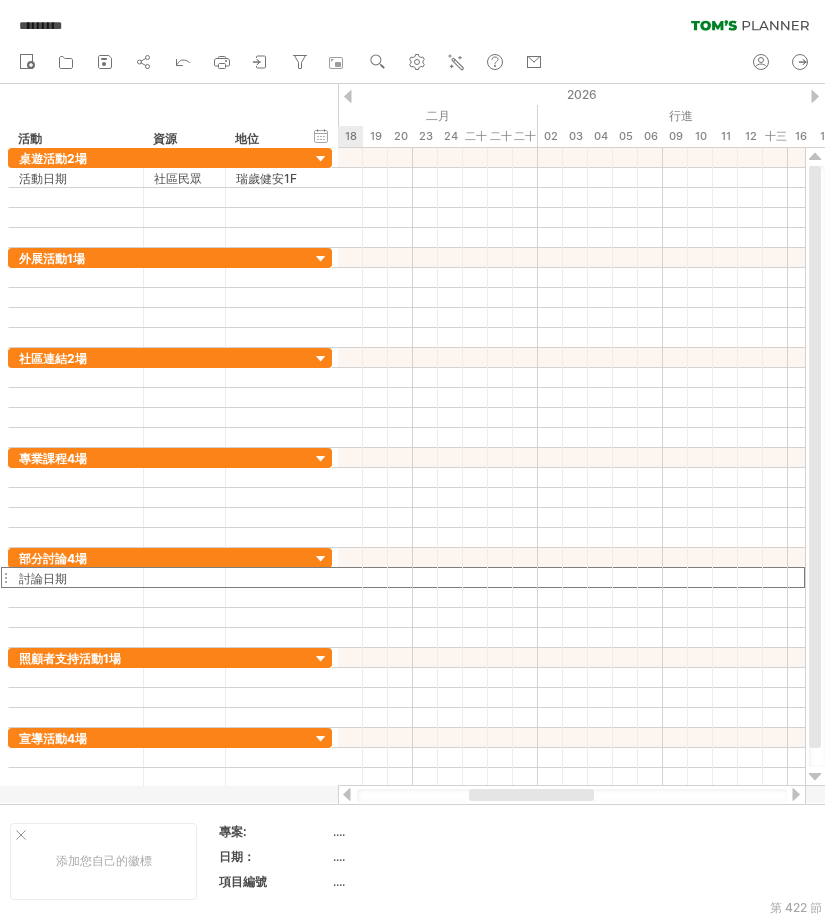 click at bounding box center (348, 96) 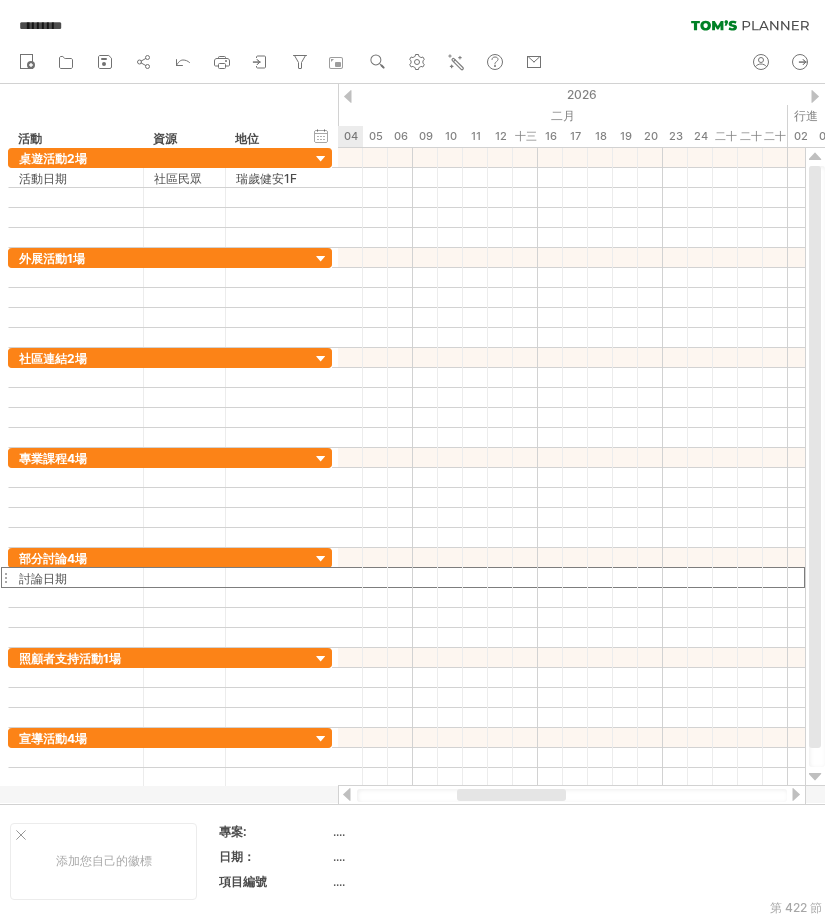 click at bounding box center (815, 96) 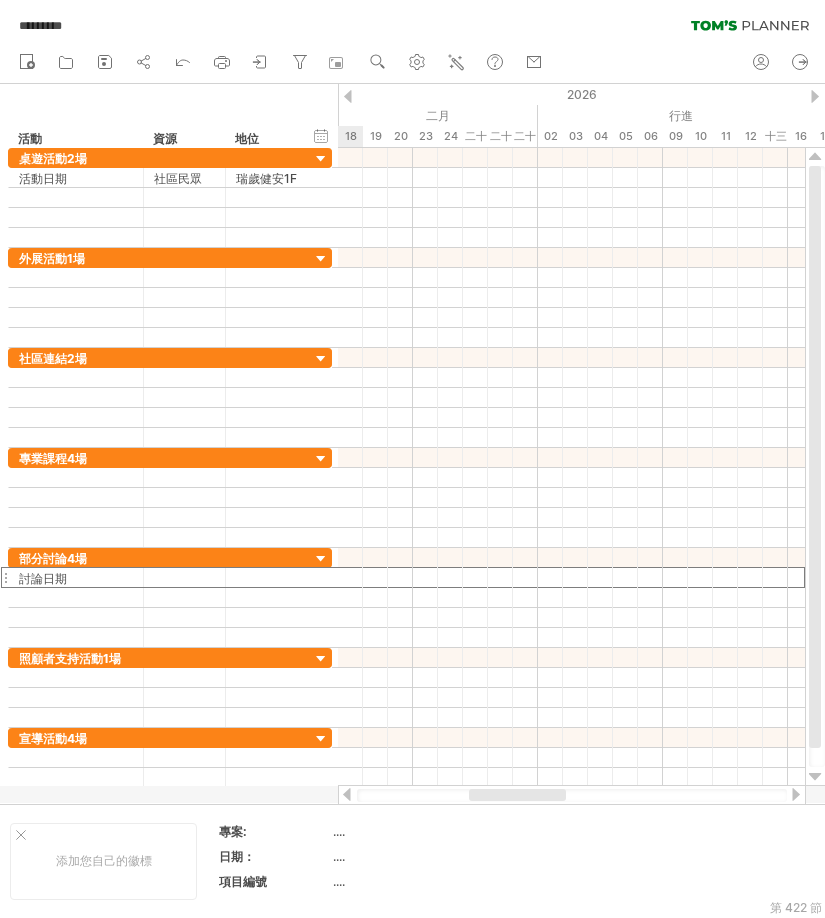 click at bounding box center (815, 96) 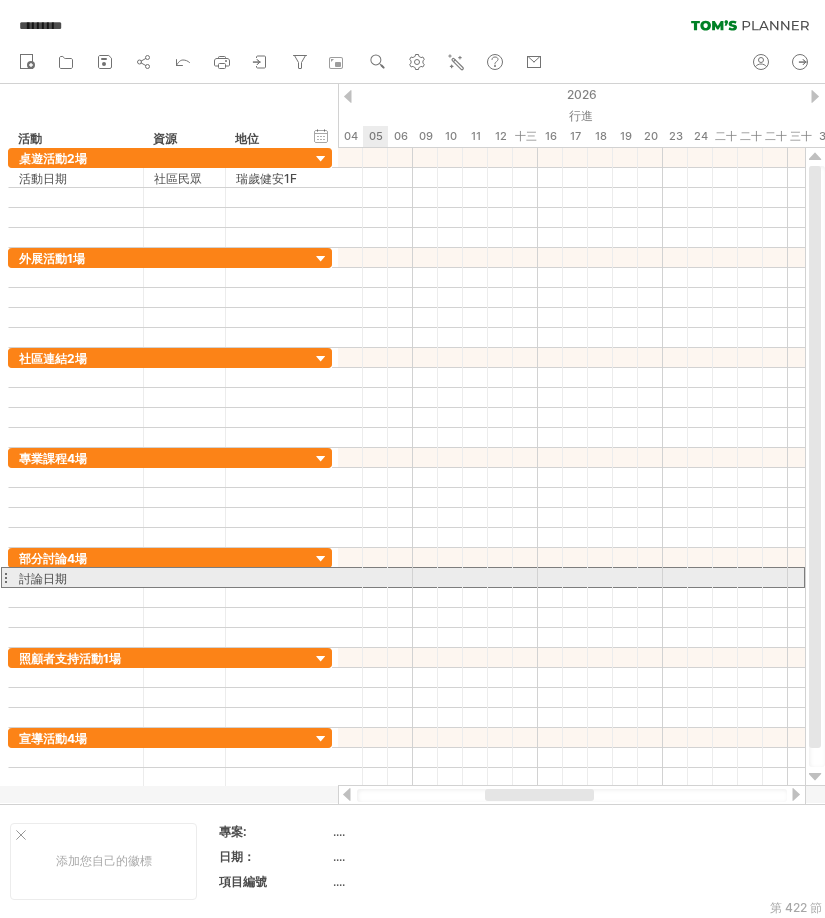 click at bounding box center (571, 577) 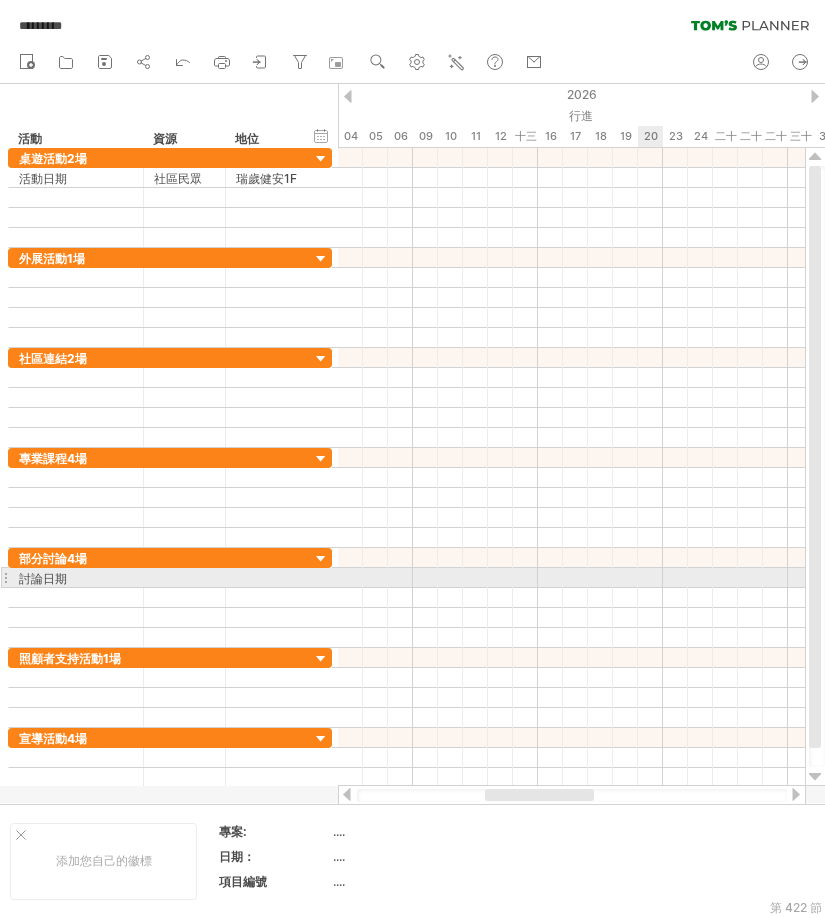 click at bounding box center (571, 578) 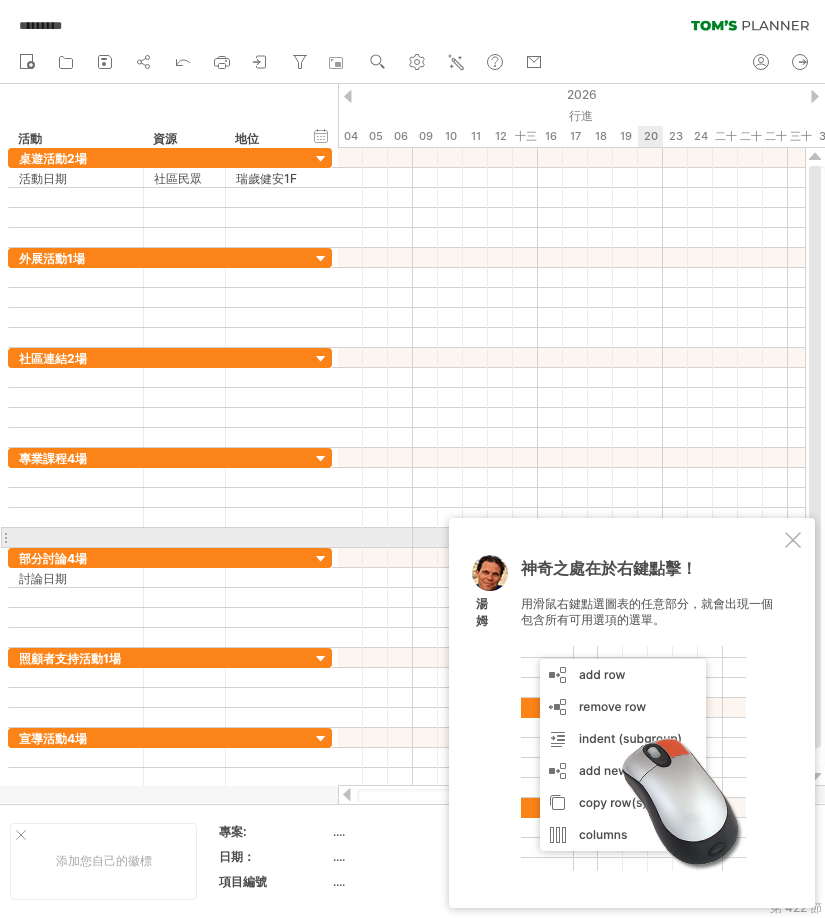 click at bounding box center [793, 540] 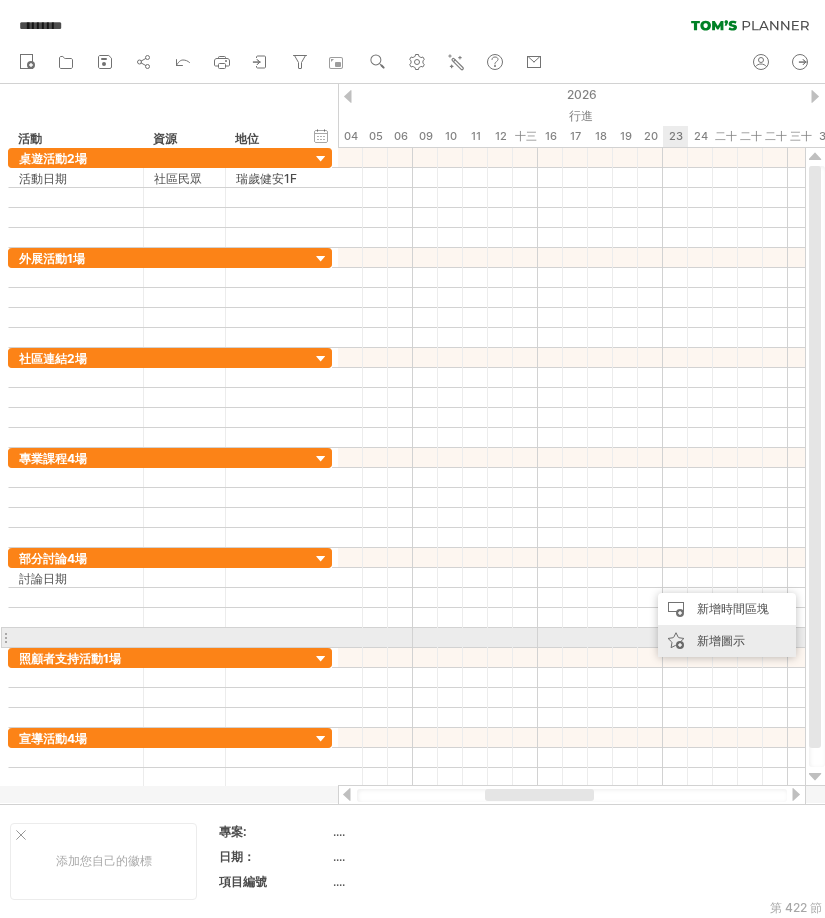 click on "新增圖示" at bounding box center [727, 641] 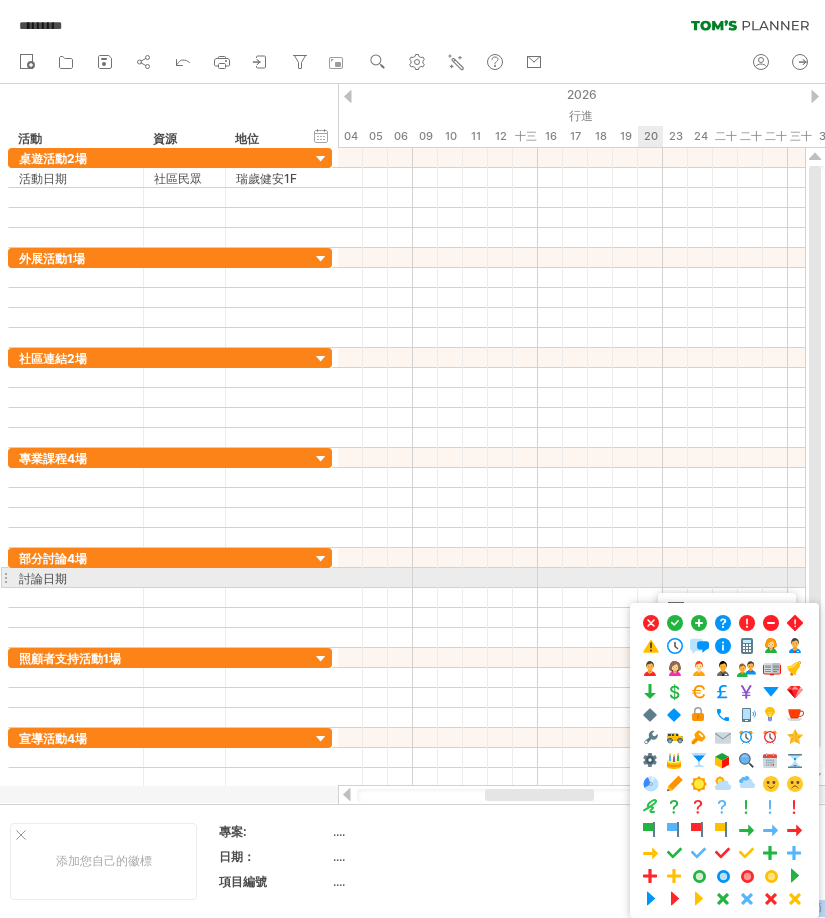 drag, startPoint x: 676, startPoint y: 621, endPoint x: 653, endPoint y: 580, distance: 47.010635 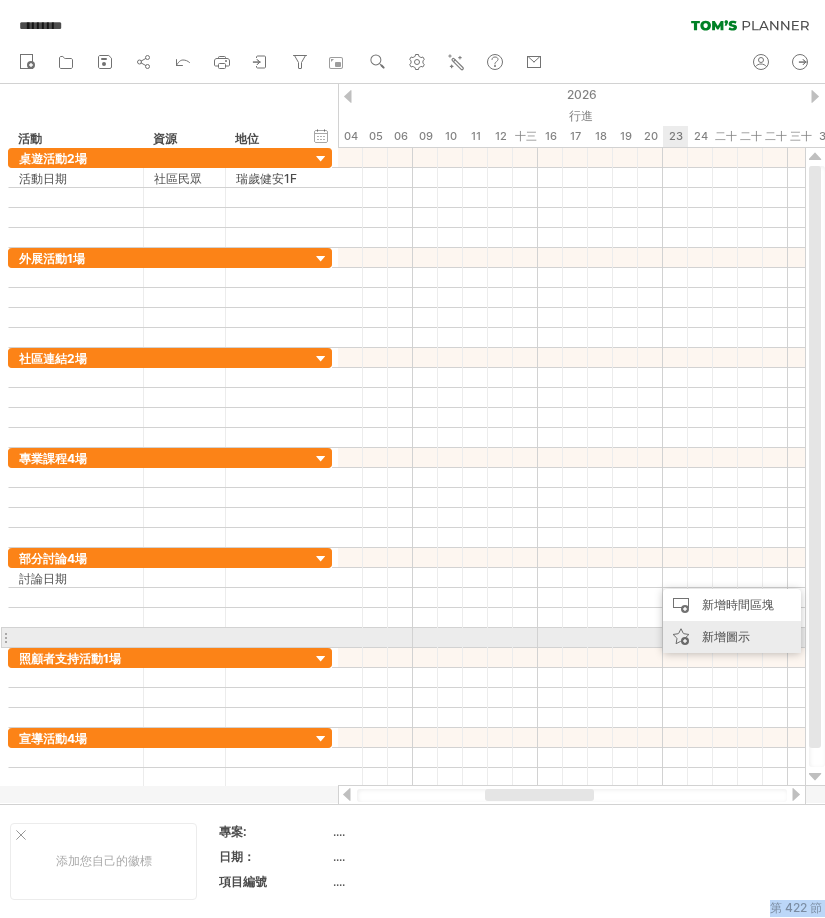 click on "新增圖示" at bounding box center [732, 637] 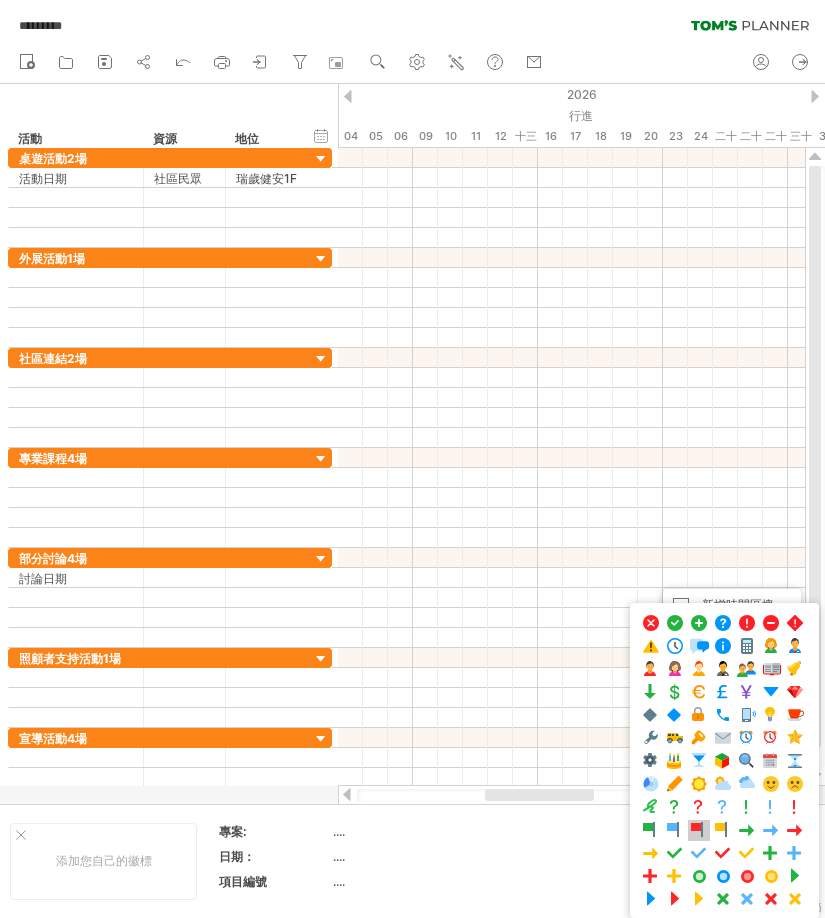 click at bounding box center [699, 830] 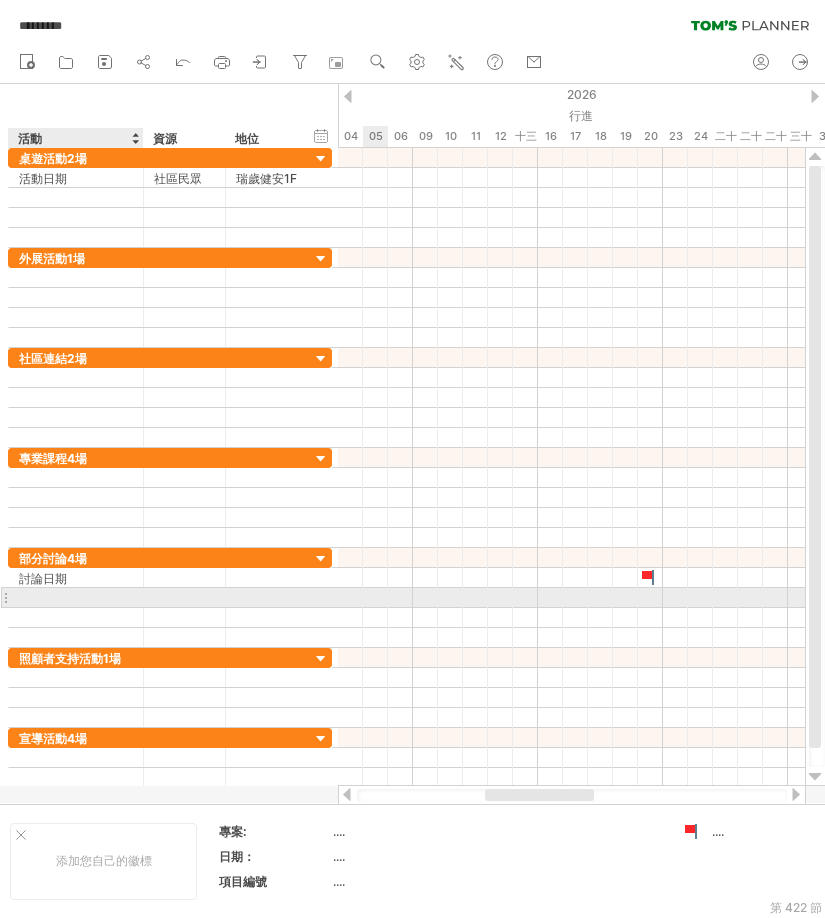 click at bounding box center (76, 597) 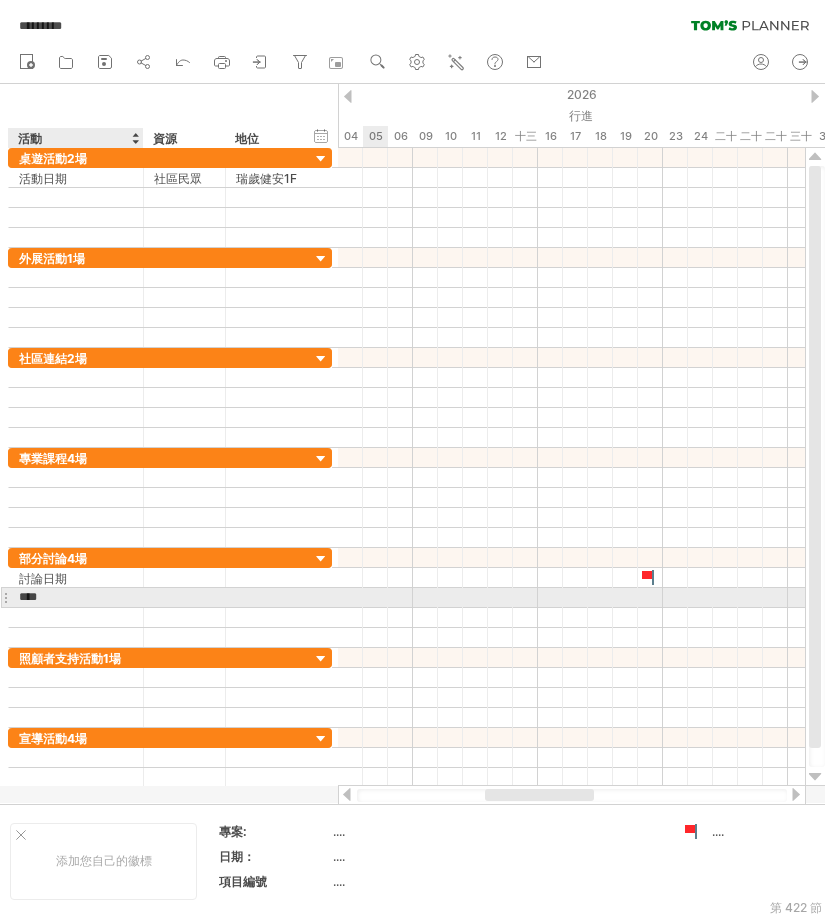 type on "*****" 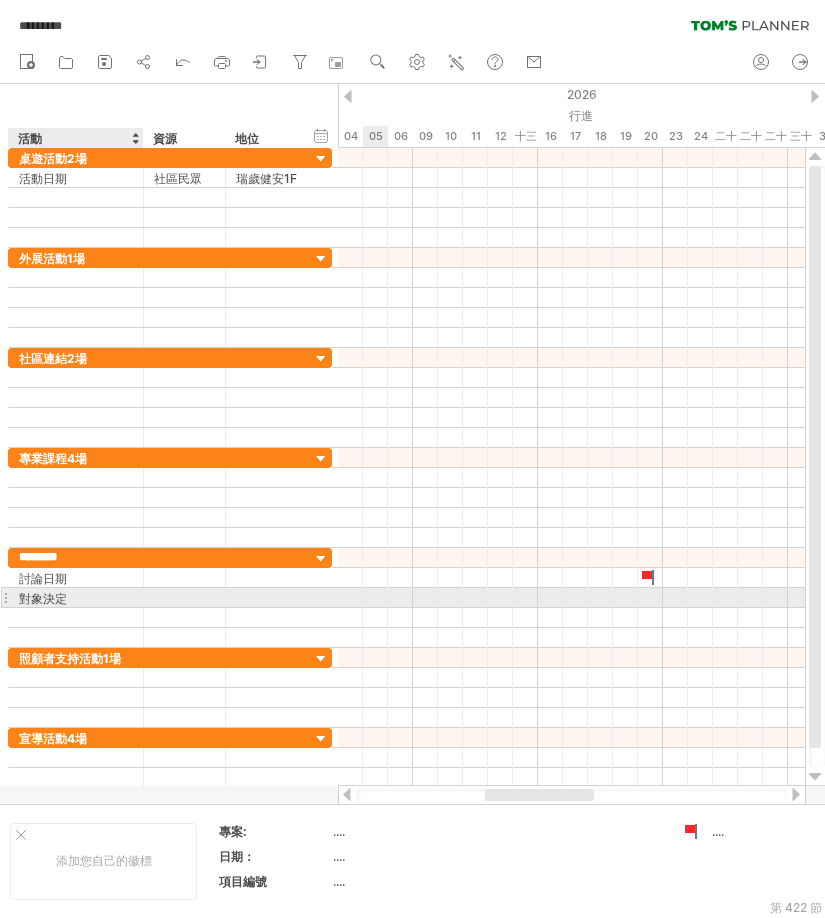 type on "******" 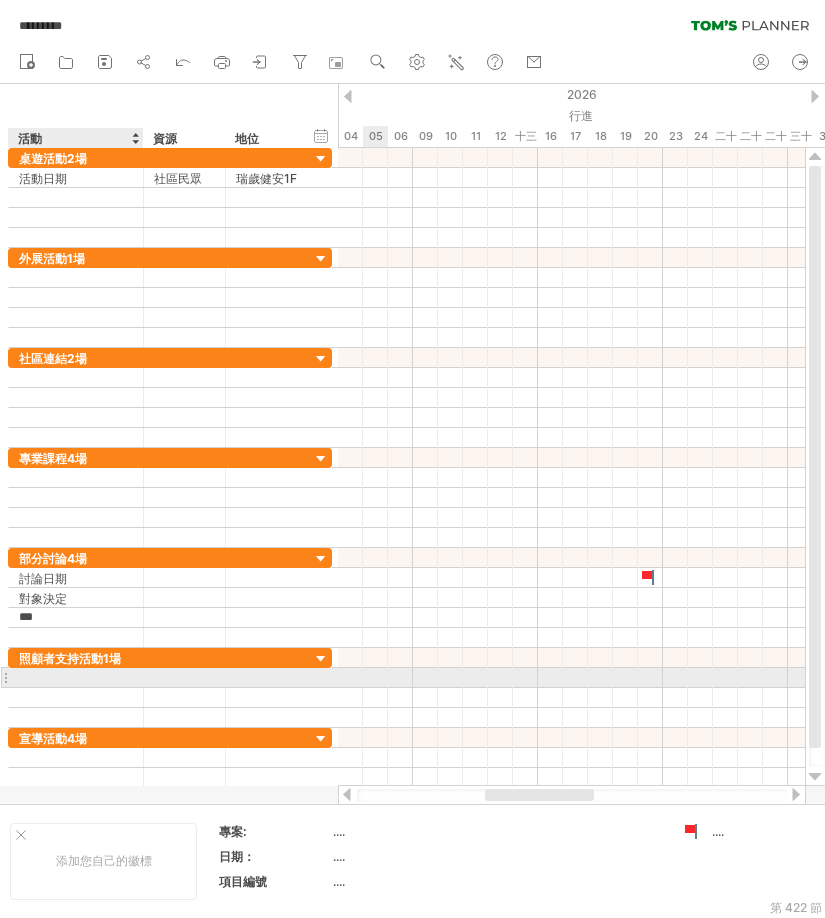 type on "****" 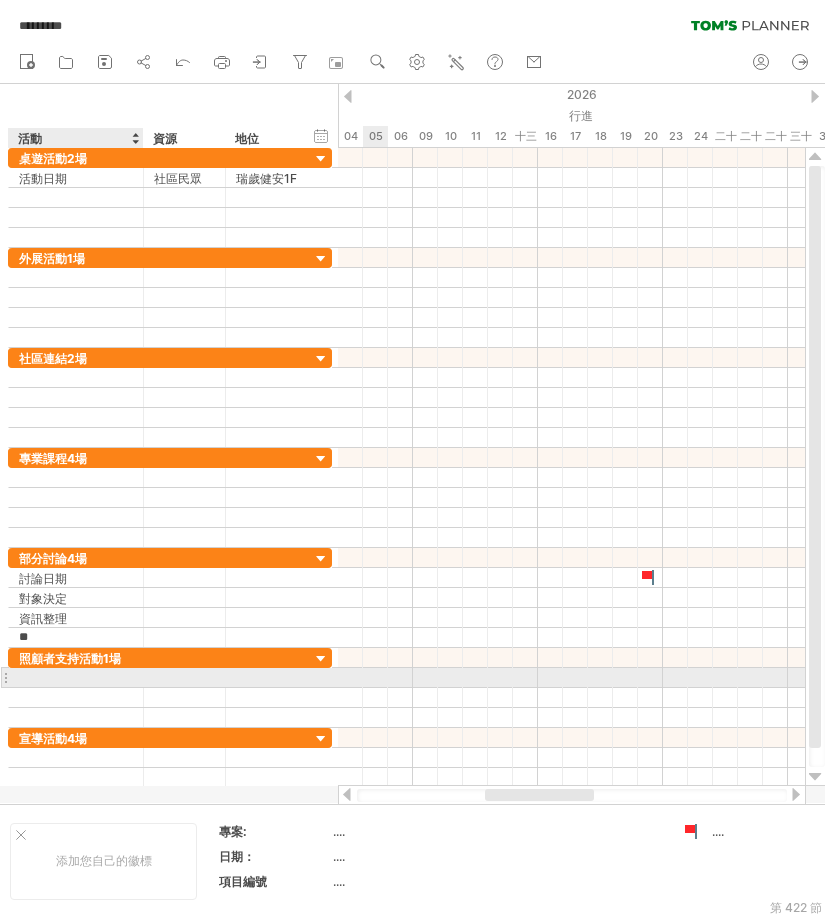 type on "***" 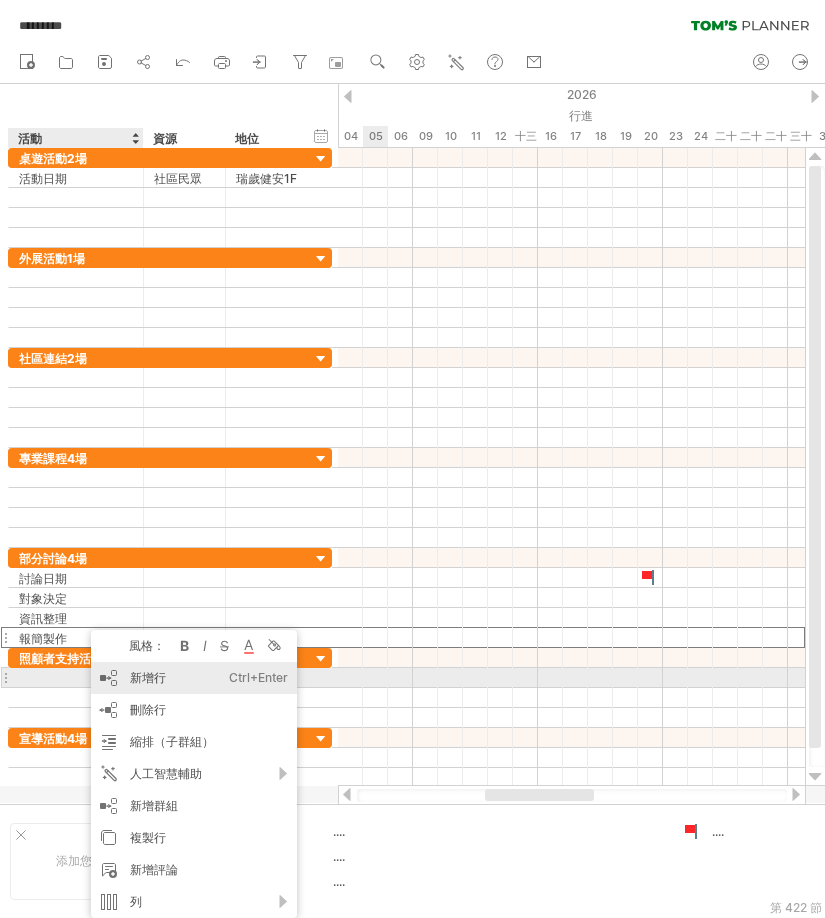 click on "新增行" at bounding box center [148, 677] 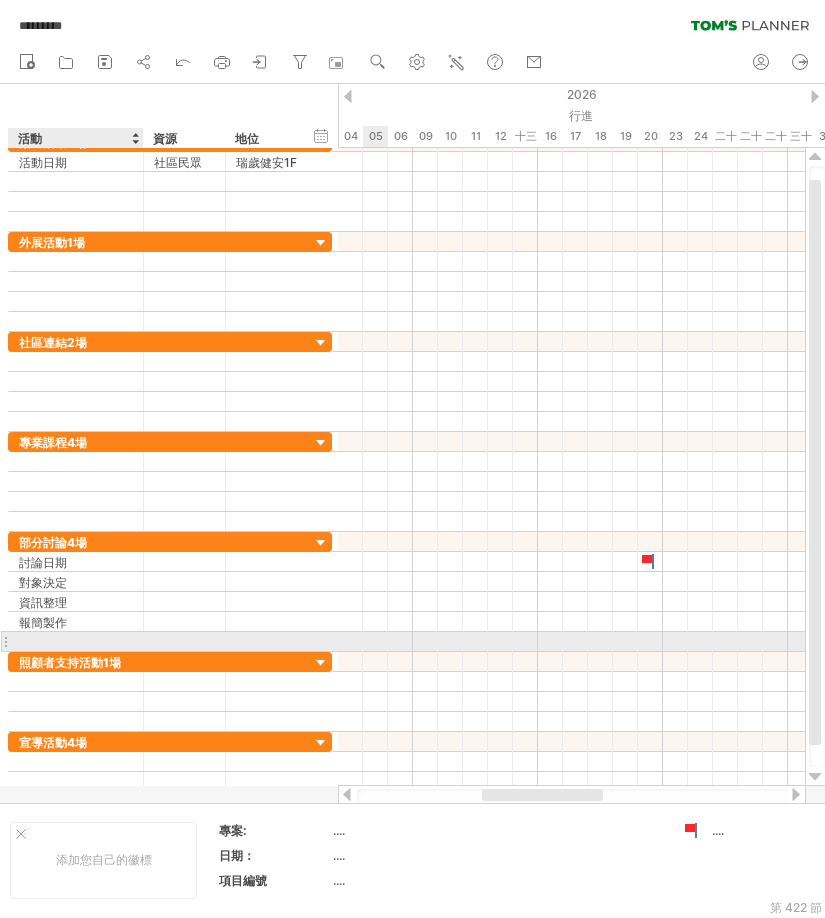 click at bounding box center (76, 641) 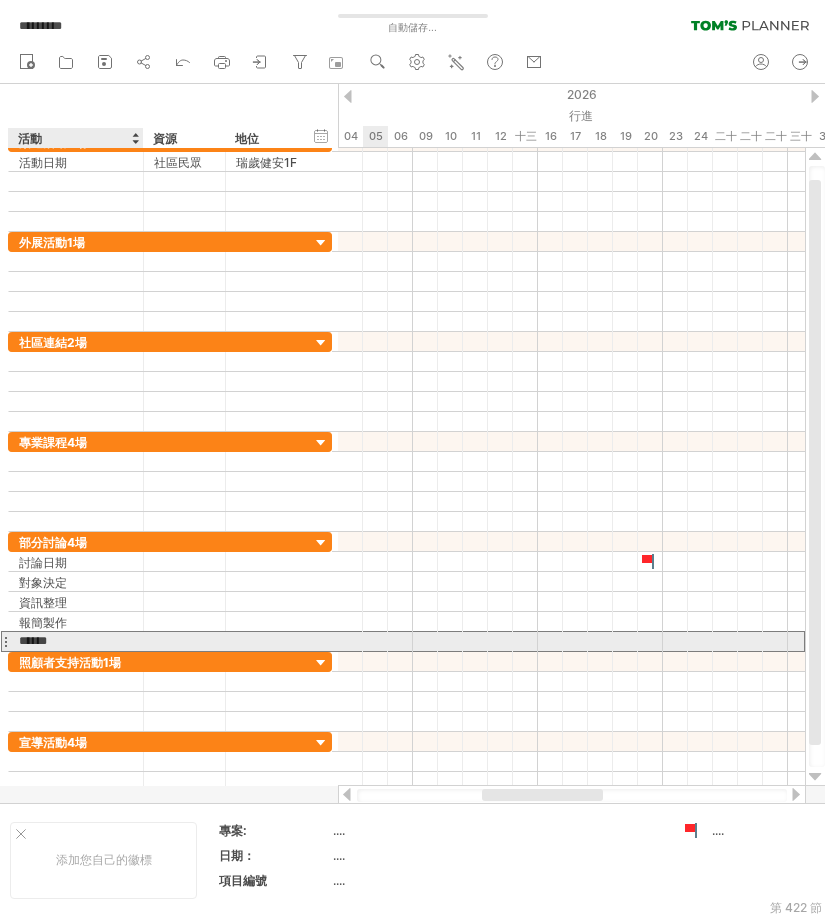 type on "****" 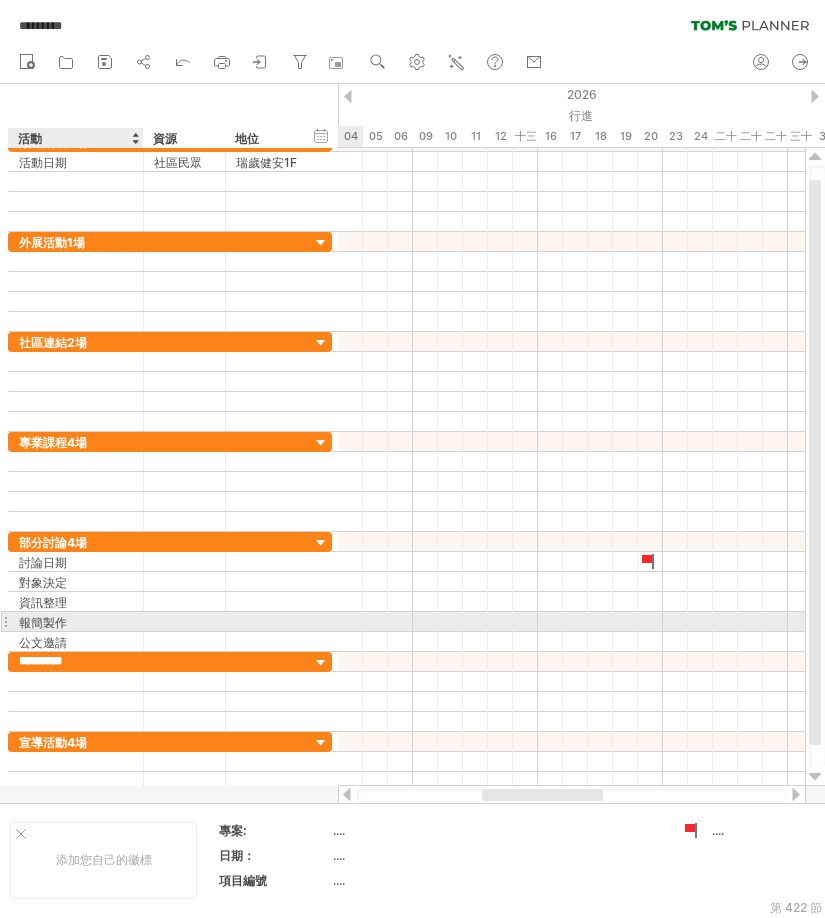 click on "[ITEM] [ITEM]" at bounding box center [76, 621] 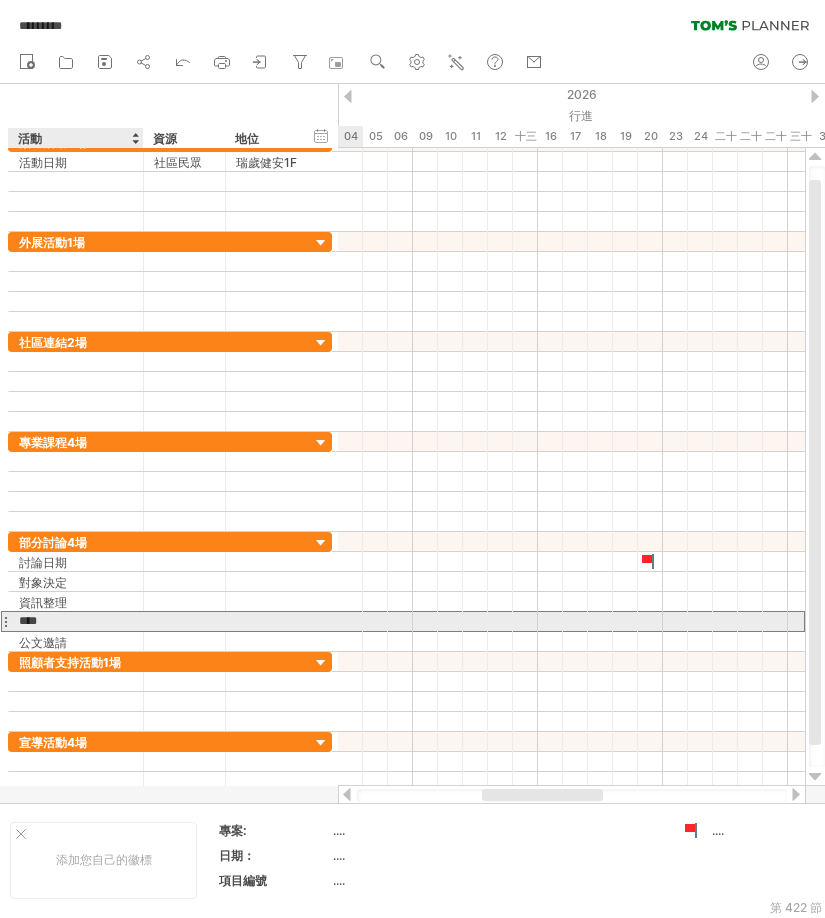 drag, startPoint x: 78, startPoint y: 620, endPoint x: 25, endPoint y: 619, distance: 53.009434 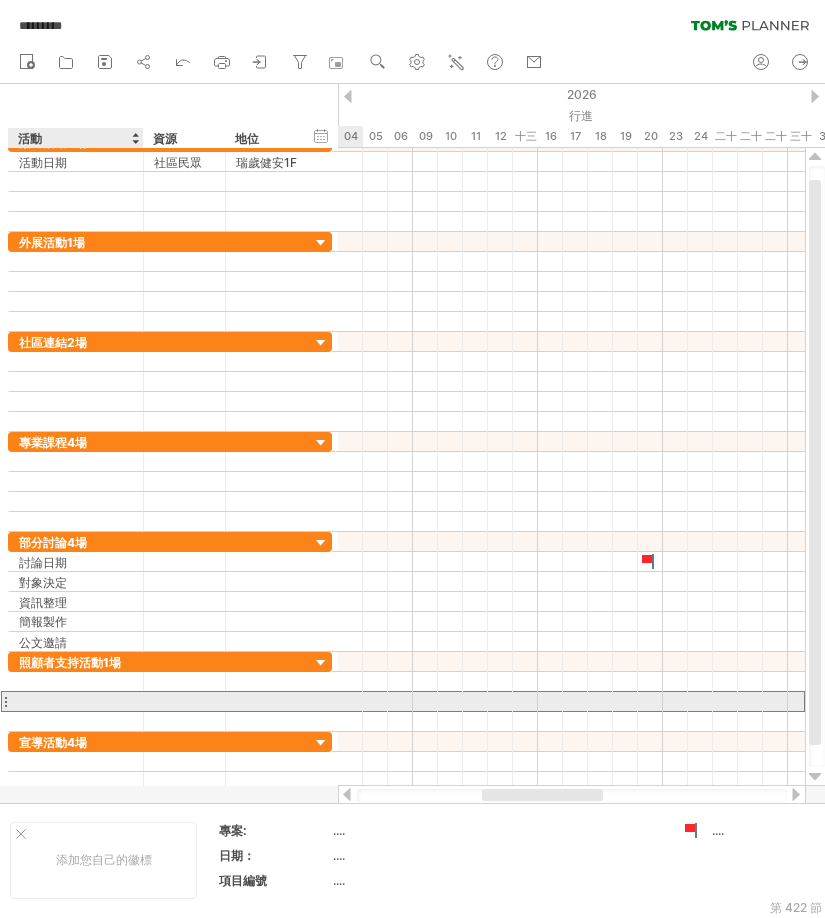 click at bounding box center (76, 701) 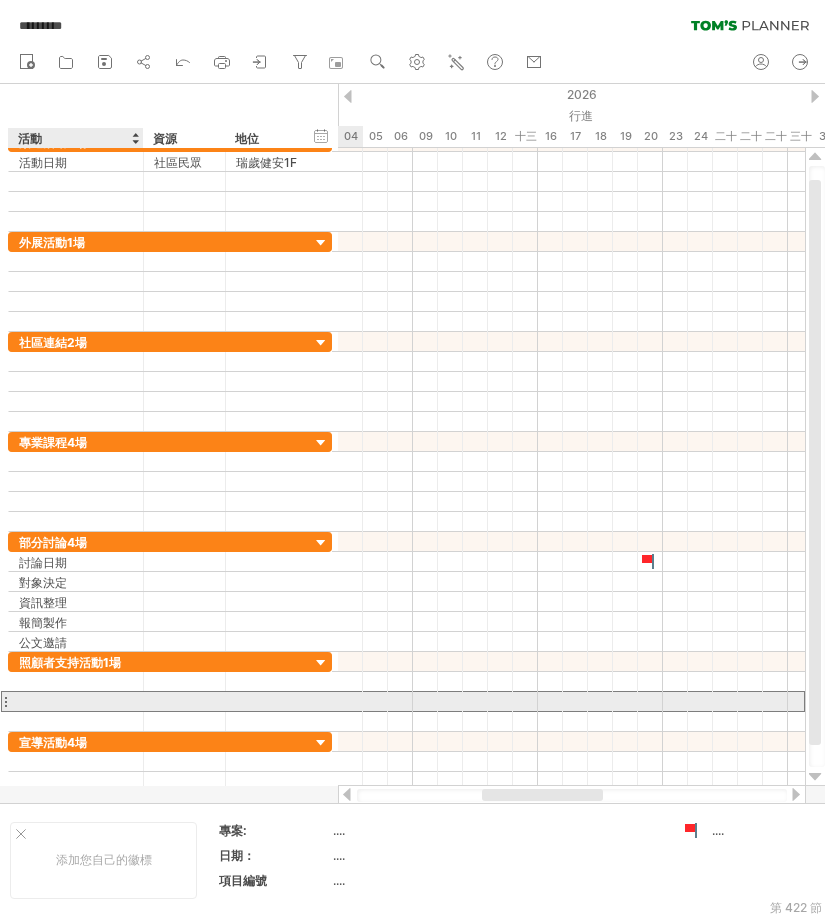paste on "****" 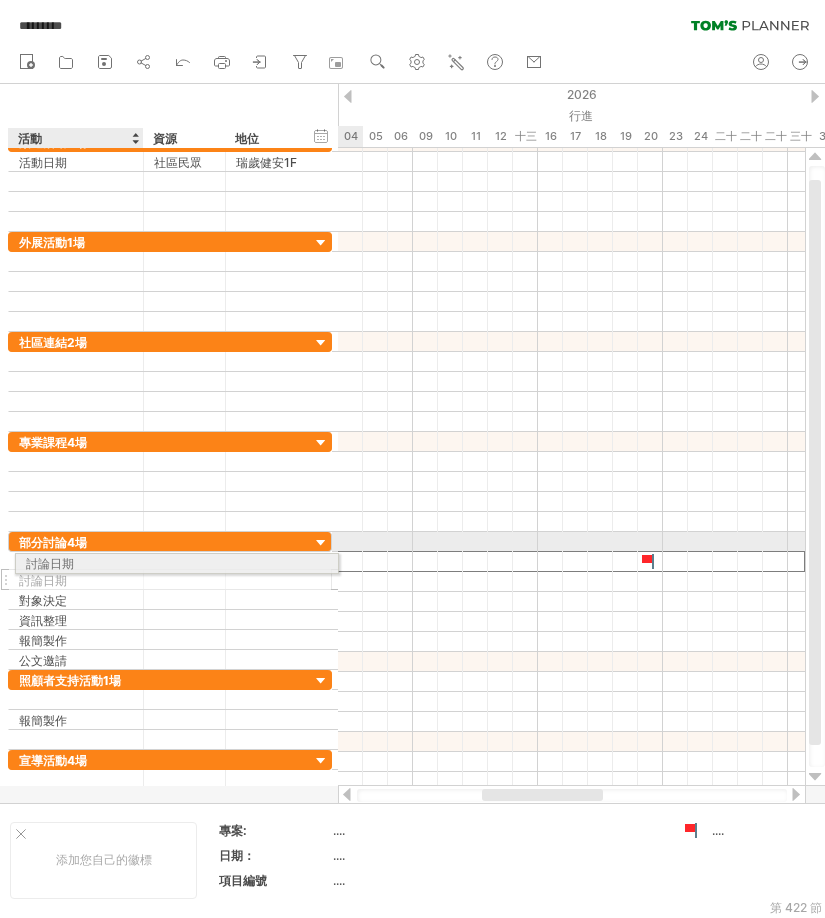 drag, startPoint x: 70, startPoint y: 559, endPoint x: 27, endPoint y: 561, distance: 43.046486 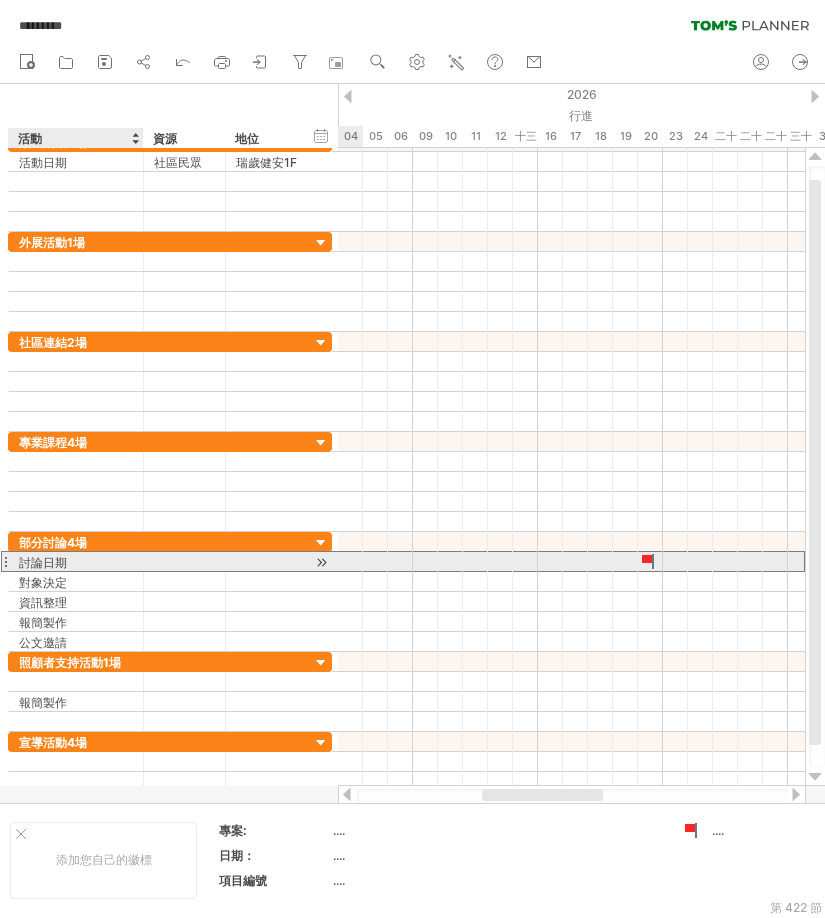click on "討論日期" at bounding box center (43, 562) 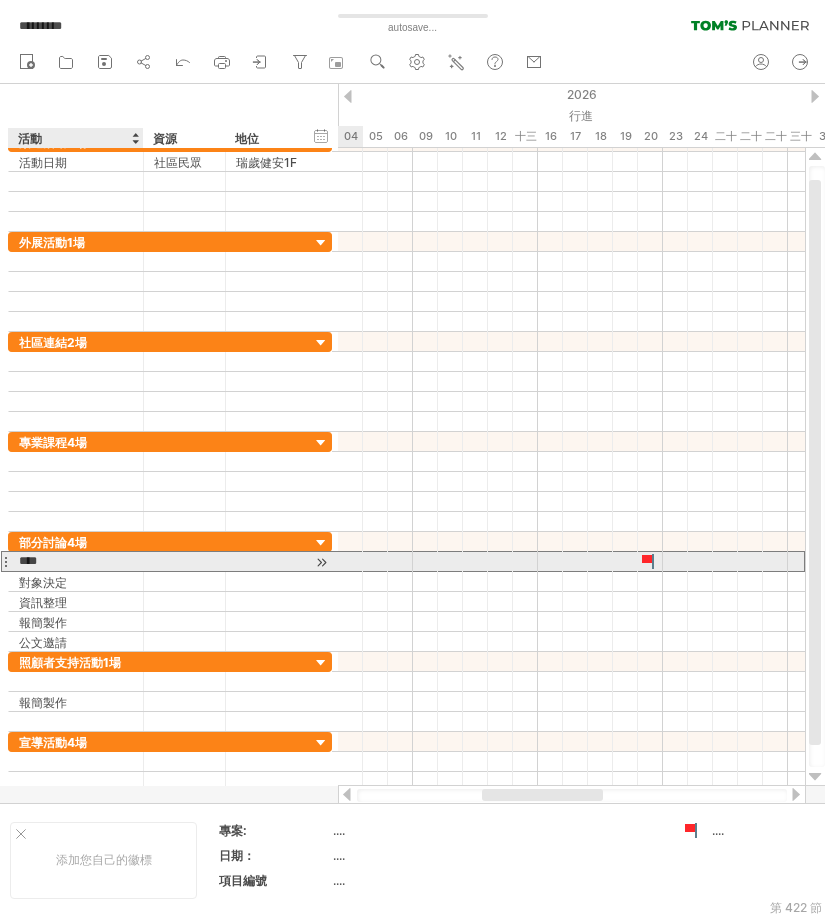 drag, startPoint x: 75, startPoint y: 561, endPoint x: 19, endPoint y: 570, distance: 56.718605 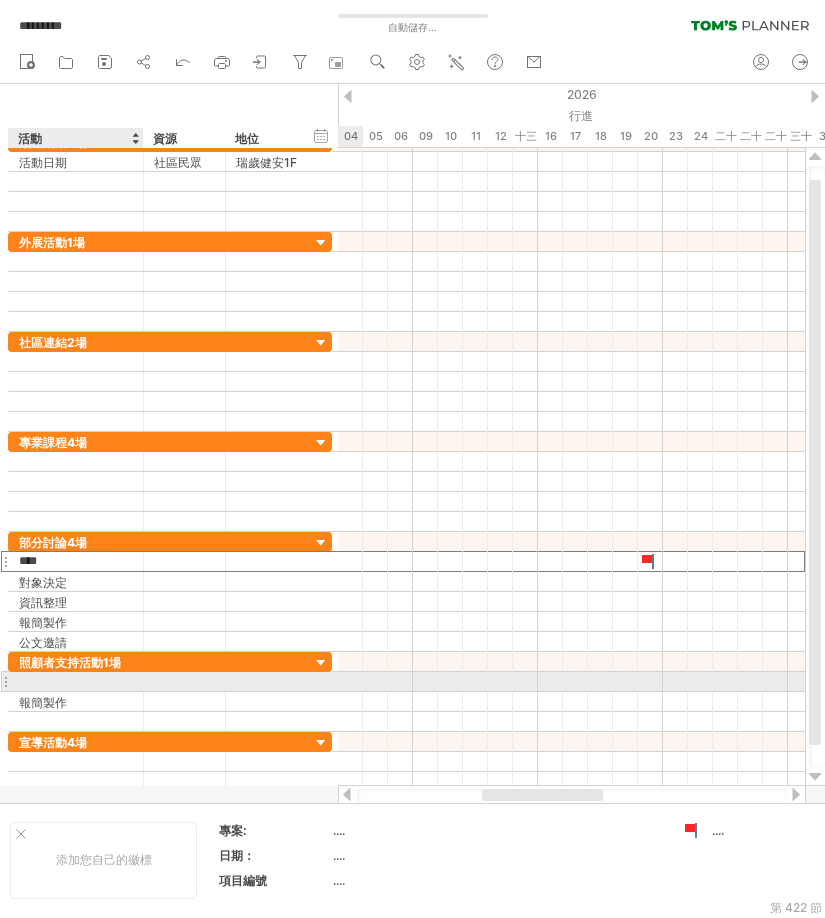 click at bounding box center (76, 681) 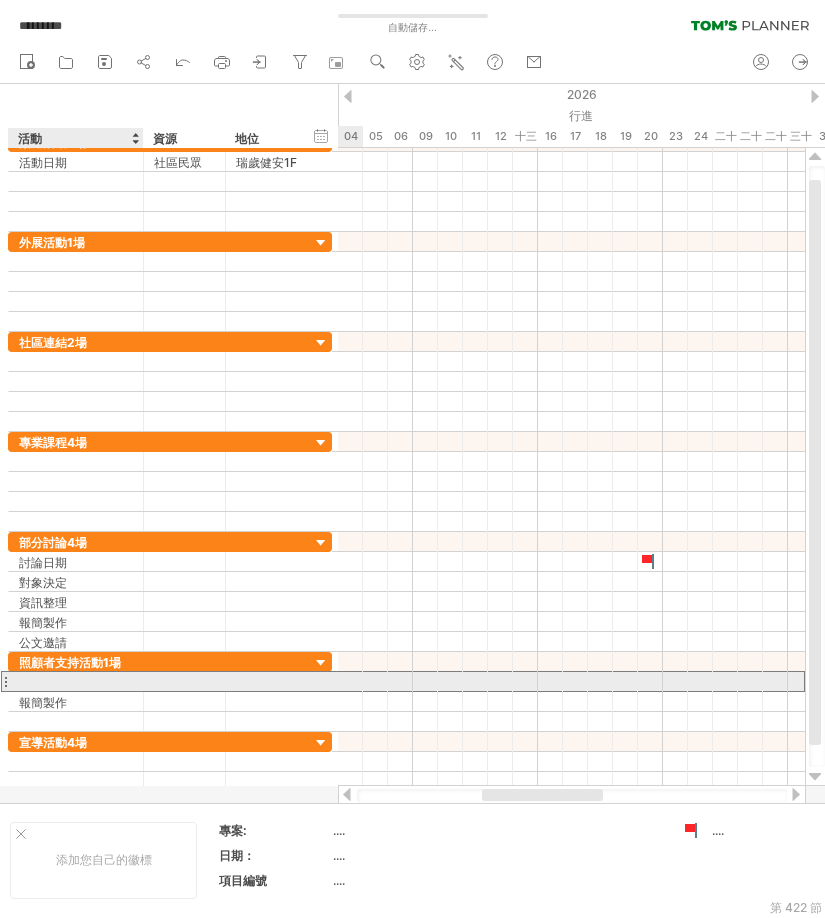 paste on "****" 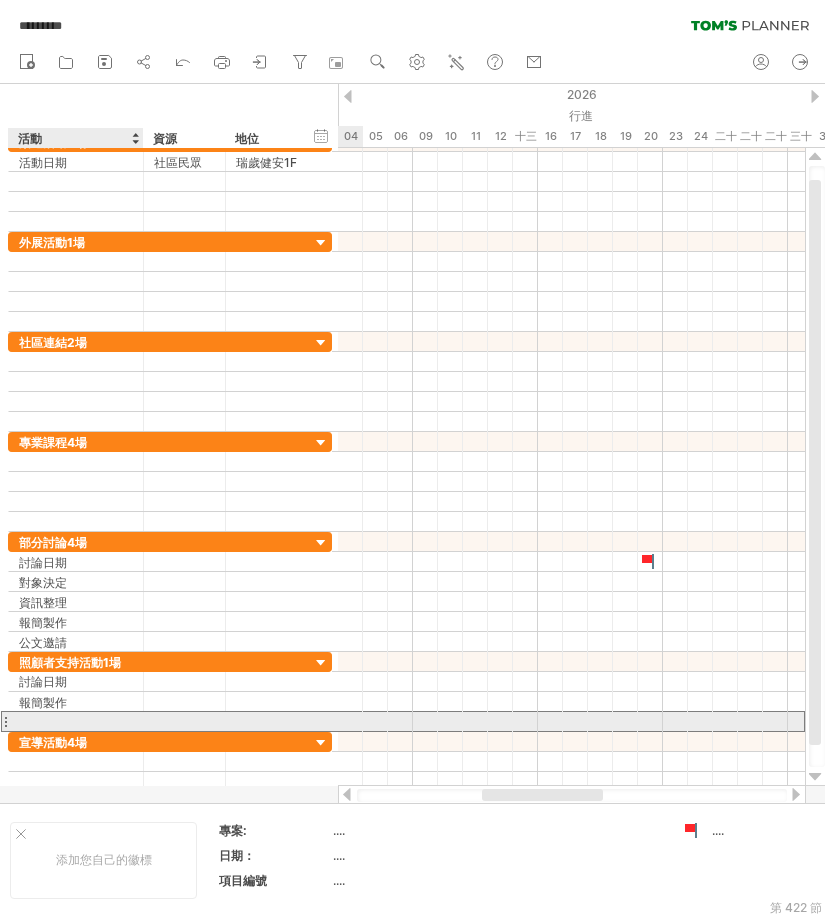 click at bounding box center (76, 721) 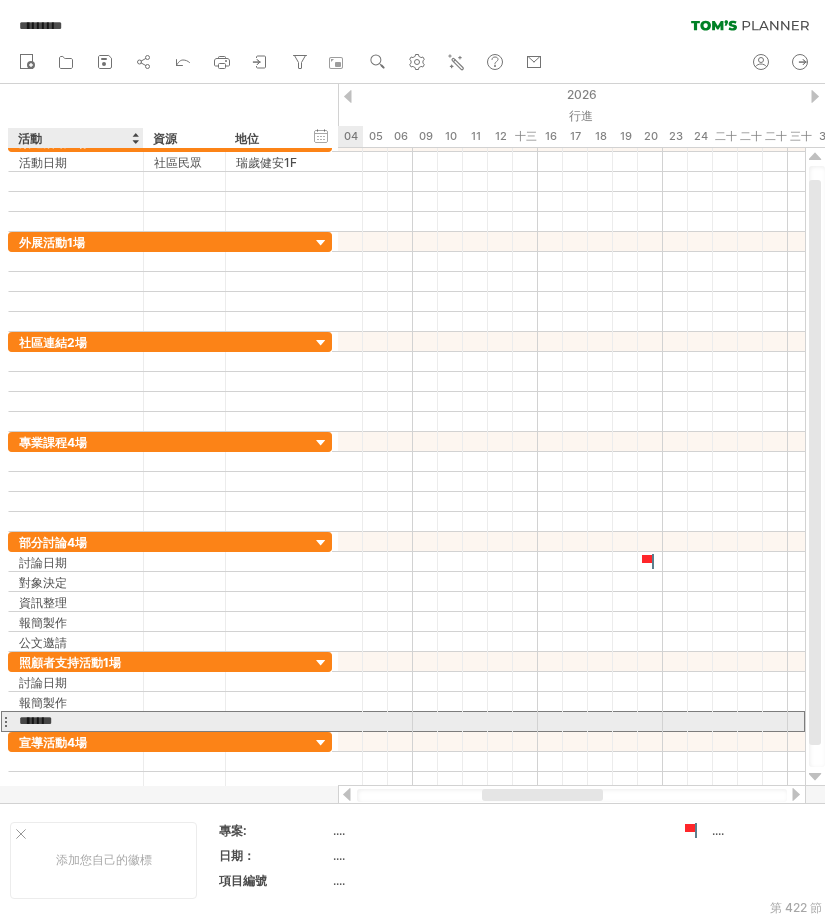 type on "*****" 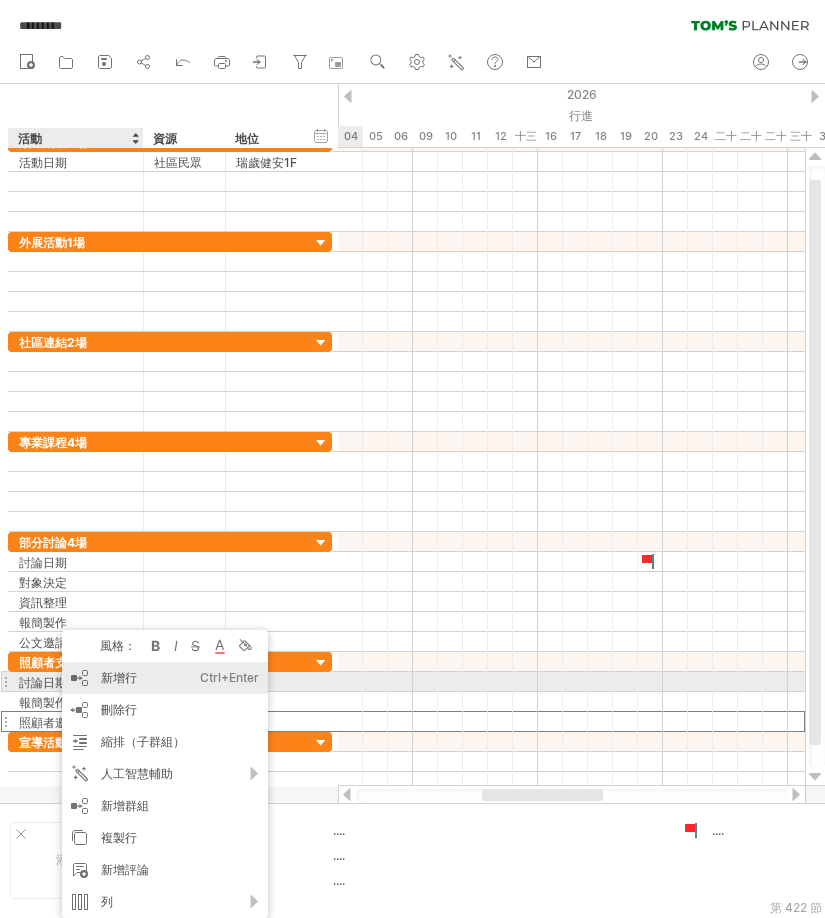 click on "新增行 Ctrl+Enter Cmd+回車" at bounding box center (165, 678) 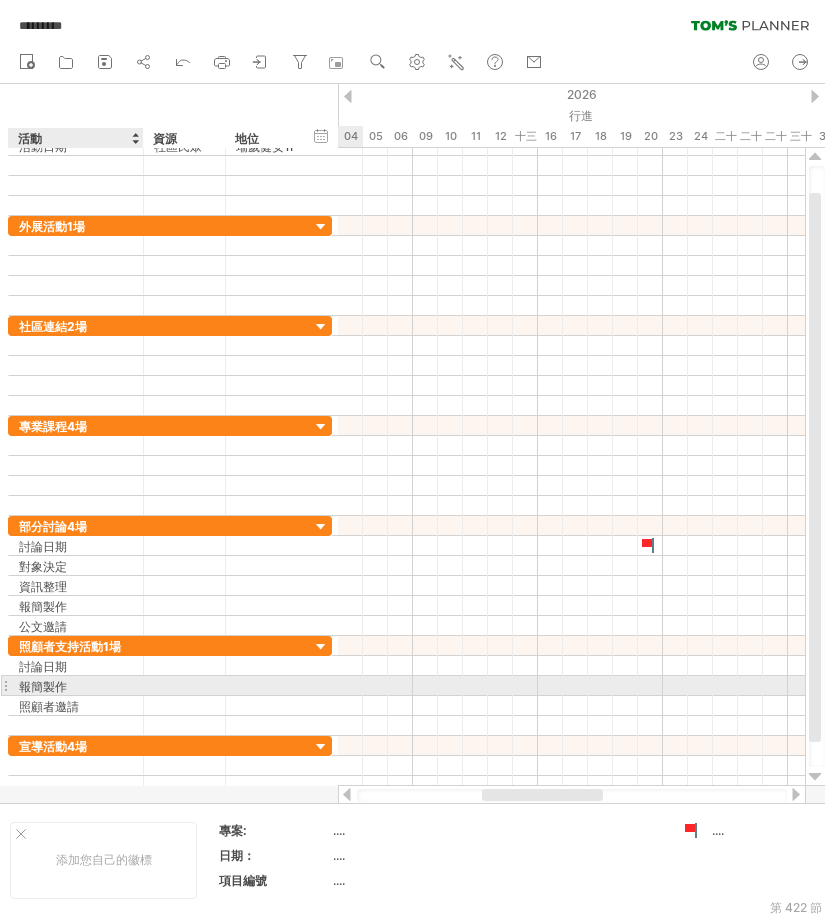 click on "[ITEM] [ITEM]" at bounding box center [76, 685] 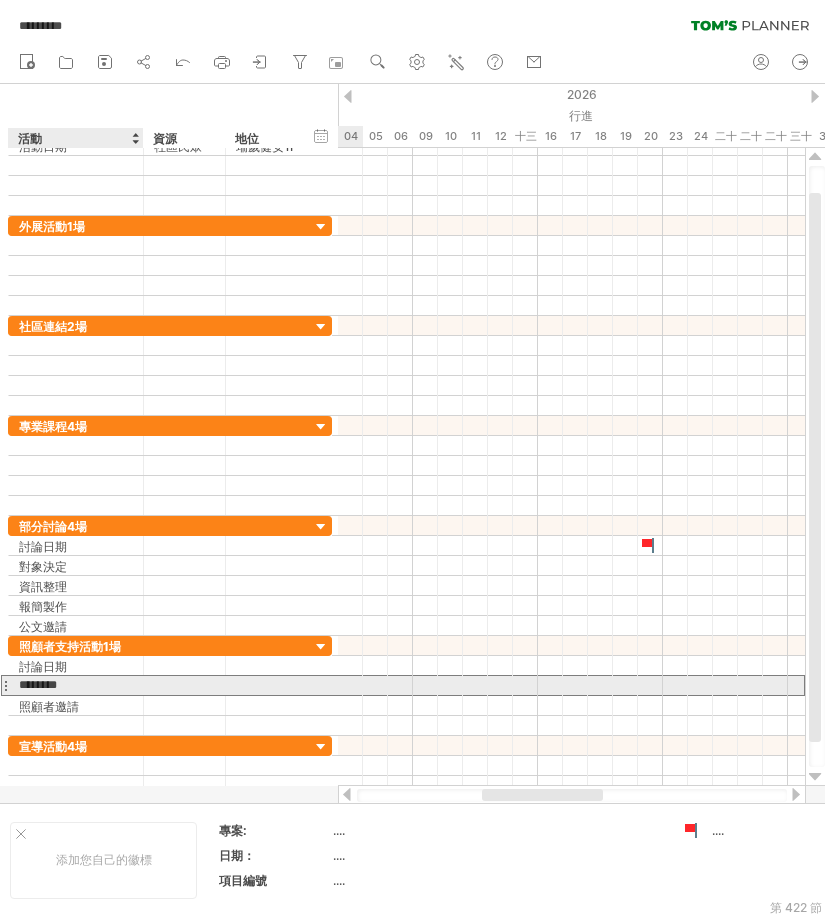 type on "*******" 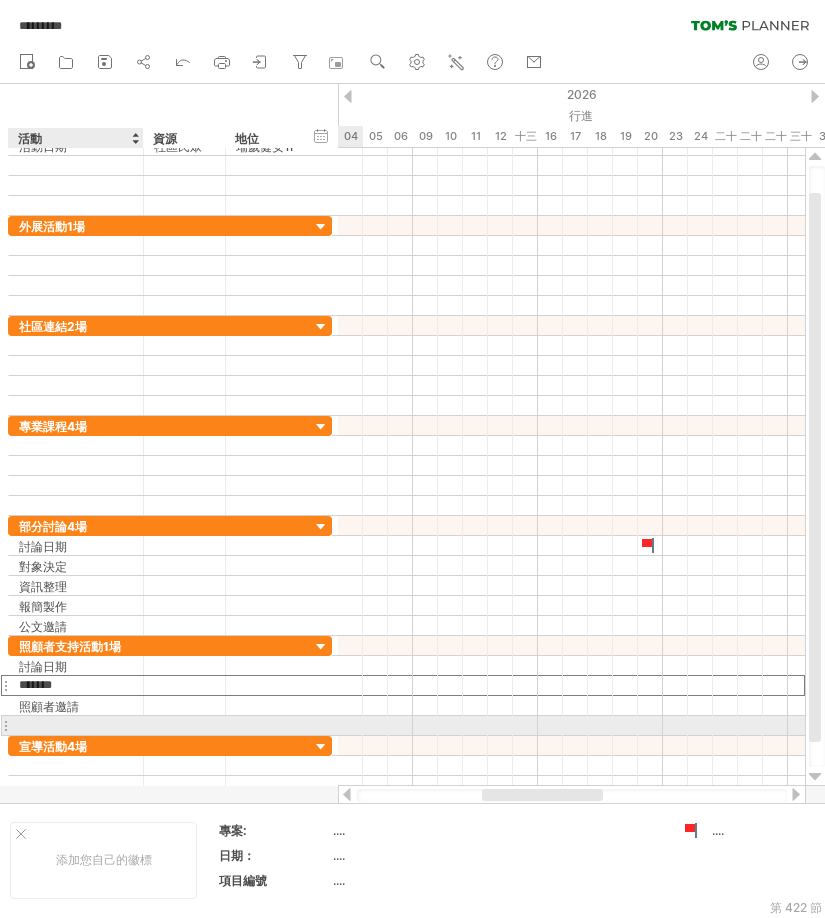 click at bounding box center (76, 725) 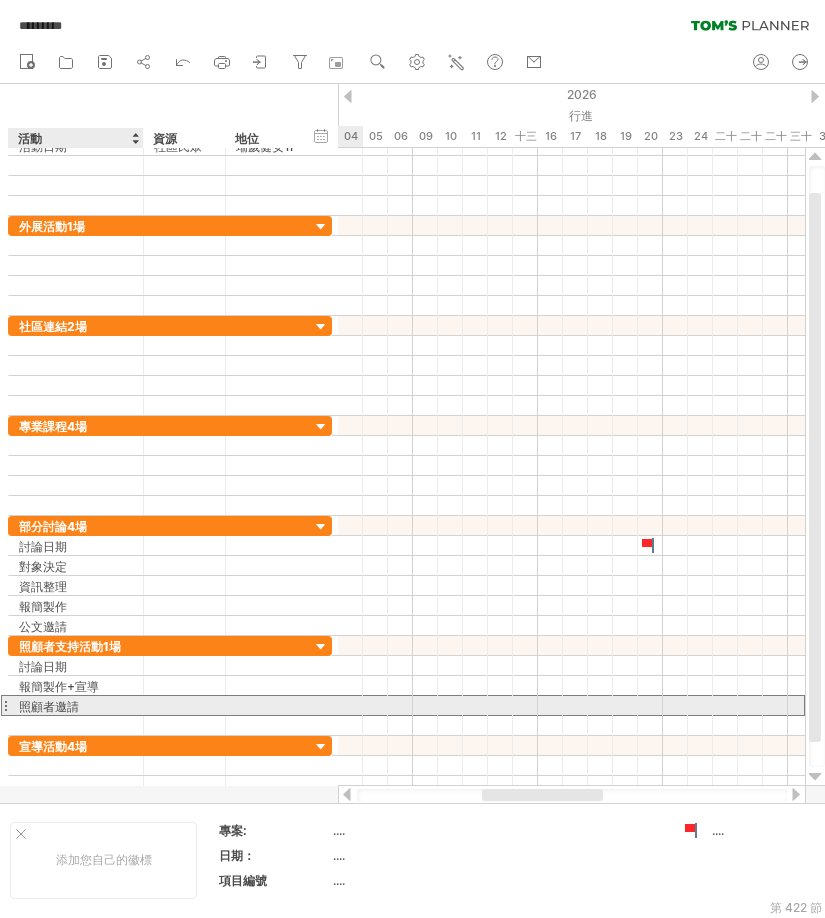 click on "[EVENT]" at bounding box center (43, 706) 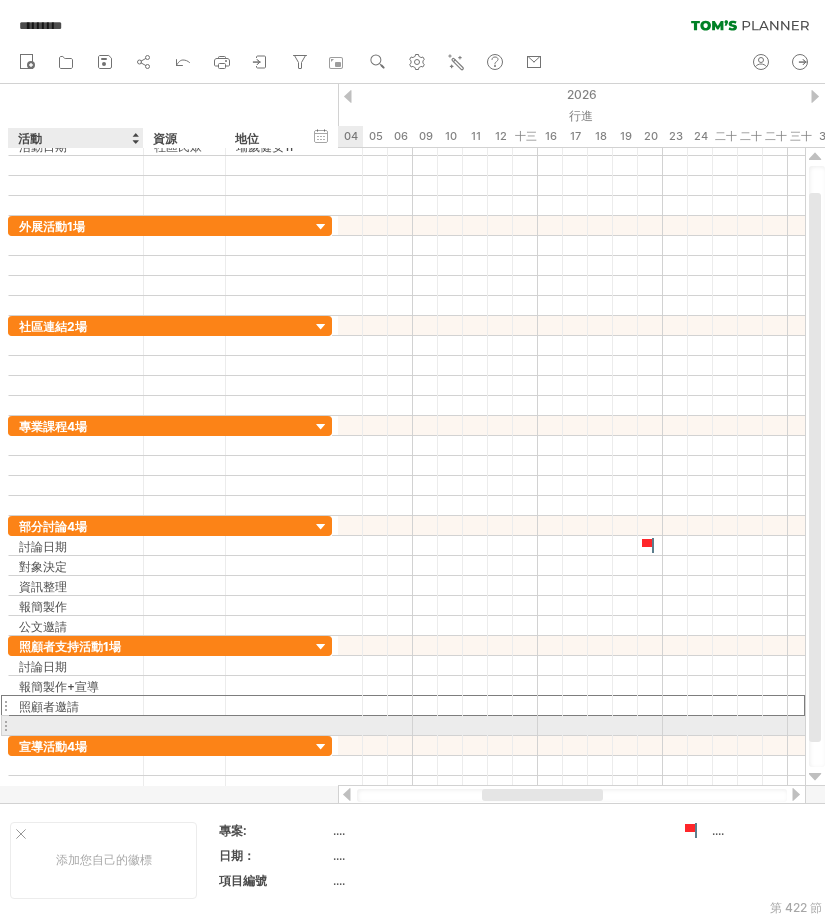 click at bounding box center (76, 725) 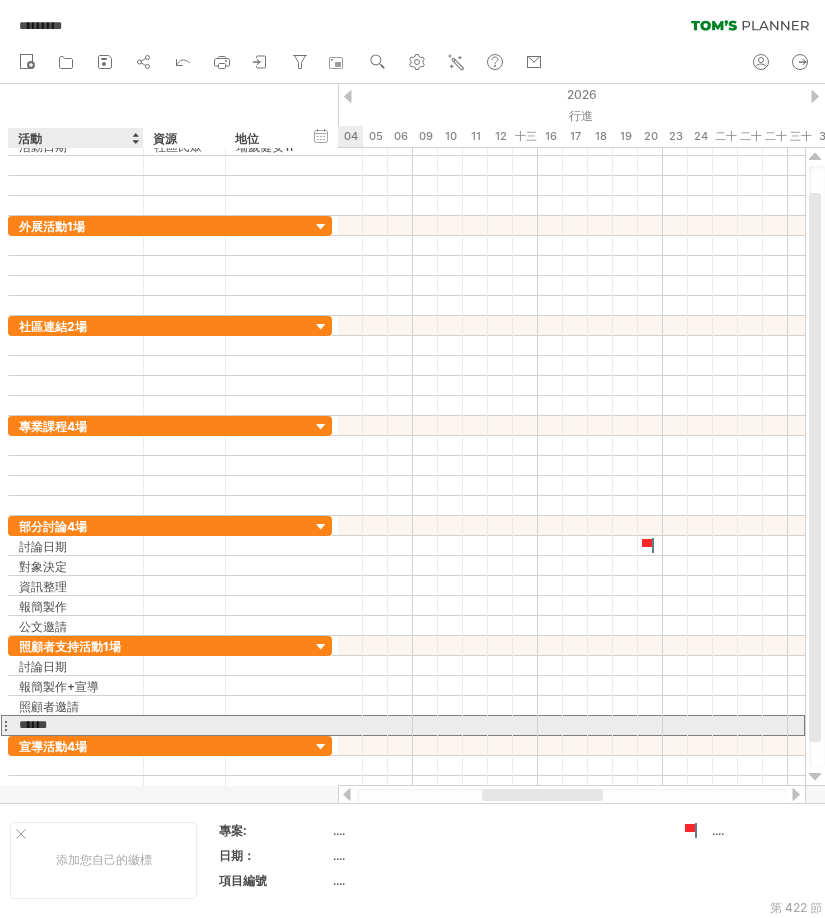 type on "****" 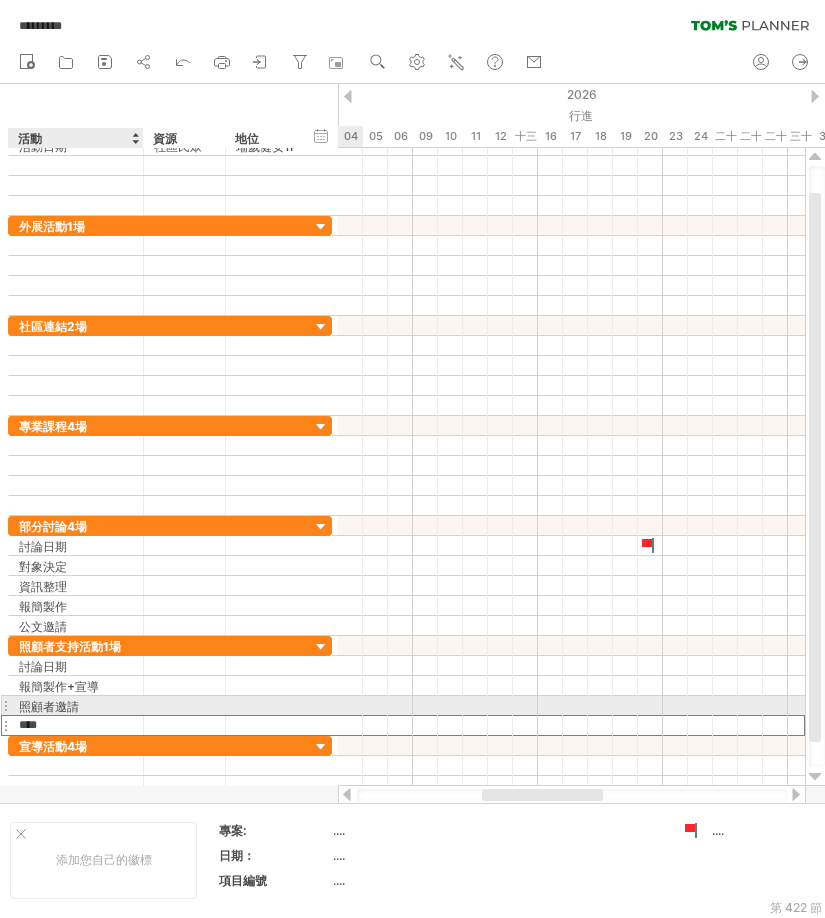 click on "[EVENT]" at bounding box center [76, 705] 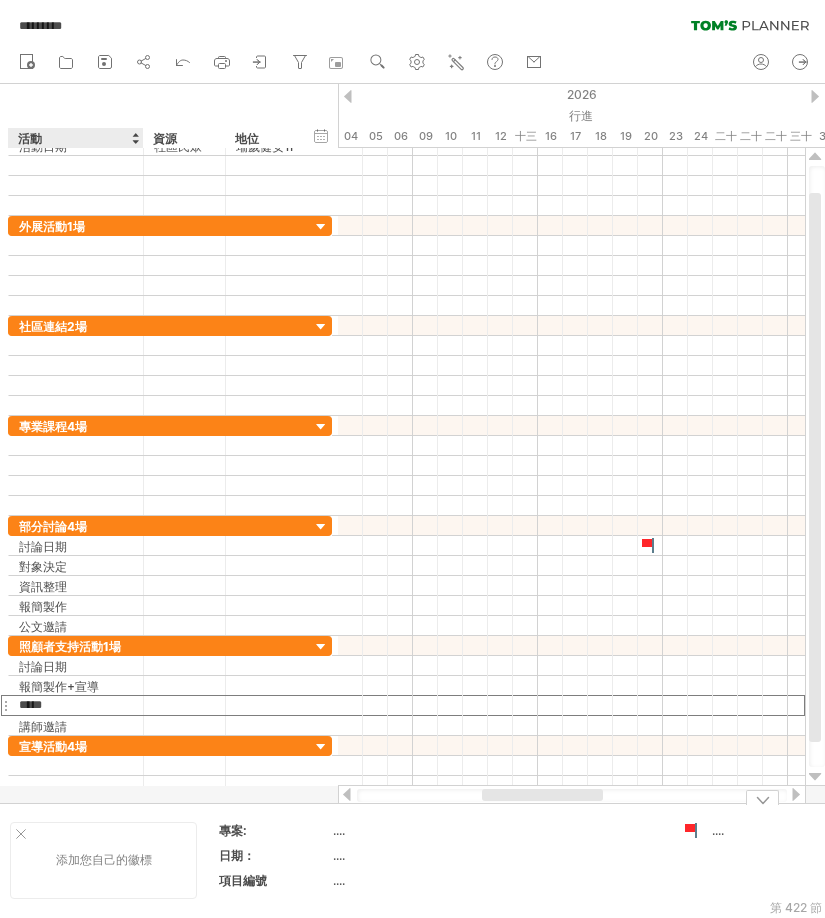 click on "添加您自己的徽標" at bounding box center (104, 859) 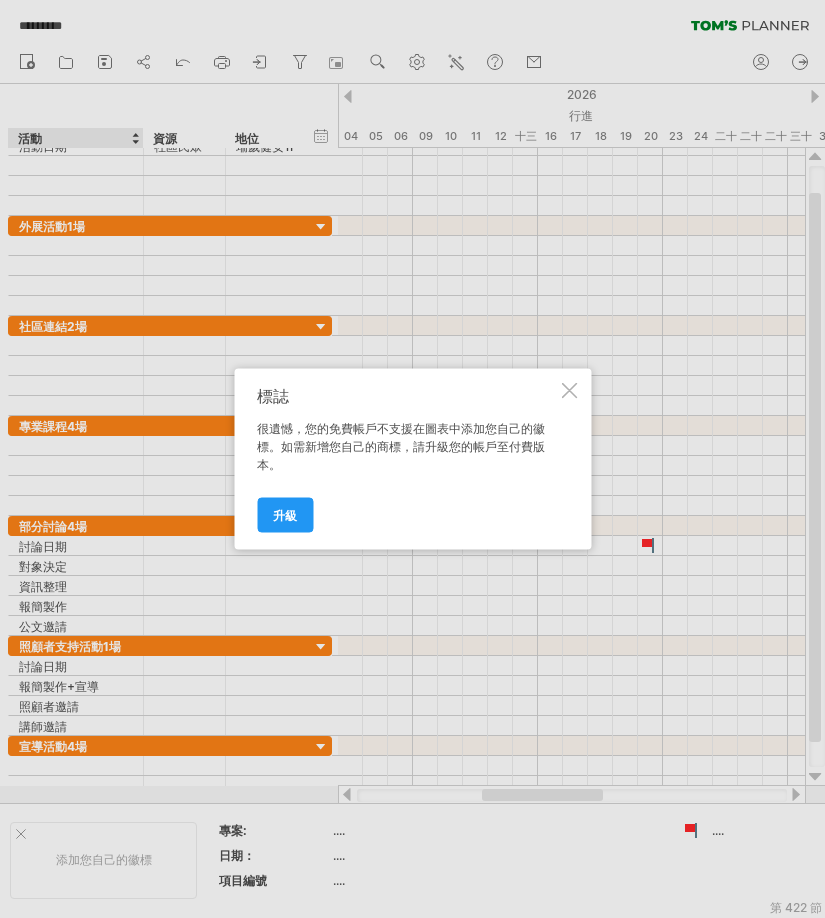 click at bounding box center (569, 391) 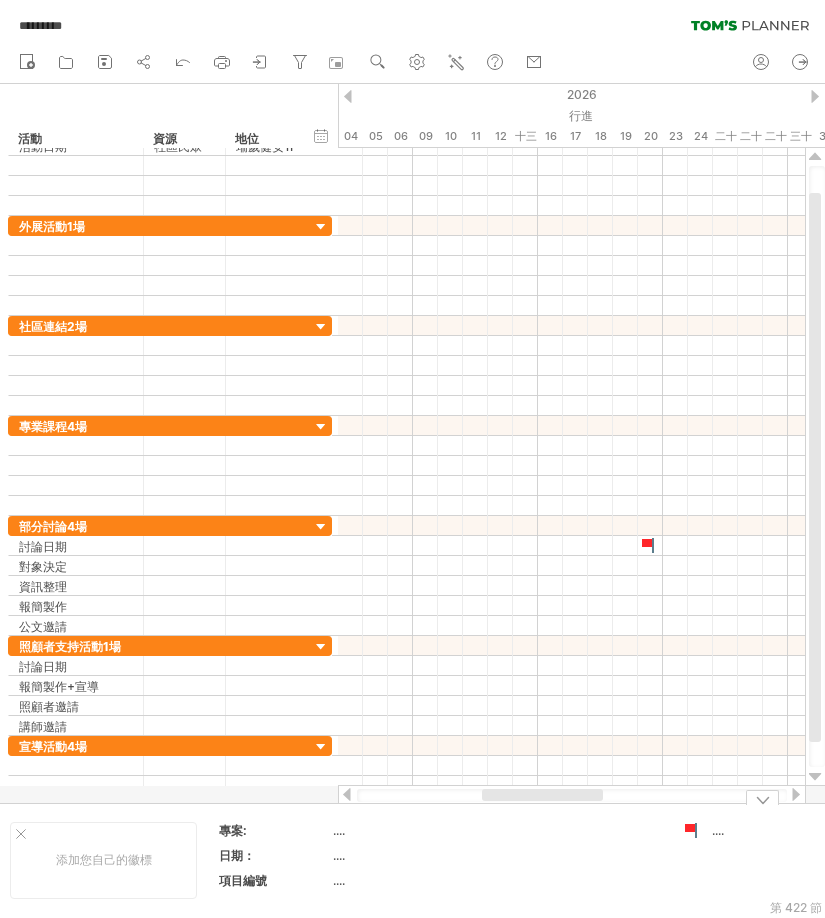 click on "...." at bounding box center [339, 830] 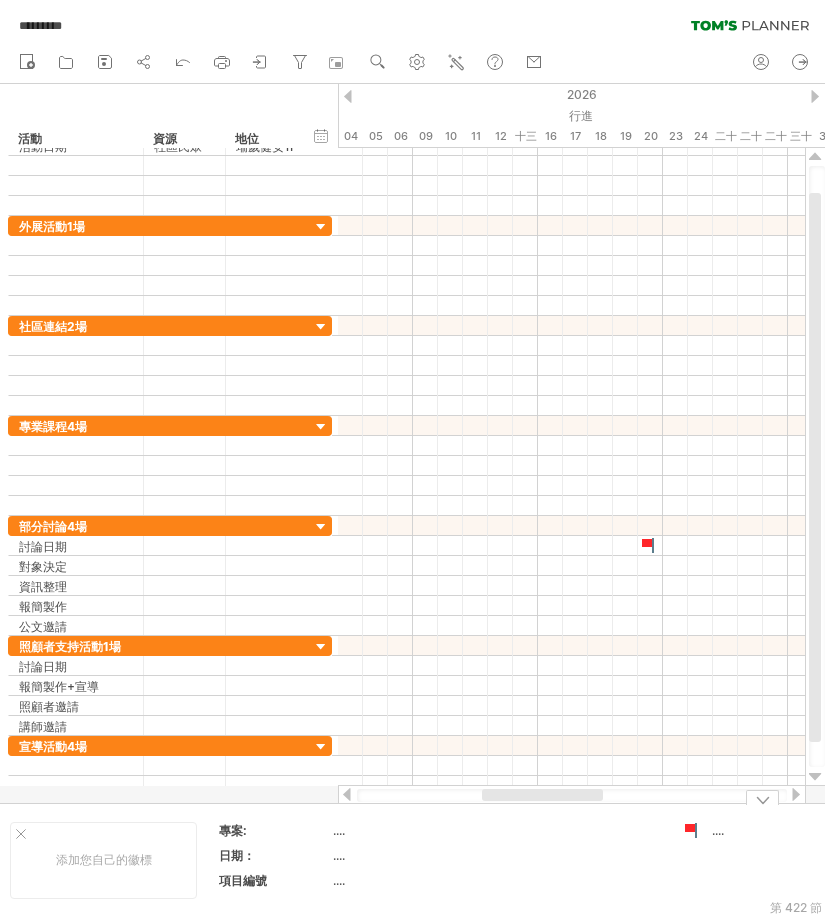click on "...." at bounding box center [718, 830] 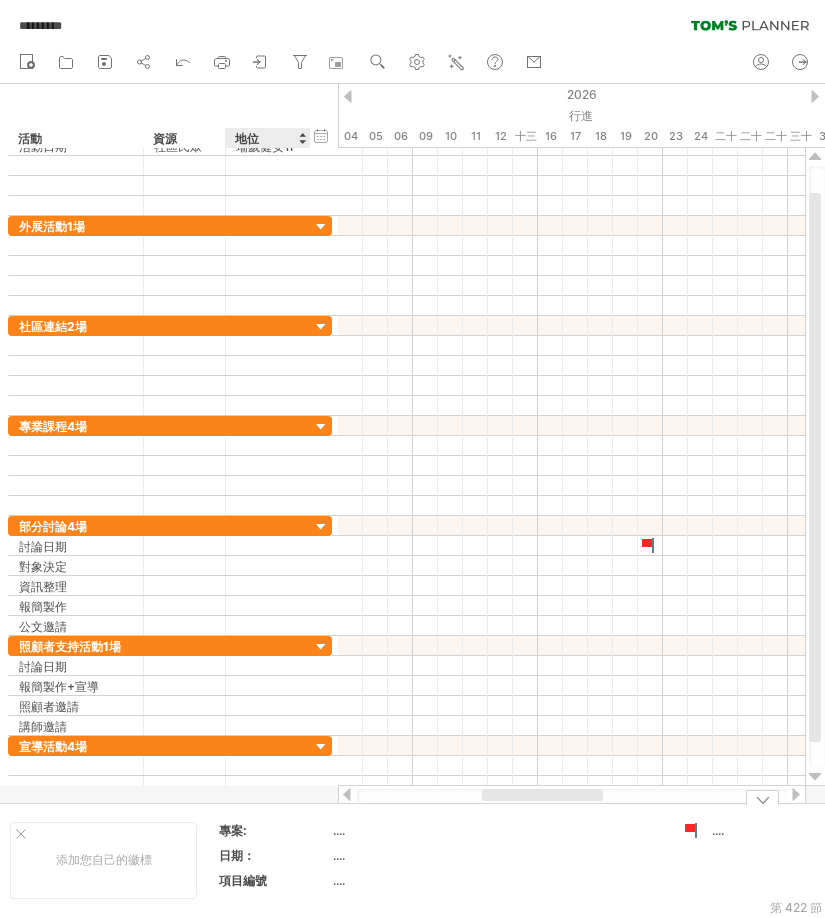 drag, startPoint x: 334, startPoint y: 862, endPoint x: 335, endPoint y: 893, distance: 31.016125 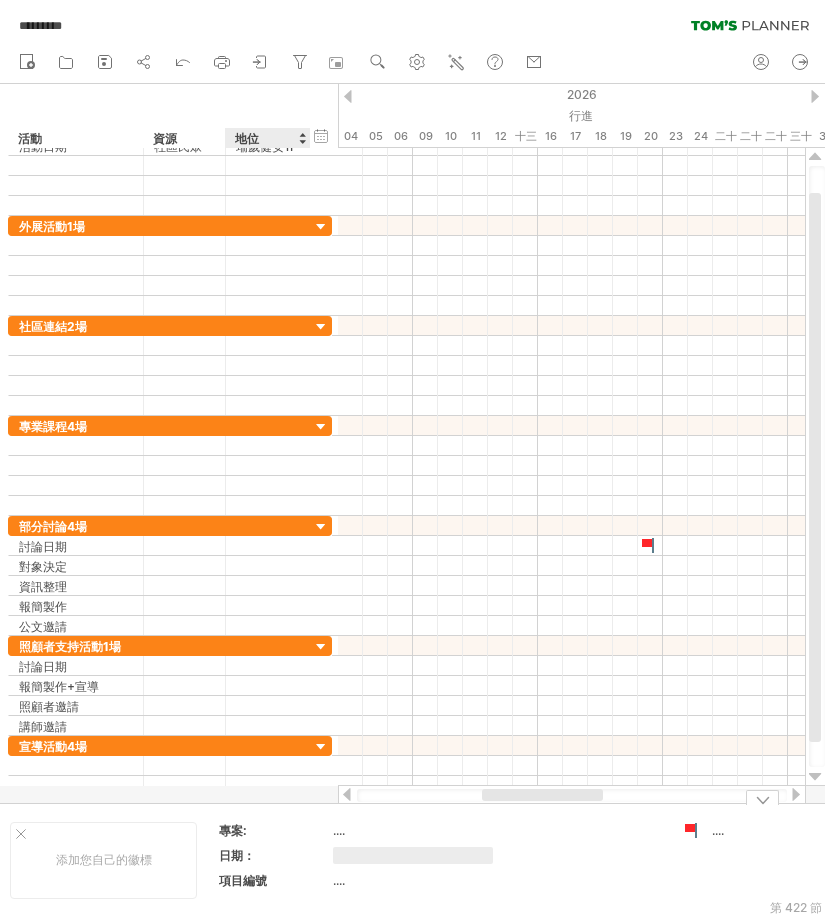 click on "...." at bounding box center (418, 833) 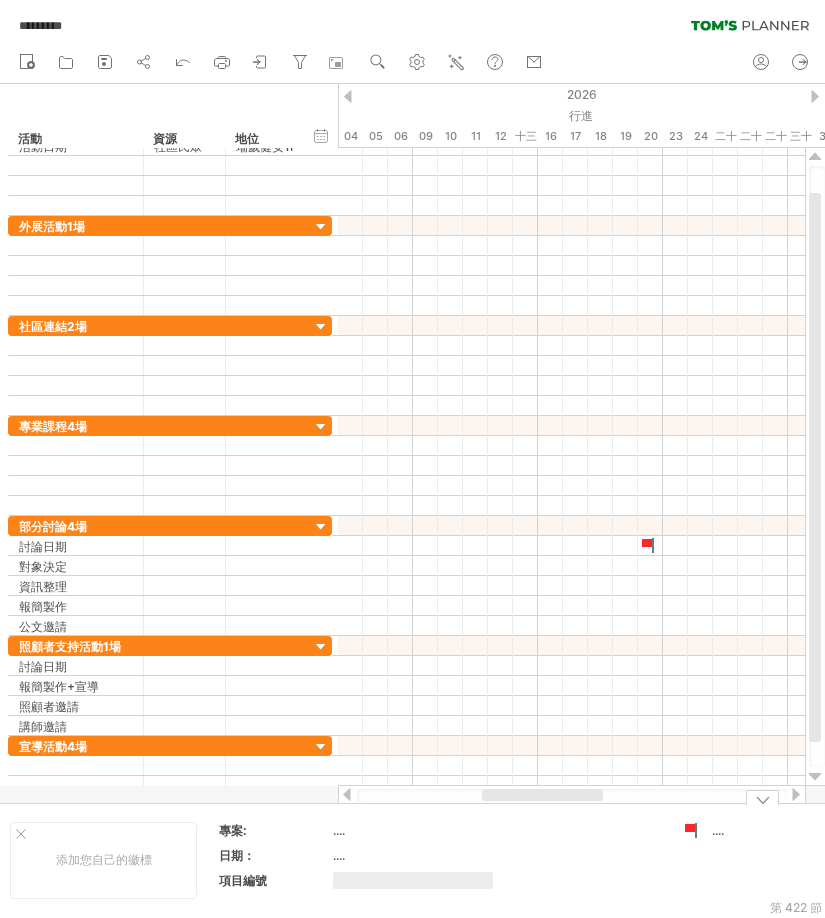 click on "...." at bounding box center (339, 830) 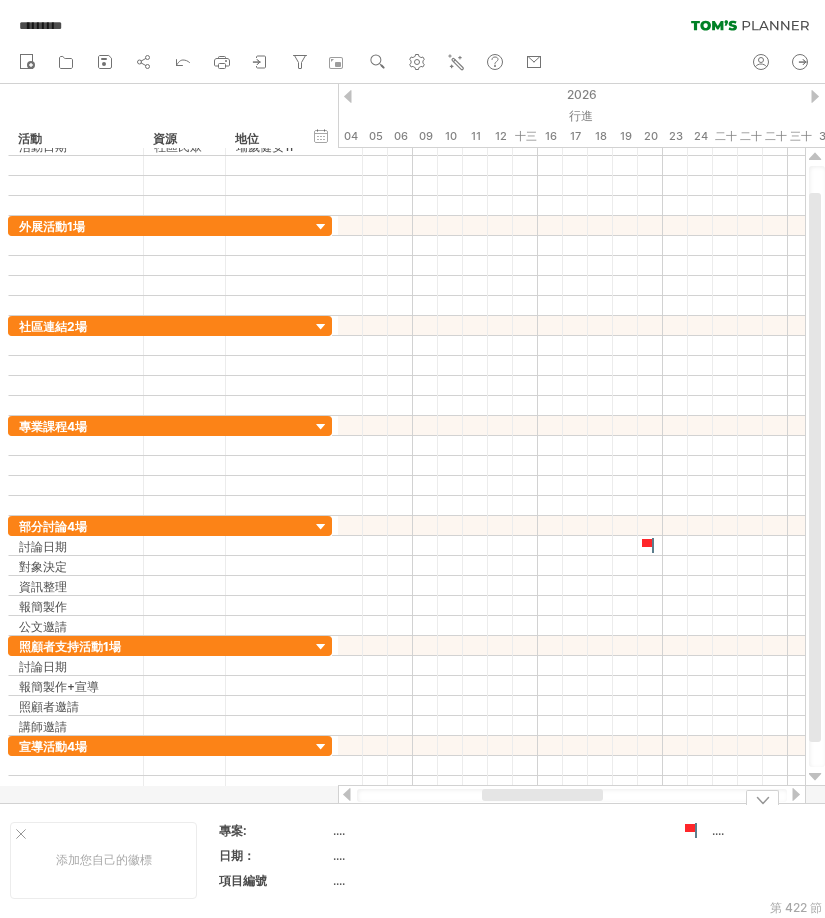 click on "...." at bounding box center (339, 830) 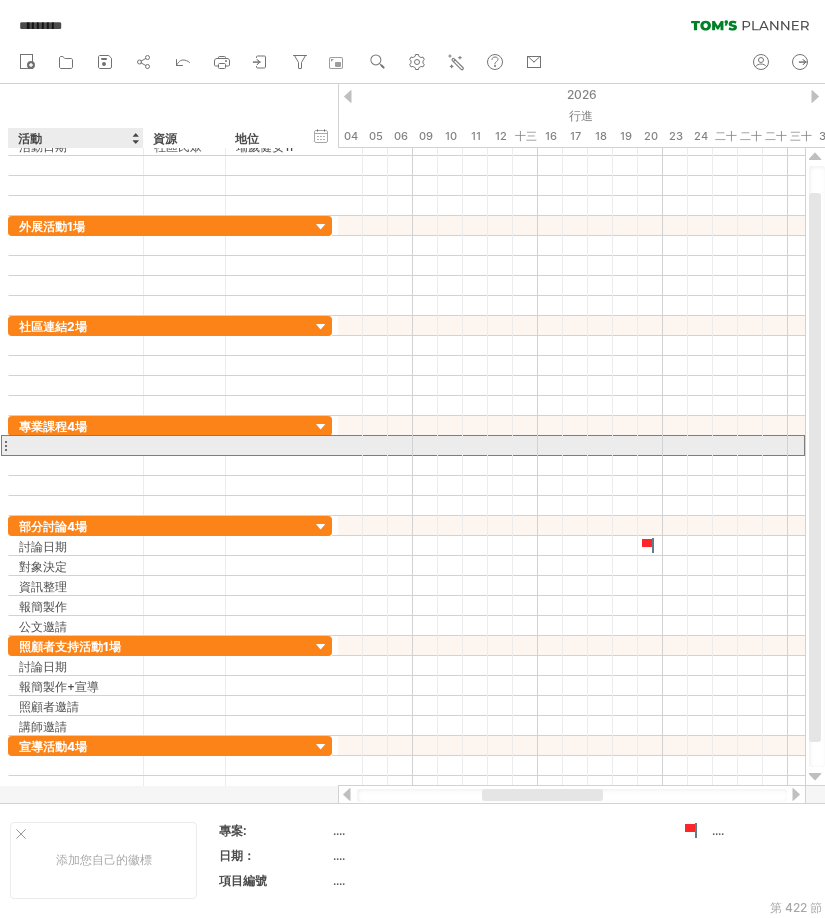 click at bounding box center (76, 445) 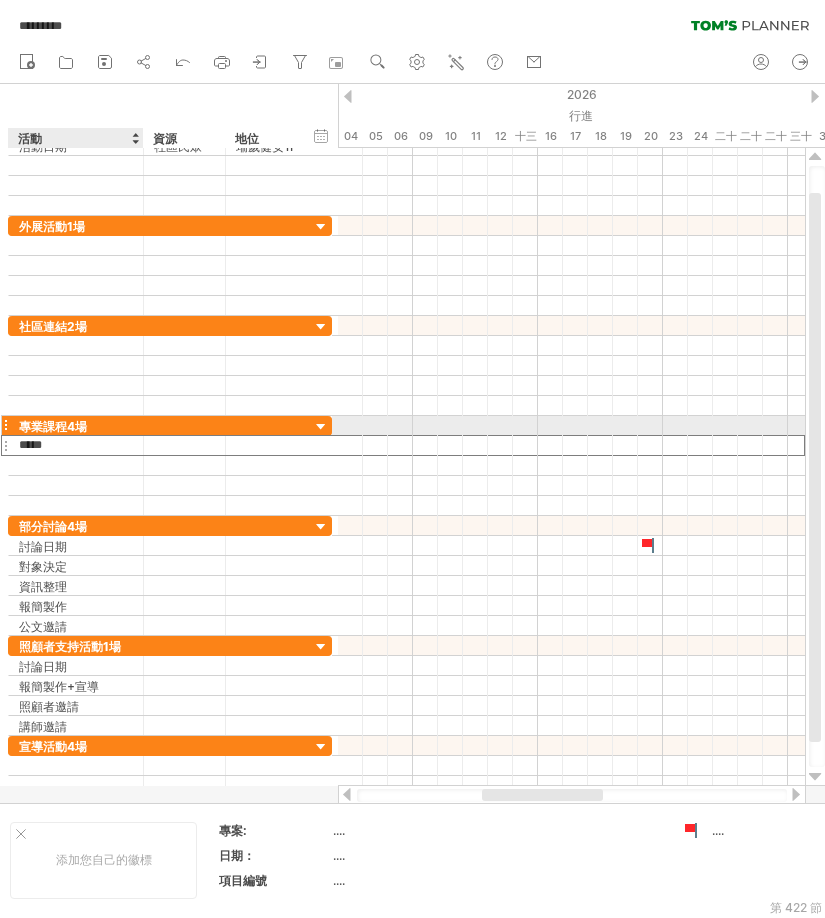 type on "****" 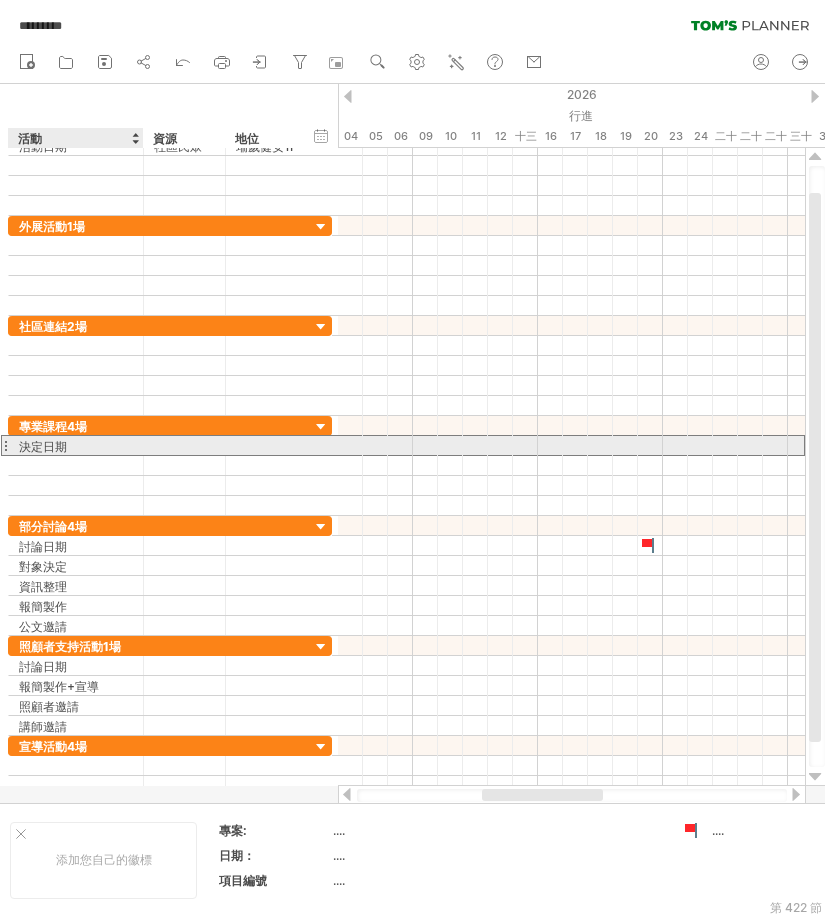click on "決定日期" at bounding box center [76, 445] 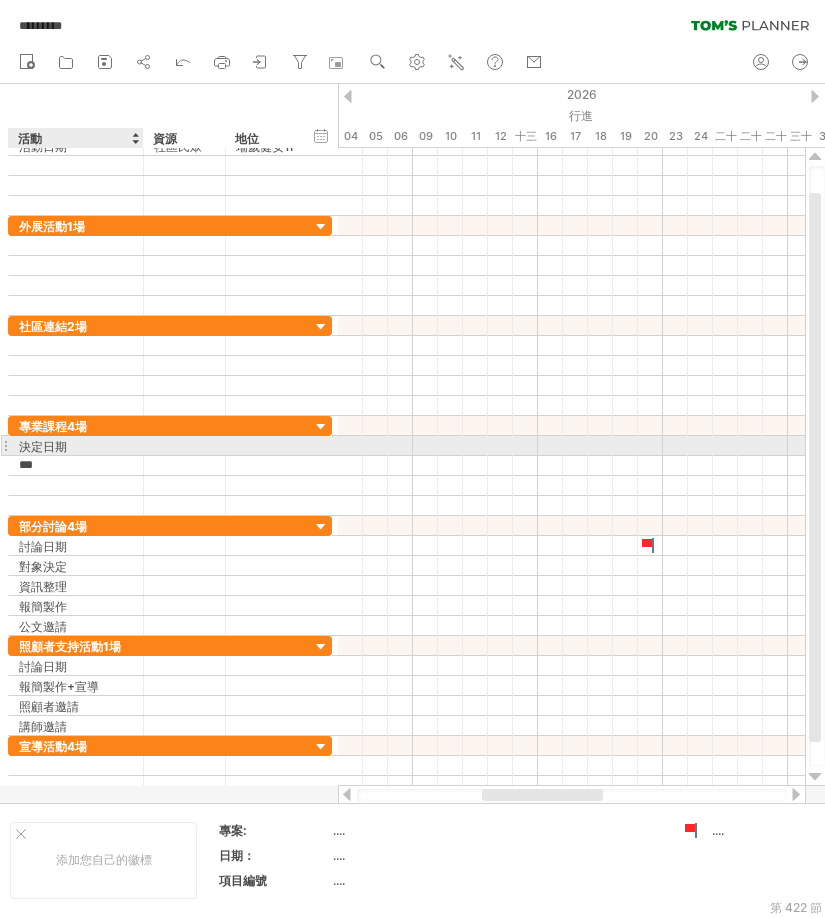 type on "****" 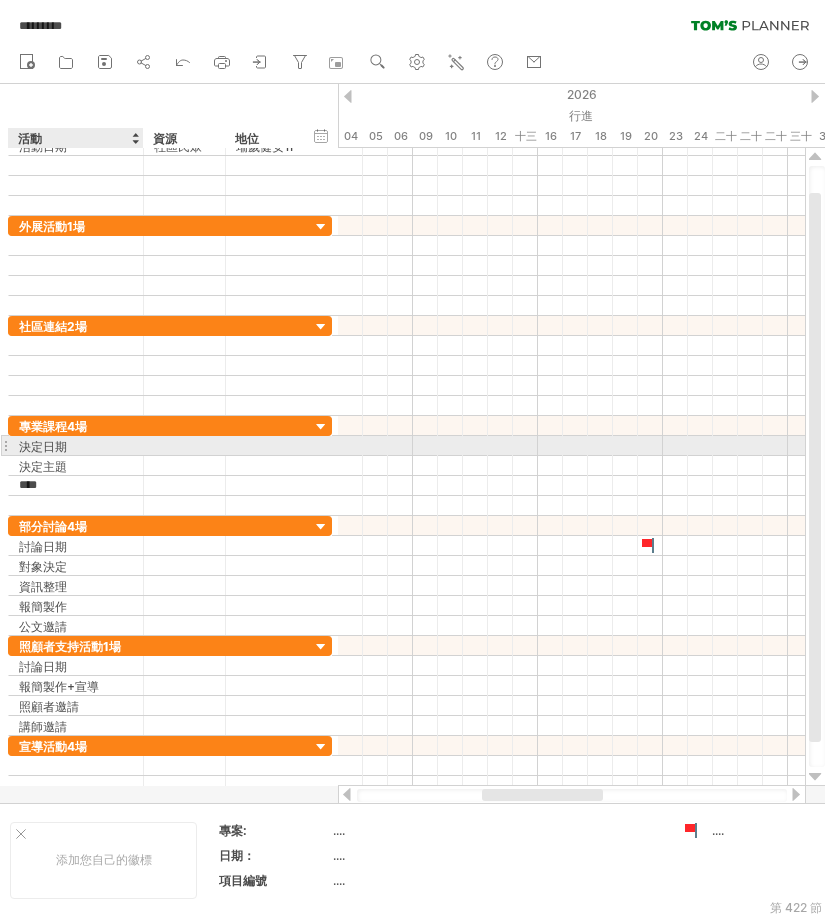 type on "****" 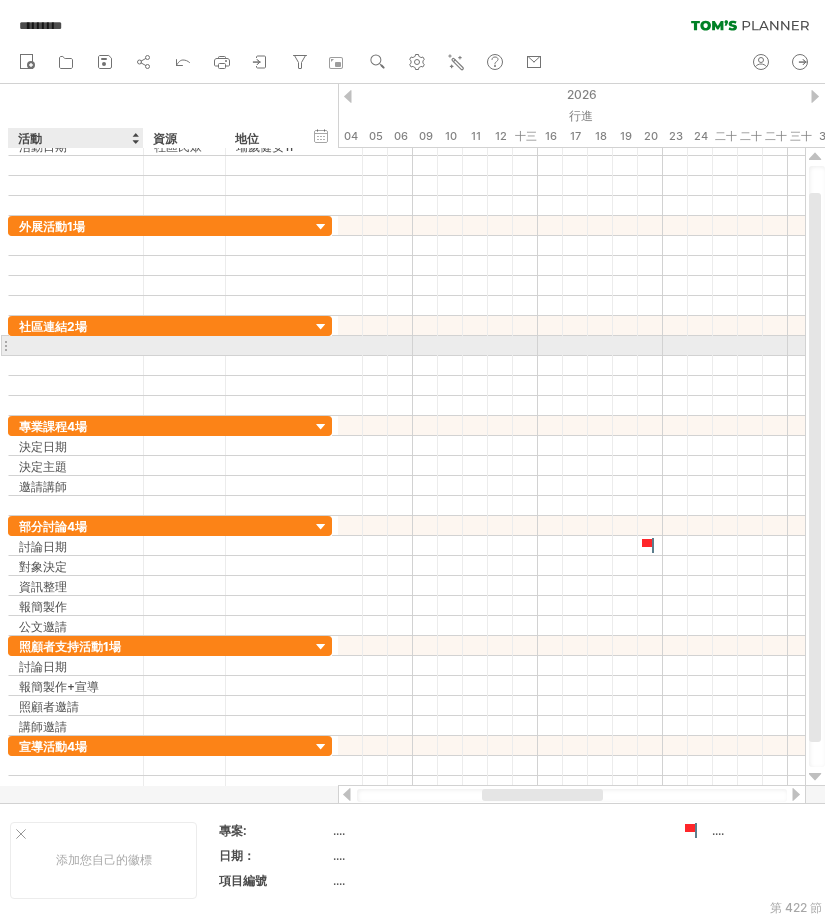 click at bounding box center (76, 345) 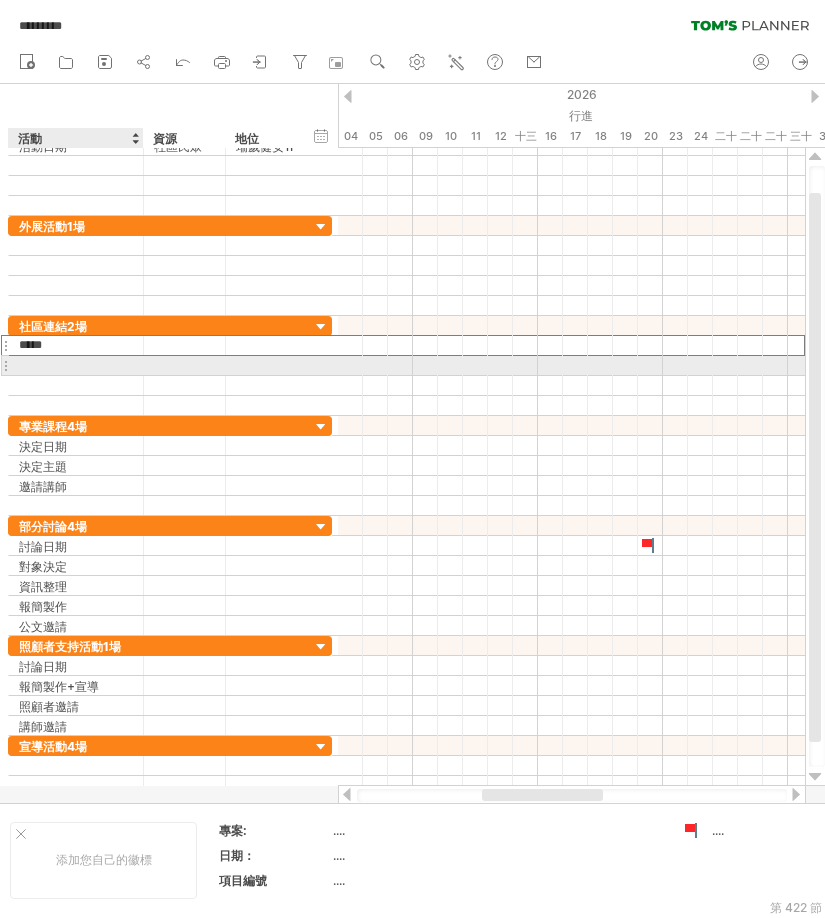 type on "******" 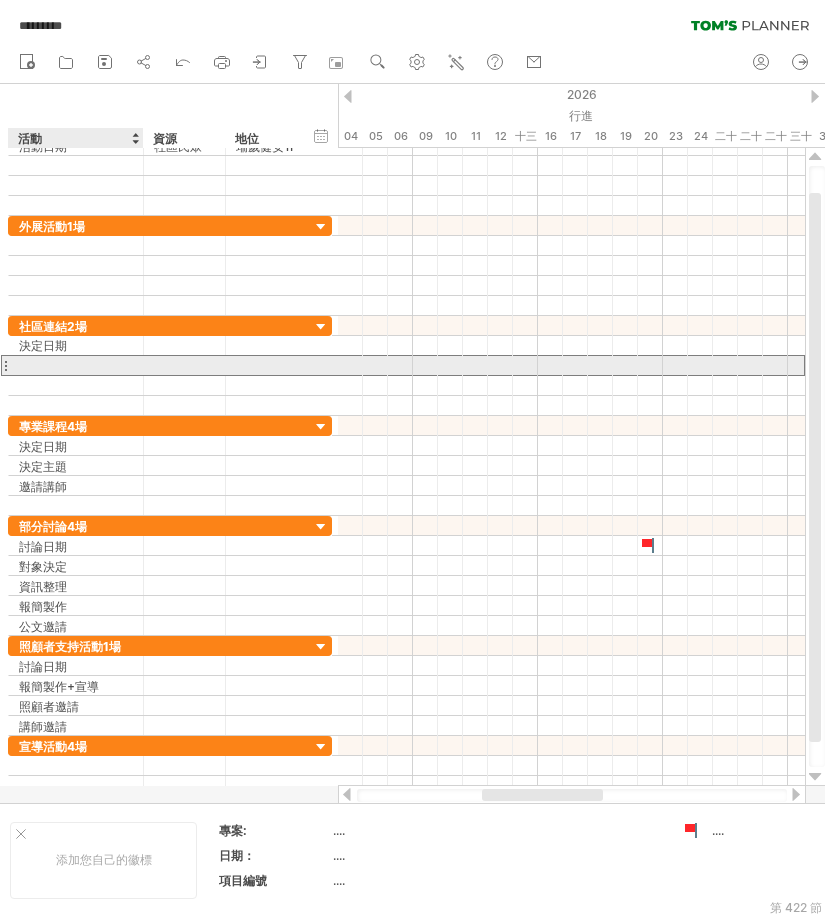 click at bounding box center [76, 365] 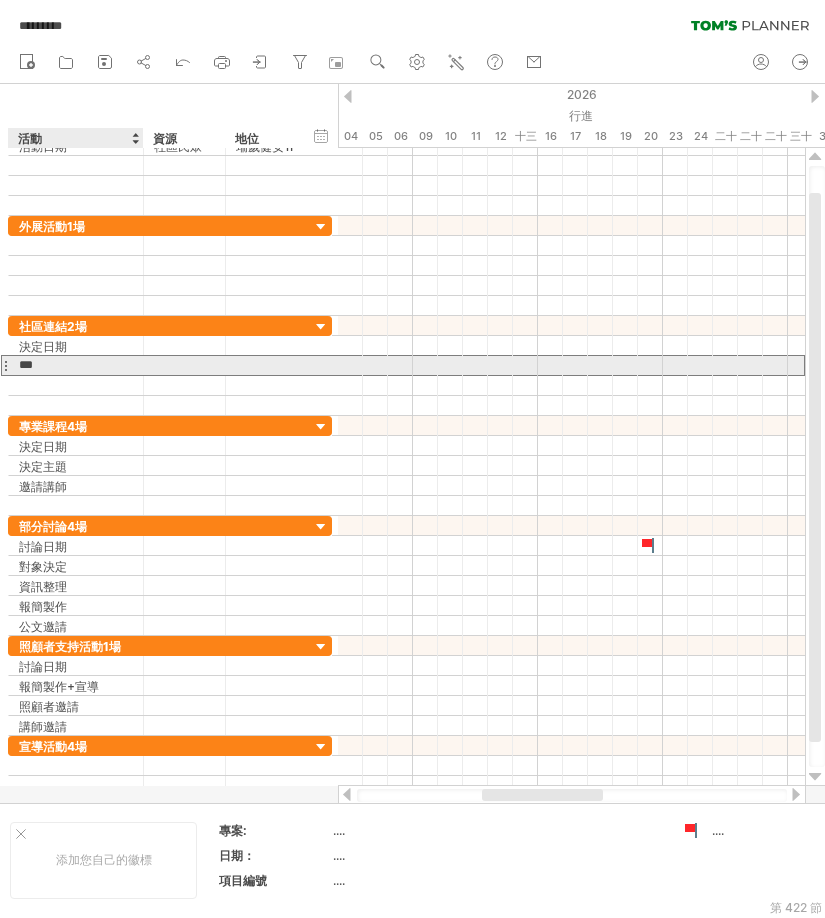type on "****" 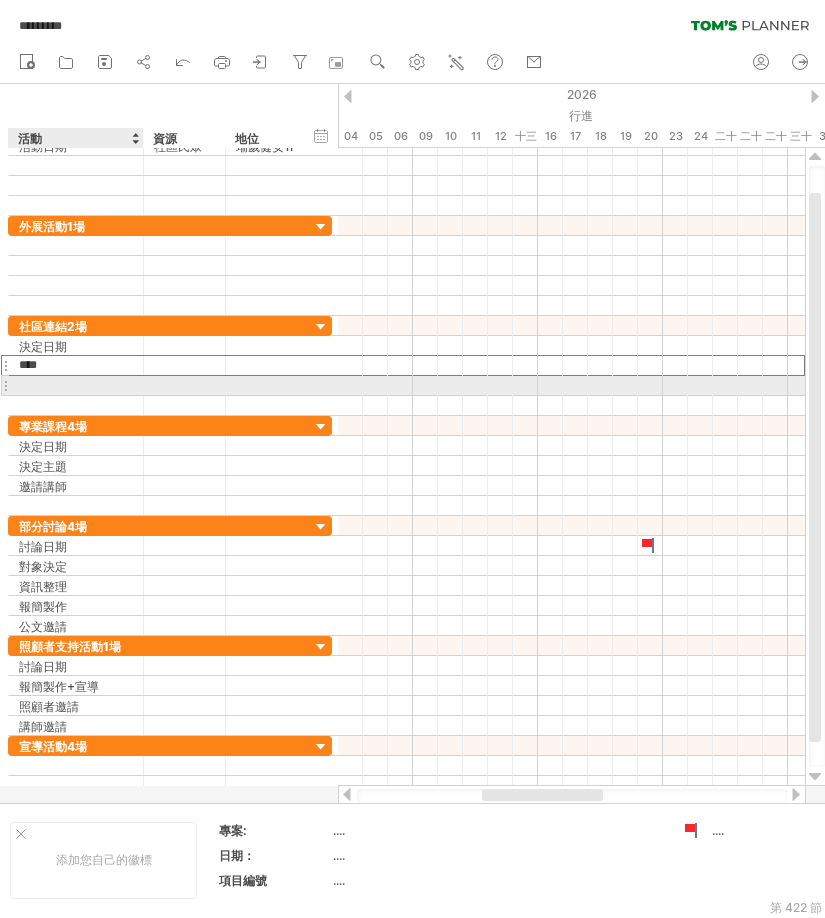 click at bounding box center (76, 385) 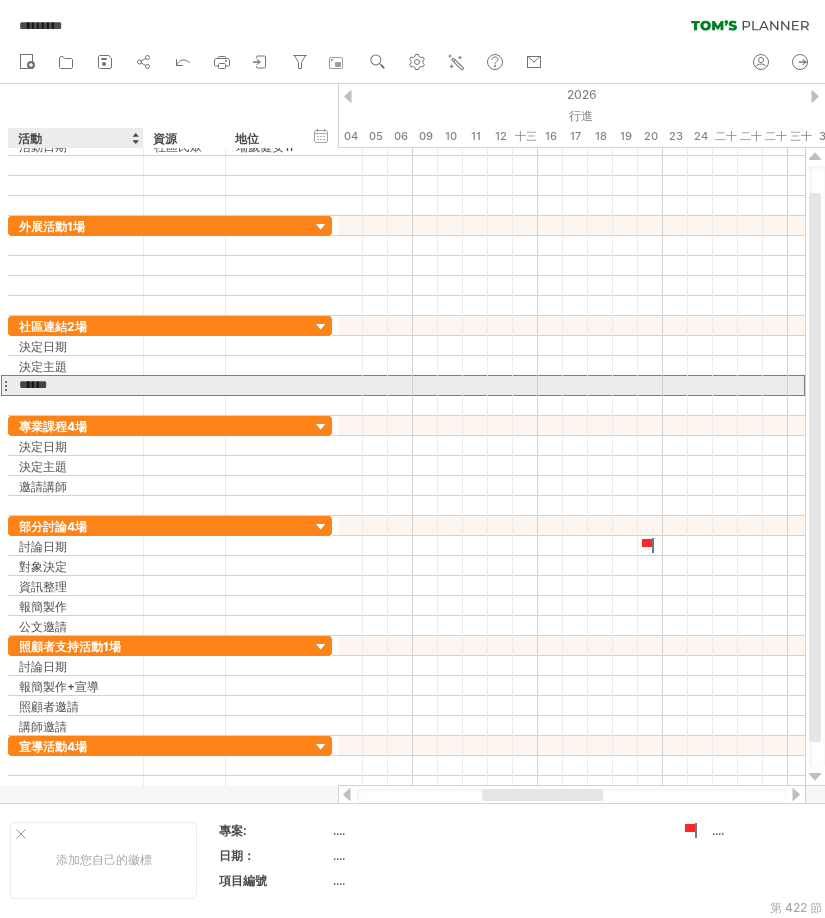 type on "****" 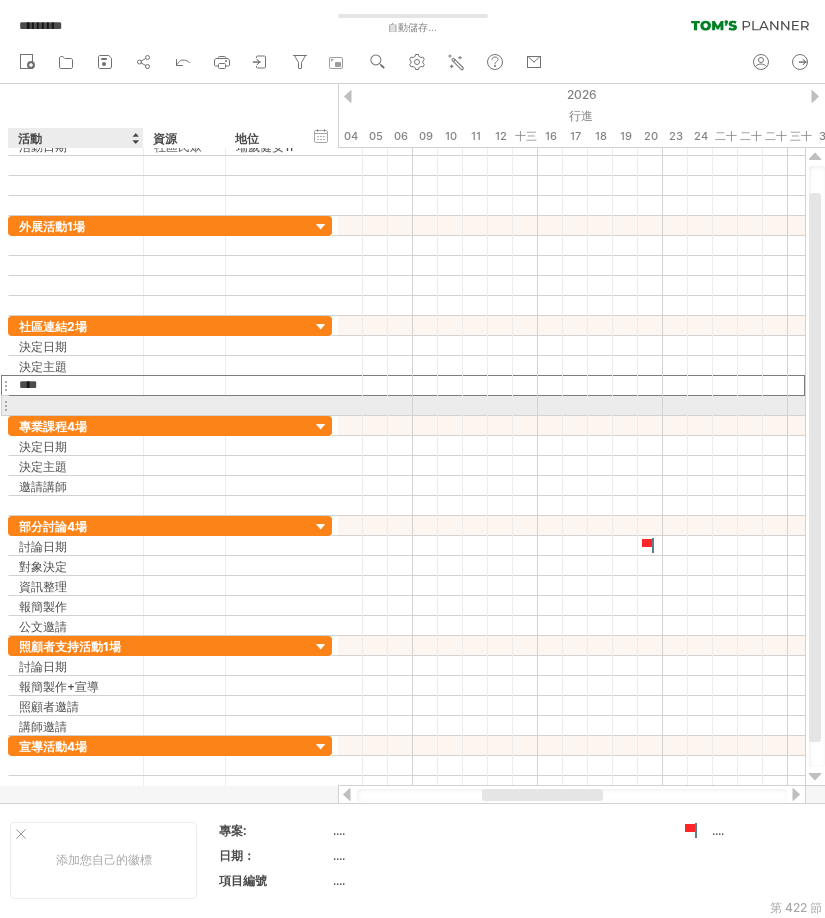 click at bounding box center (76, 405) 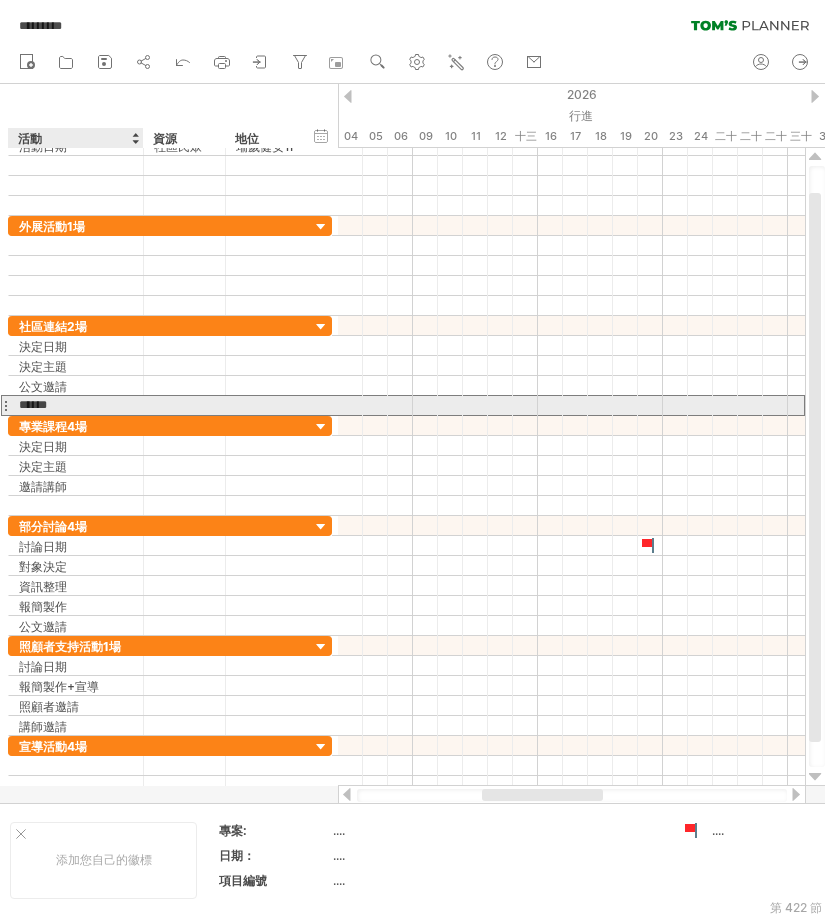 type on "****" 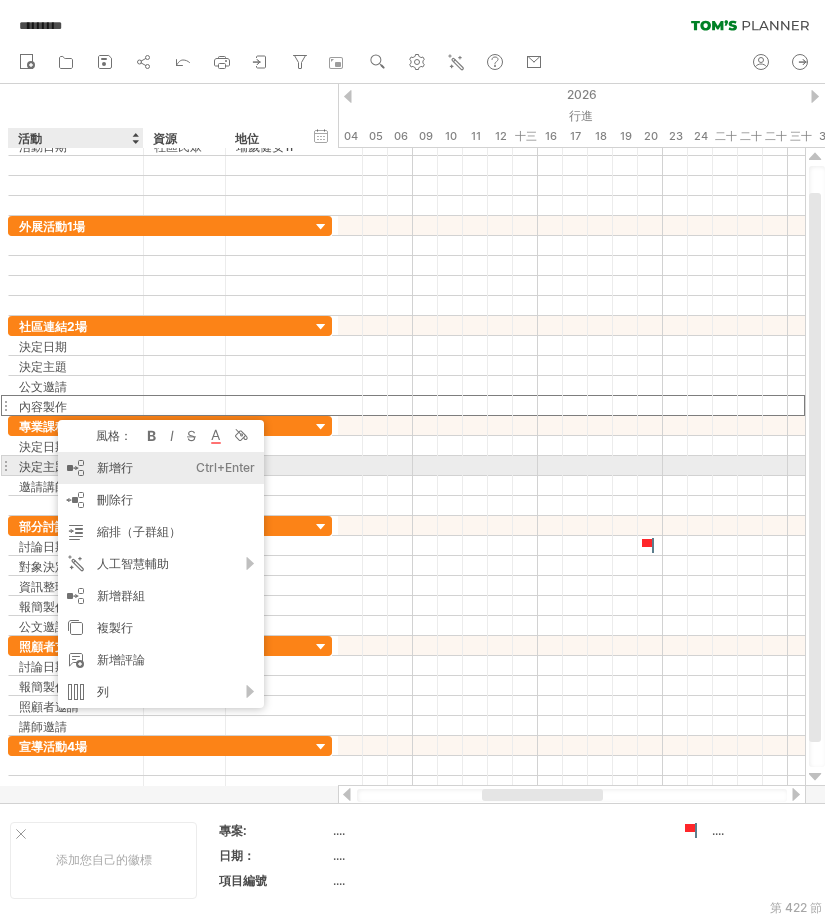 click on "新增行" at bounding box center (115, 467) 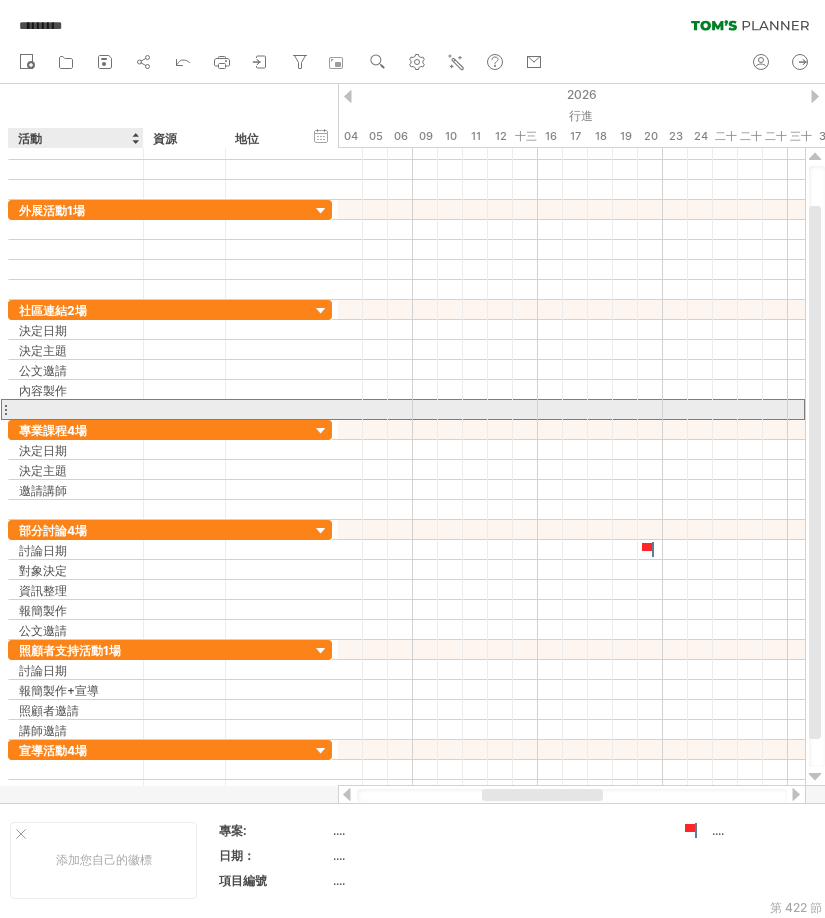 click at bounding box center (76, 409) 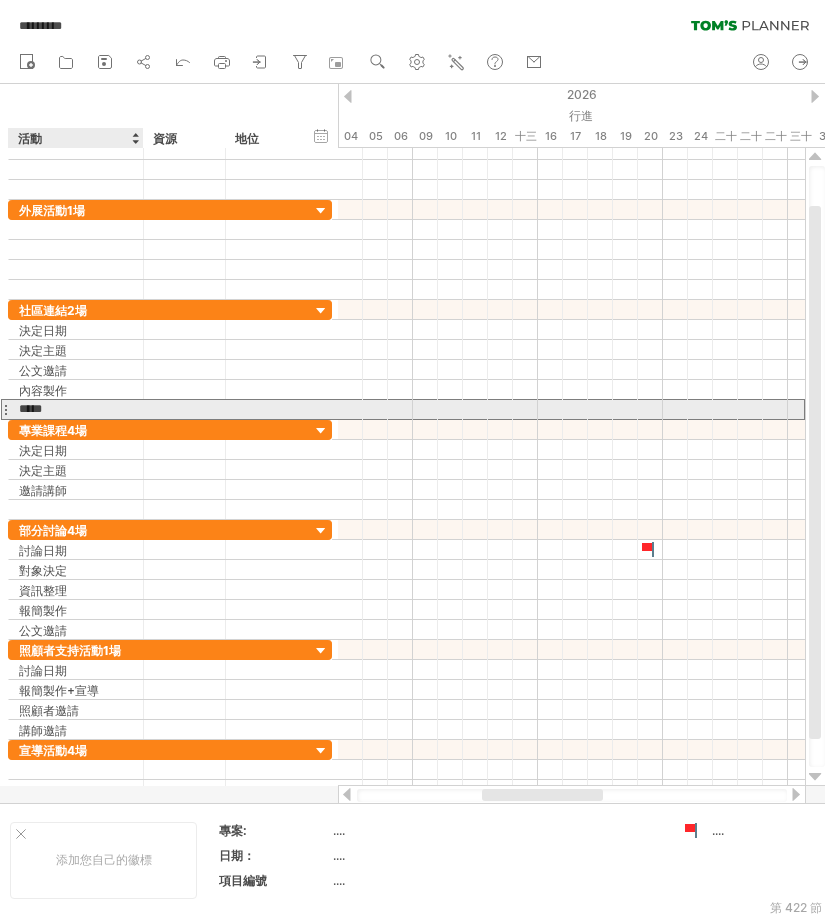 type on "****" 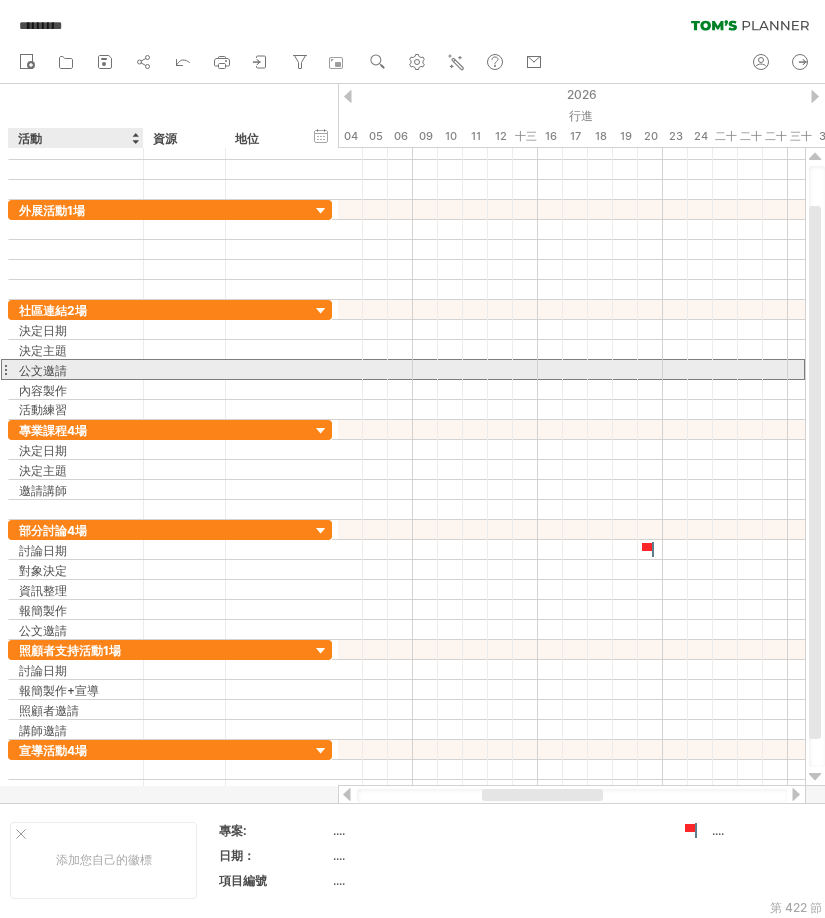 click on "公文邀請" at bounding box center (76, 369) 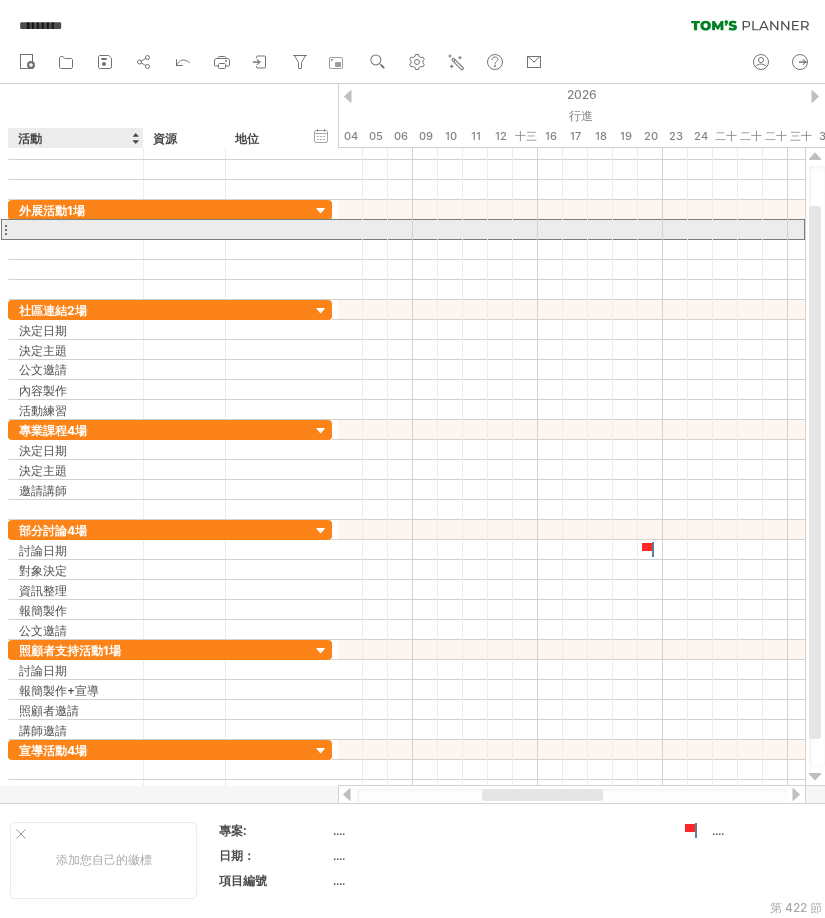 click at bounding box center (76, 229) 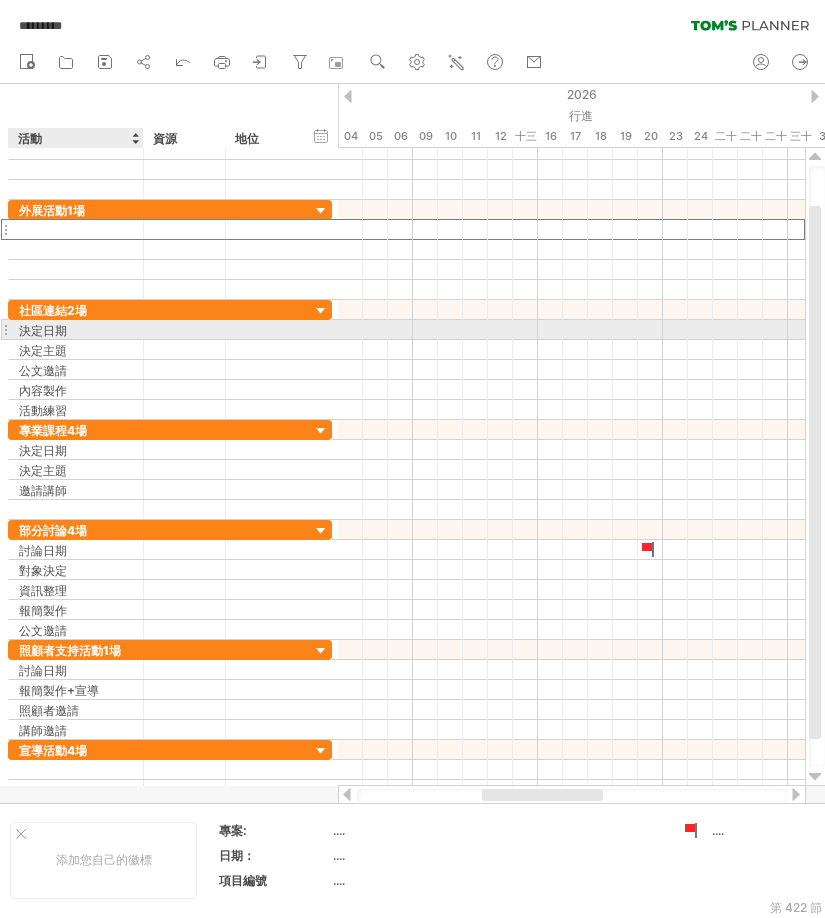 click on "決定日期" at bounding box center [43, 330] 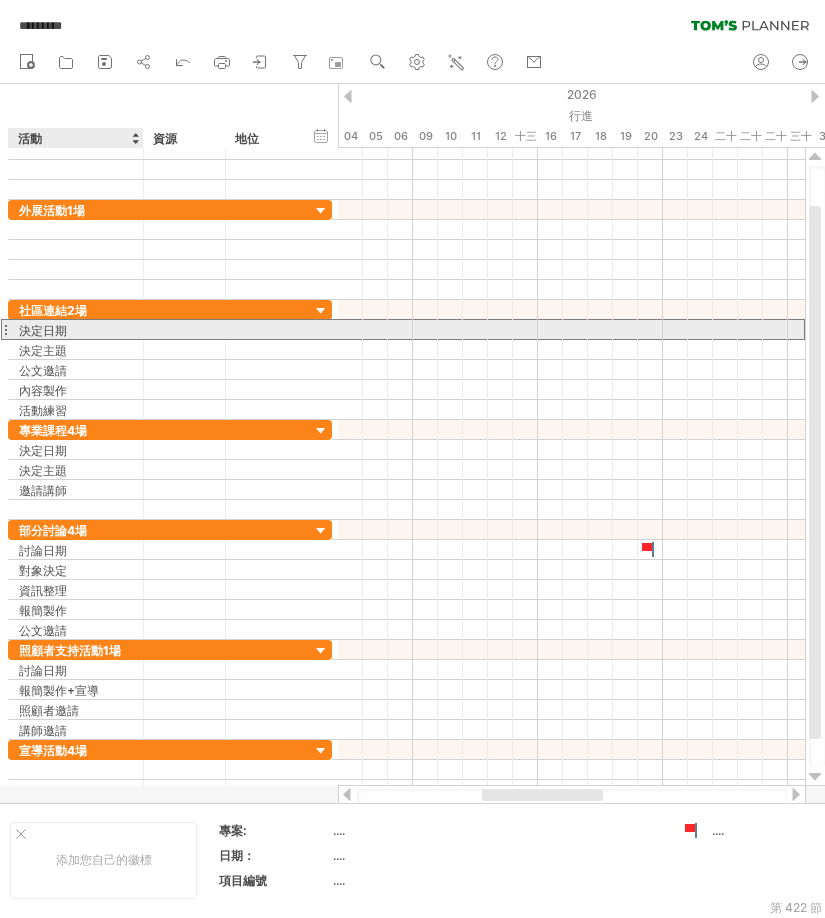 click on "決定日期" at bounding box center [43, 330] 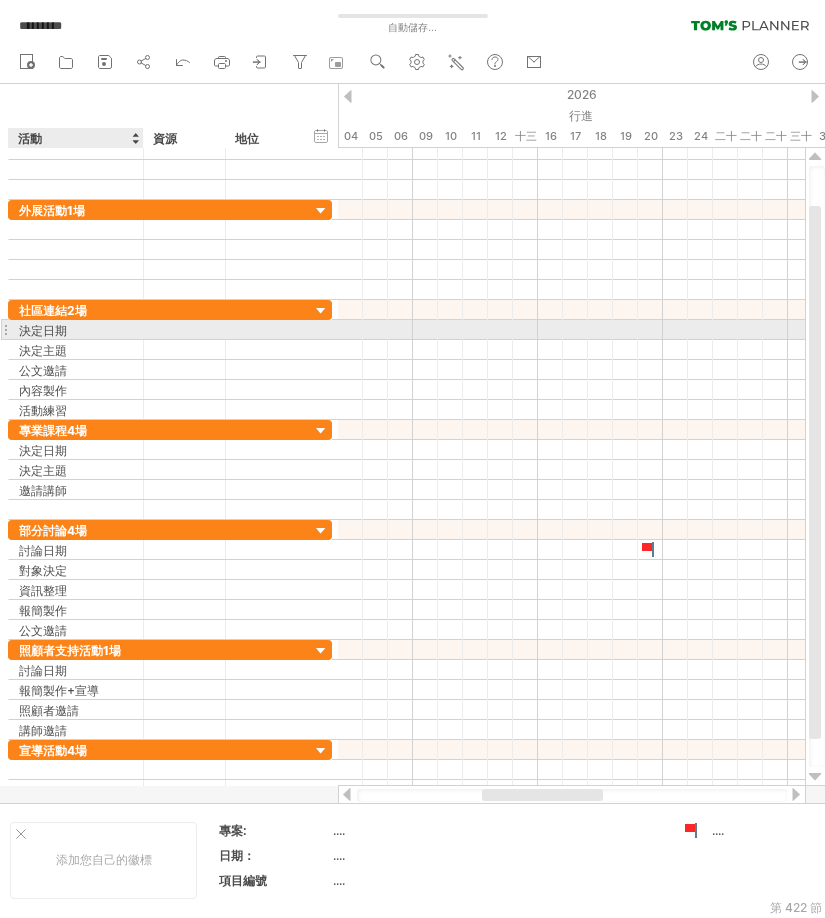 click on "決定日期" at bounding box center (76, 329) 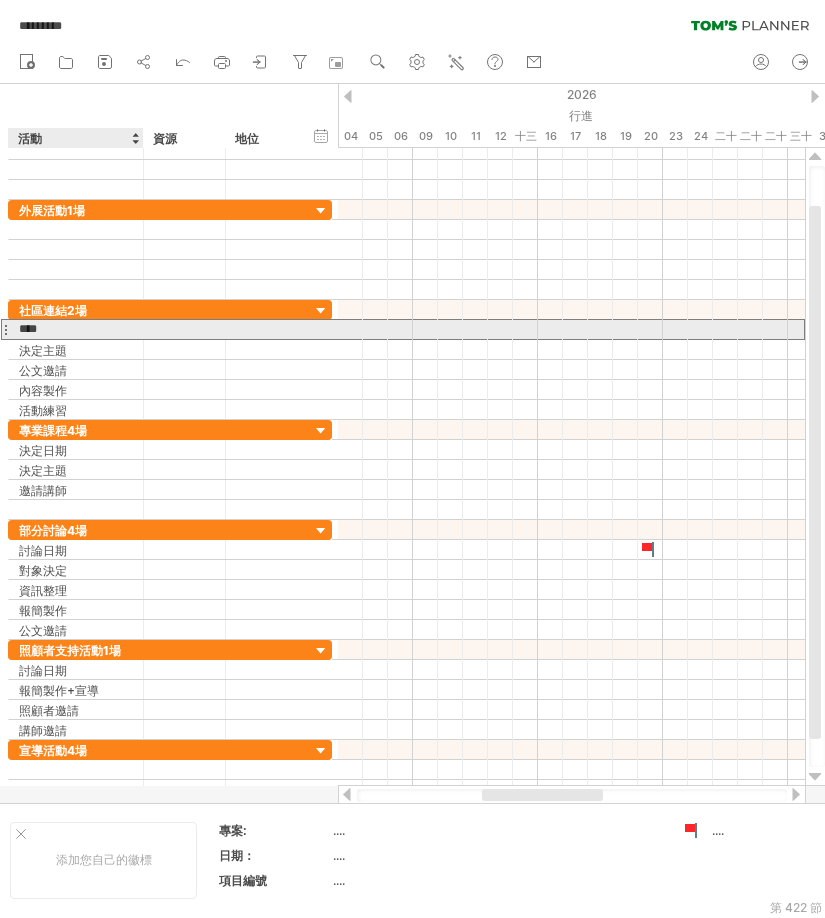 drag, startPoint x: 76, startPoint y: 331, endPoint x: 23, endPoint y: 328, distance: 53.08484 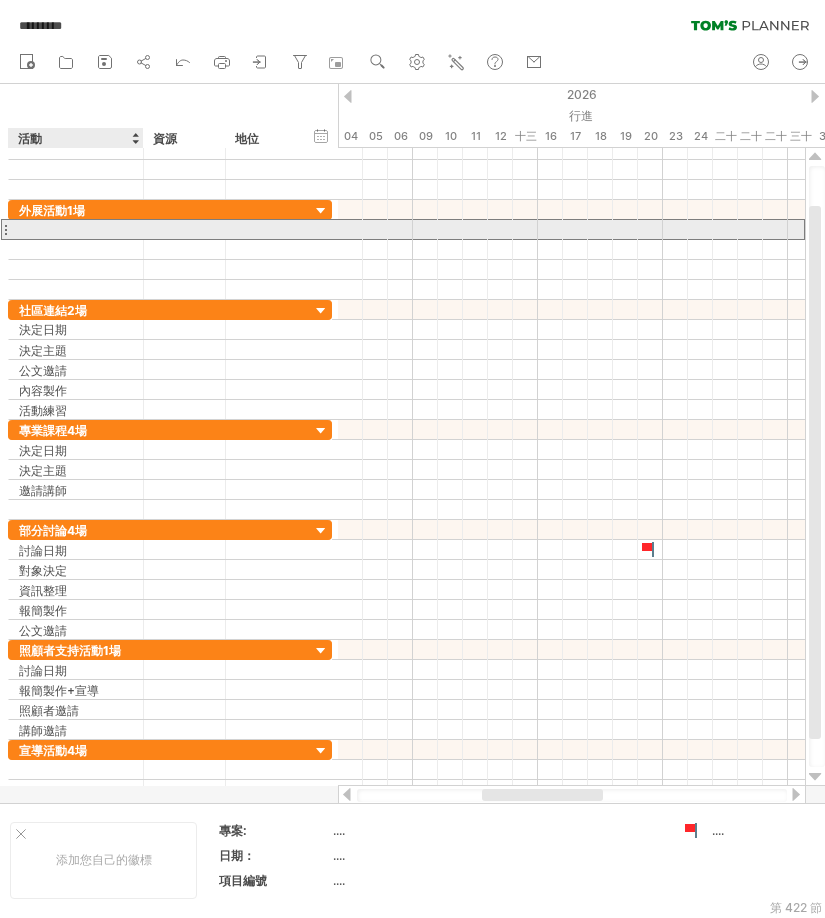 click at bounding box center (76, 229) 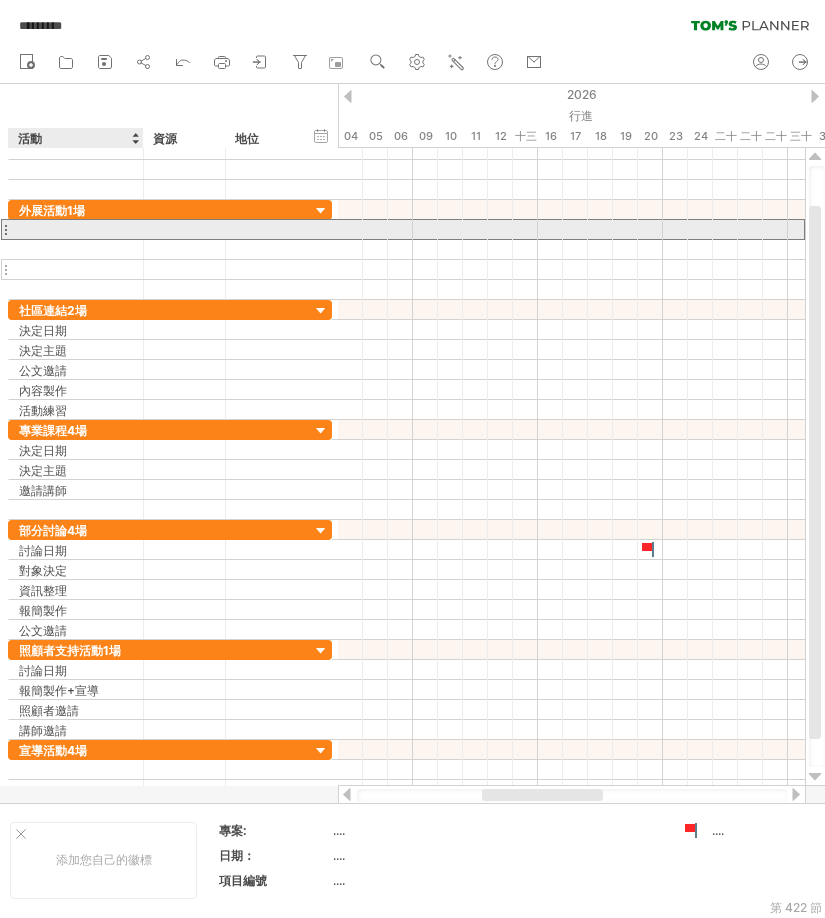 paste on "****" 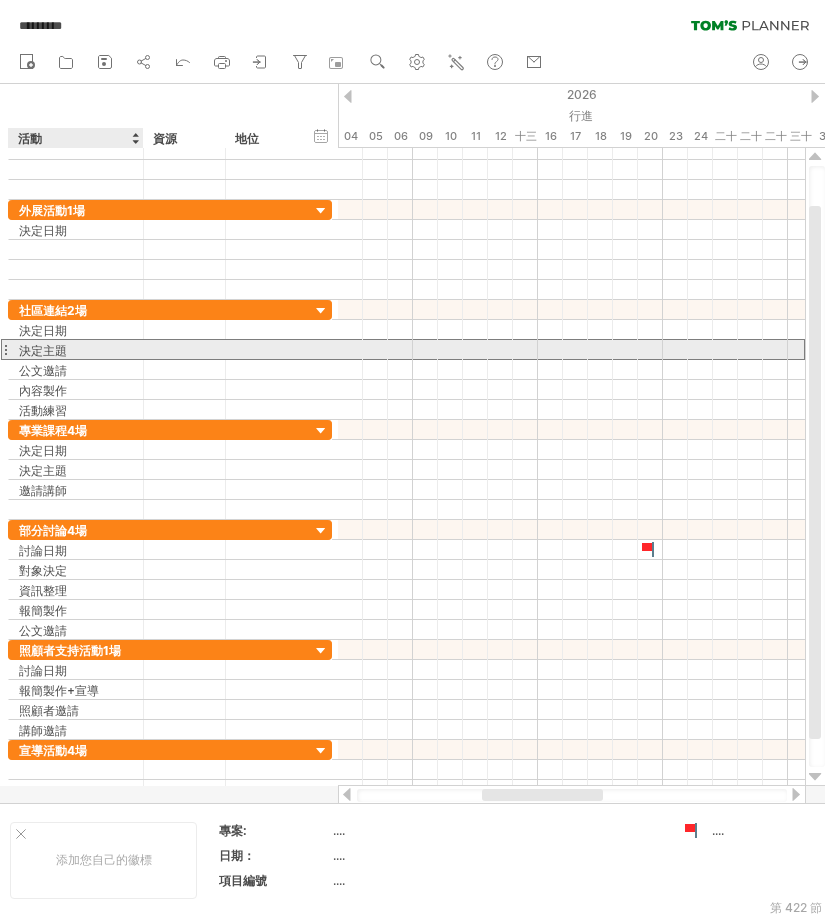 drag, startPoint x: 75, startPoint y: 346, endPoint x: 51, endPoint y: 350, distance: 24.33105 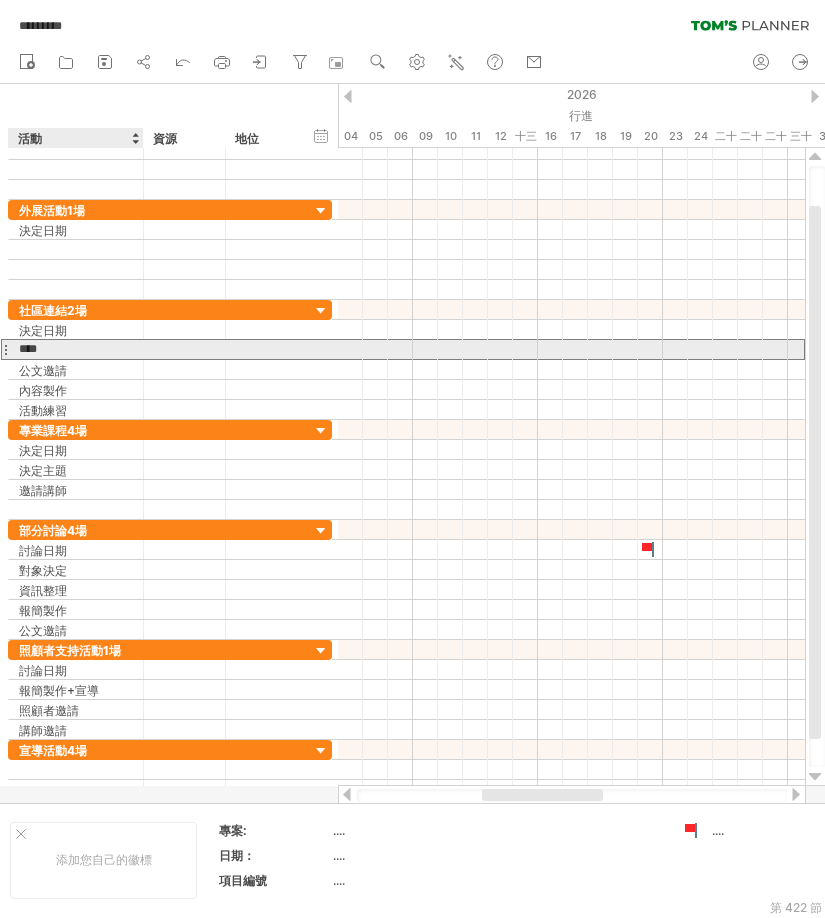 drag, startPoint x: 73, startPoint y: 351, endPoint x: 23, endPoint y: 352, distance: 50.01 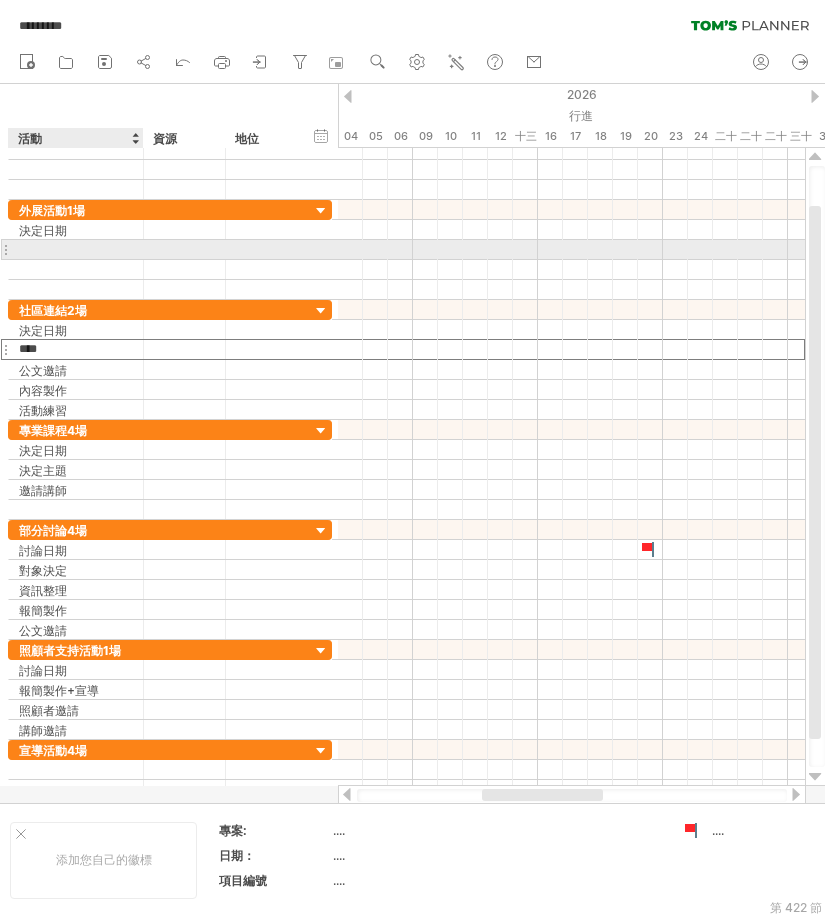 click at bounding box center [76, 249] 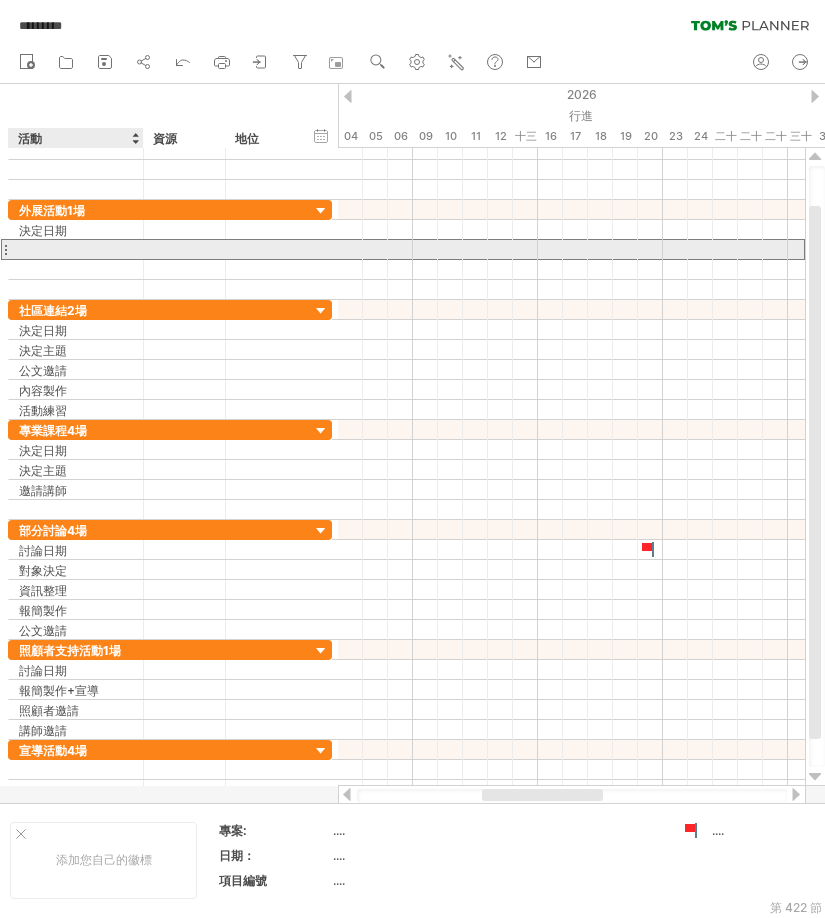 paste on "****" 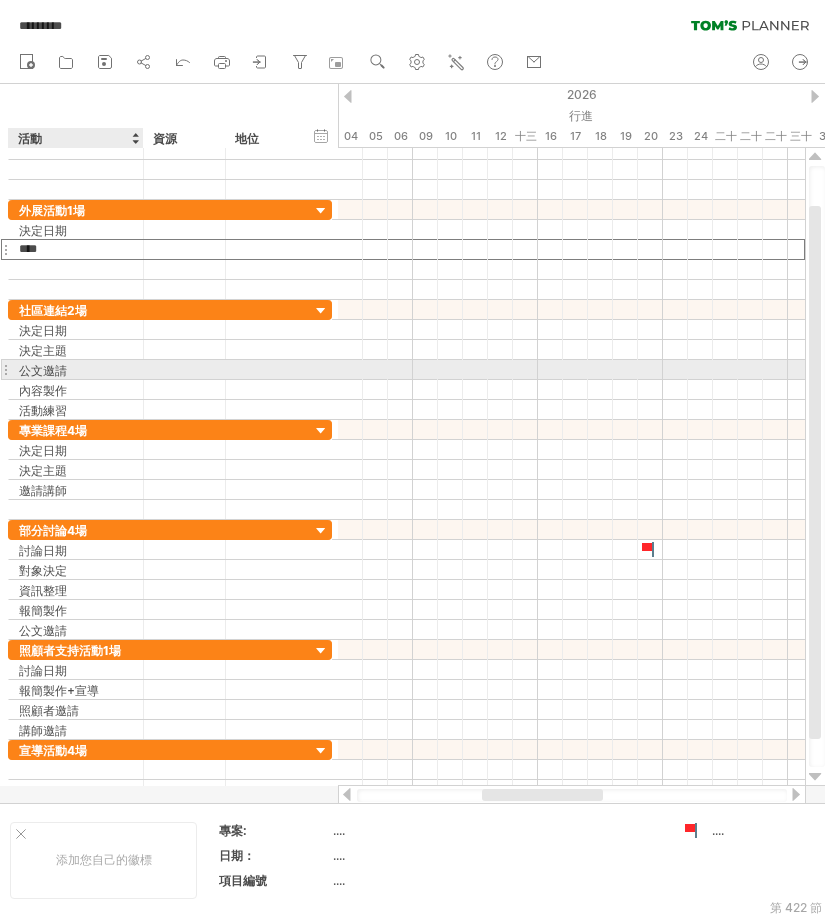 click on "公文邀請" at bounding box center [76, 369] 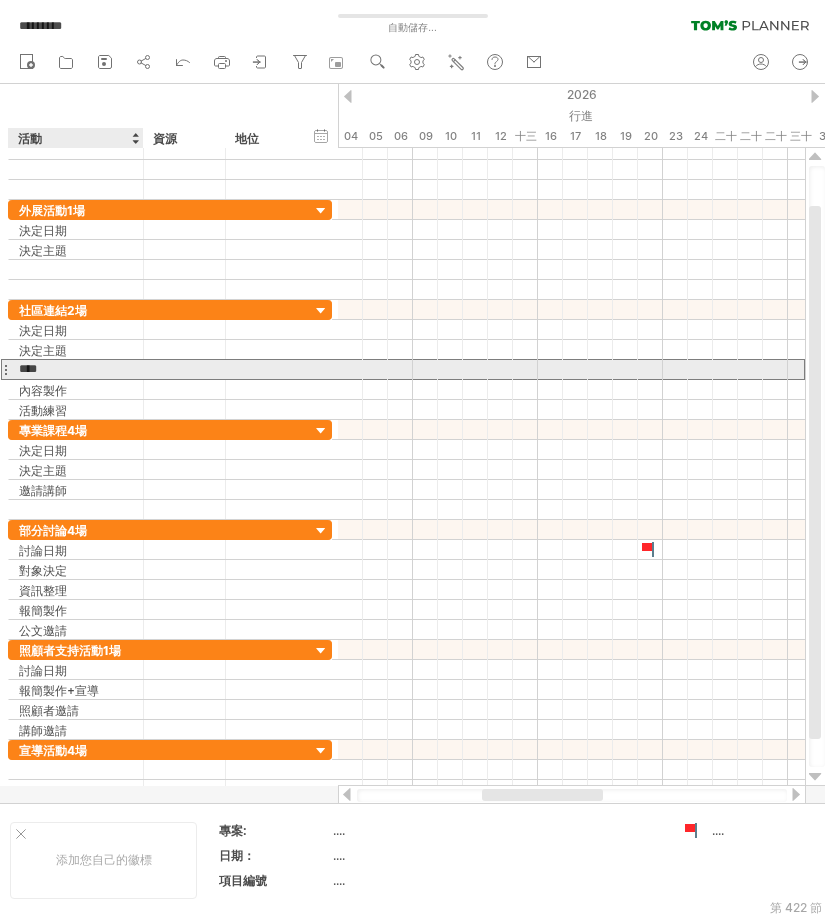 drag, startPoint x: 68, startPoint y: 370, endPoint x: 25, endPoint y: 372, distance: 43.046486 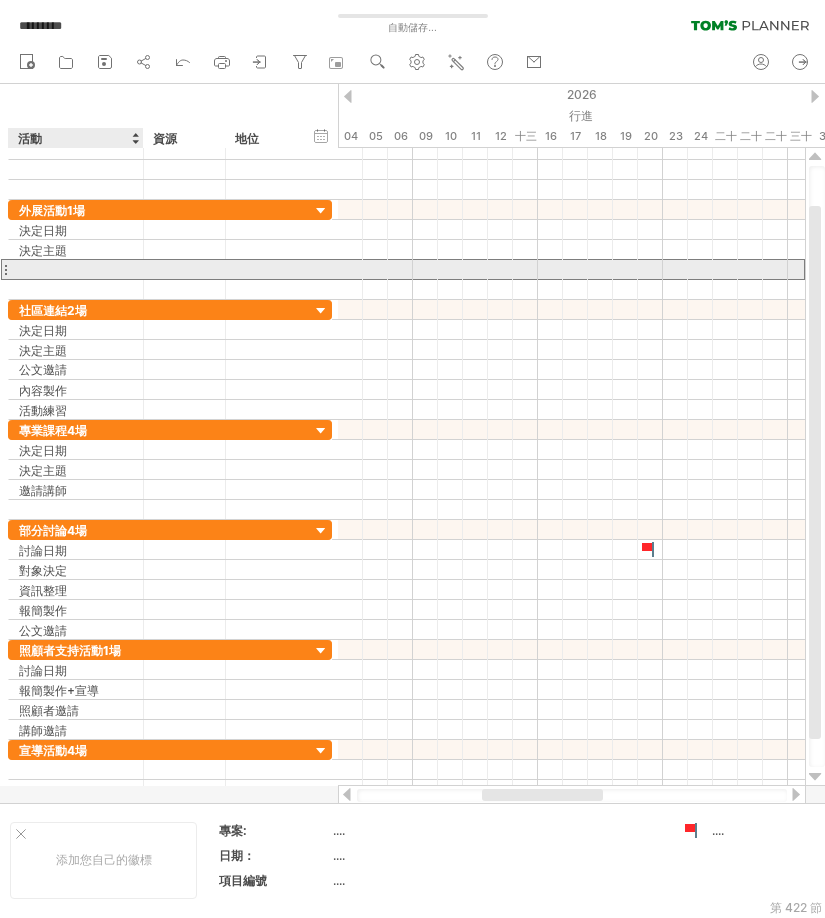 click at bounding box center [76, 269] 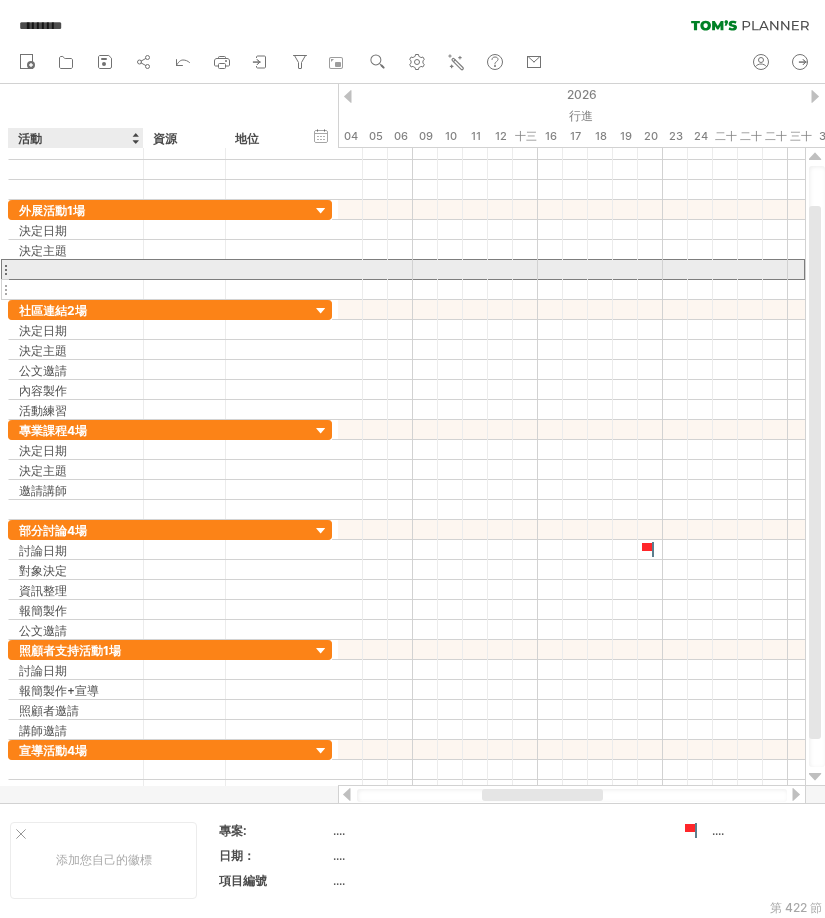 paste on "****" 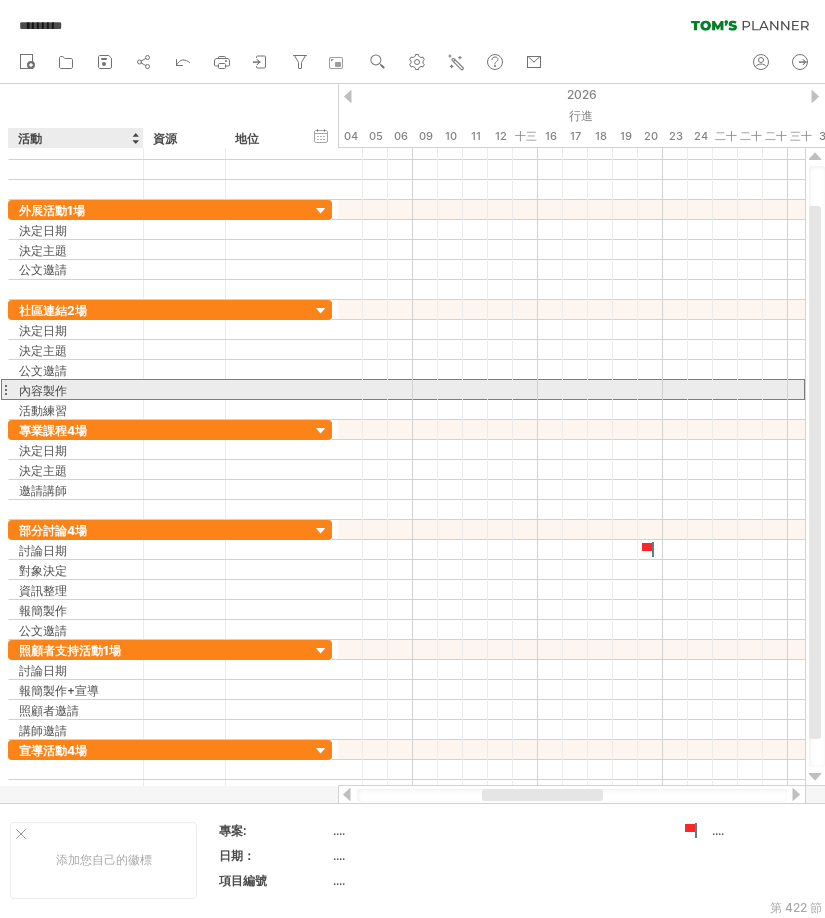 click on "內容製作" at bounding box center [76, 389] 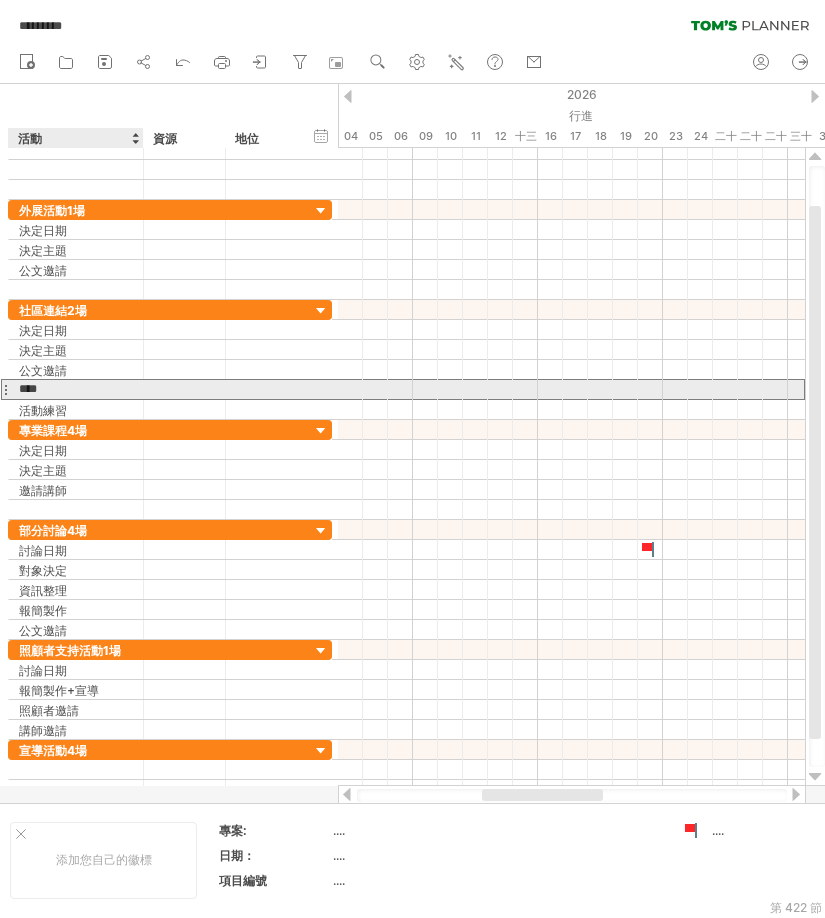 drag, startPoint x: 67, startPoint y: 391, endPoint x: 24, endPoint y: 389, distance: 43.046486 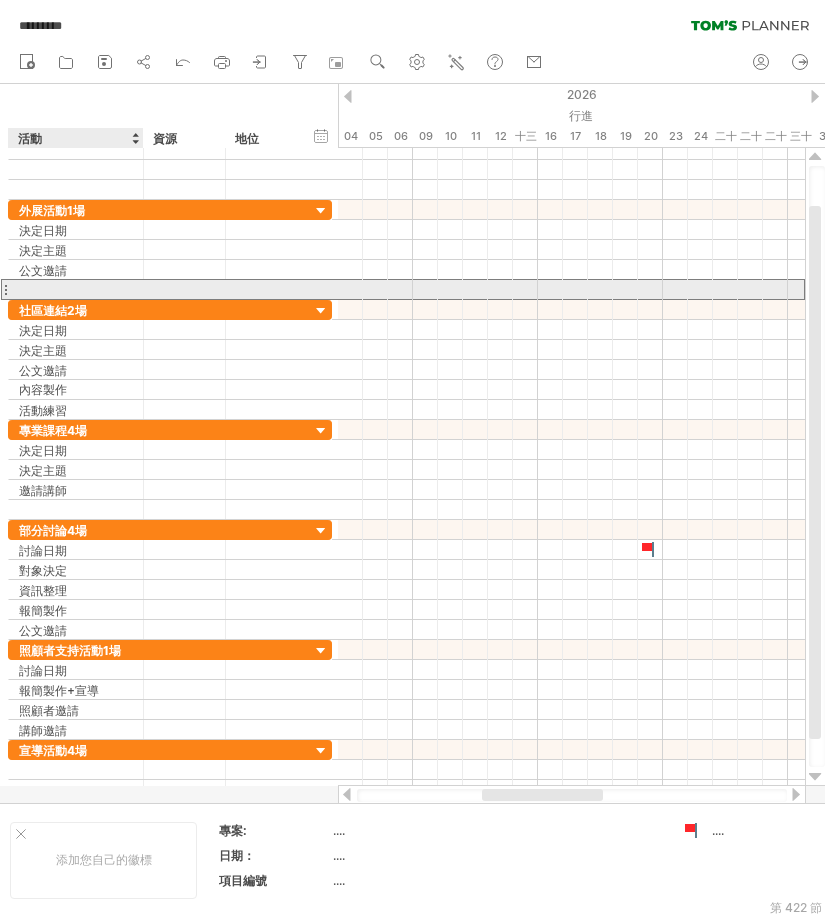 click at bounding box center (76, 289) 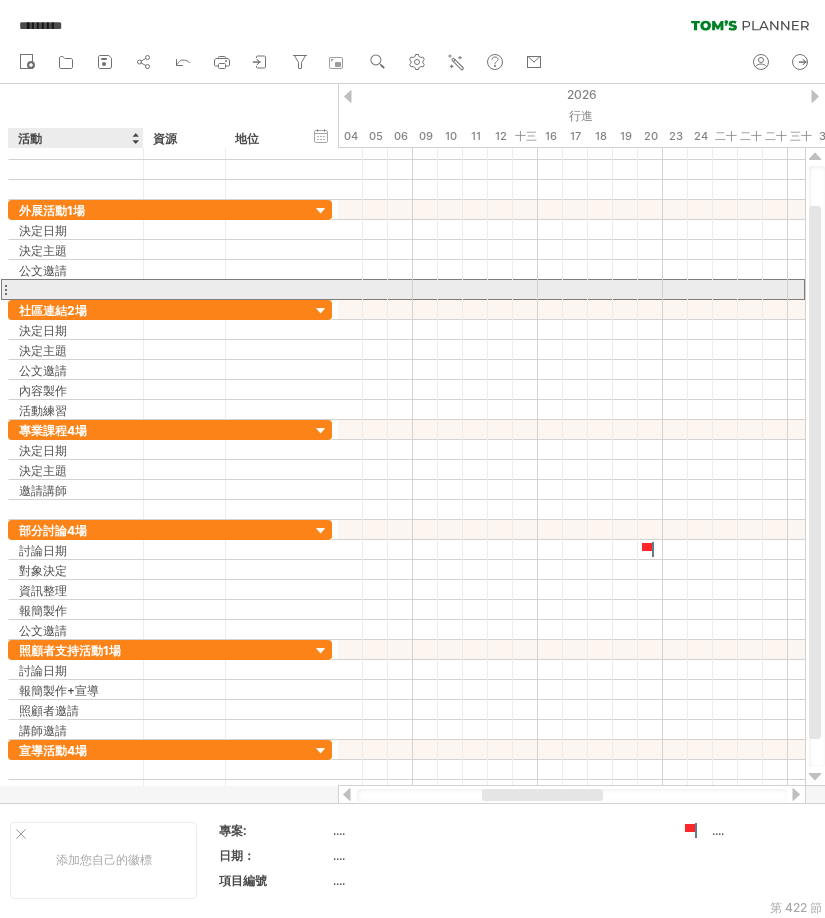 paste on "****" 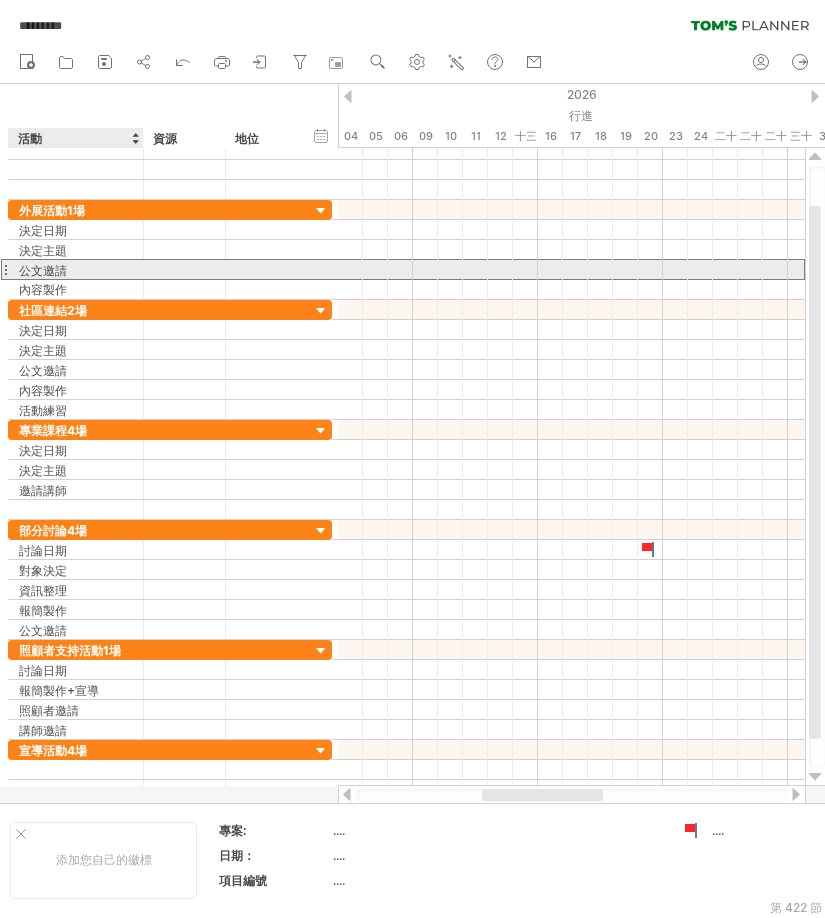 click on "公文邀請" at bounding box center [43, 270] 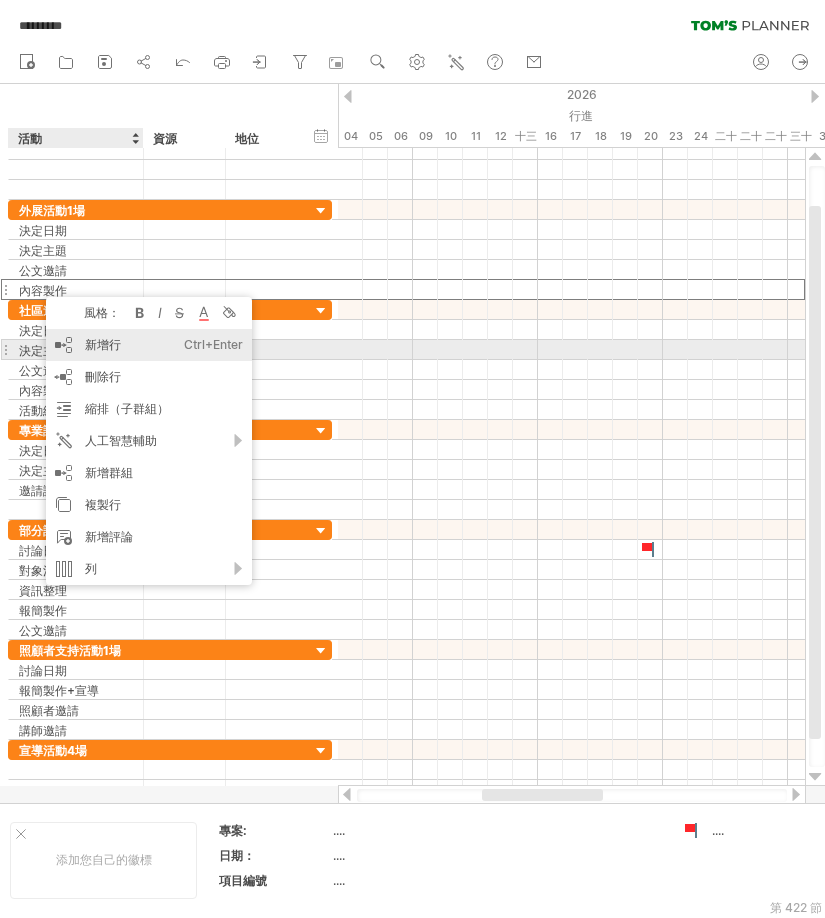 click on "新增行" at bounding box center [103, 344] 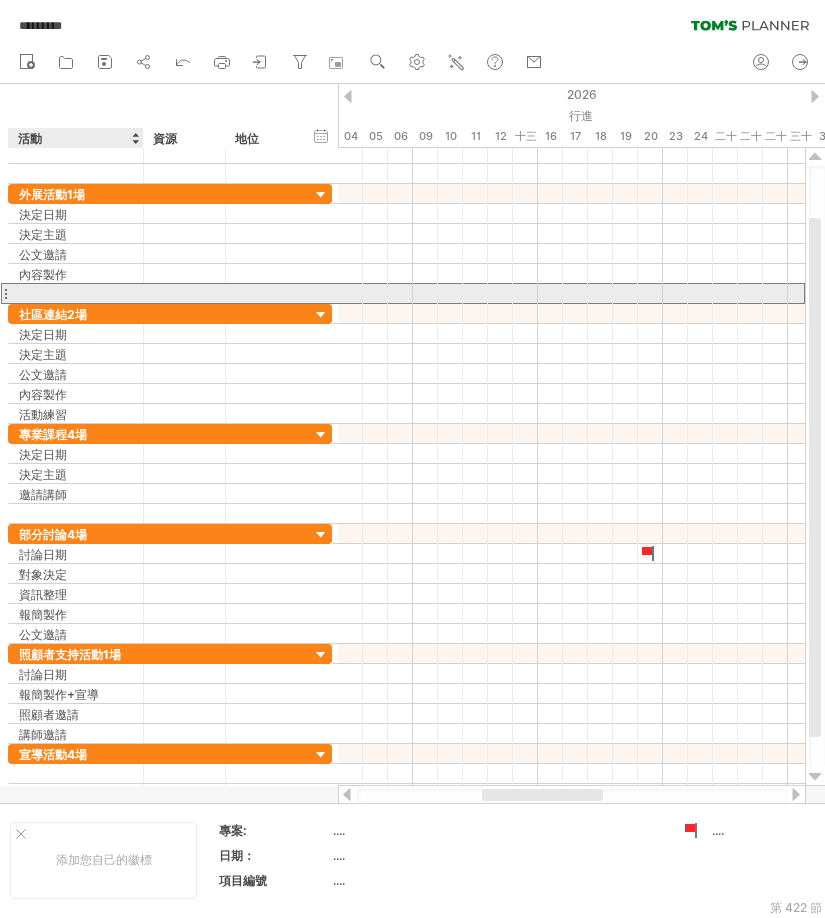 click at bounding box center (76, 293) 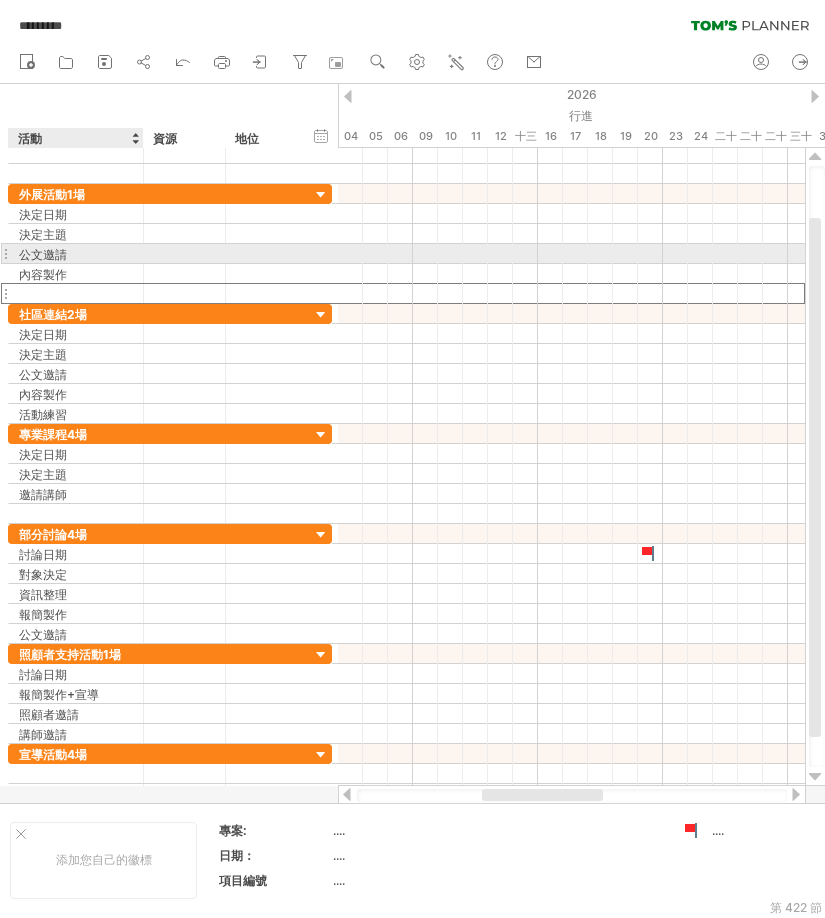 click on "公文邀請" at bounding box center [76, 253] 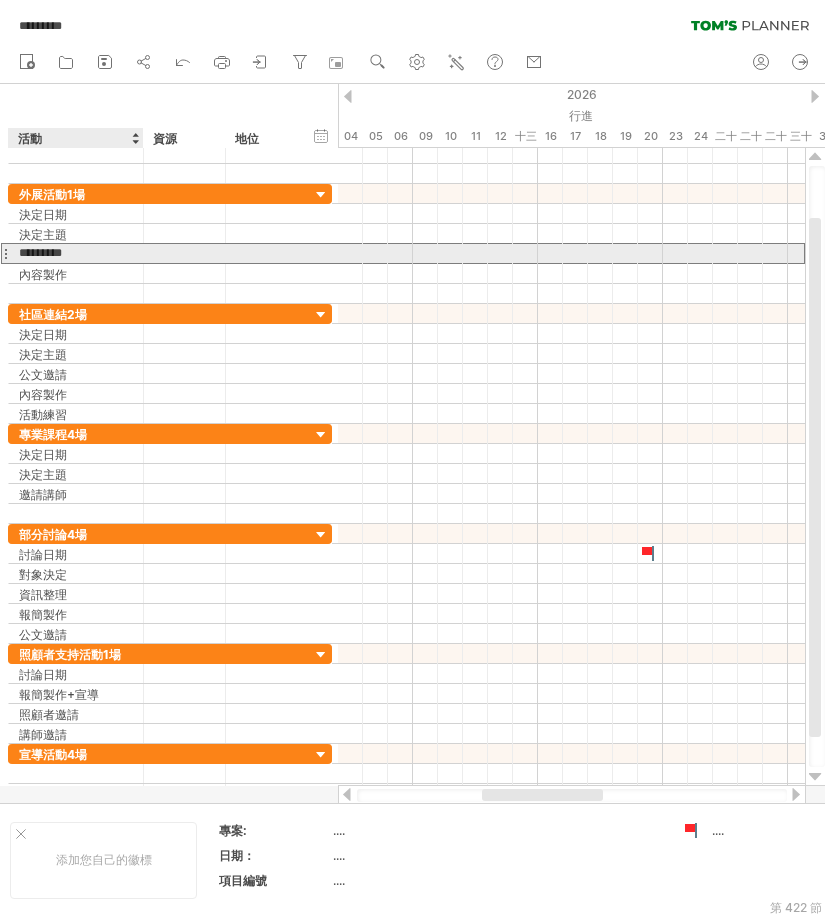 type on "*******" 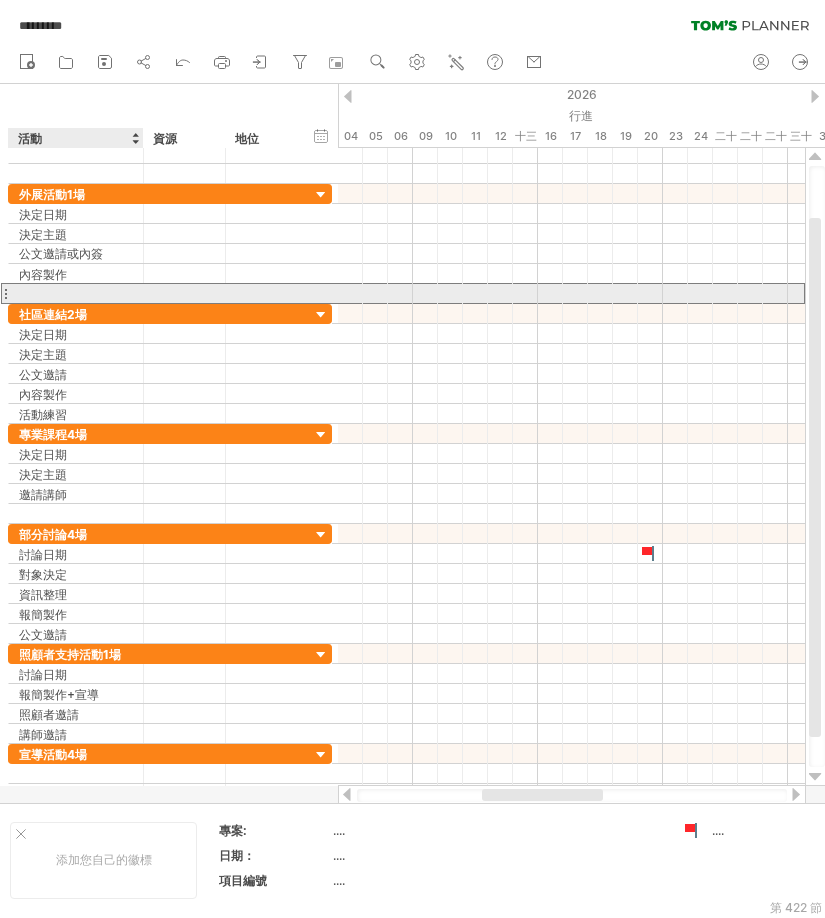 click at bounding box center [76, 293] 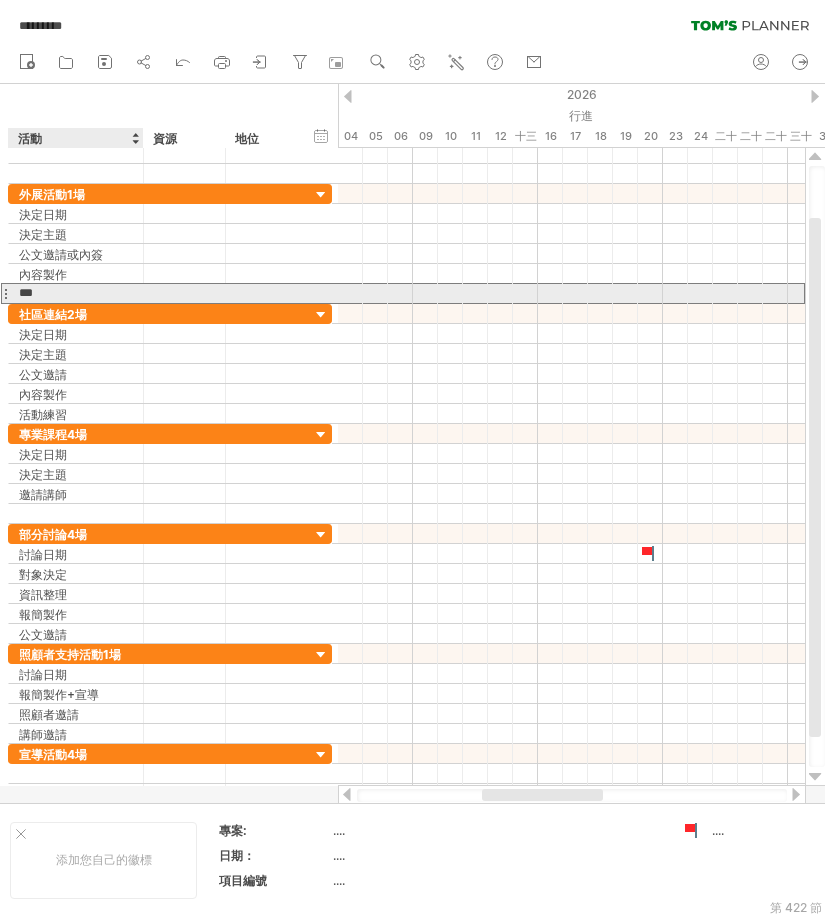type on "***" 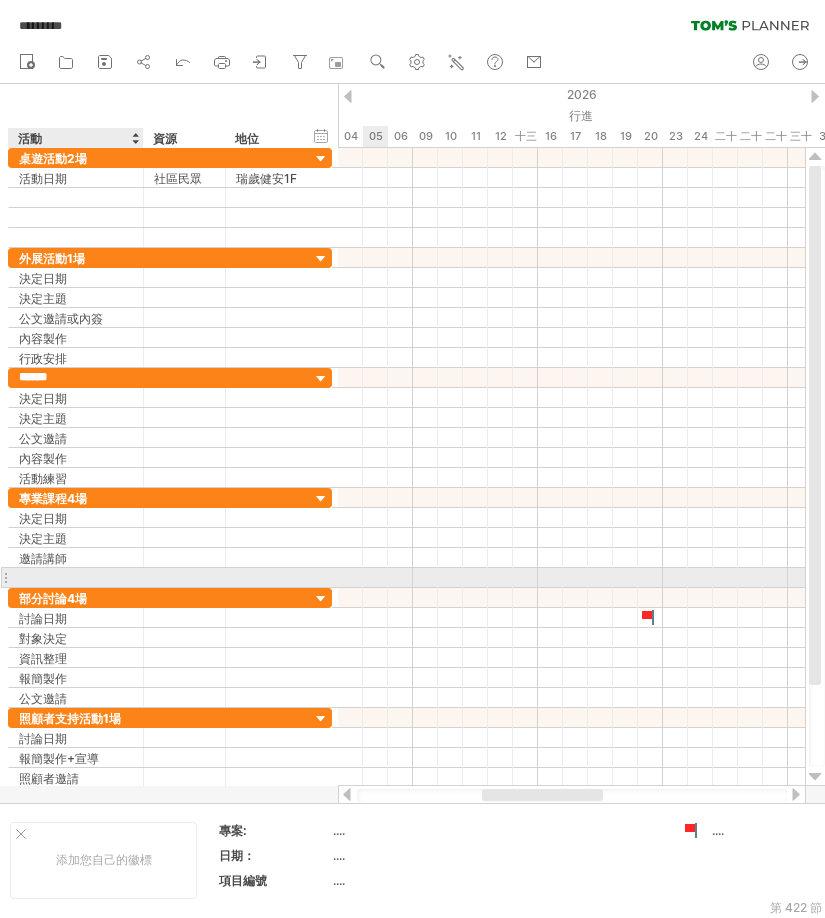 click at bounding box center [76, 577] 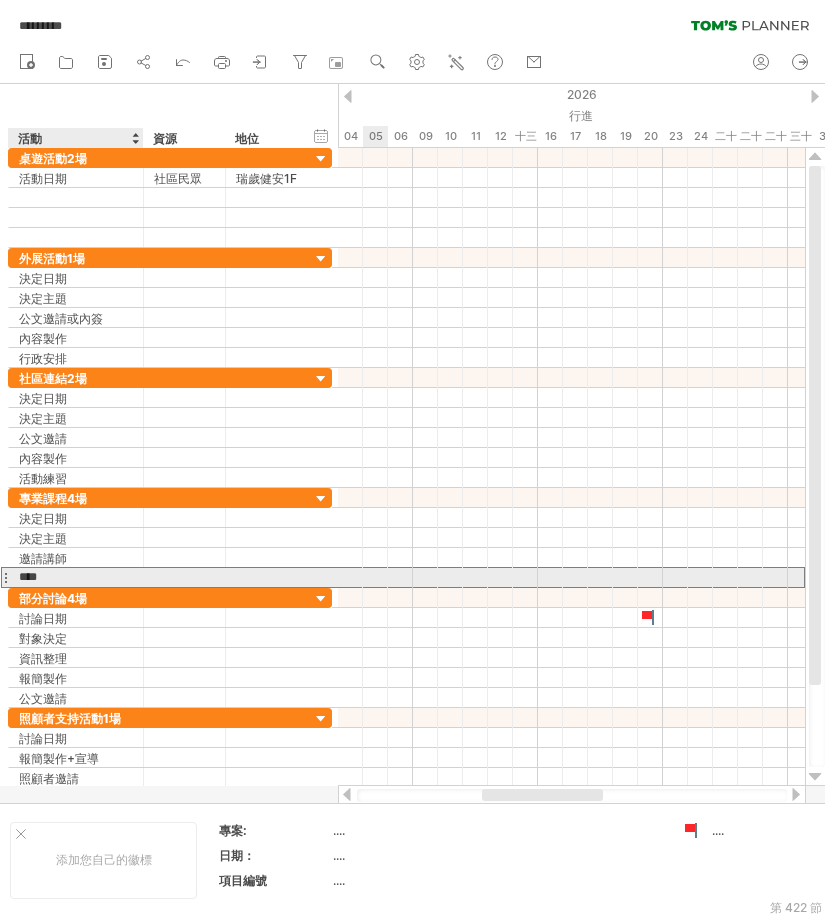 type on "****" 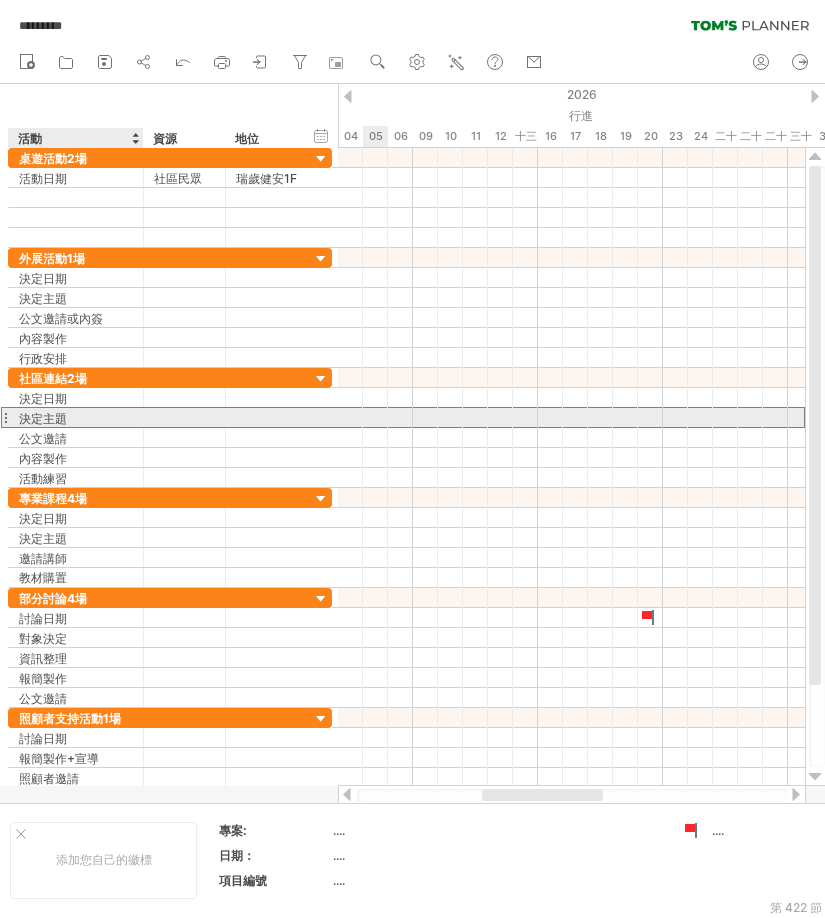 click on "決定主題" at bounding box center (76, 417) 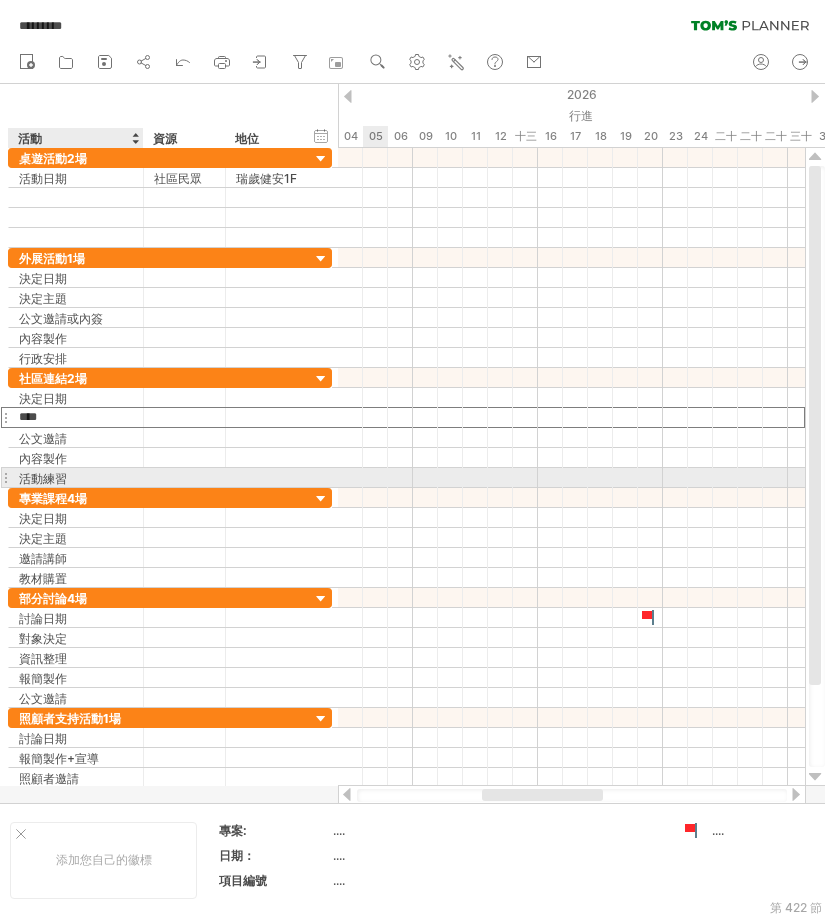 click on "活動練習" at bounding box center (76, 477) 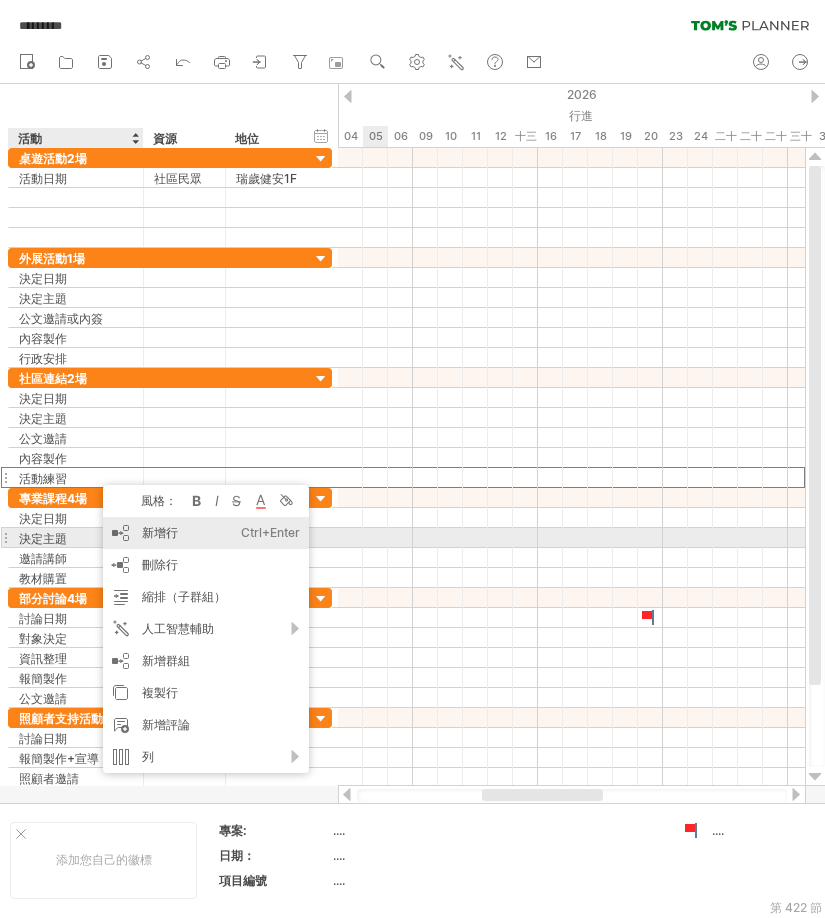 click on "新增行 Ctrl+Enter Cmd+回車" at bounding box center [206, 533] 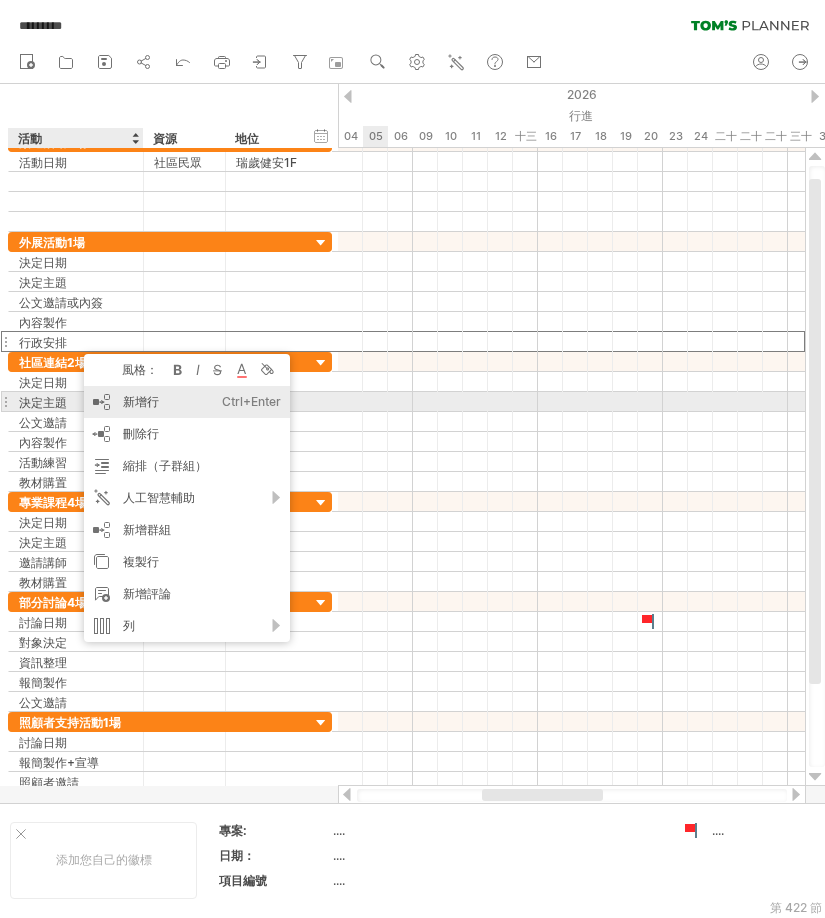 click on "新增行" at bounding box center [141, 401] 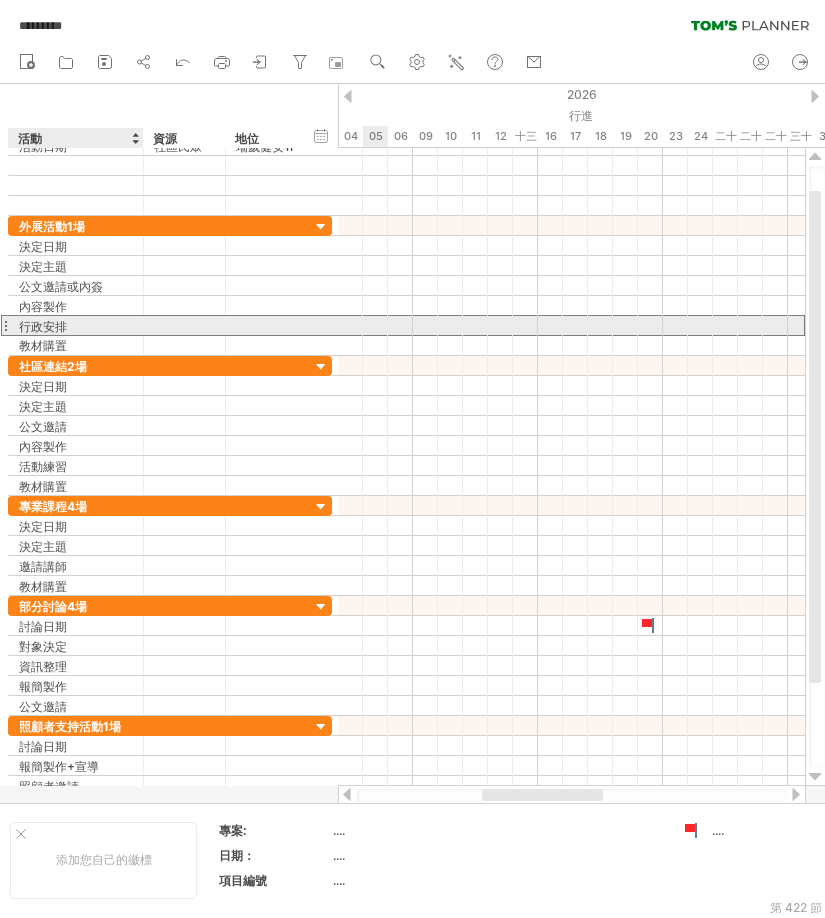 click on "行政安排" at bounding box center (76, 325) 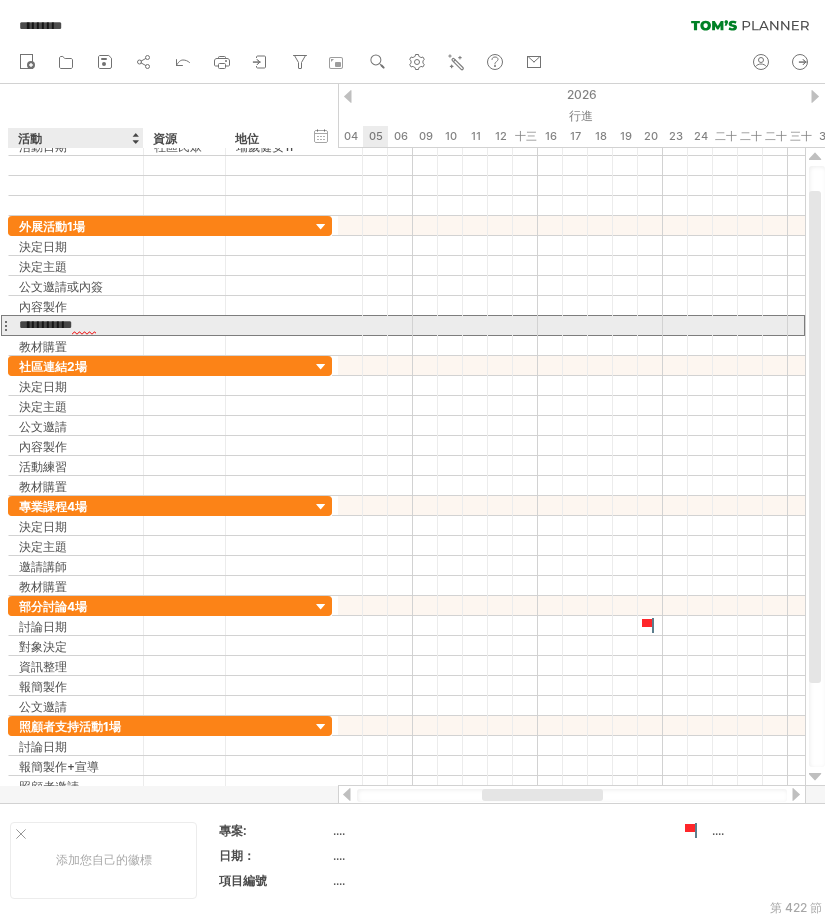 scroll, scrollTop: 0, scrollLeft: 6, axis: horizontal 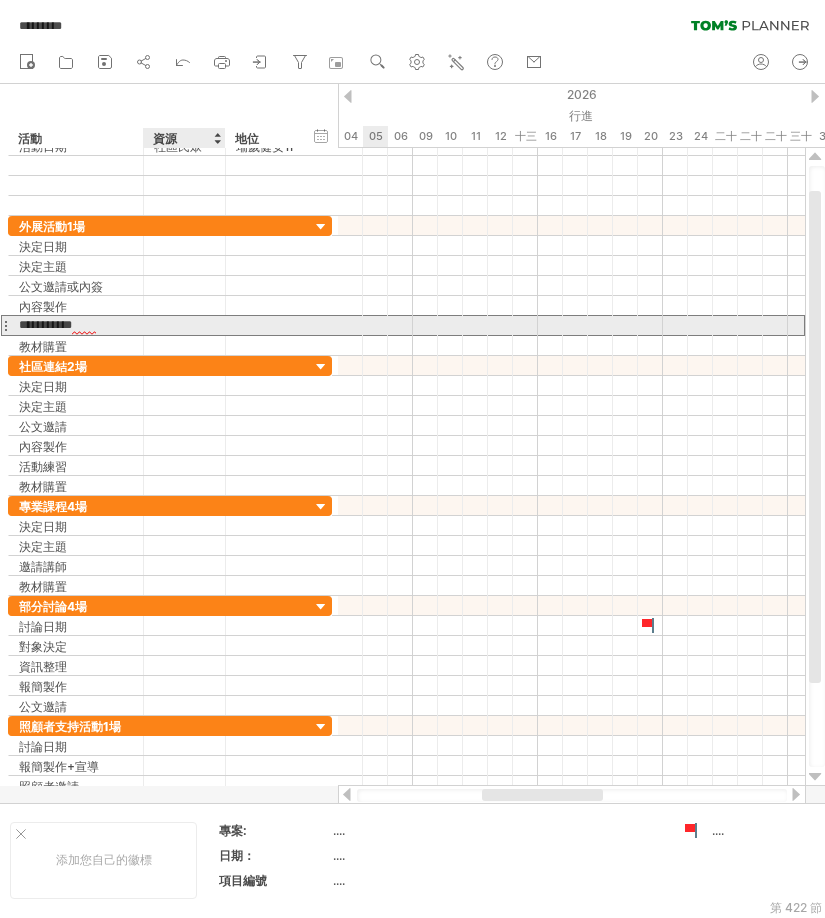 click at bounding box center [76, 344] 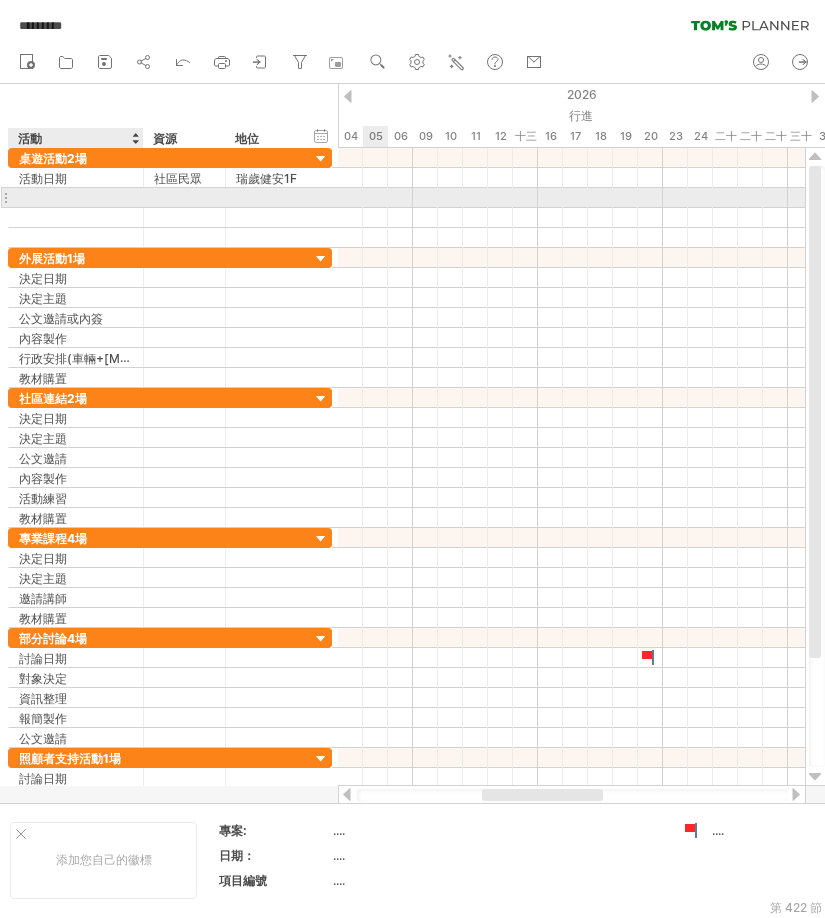 click at bounding box center (76, 197) 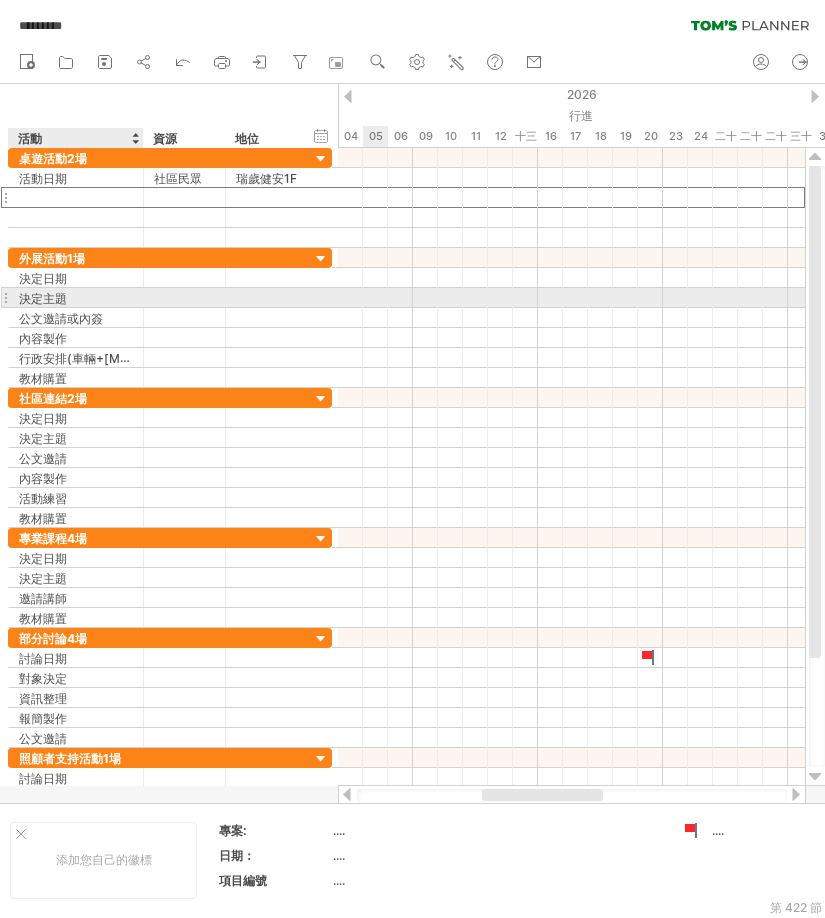 click on "決定主題" at bounding box center [76, 297] 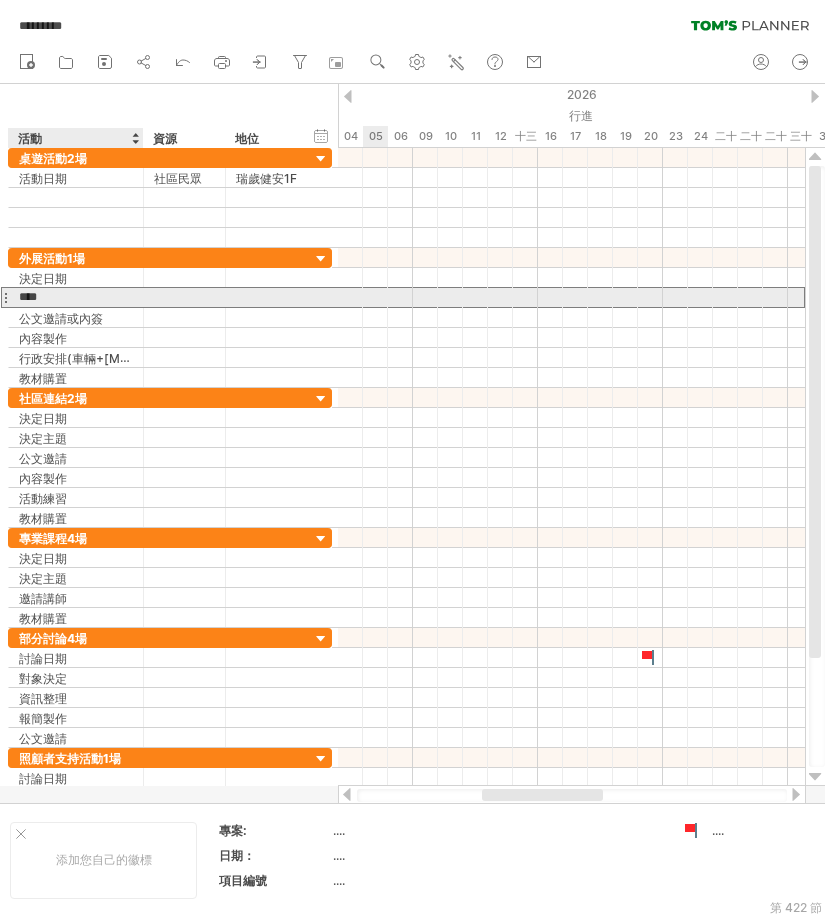 drag, startPoint x: 74, startPoint y: 300, endPoint x: 22, endPoint y: 294, distance: 52.34501 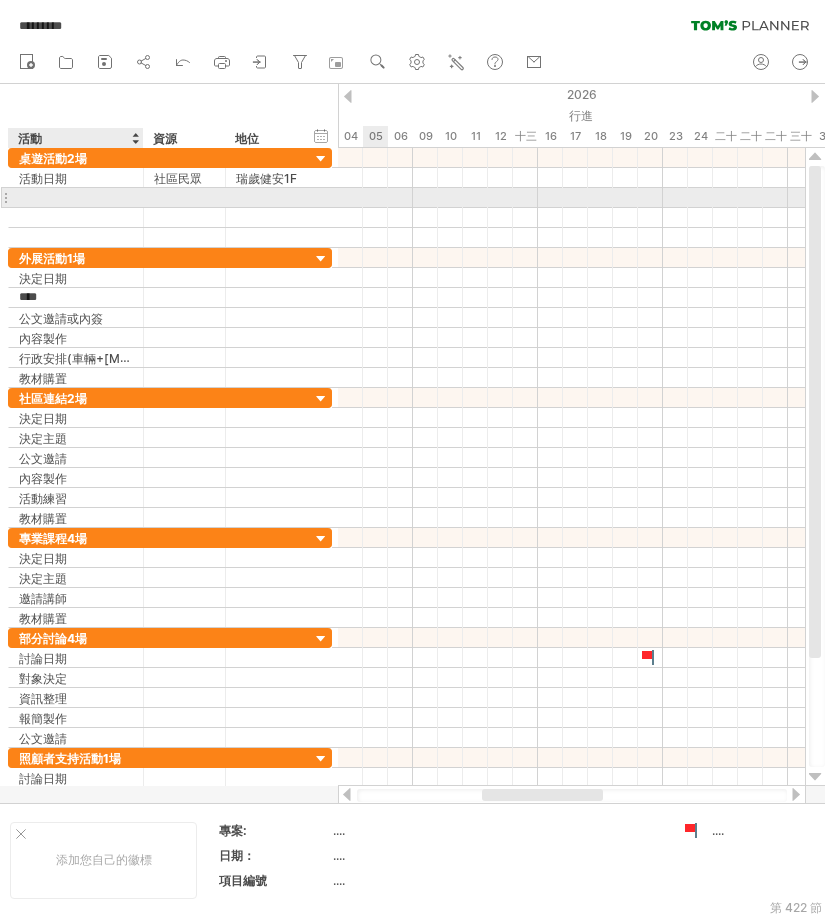 click at bounding box center (76, 197) 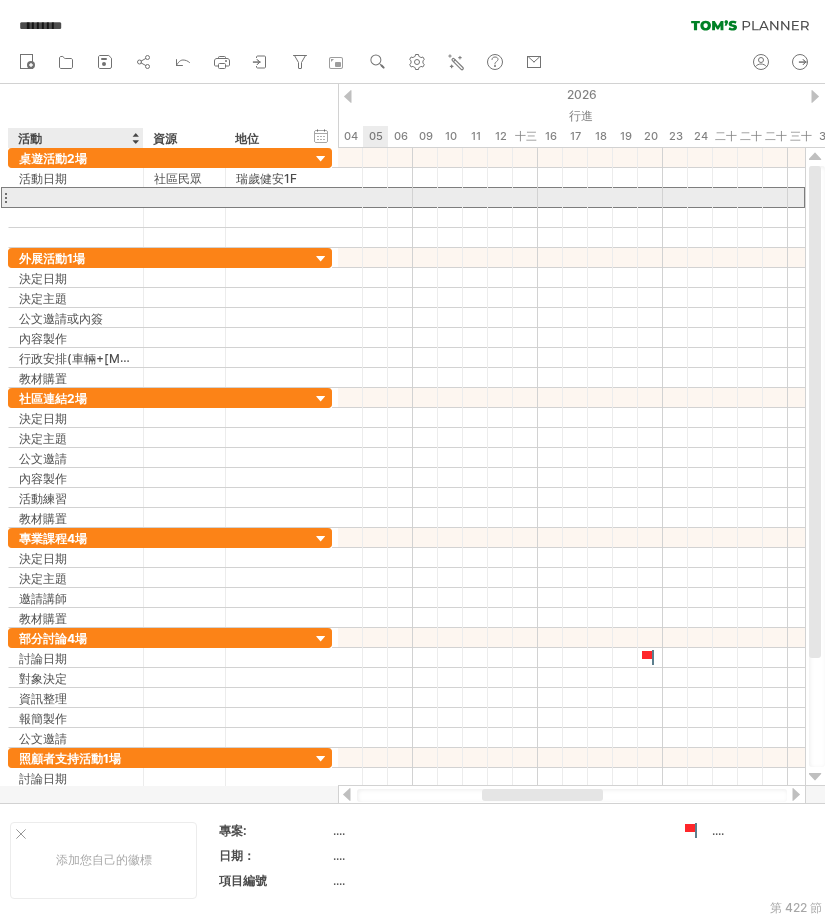 paste on "****" 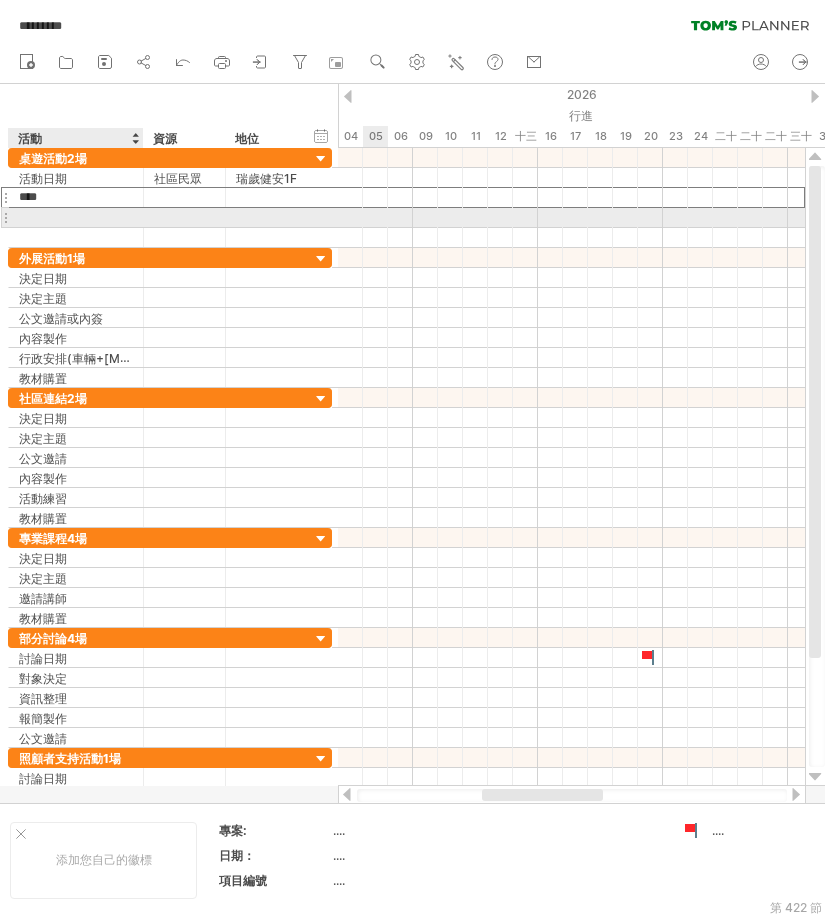 click at bounding box center [76, 217] 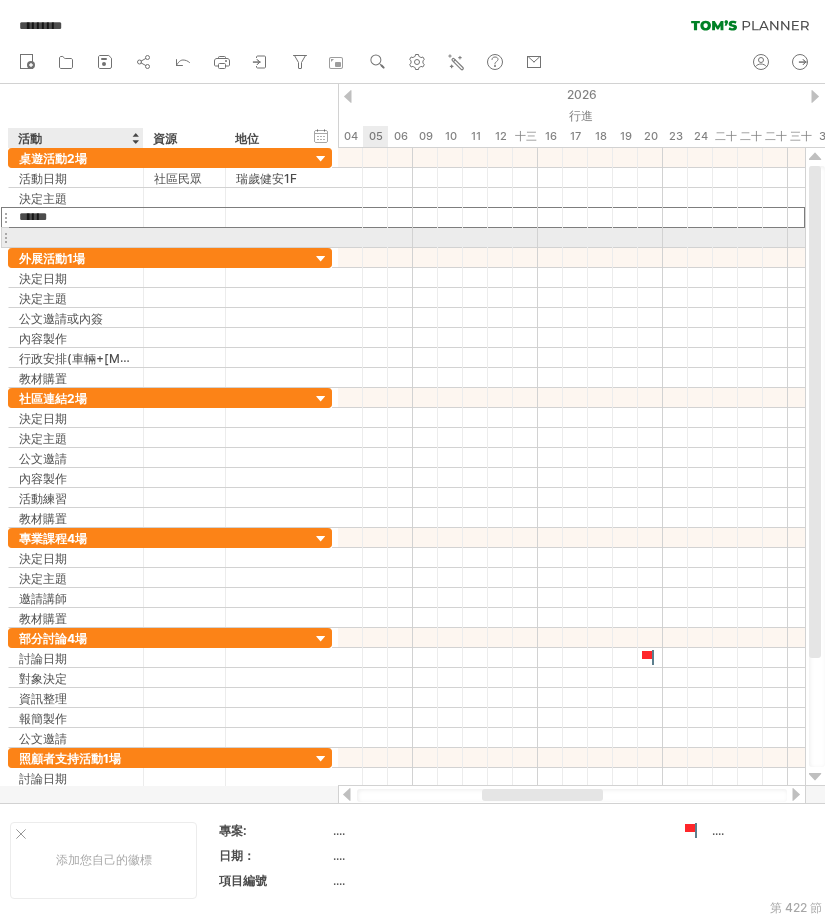 type on "****" 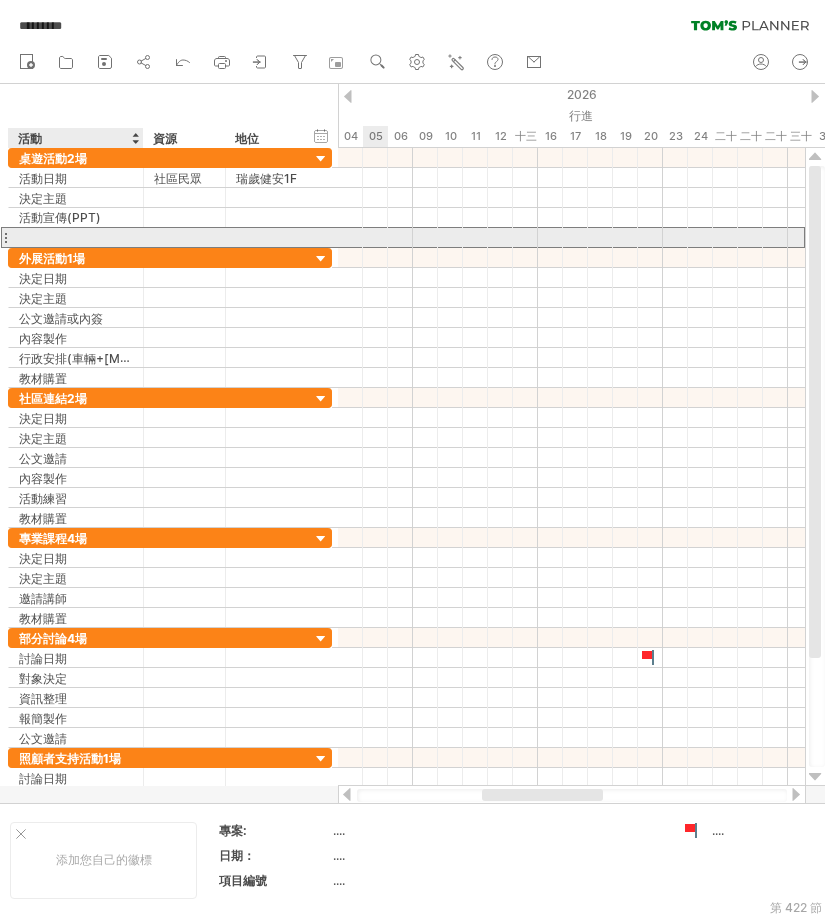 click at bounding box center (76, 237) 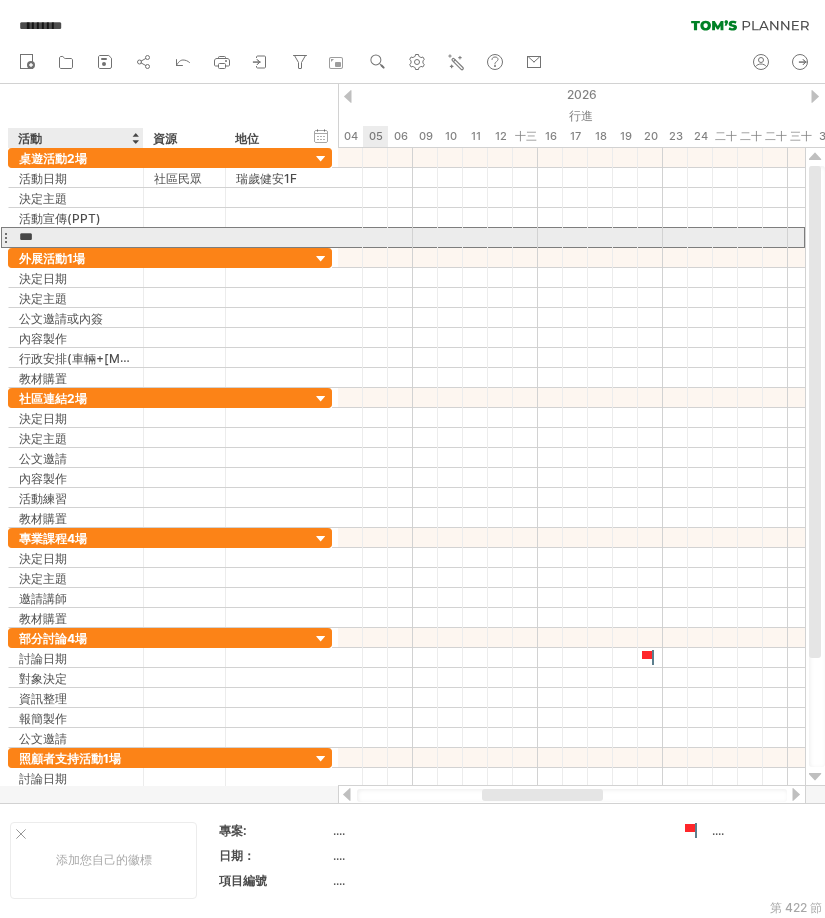 type on "****" 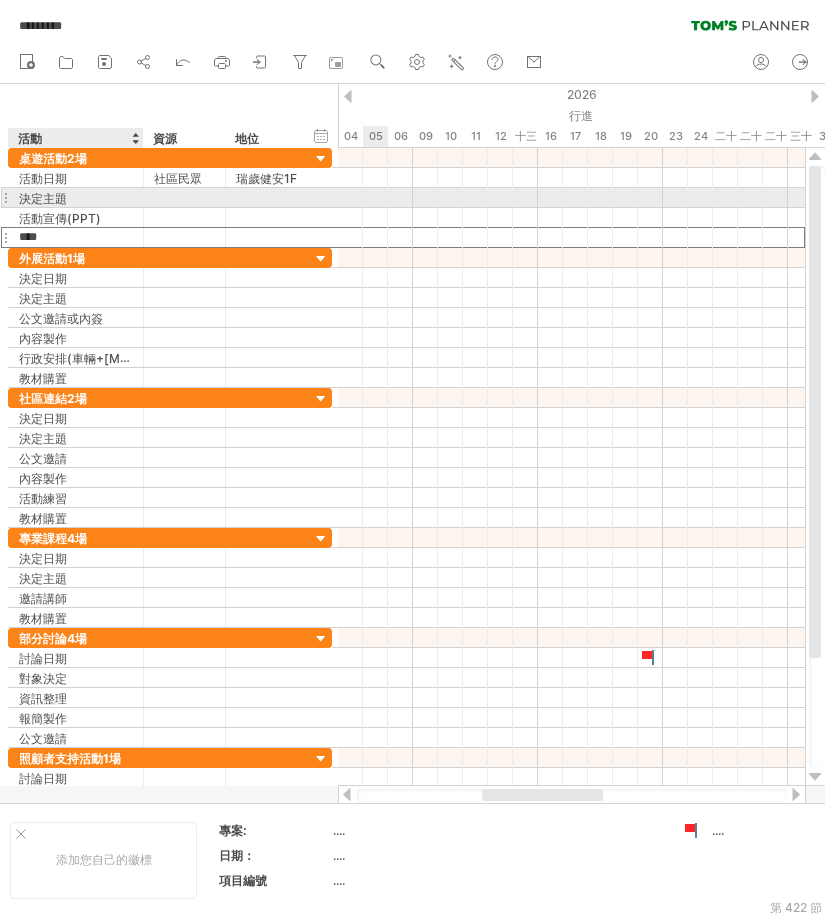 click on "決定主題" at bounding box center [76, 197] 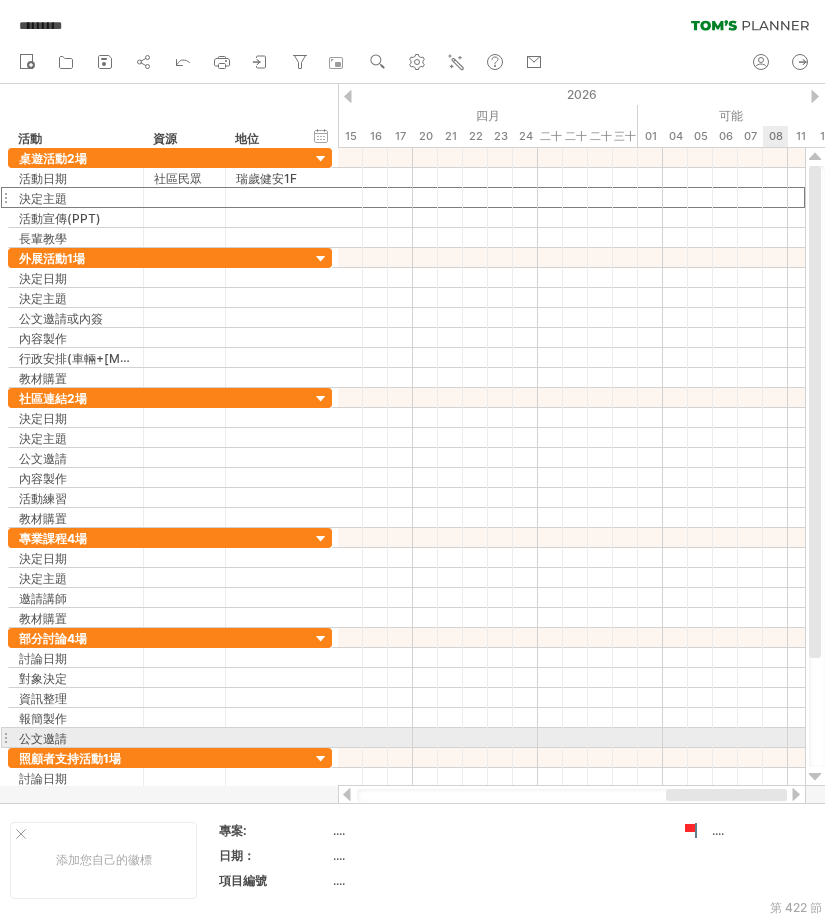 drag, startPoint x: 537, startPoint y: 793, endPoint x: 786, endPoint y: 733, distance: 256.12692 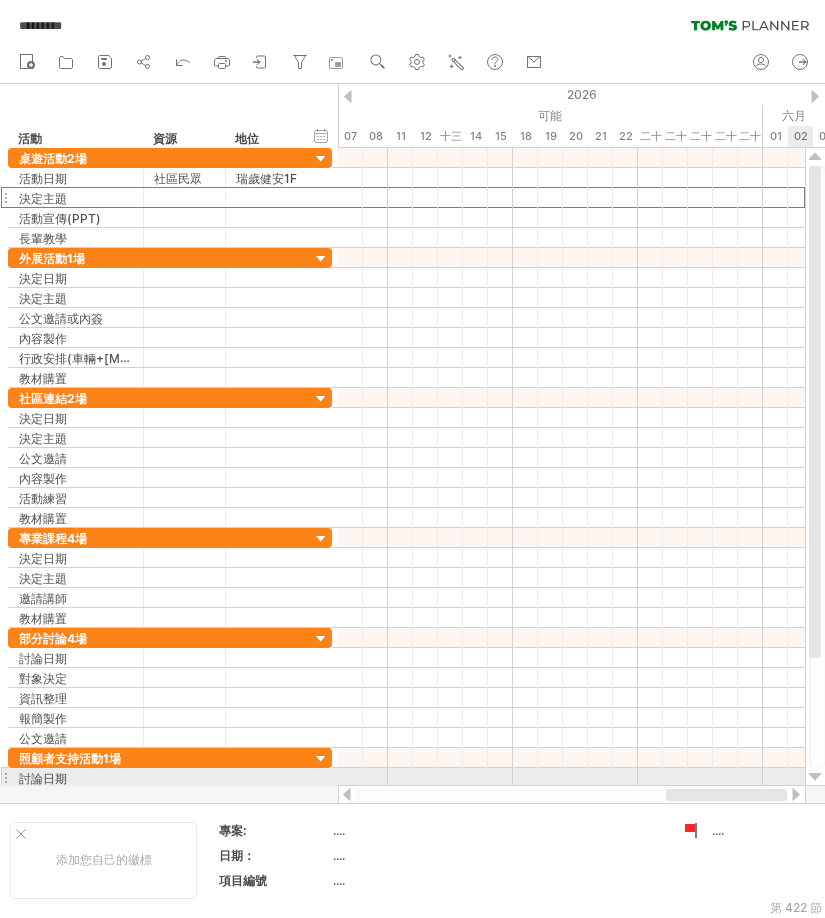 drag, startPoint x: 668, startPoint y: 796, endPoint x: 789, endPoint y: 774, distance: 122.98374 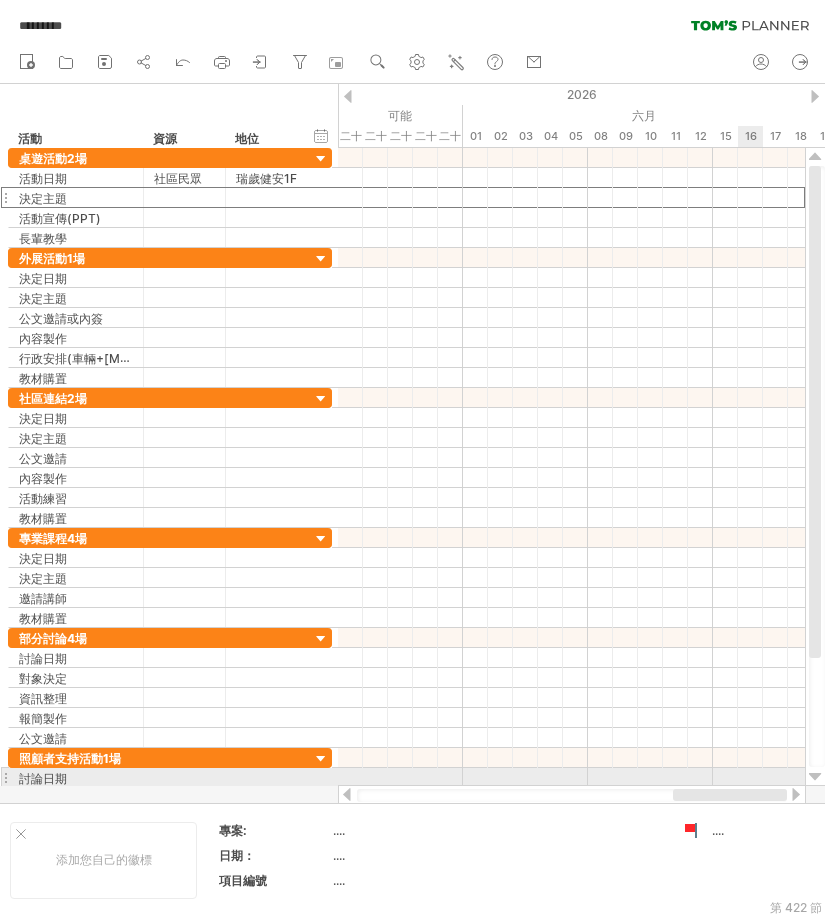 drag, startPoint x: 676, startPoint y: 796, endPoint x: 745, endPoint y: 783, distance: 70.21396 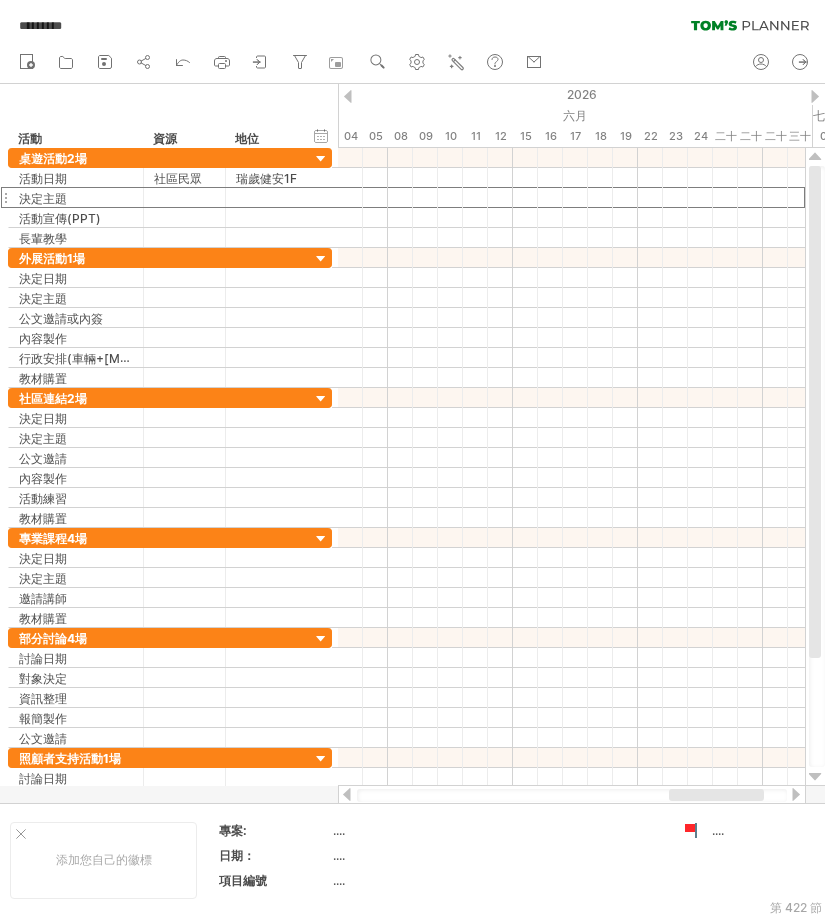 drag, startPoint x: 667, startPoint y: 793, endPoint x: 700, endPoint y: 790, distance: 33.13608 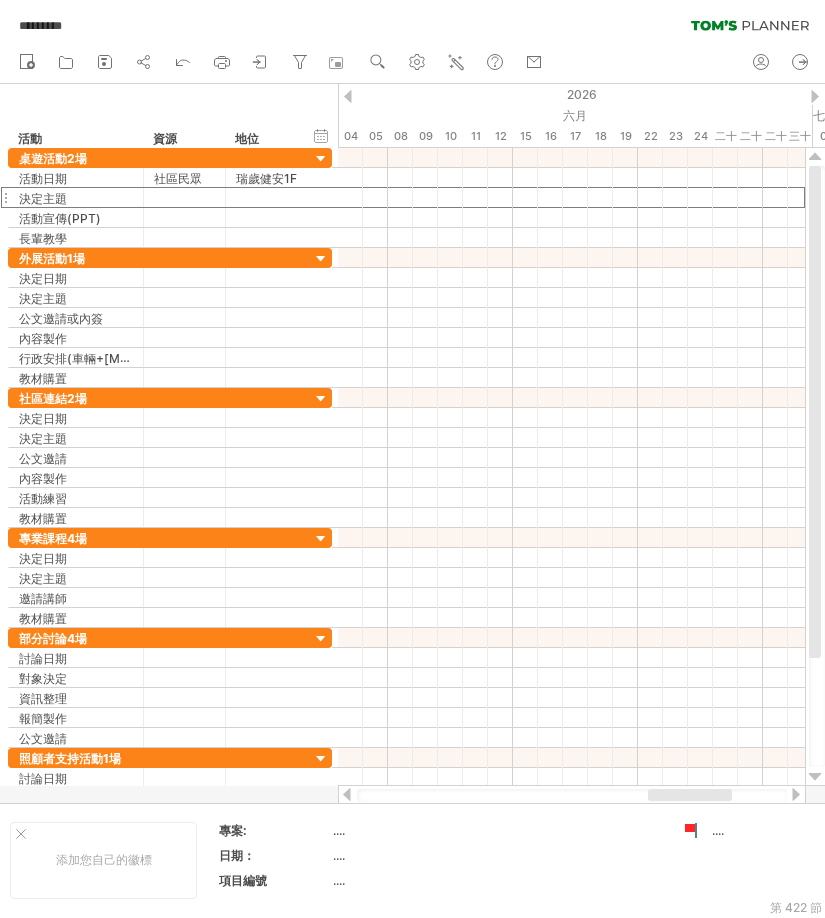 click at bounding box center (412, 21) 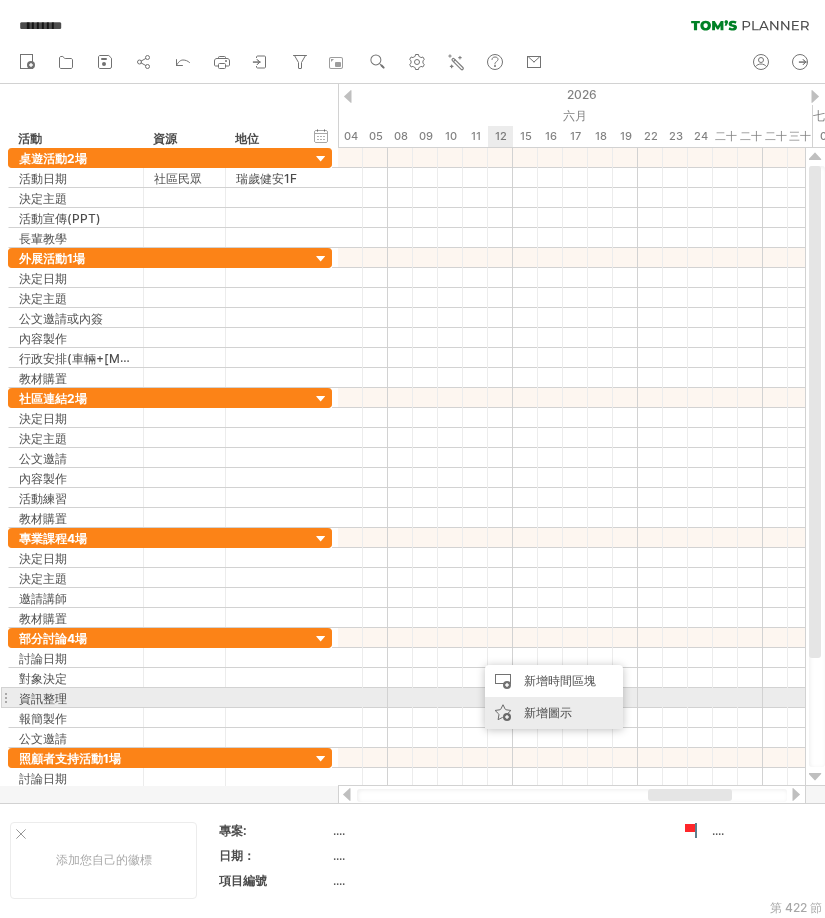 click on "新增圖示" at bounding box center [554, 713] 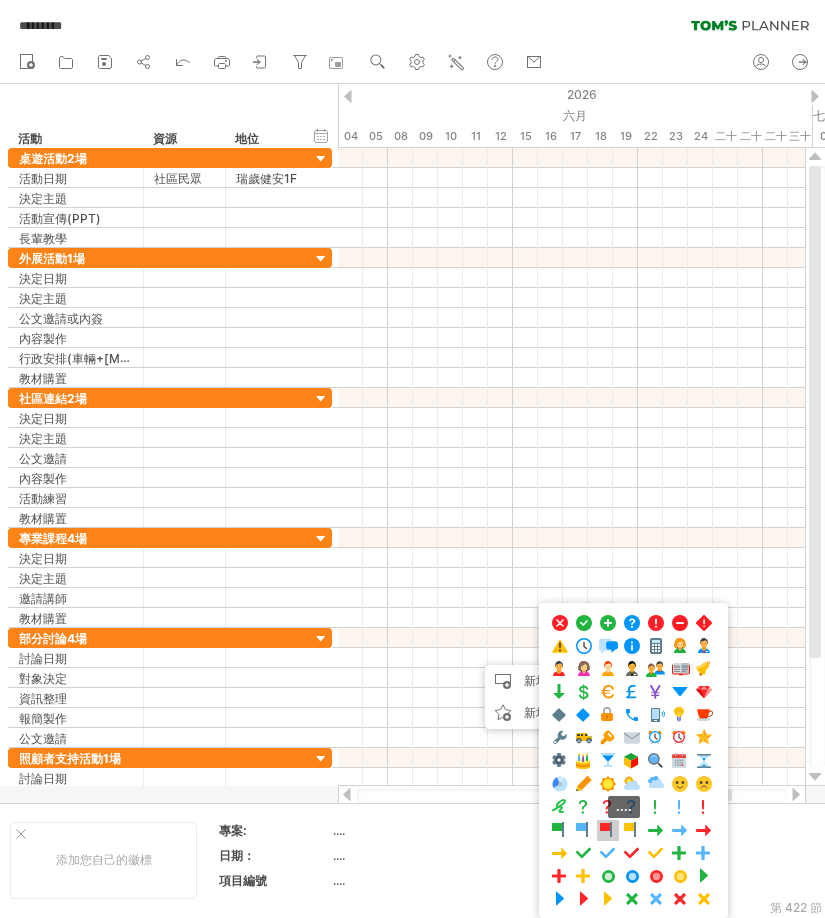 click at bounding box center [608, 830] 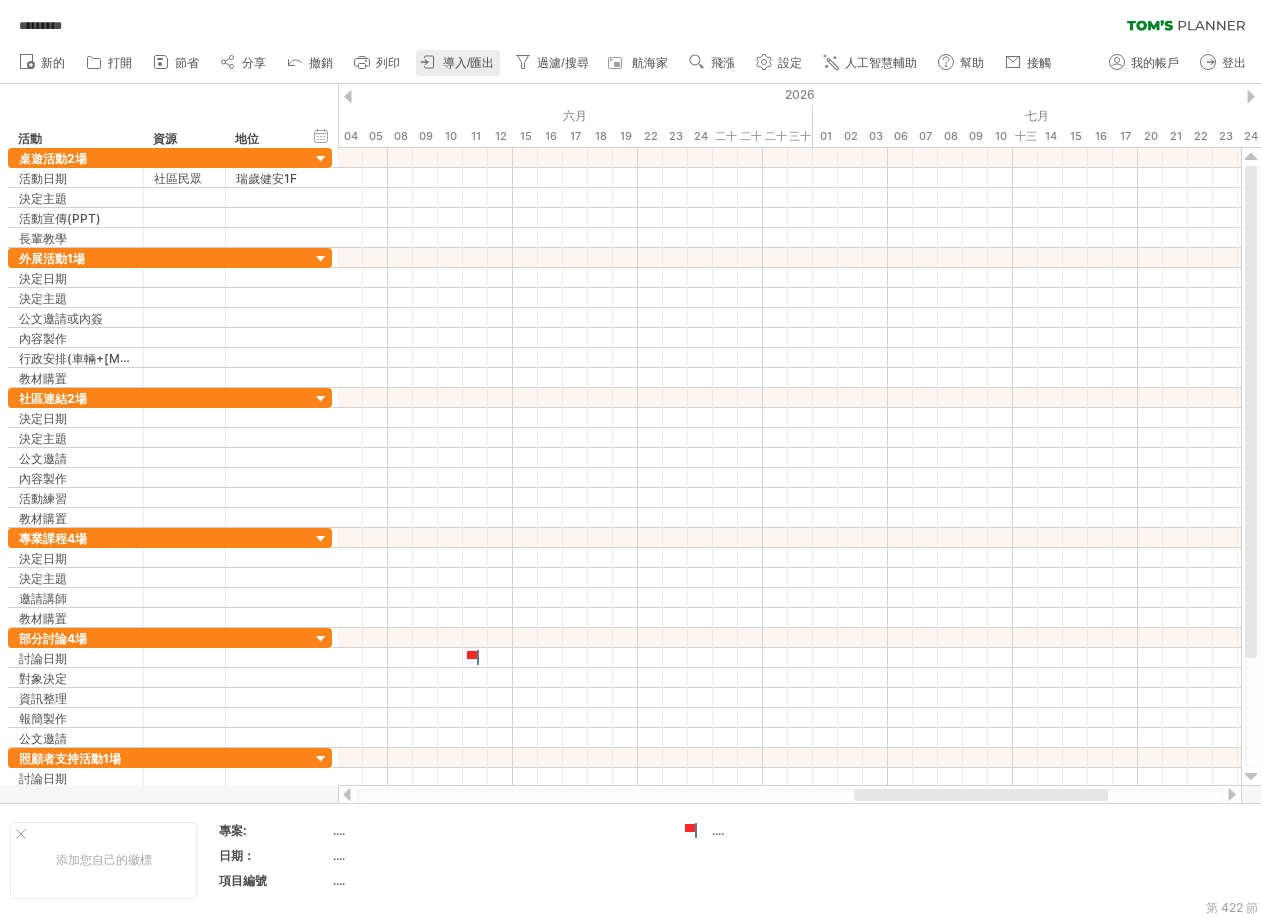 click on "導入/匯出" at bounding box center [468, 63] 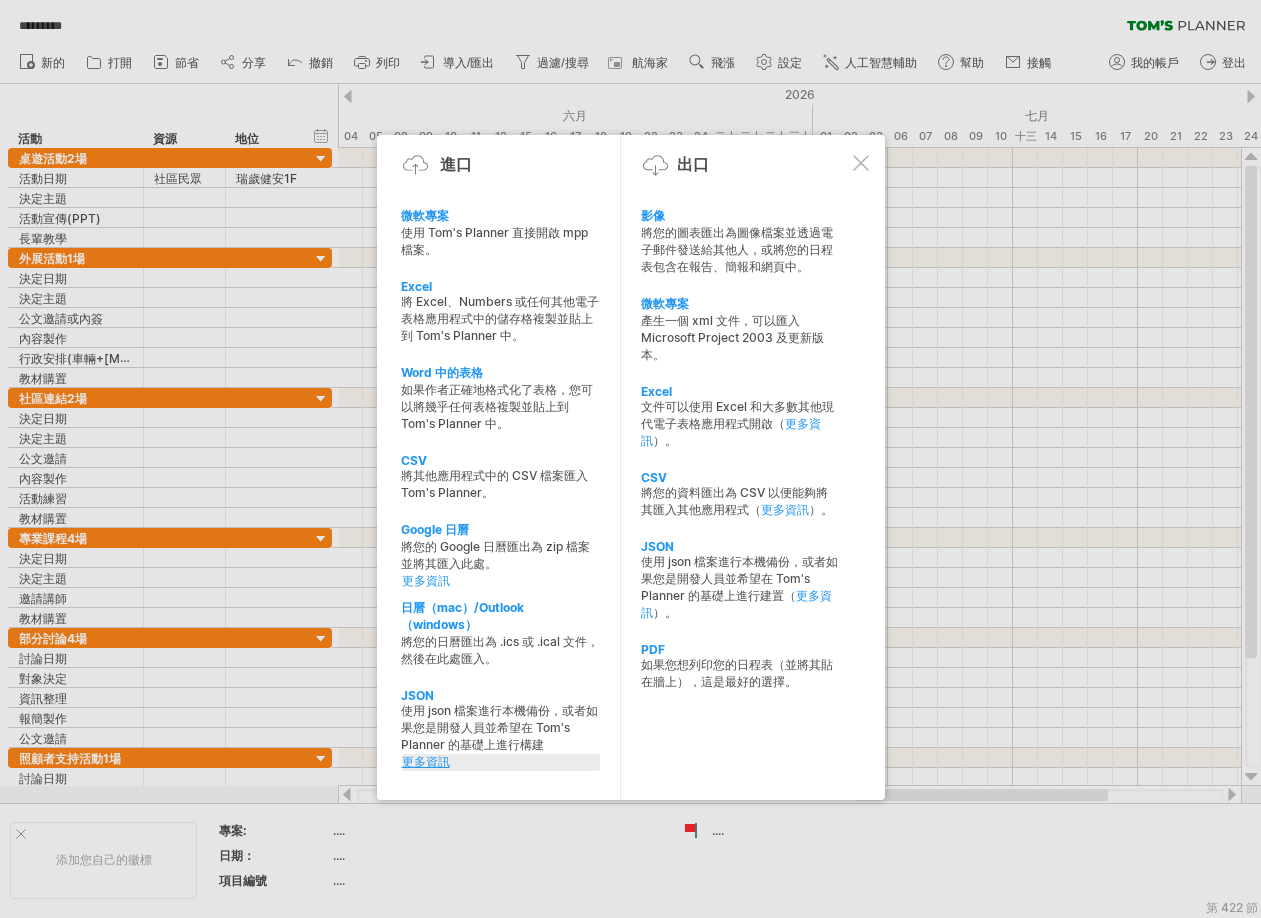 click on "更多資訊" at bounding box center (426, 761) 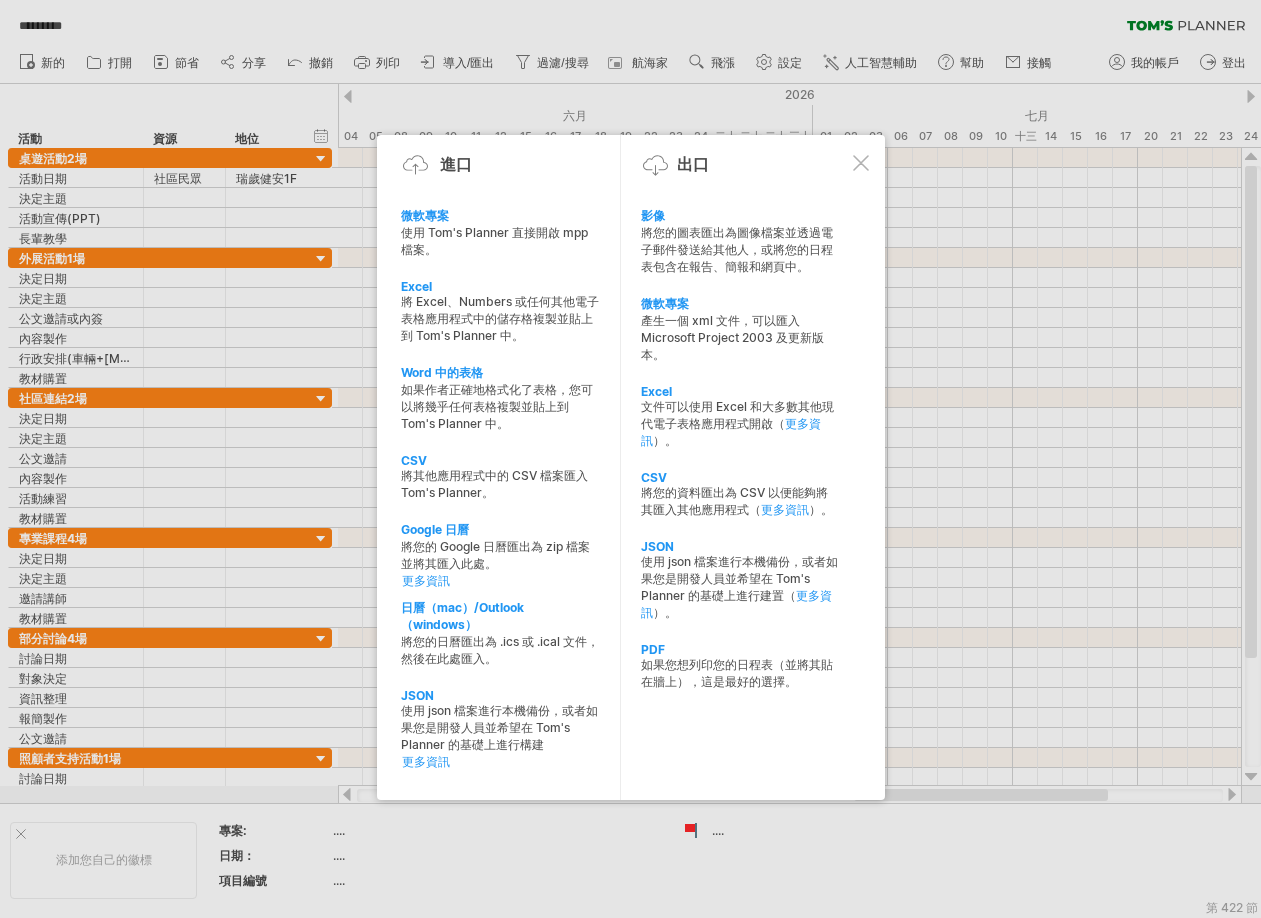 click at bounding box center [630, 459] 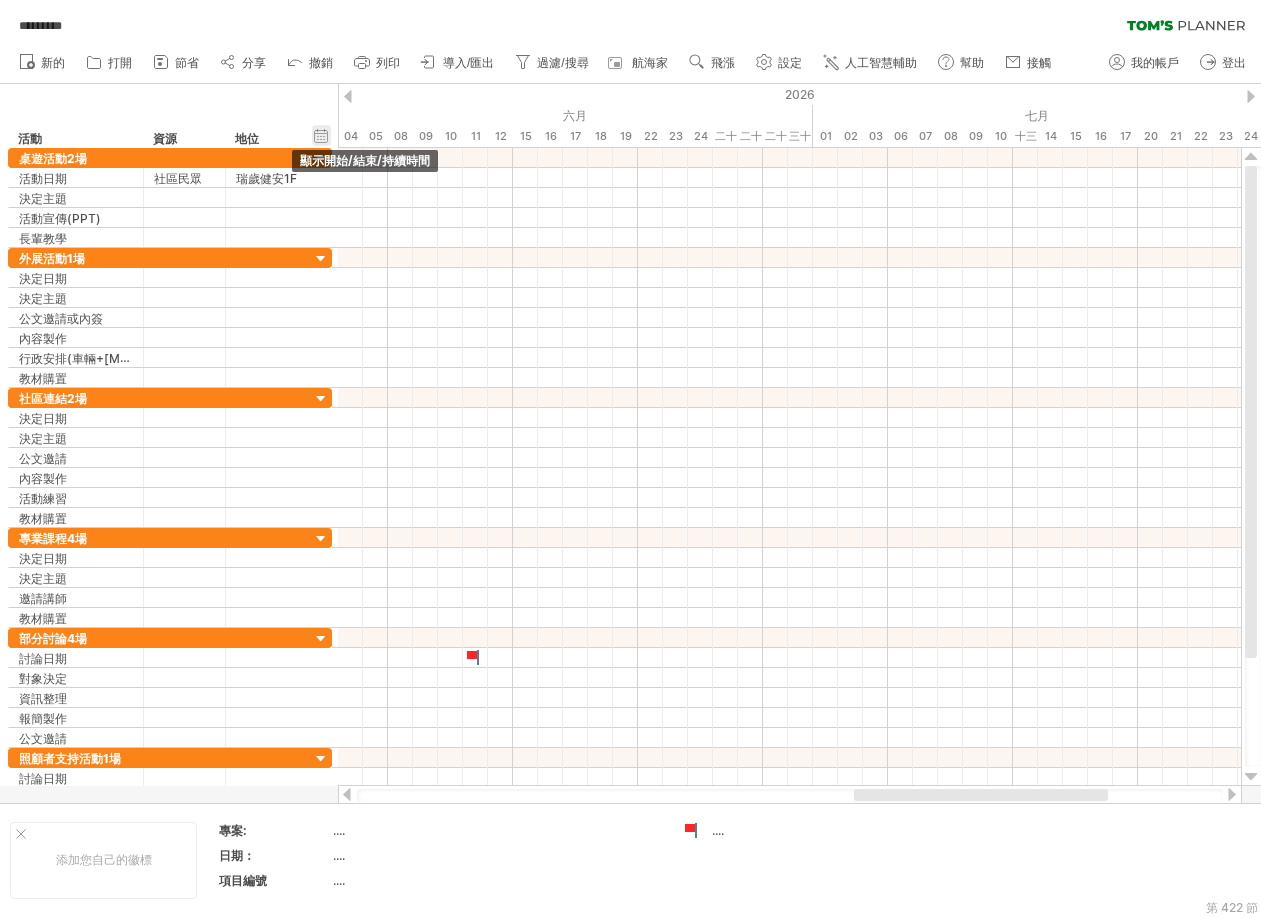 click on "隱藏開始/結束/持續時間 顯示開始/結束/持續時間" at bounding box center (321, 135) 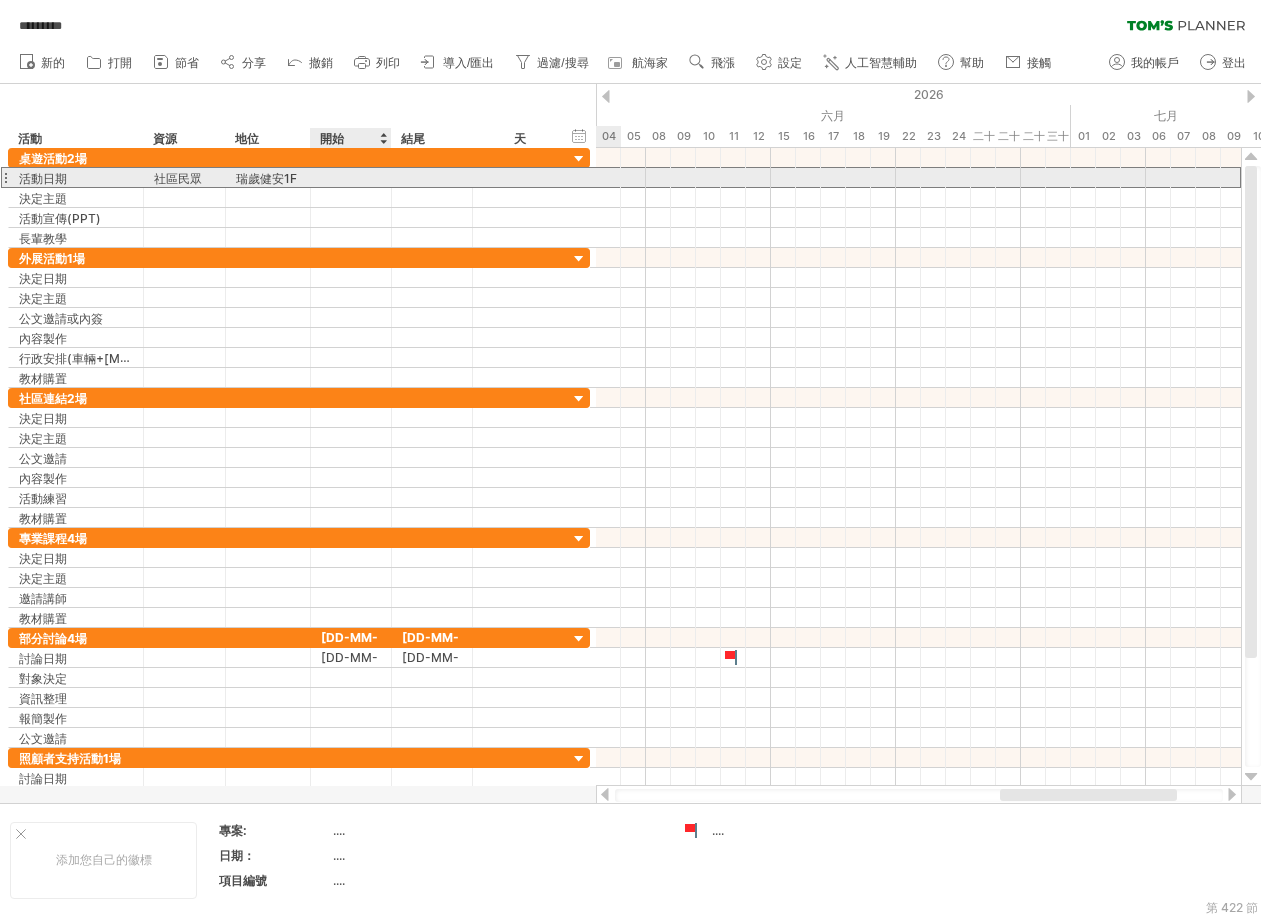 click at bounding box center (351, 177) 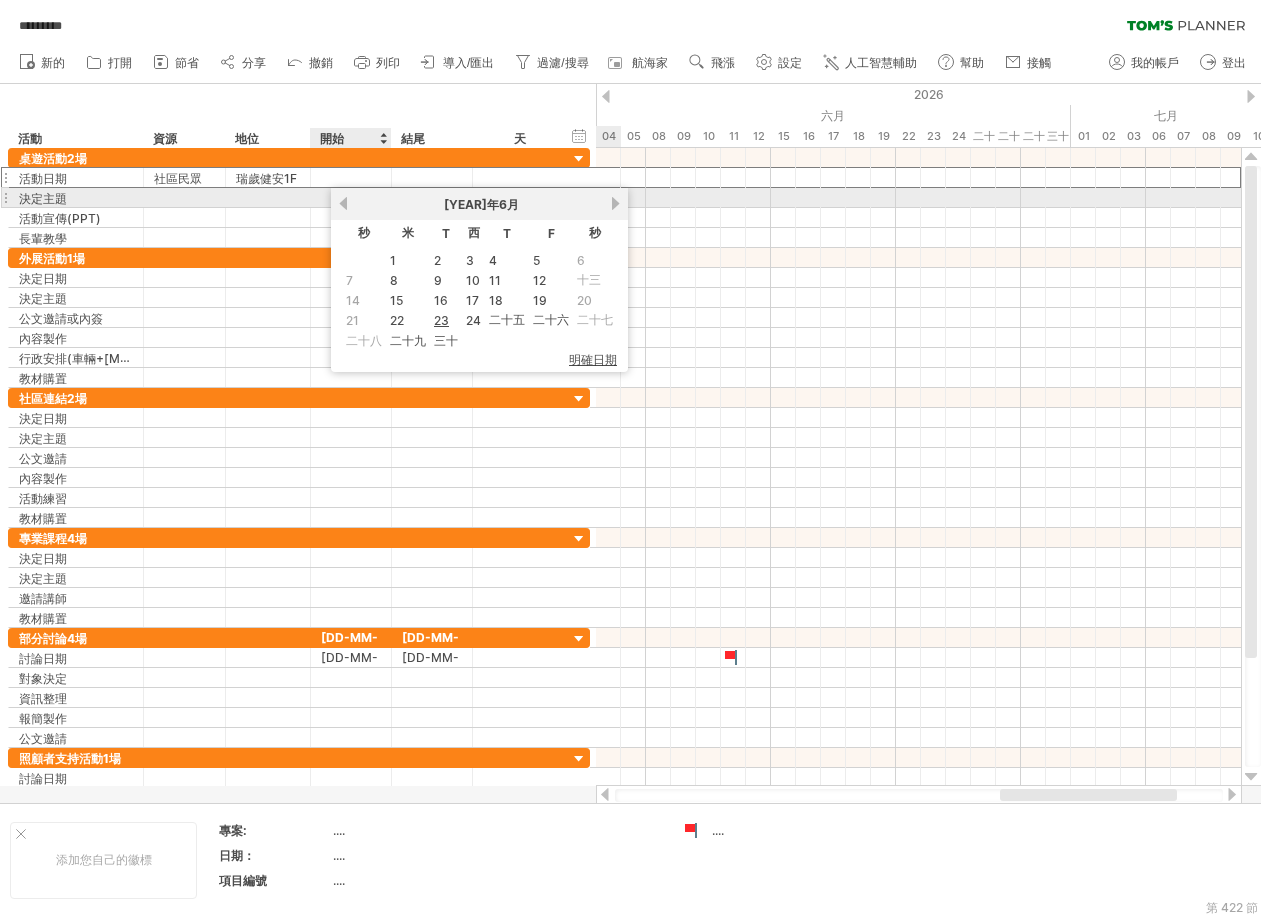 click on "以前的" at bounding box center [343, 203] 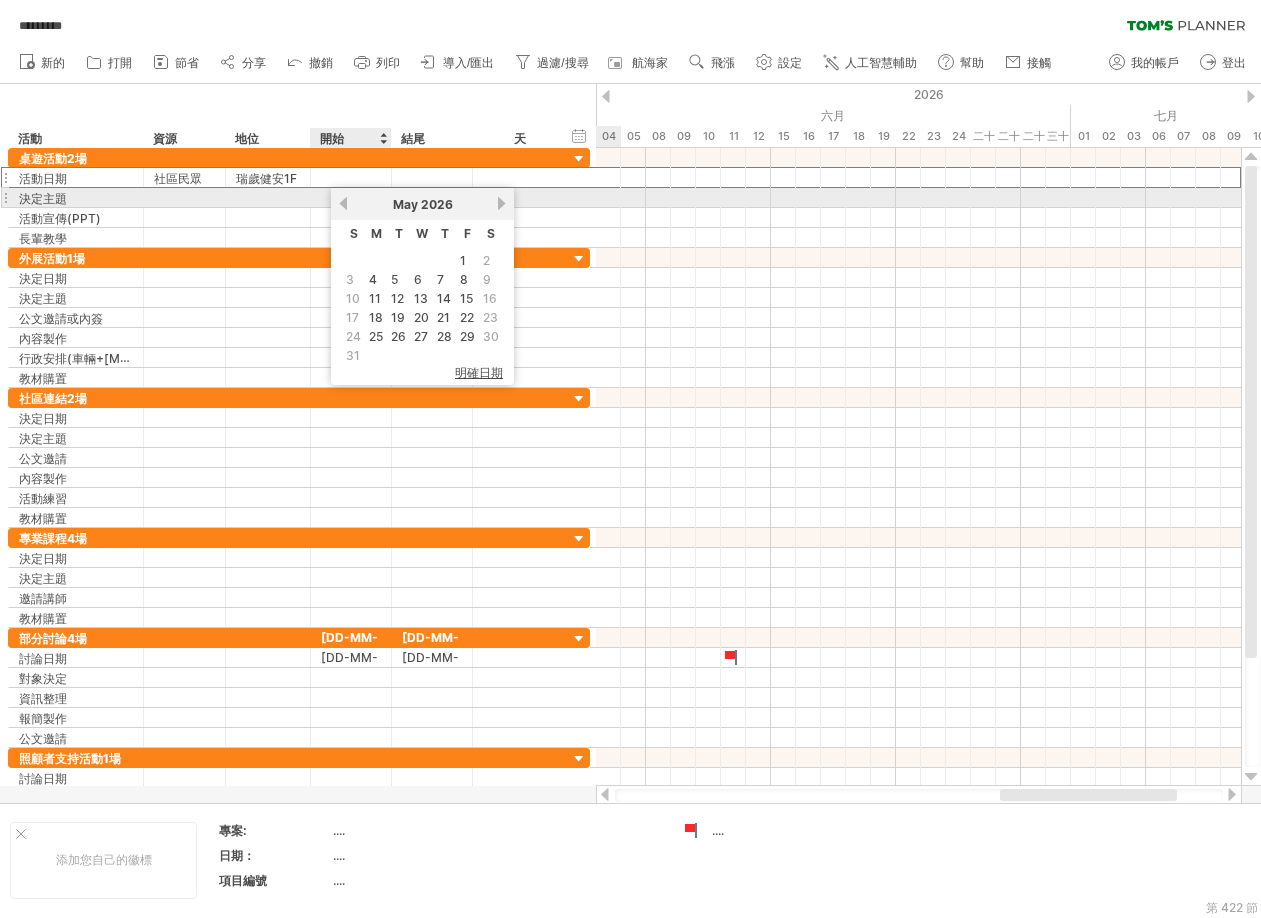 click on "previous" at bounding box center [343, 203] 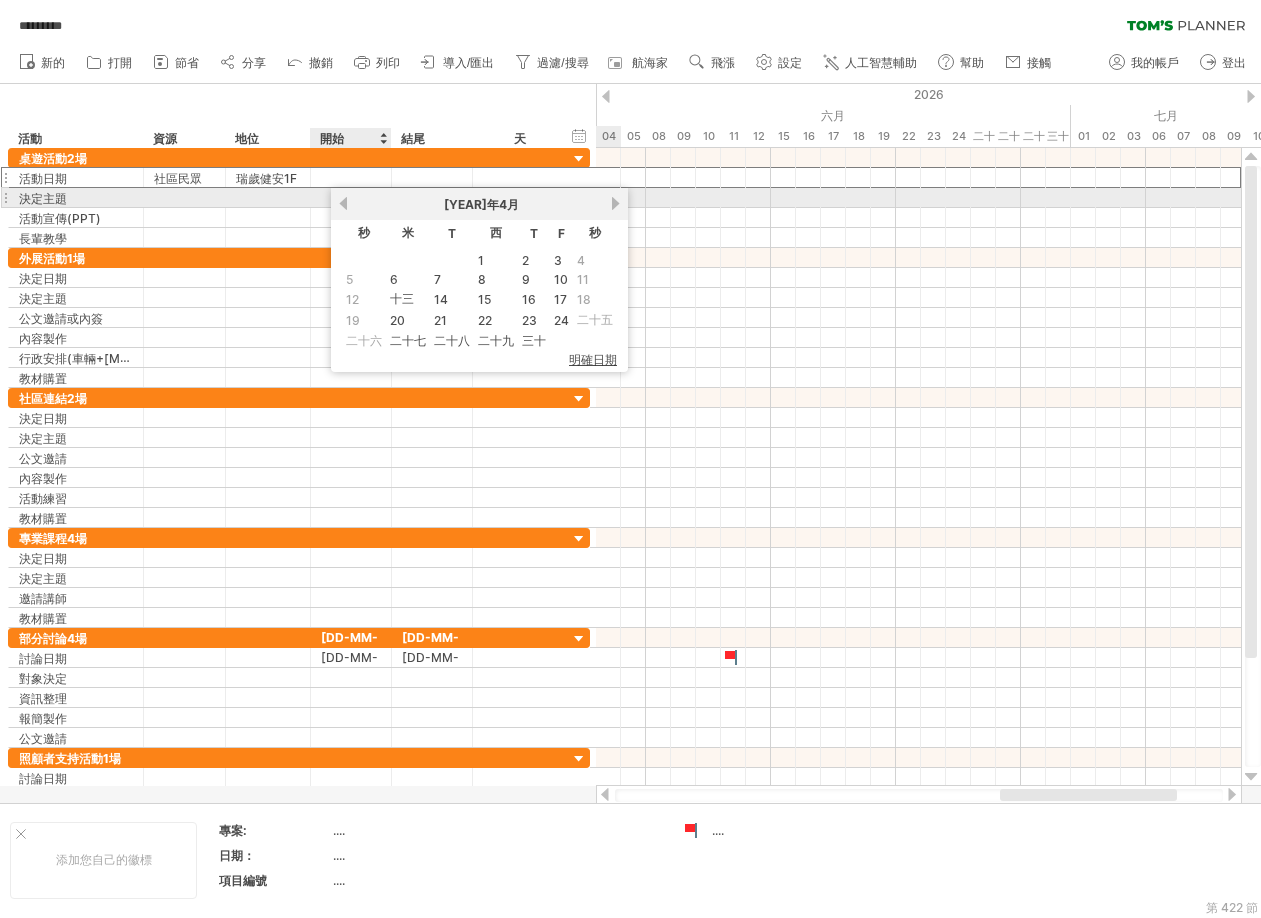 click on "以前的" at bounding box center [343, 203] 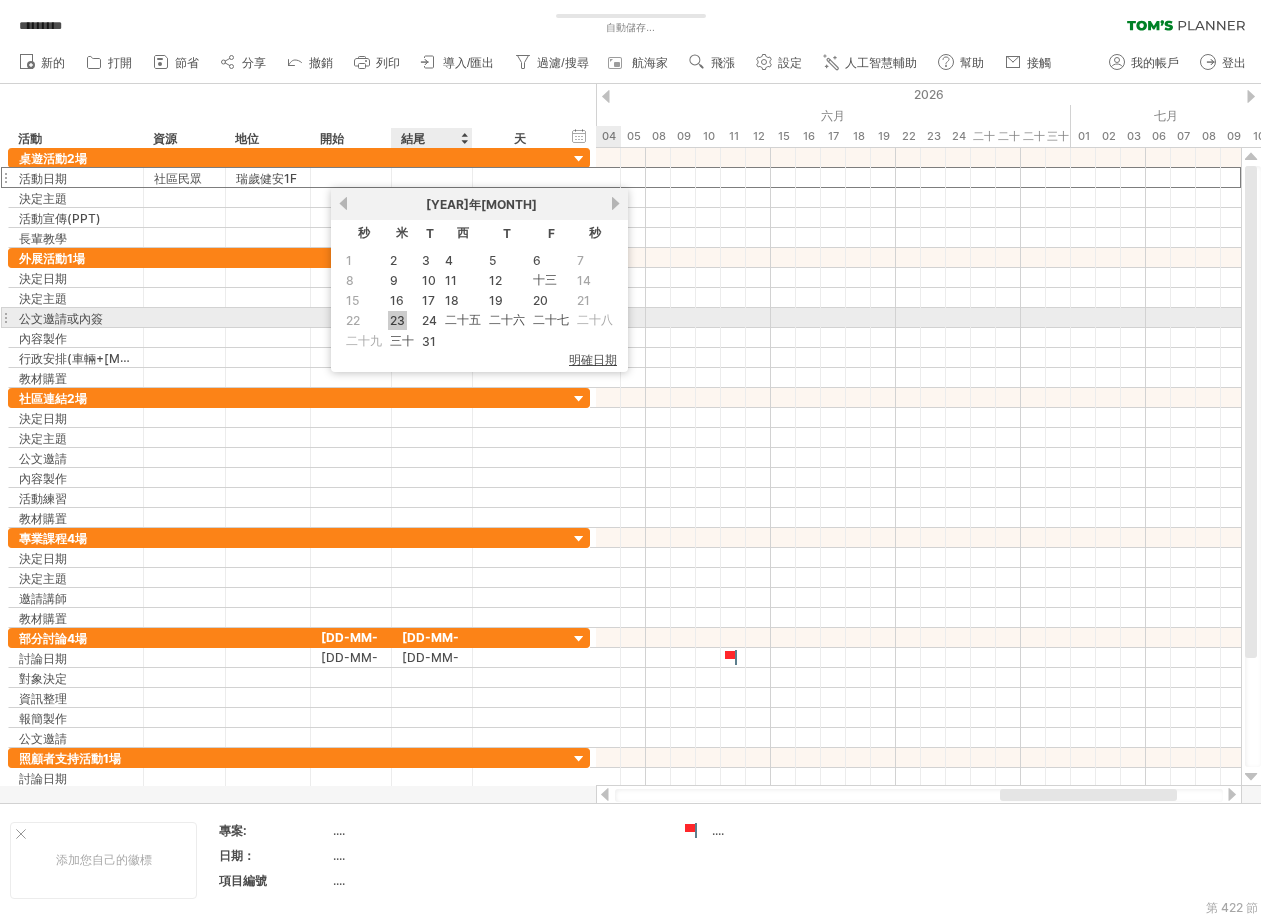 click on "23" at bounding box center (397, 320) 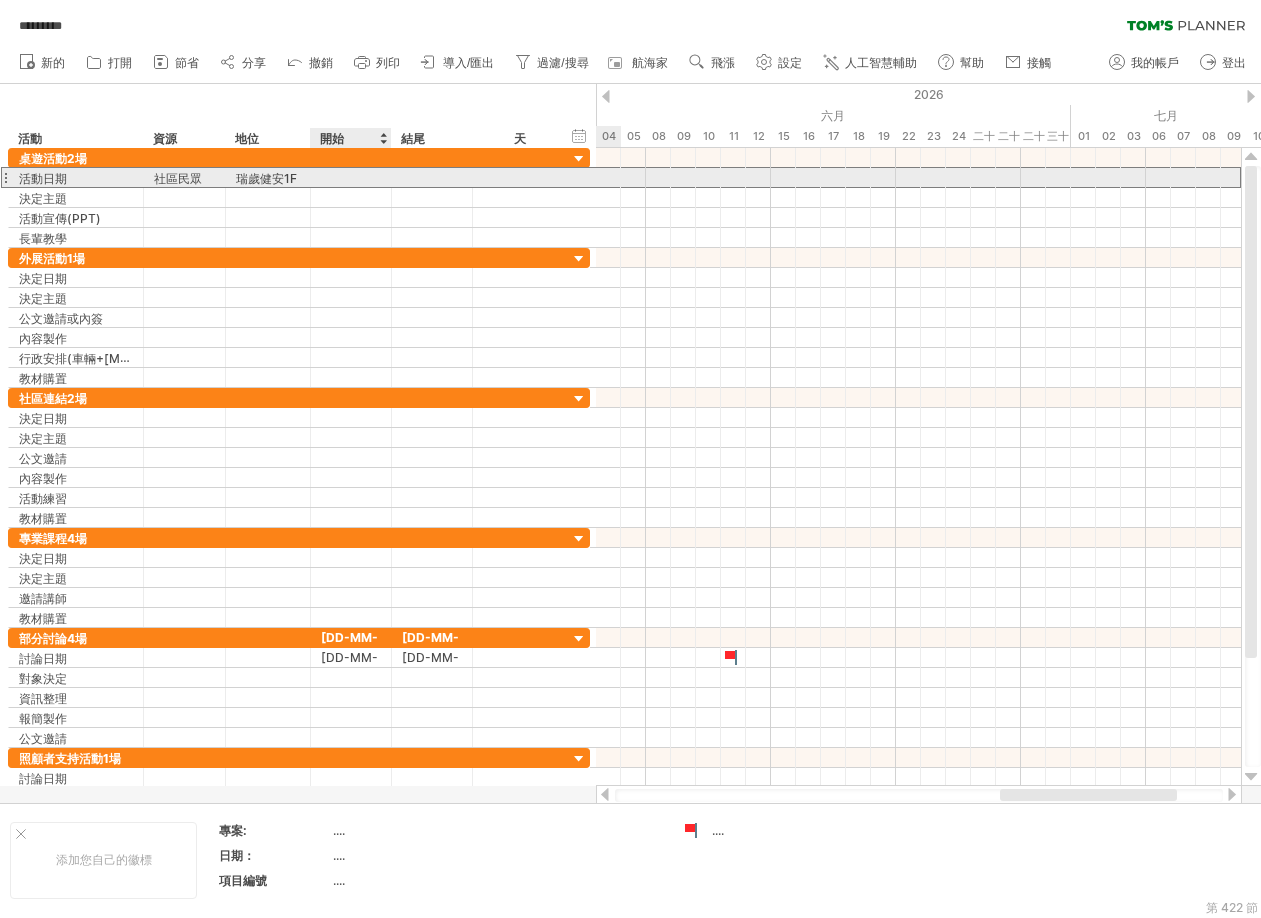 click at bounding box center (351, 177) 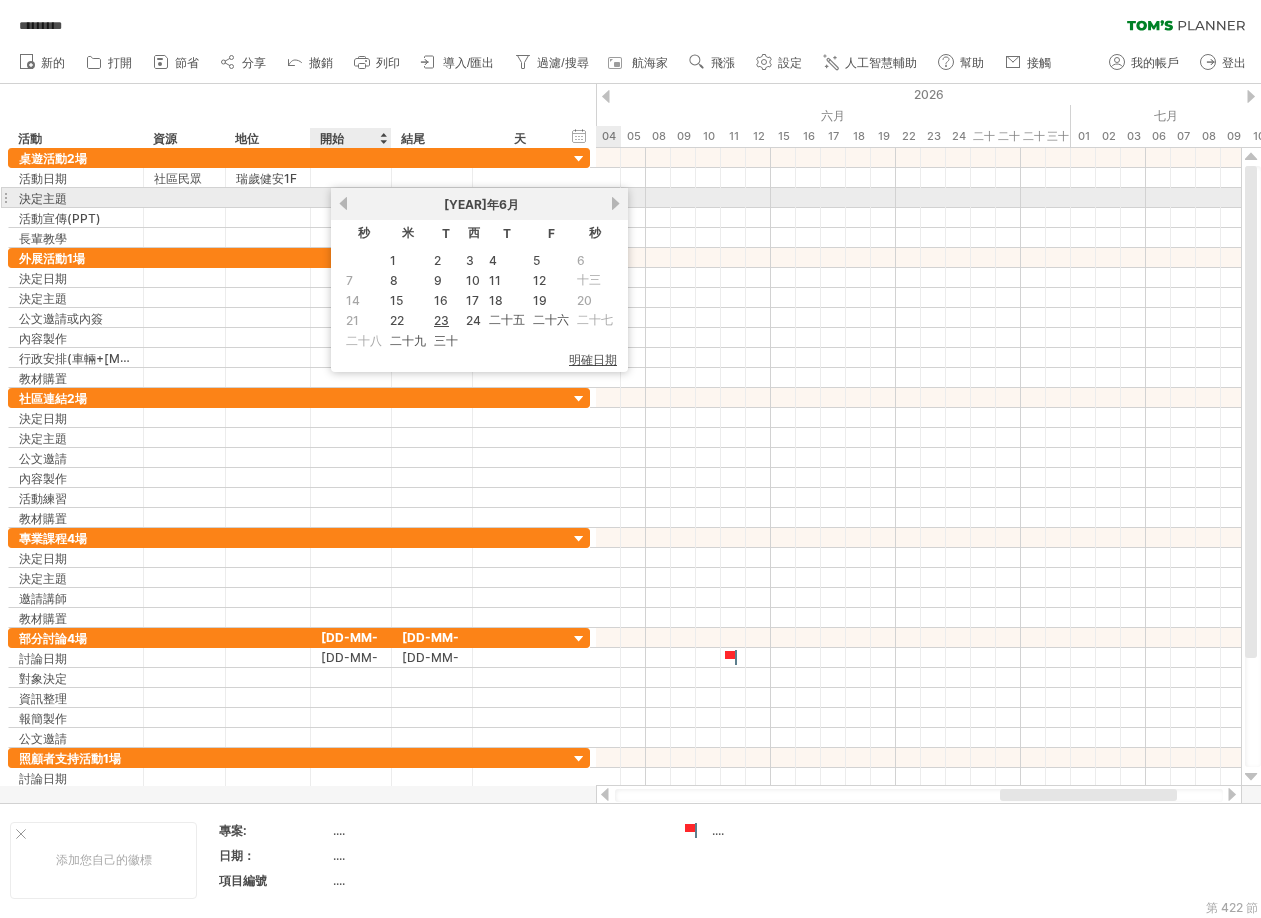 click on "以前的" at bounding box center (343, 203) 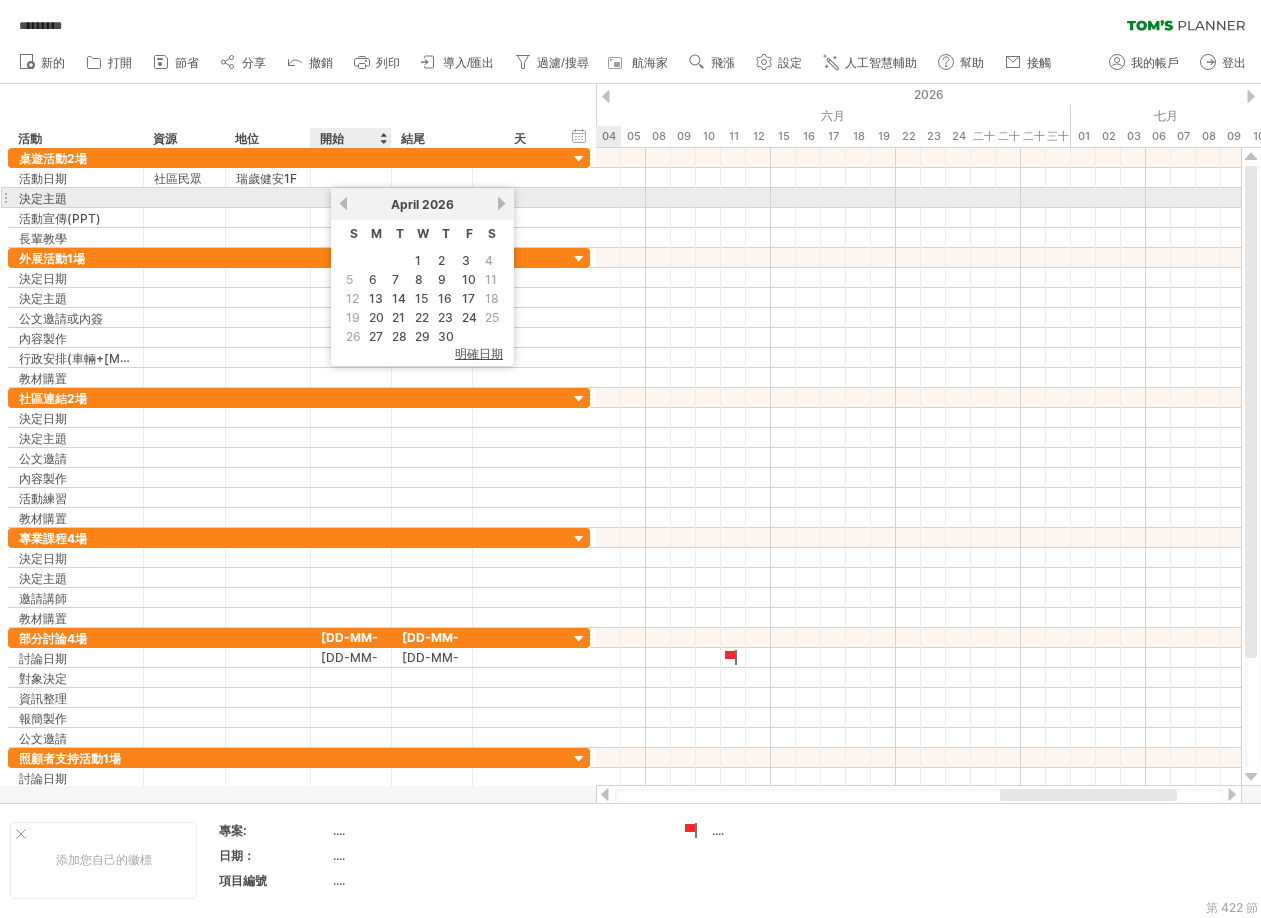 click on "previous" at bounding box center (343, 203) 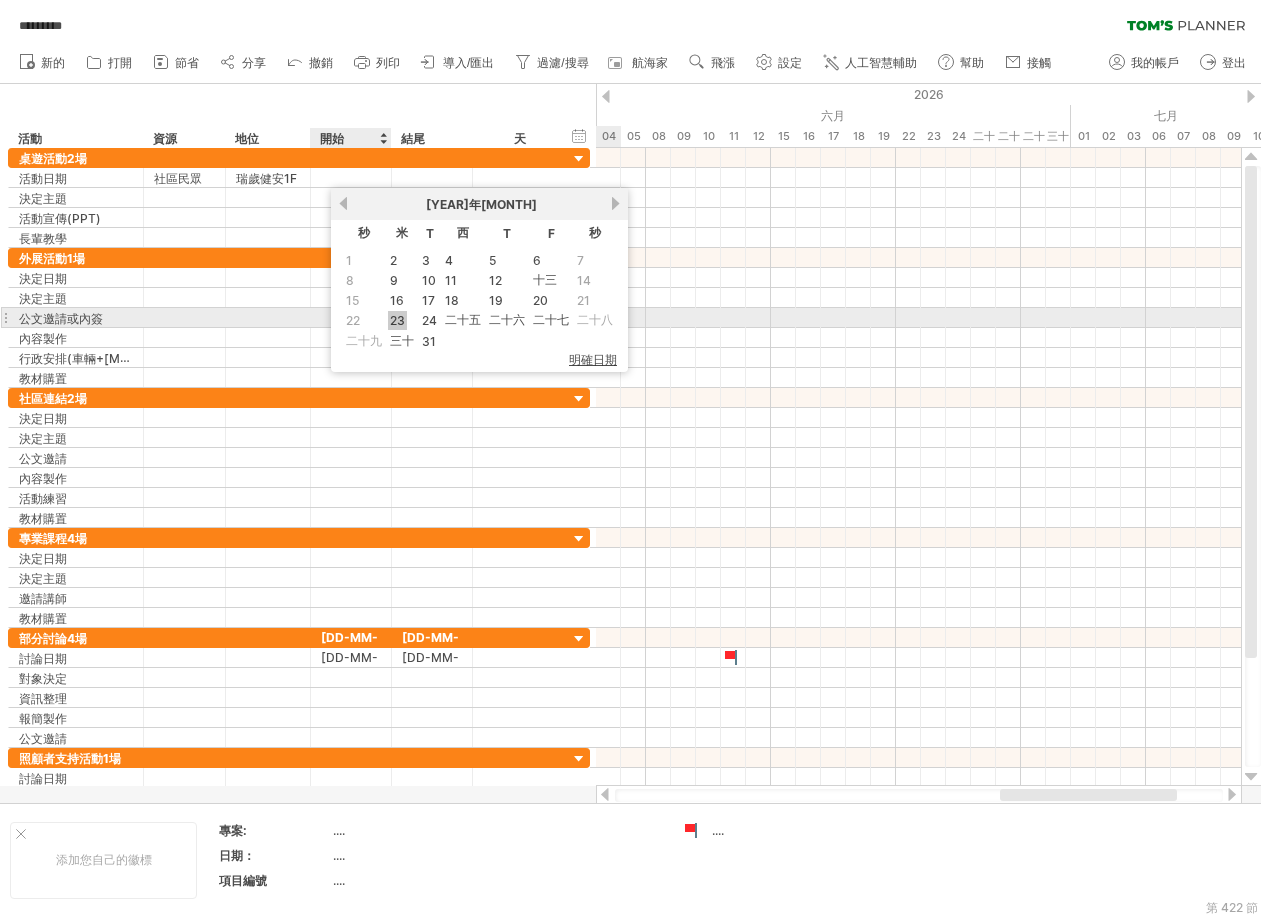 click on "23" at bounding box center (397, 320) 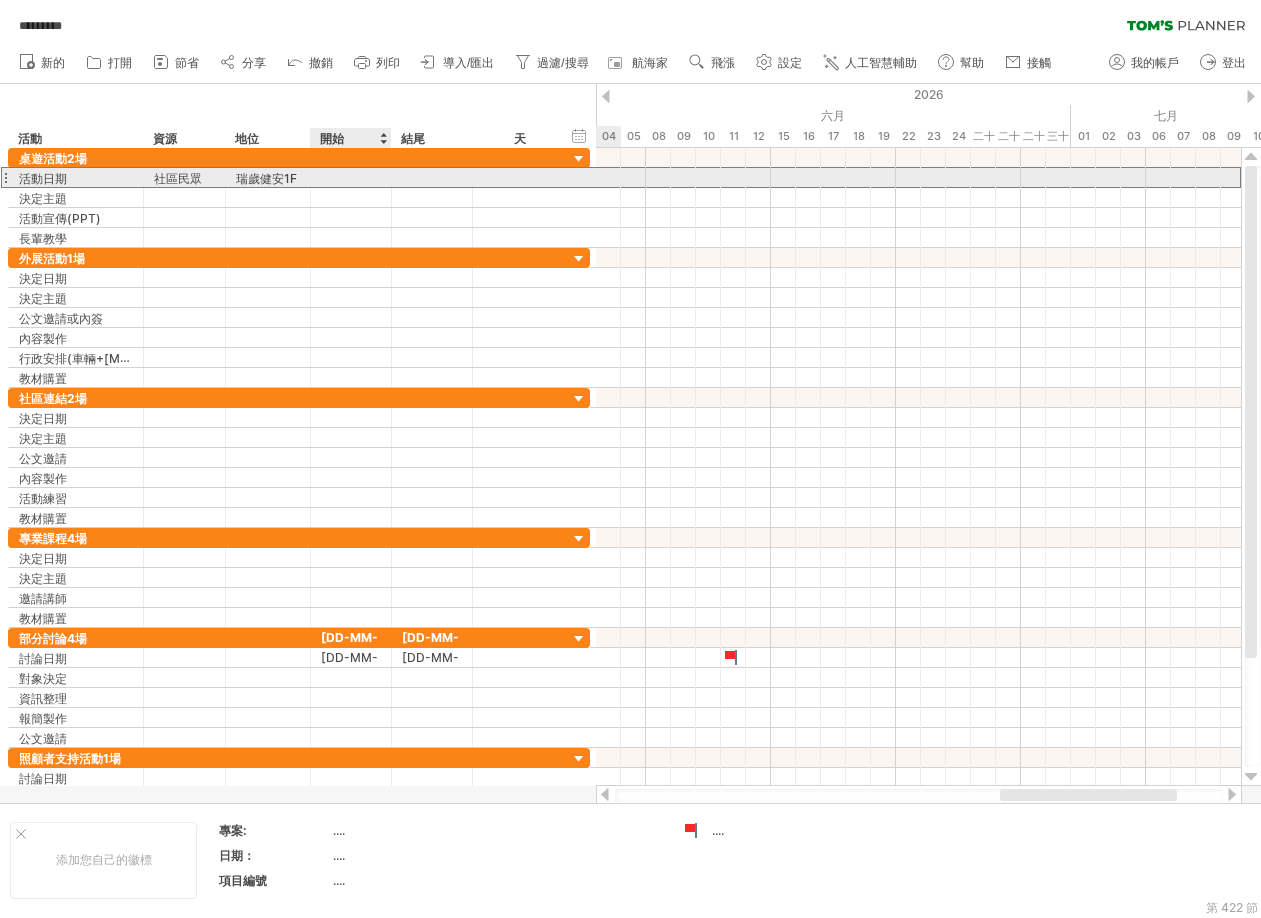 click at bounding box center [351, 177] 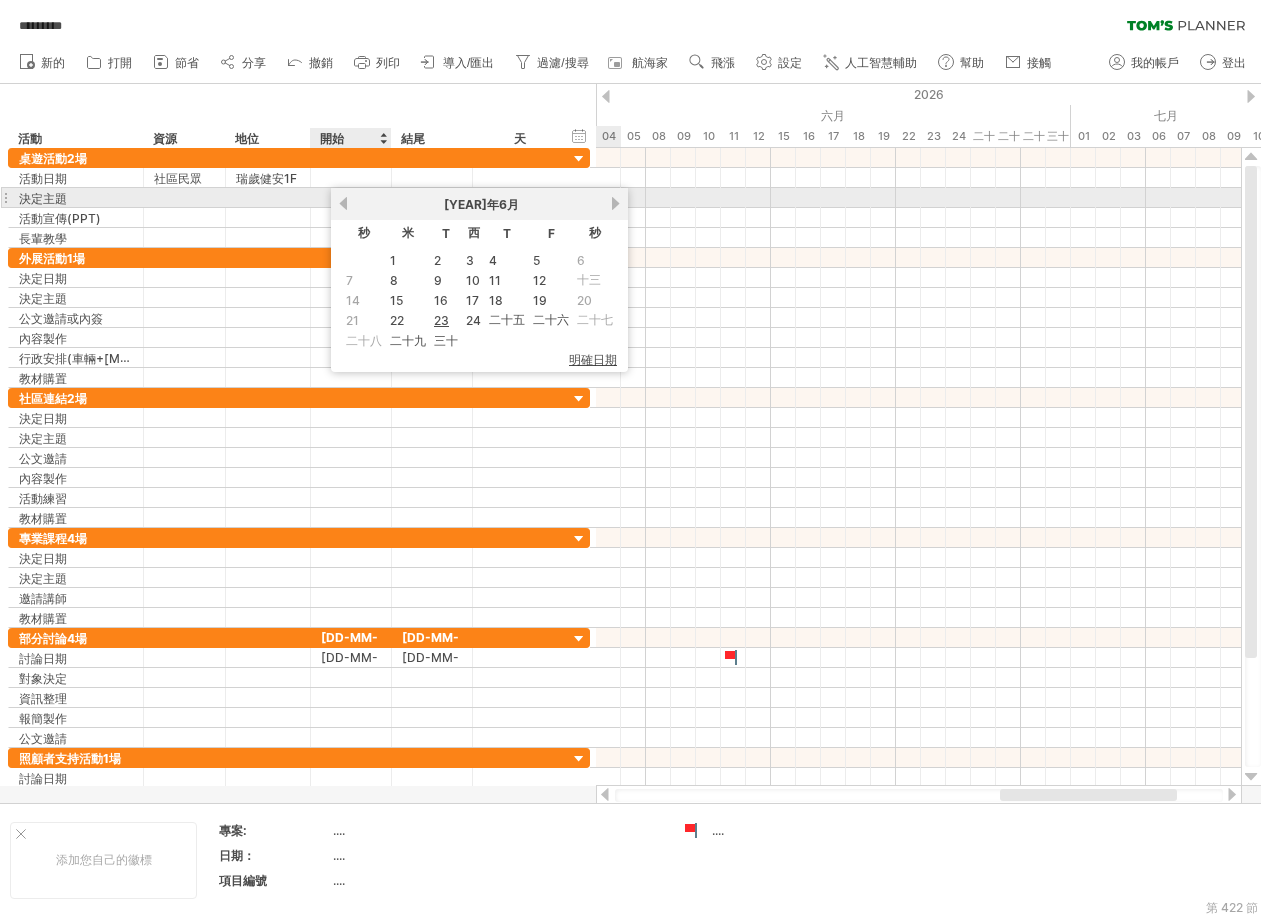 click on "以前的" at bounding box center [343, 203] 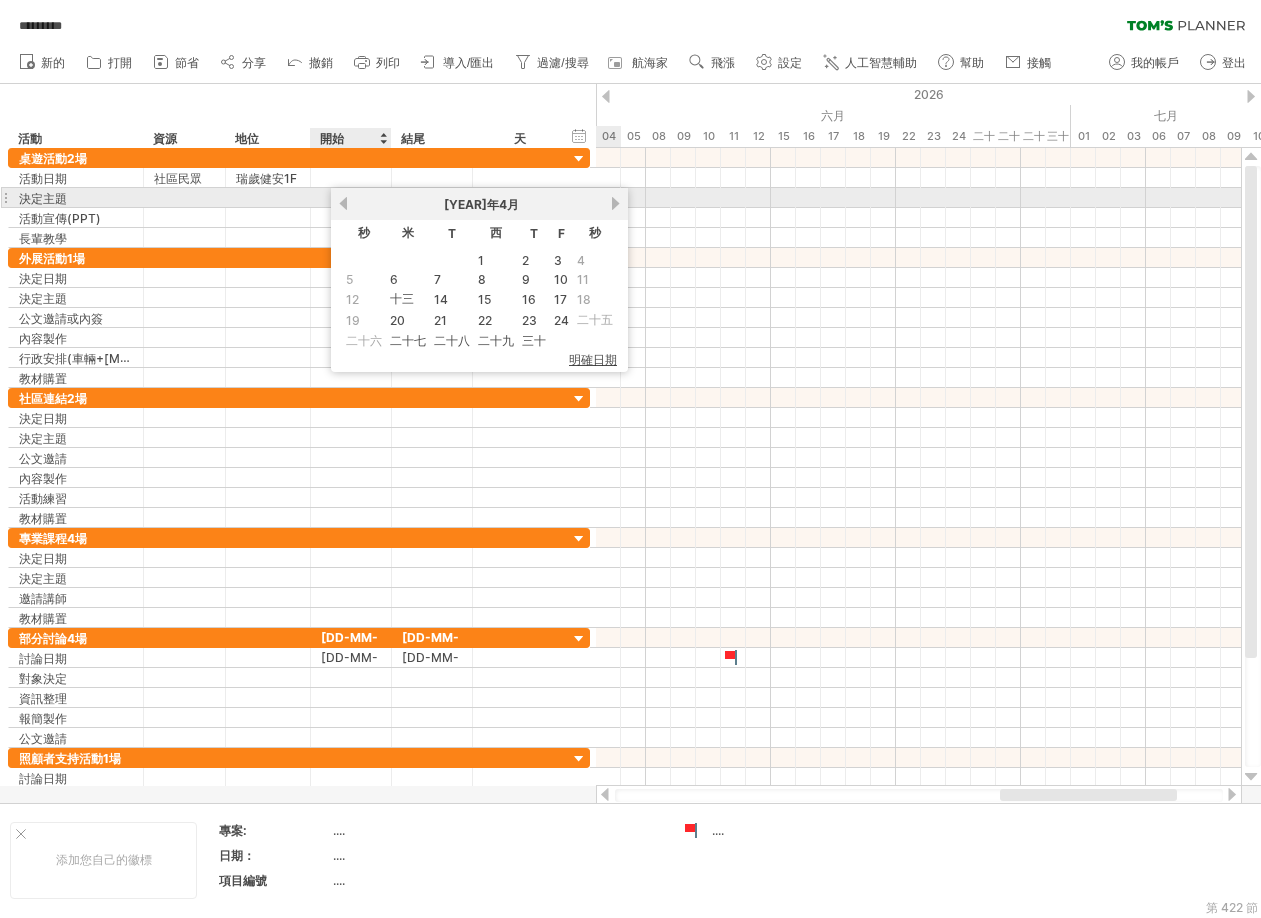 click on "以前的" at bounding box center [343, 203] 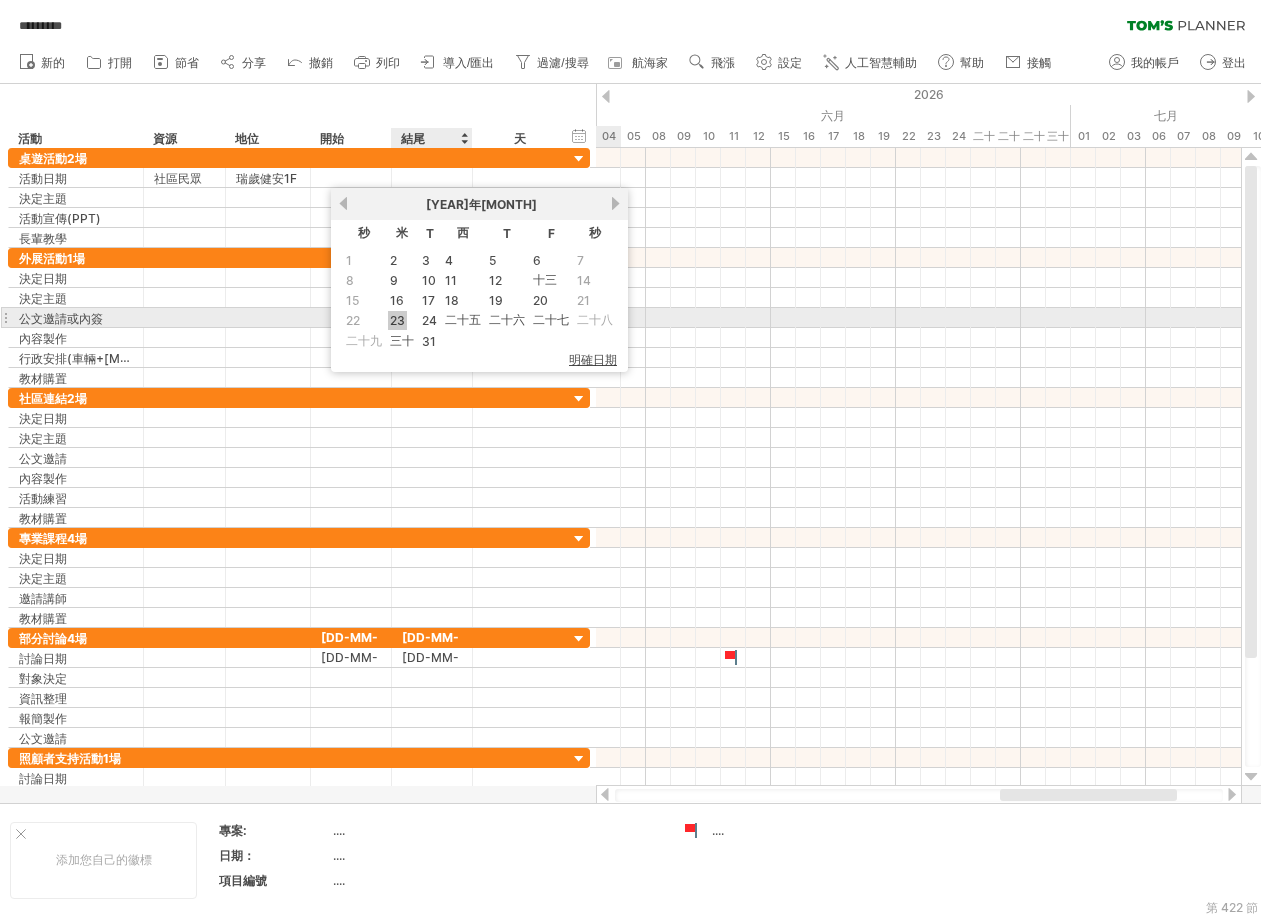 click on "23" at bounding box center [397, 320] 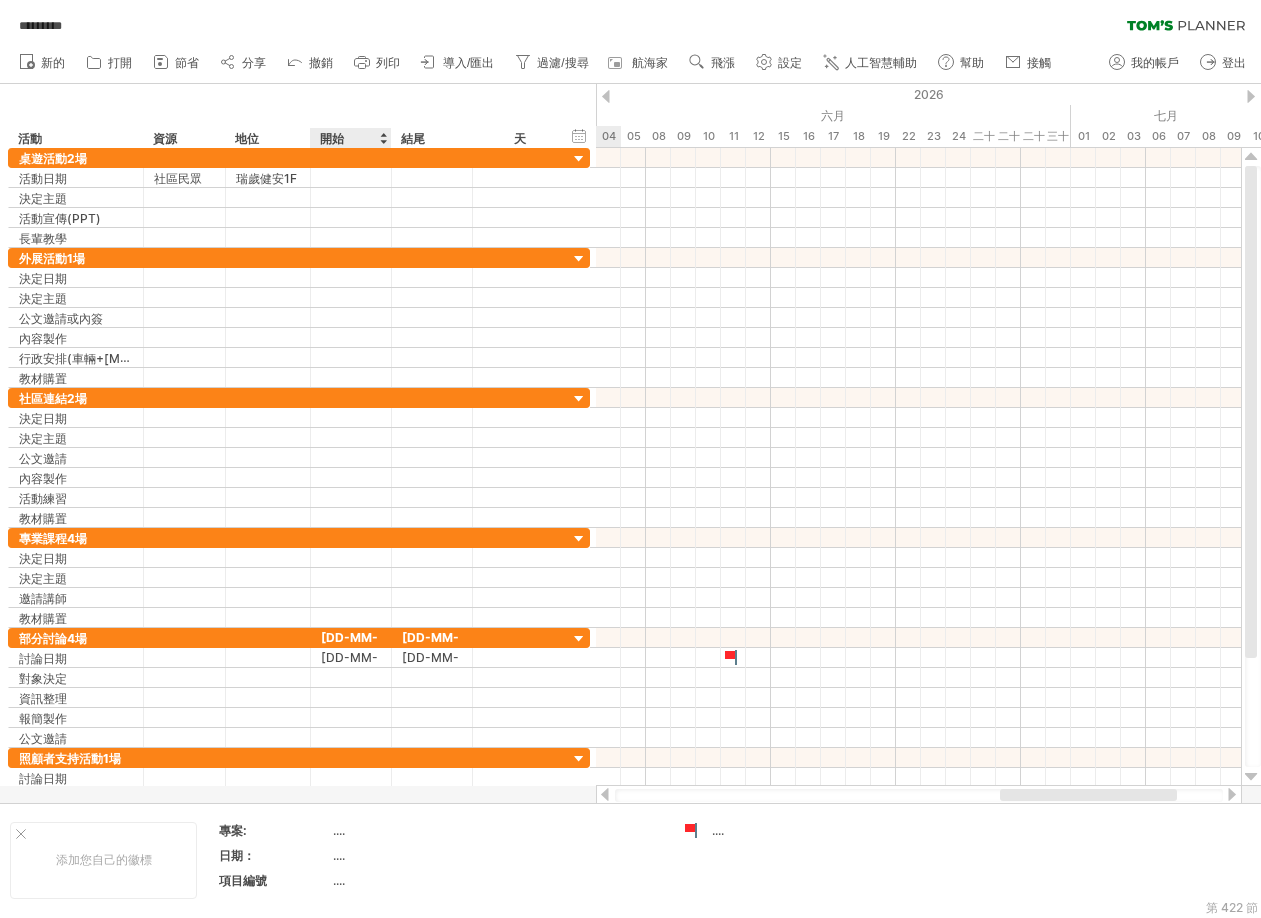 click on "開始" at bounding box center (350, 138) 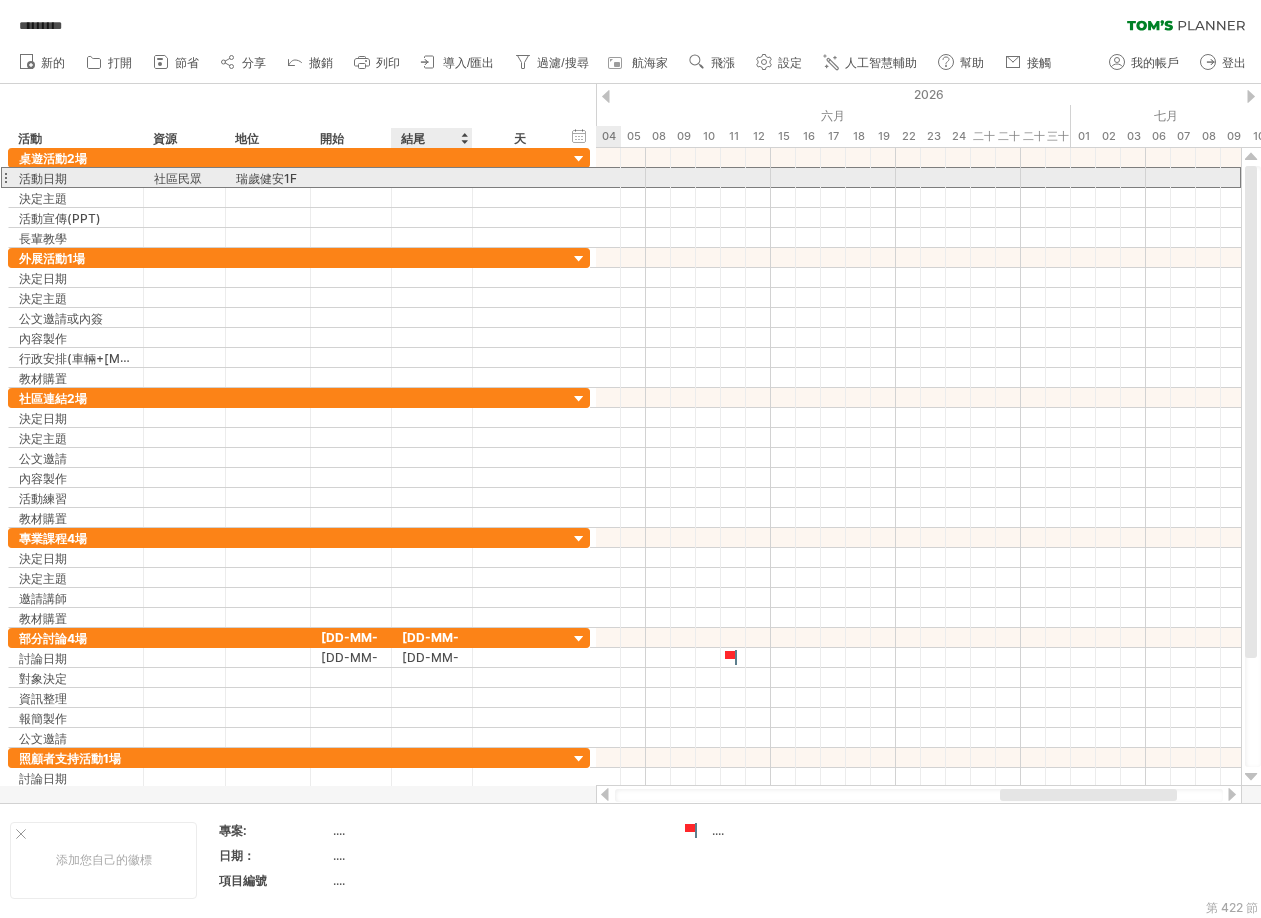 click at bounding box center [432, 177] 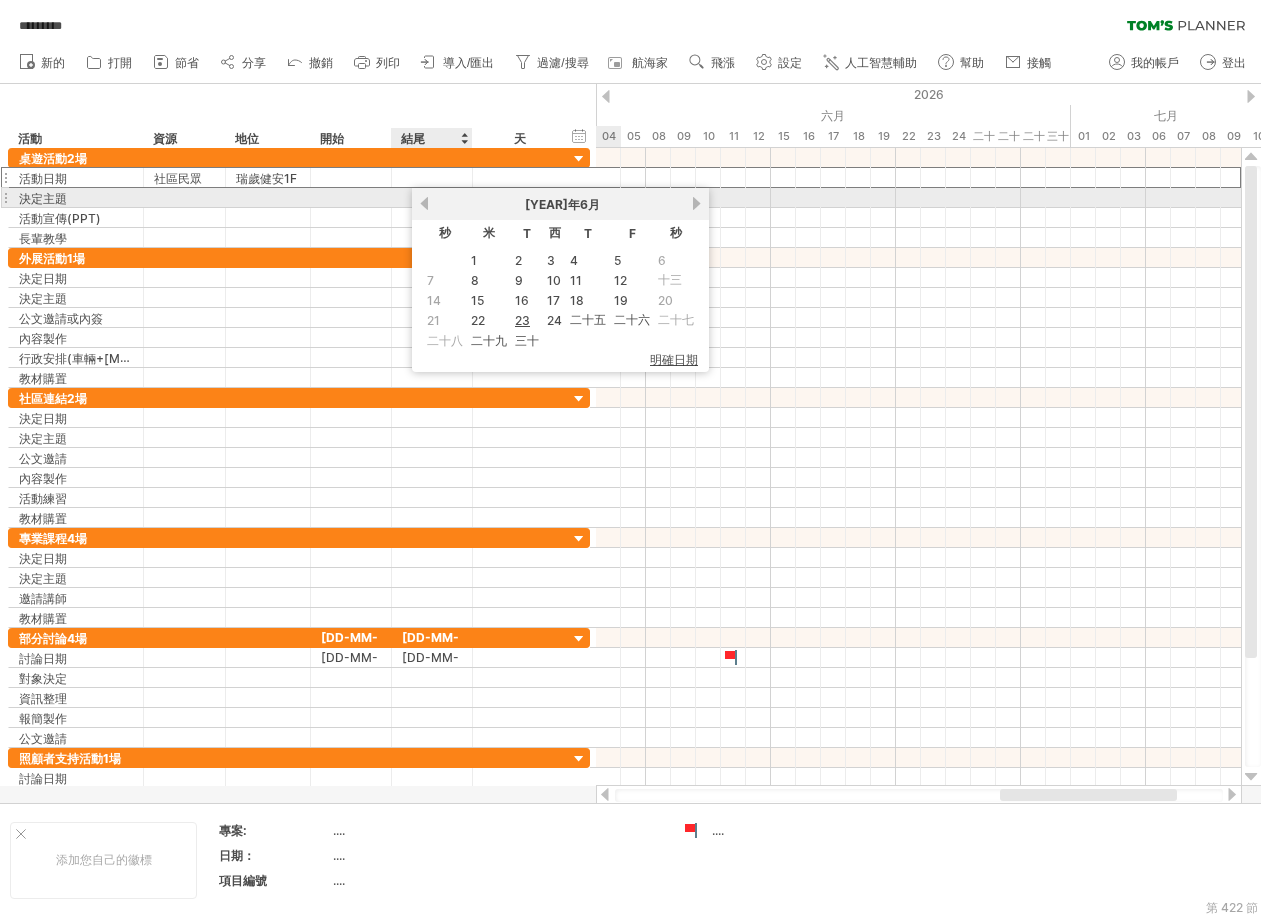 click on "以前的" at bounding box center (424, 203) 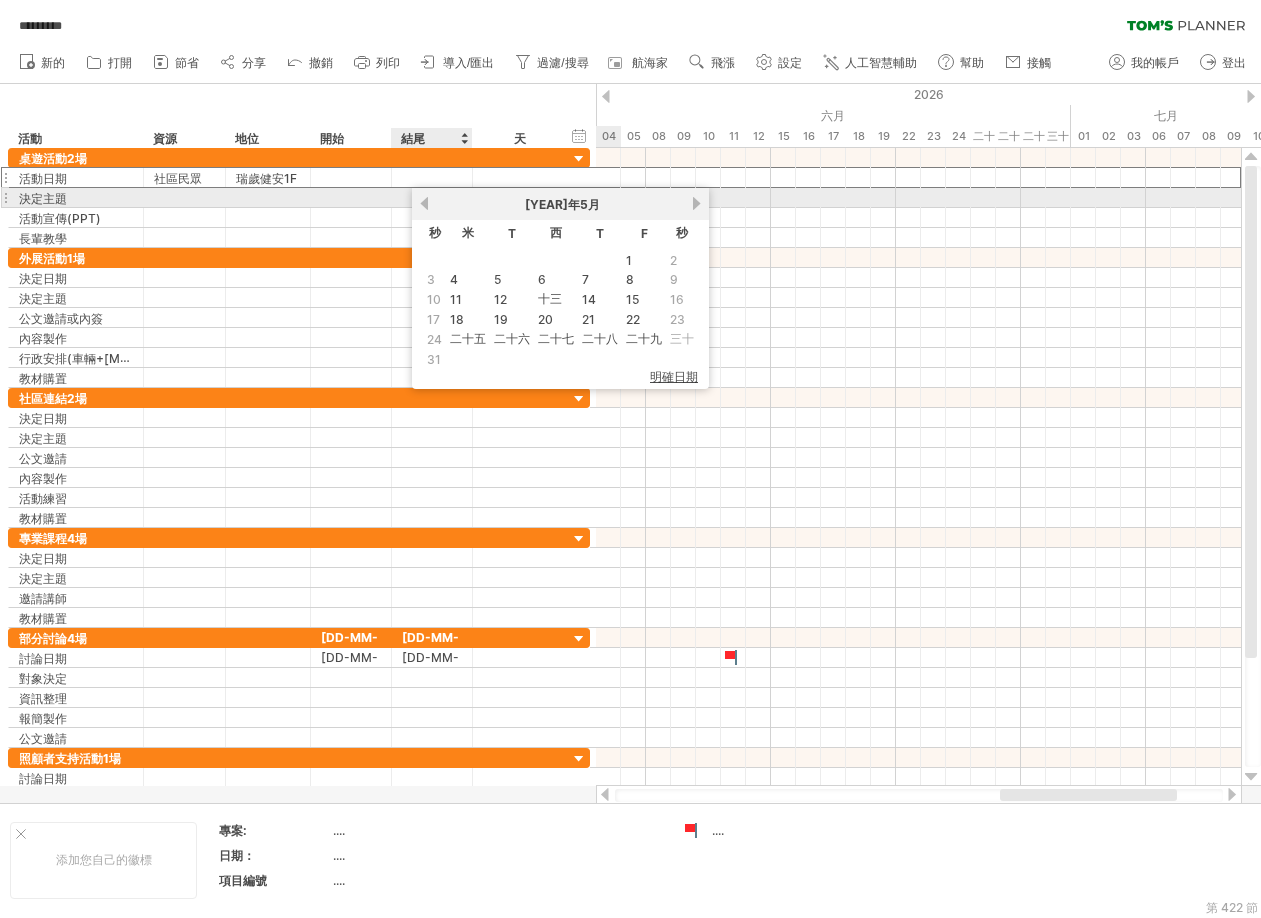 click on "以前的" at bounding box center (424, 203) 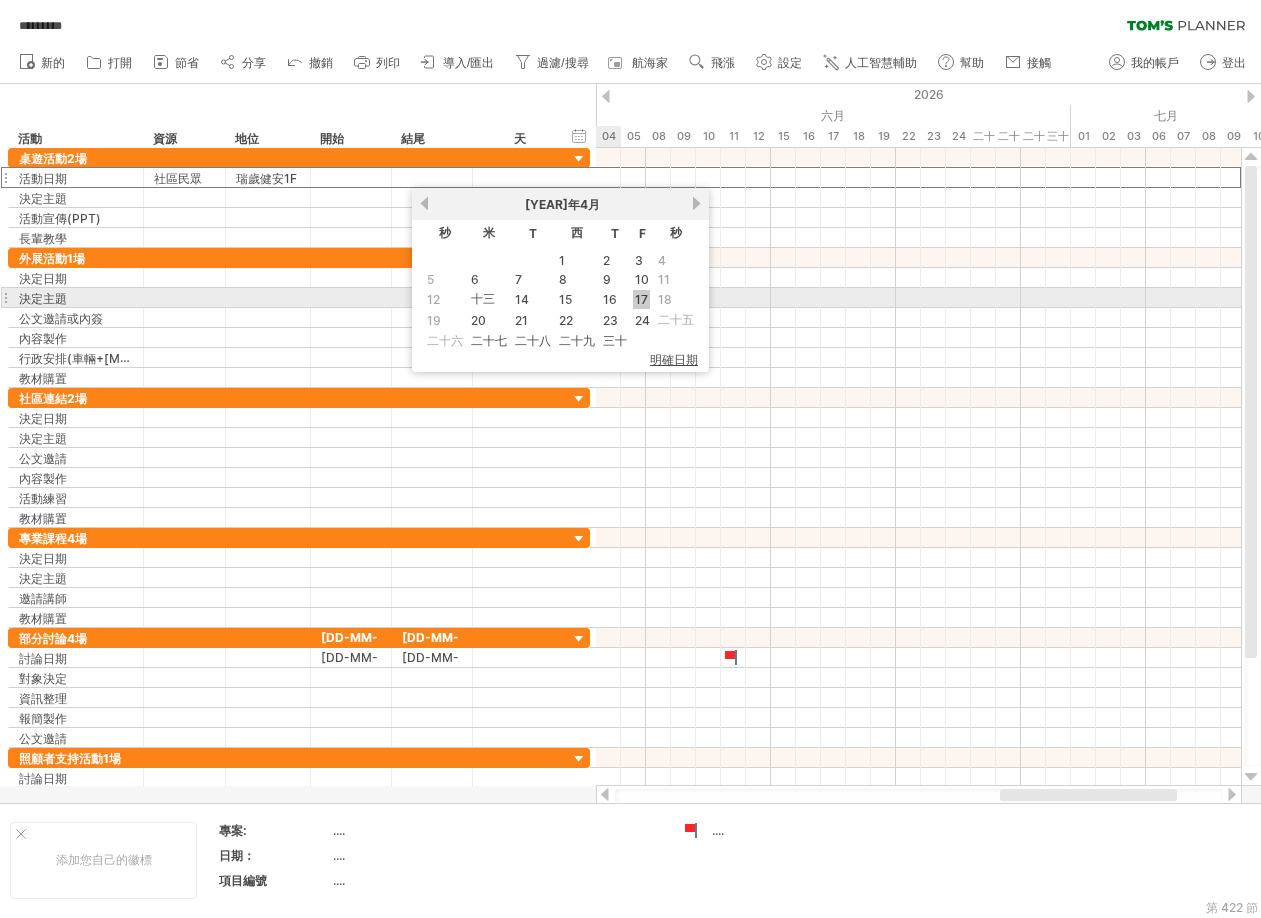 click on "17" at bounding box center (641, 299) 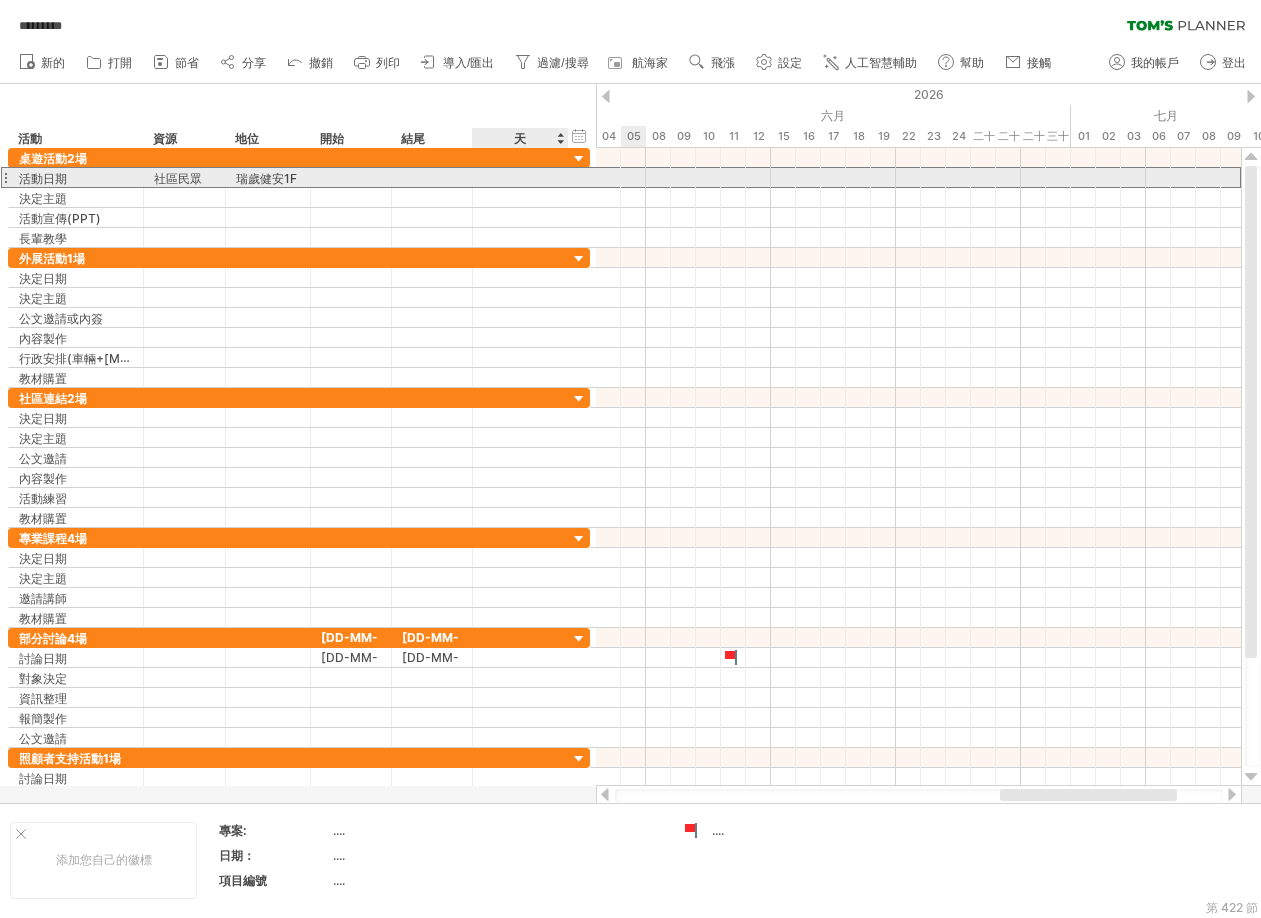 click at bounding box center [520, 177] 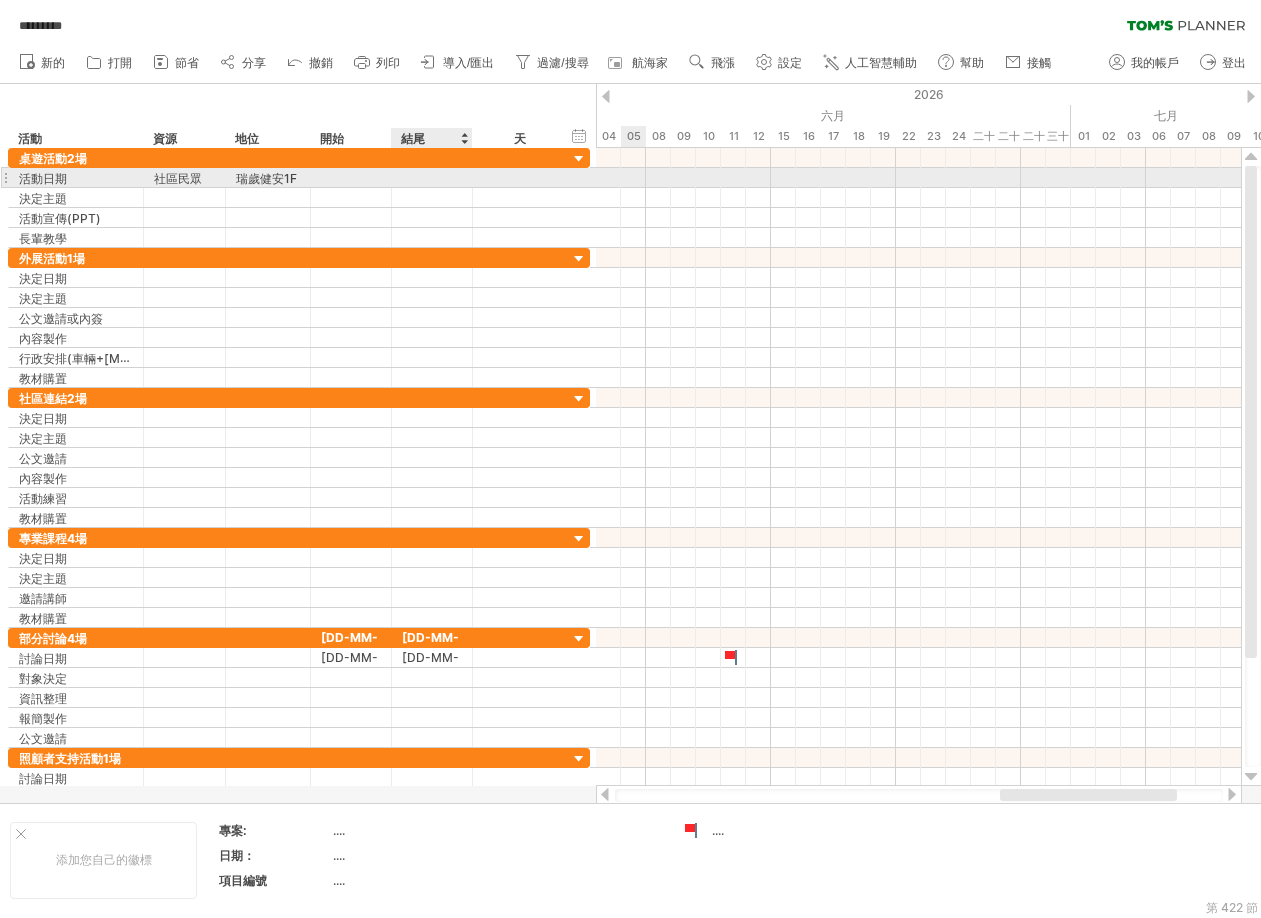 scroll, scrollTop: 0, scrollLeft: 0, axis: both 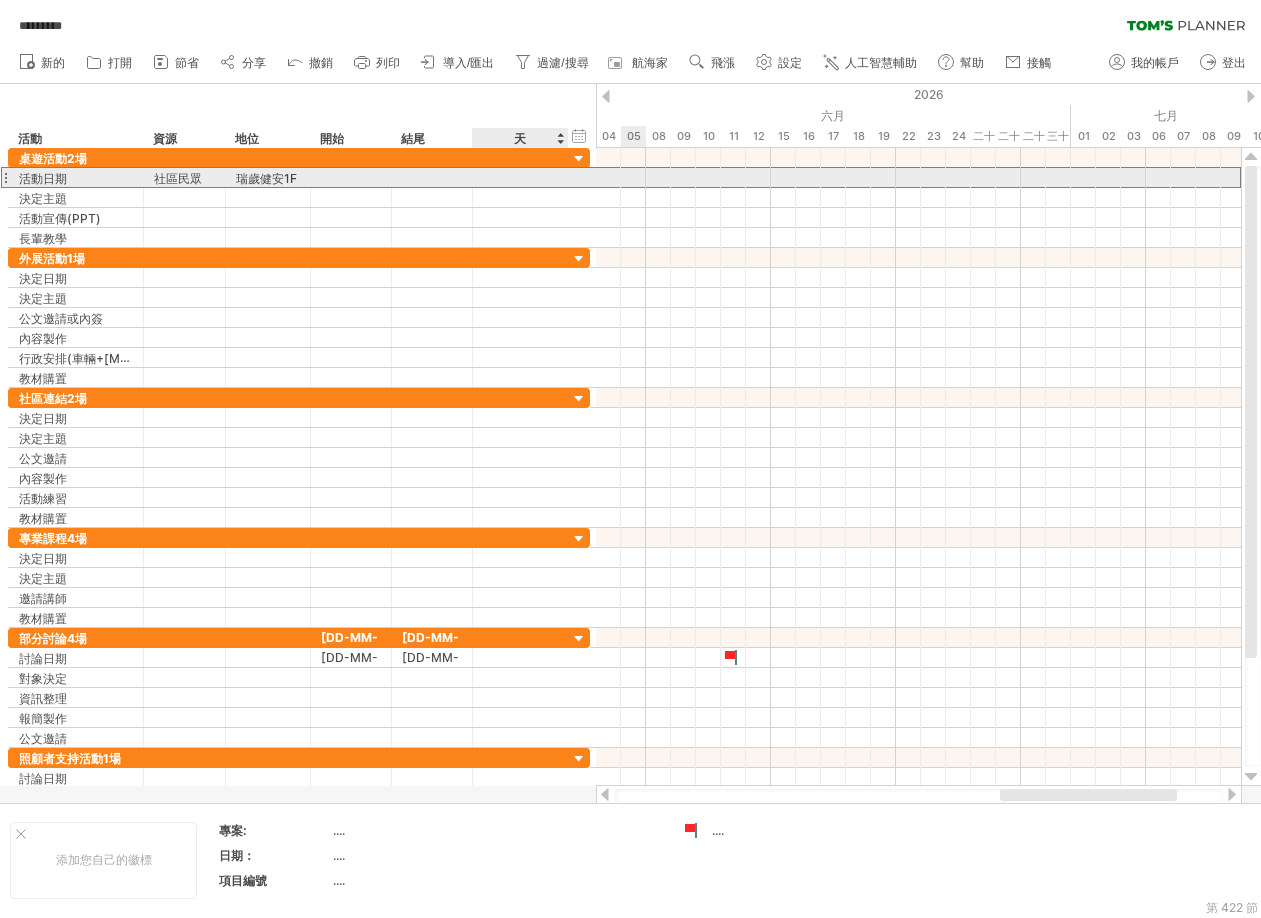 click at bounding box center (520, 177) 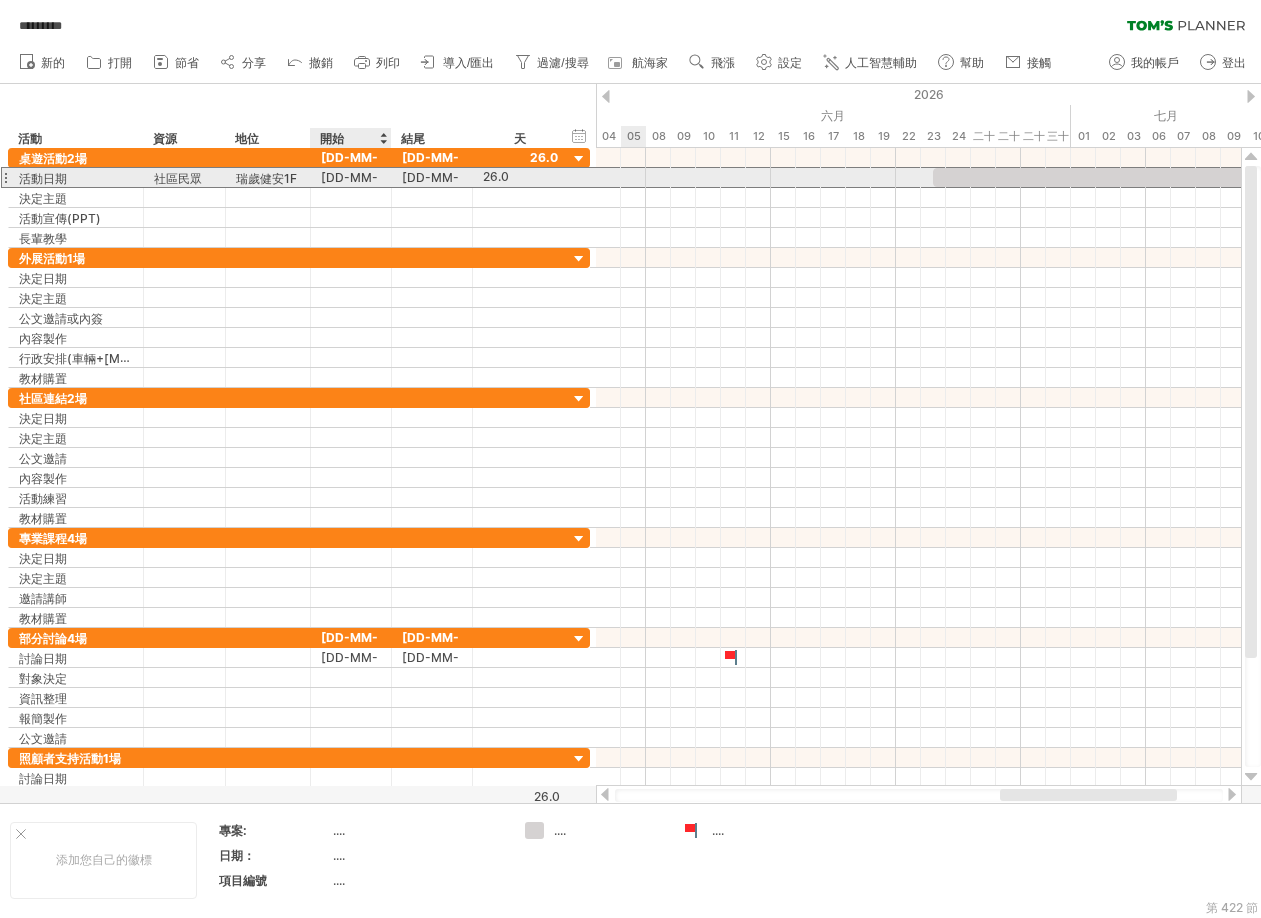 scroll, scrollTop: 0, scrollLeft: 0, axis: both 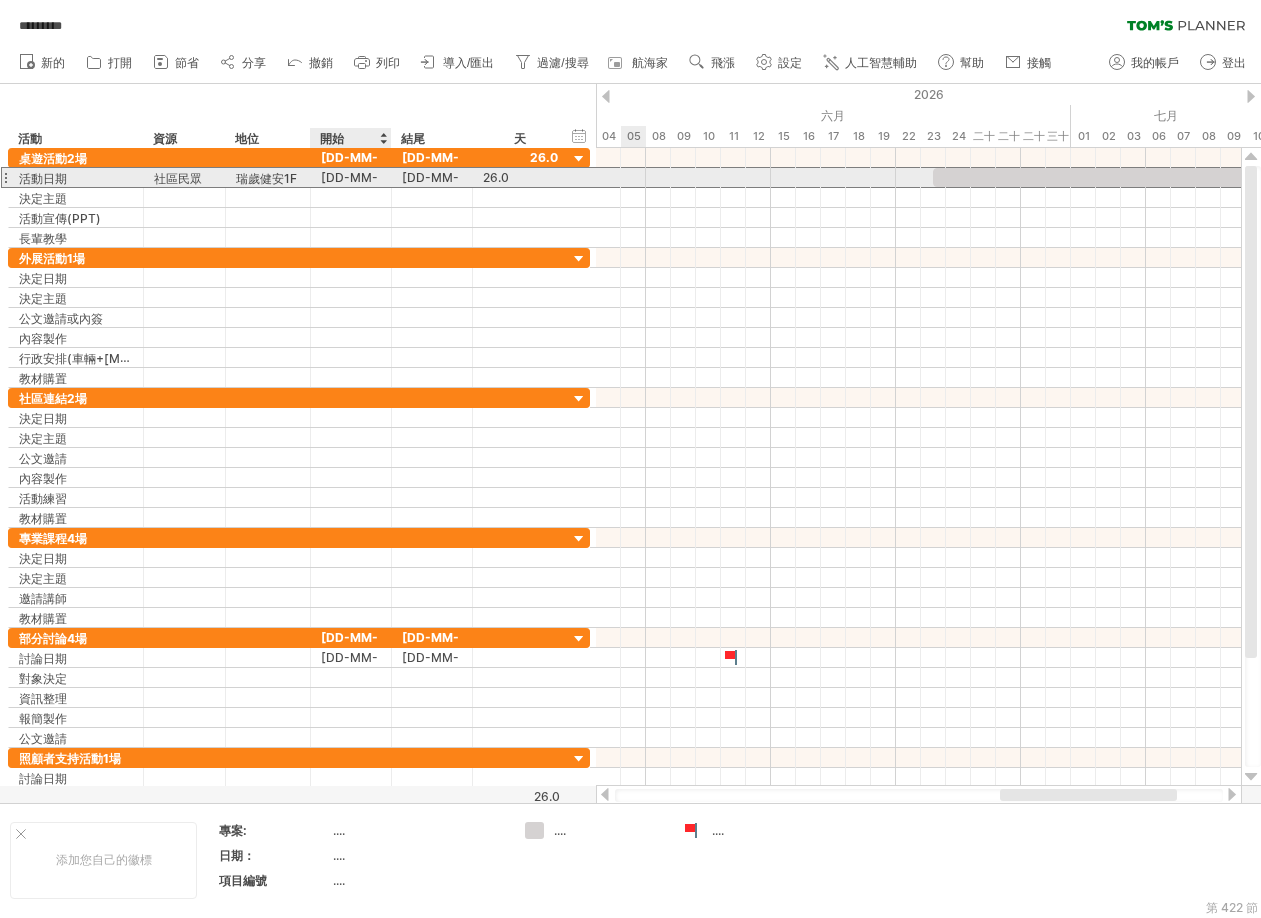 click on "[DATE]" at bounding box center [351, 177] 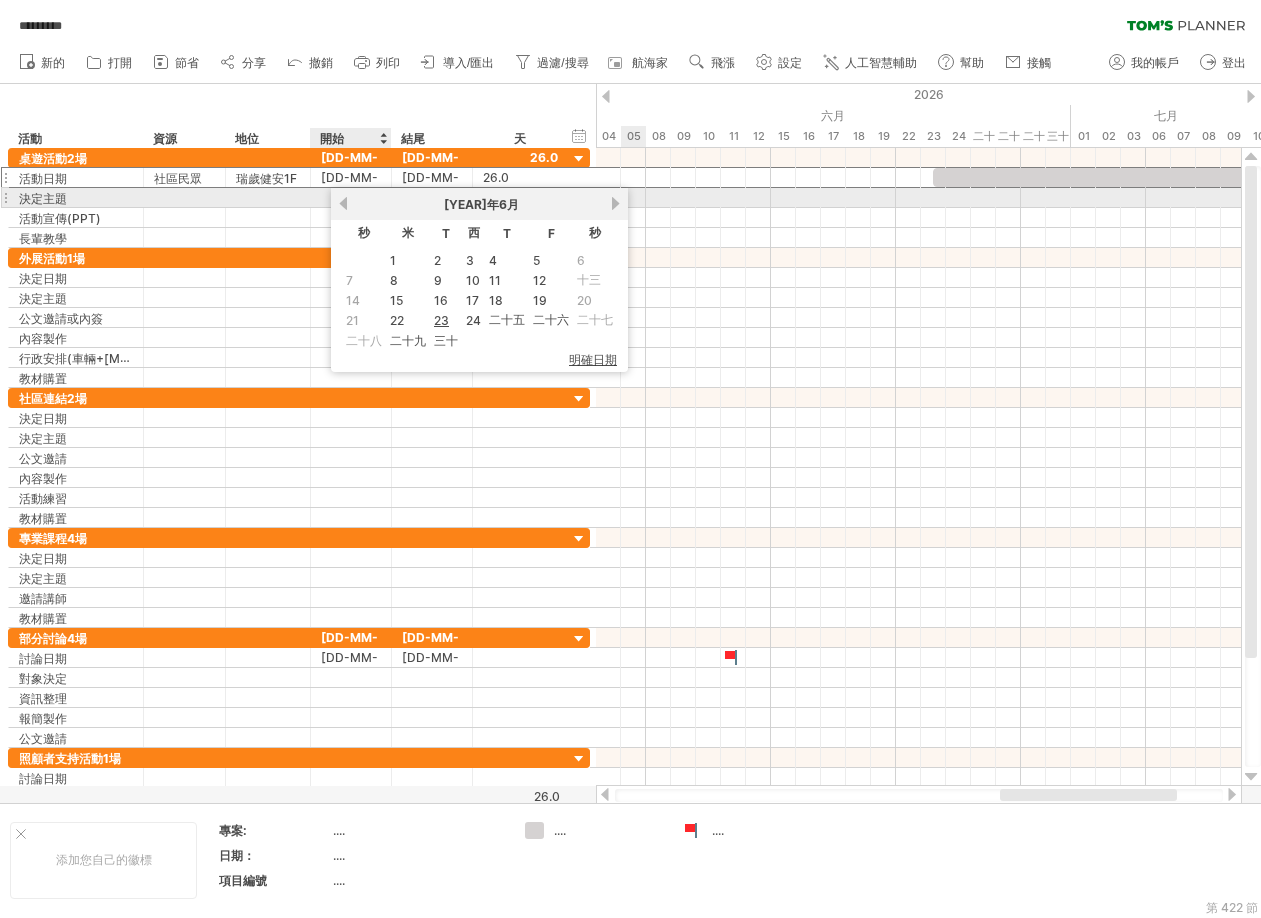 click on "以前的" at bounding box center (343, 203) 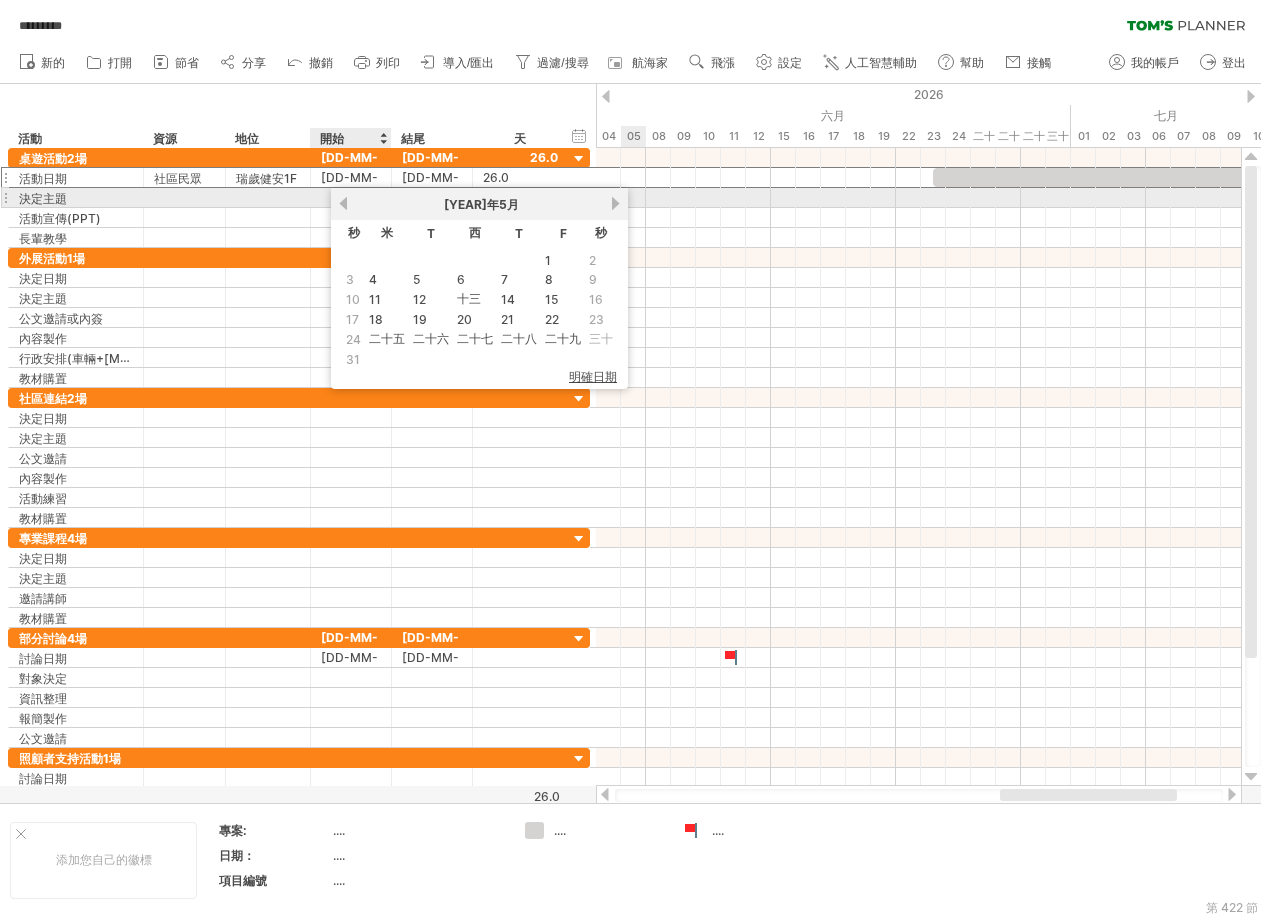 click on "以前的" at bounding box center (343, 203) 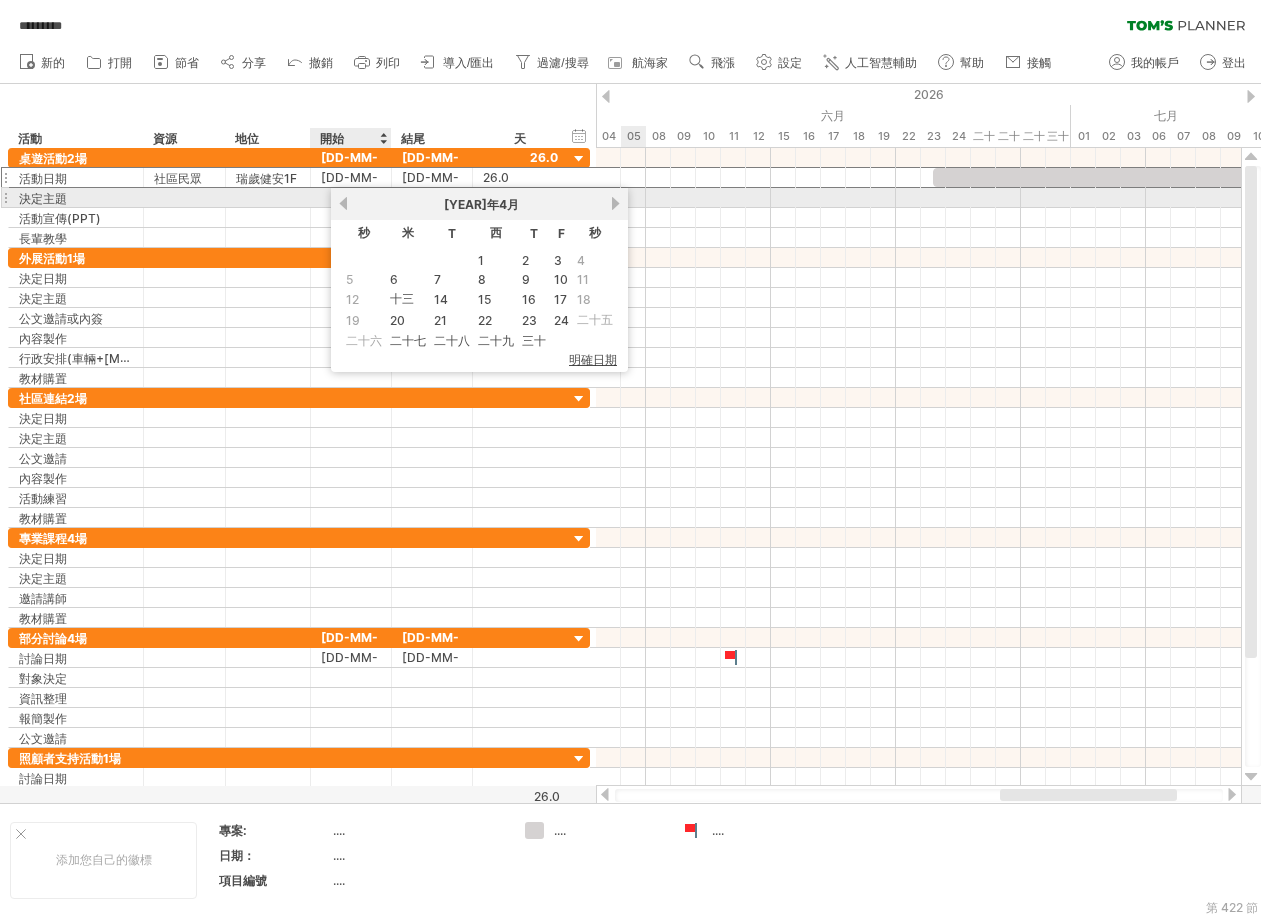 click on "以前的" at bounding box center (343, 203) 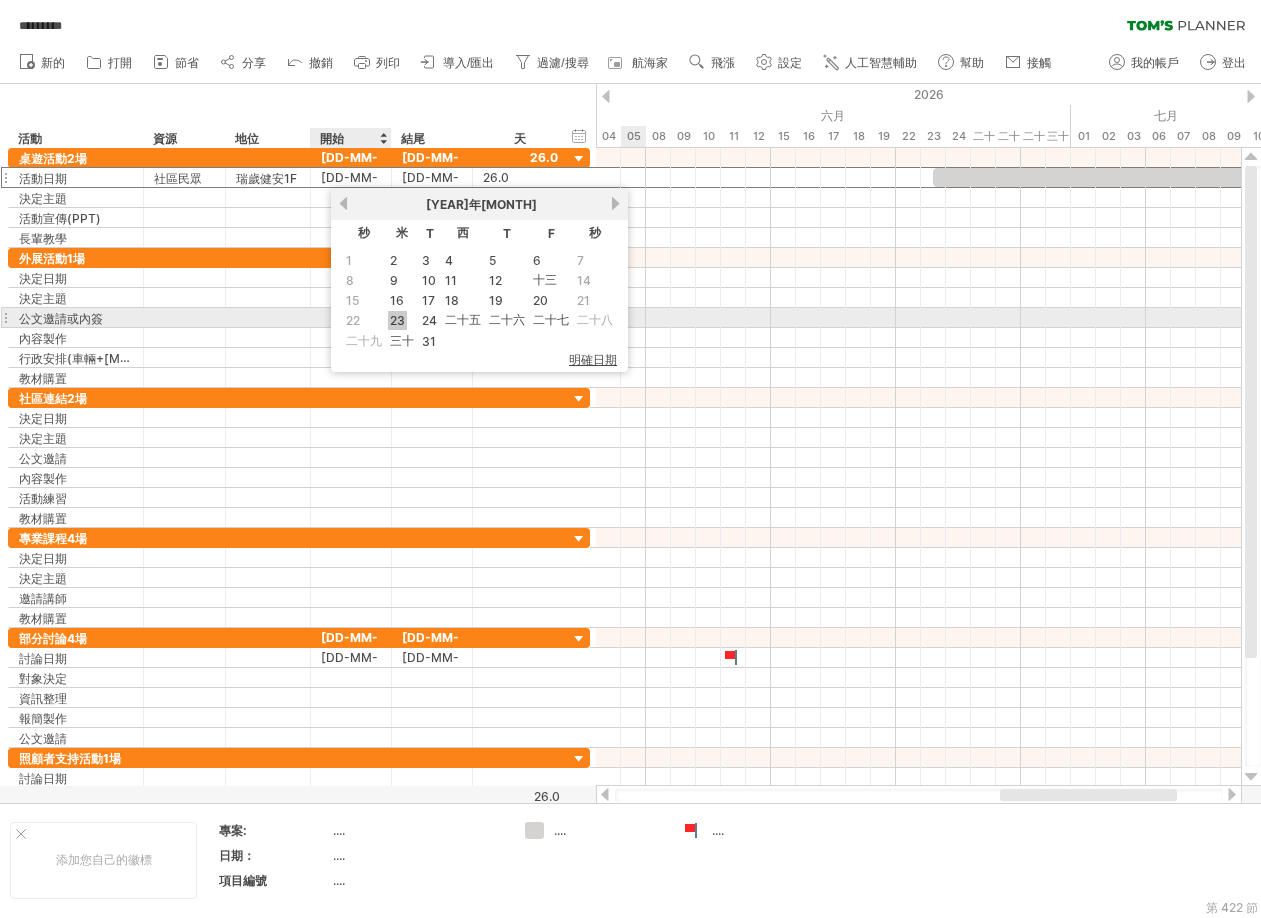 click on "23" at bounding box center (397, 320) 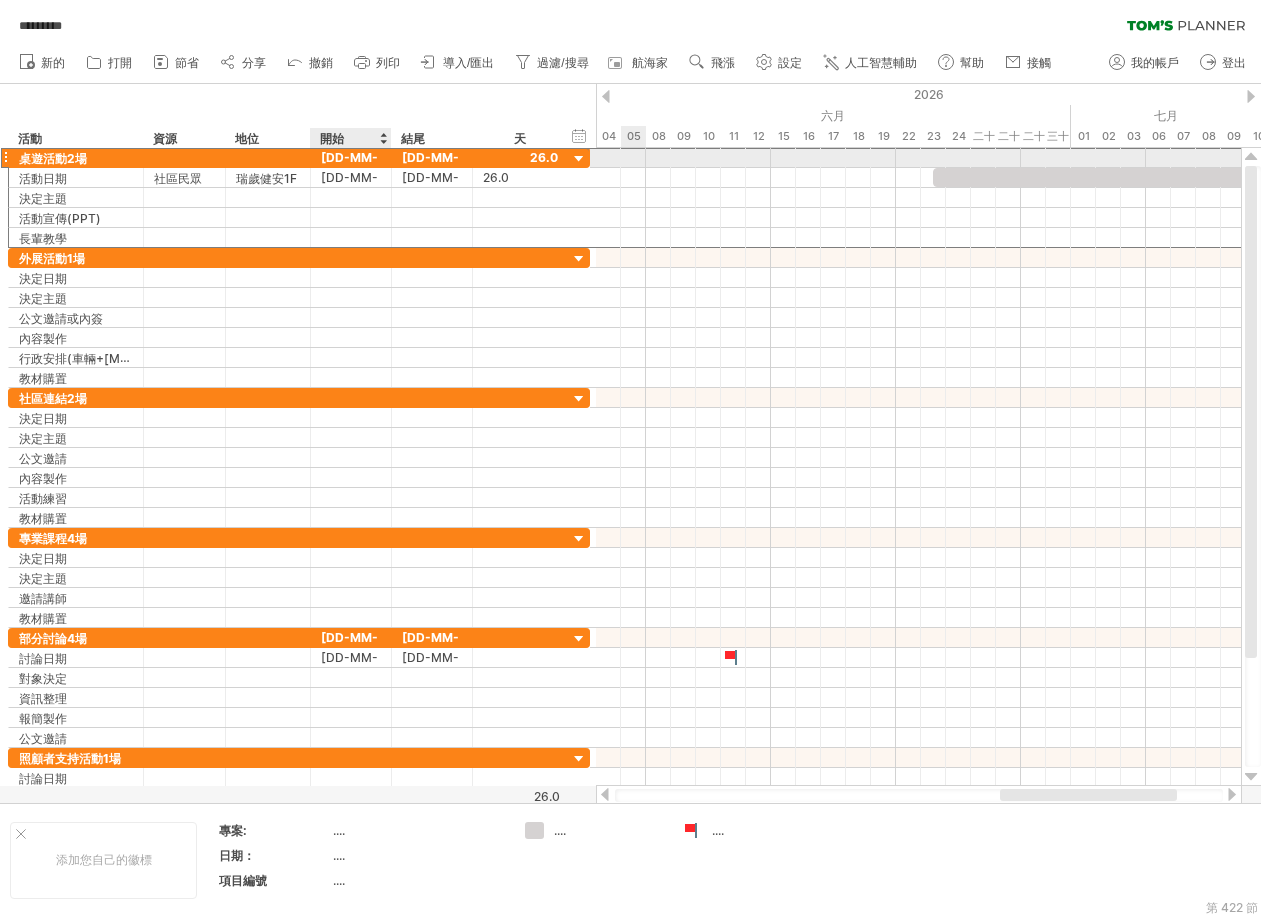 click on "[DATE]" at bounding box center [342, 157] 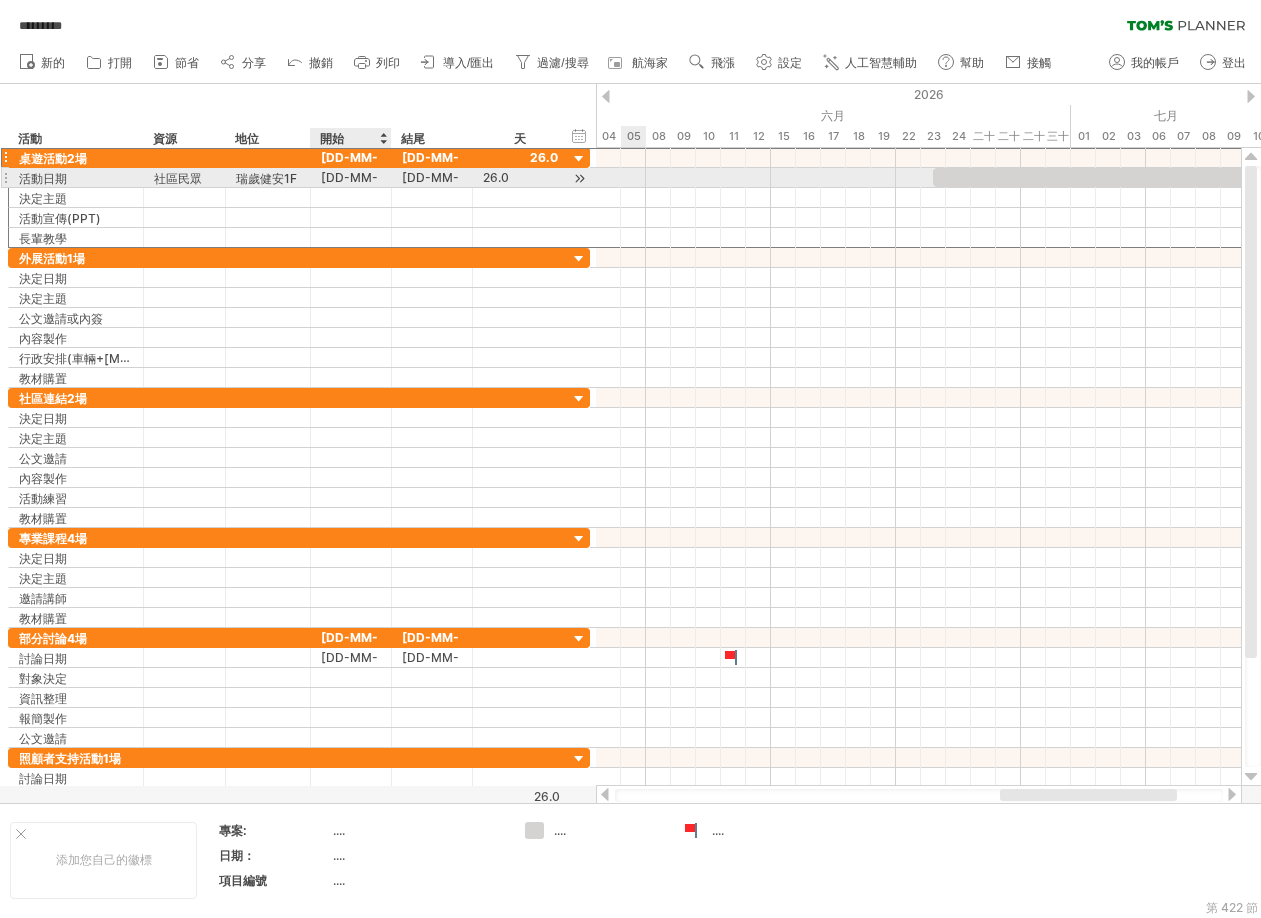 click on "[DATE]" at bounding box center [341, 177] 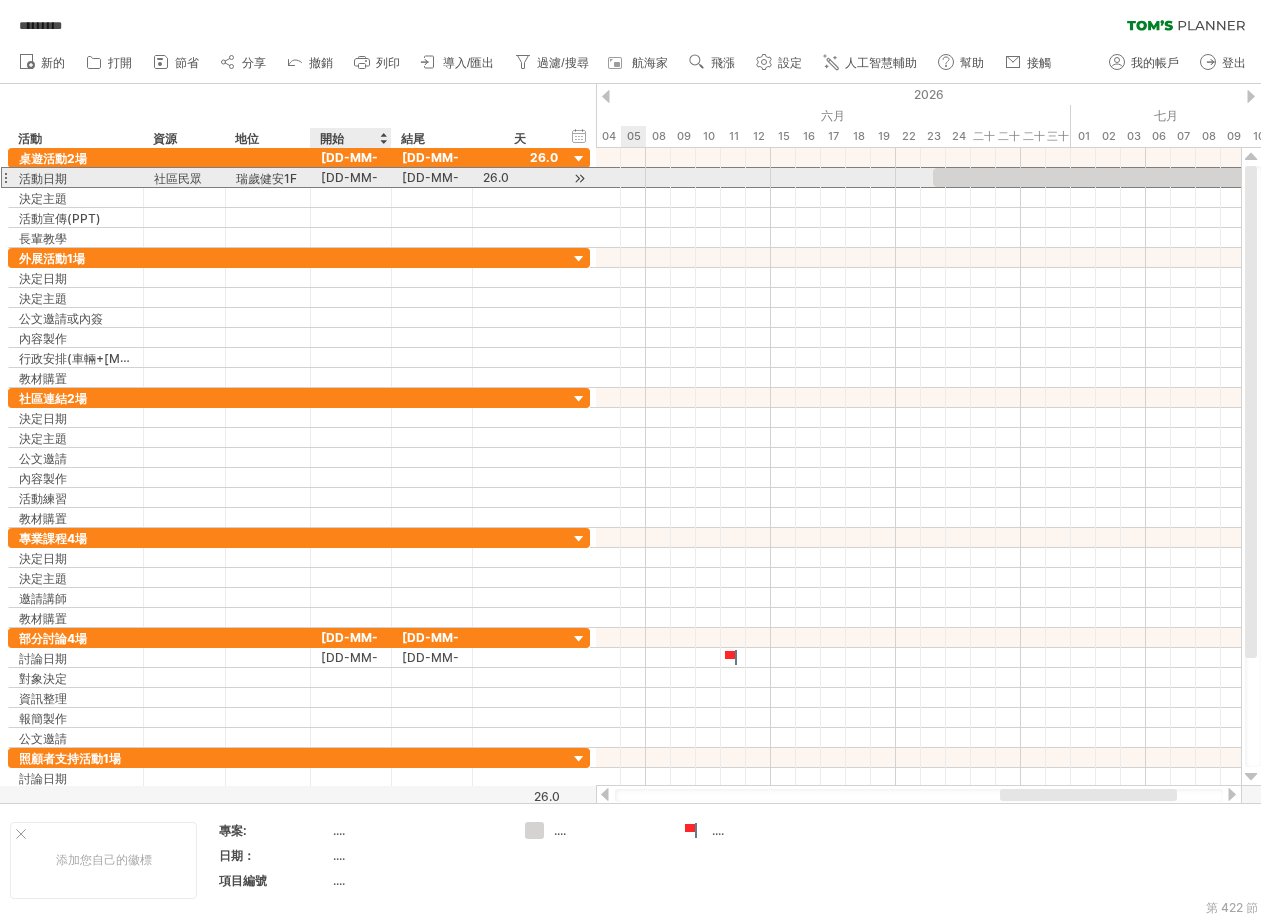 click on "[DATE]" at bounding box center (341, 177) 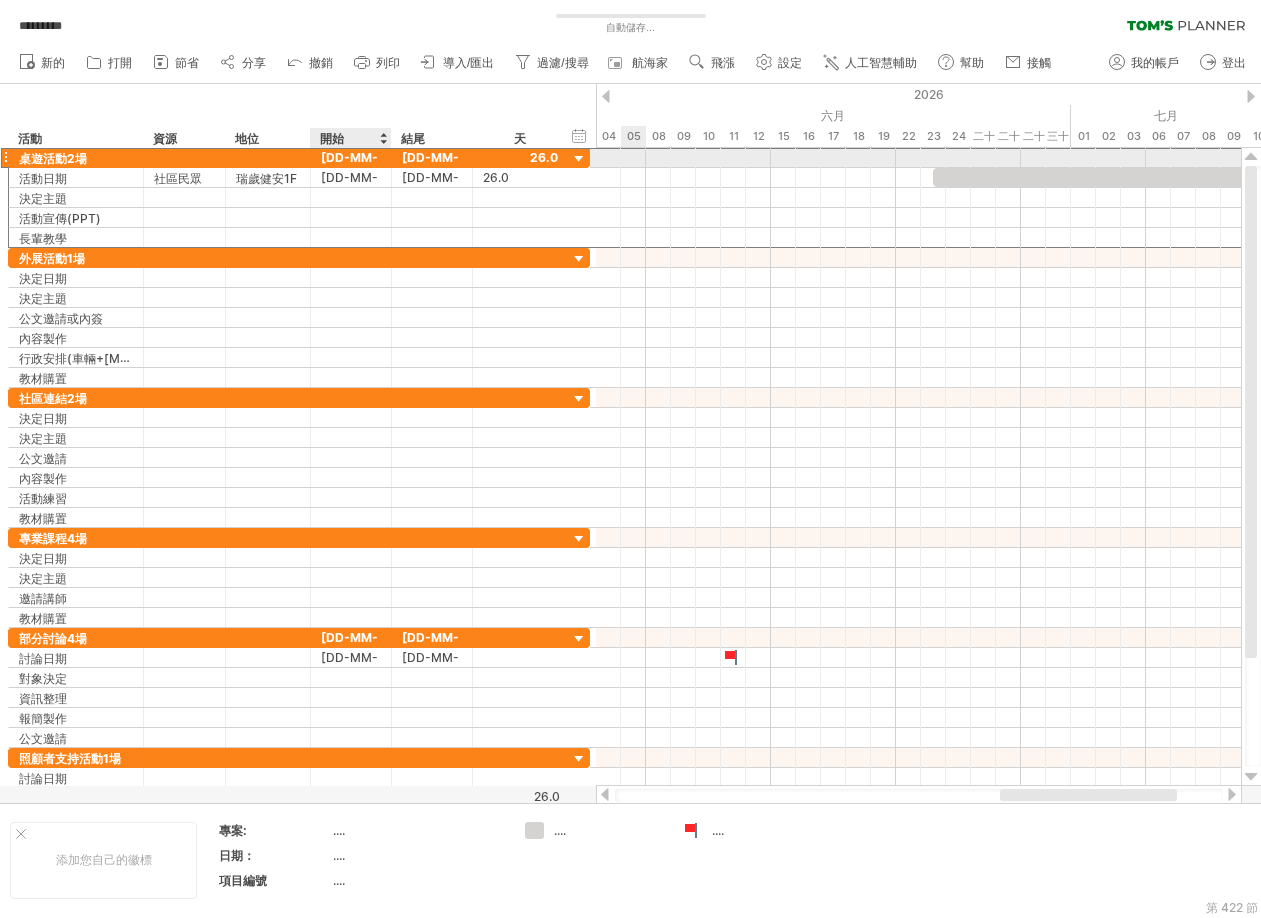 click on "[DATE]" at bounding box center (342, 157) 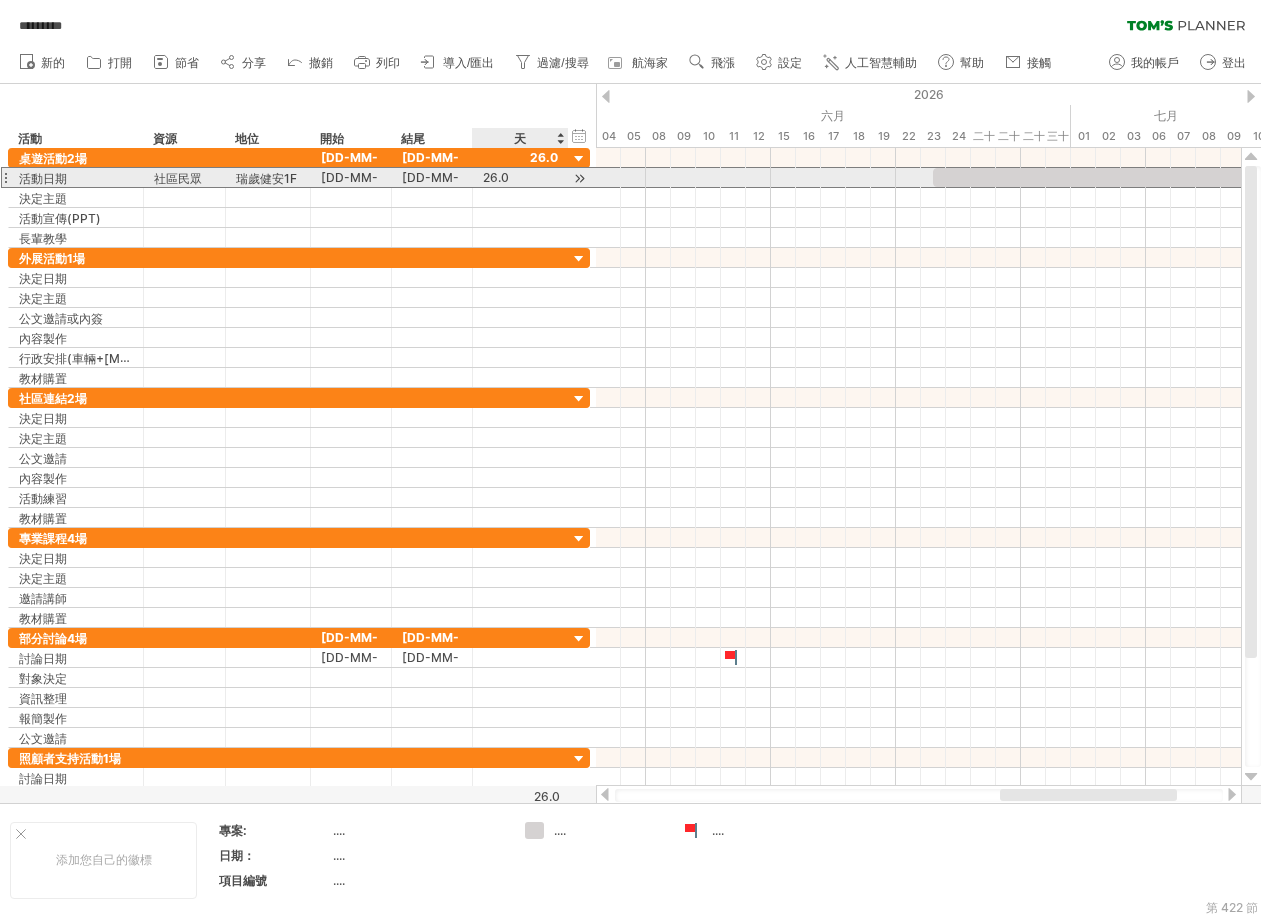 click on "26.0" at bounding box center (496, 177) 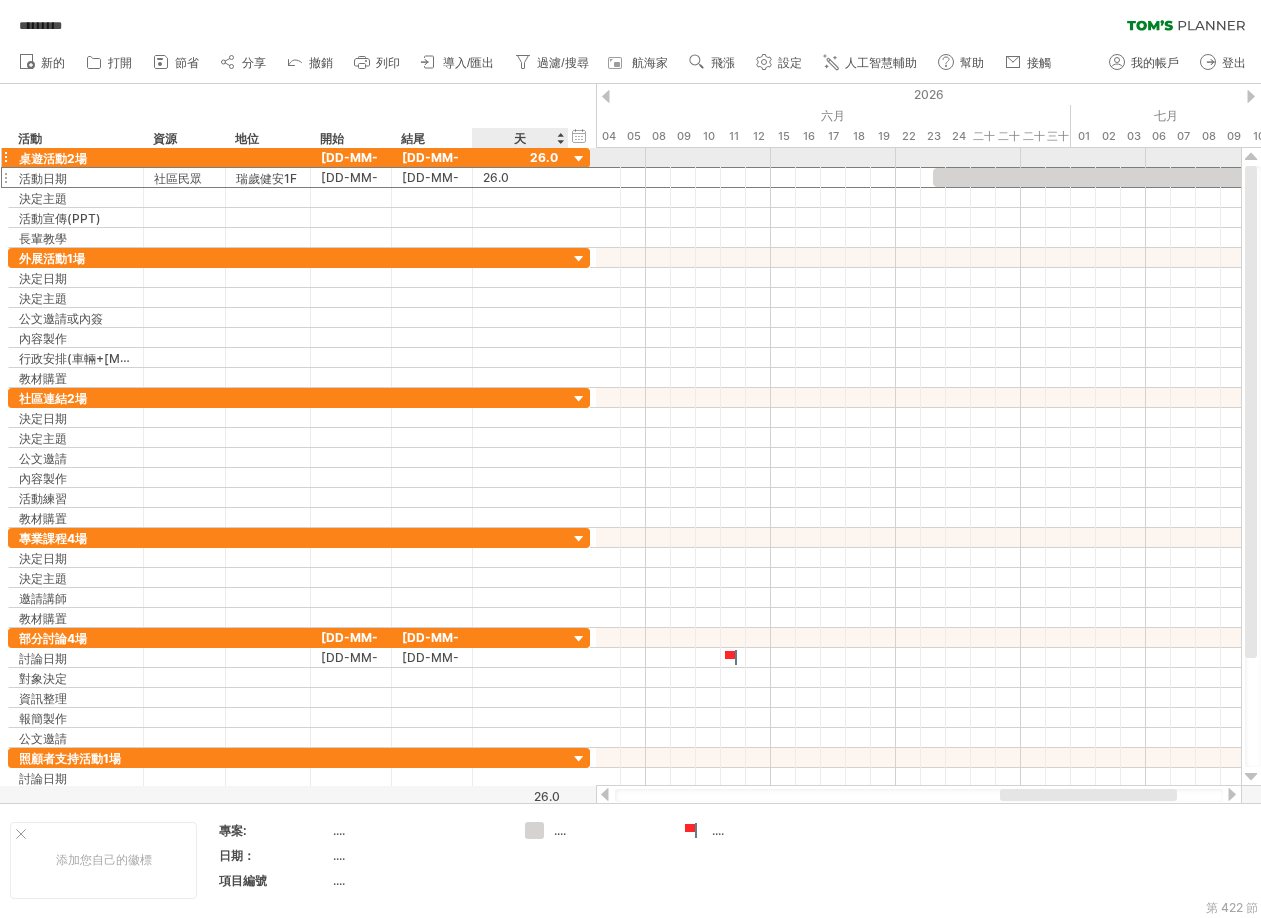 click at bounding box center [520, 157] 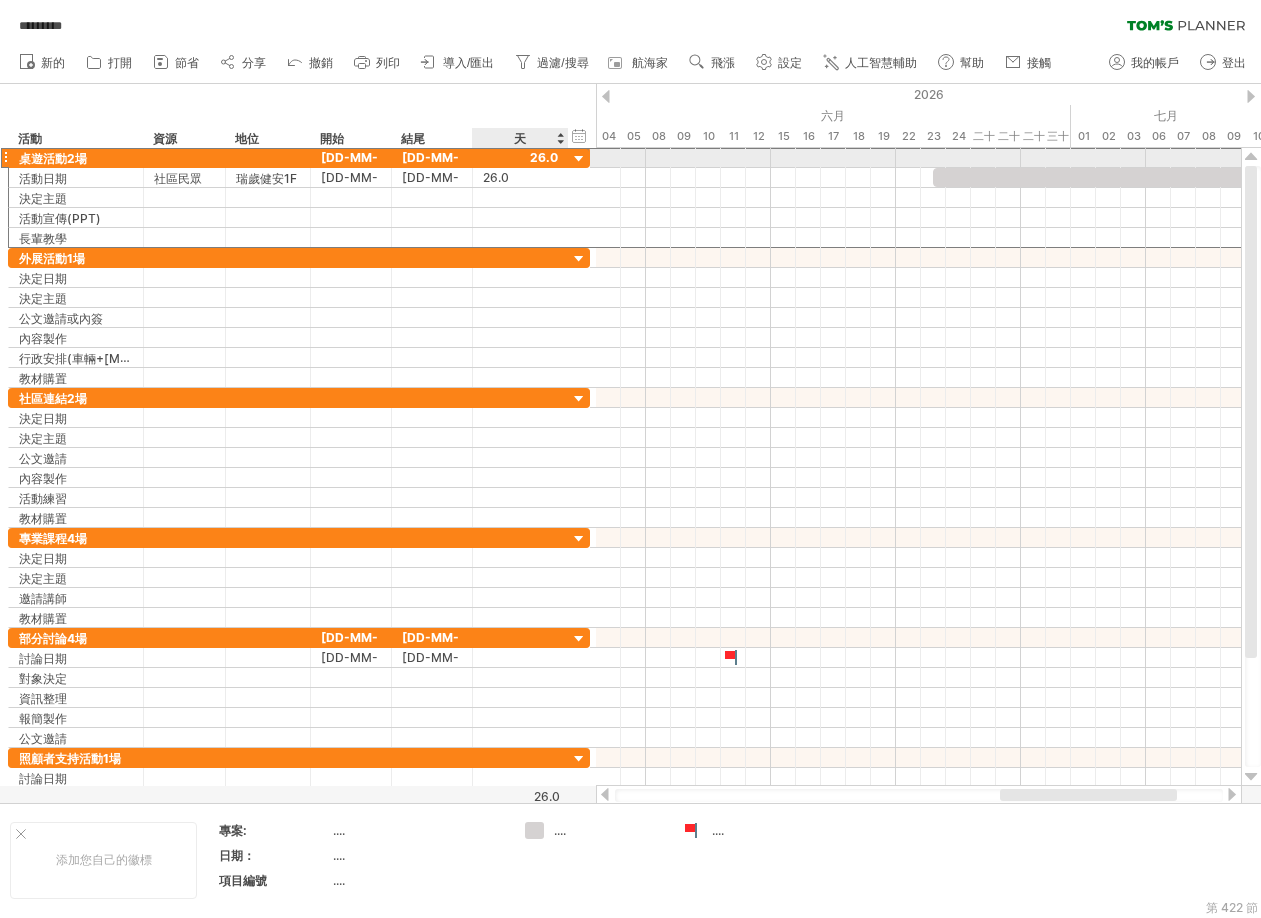 scroll, scrollTop: 1, scrollLeft: 0, axis: vertical 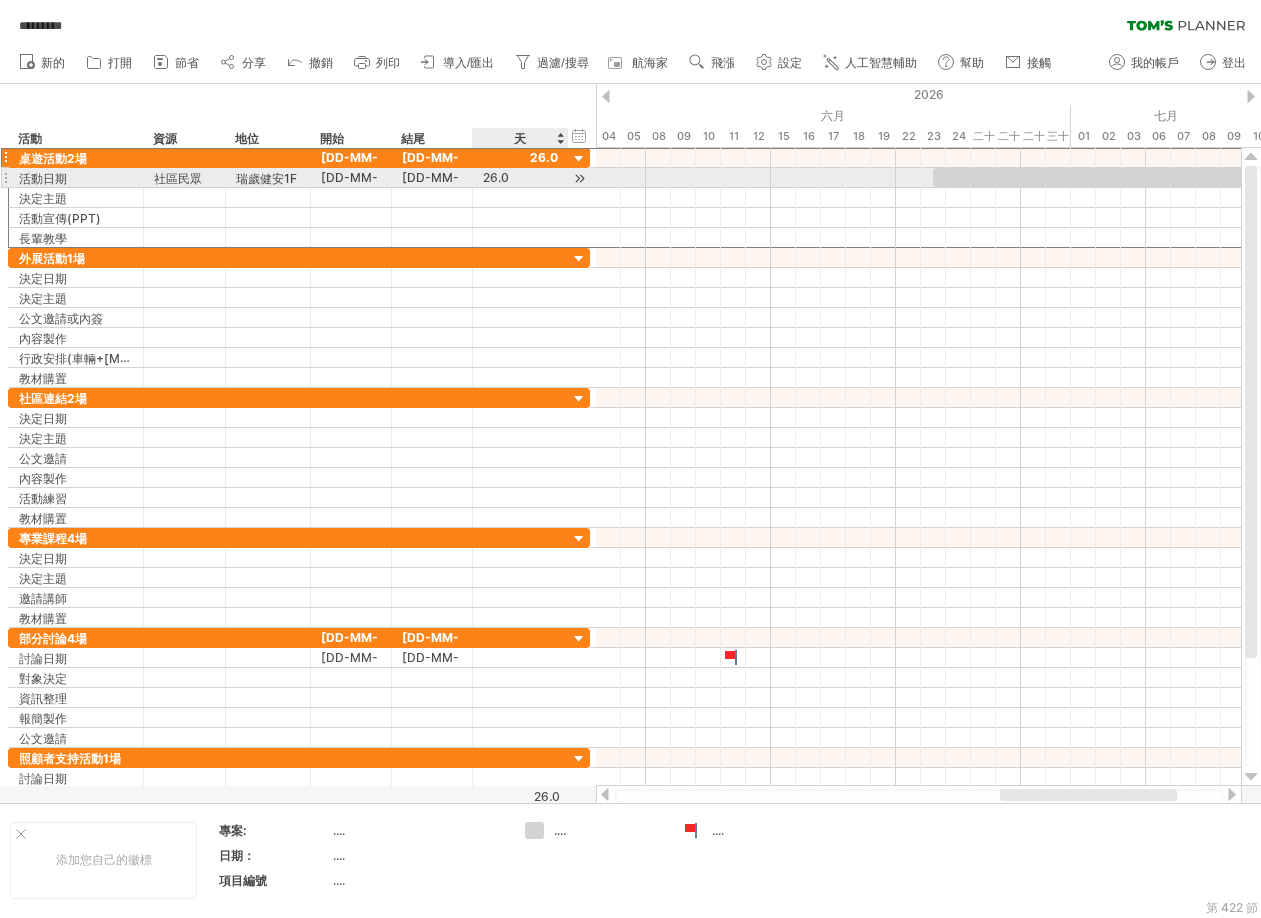 click on "26.0" at bounding box center (496, 177) 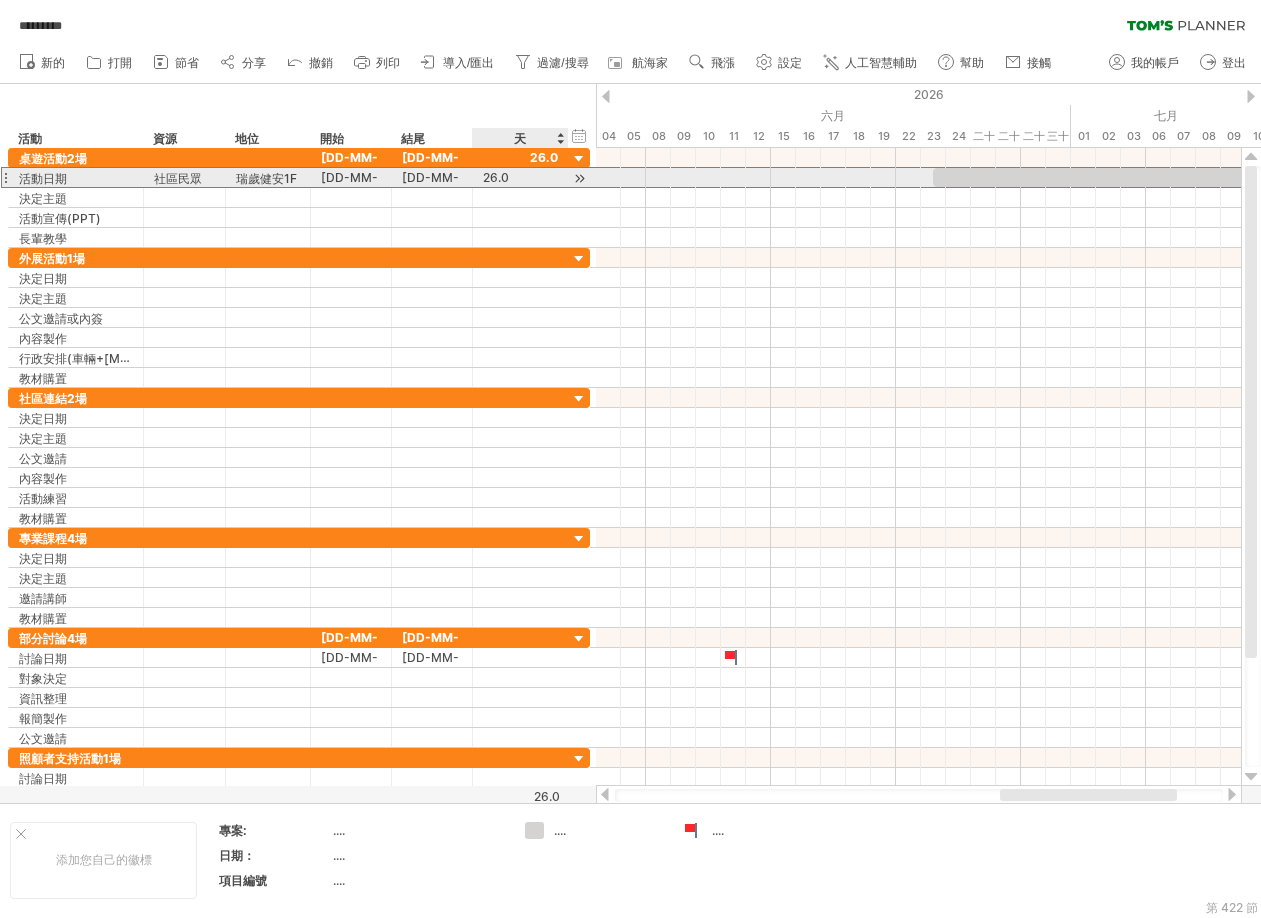 click on "26.0" at bounding box center (520, 177) 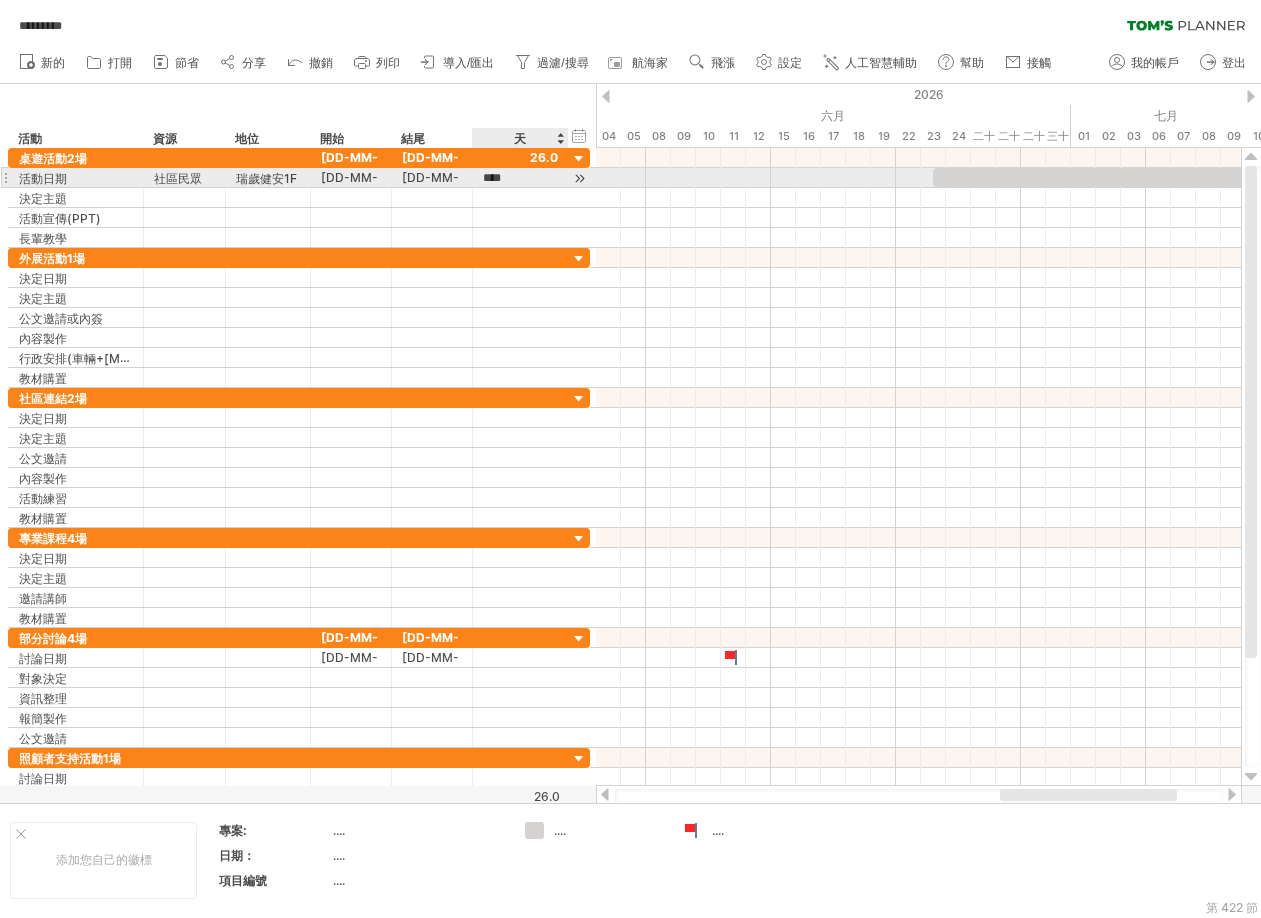scroll, scrollTop: 1, scrollLeft: 0, axis: vertical 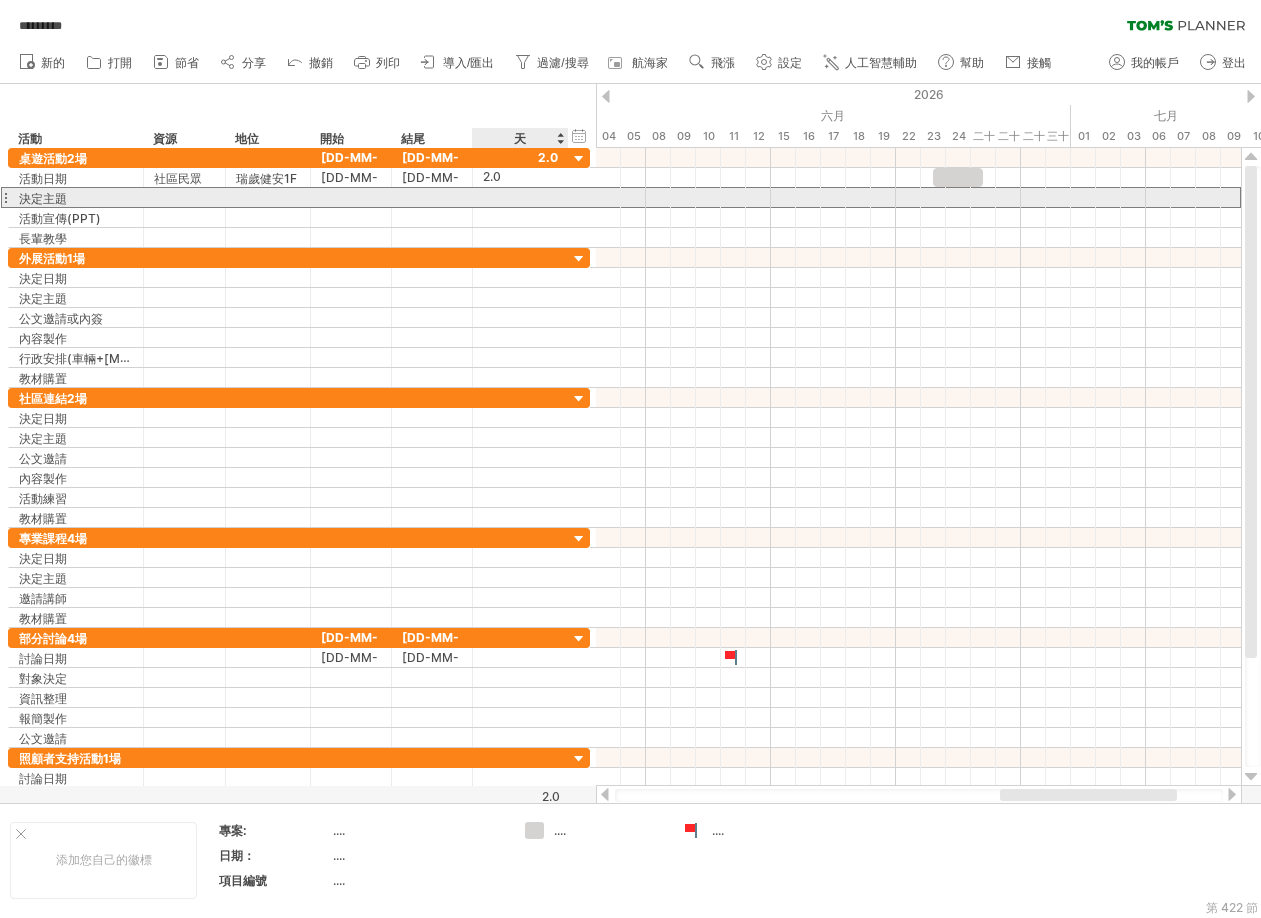 click at bounding box center (520, 197) 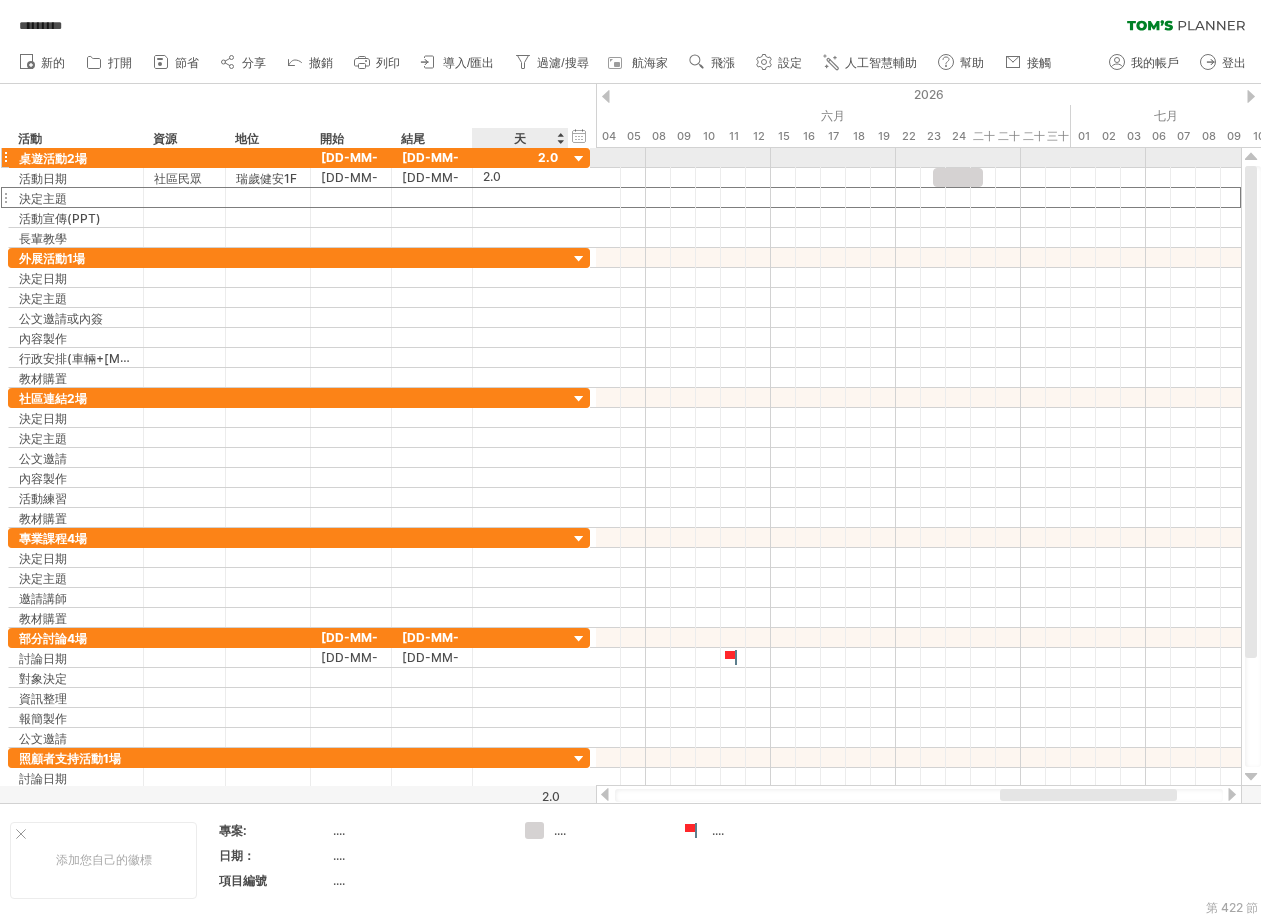 scroll, scrollTop: 0, scrollLeft: 0, axis: both 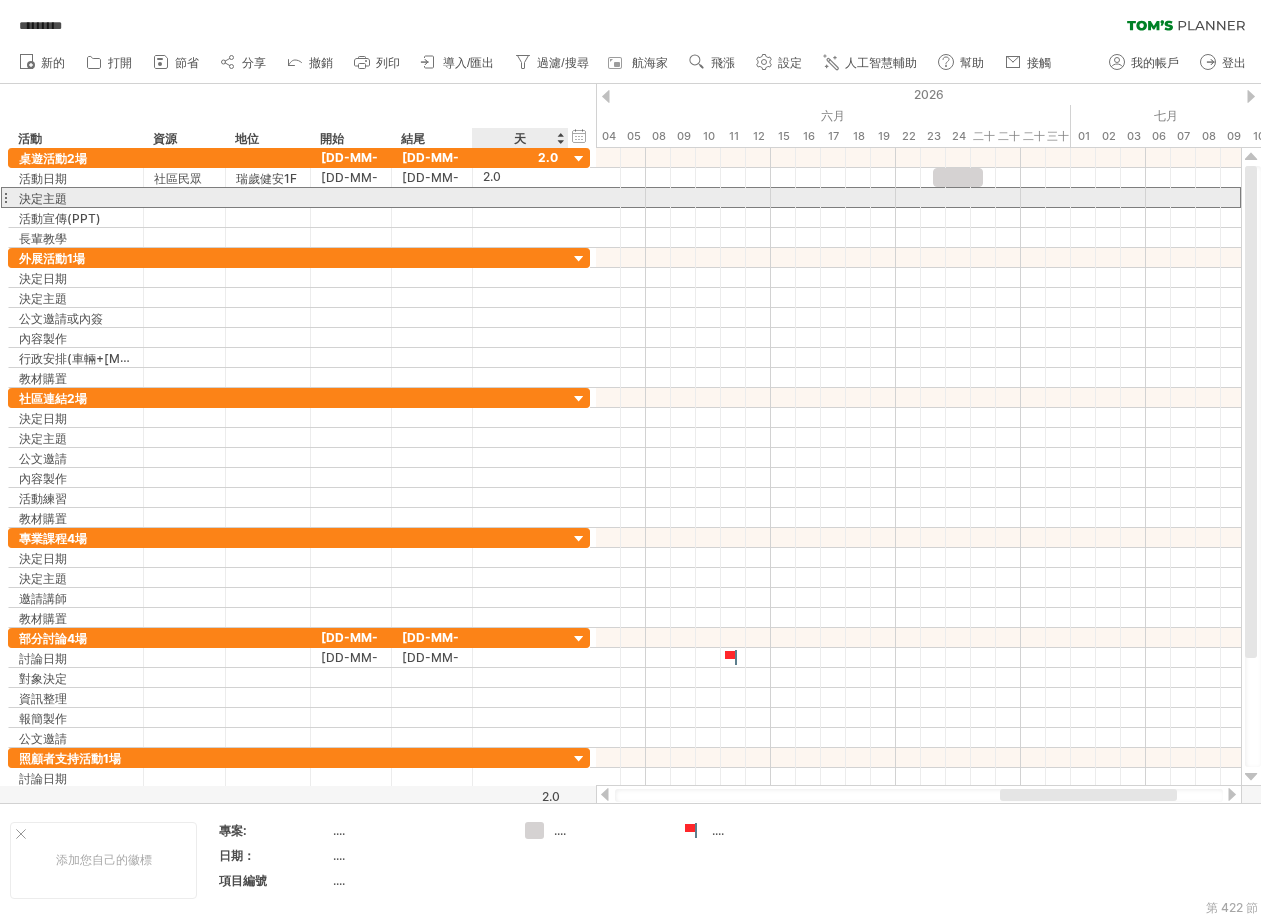 click at bounding box center [520, 197] 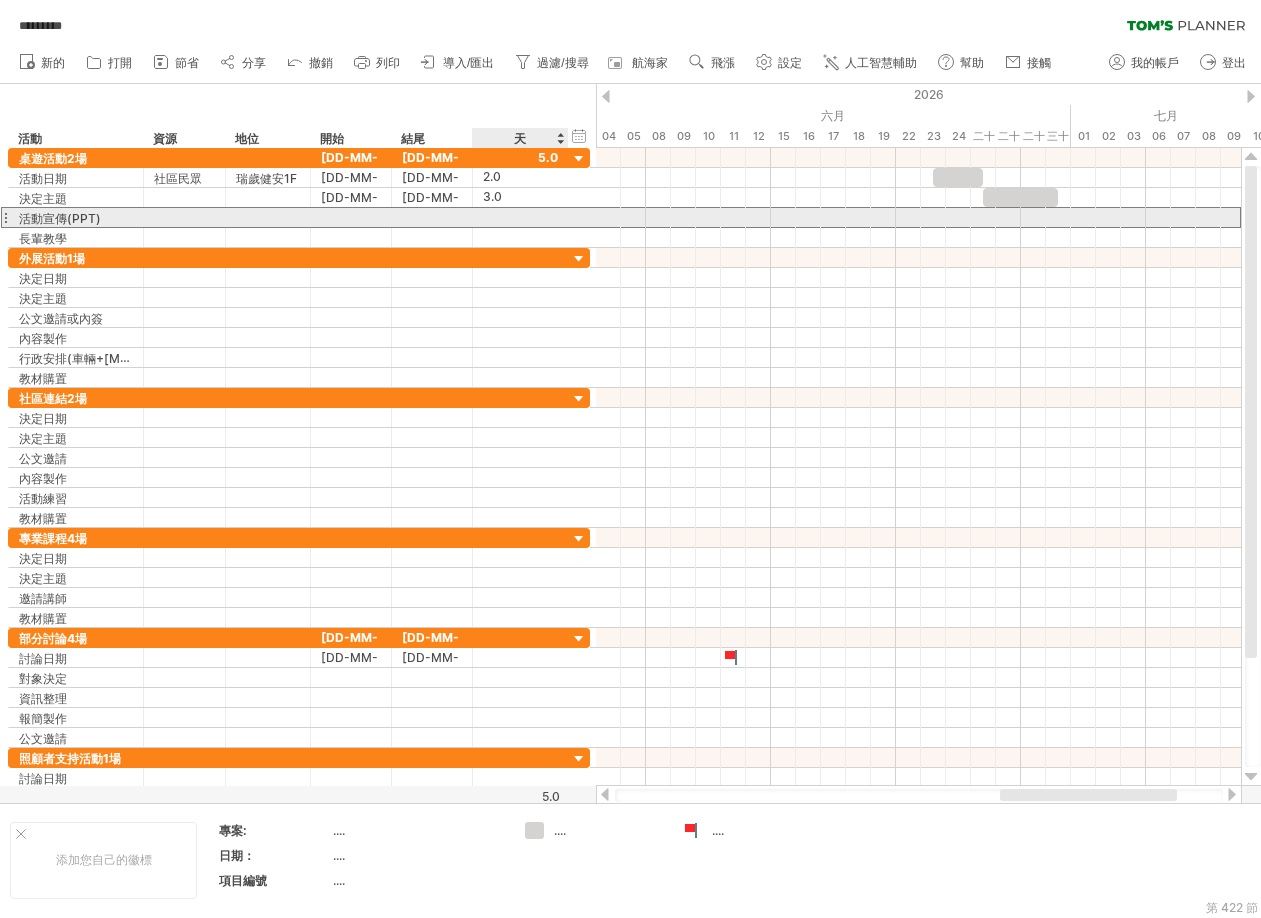click at bounding box center [520, 217] 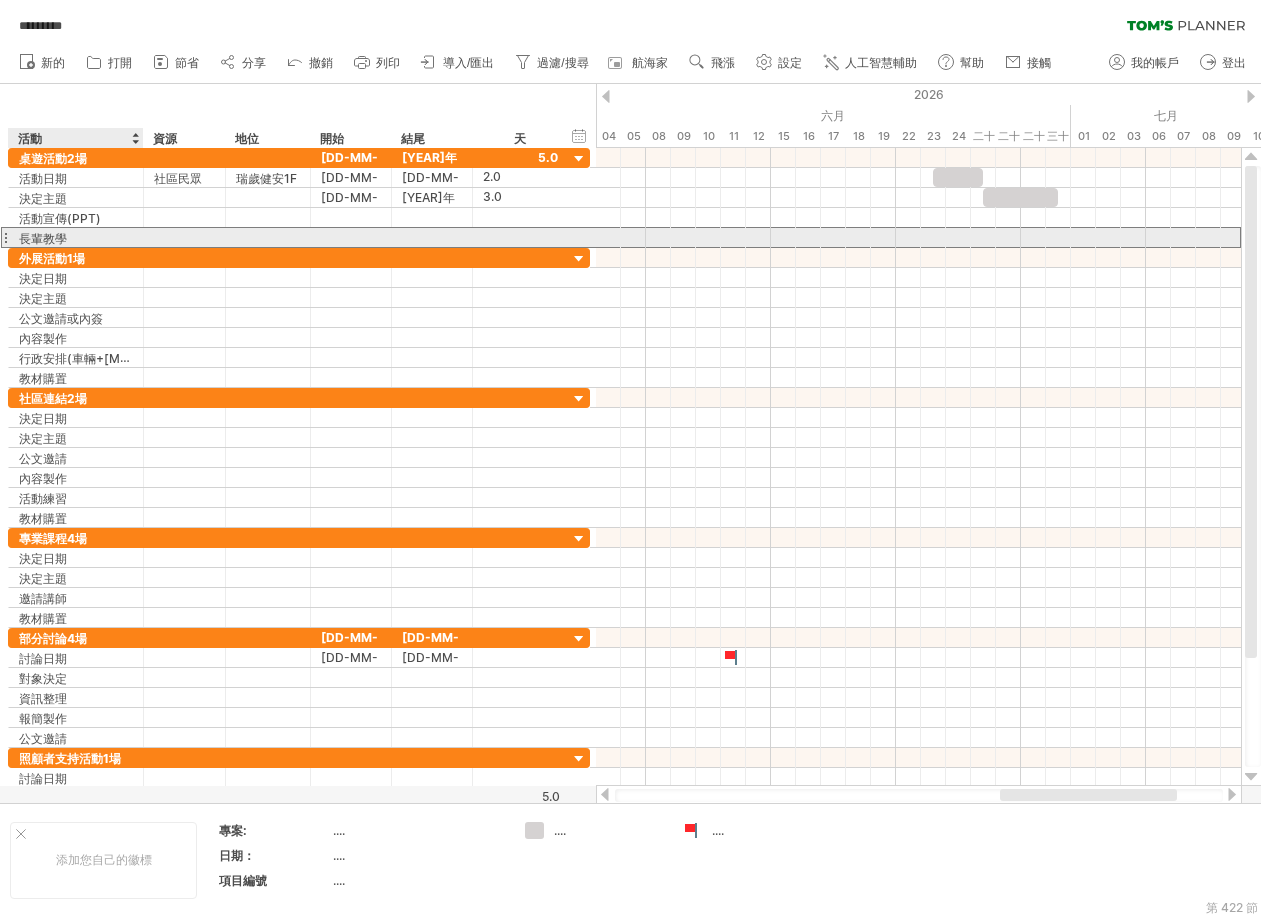 scroll, scrollTop: 0, scrollLeft: 0, axis: both 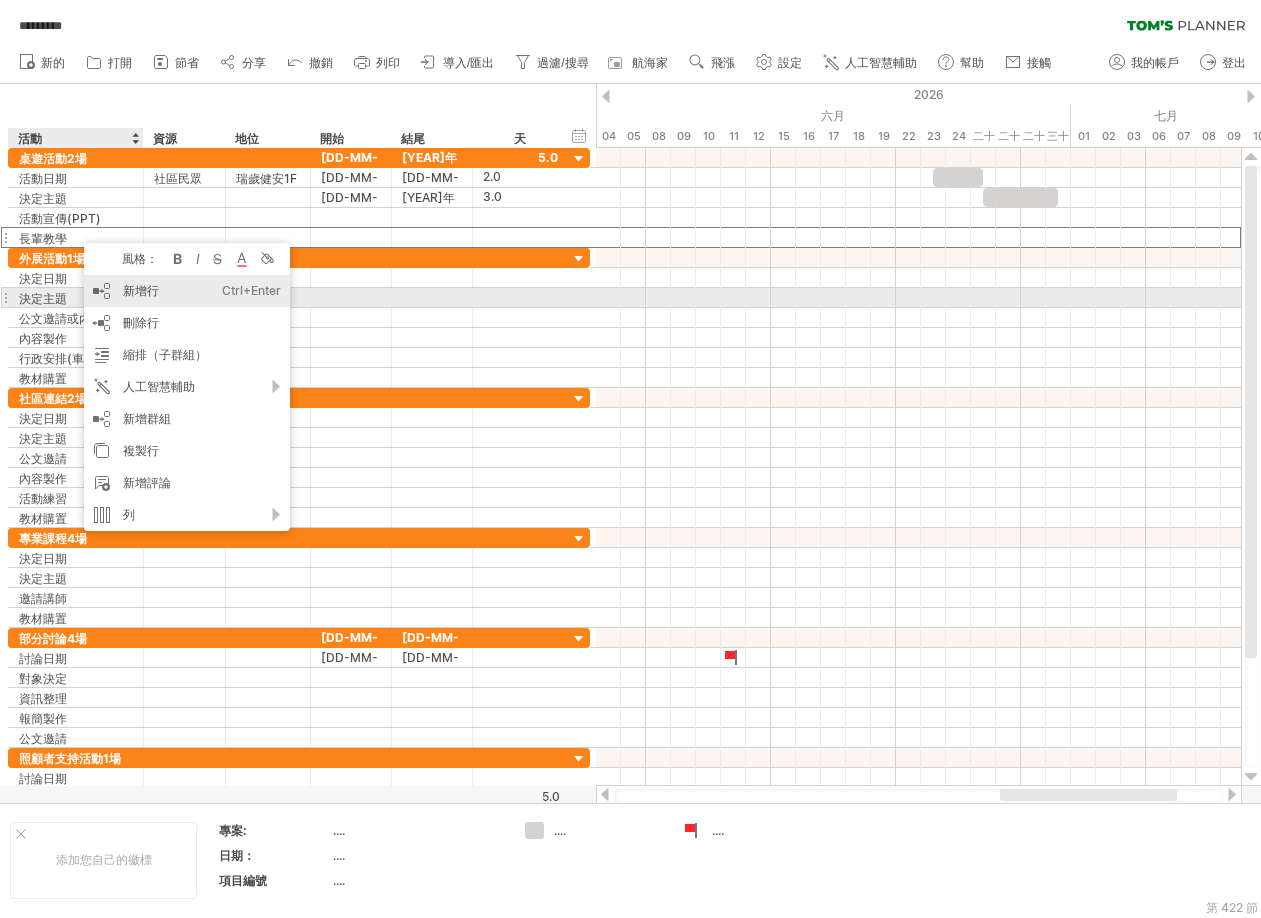 click on "新增行" at bounding box center [141, 290] 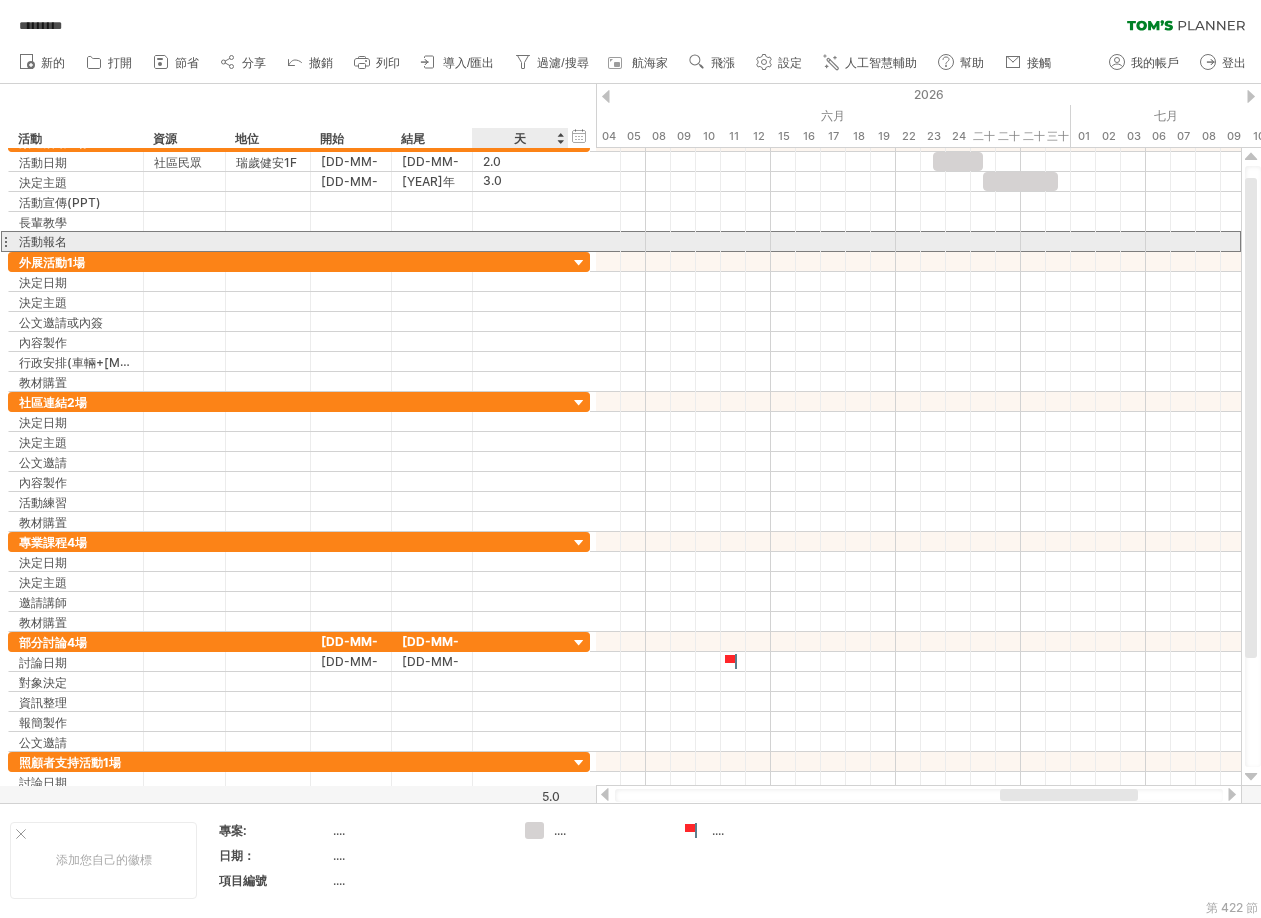 click at bounding box center [520, 241] 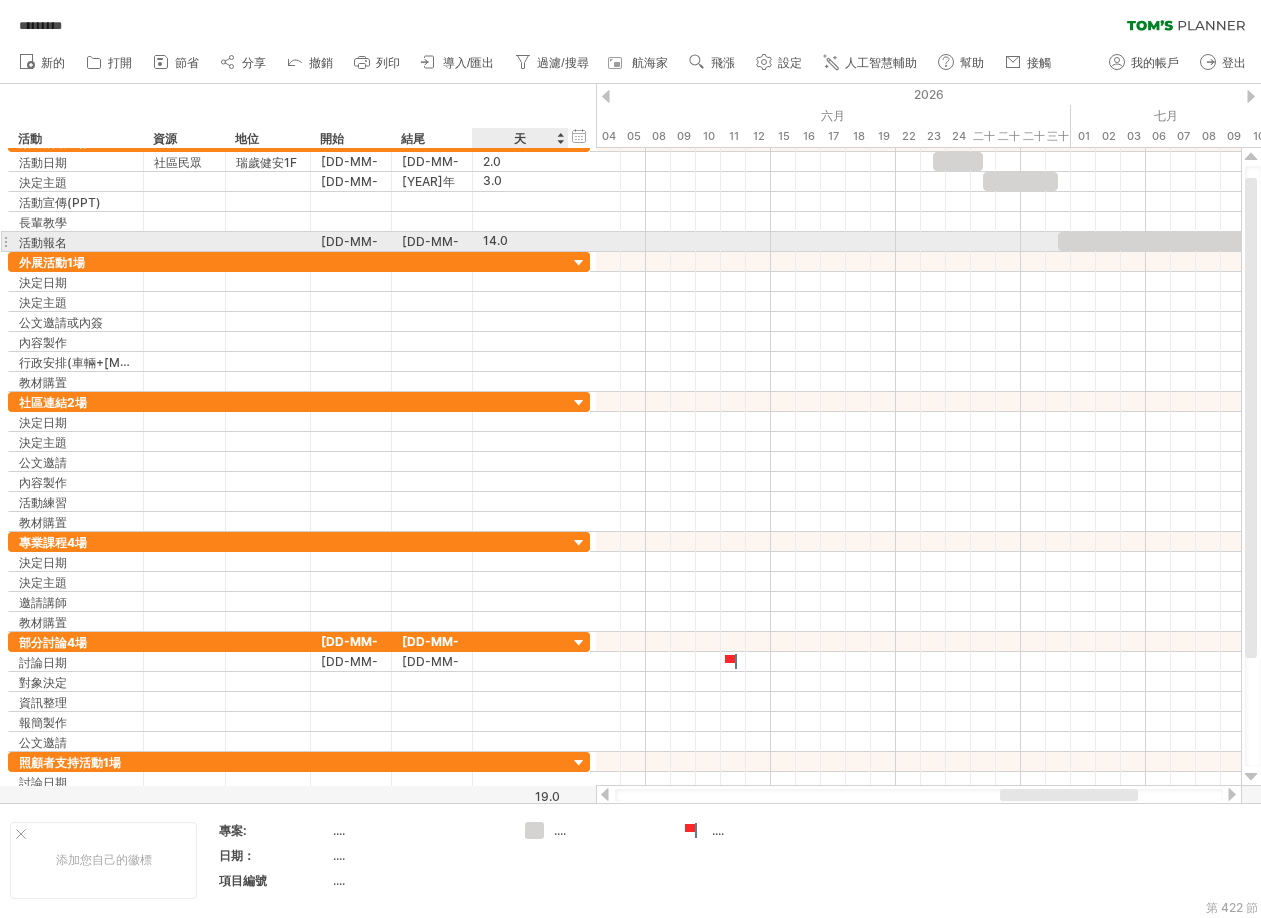 scroll, scrollTop: 1, scrollLeft: 0, axis: vertical 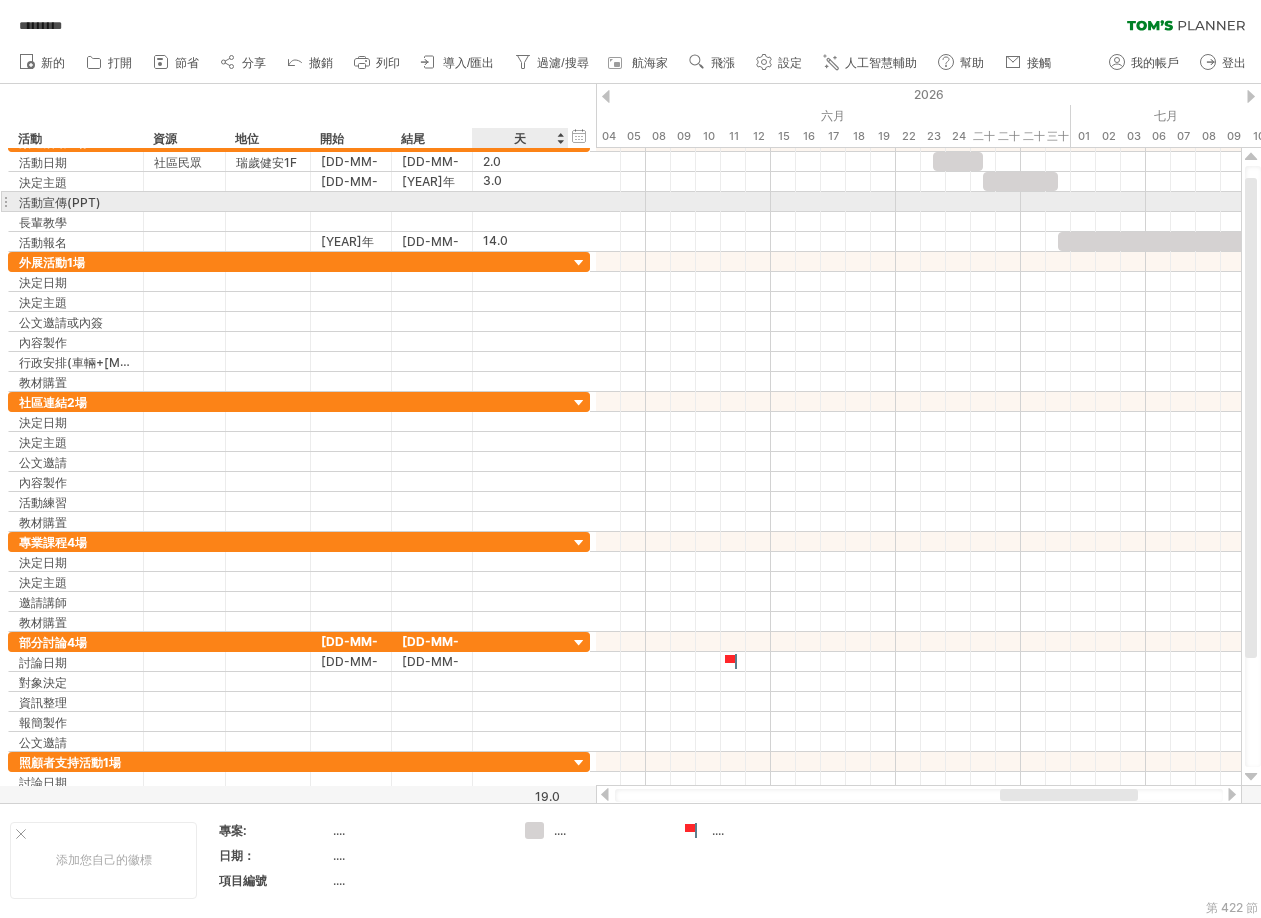 click at bounding box center (521, 201) 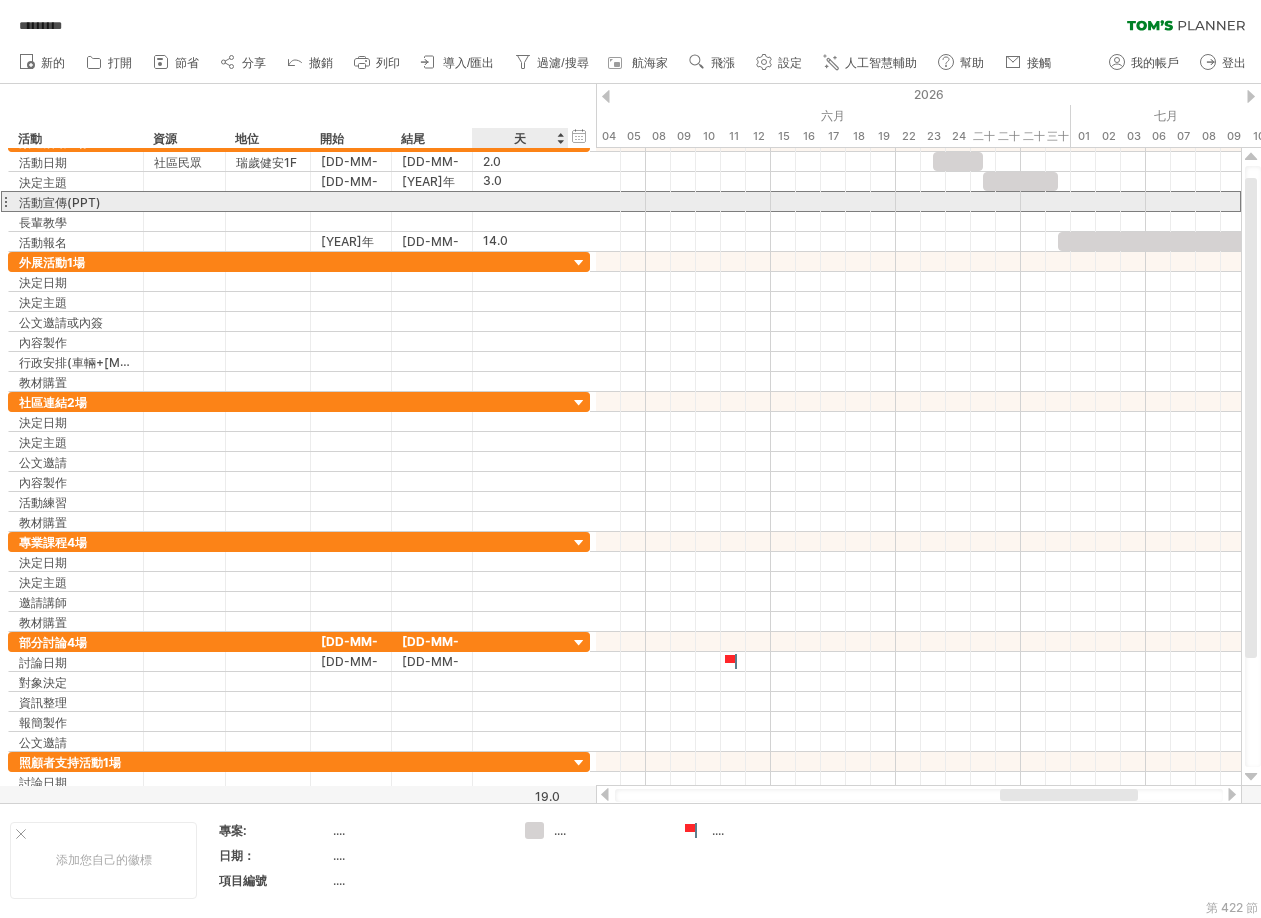 click at bounding box center (520, 201) 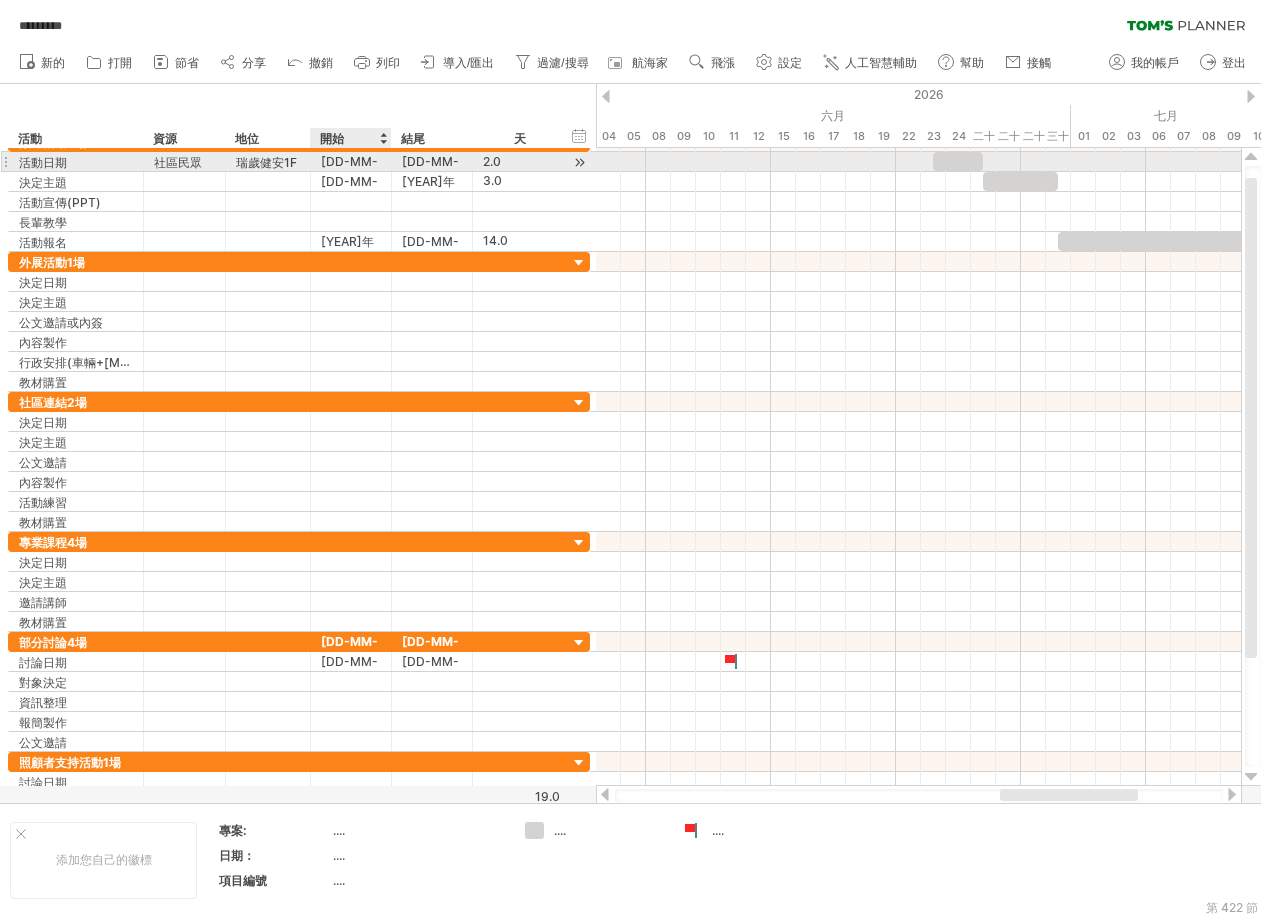 scroll, scrollTop: 0, scrollLeft: 0, axis: both 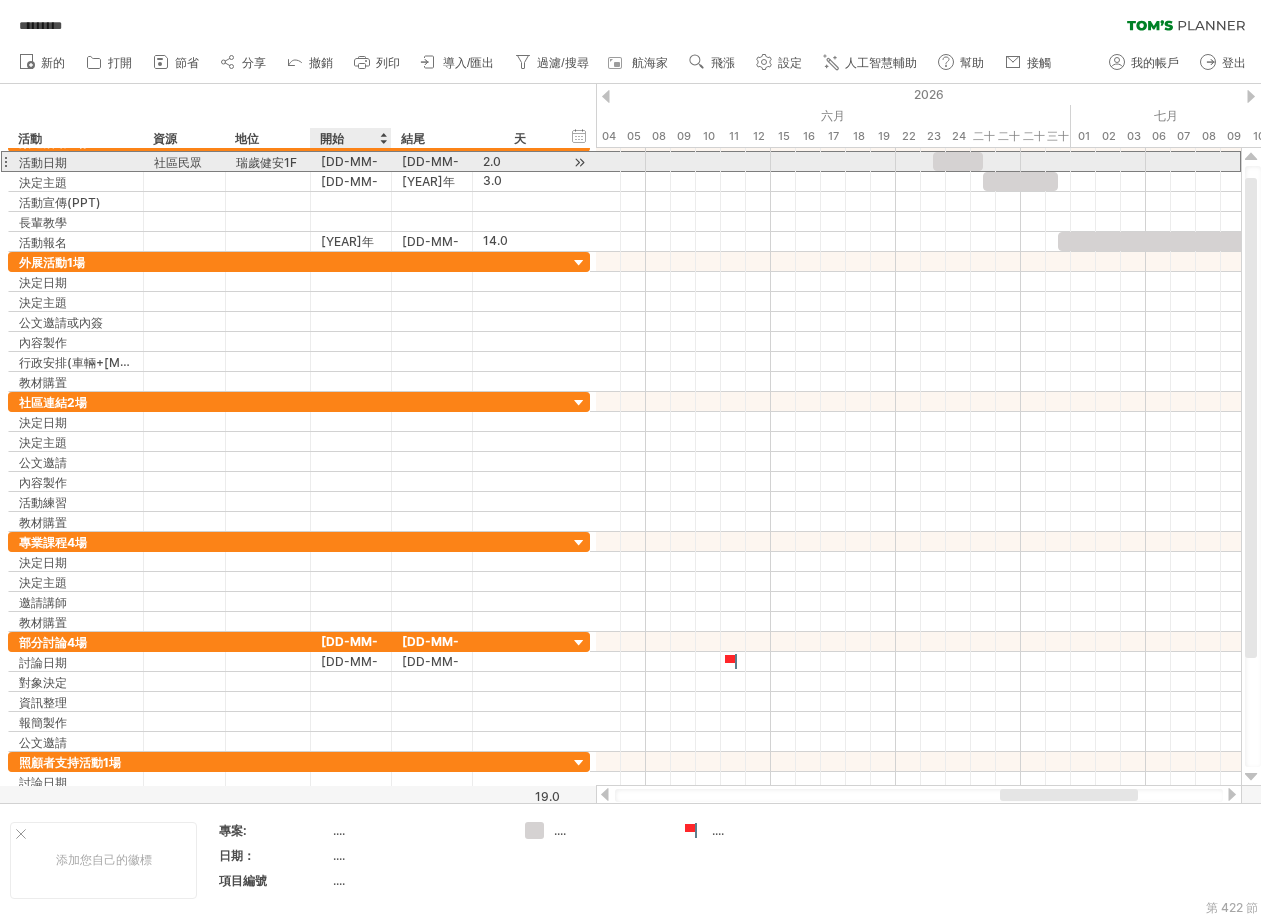 click on "[DATE]" at bounding box center (341, 161) 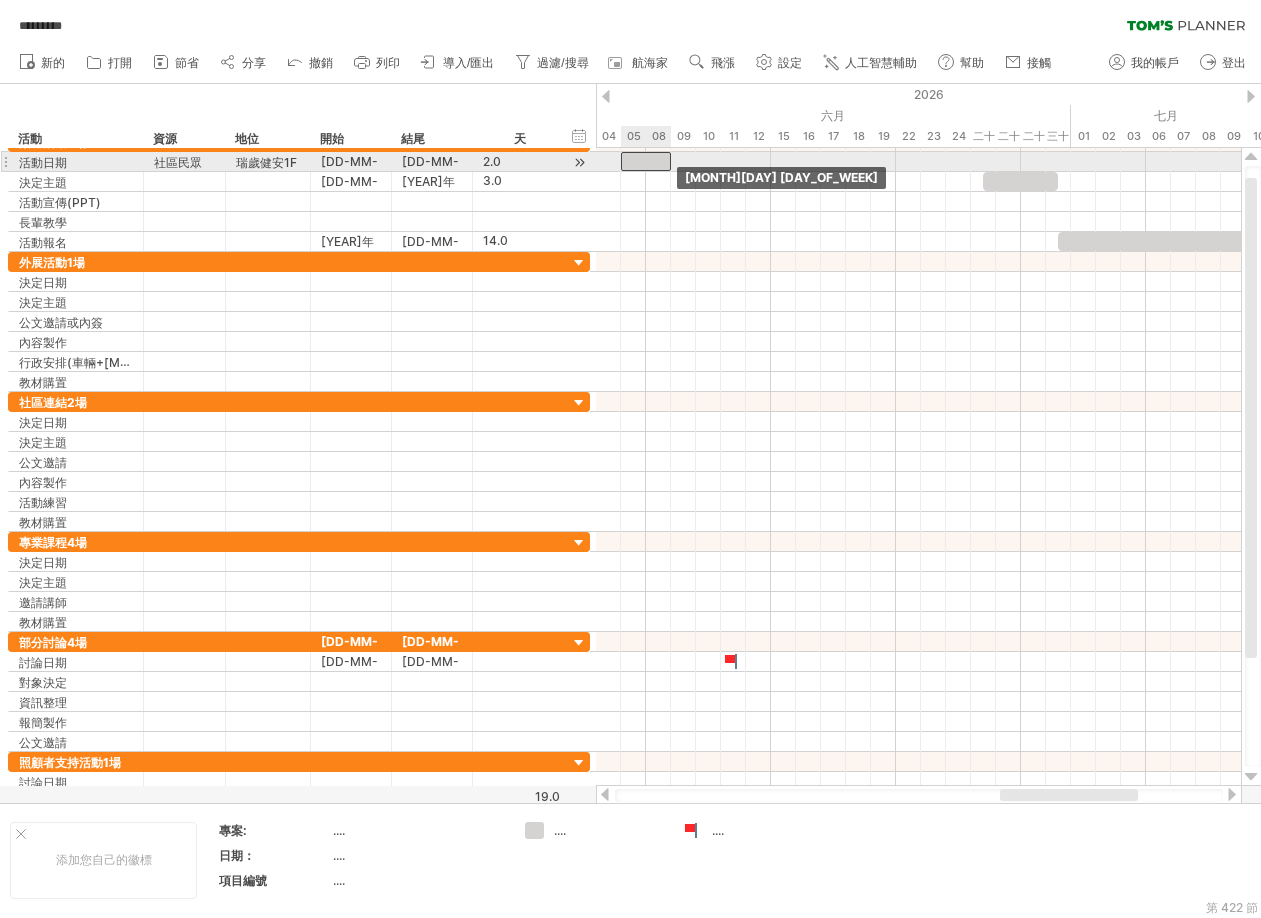 drag, startPoint x: 945, startPoint y: 159, endPoint x: 631, endPoint y: 160, distance: 314.0016 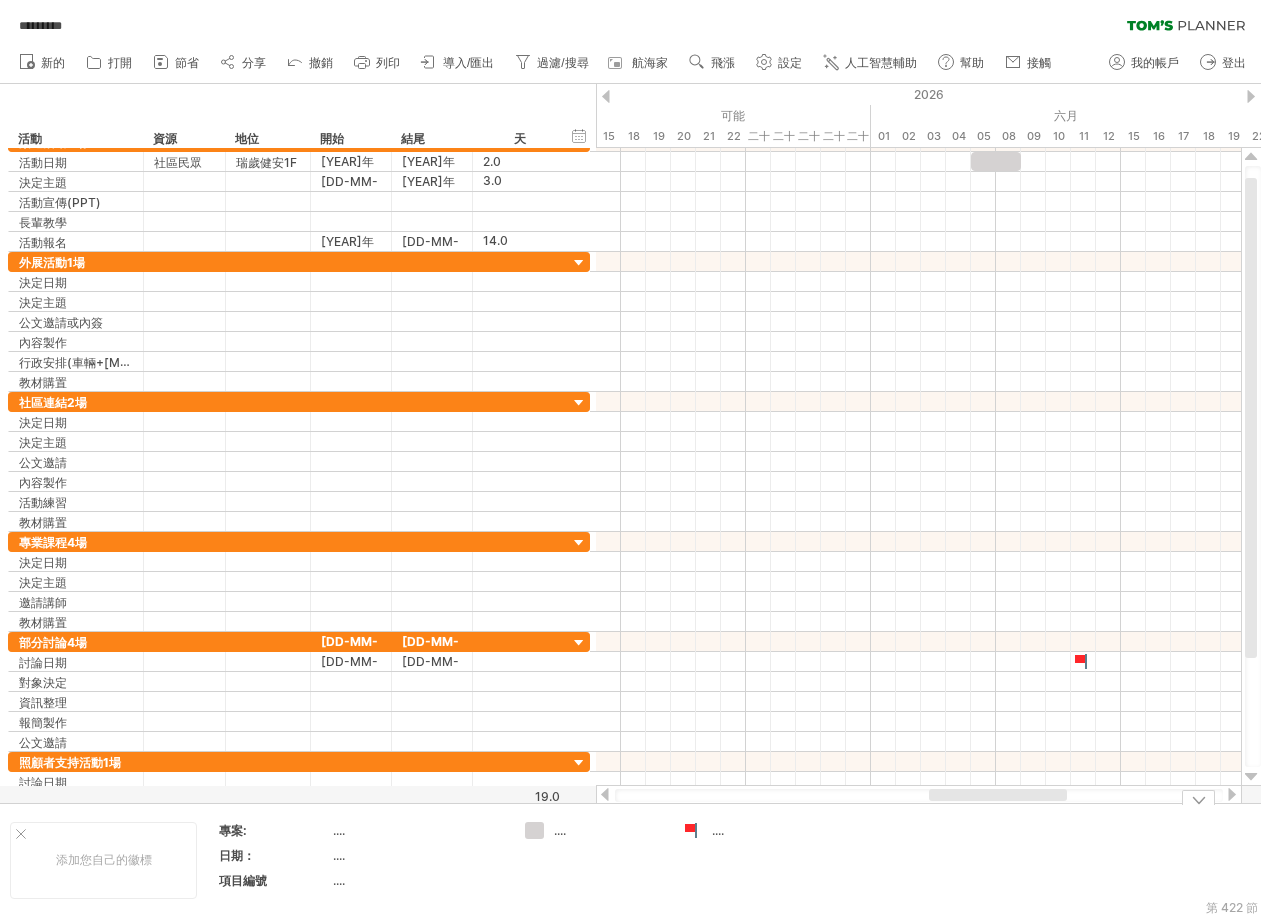 drag, startPoint x: 1059, startPoint y: 789, endPoint x: 988, endPoint y: 811, distance: 74.330345 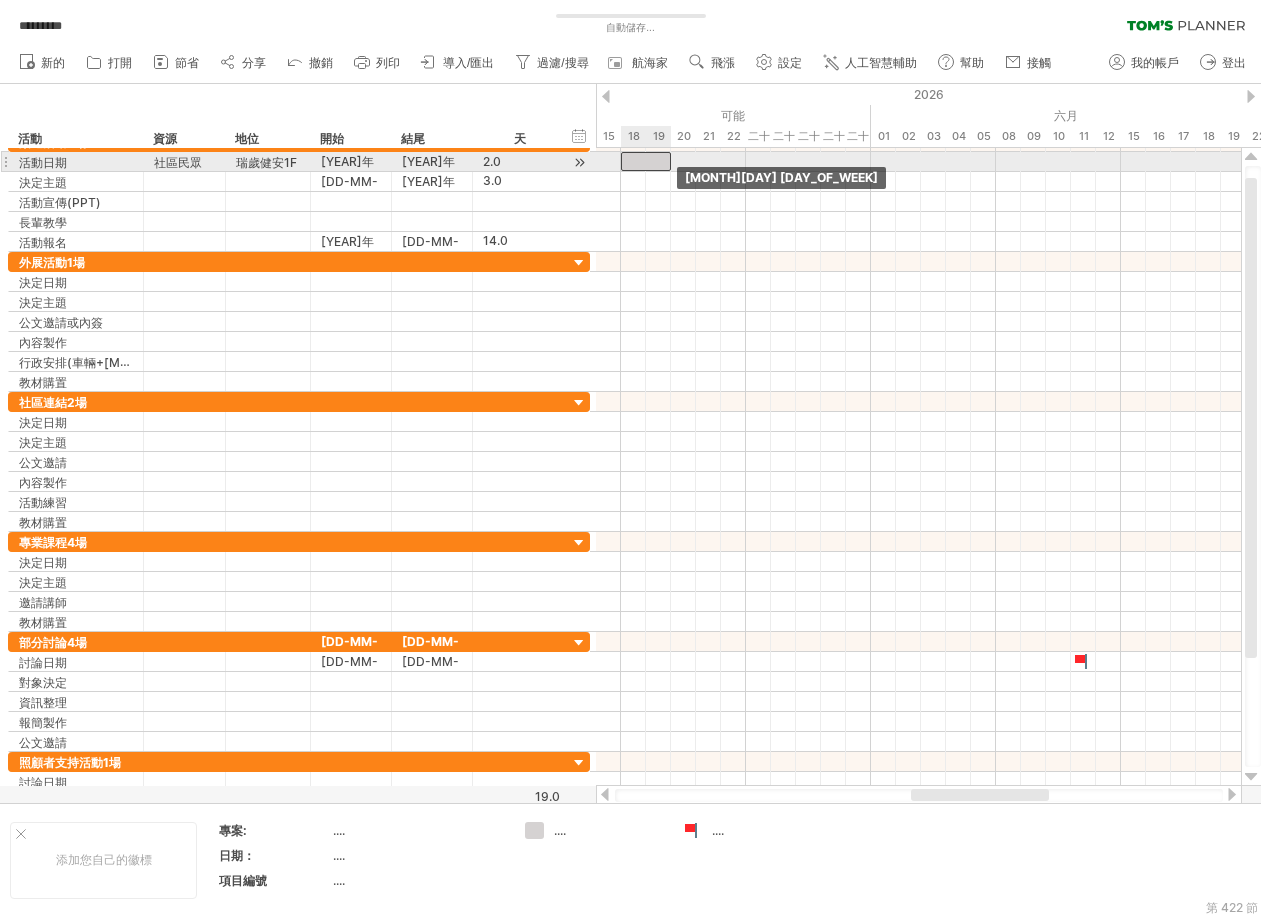 drag, startPoint x: 997, startPoint y: 156, endPoint x: 645, endPoint y: 161, distance: 352.03552 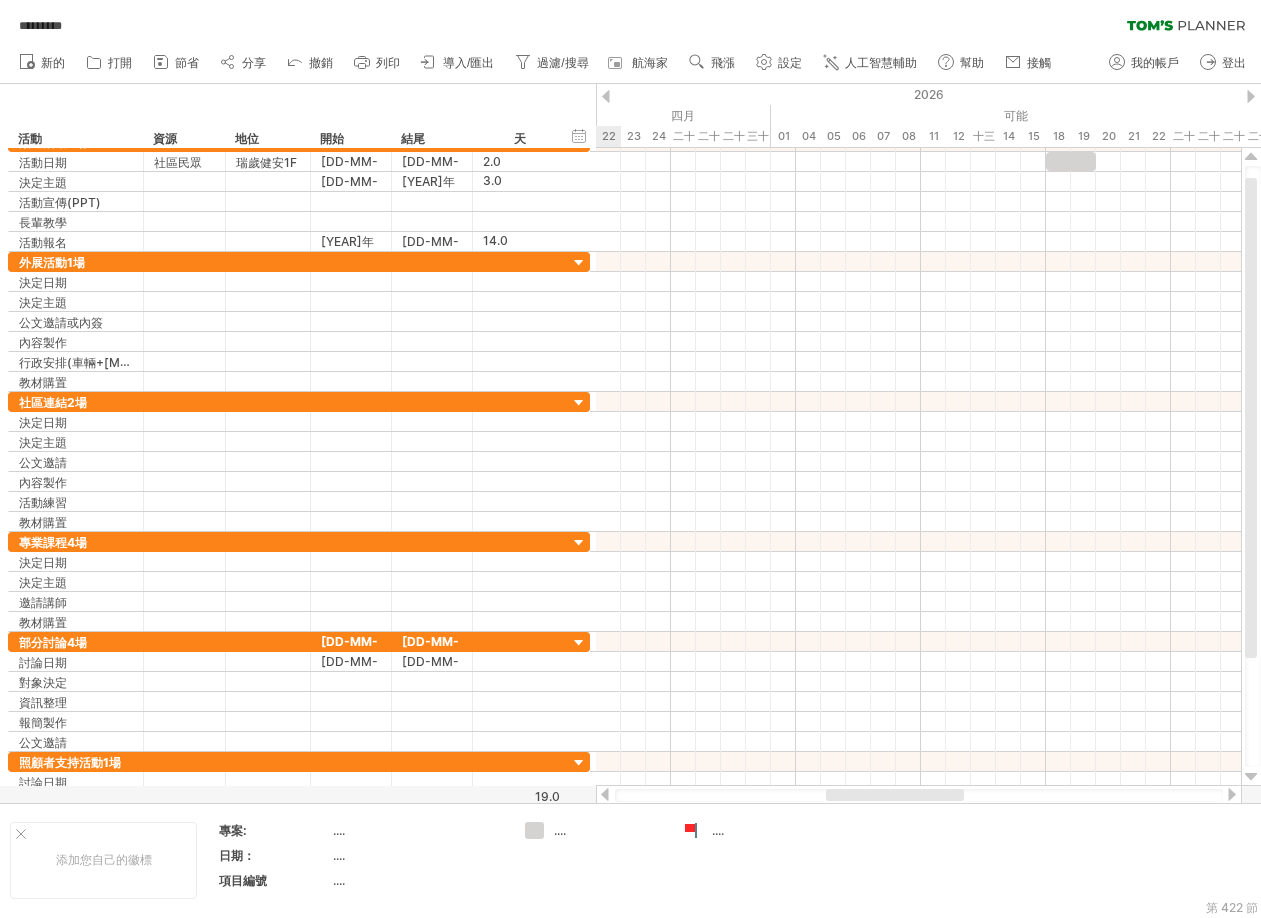 drag, startPoint x: 979, startPoint y: 794, endPoint x: 887, endPoint y: 799, distance: 92.13577 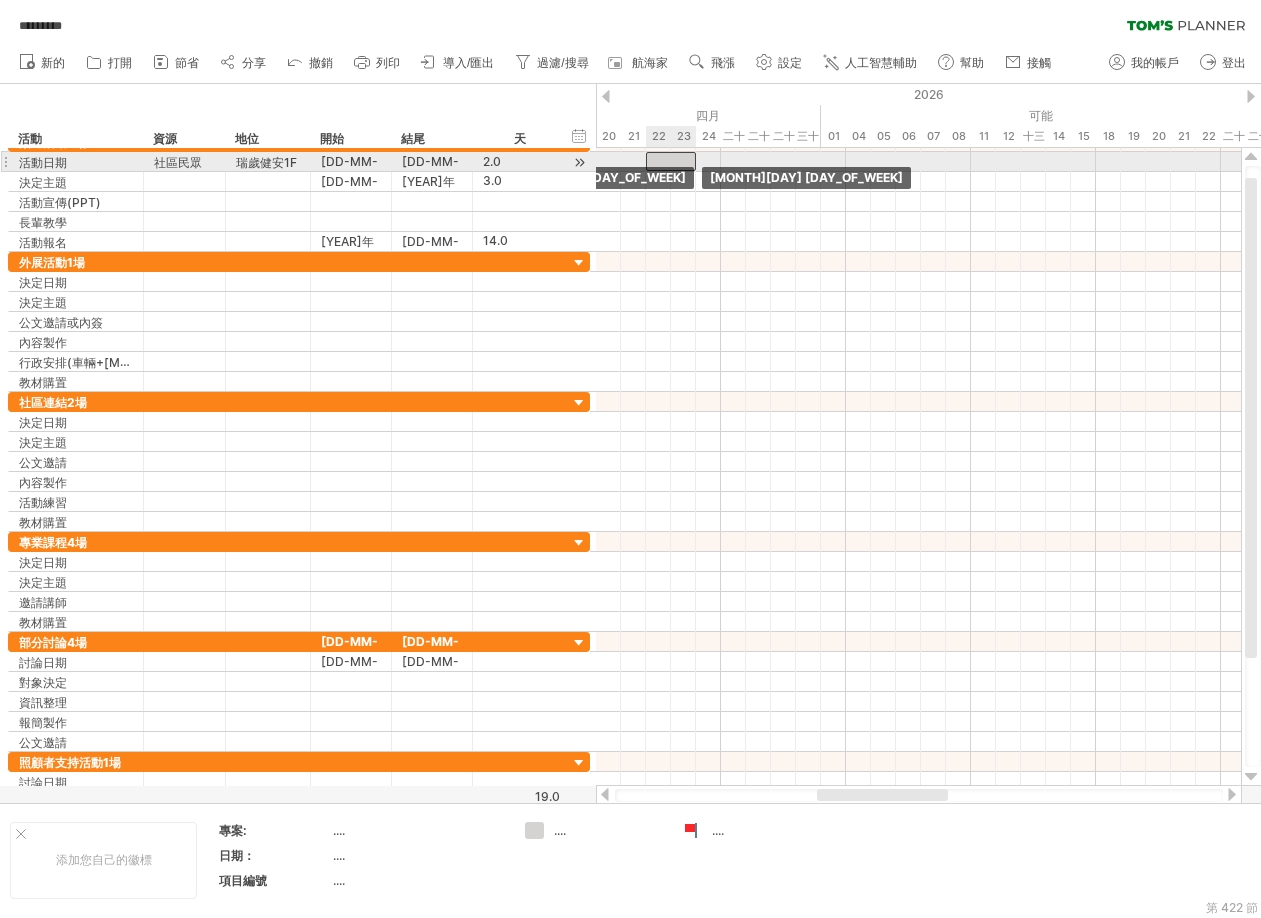 drag, startPoint x: 1125, startPoint y: 153, endPoint x: 678, endPoint y: 154, distance: 447.00113 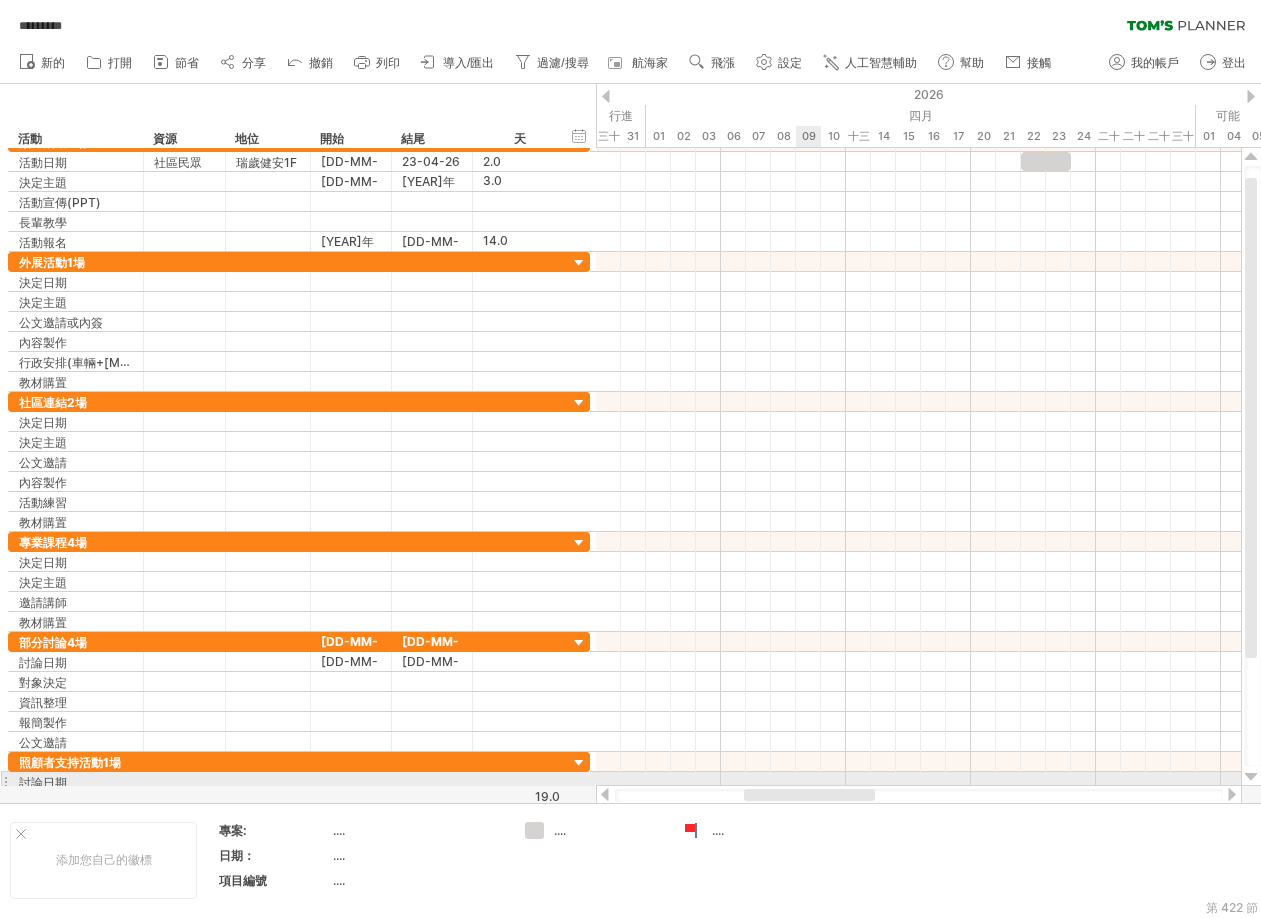 drag, startPoint x: 871, startPoint y: 793, endPoint x: 801, endPoint y: 773, distance: 72.8011 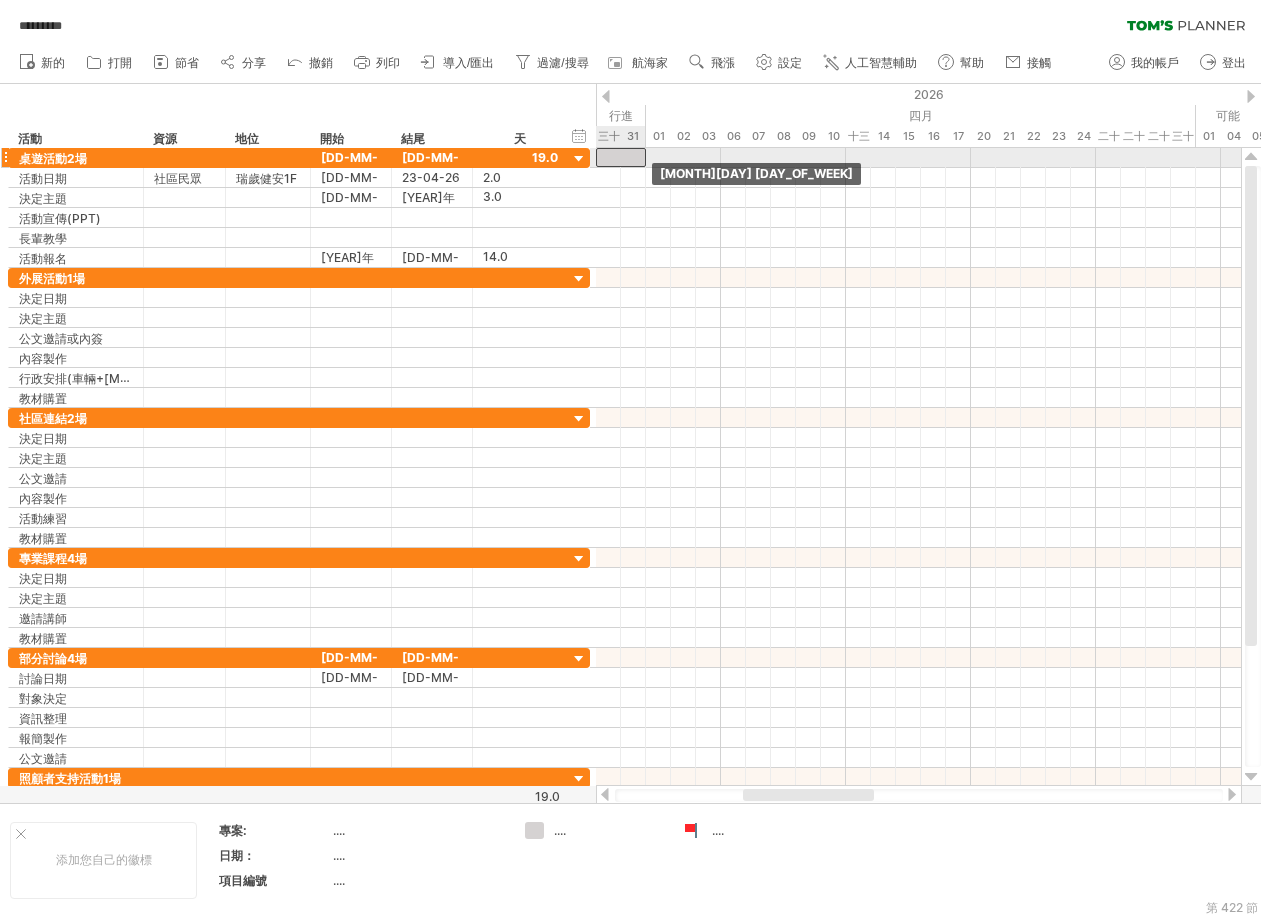drag, startPoint x: 1038, startPoint y: 163, endPoint x: 624, endPoint y: 150, distance: 414.20407 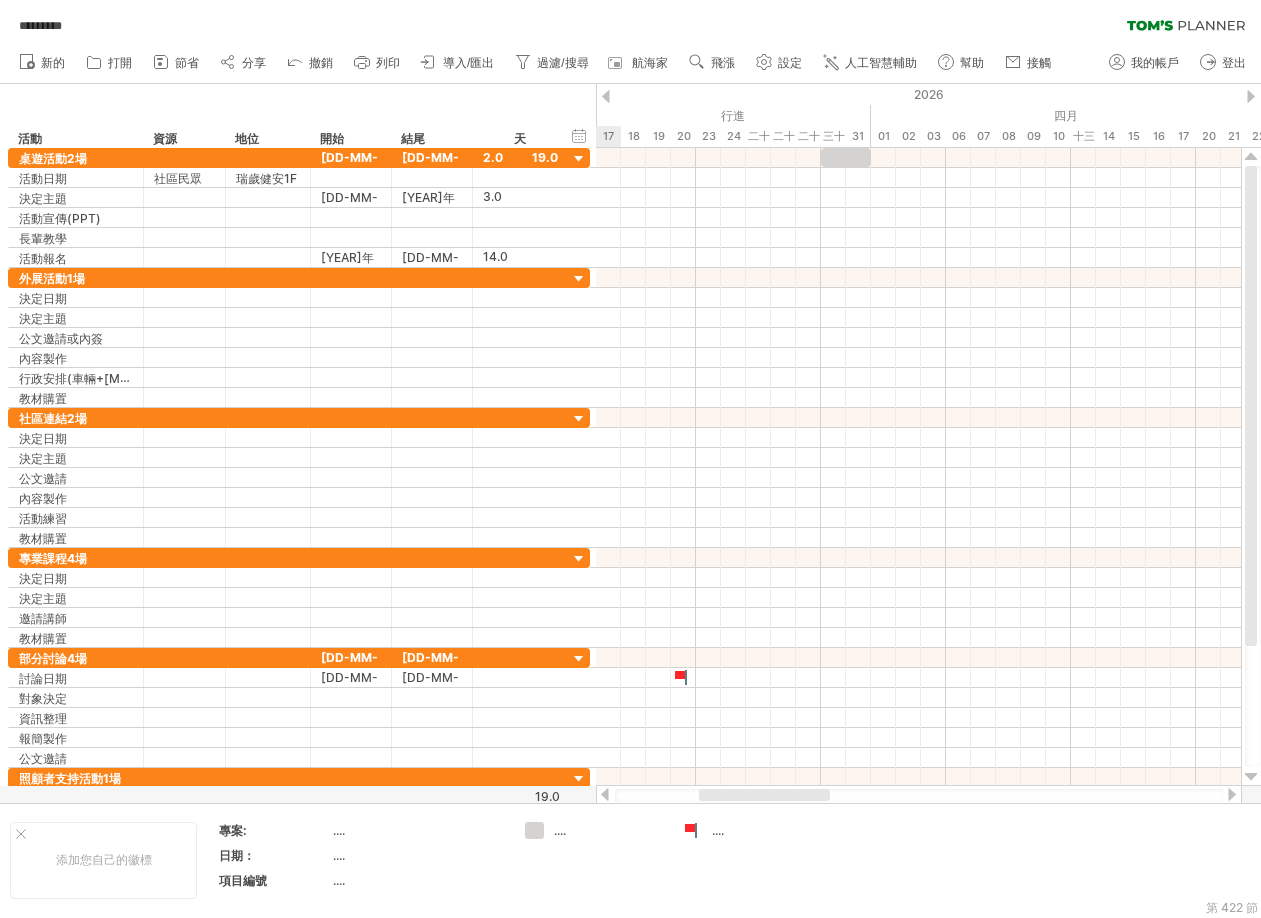 drag, startPoint x: 831, startPoint y: 794, endPoint x: 786, endPoint y: 793, distance: 45.01111 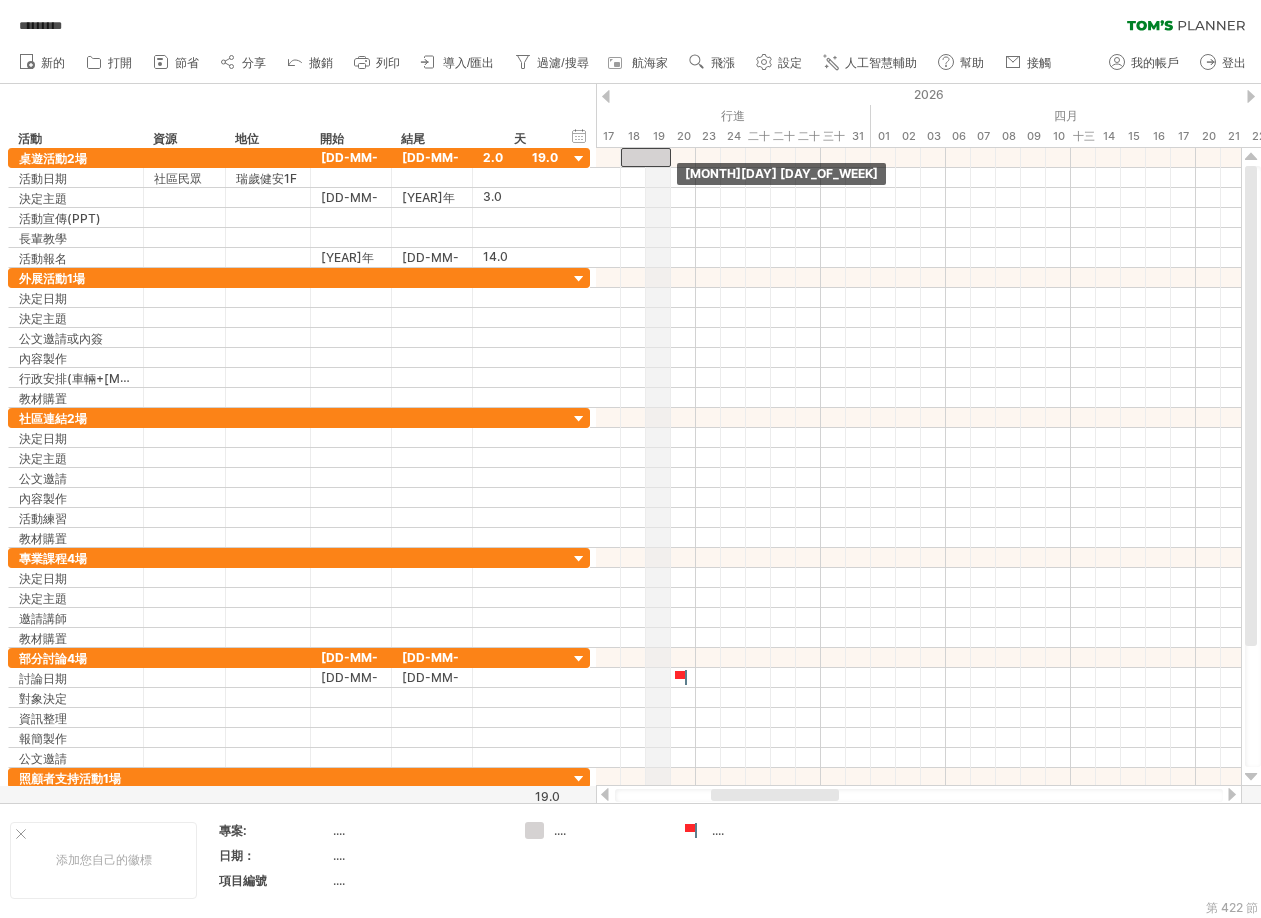 drag, startPoint x: 843, startPoint y: 154, endPoint x: 648, endPoint y: 143, distance: 195.31001 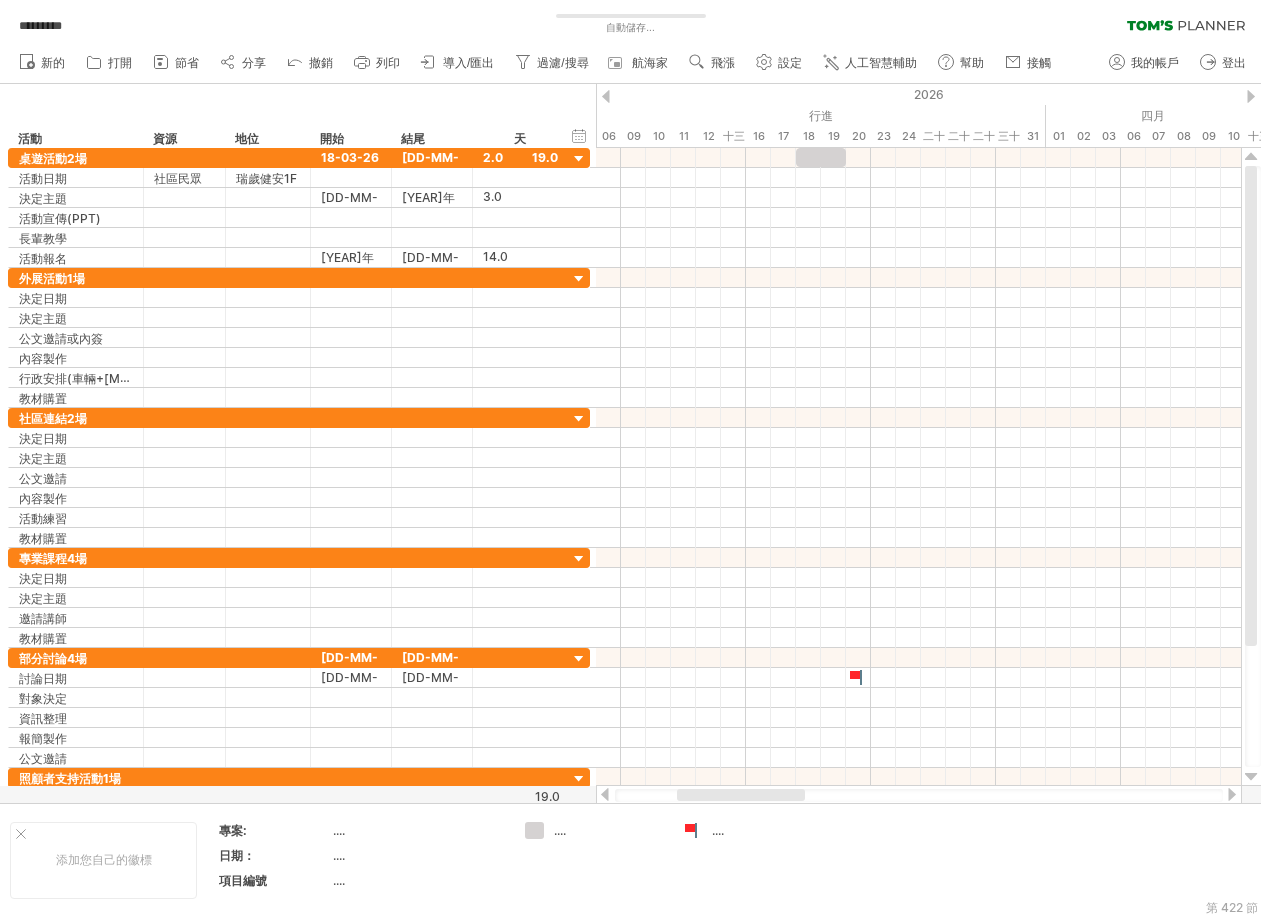drag, startPoint x: 776, startPoint y: 796, endPoint x: 738, endPoint y: 796, distance: 38 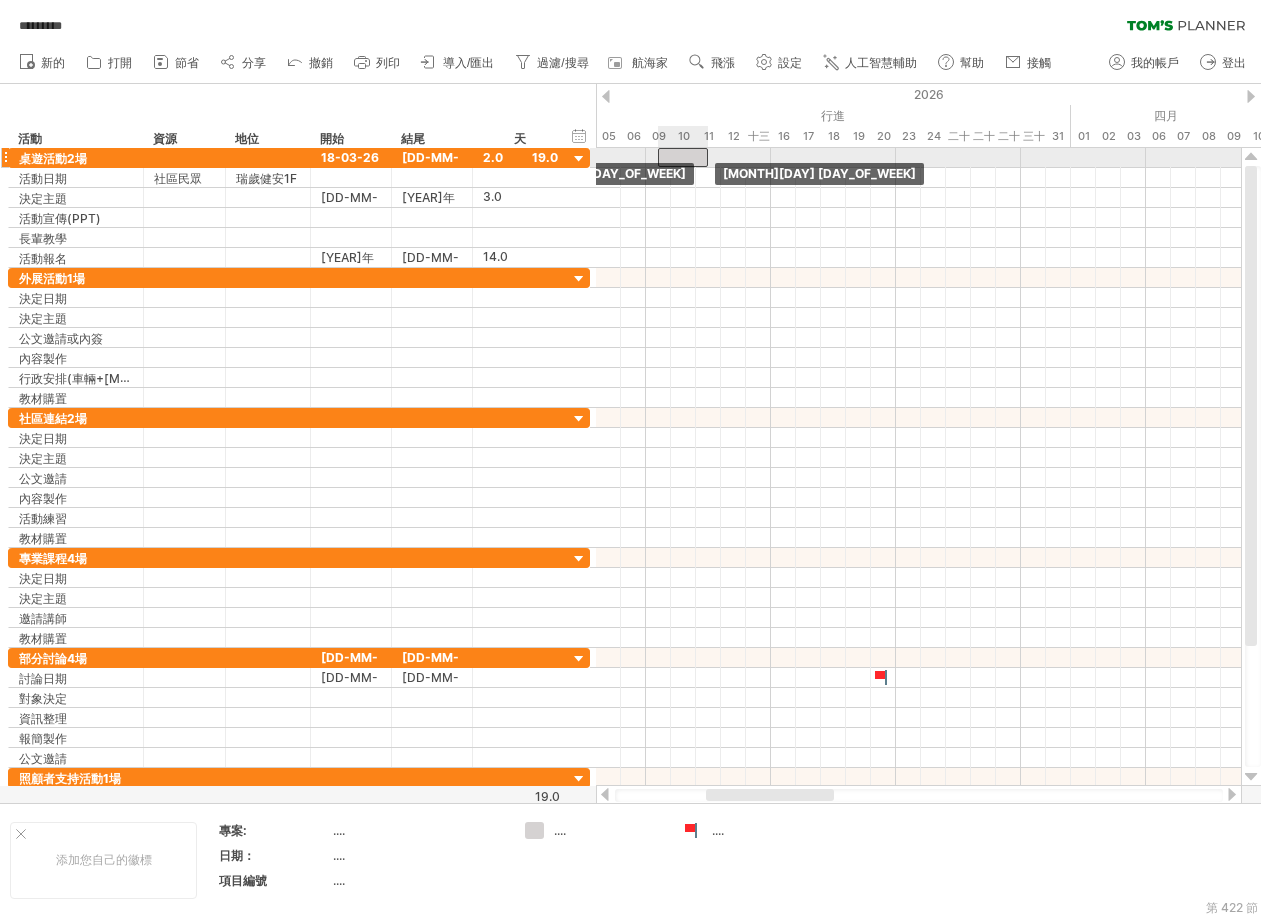 drag, startPoint x: 840, startPoint y: 155, endPoint x: 675, endPoint y: 150, distance: 165.07574 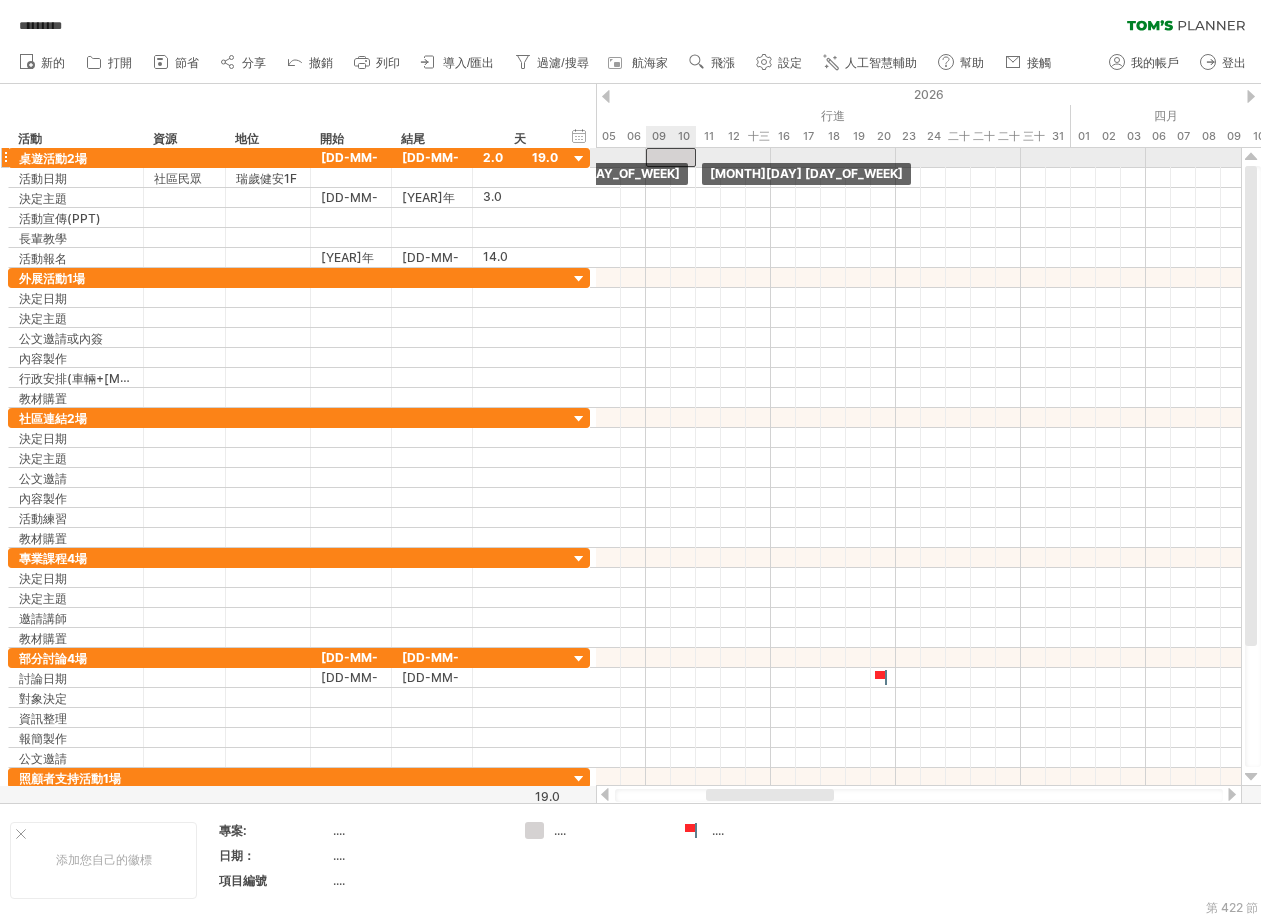 click at bounding box center (671, 157) 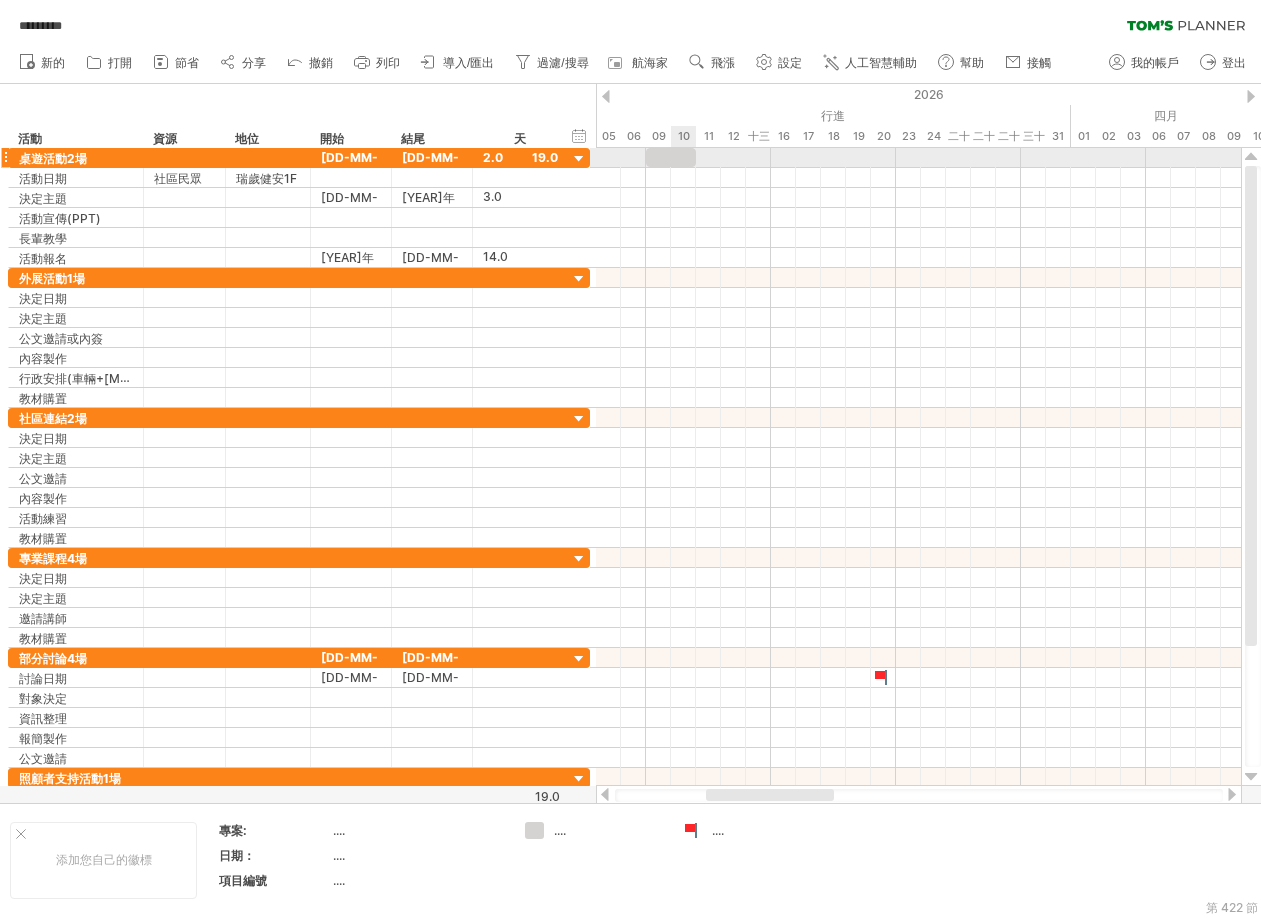 click at bounding box center [671, 157] 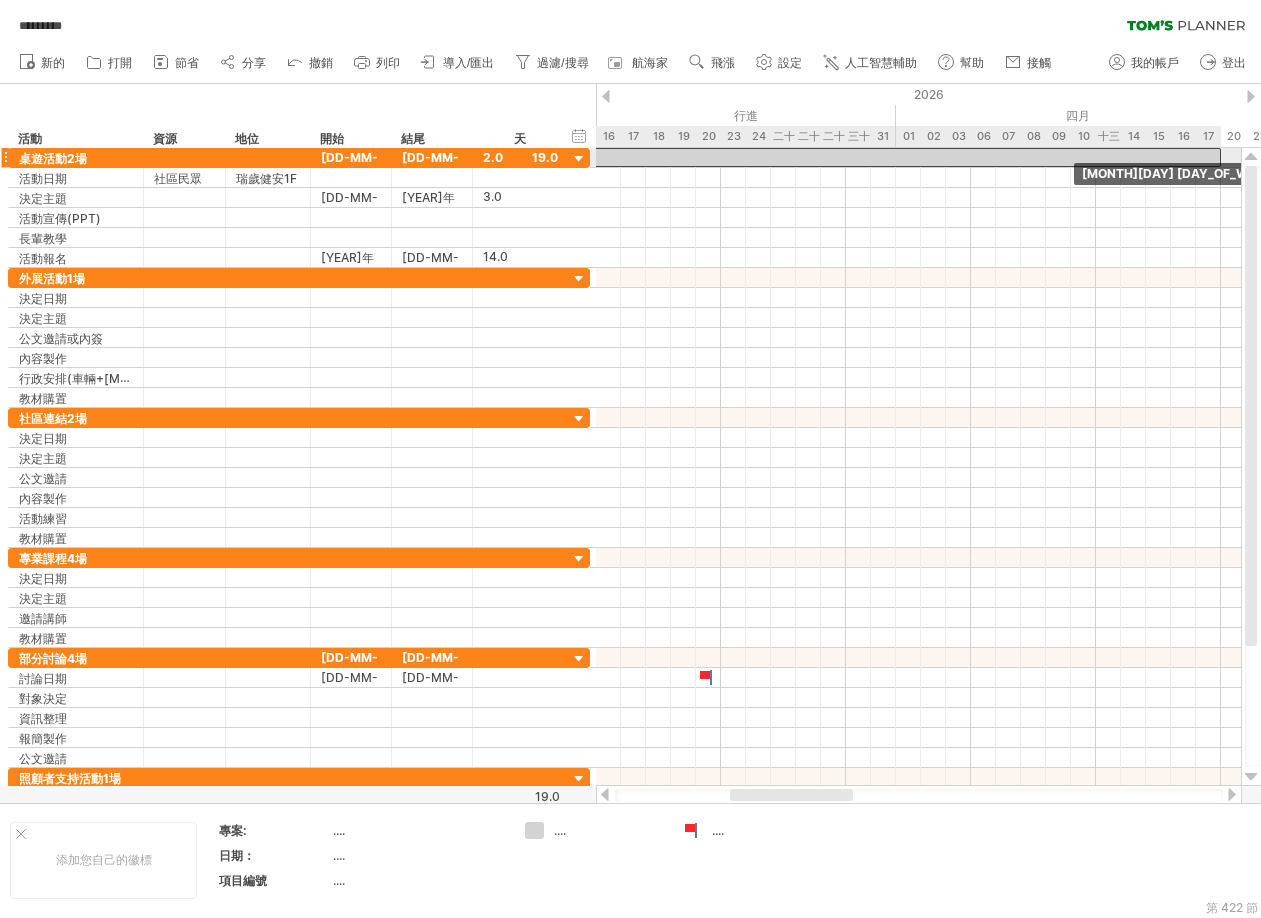 drag, startPoint x: 697, startPoint y: 157, endPoint x: 1217, endPoint y: 152, distance: 520.02405 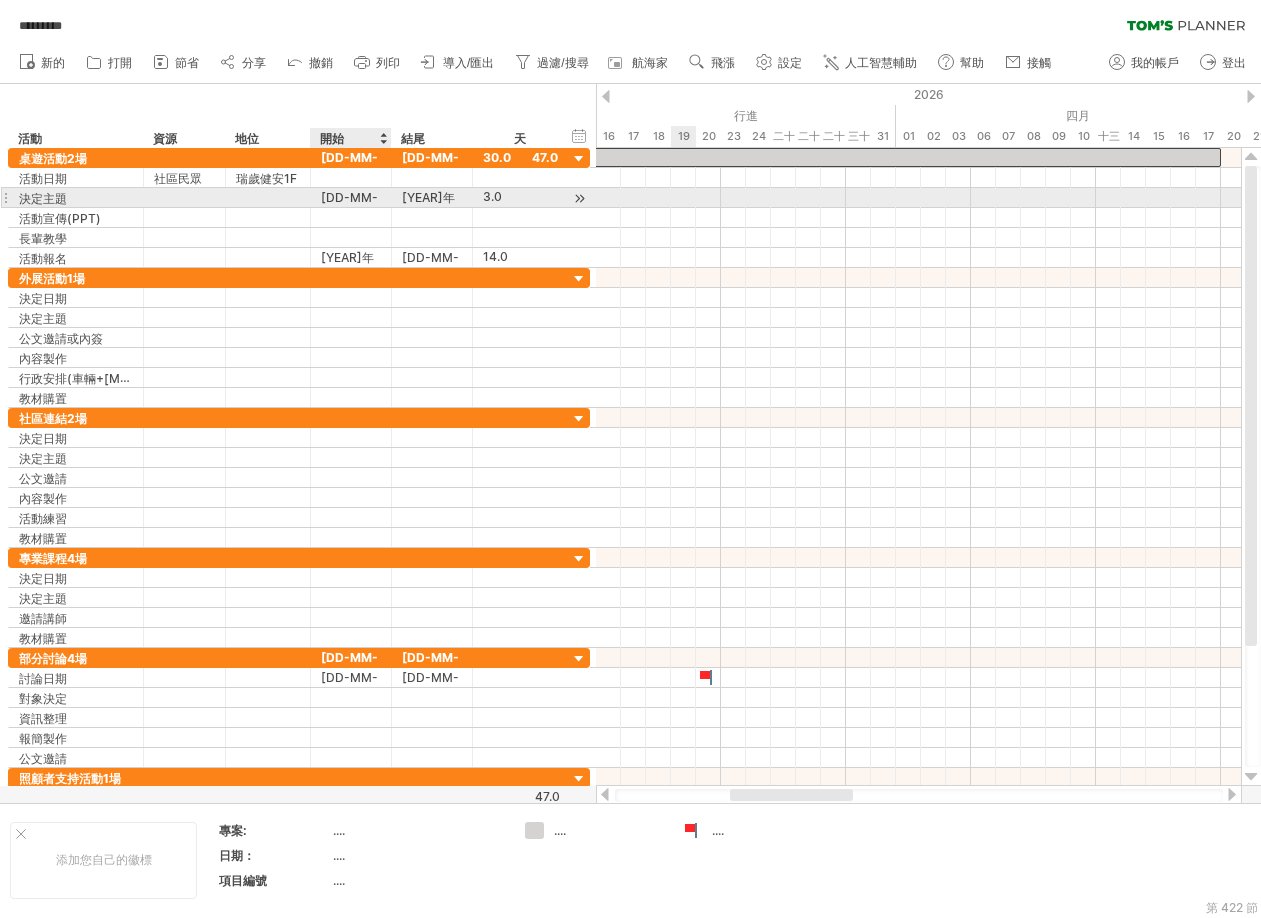 click on "[DD]-[MM]-[YY]" at bounding box center (340, 217) 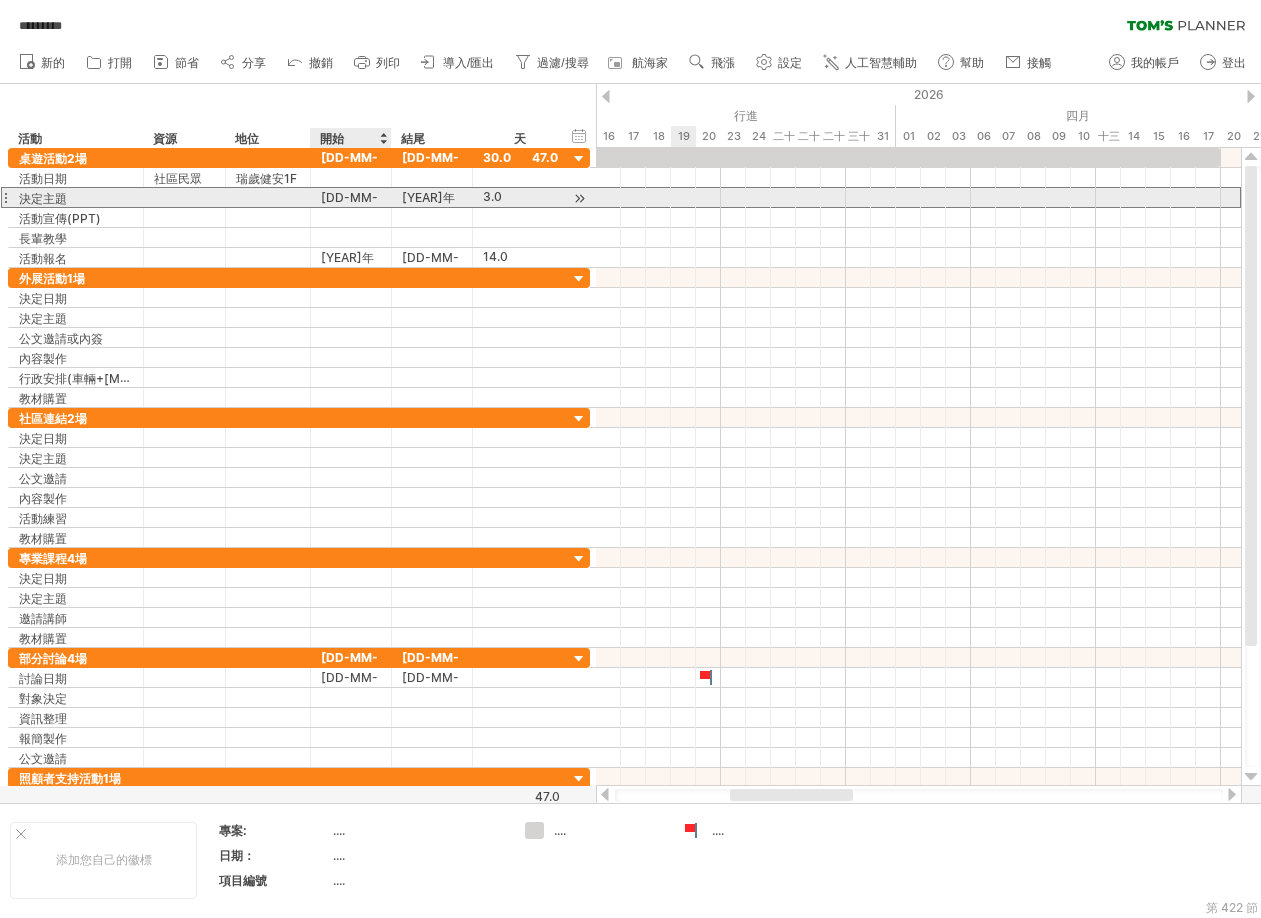 click on "[DD]-[MM]-[YY]" at bounding box center (340, 217) 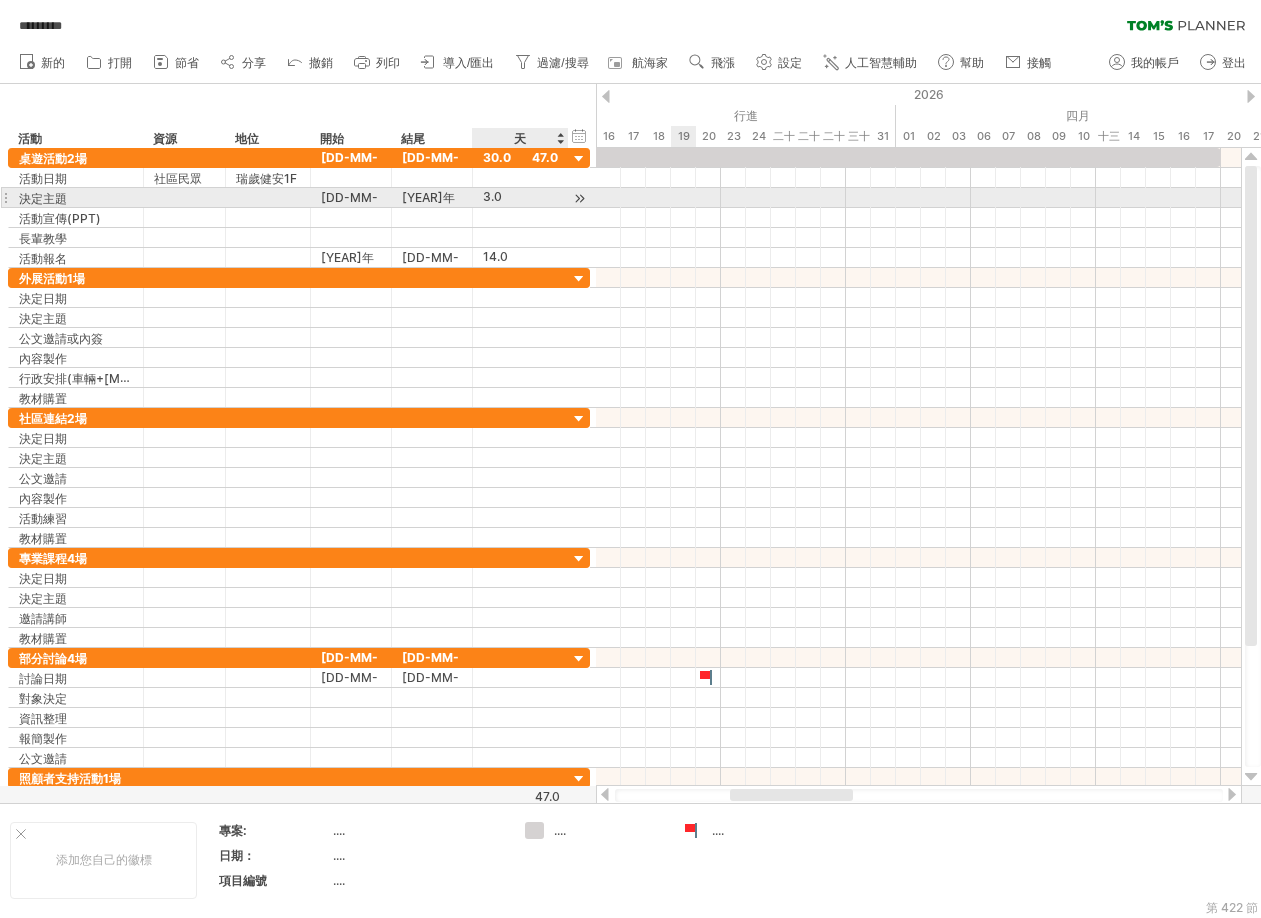 click at bounding box center [579, 198] 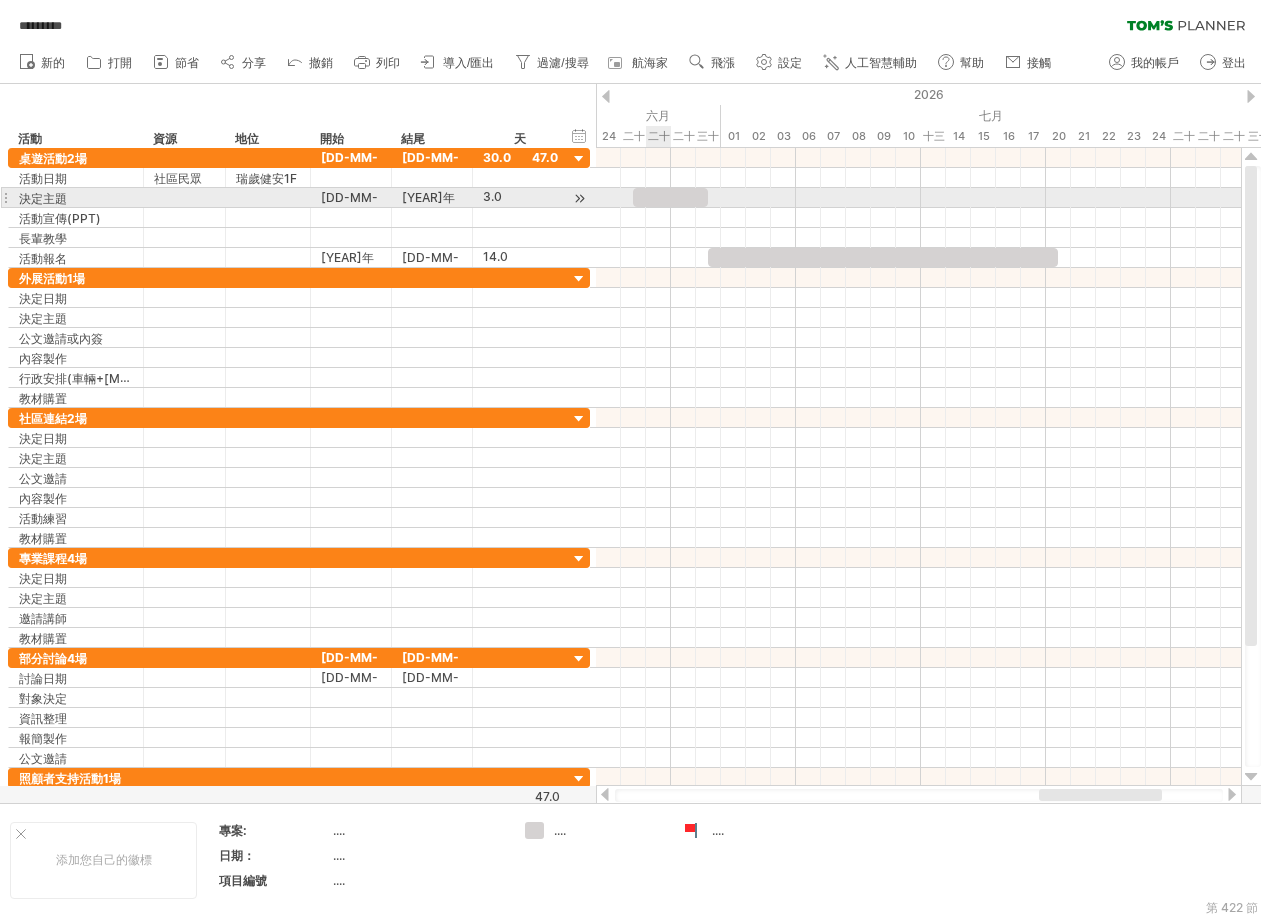 click at bounding box center (670, 197) 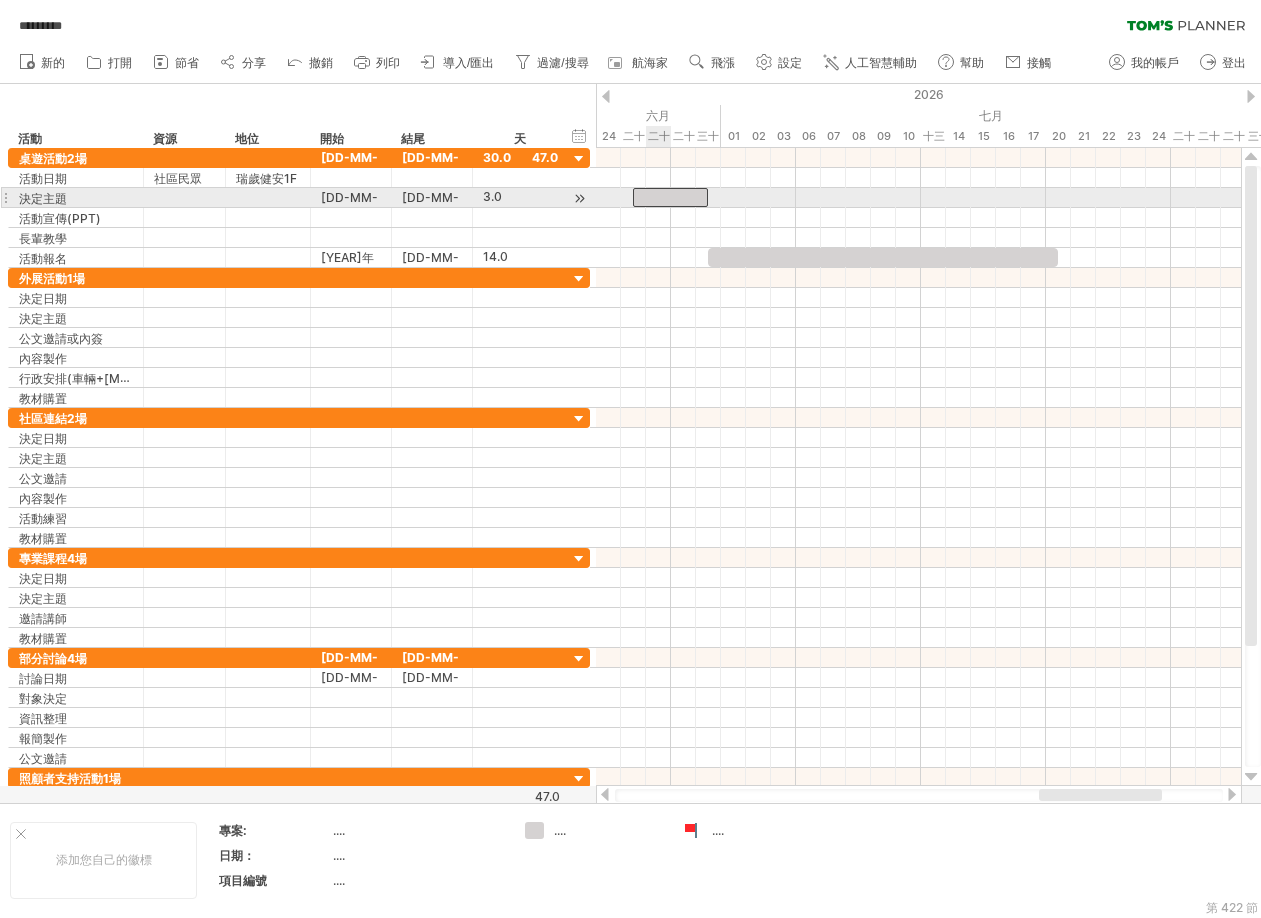 click at bounding box center [670, 197] 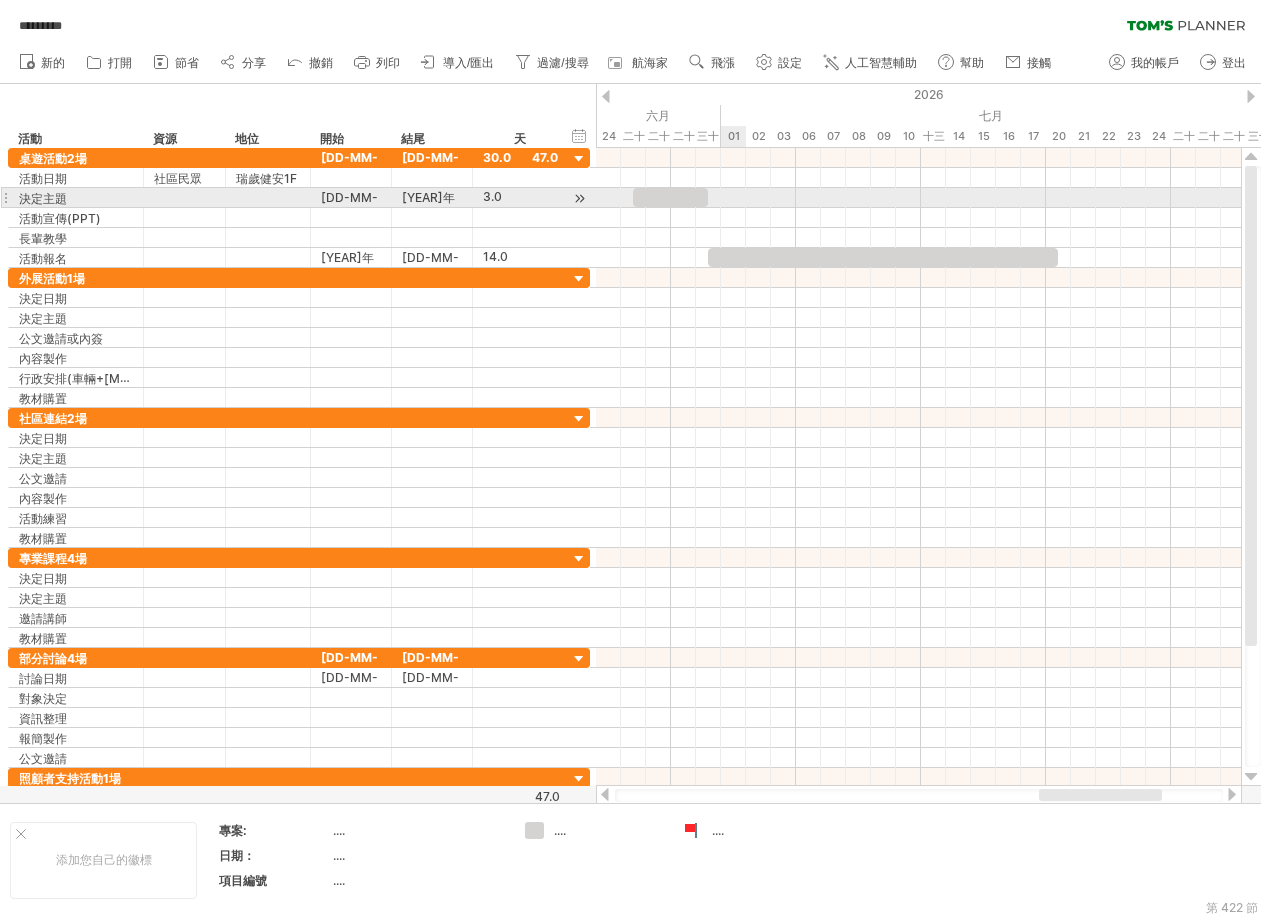 click at bounding box center [918, 198] 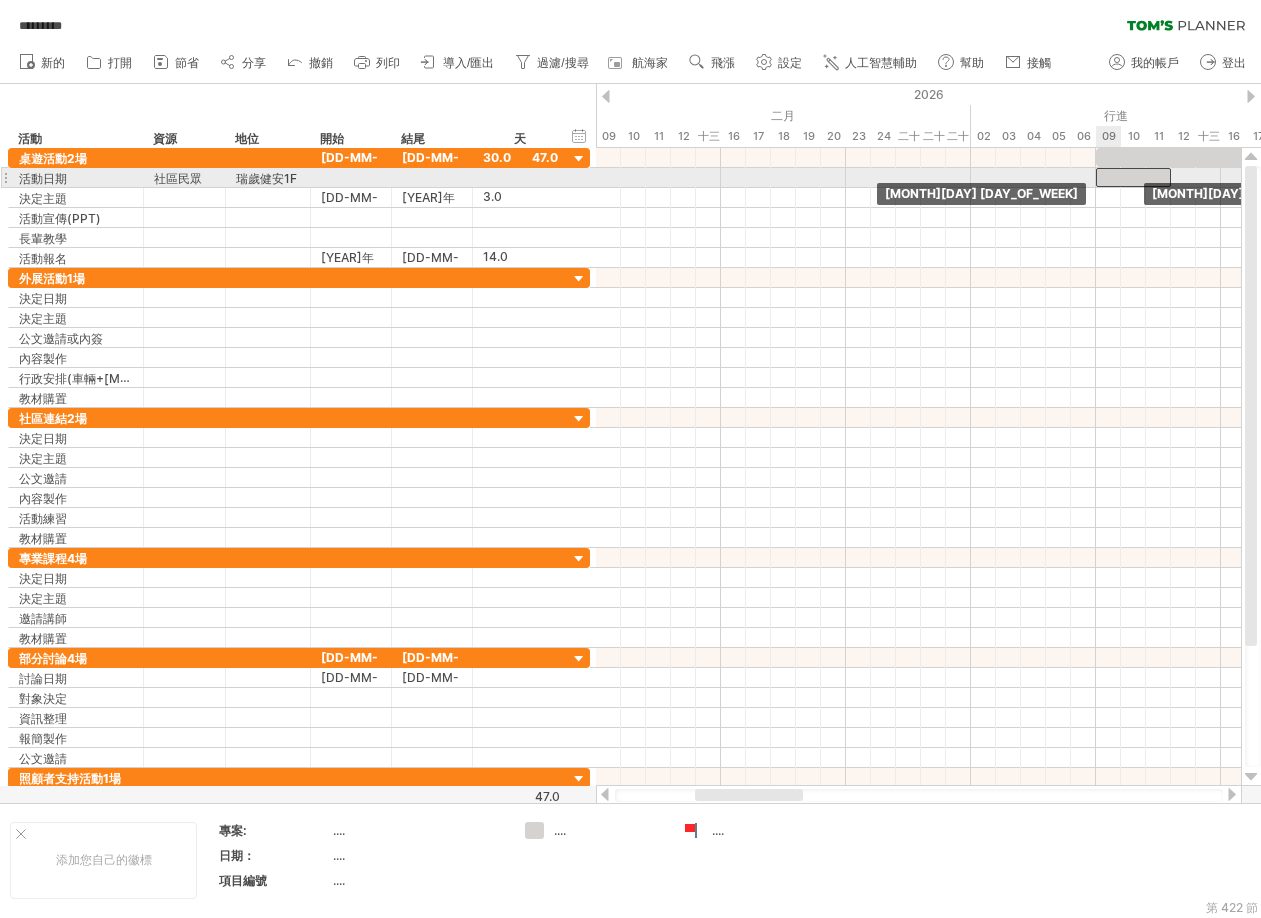 drag, startPoint x: 681, startPoint y: 198, endPoint x: 1143, endPoint y: 182, distance: 462.27698 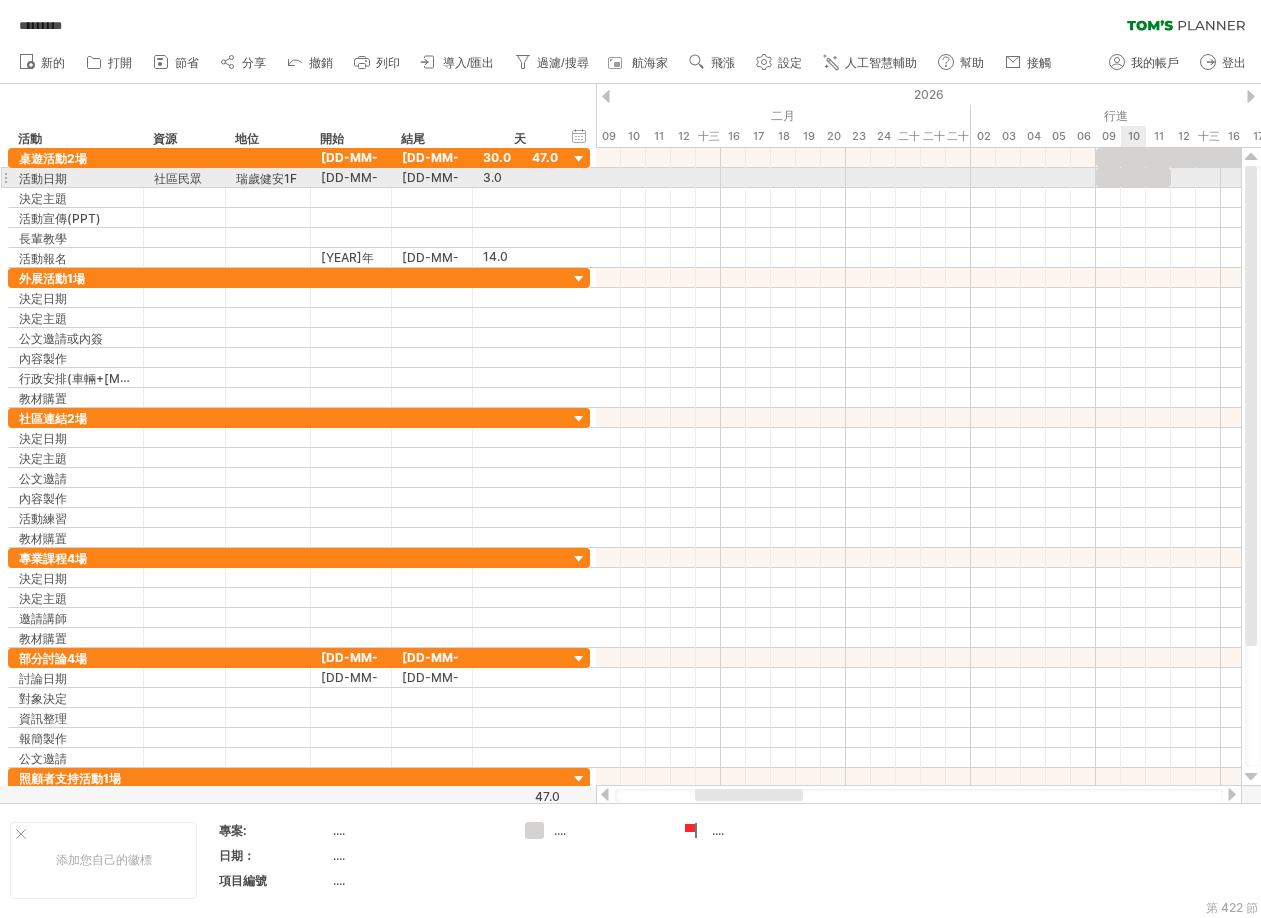 scroll, scrollTop: 0, scrollLeft: 0, axis: both 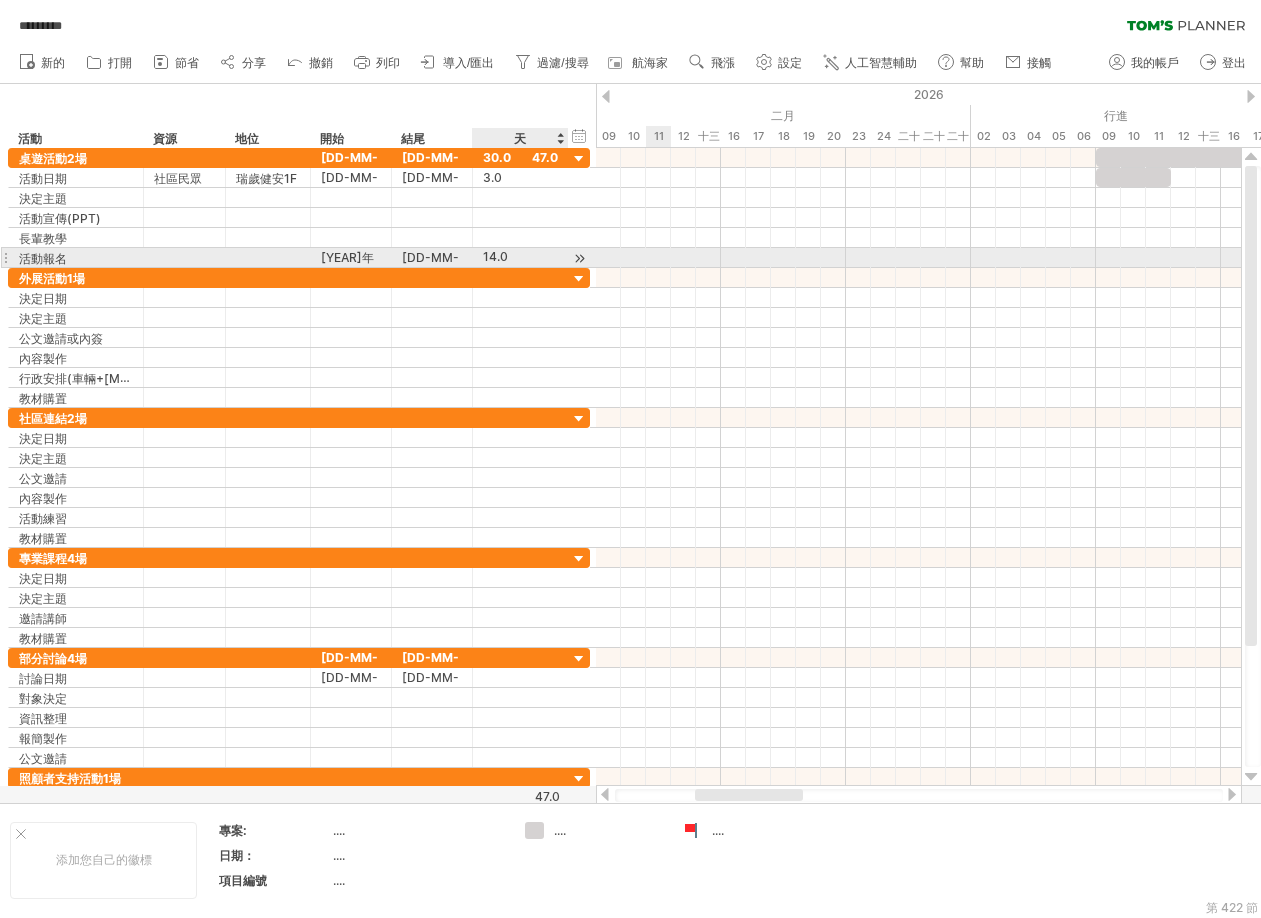 click on "14.0" at bounding box center [495, 256] 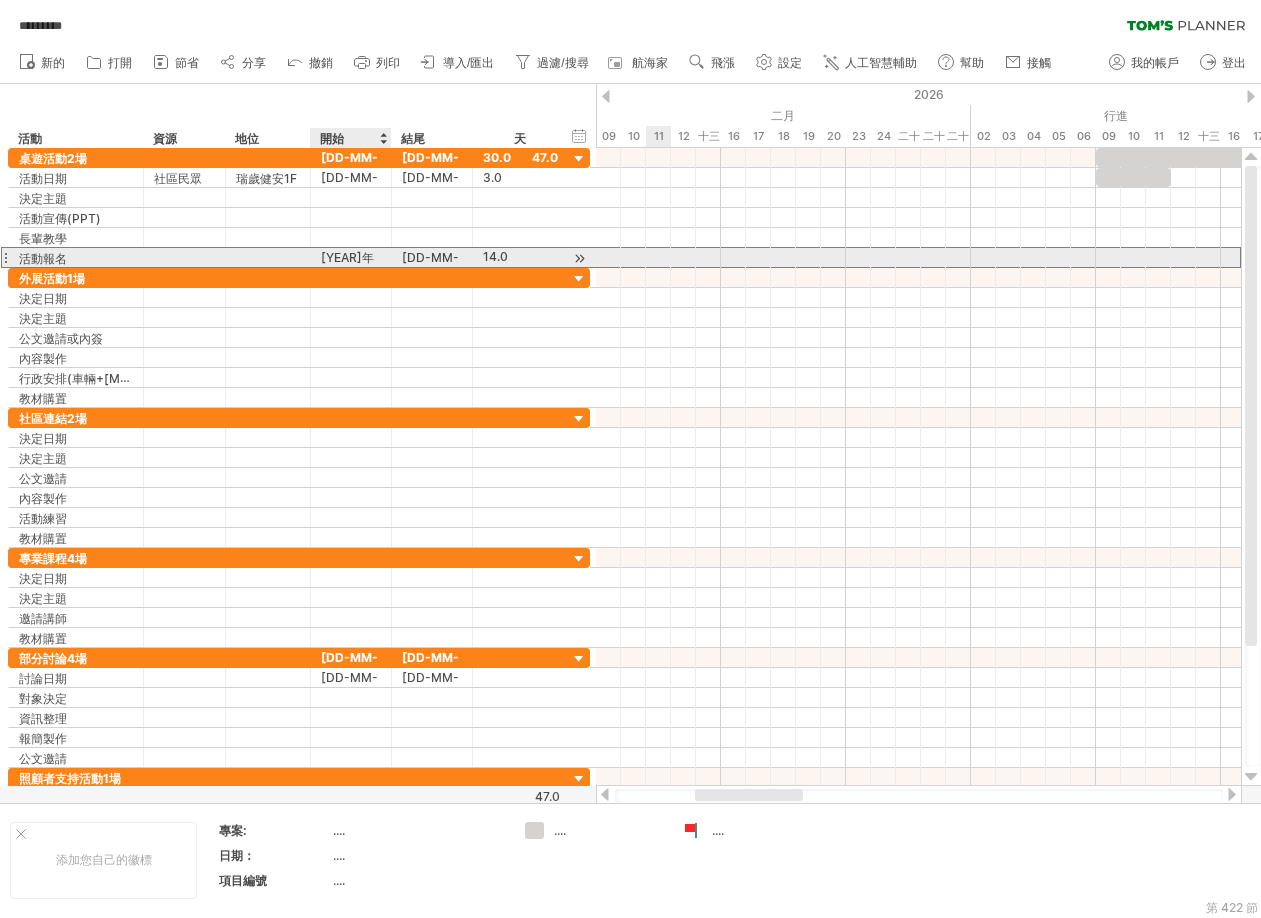 click on "[YEAR]年[MONTH]月[DAY]日" at bounding box center [350, 277] 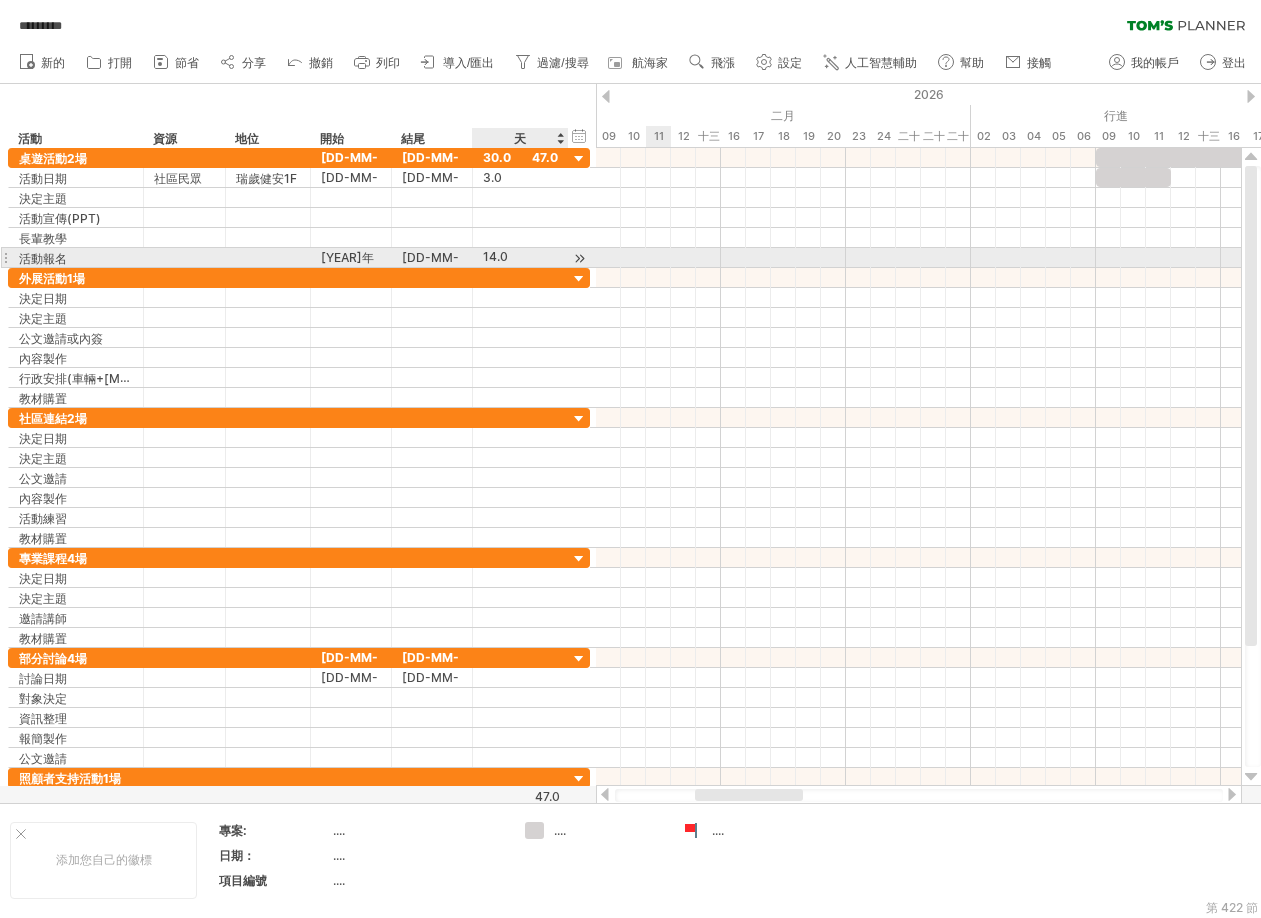 click on "14.0" at bounding box center (495, 256) 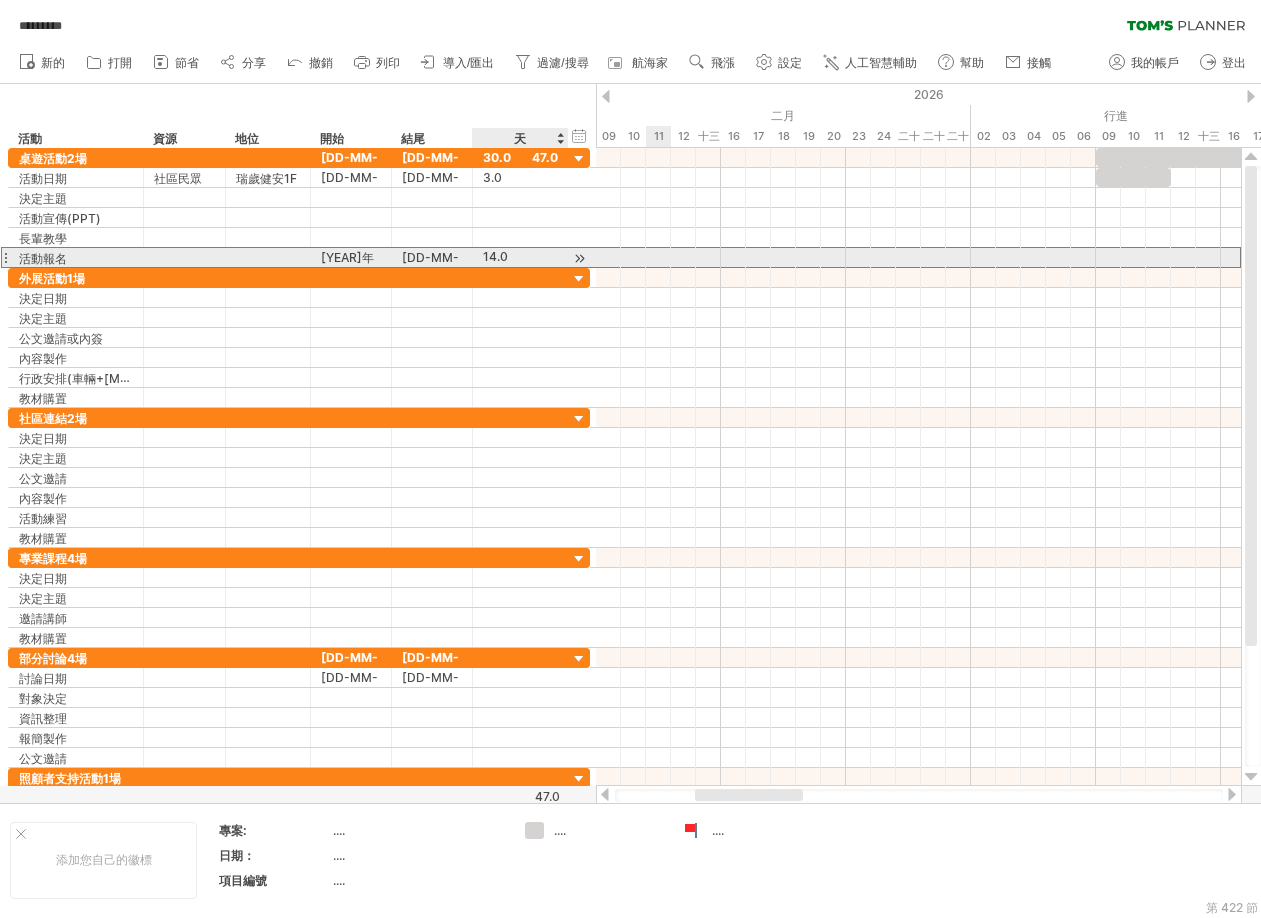 click on "14.0" at bounding box center (495, 256) 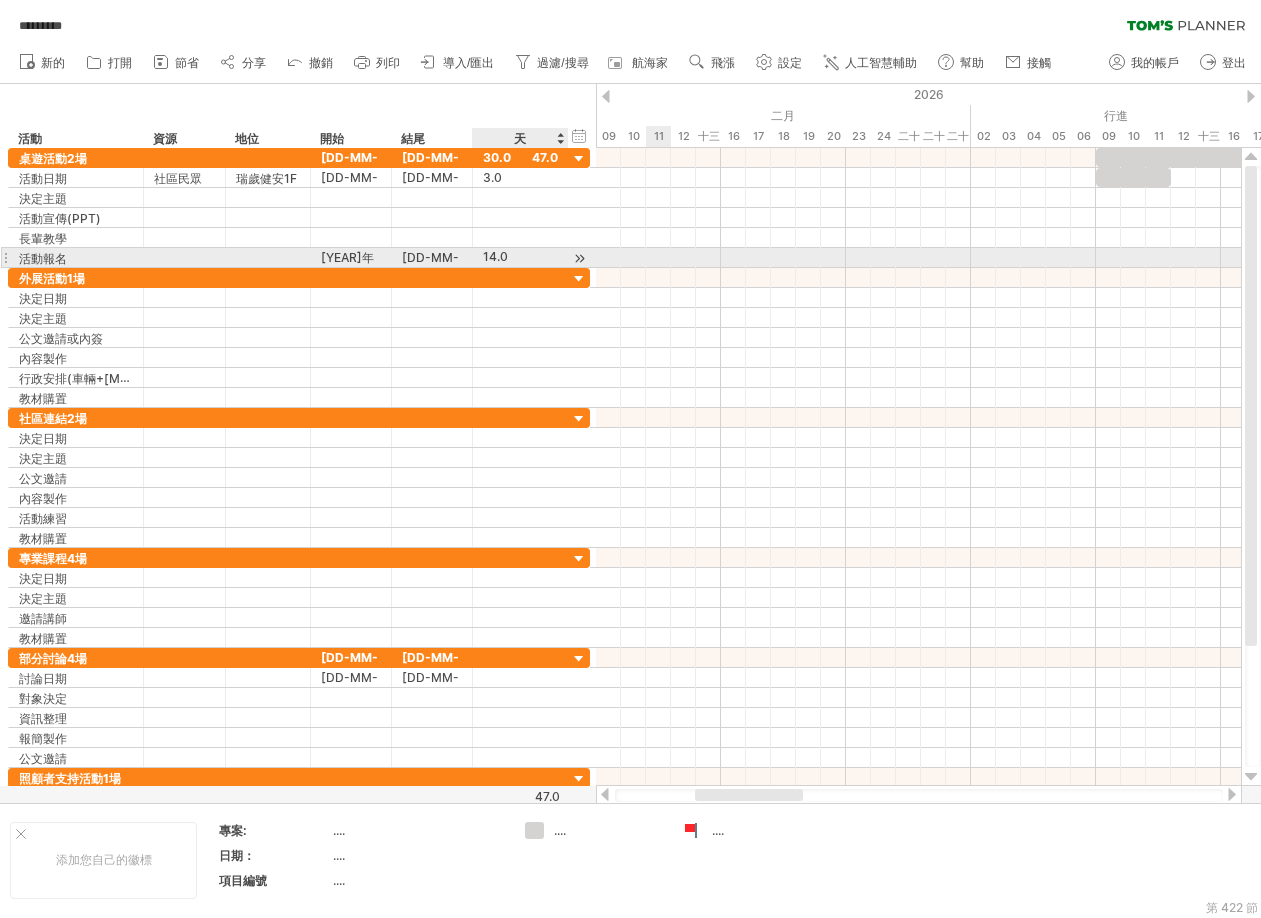 click on "14.0" at bounding box center [495, 256] 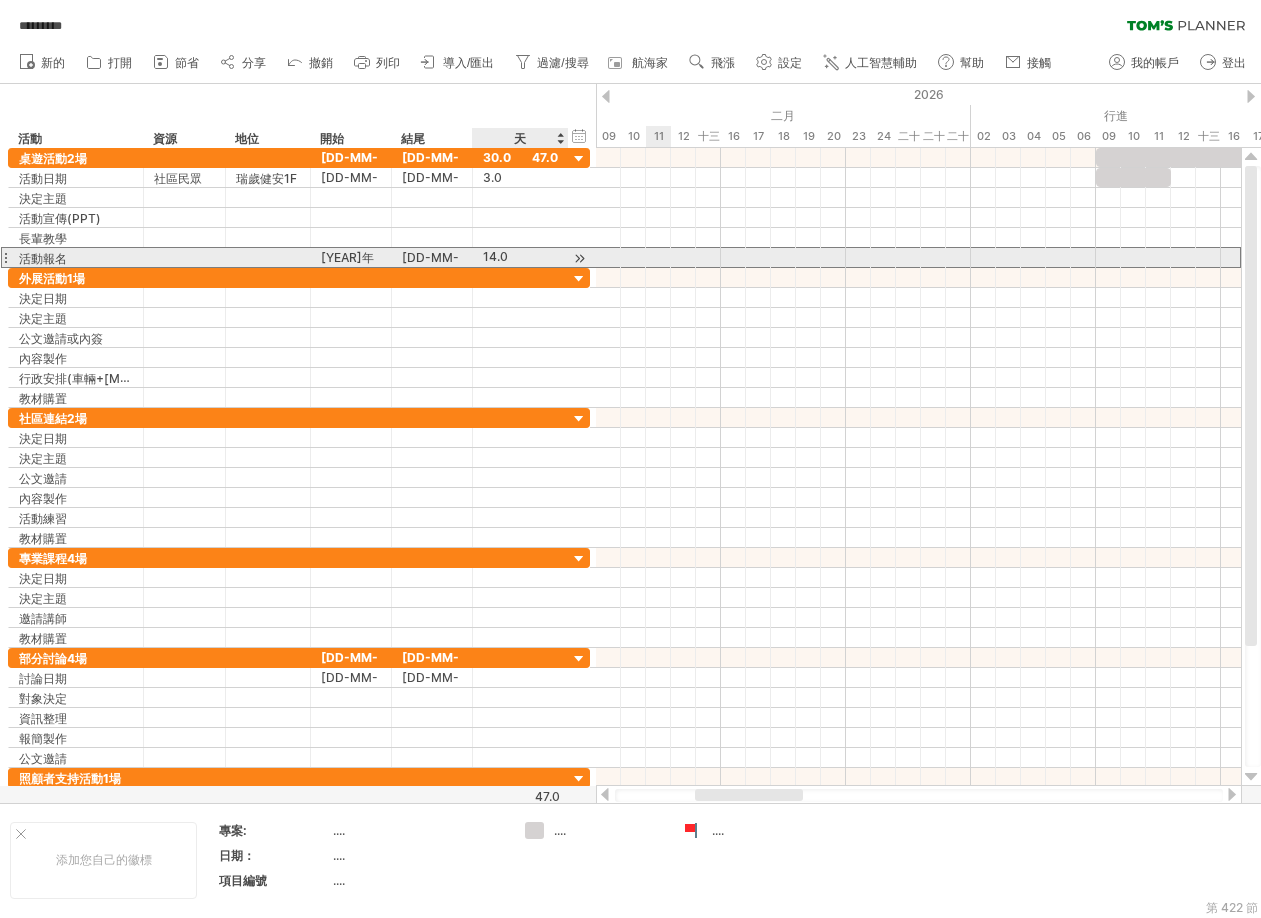 click on "14.0" at bounding box center [495, 256] 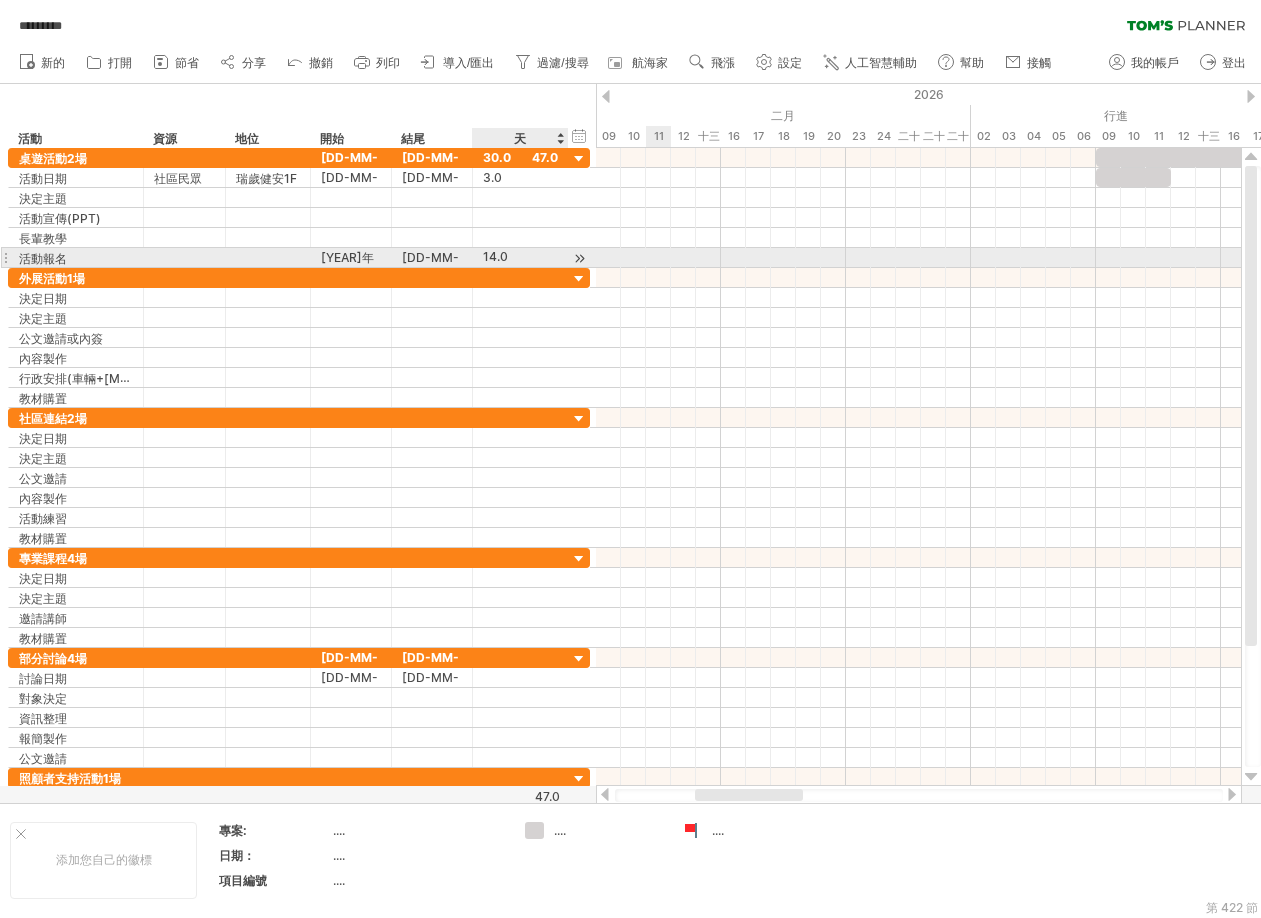 click at bounding box center [579, 258] 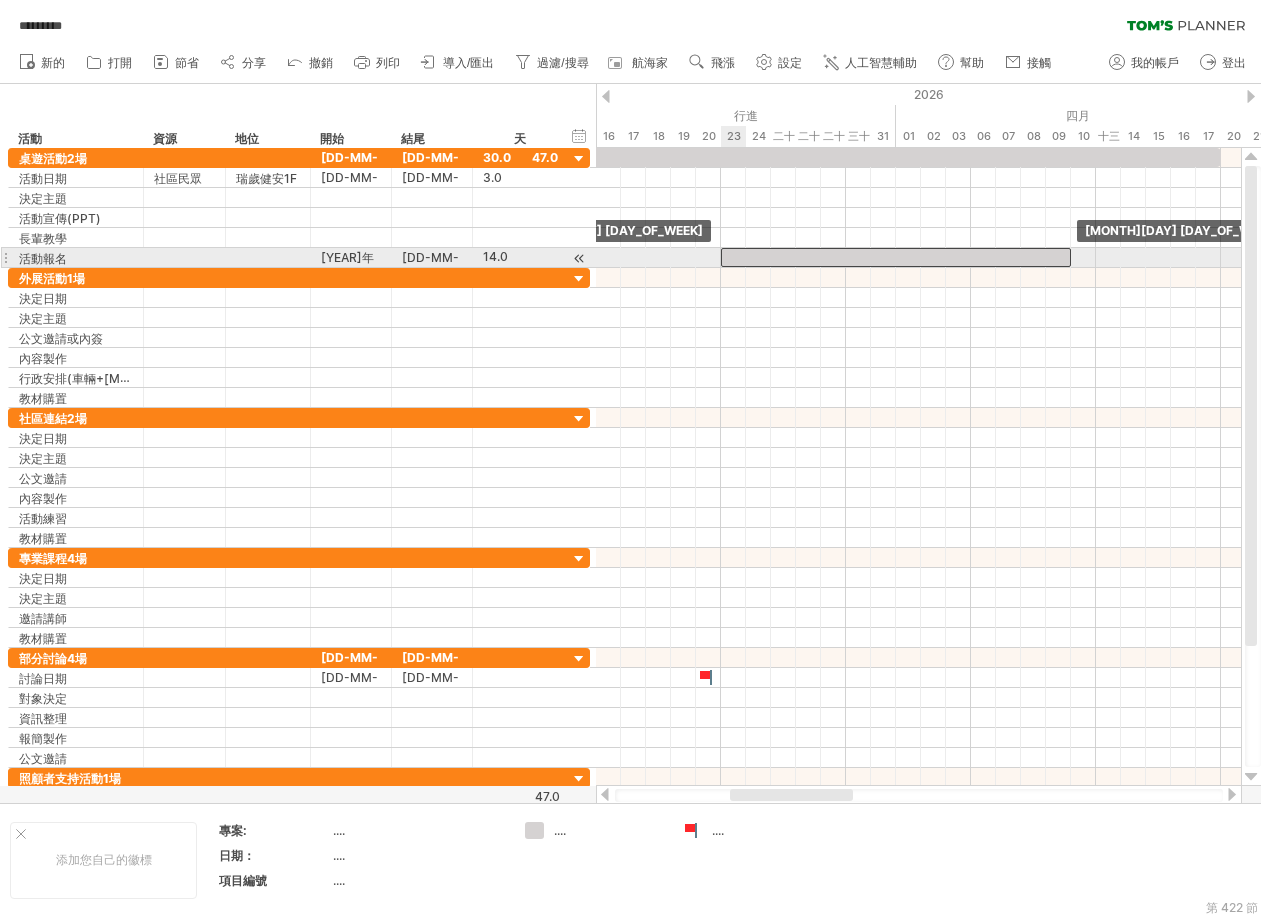 drag, startPoint x: 752, startPoint y: 253, endPoint x: 836, endPoint y: 253, distance: 84 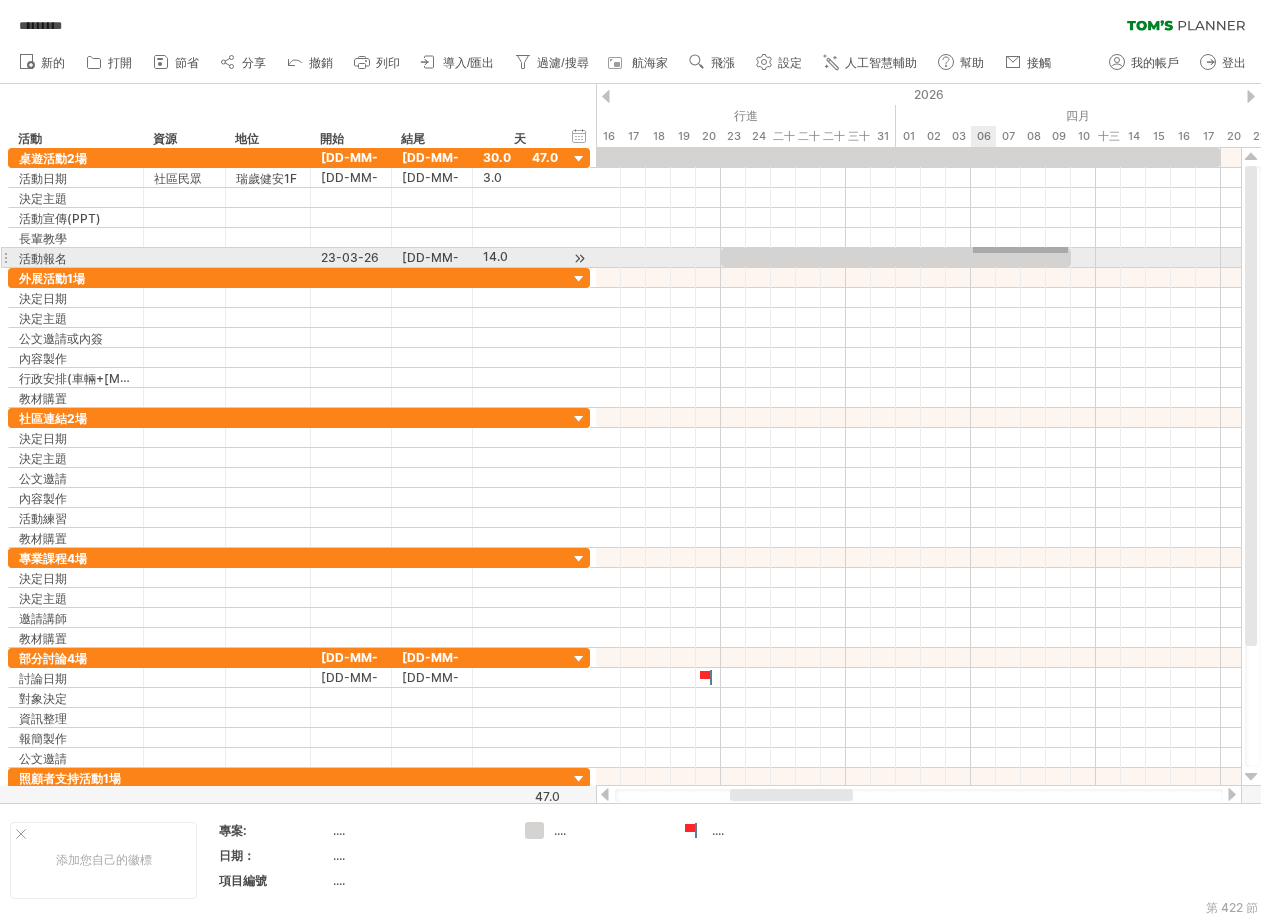 drag, startPoint x: 1068, startPoint y: 247, endPoint x: 982, endPoint y: 253, distance: 86.209045 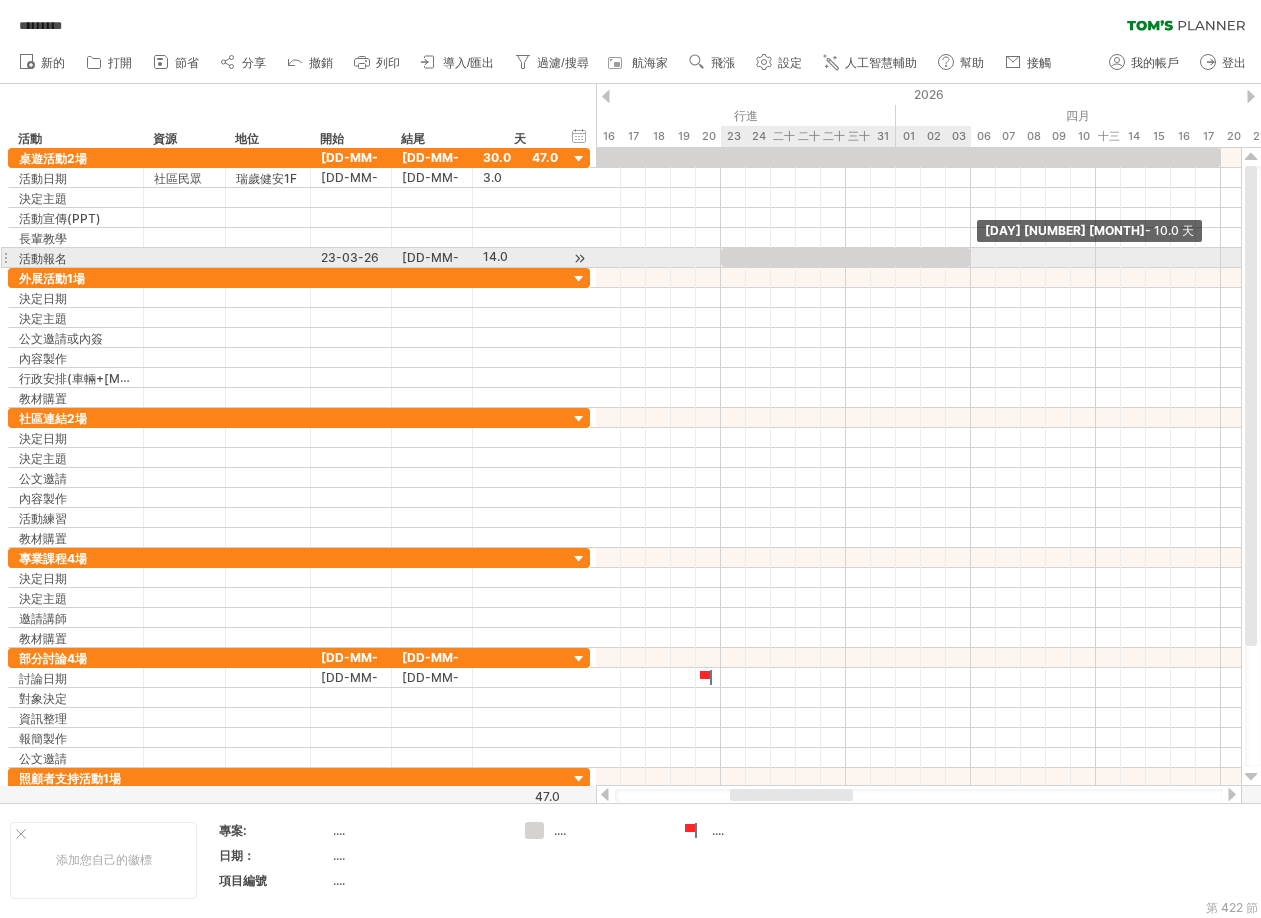 drag, startPoint x: 1073, startPoint y: 255, endPoint x: 968, endPoint y: 263, distance: 105.30432 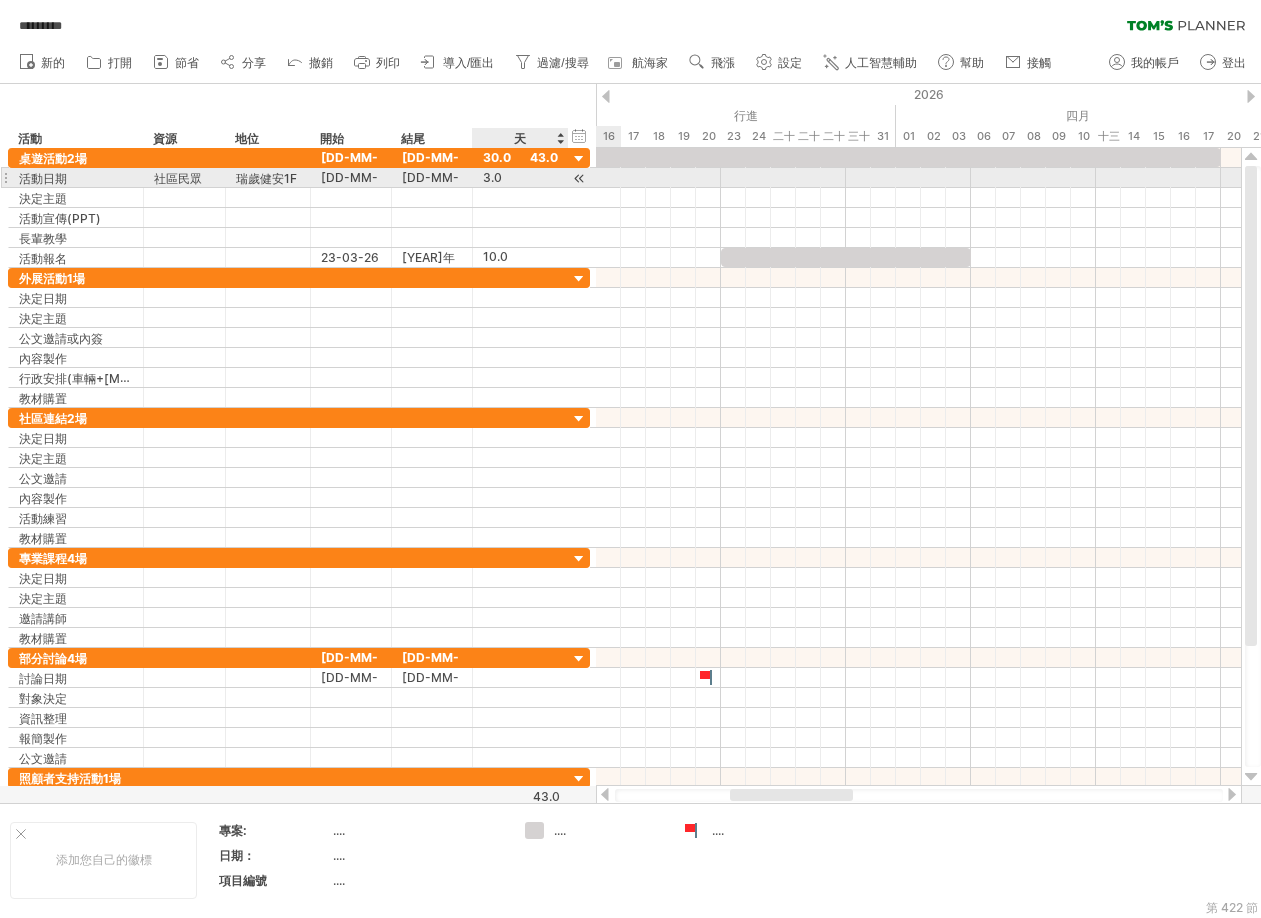 click at bounding box center [579, 178] 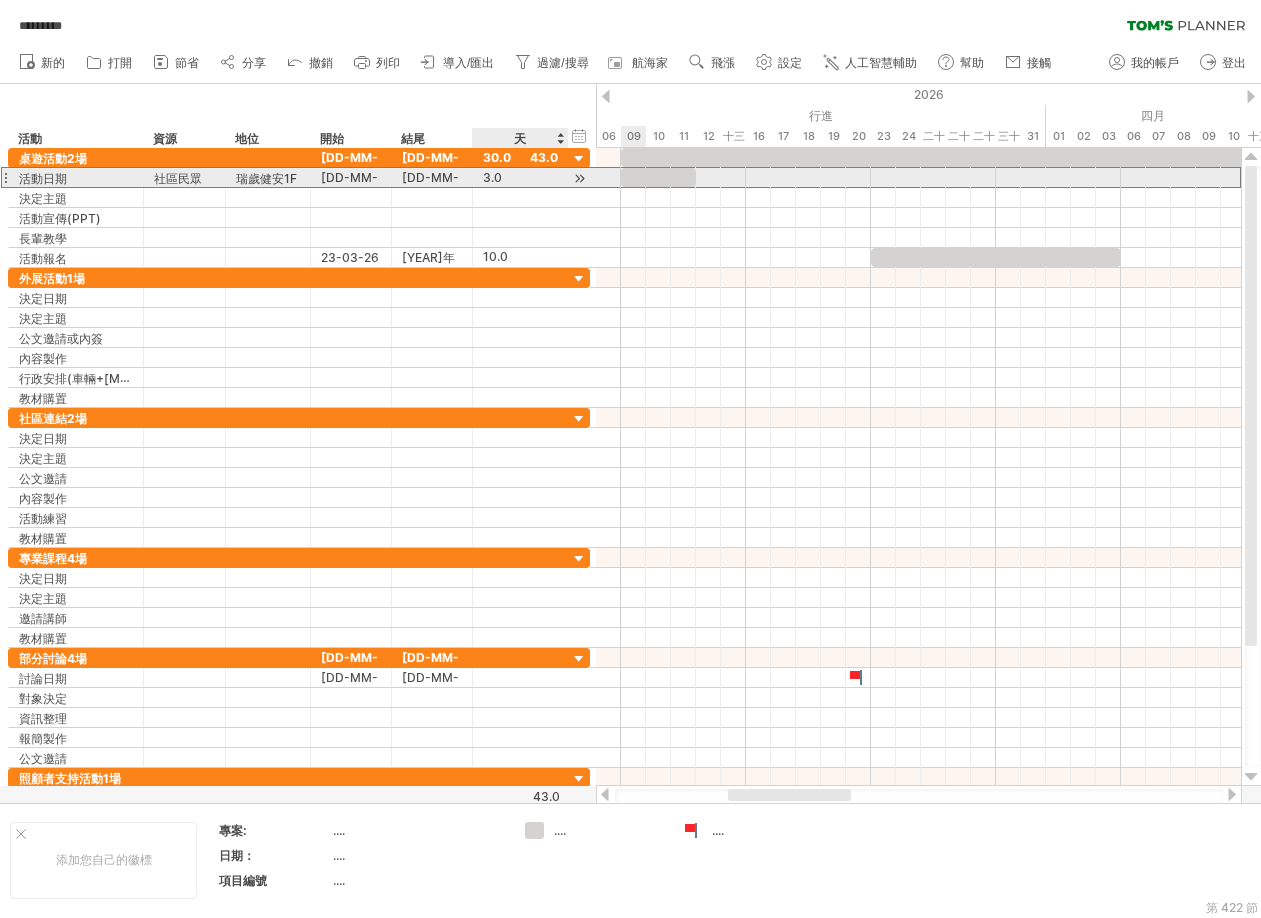 click on "3.0" at bounding box center [492, 177] 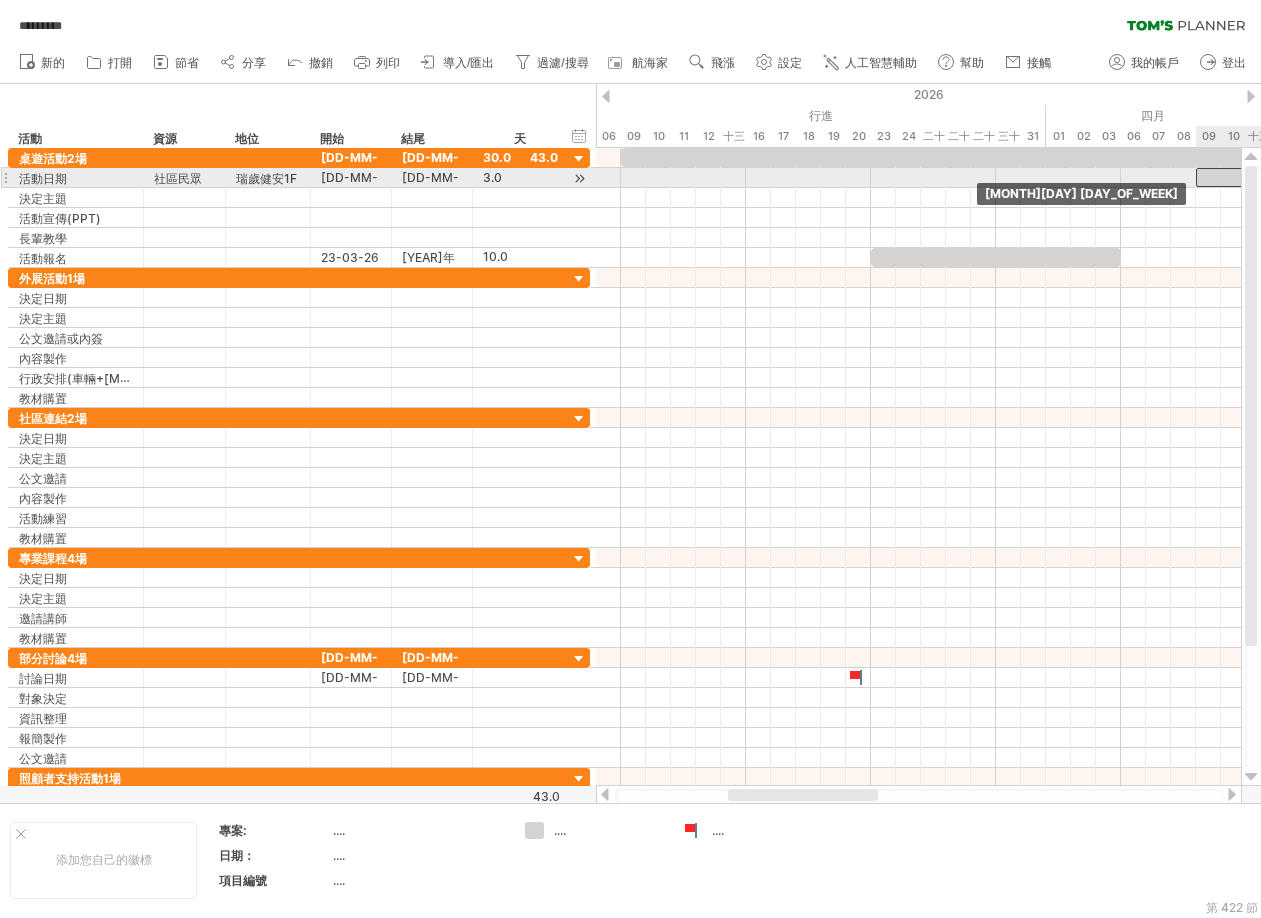 drag, startPoint x: 653, startPoint y: 177, endPoint x: 1228, endPoint y: 173, distance: 575.0139 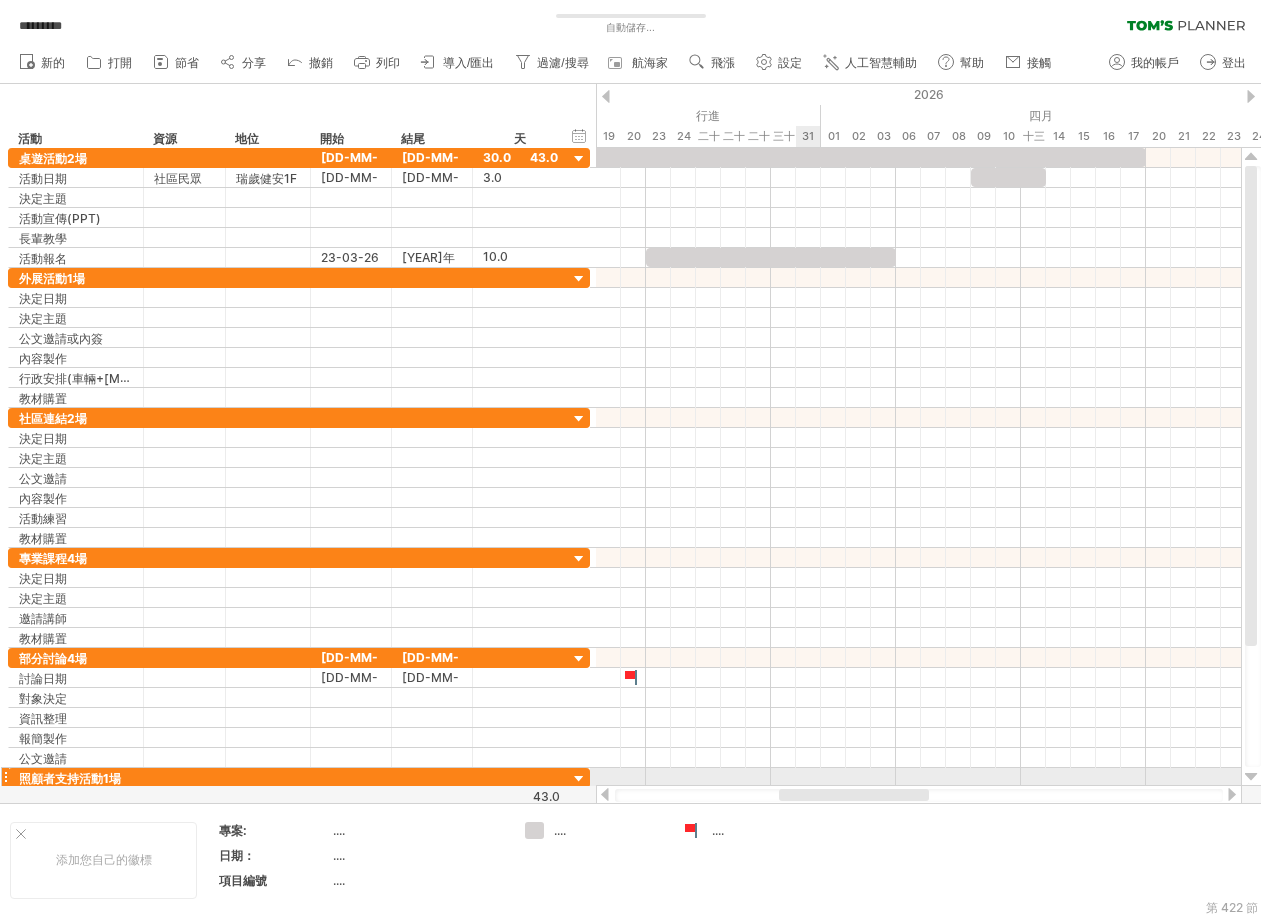 drag, startPoint x: 769, startPoint y: 792, endPoint x: 820, endPoint y: 777, distance: 53.160137 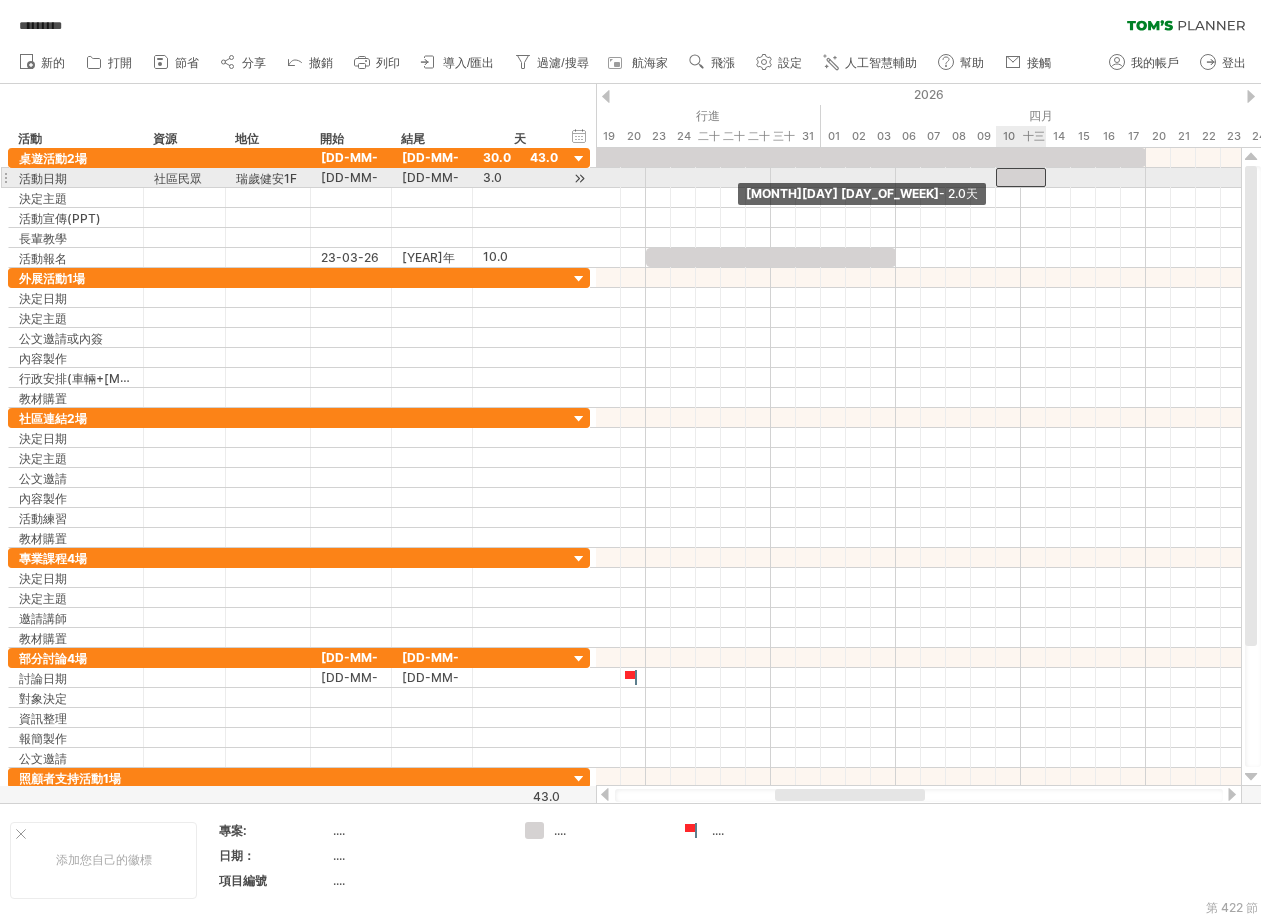 drag, startPoint x: 970, startPoint y: 179, endPoint x: 991, endPoint y: 175, distance: 21.377558 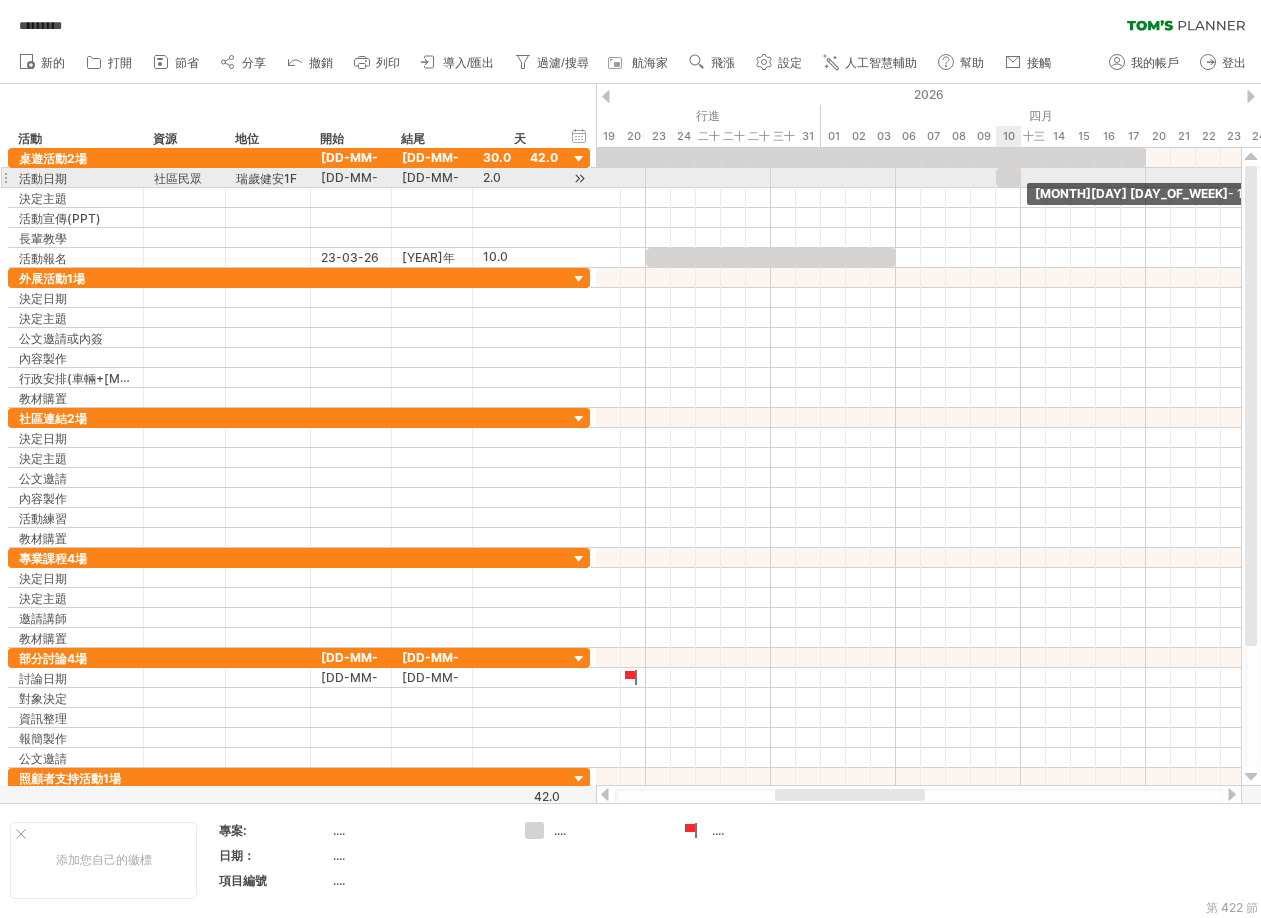 drag, startPoint x: 1045, startPoint y: 172, endPoint x: 1021, endPoint y: 176, distance: 24.33105 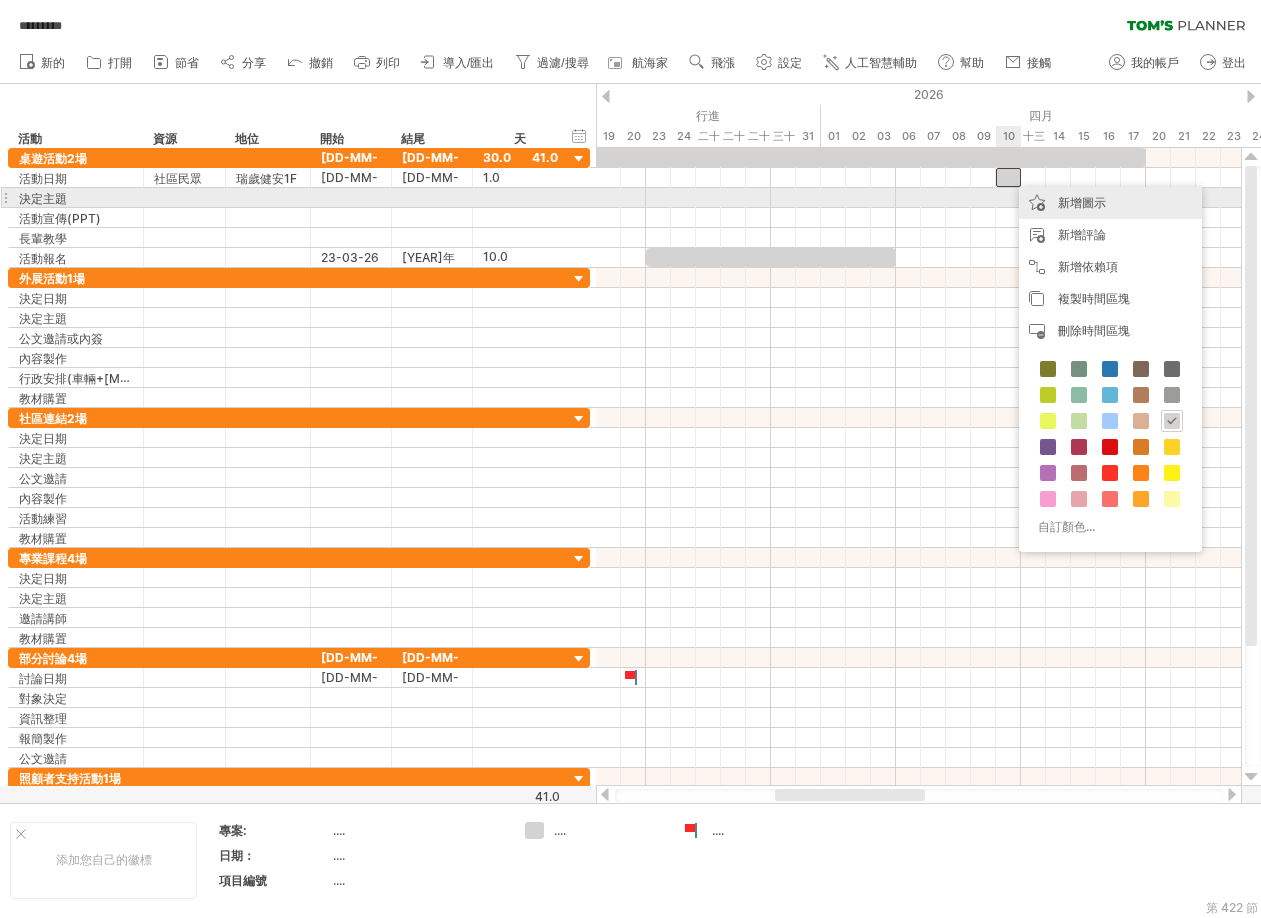 click on "新增圖示" at bounding box center (1082, 202) 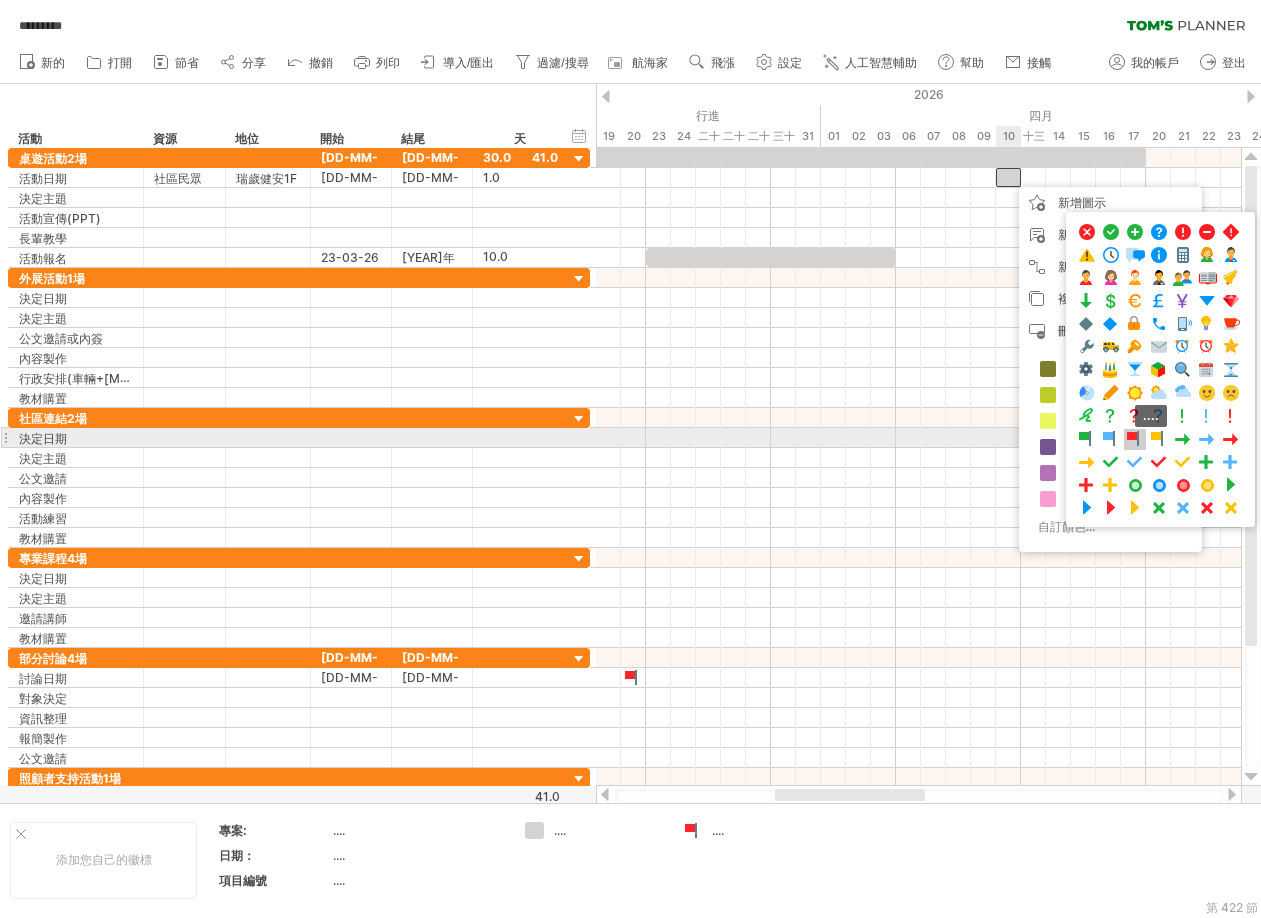 click at bounding box center [1135, 439] 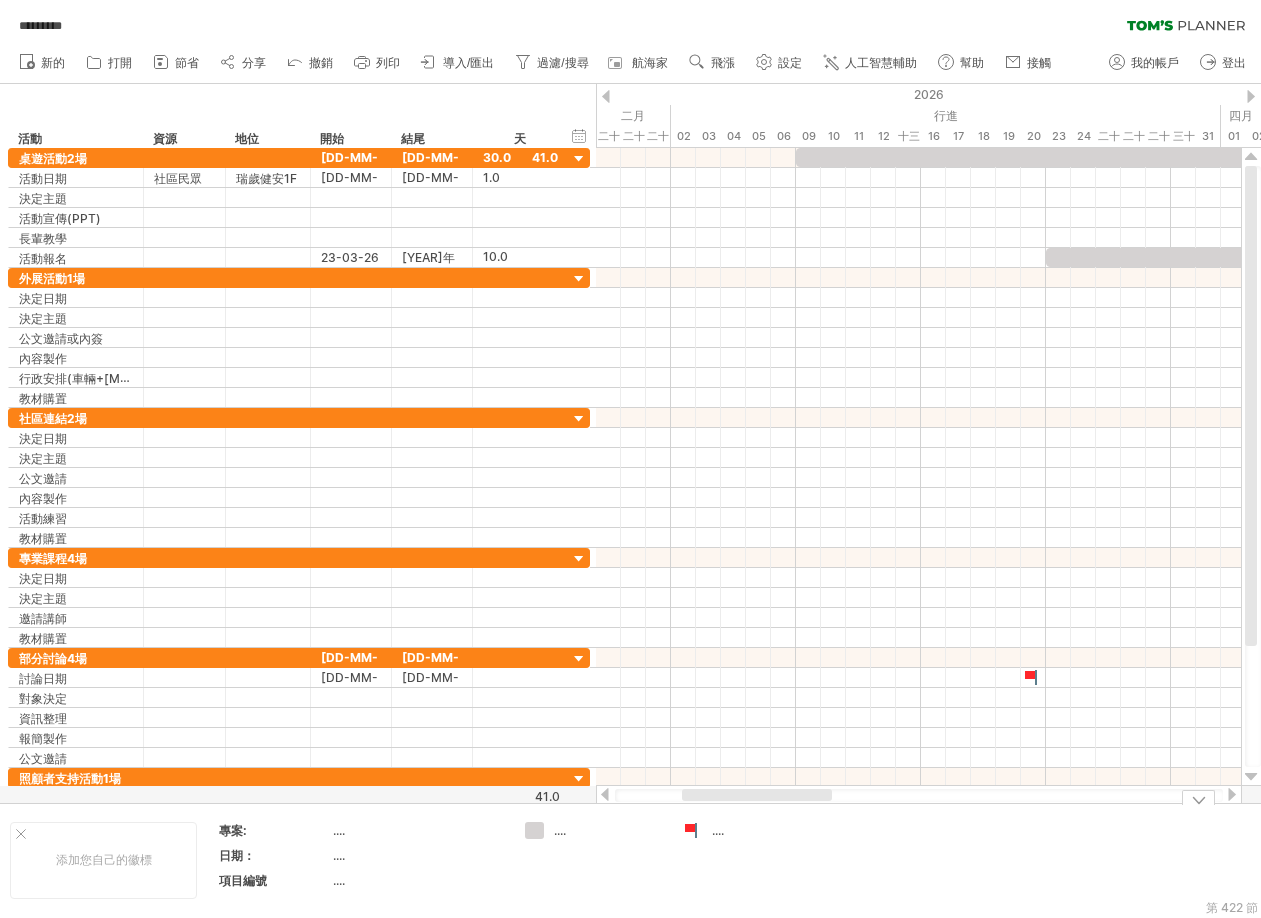drag, startPoint x: 794, startPoint y: 794, endPoint x: 701, endPoint y: 803, distance: 93.43447 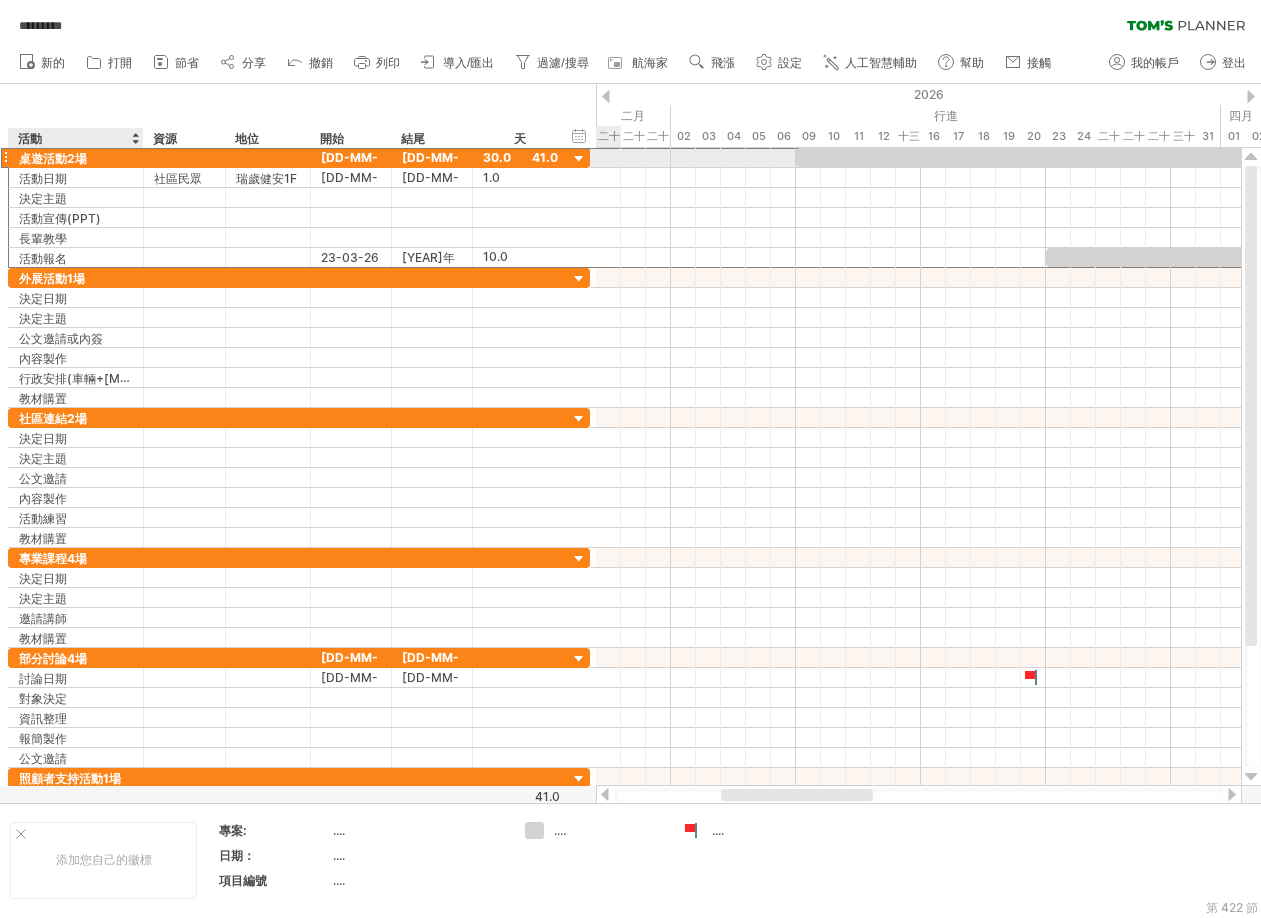 click on "桌遊活動2場" at bounding box center (76, 157) 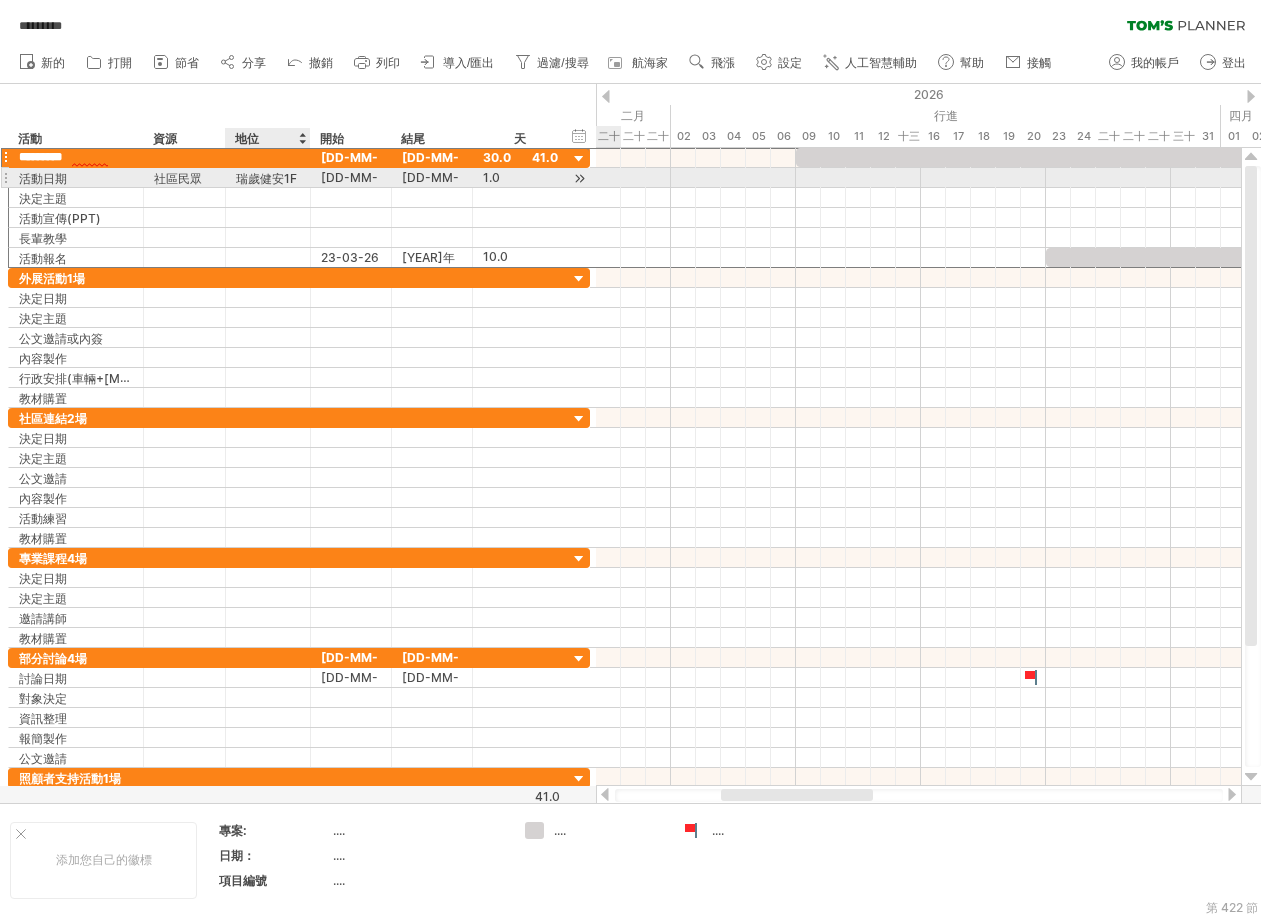 click on "[LOCATION]" at bounding box center (43, 178) 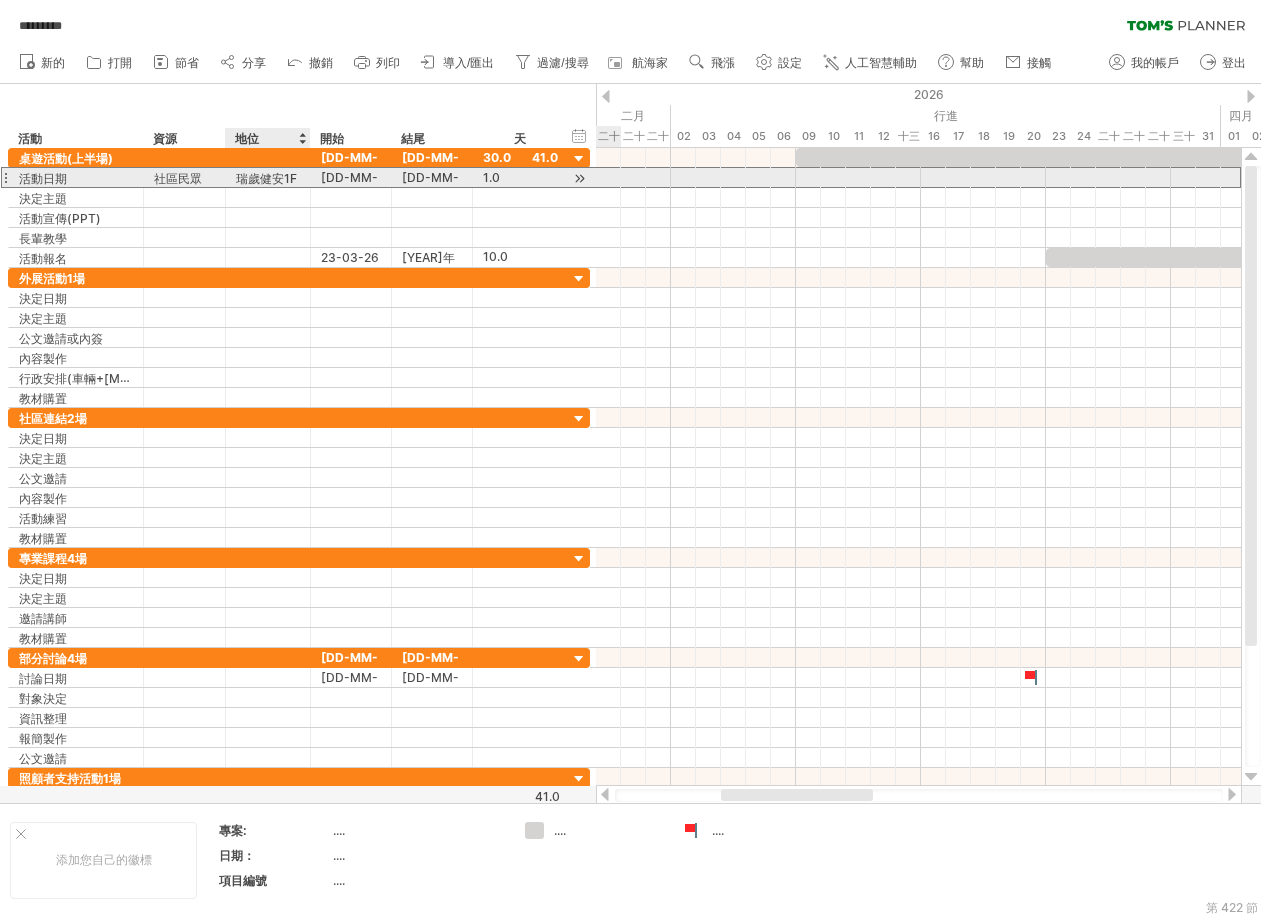 click on "[LOCATION]" at bounding box center (43, 178) 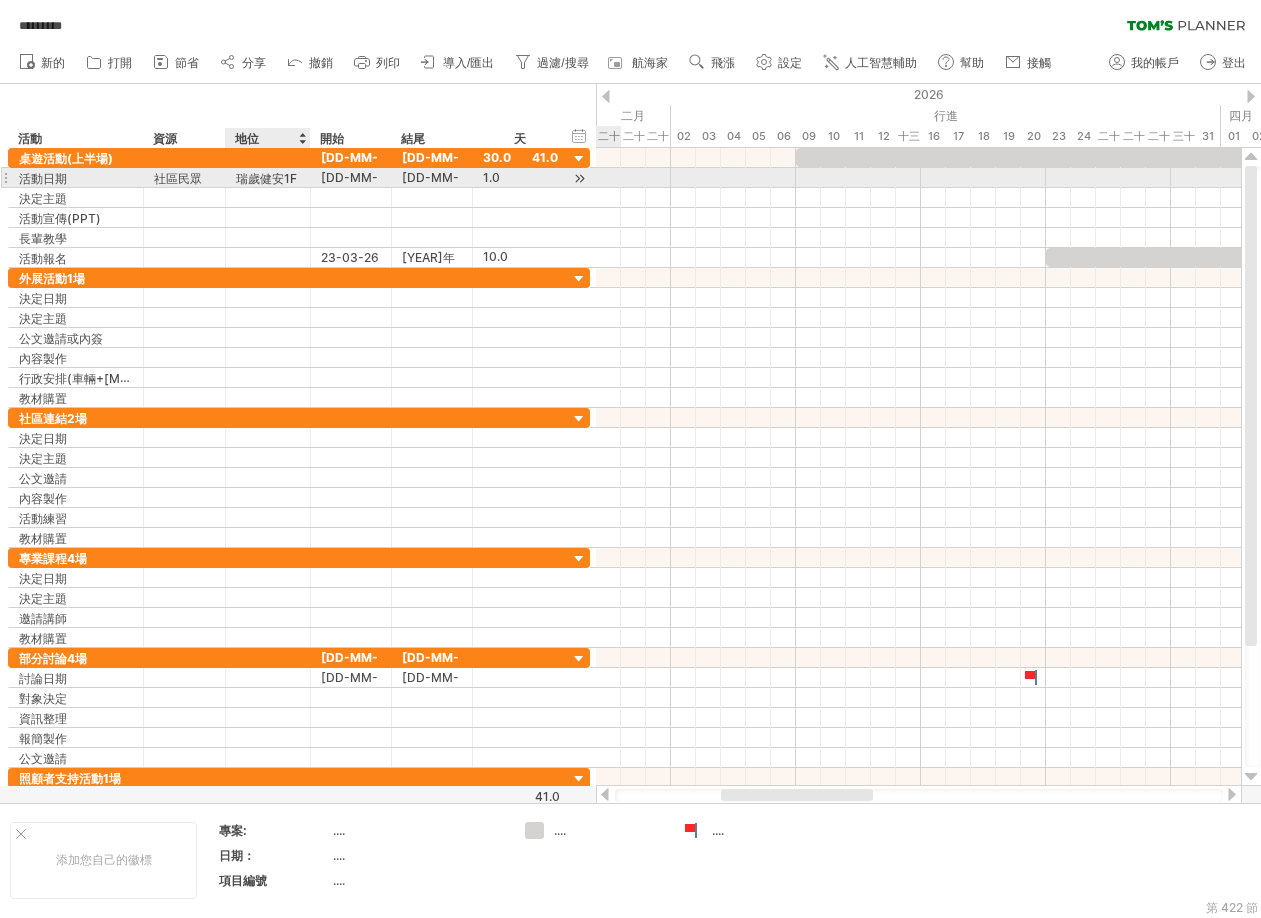 click on "[LOCATION]" at bounding box center [43, 178] 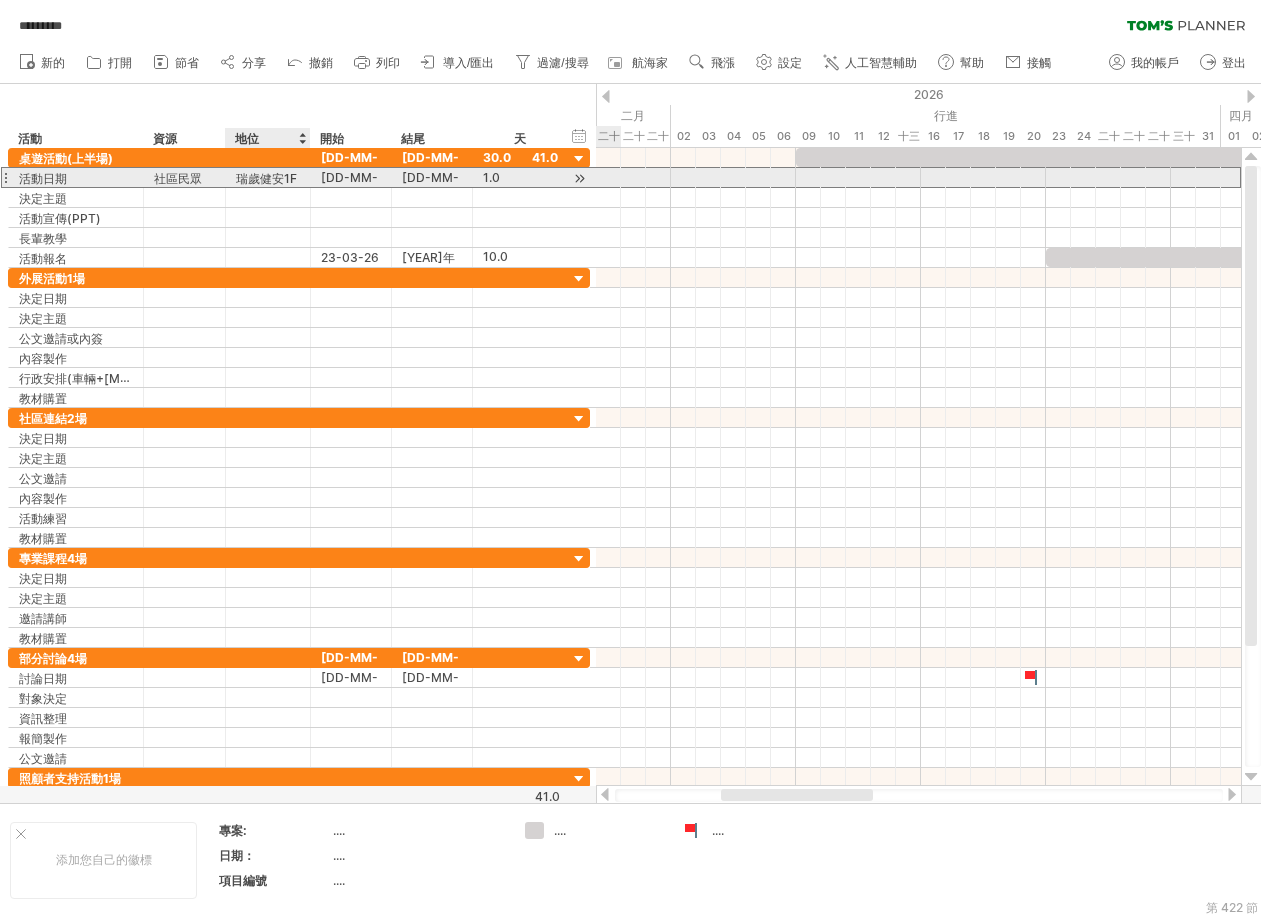 click on "[LOCATION]" at bounding box center (43, 178) 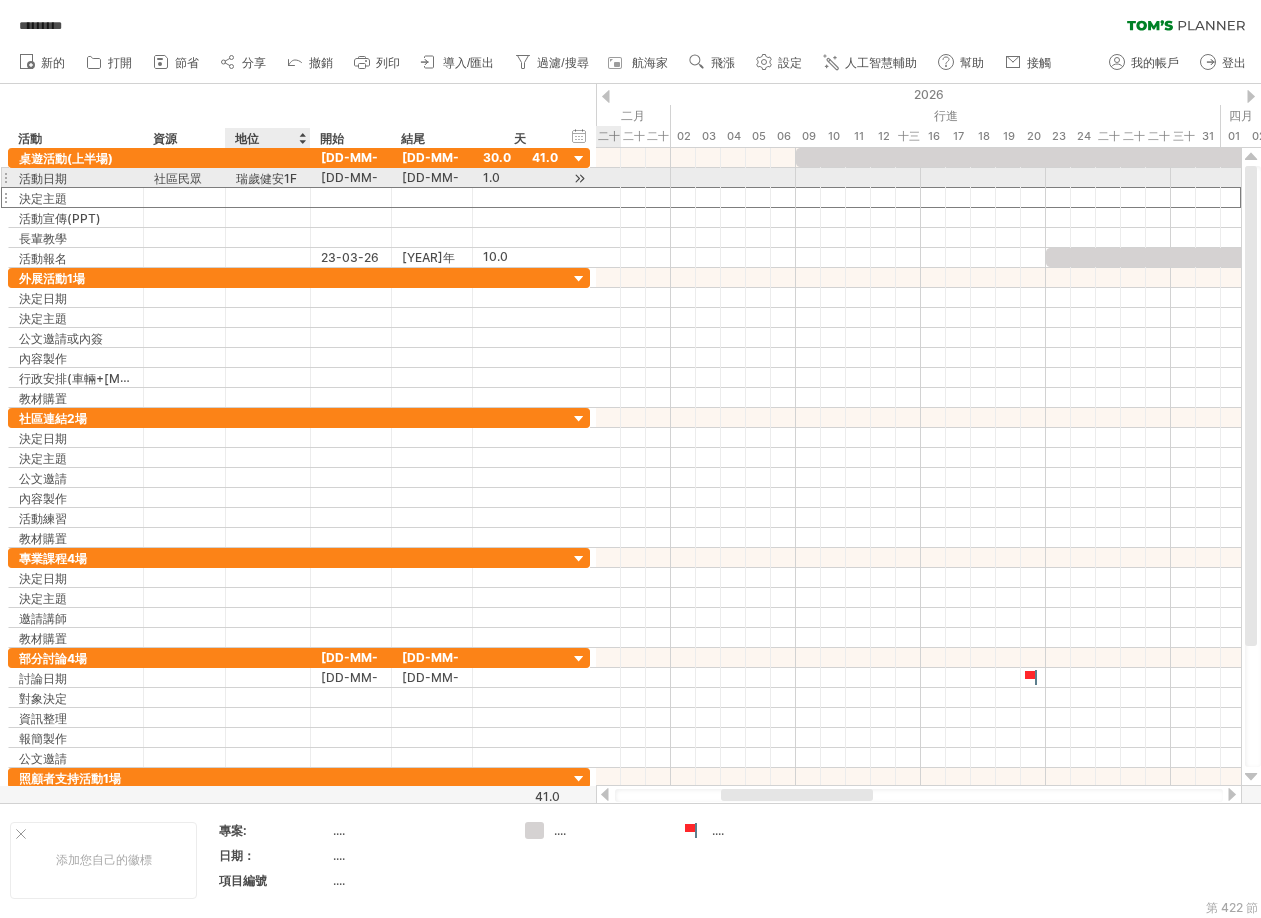 click at bounding box center [268, 197] 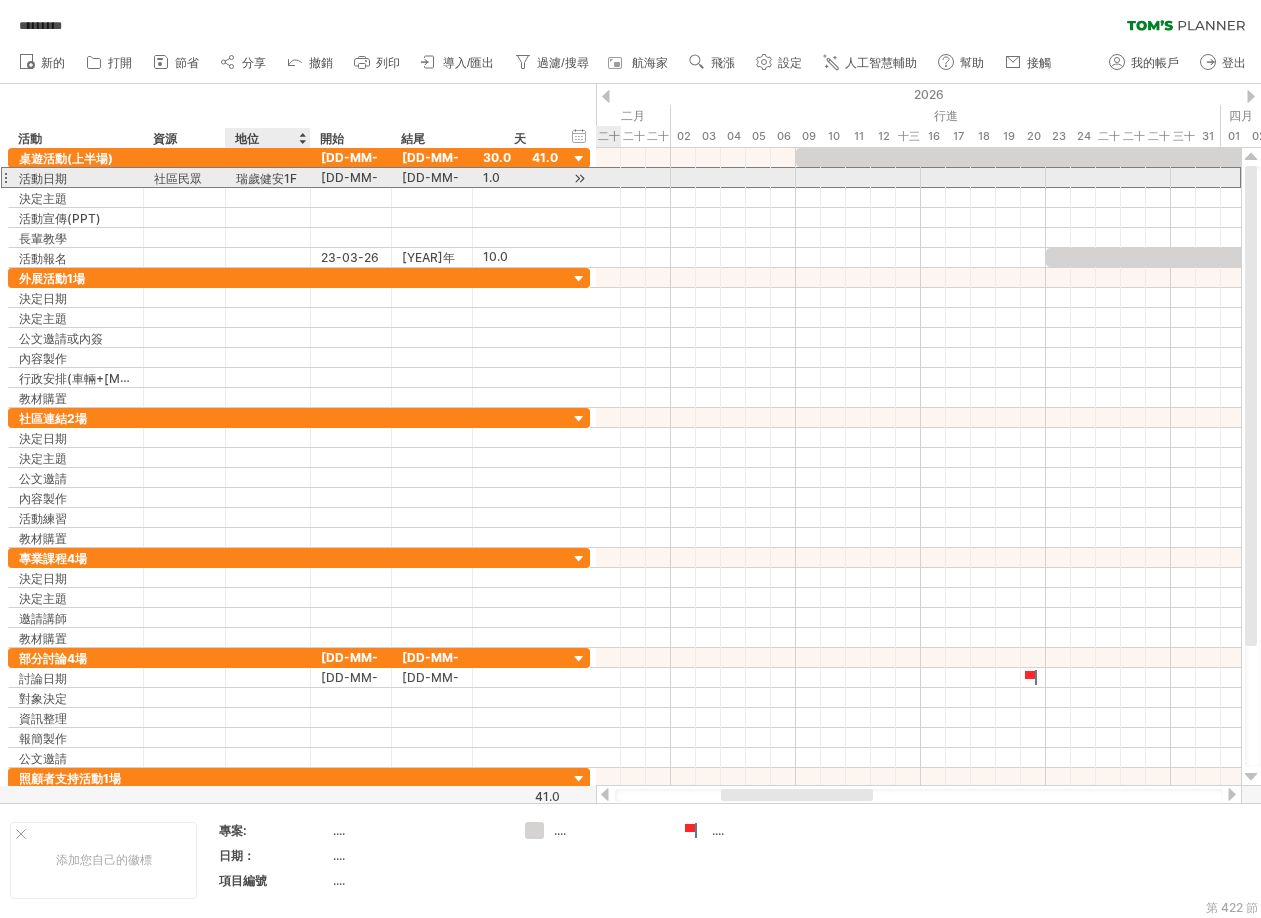 click on "****** [LOCATION]" at bounding box center [268, 177] 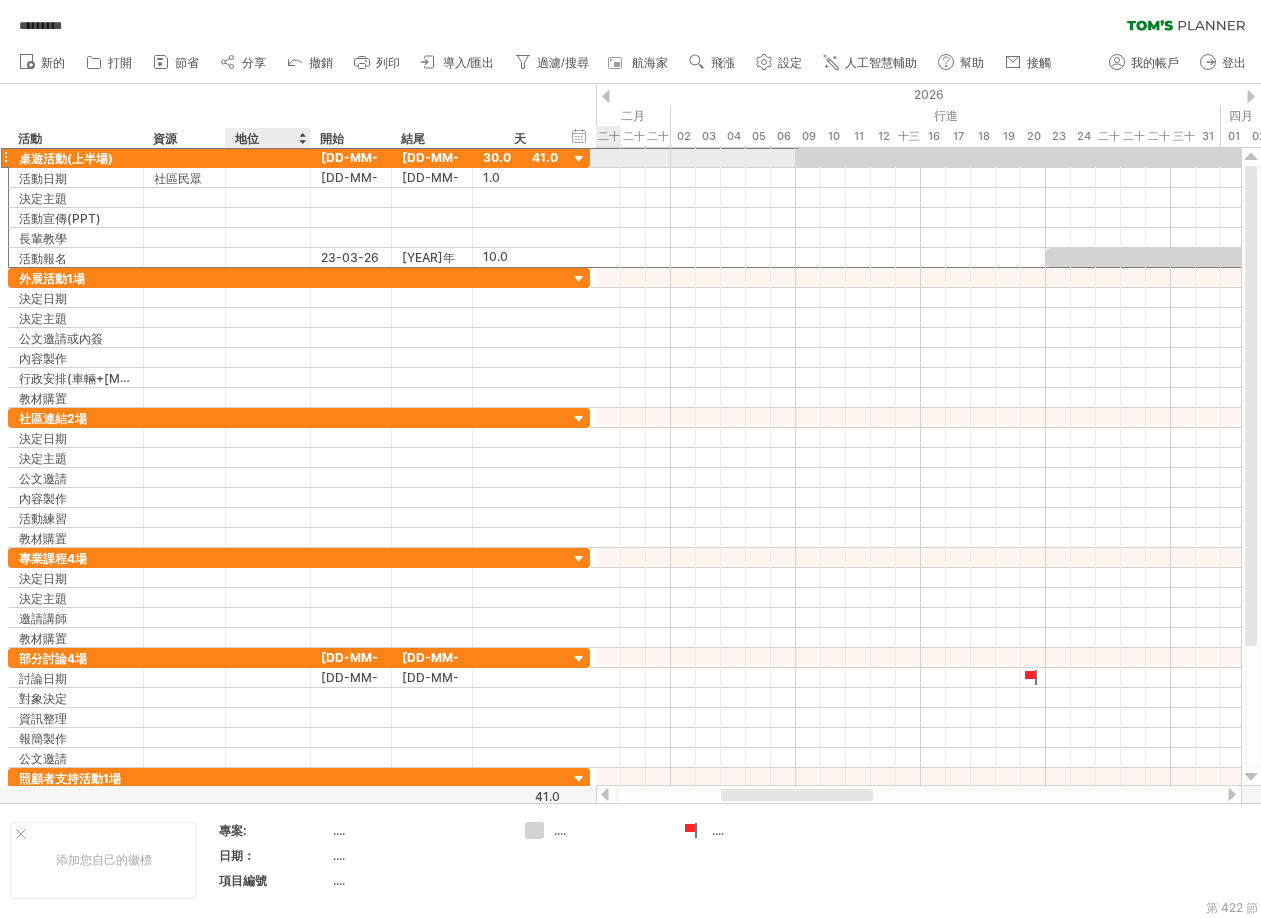 click at bounding box center [76, 157] 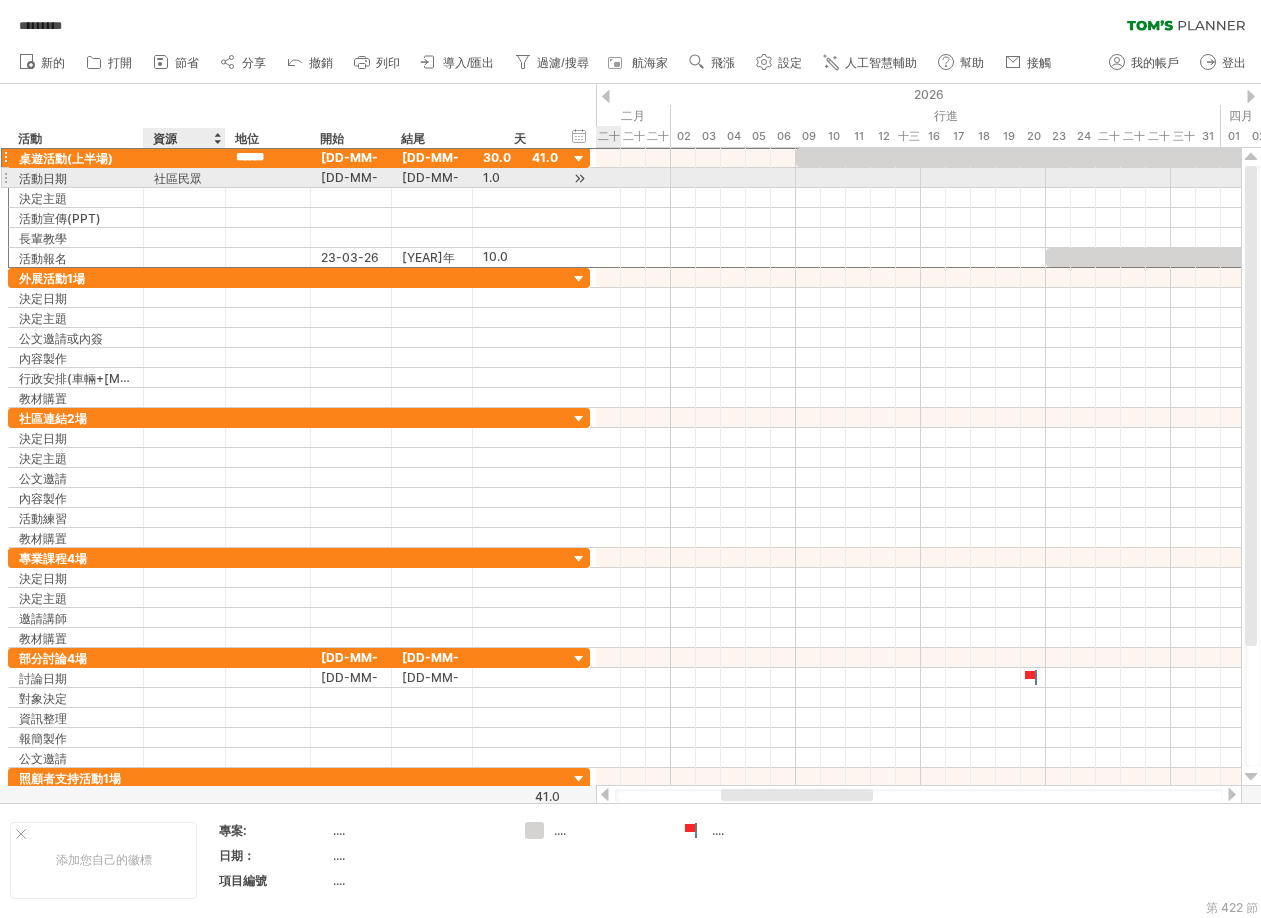 click on "社區民眾" at bounding box center [43, 178] 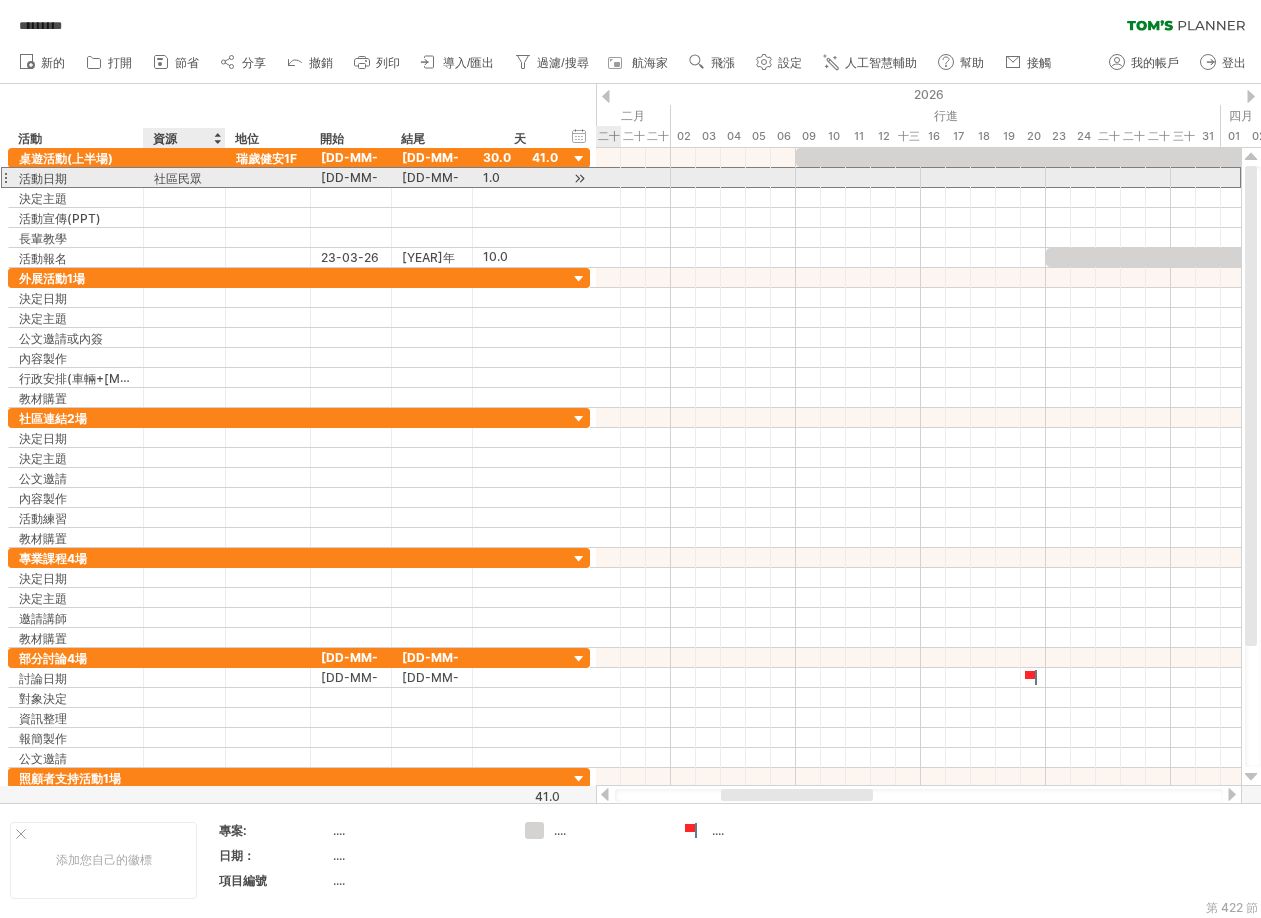 click on "社區民眾" at bounding box center (76, 177) 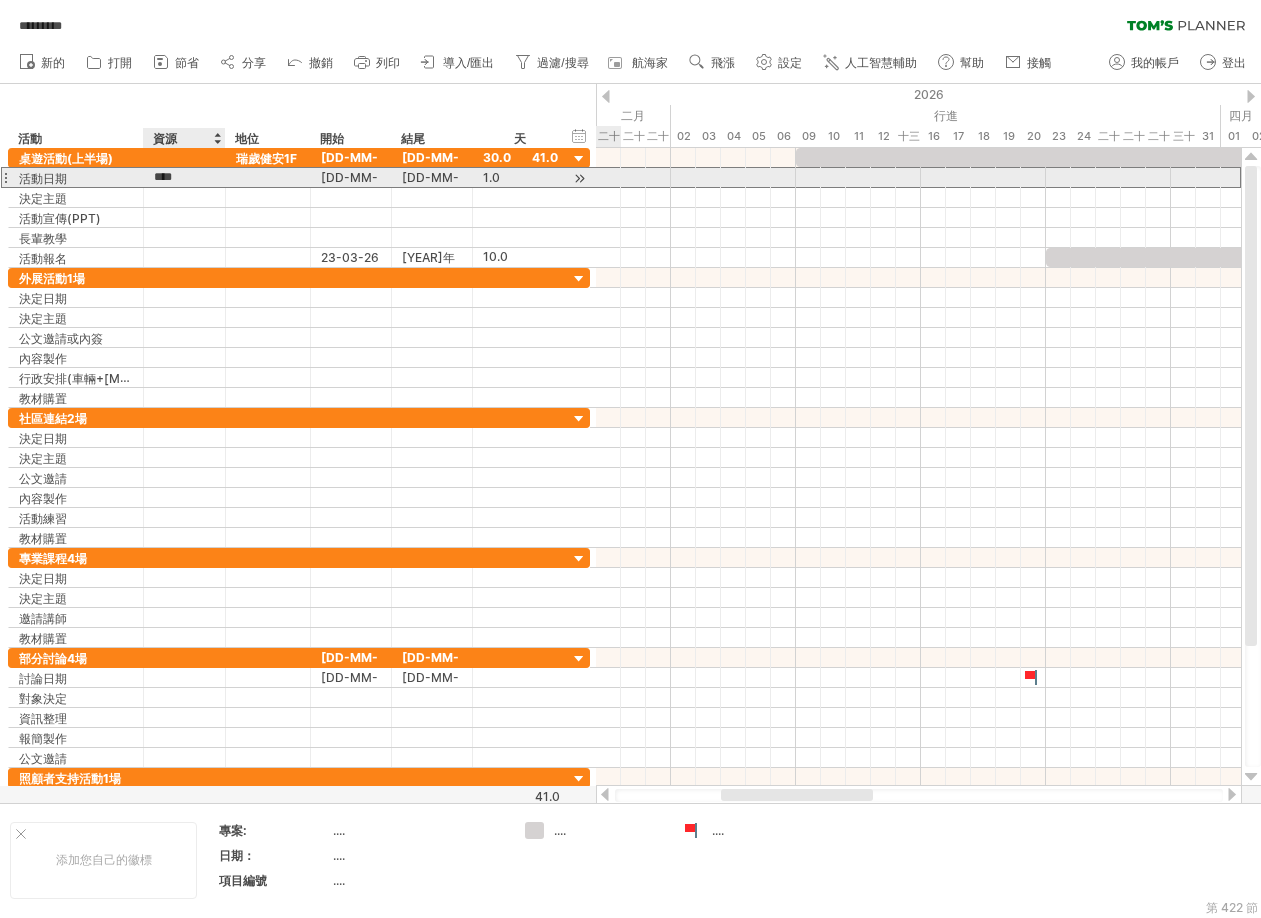 click on "****" at bounding box center [0, 0] 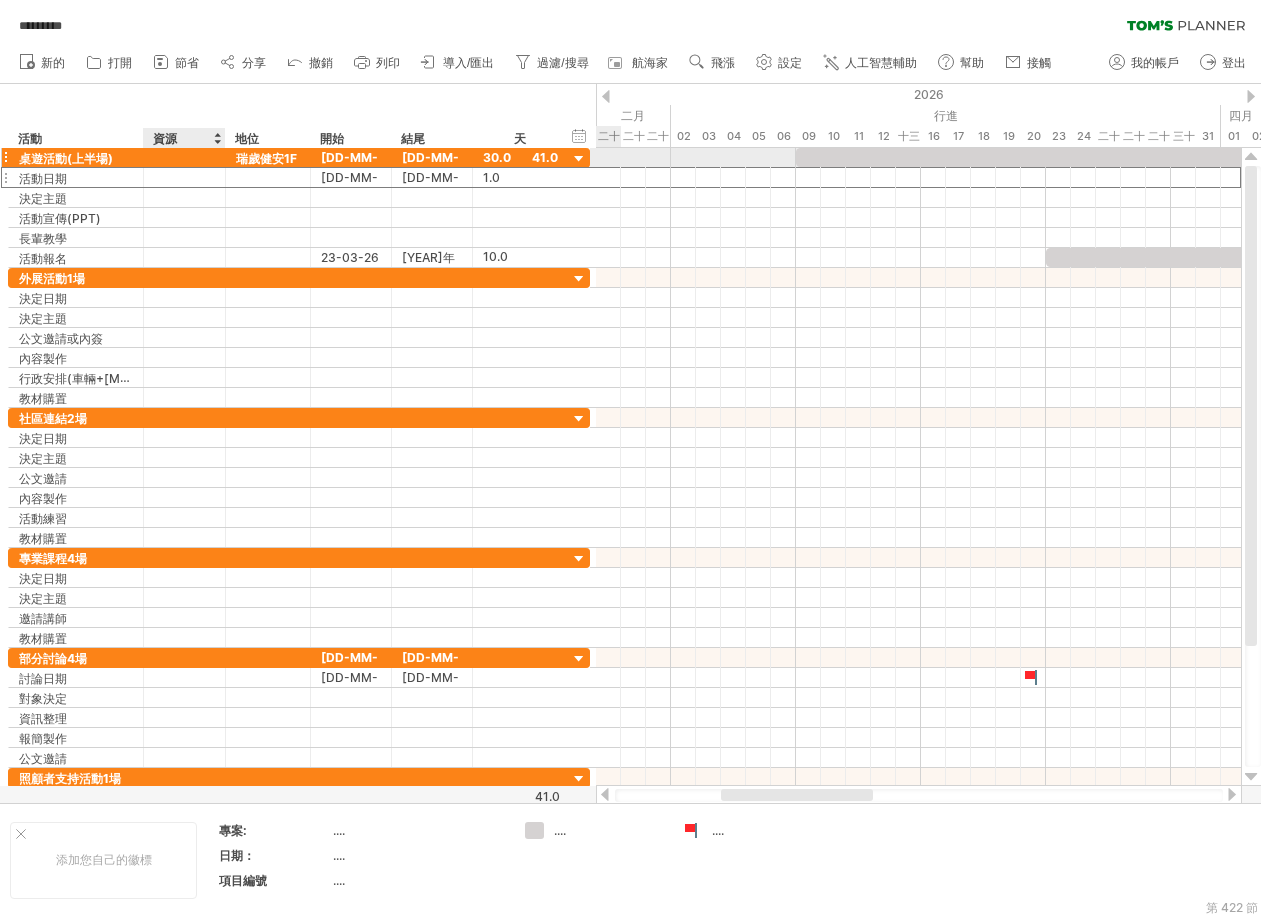 click at bounding box center (76, 157) 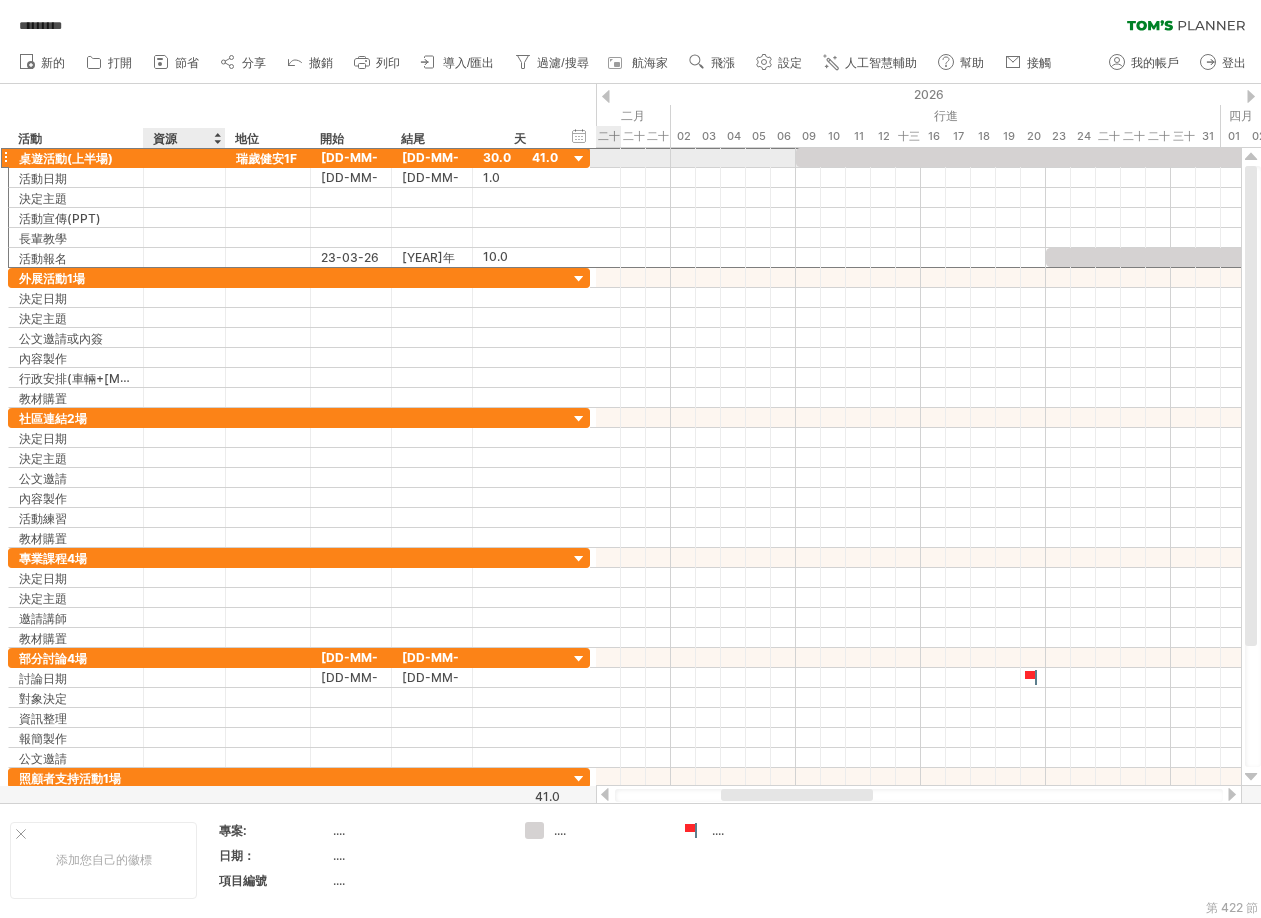 paste on "****" 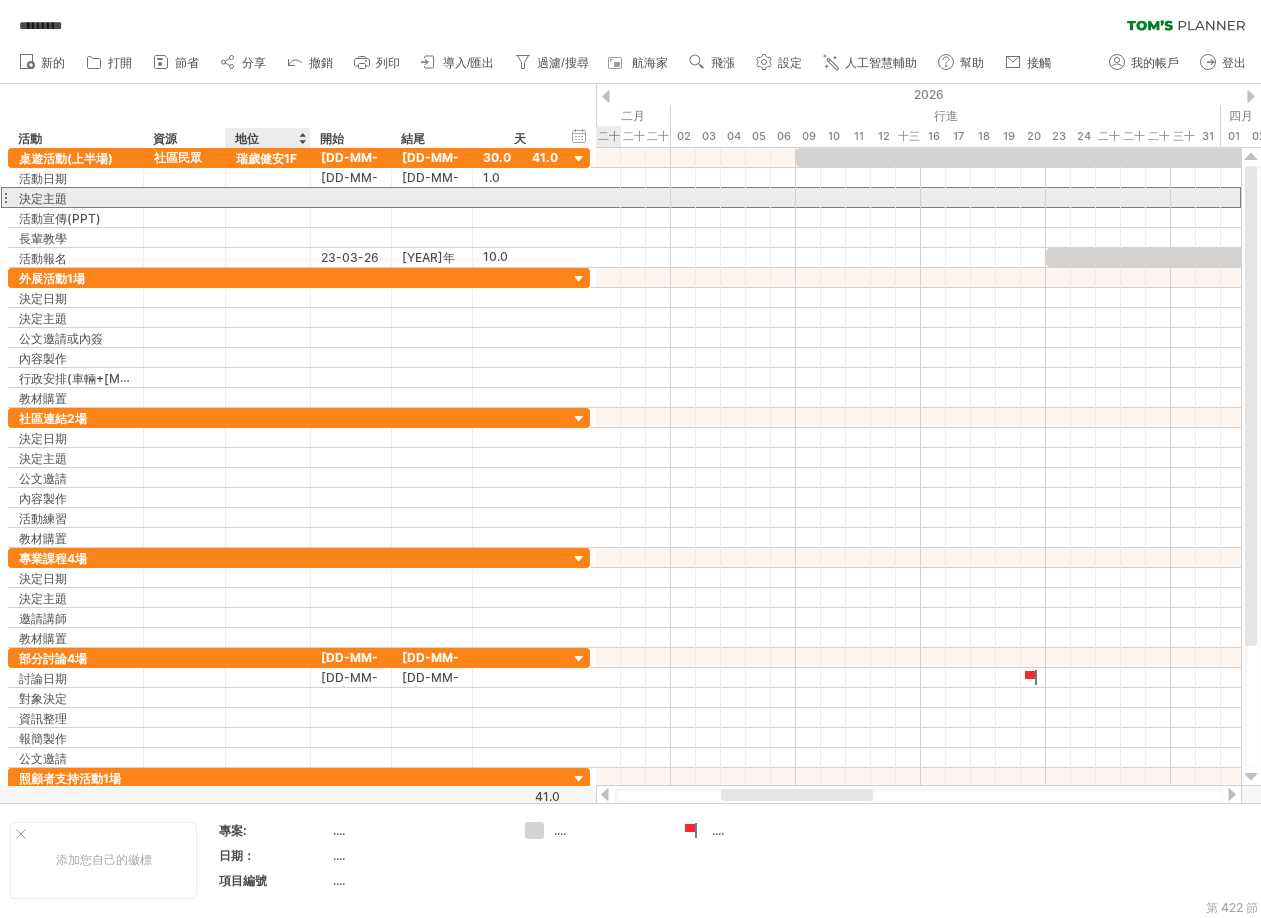 click at bounding box center [268, 197] 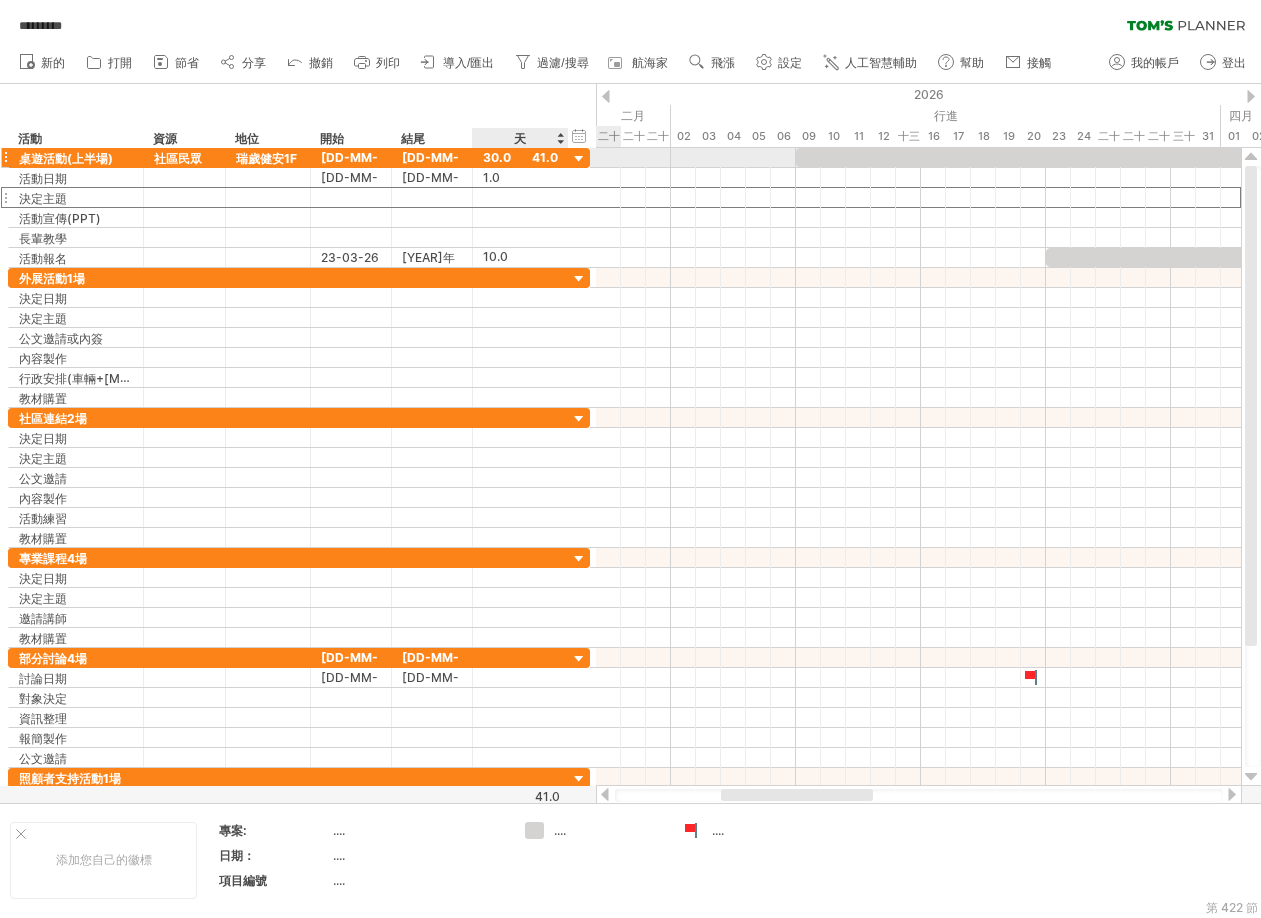 click on "30.0" at bounding box center (497, 157) 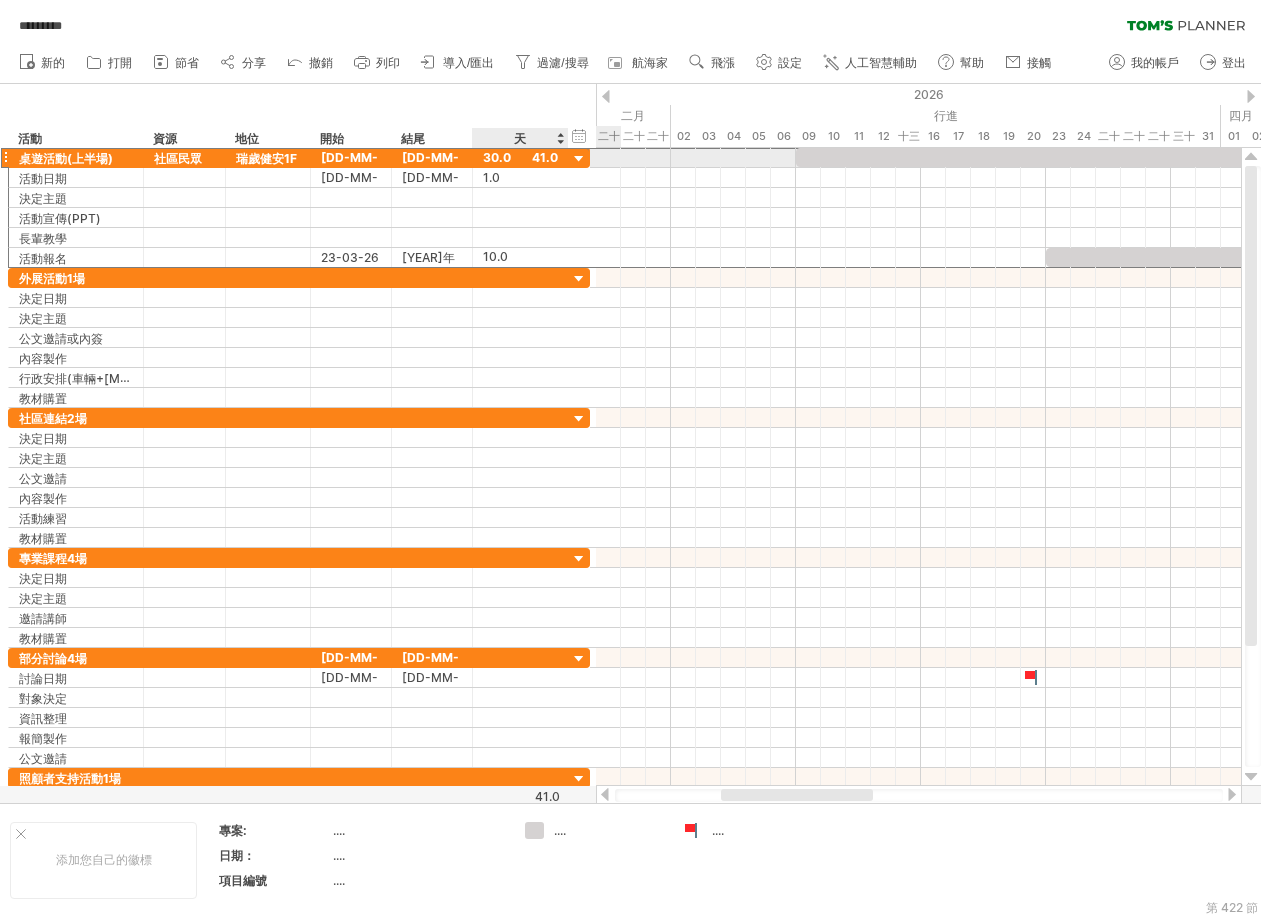click on "30.0" at bounding box center (497, 157) 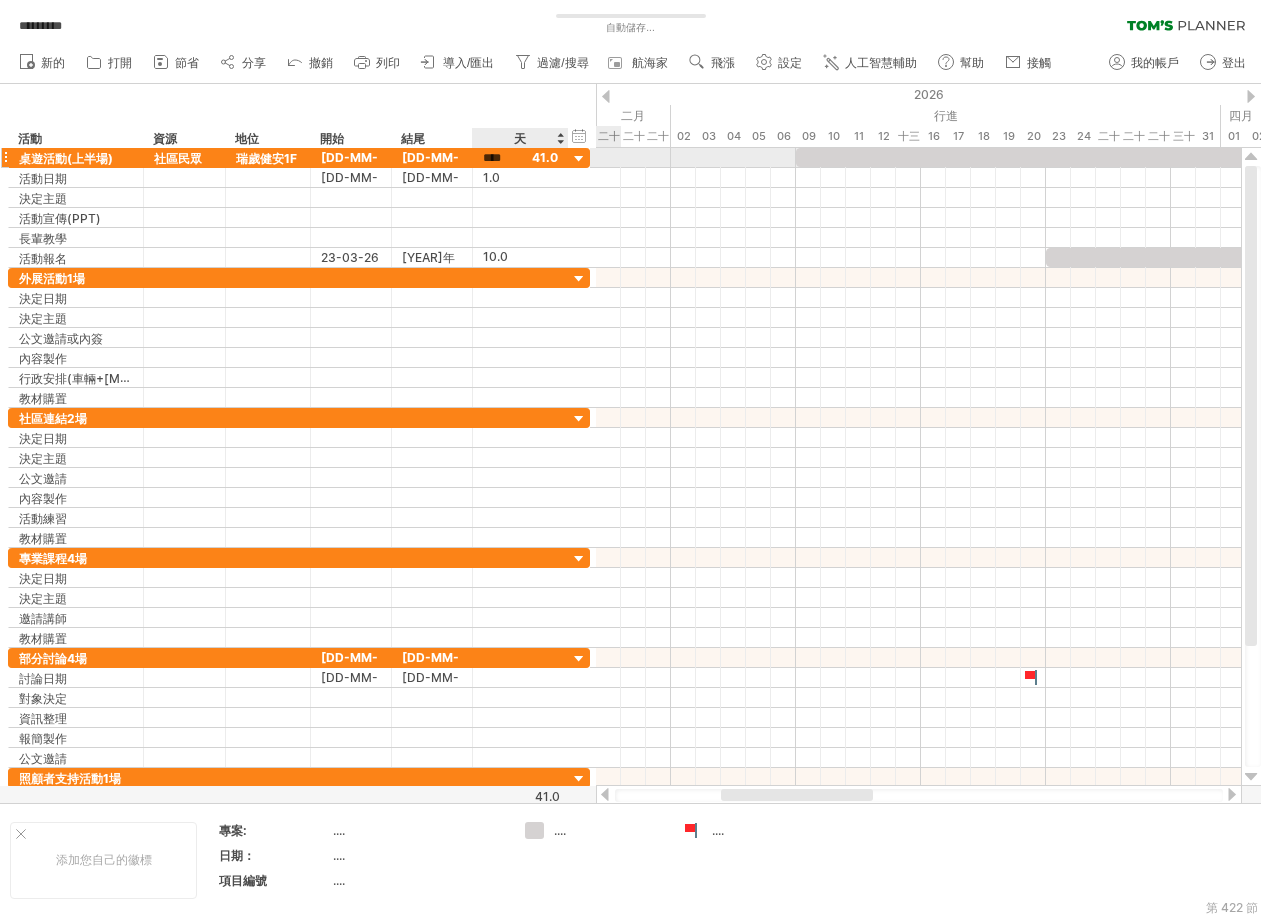 click on "****" at bounding box center (520, 157) 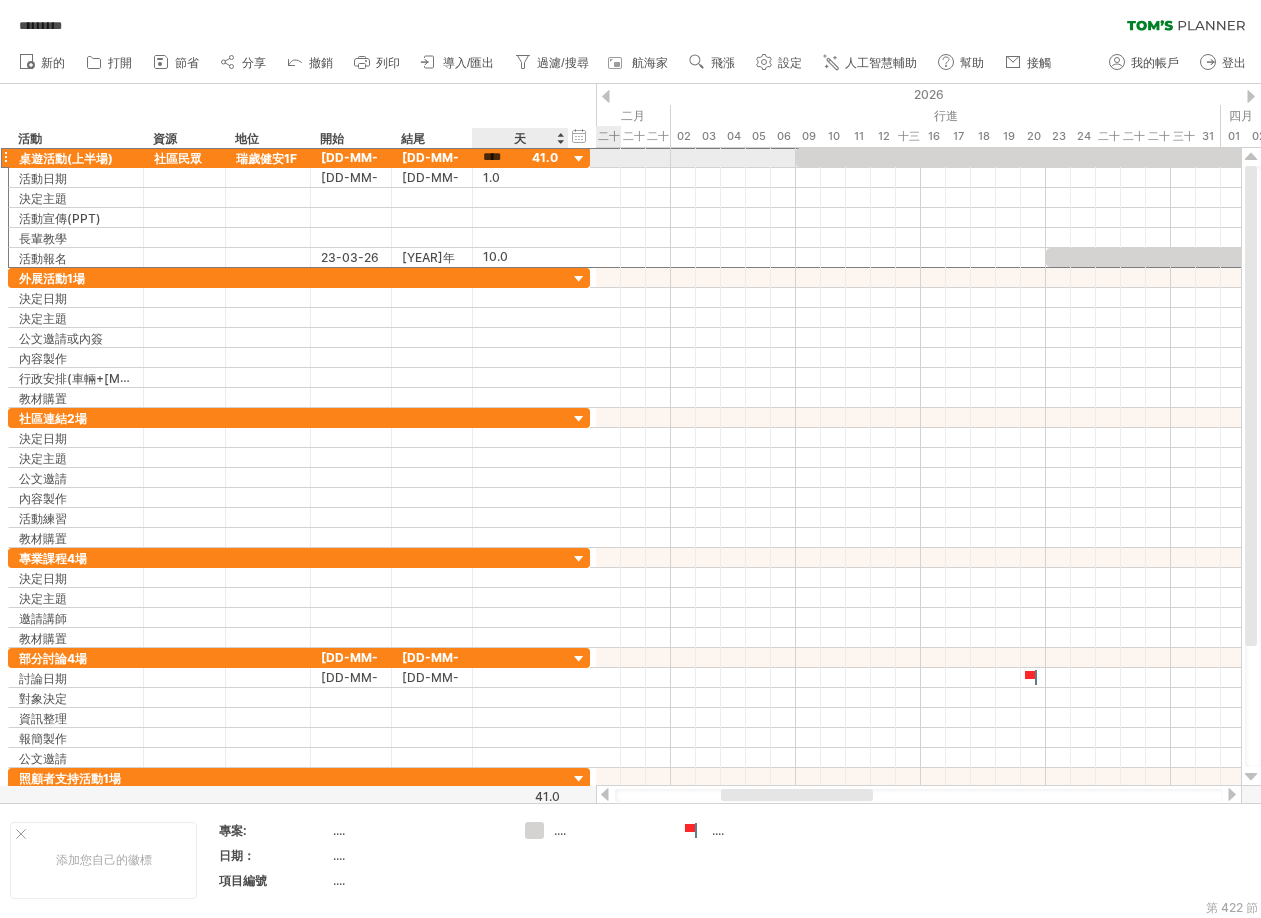 click on "****" at bounding box center [520, 157] 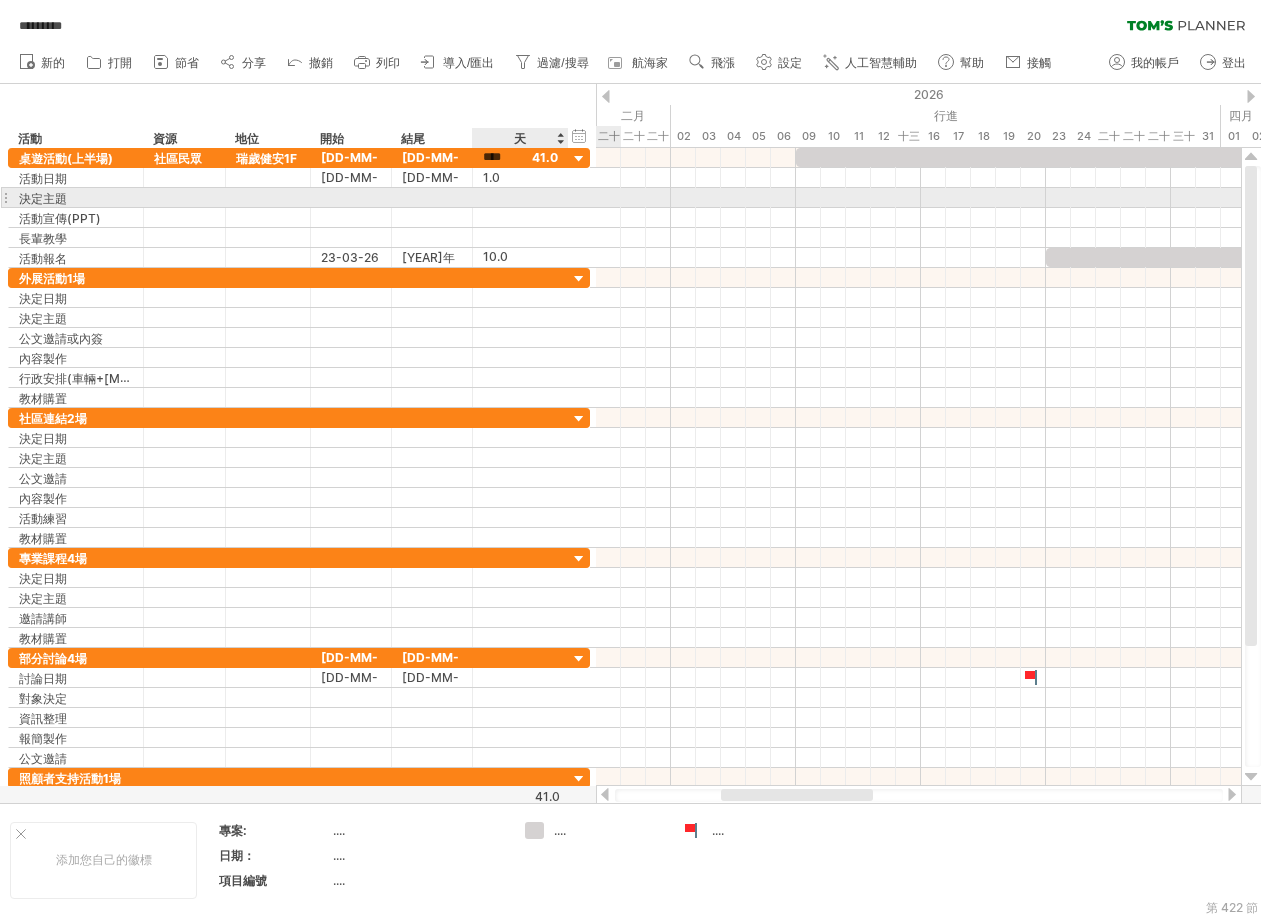 click at bounding box center [520, 197] 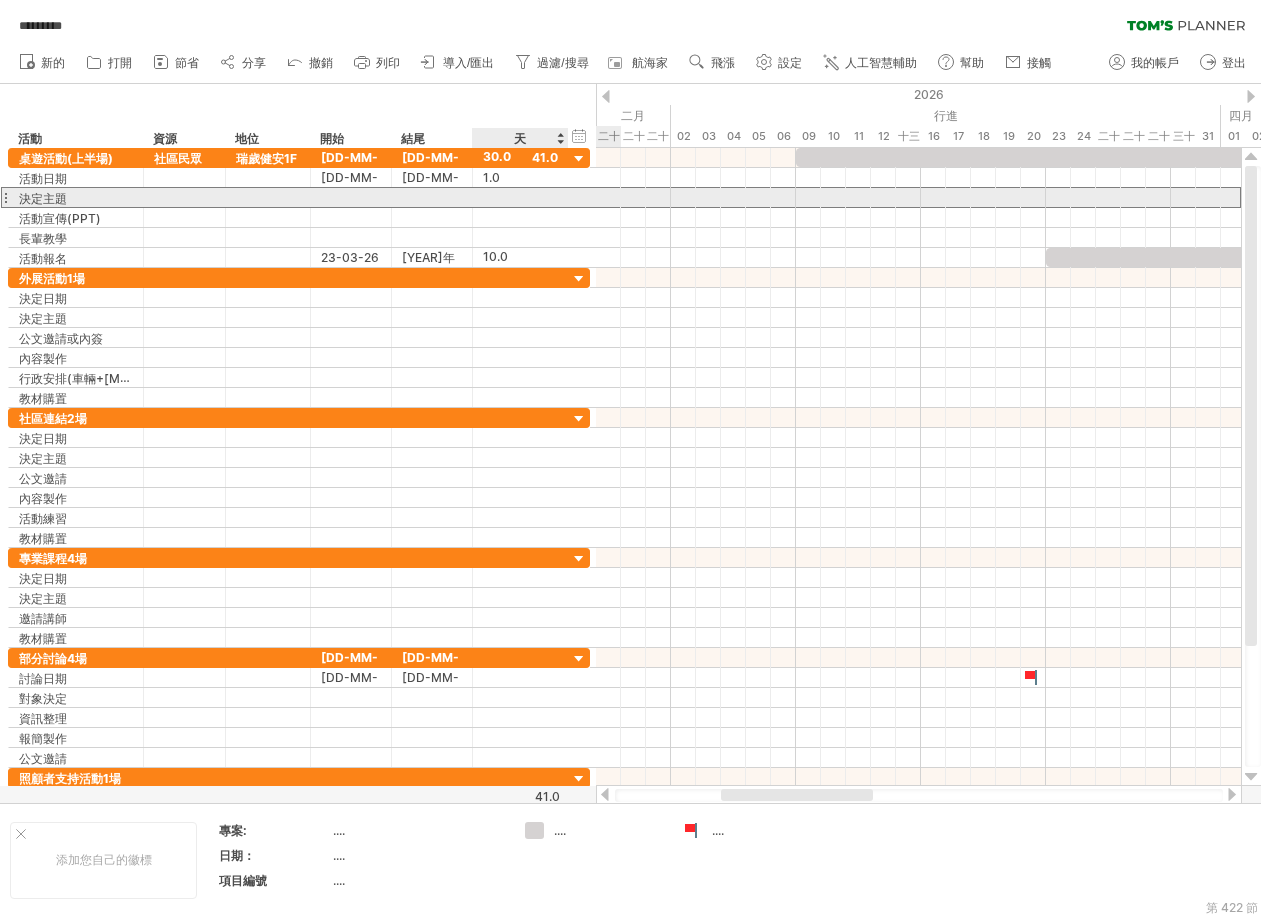 scroll, scrollTop: 1, scrollLeft: 0, axis: vertical 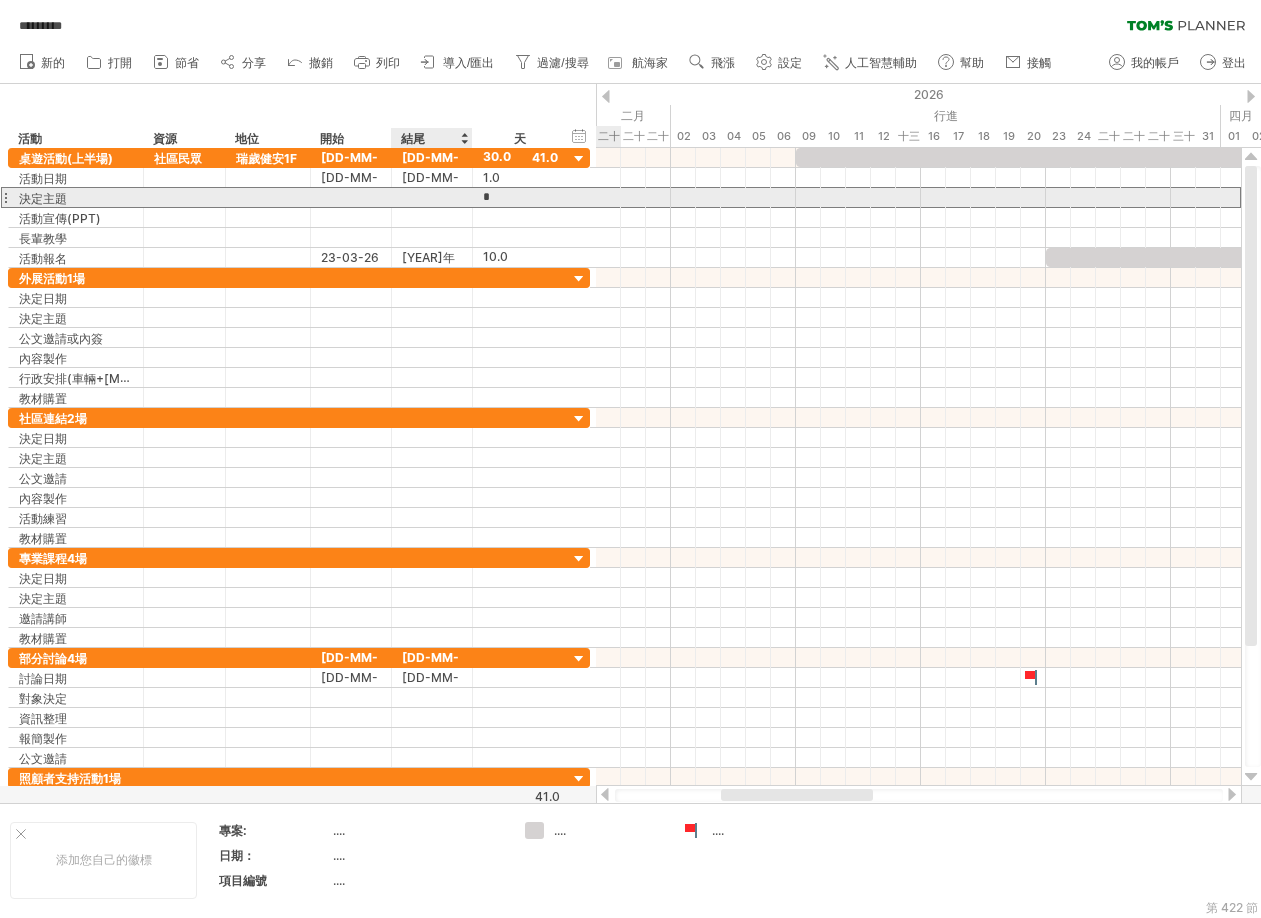 click at bounding box center (432, 197) 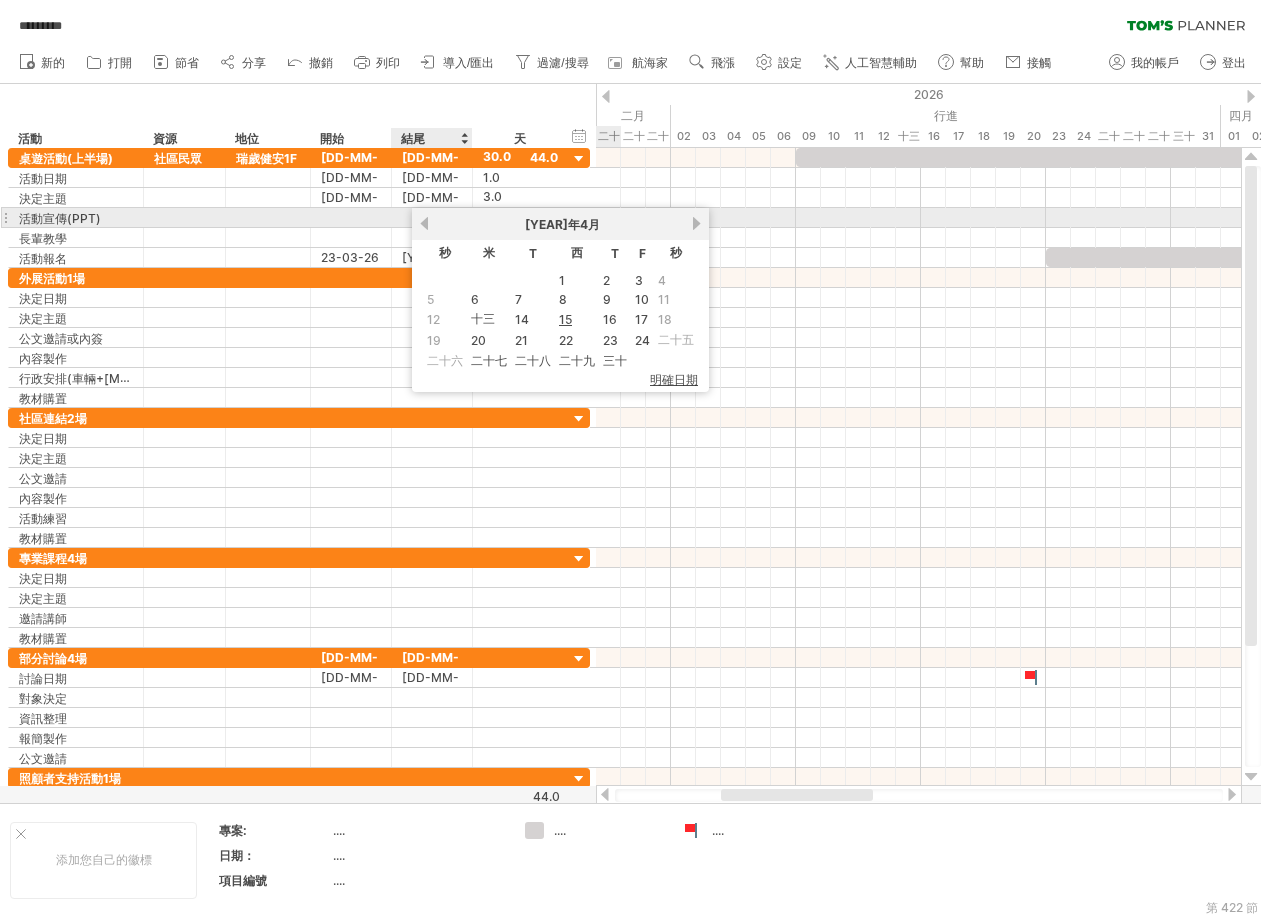 click on "以前的" at bounding box center (424, 223) 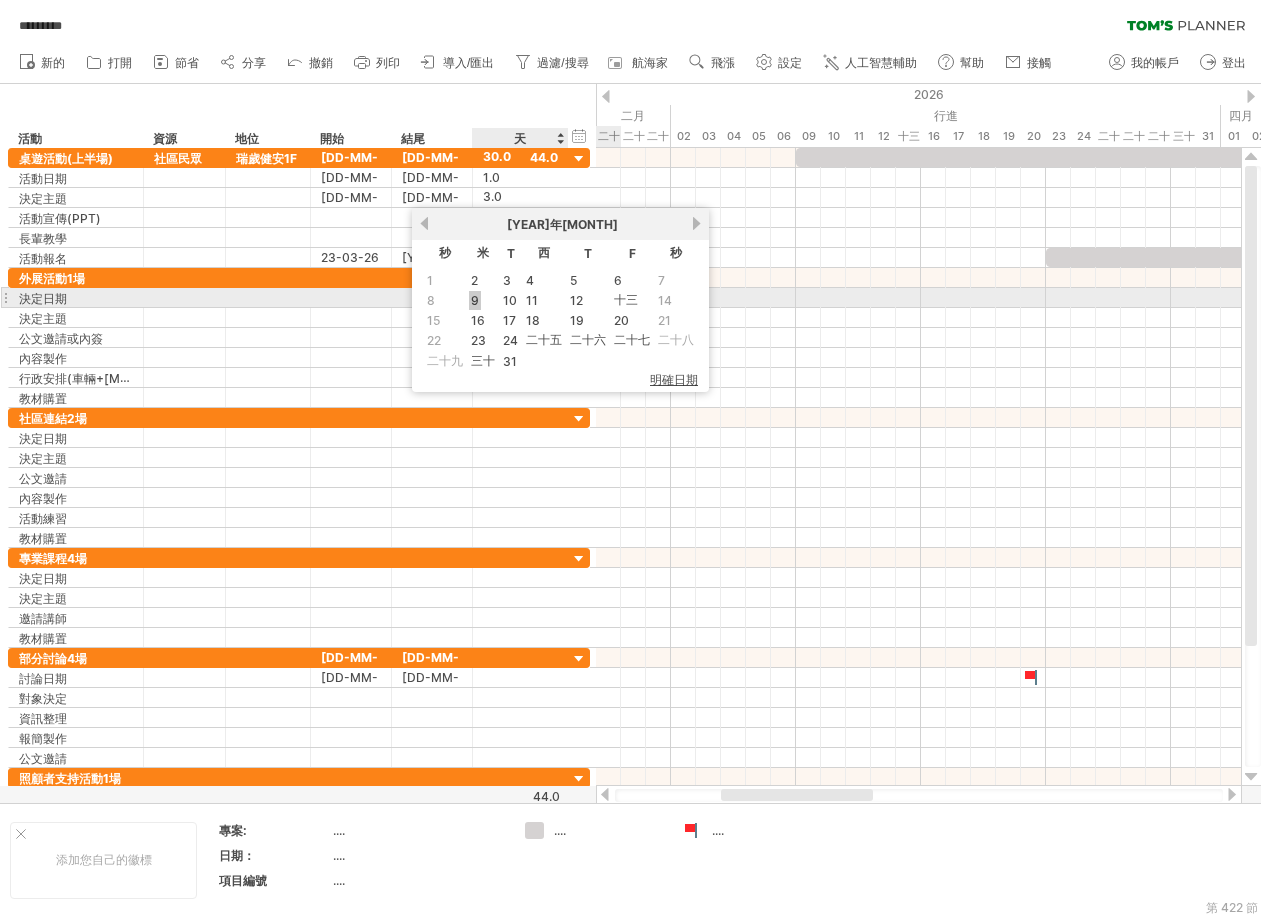 click on "9" at bounding box center (475, 300) 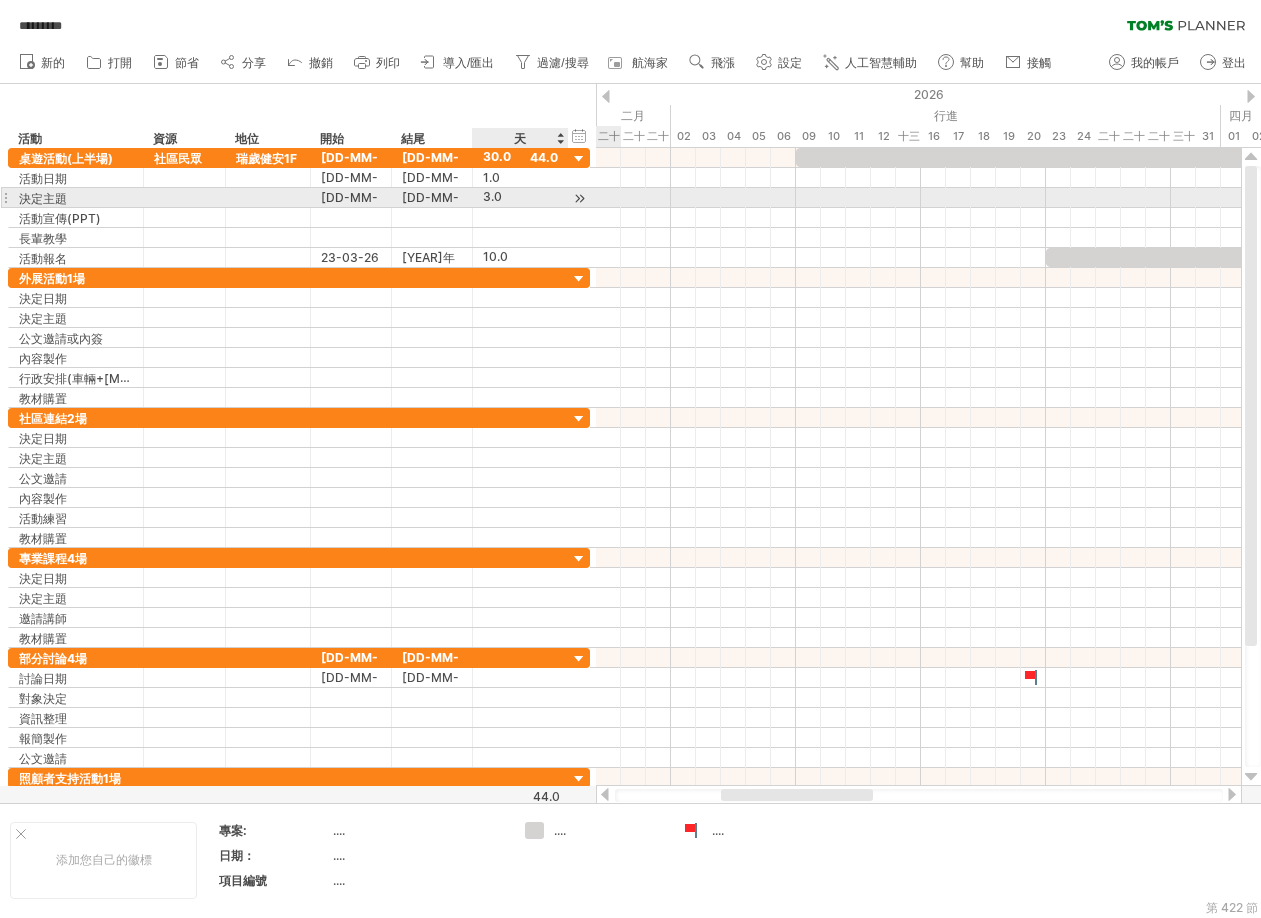 click at bounding box center [579, 198] 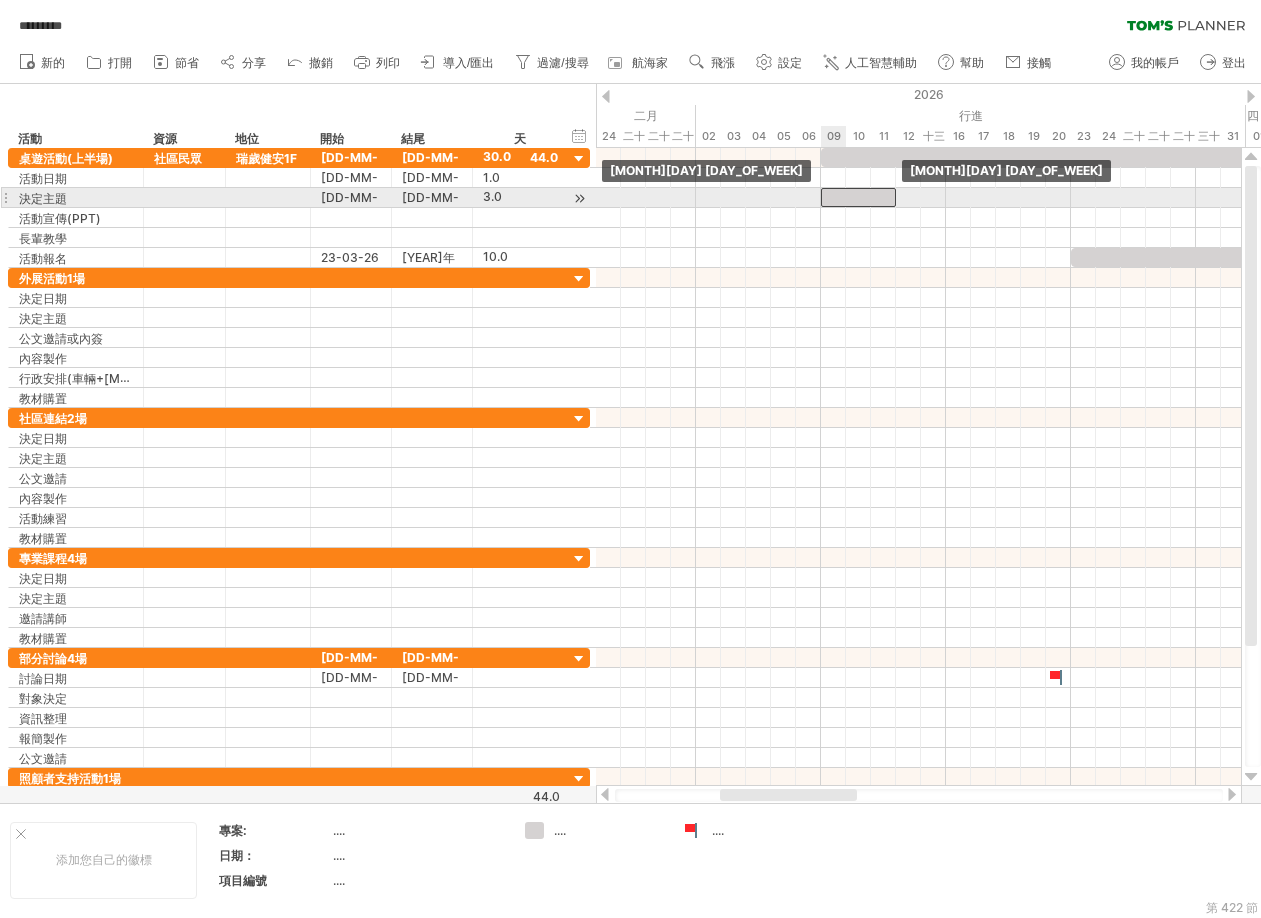drag, startPoint x: 657, startPoint y: 194, endPoint x: 856, endPoint y: 189, distance: 199.0628 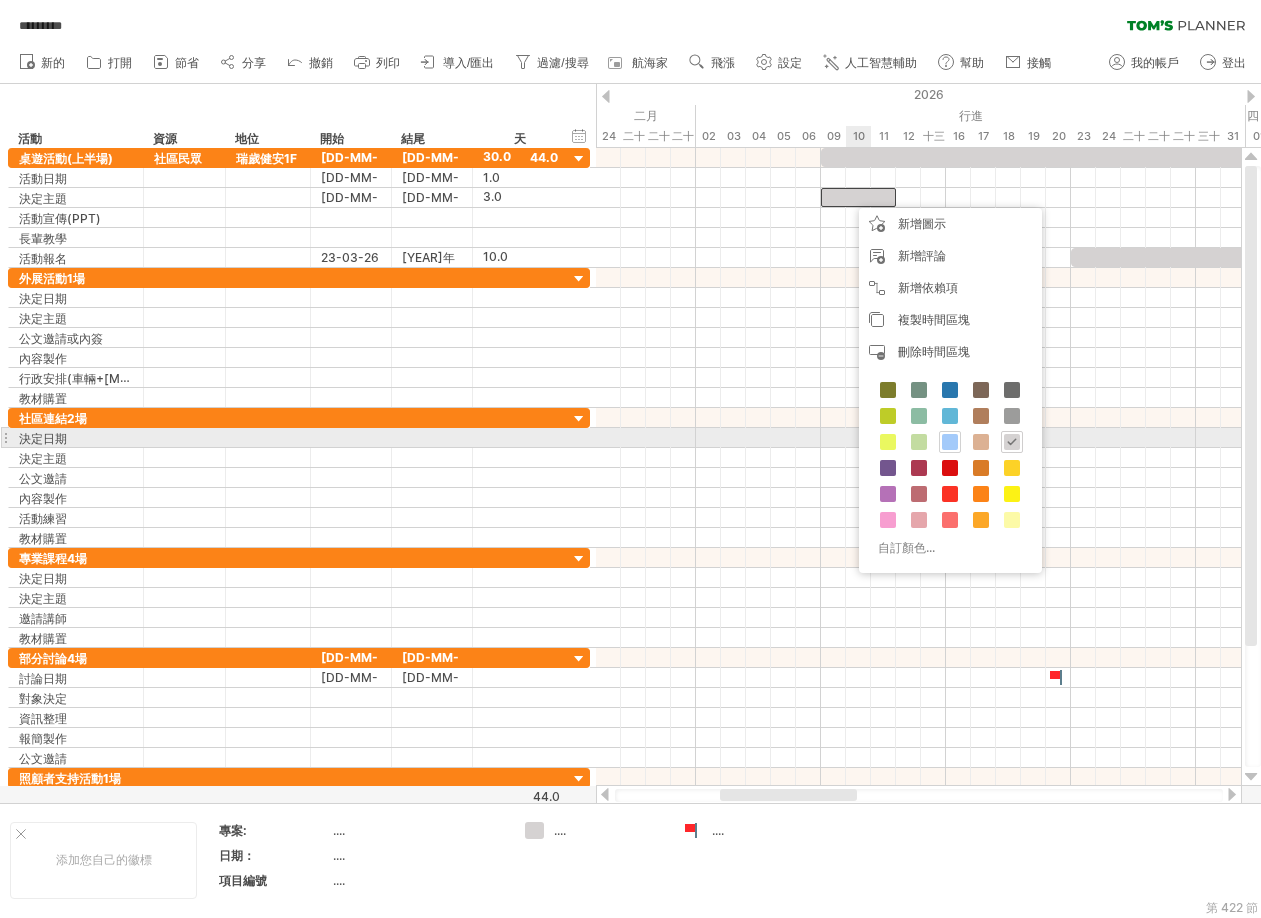 click at bounding box center (950, 442) 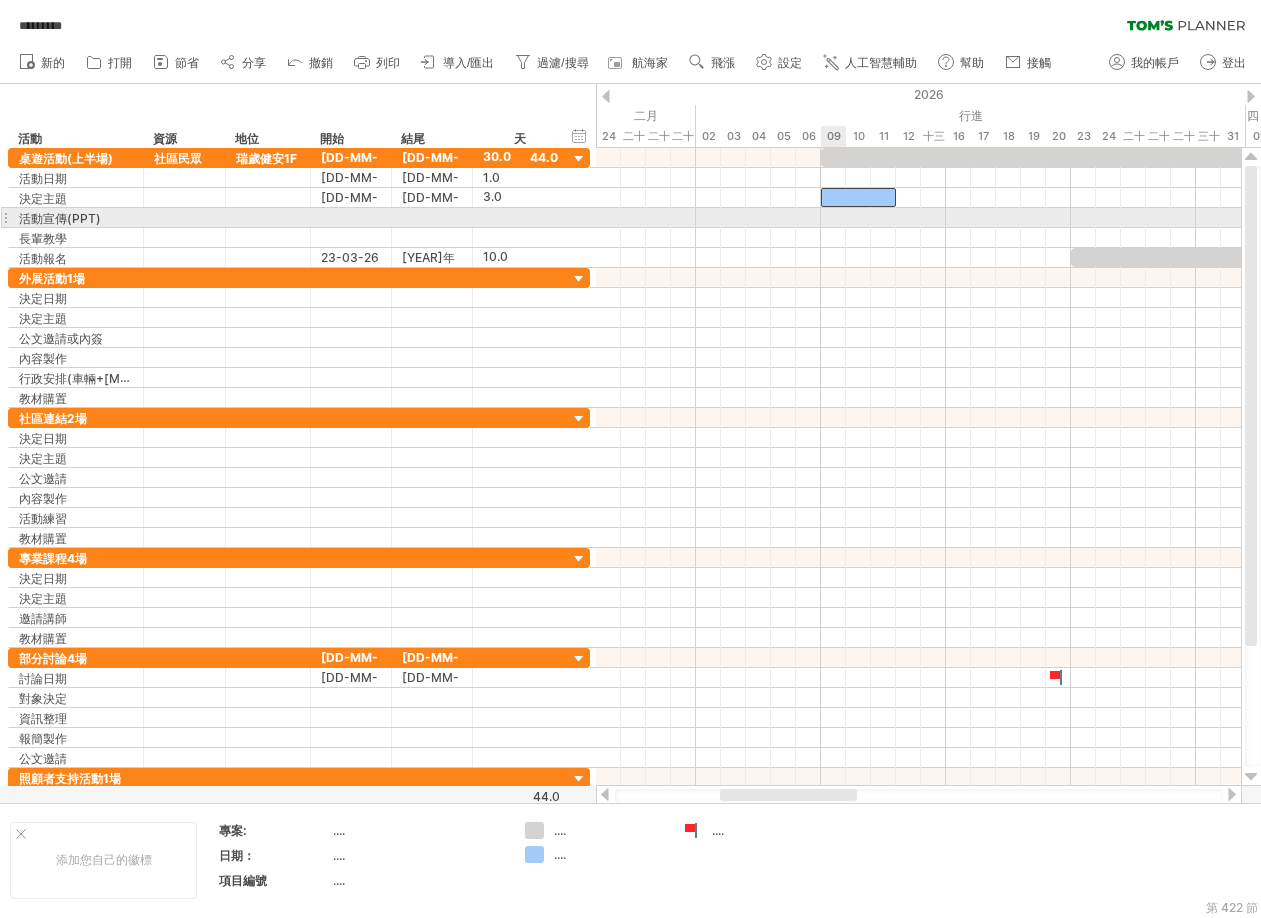 click at bounding box center [918, 218] 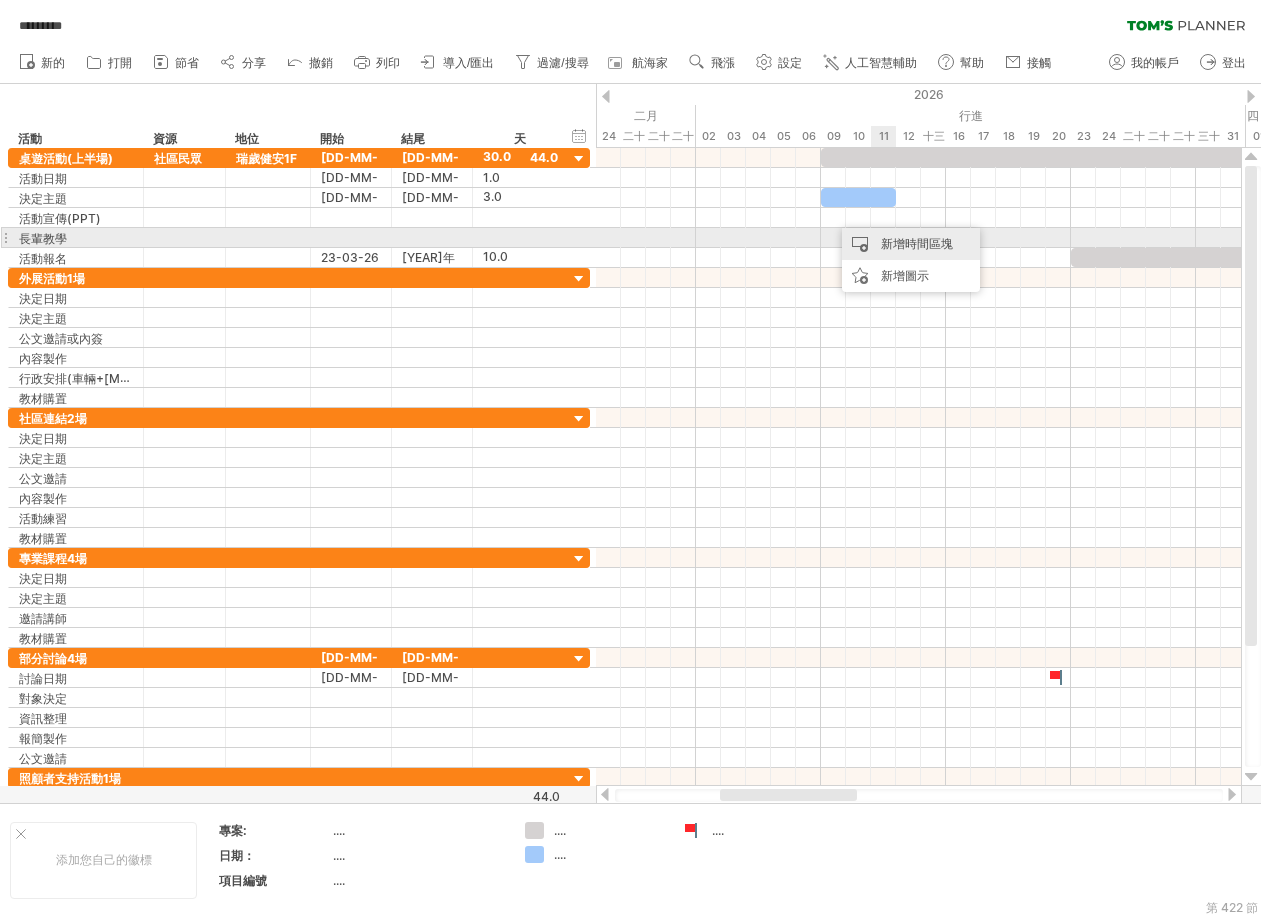 click on "新增時間區塊" at bounding box center [917, 243] 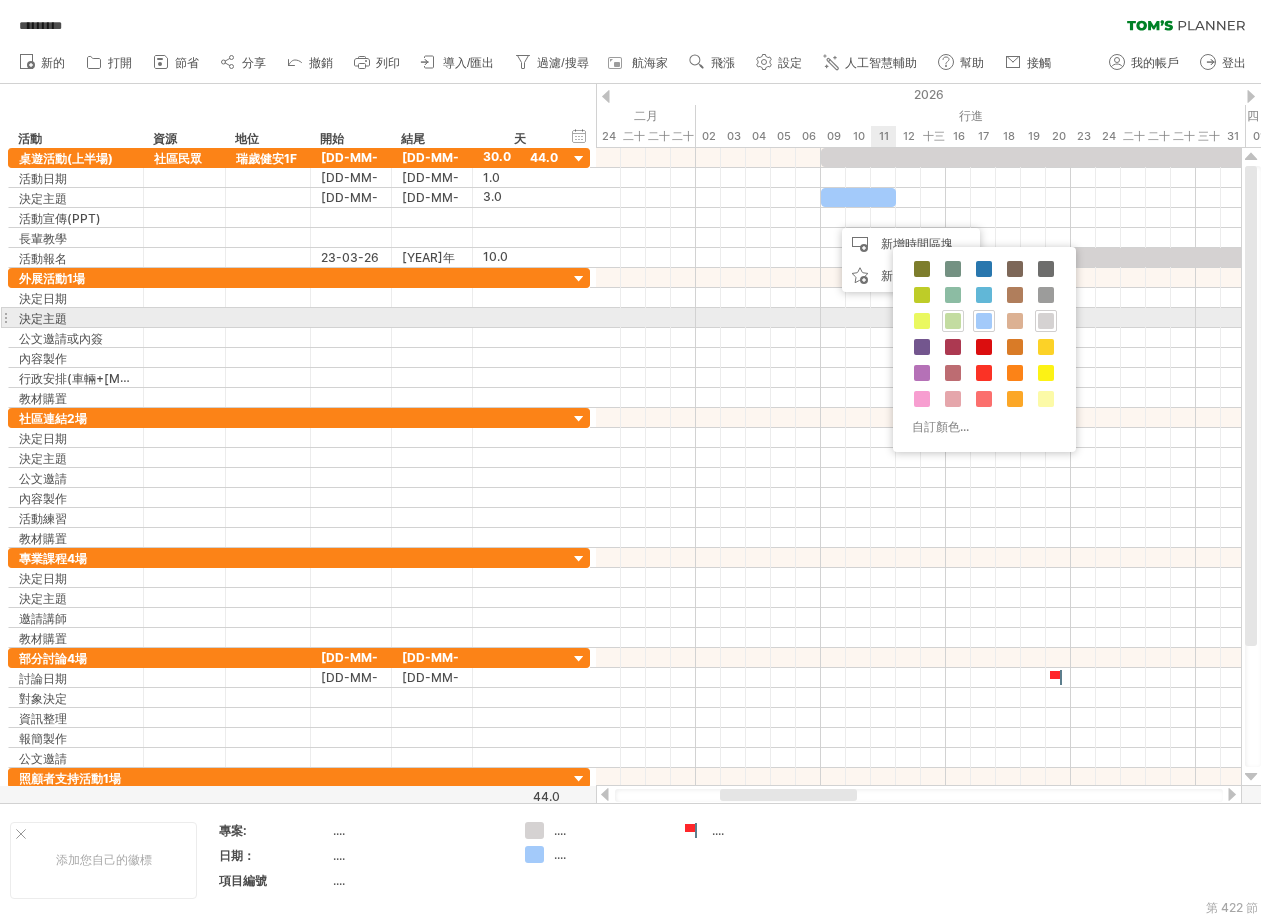 click at bounding box center [953, 321] 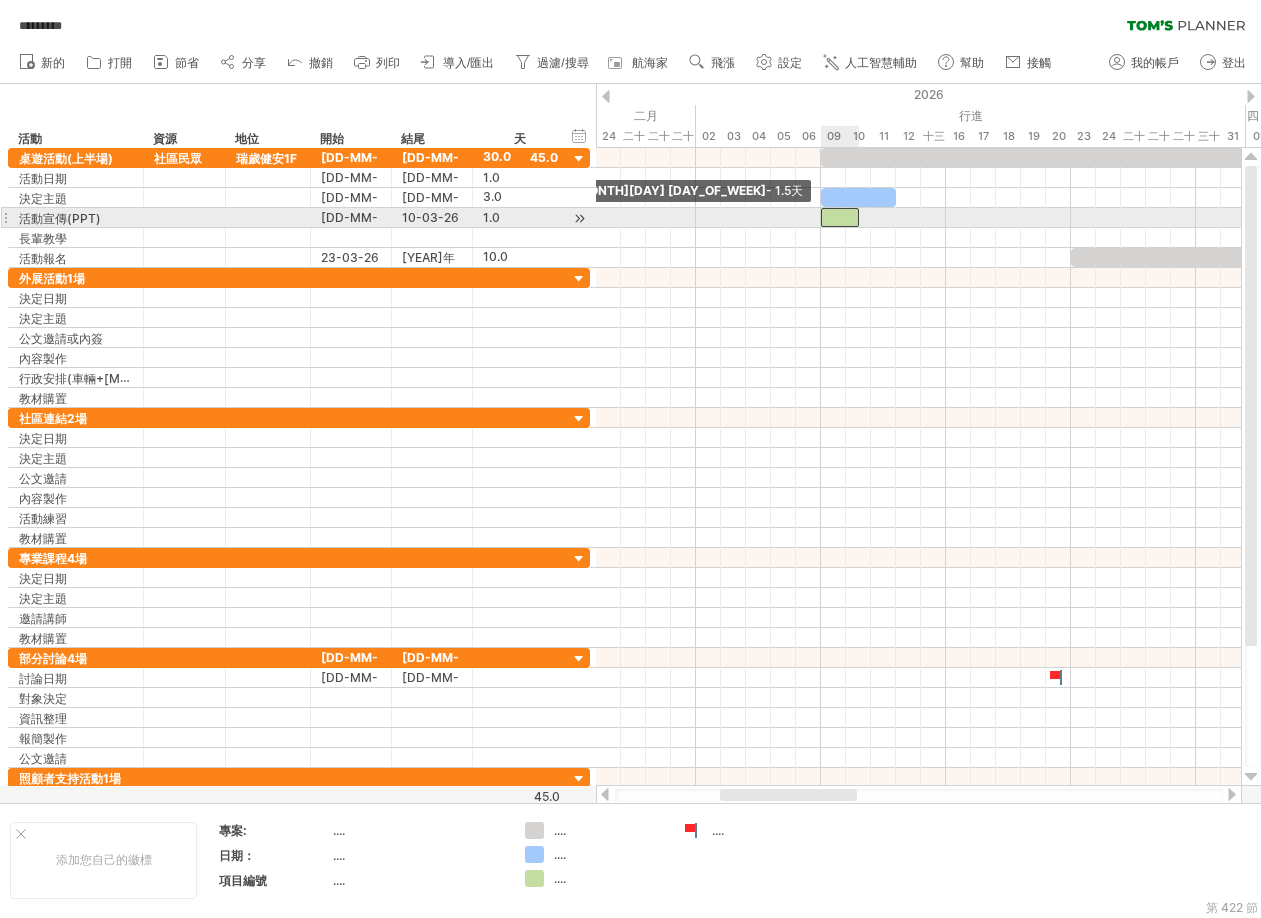 drag, startPoint x: 835, startPoint y: 216, endPoint x: 825, endPoint y: 217, distance: 10.049875 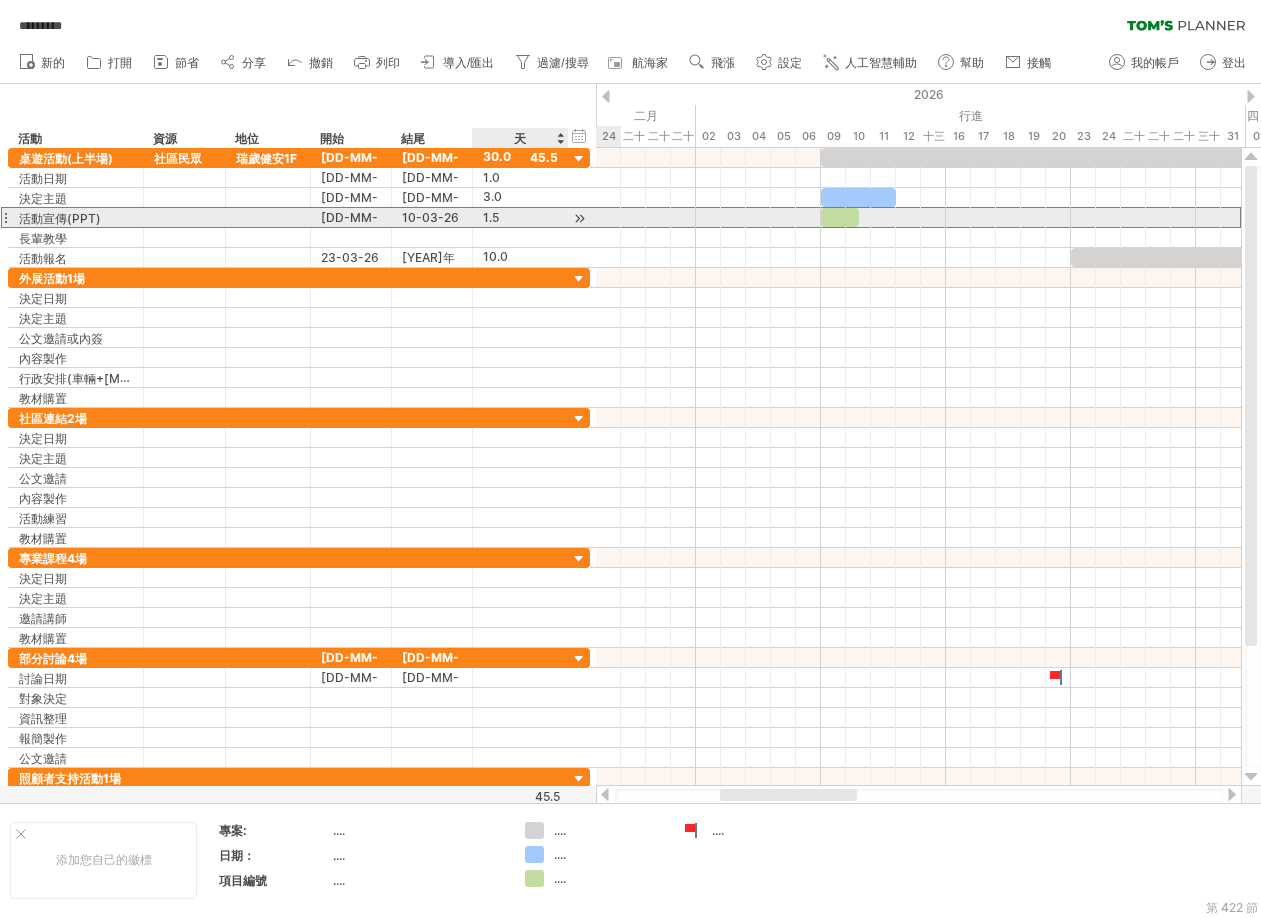 click on "1.5" at bounding box center [491, 217] 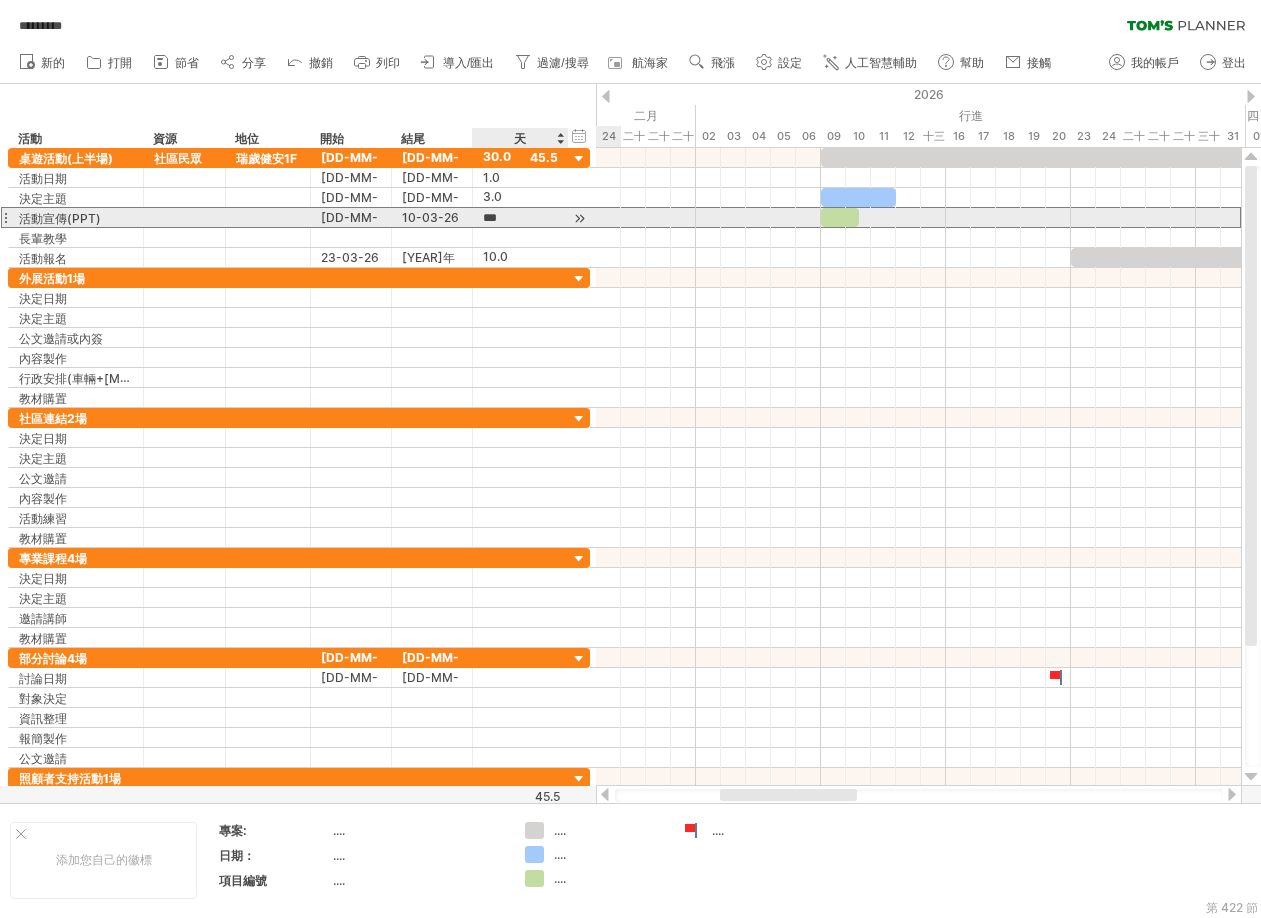click on "***" at bounding box center (502, 218) 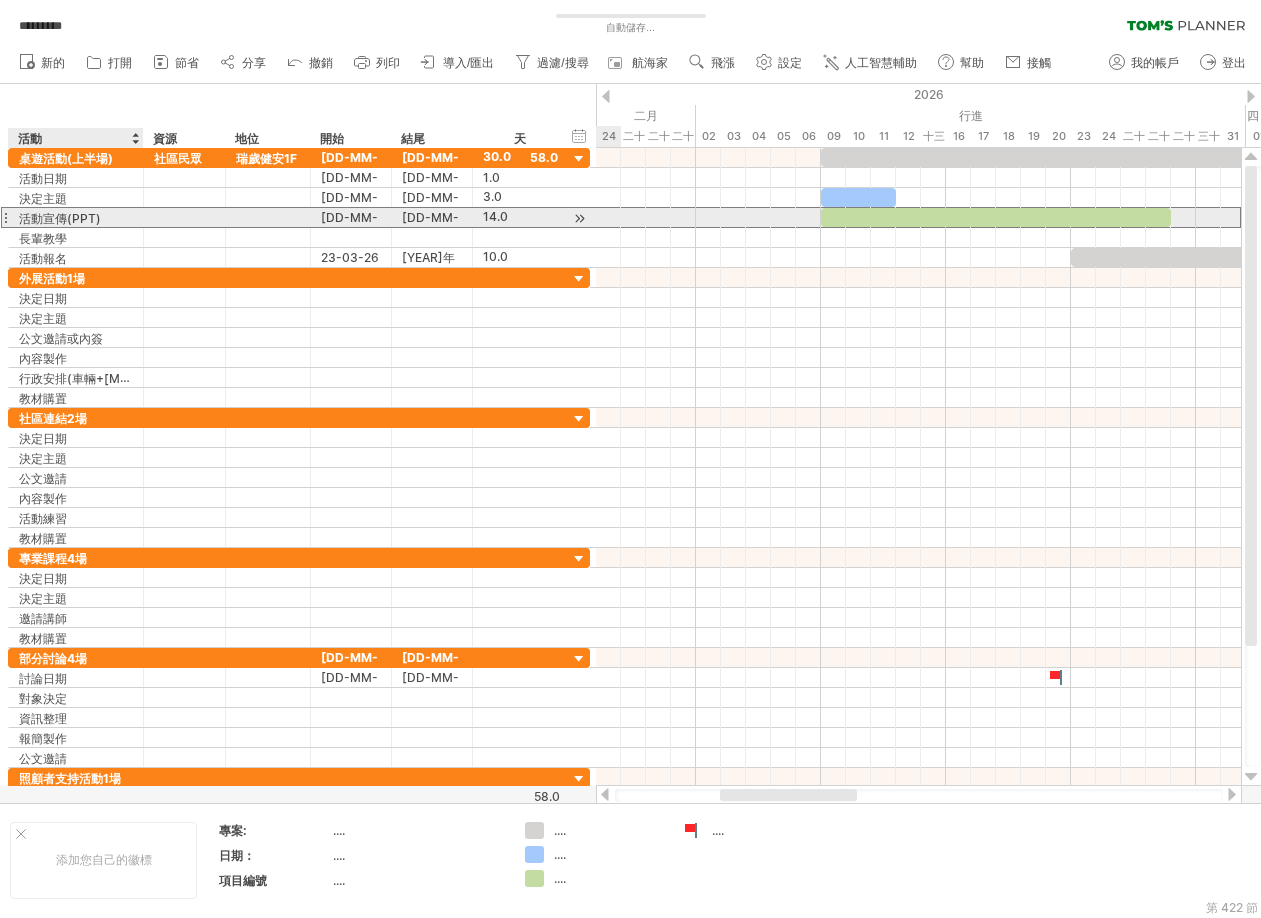 scroll, scrollTop: 0, scrollLeft: 0, axis: both 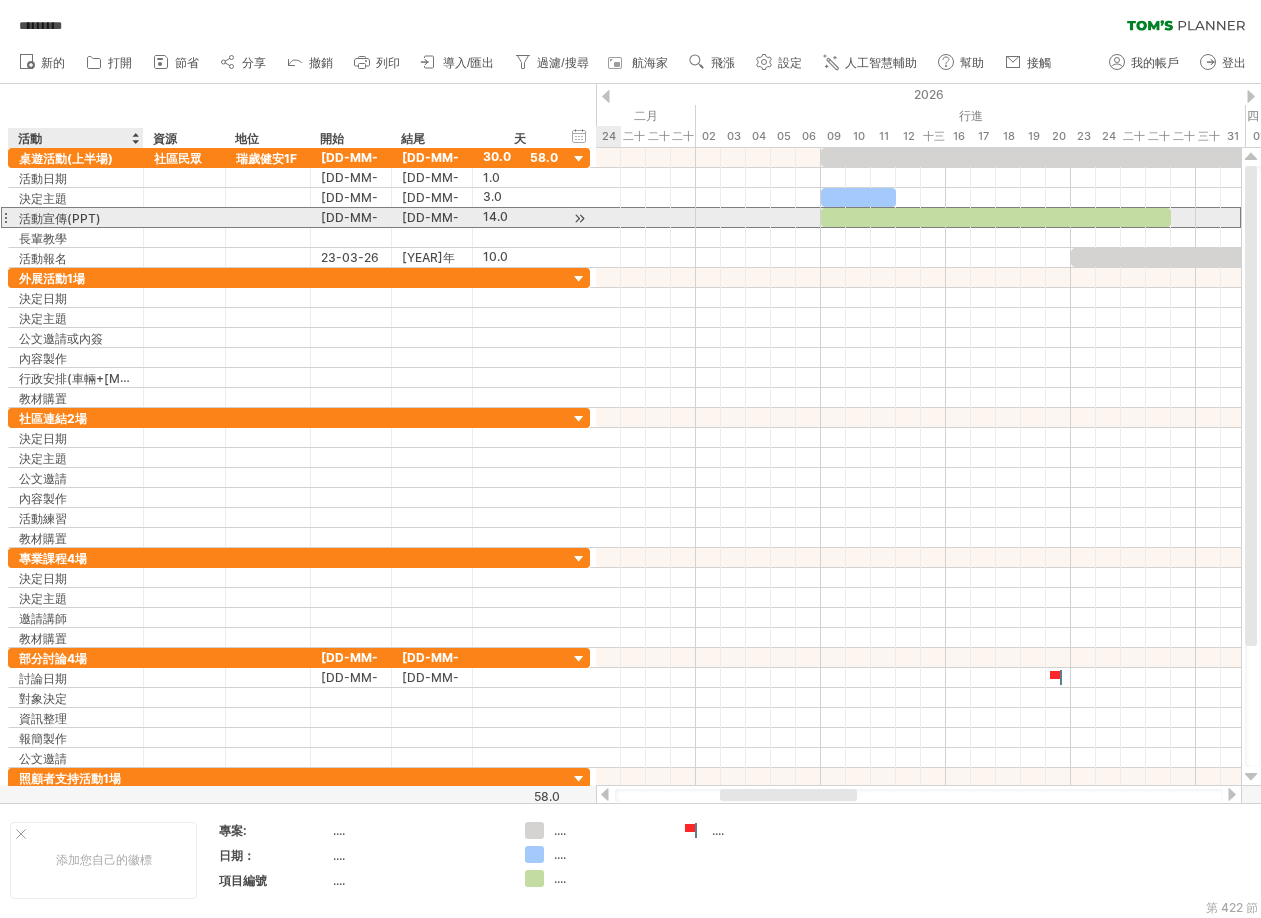 click on "活動宣傳(PPT)" at bounding box center [60, 218] 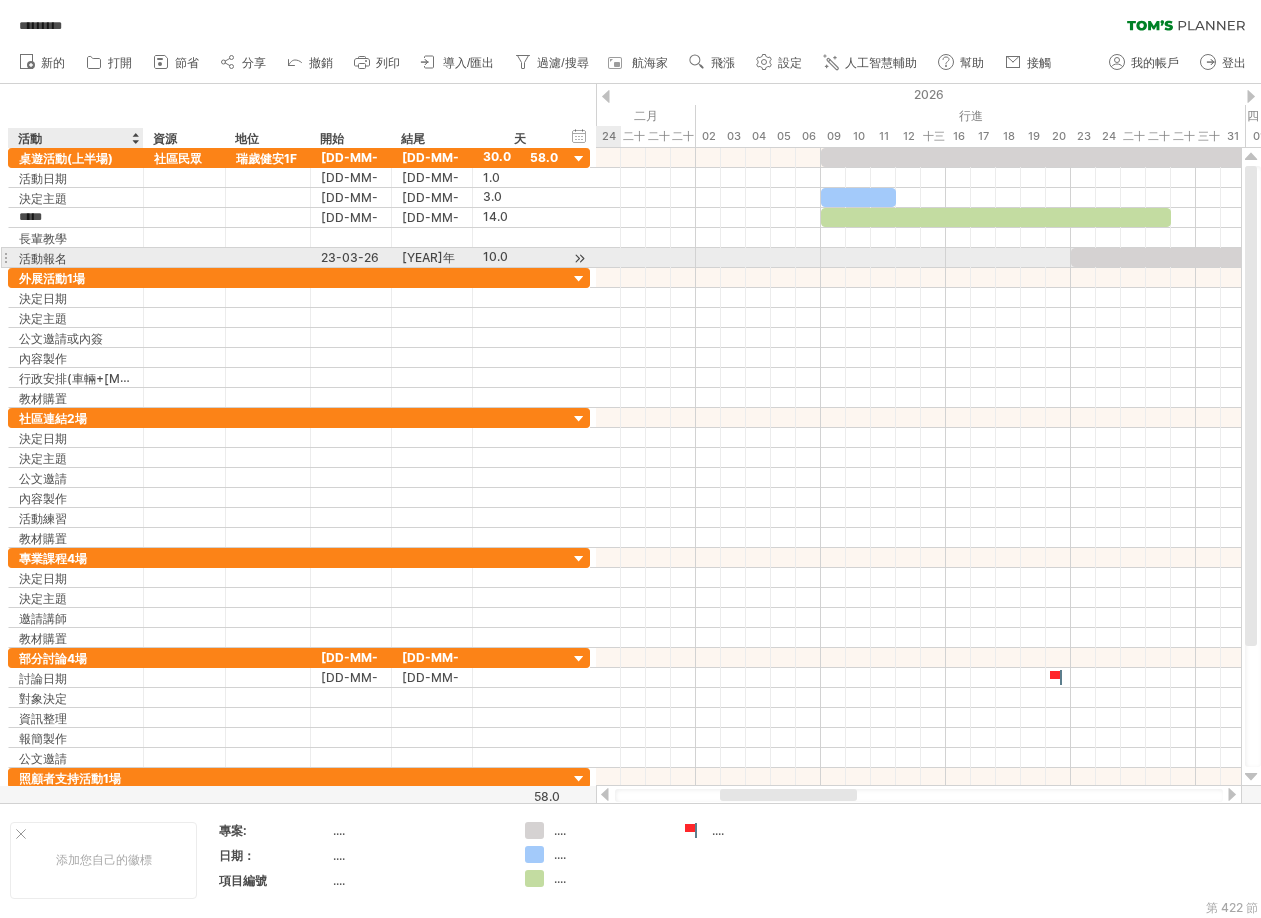 click on "活動報名" at bounding box center [76, 257] 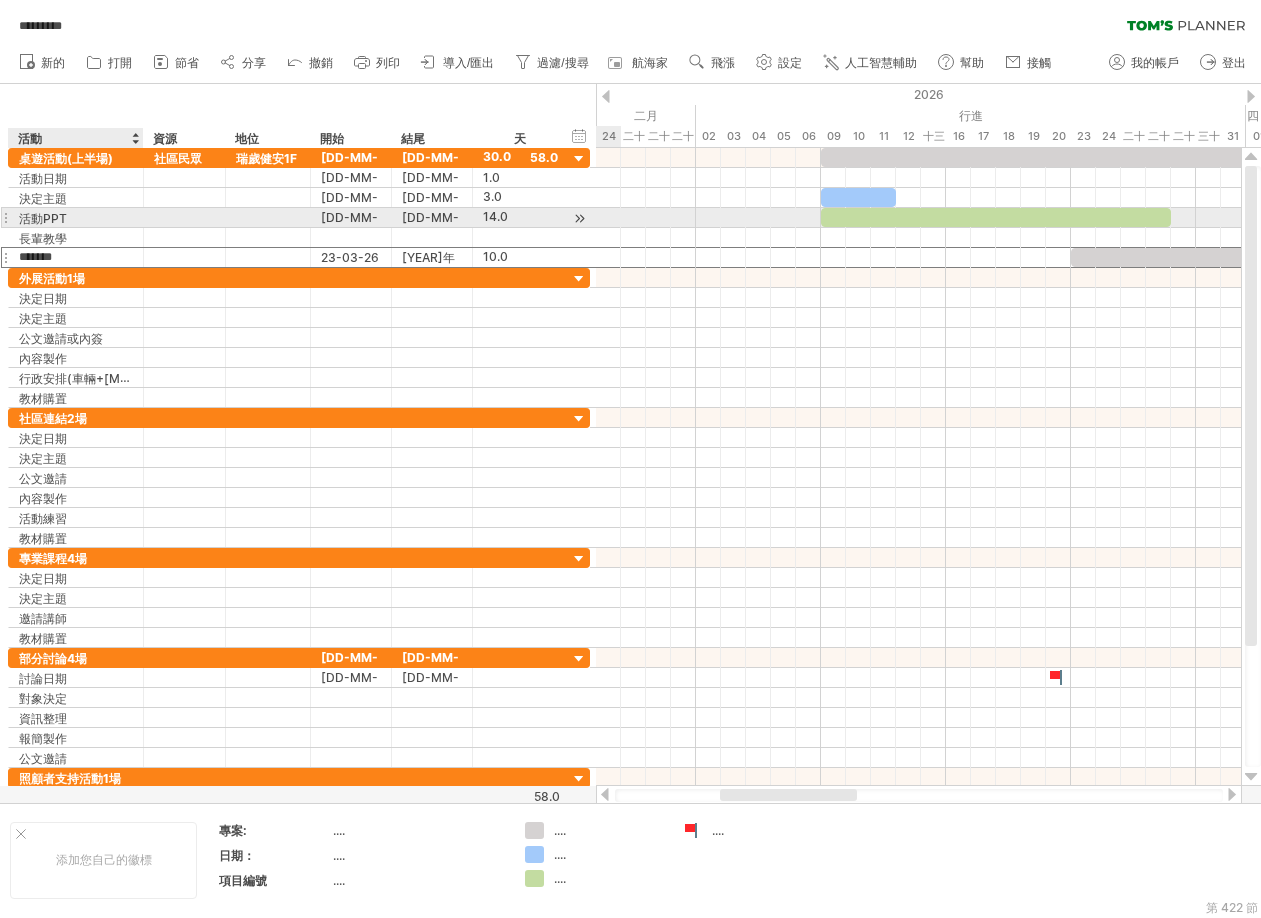 click on "活動PPT" at bounding box center (76, 217) 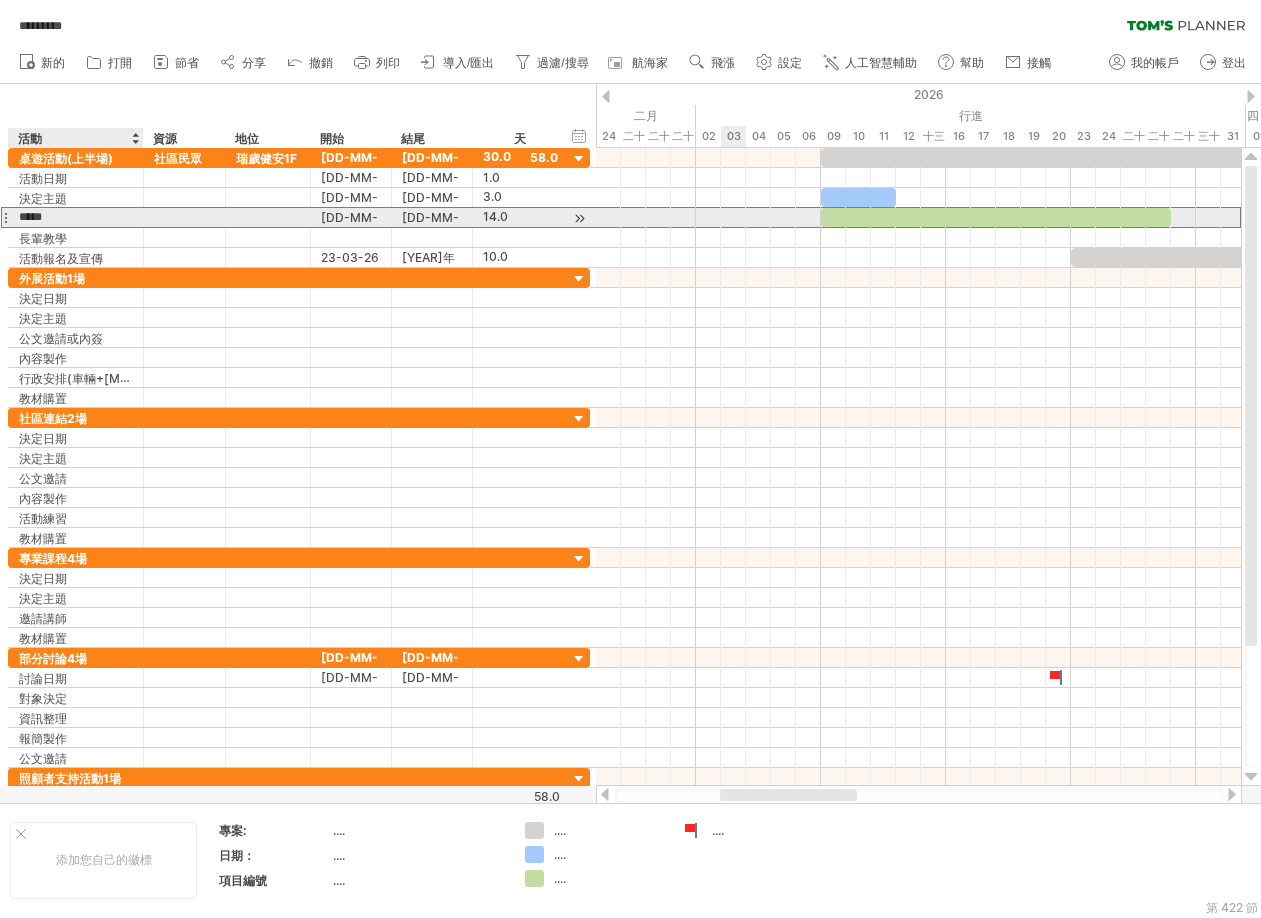 drag, startPoint x: 70, startPoint y: 215, endPoint x: 24, endPoint y: 227, distance: 47.539455 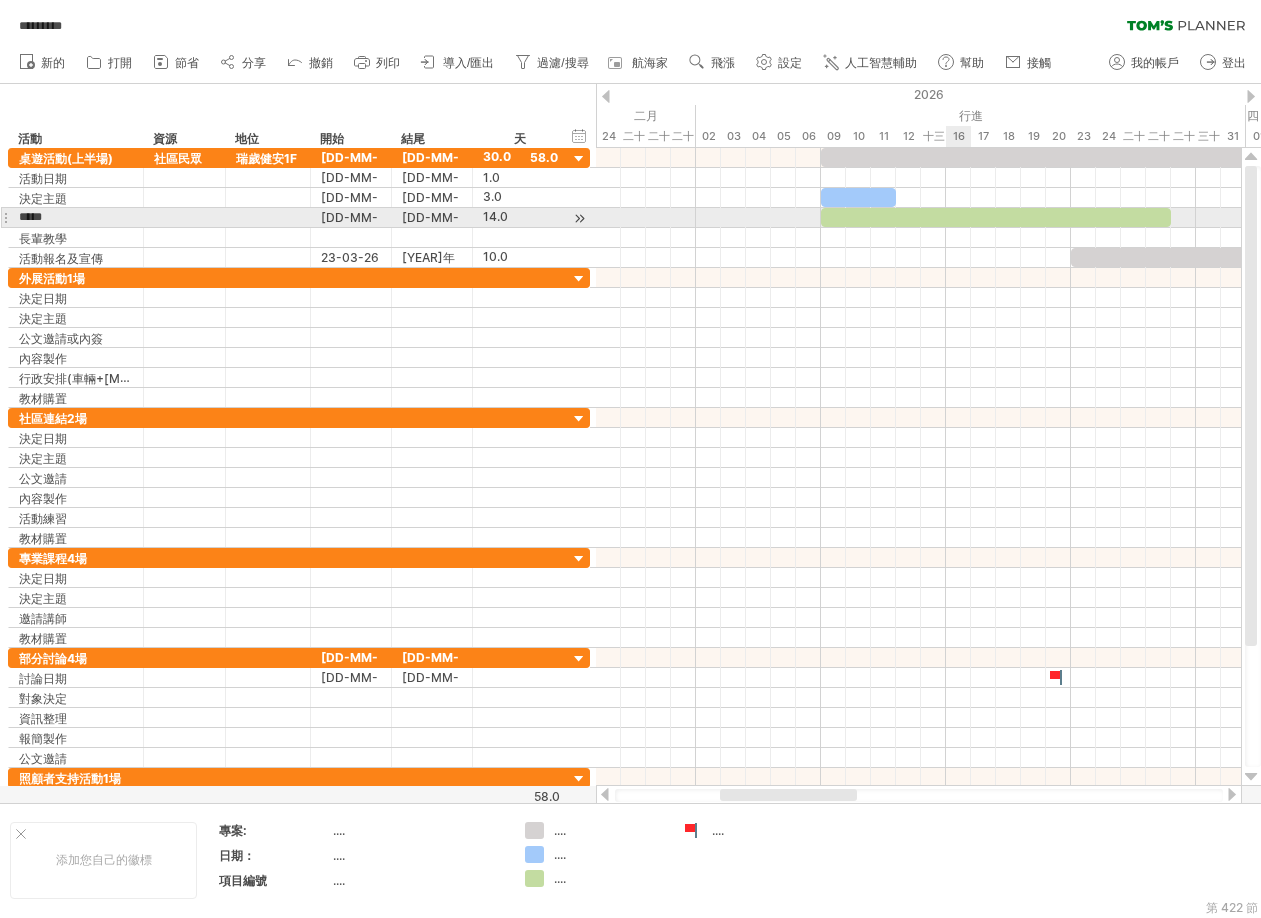 click at bounding box center (996, 217) 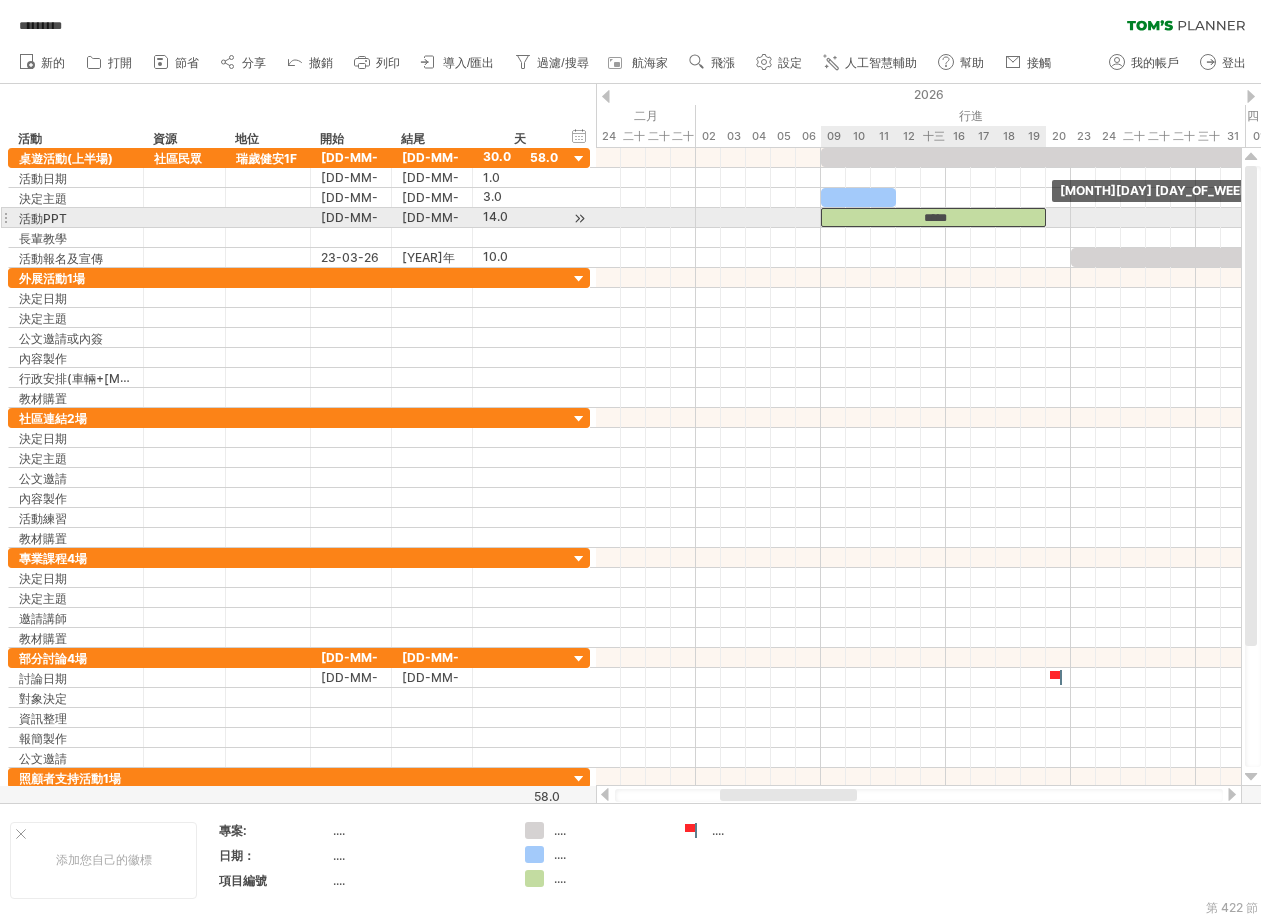 drag, startPoint x: 1170, startPoint y: 218, endPoint x: 1039, endPoint y: 226, distance: 131.24405 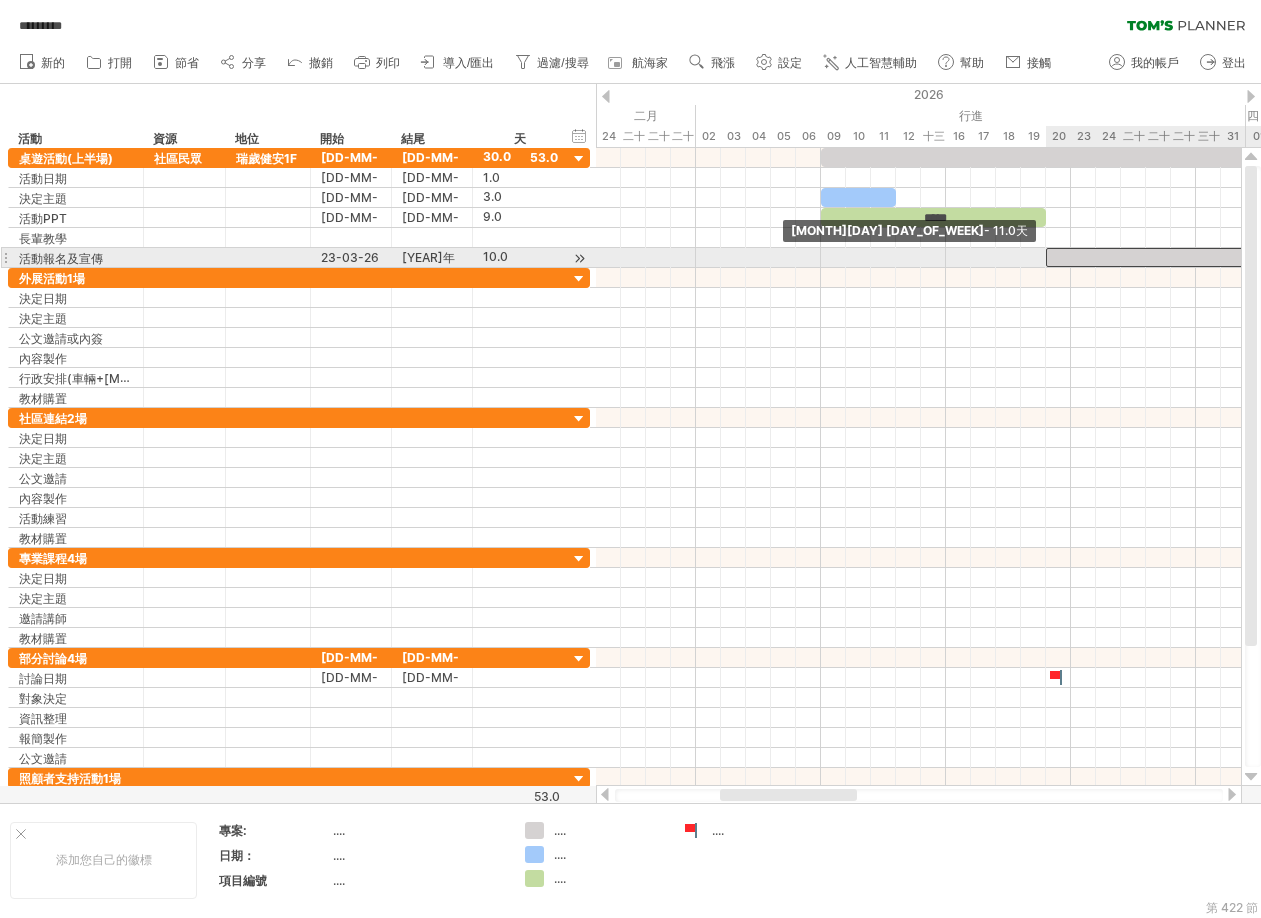 drag, startPoint x: 1073, startPoint y: 256, endPoint x: 1051, endPoint y: 260, distance: 22.36068 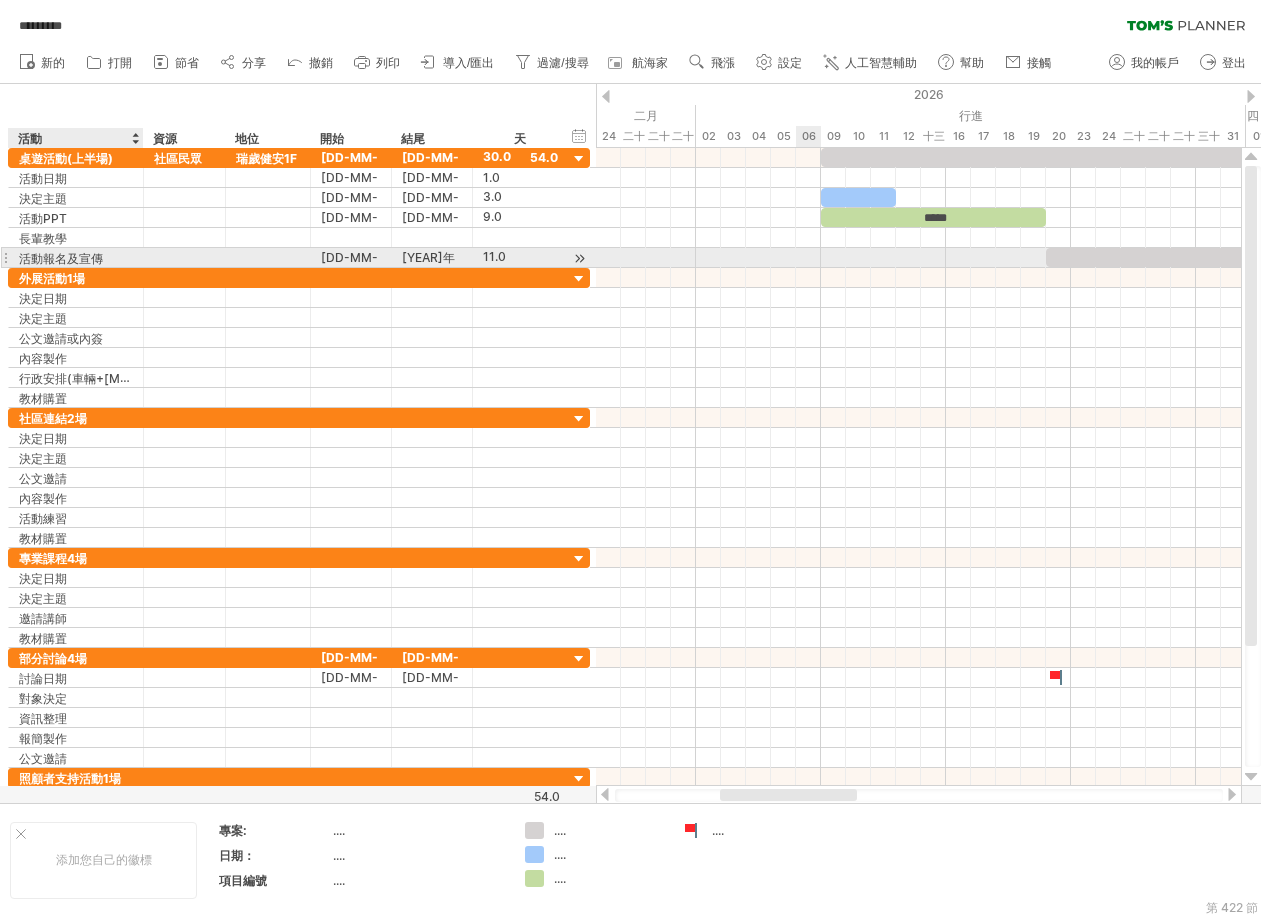 click on "活動報名及宣傳" at bounding box center (61, 258) 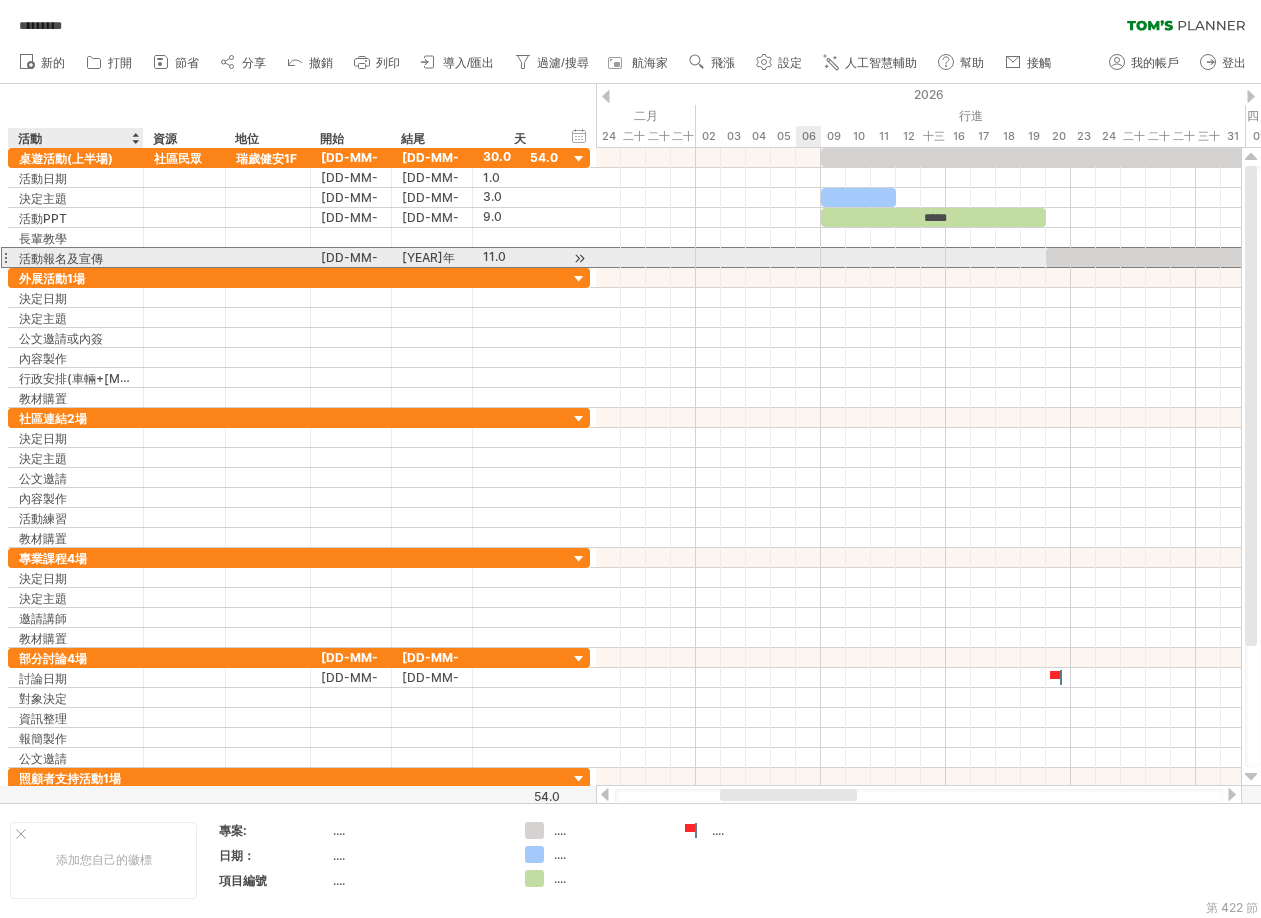 click on "活動報名及宣傳" at bounding box center (61, 258) 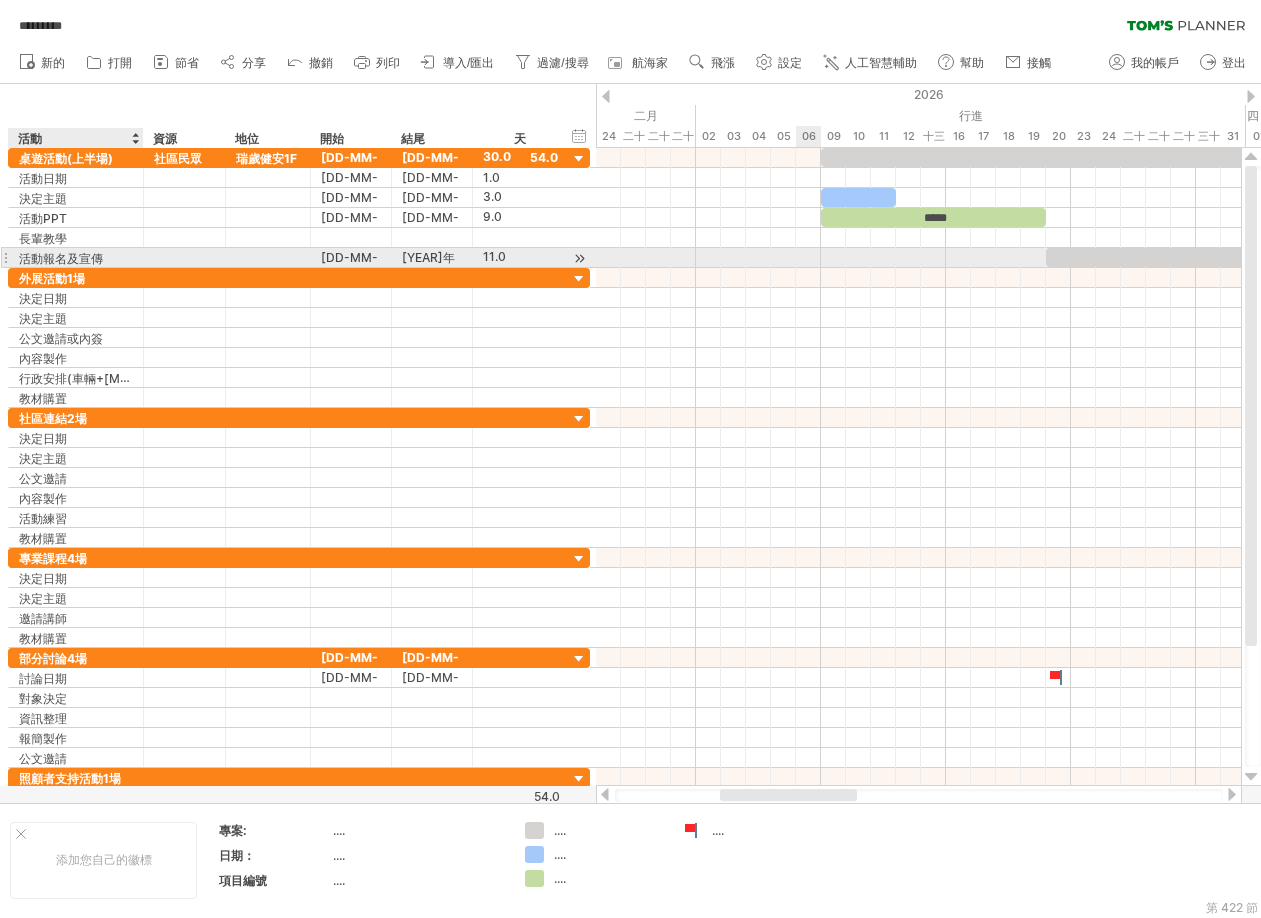 click on "活動報名及宣傳" at bounding box center (76, 257) 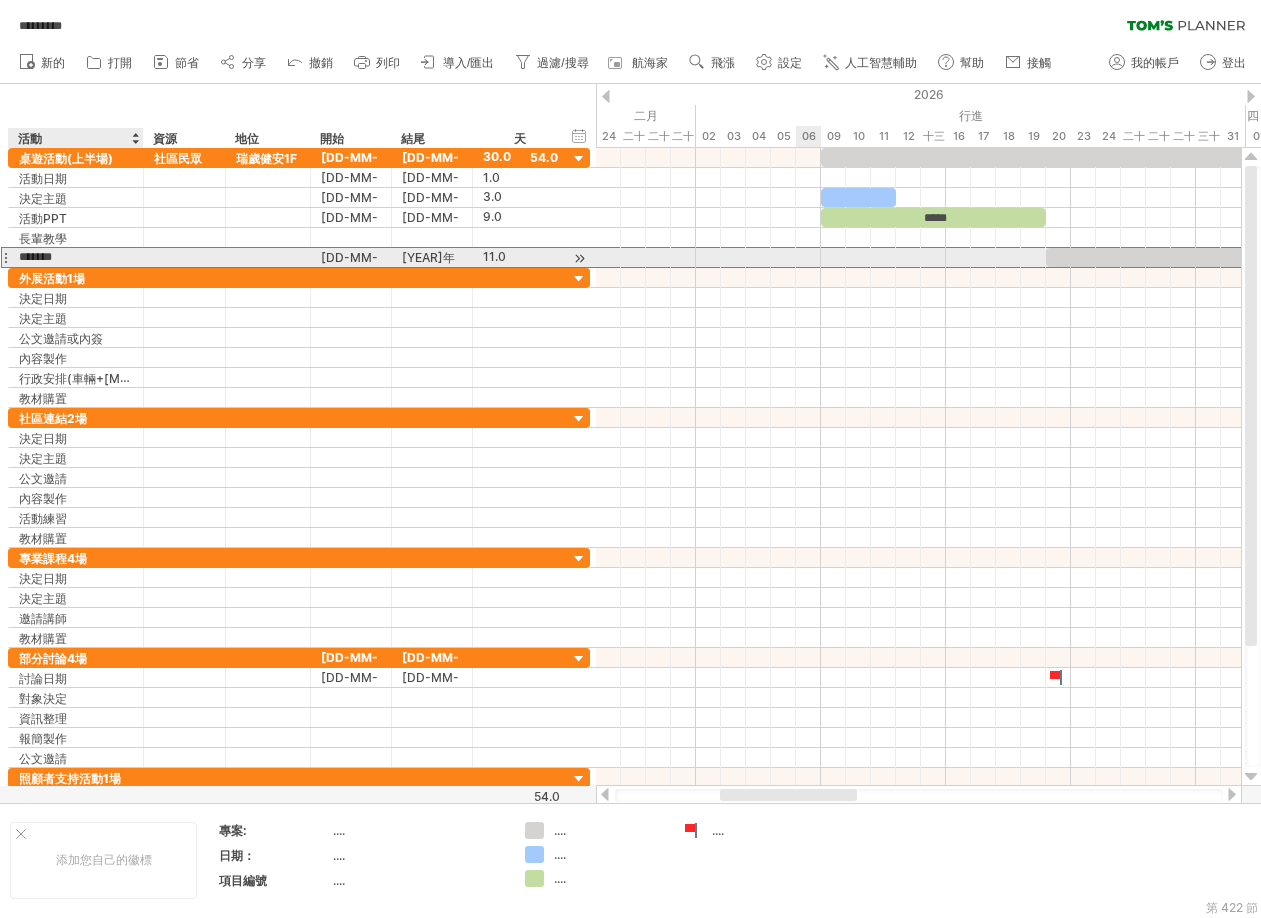 click on "*******" at bounding box center [76, 257] 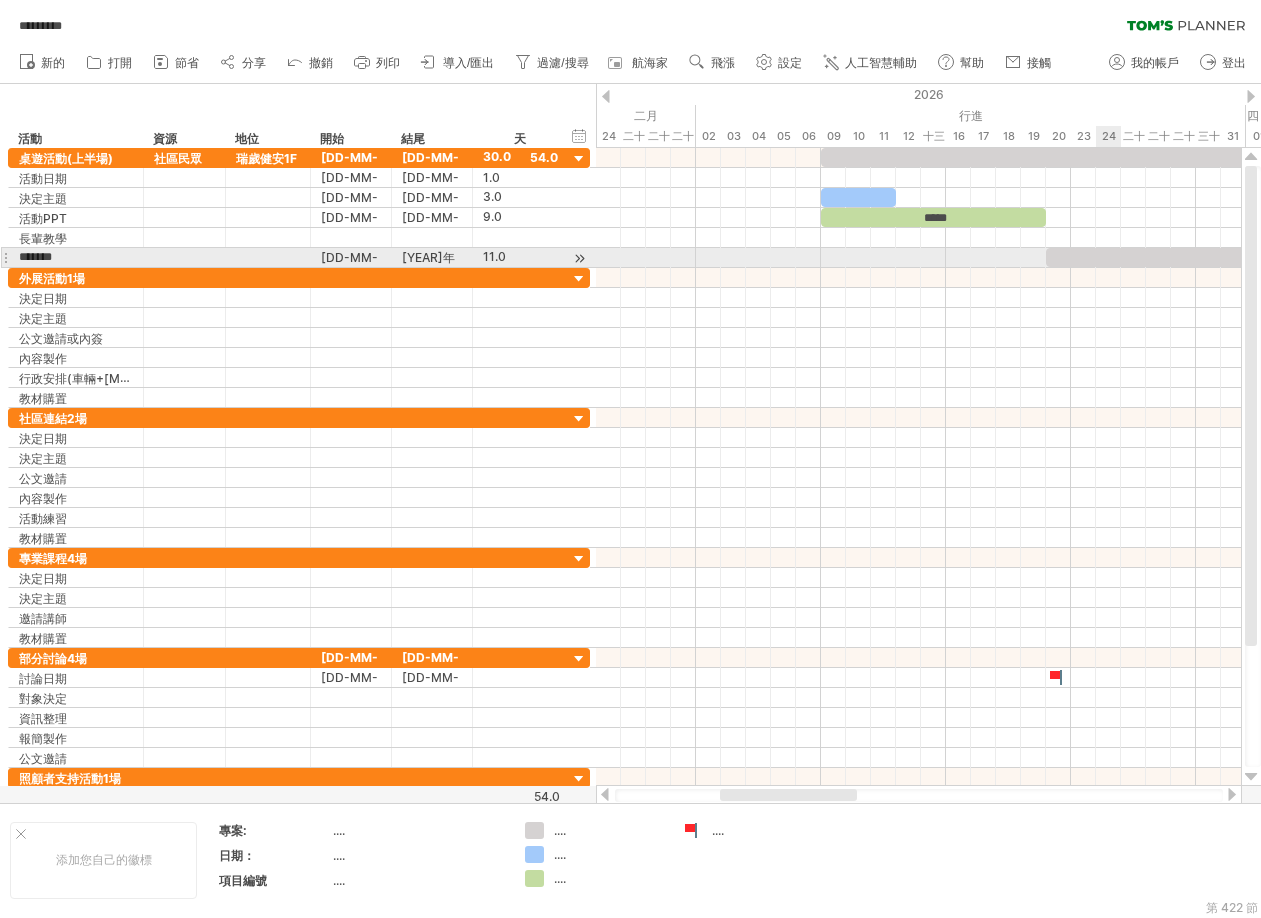 click at bounding box center (1183, 257) 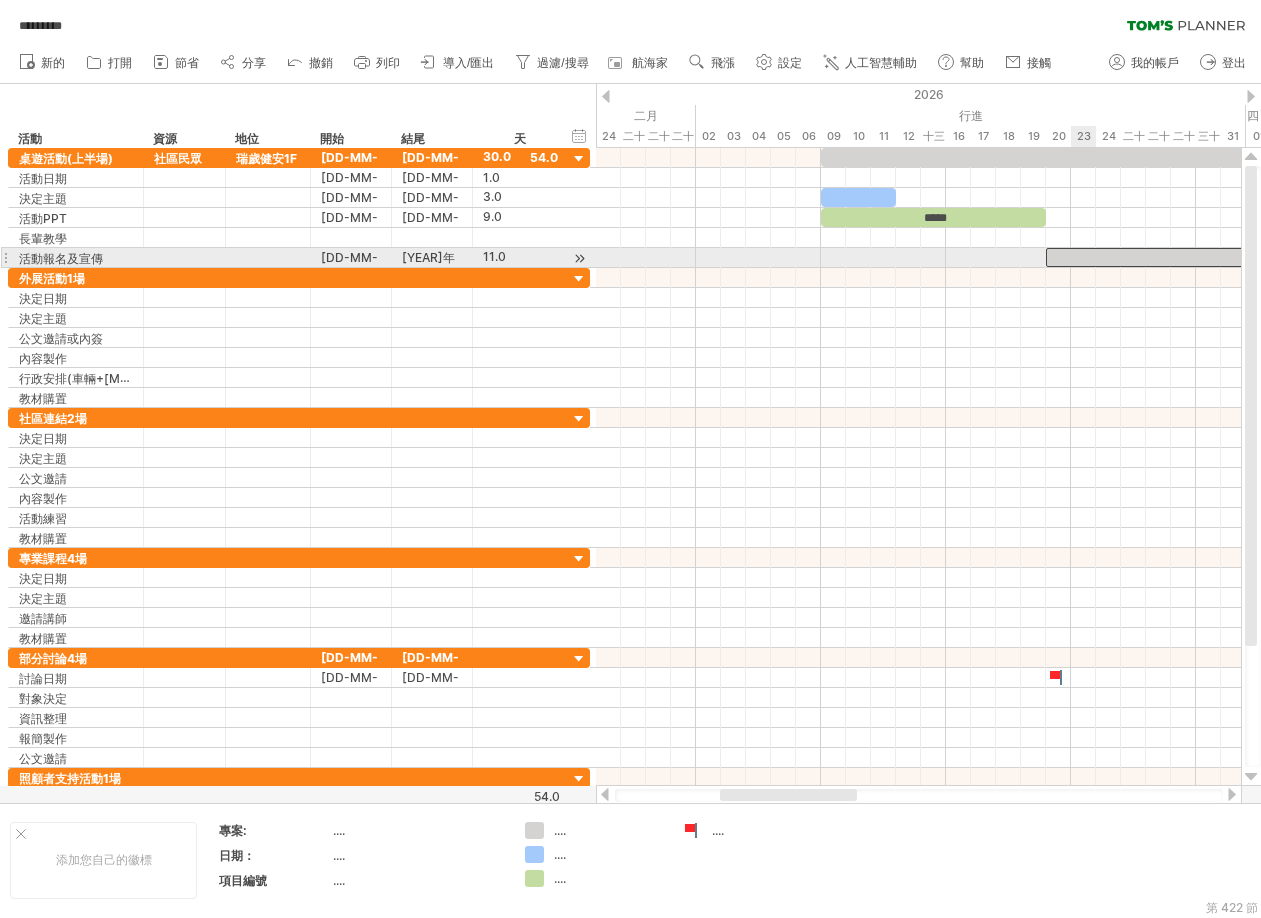 paste 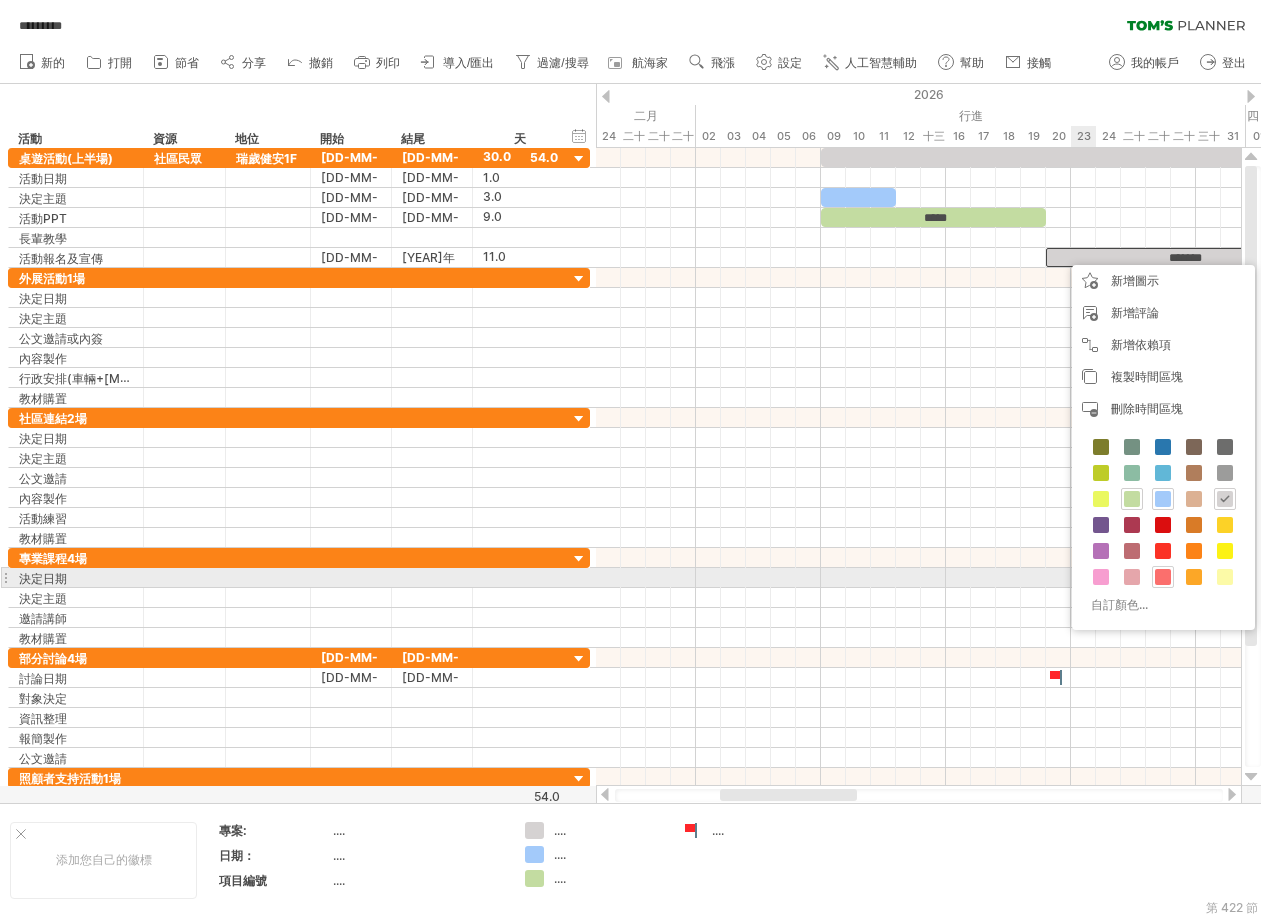 click at bounding box center (1163, 577) 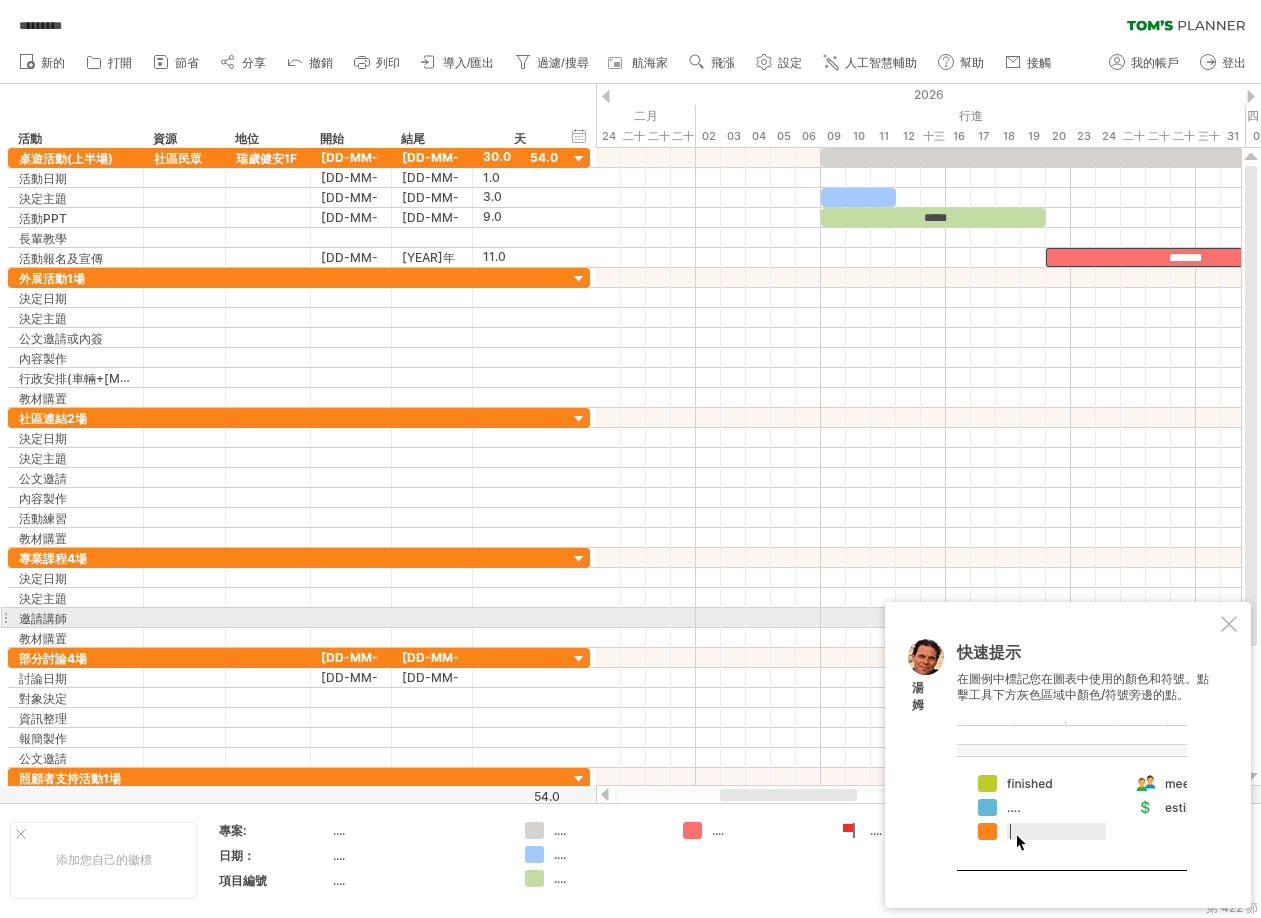 click at bounding box center (1229, 624) 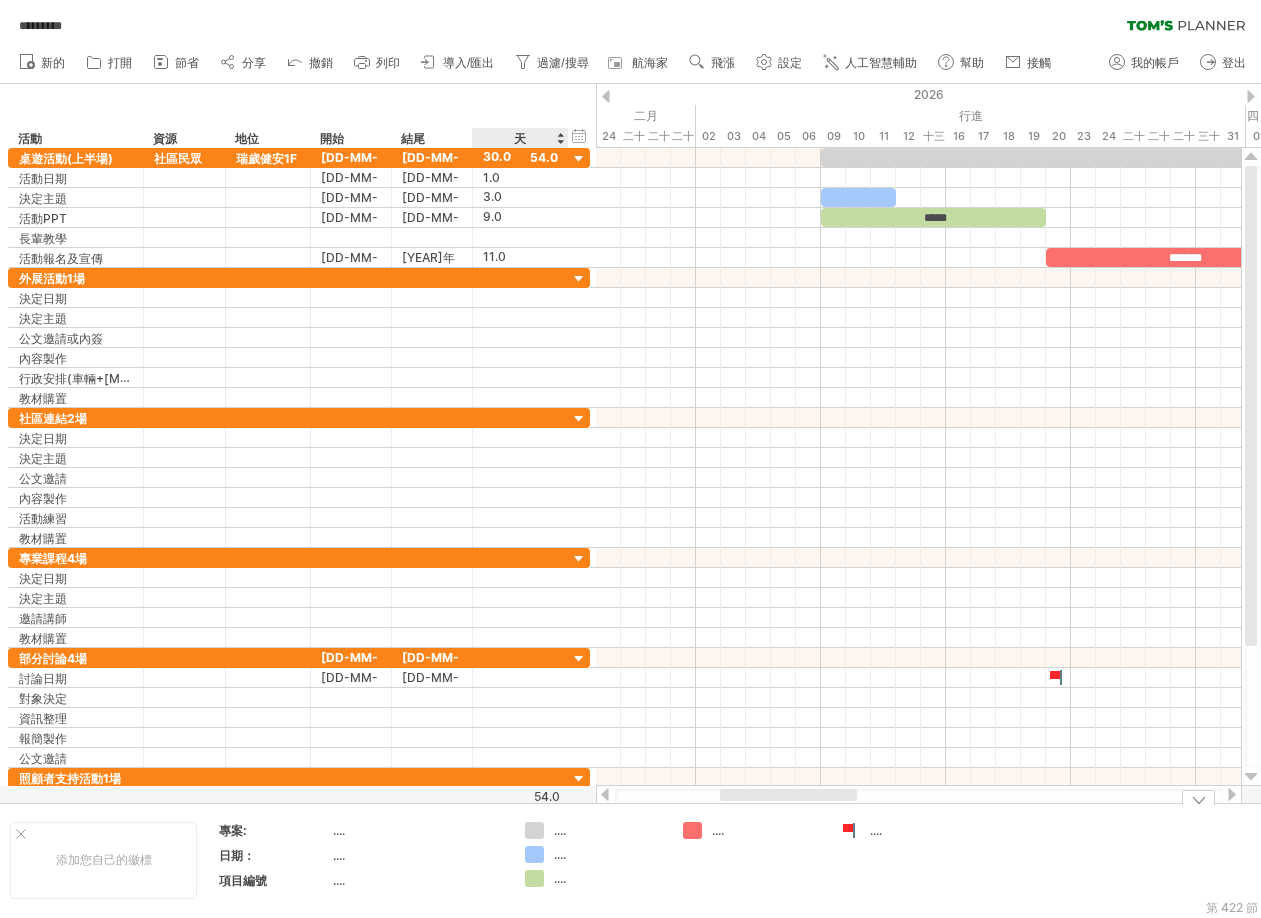 click on "...." at bounding box center [560, 830] 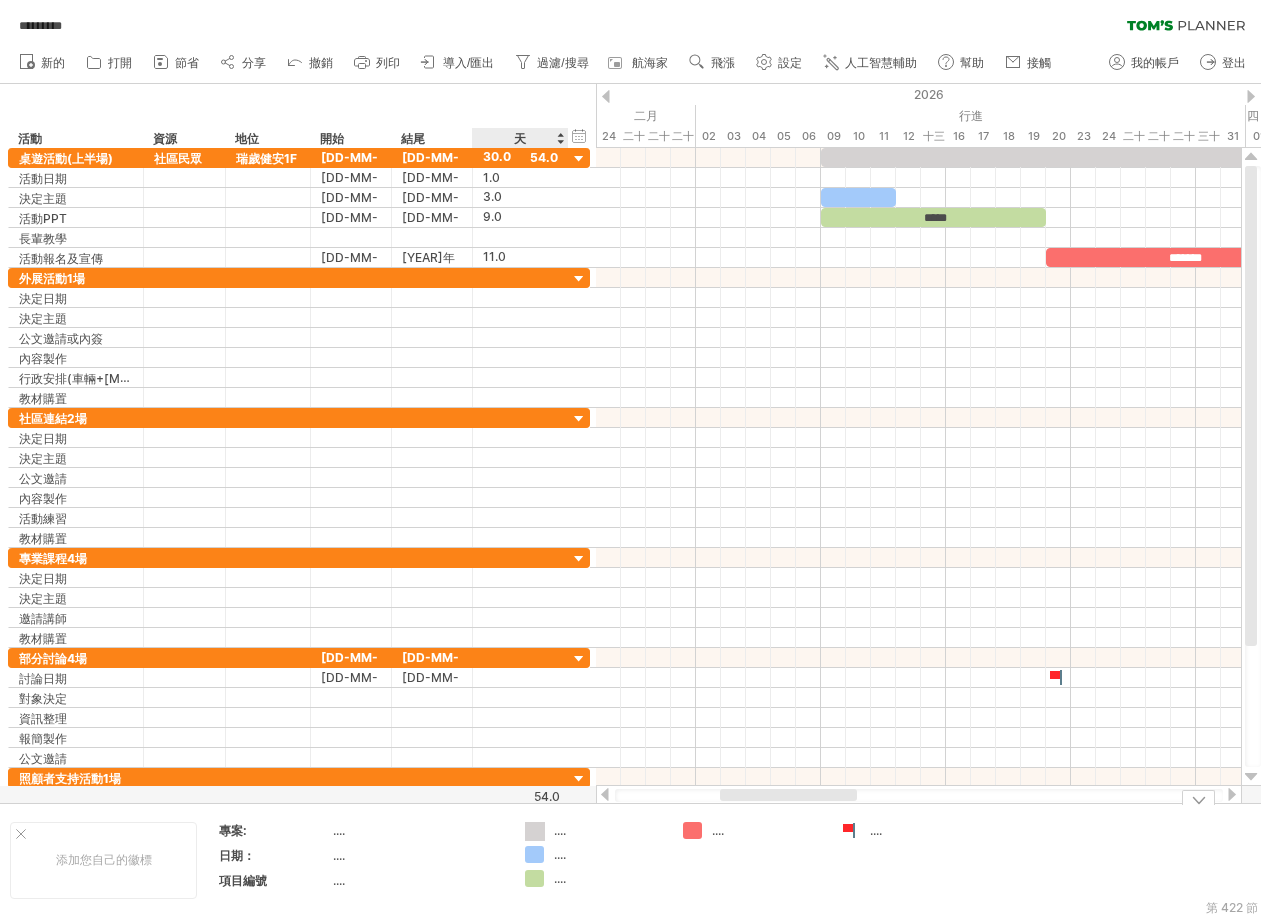 click on "plan.tomsplanner.com
0%
*********" at bounding box center (630, 459) 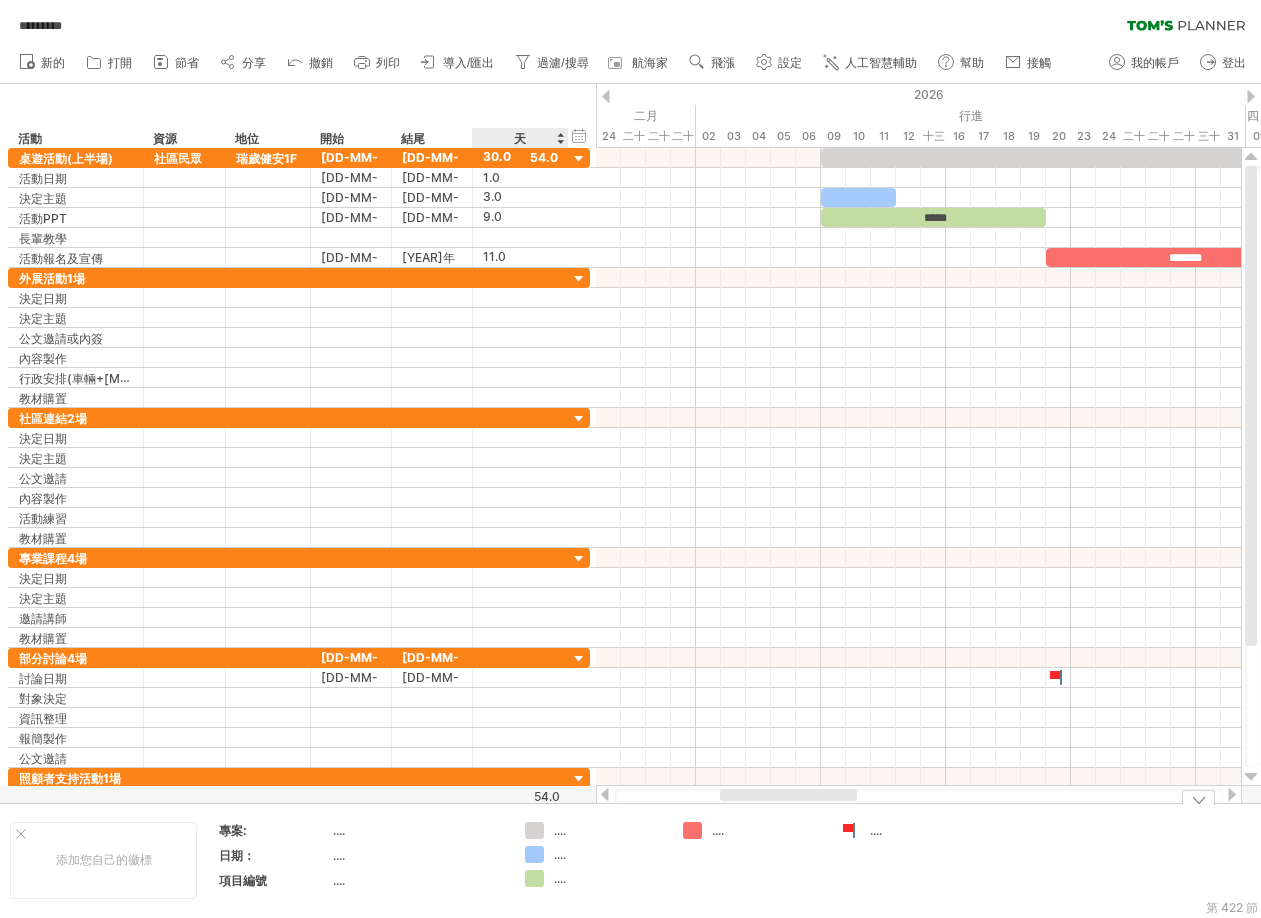 click on "plan.tomsplanner.com
0%
*********" at bounding box center [630, 459] 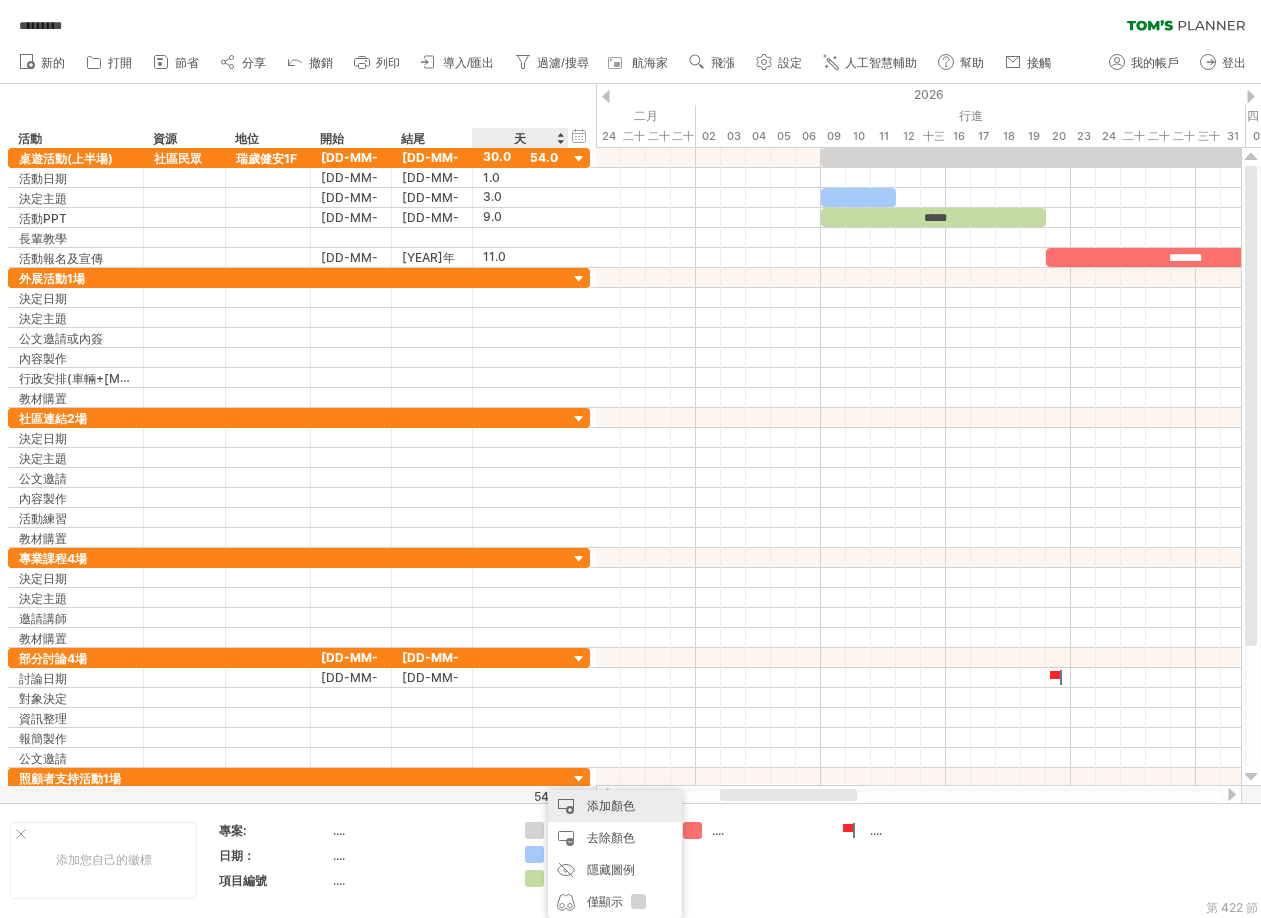 click on "添加顏色" at bounding box center (611, 805) 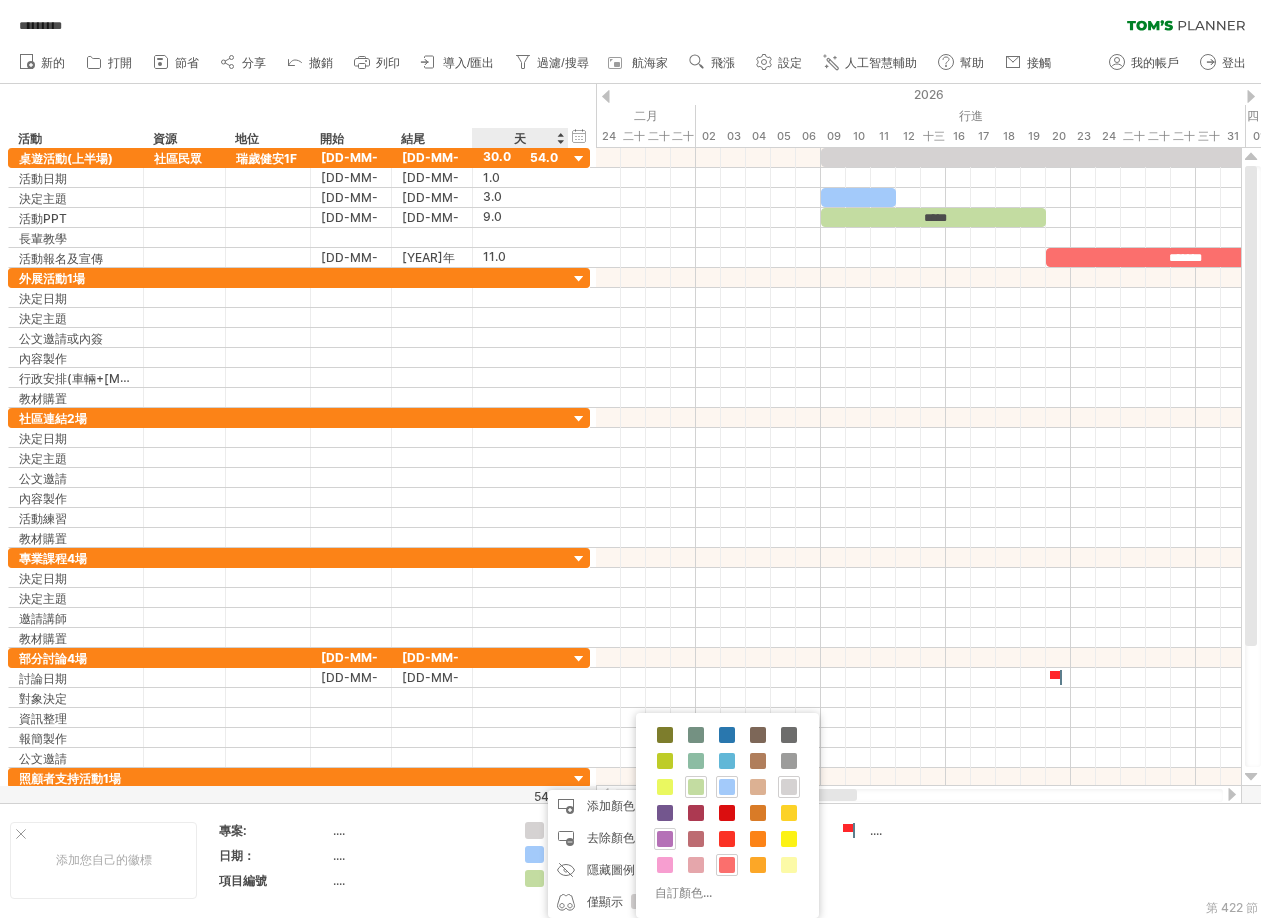 click at bounding box center (665, 839) 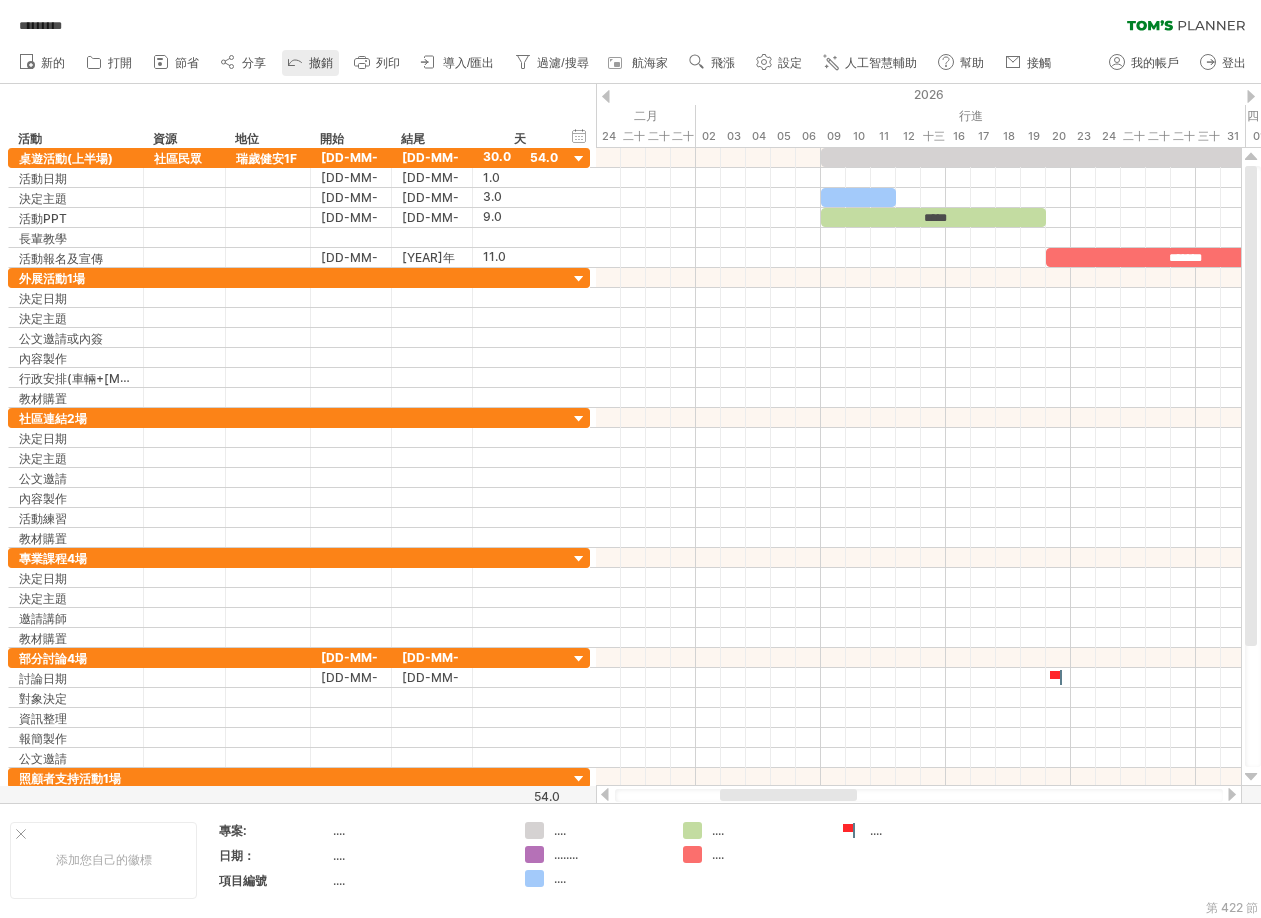 click at bounding box center (295, 61) 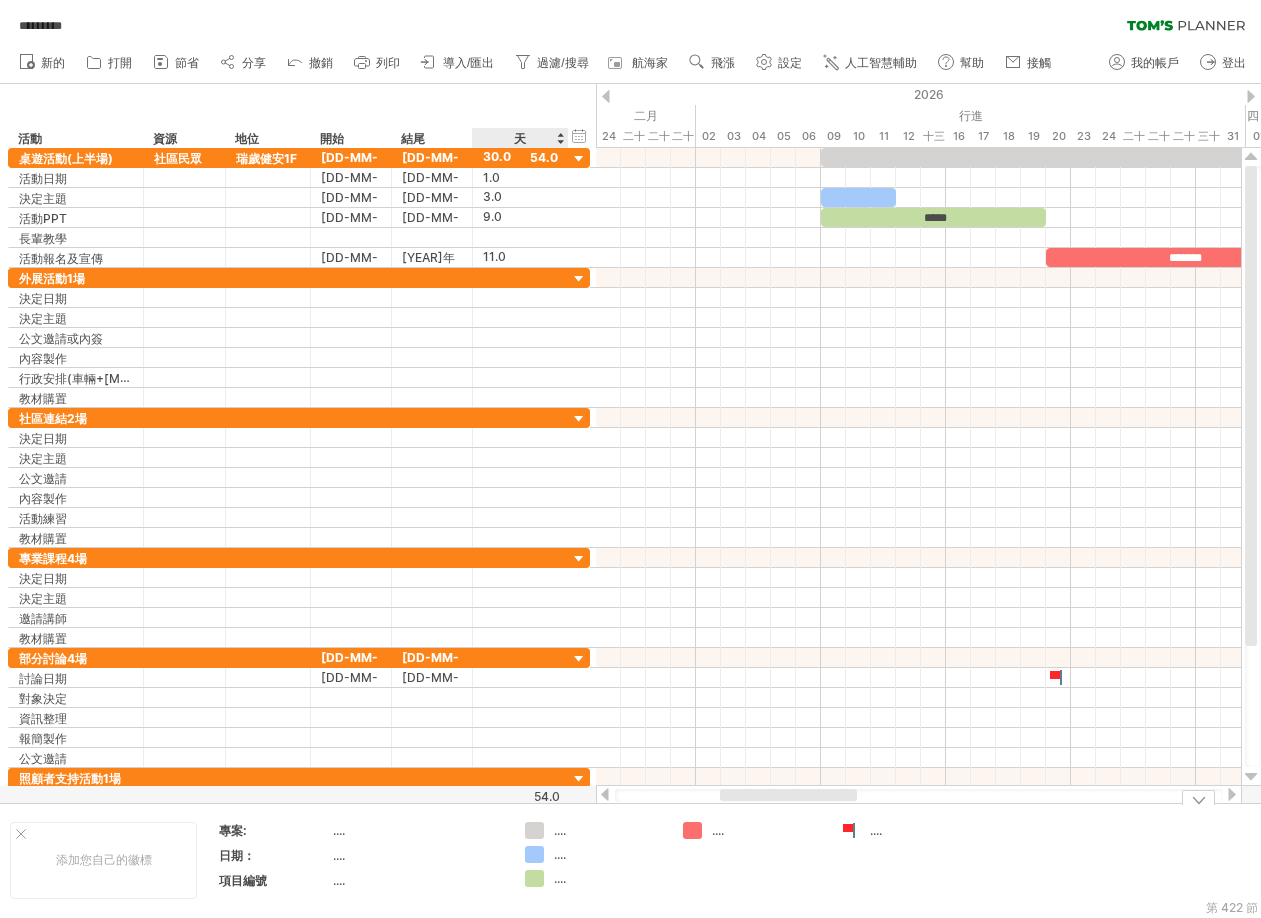 click on "...." at bounding box center [560, 830] 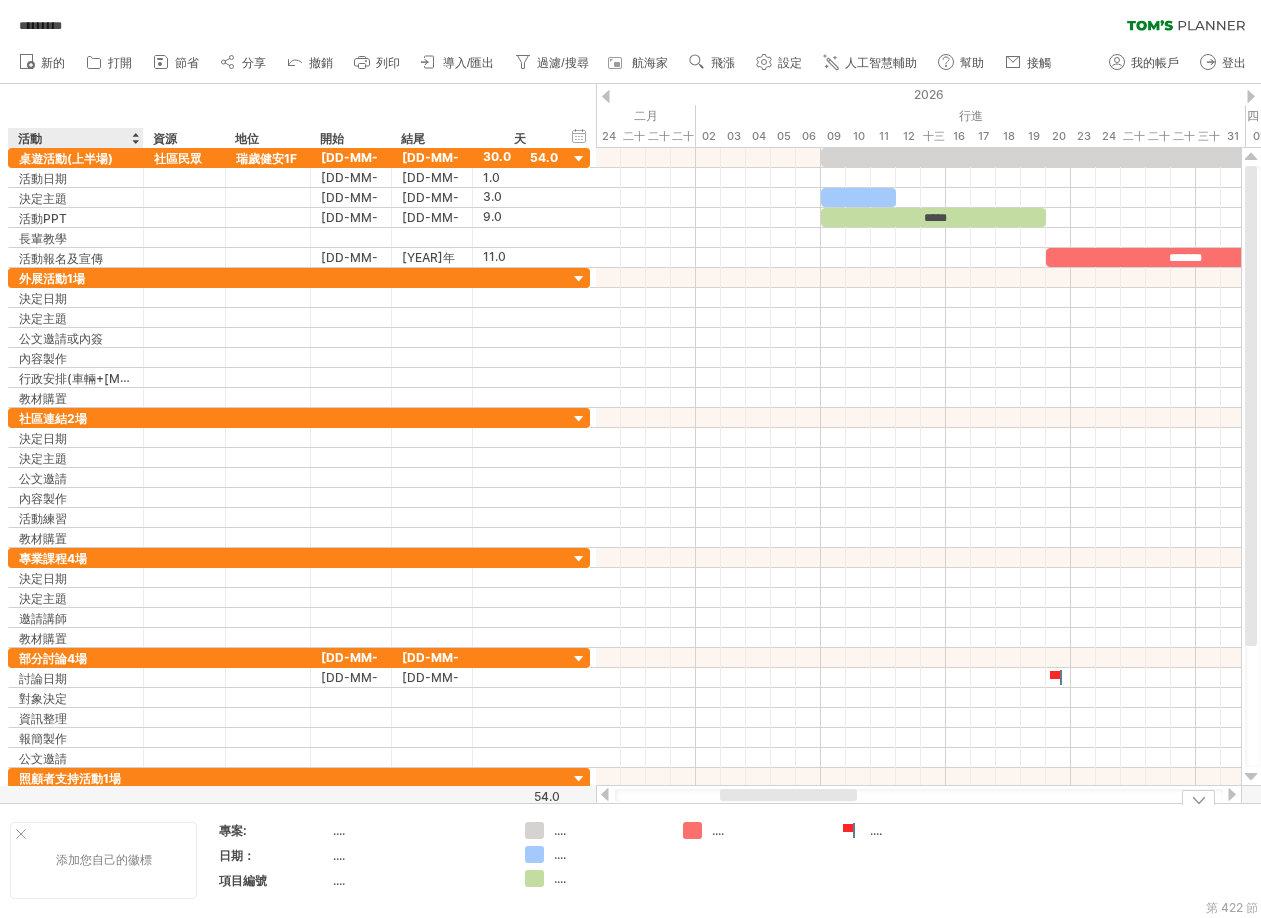 click at bounding box center (21, 834) 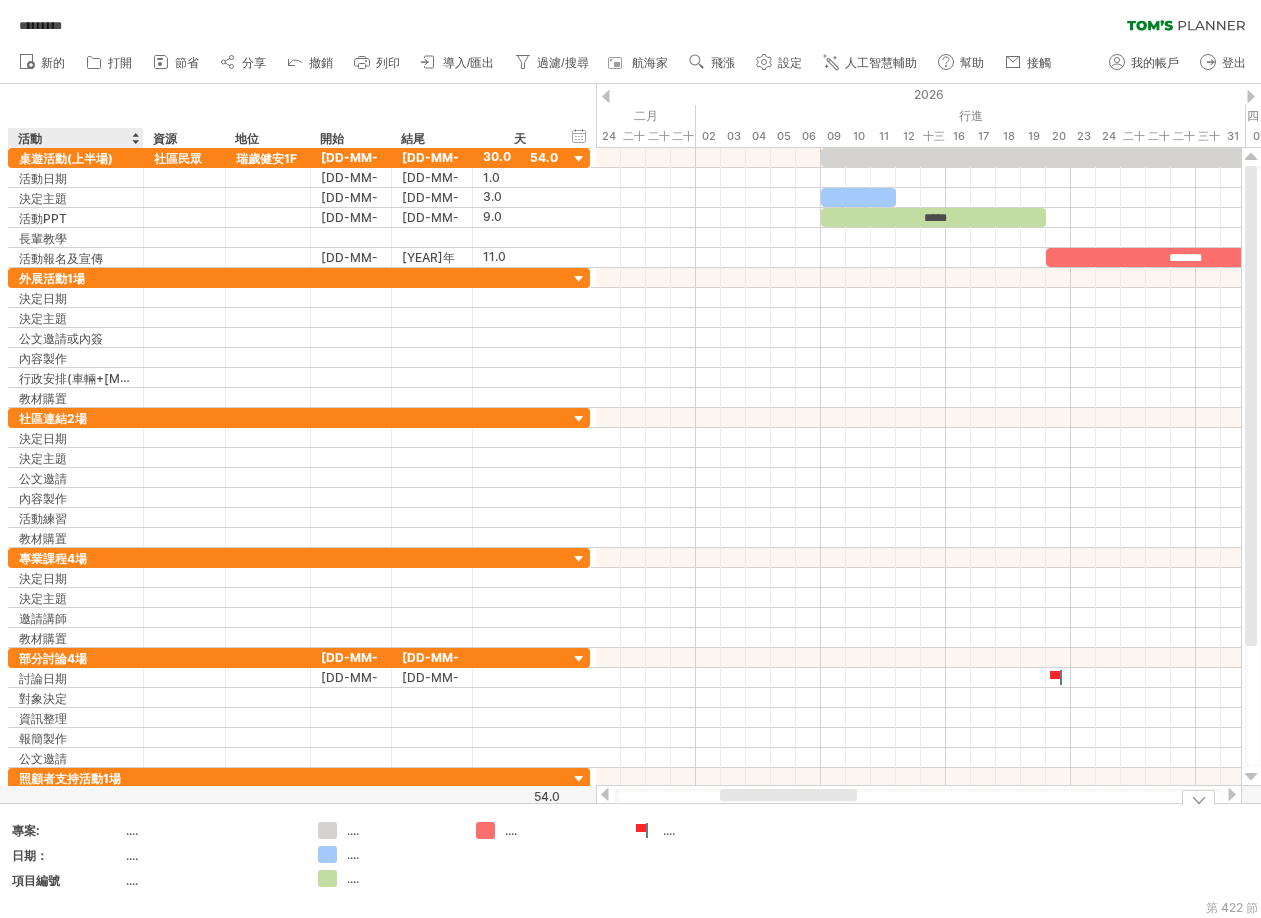 click on "專案: .... 日期： .... 項目編號 ...." at bounding box center [154, 859] 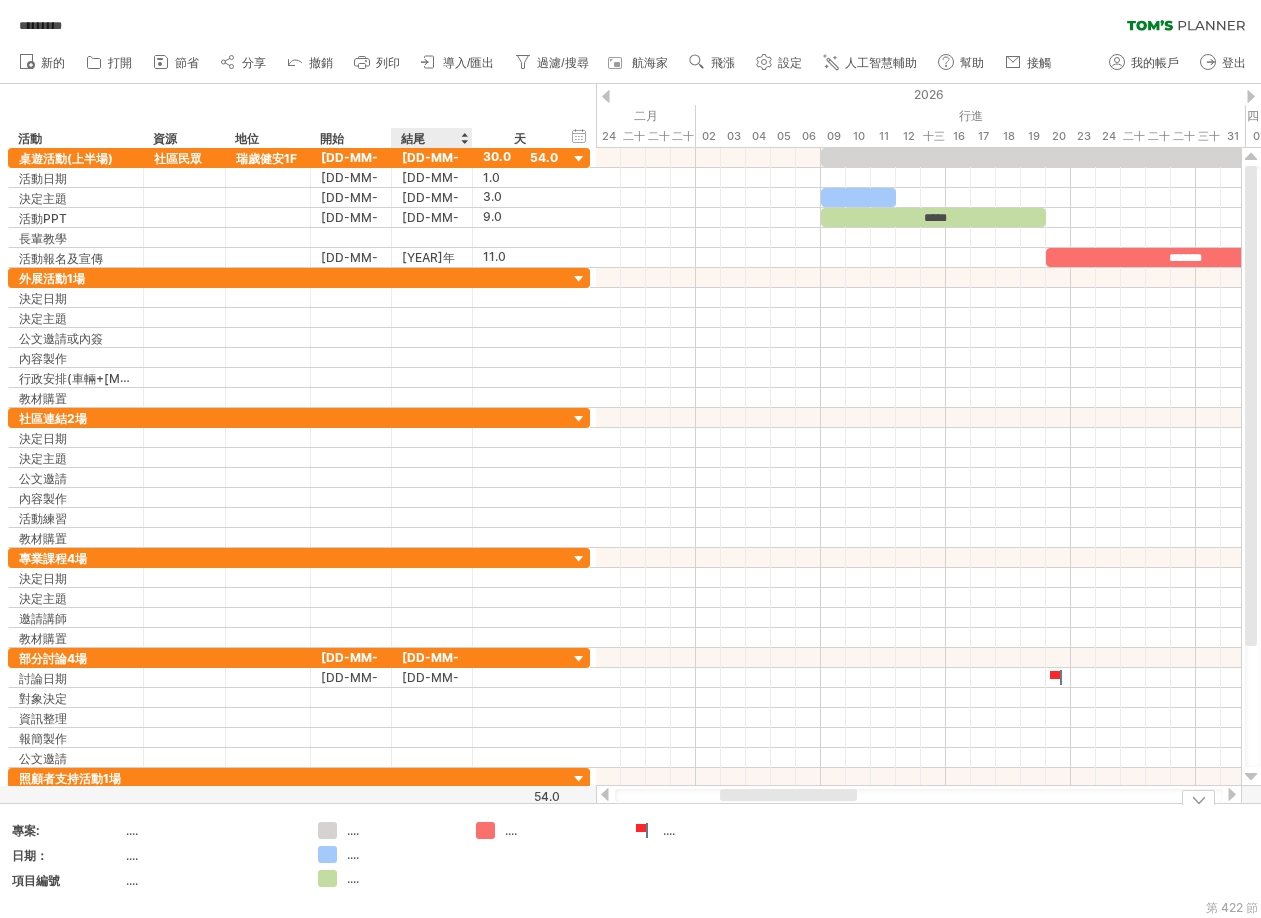 drag, startPoint x: 393, startPoint y: 804, endPoint x: 385, endPoint y: 832, distance: 29.12044 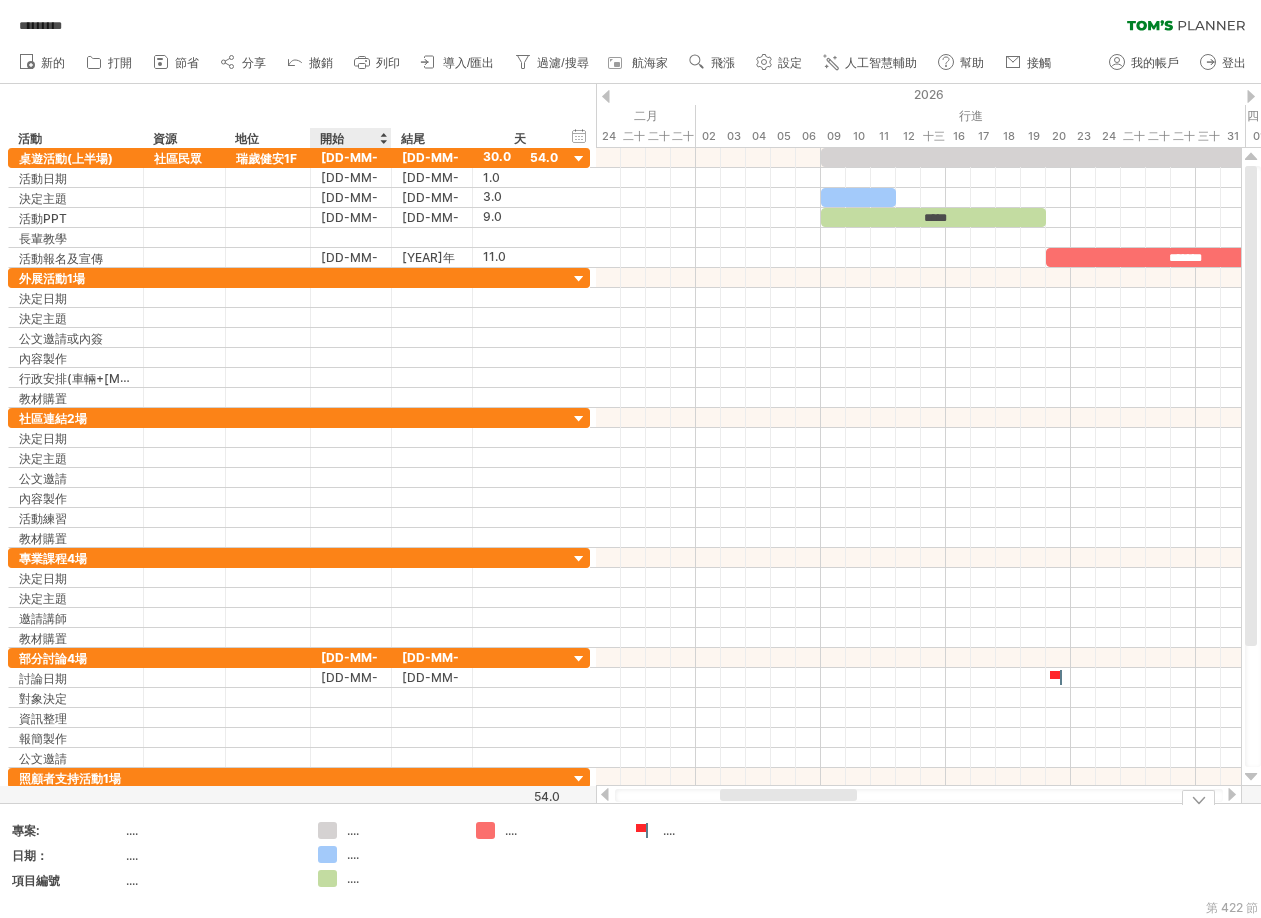 click on "...." at bounding box center [401, 830] 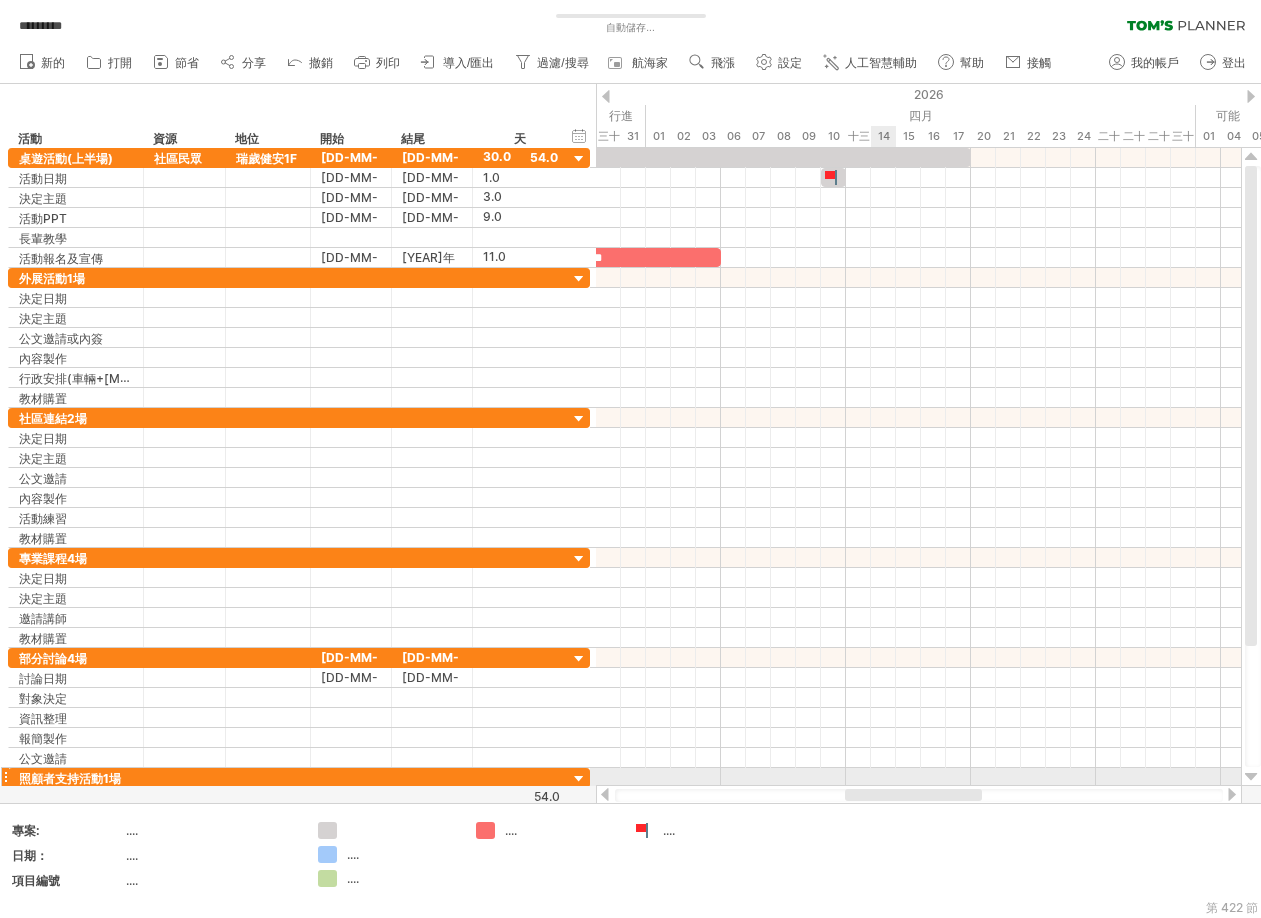 drag, startPoint x: 750, startPoint y: 796, endPoint x: 863, endPoint y: 716, distance: 138.45216 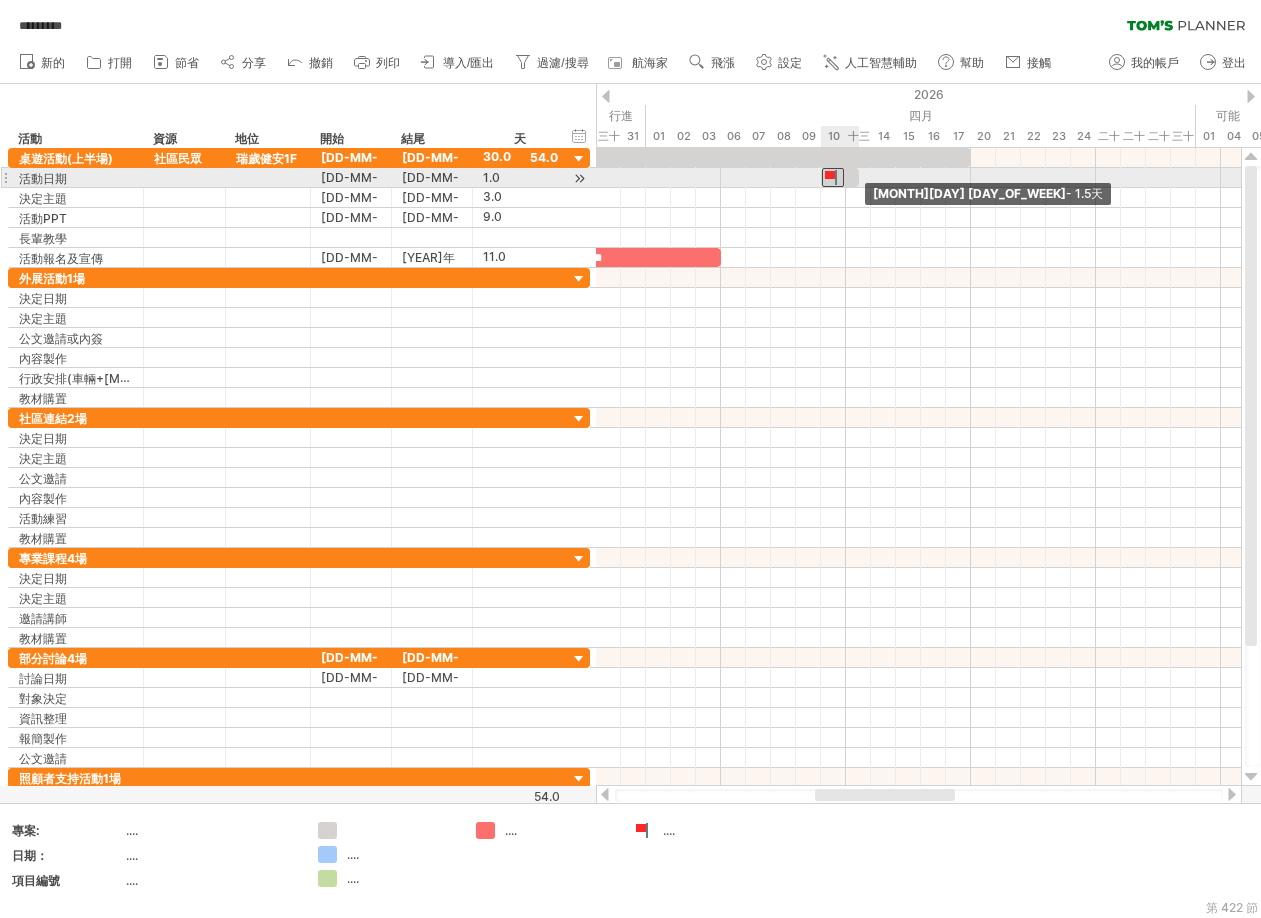 drag, startPoint x: 847, startPoint y: 181, endPoint x: 858, endPoint y: 177, distance: 11.7046995 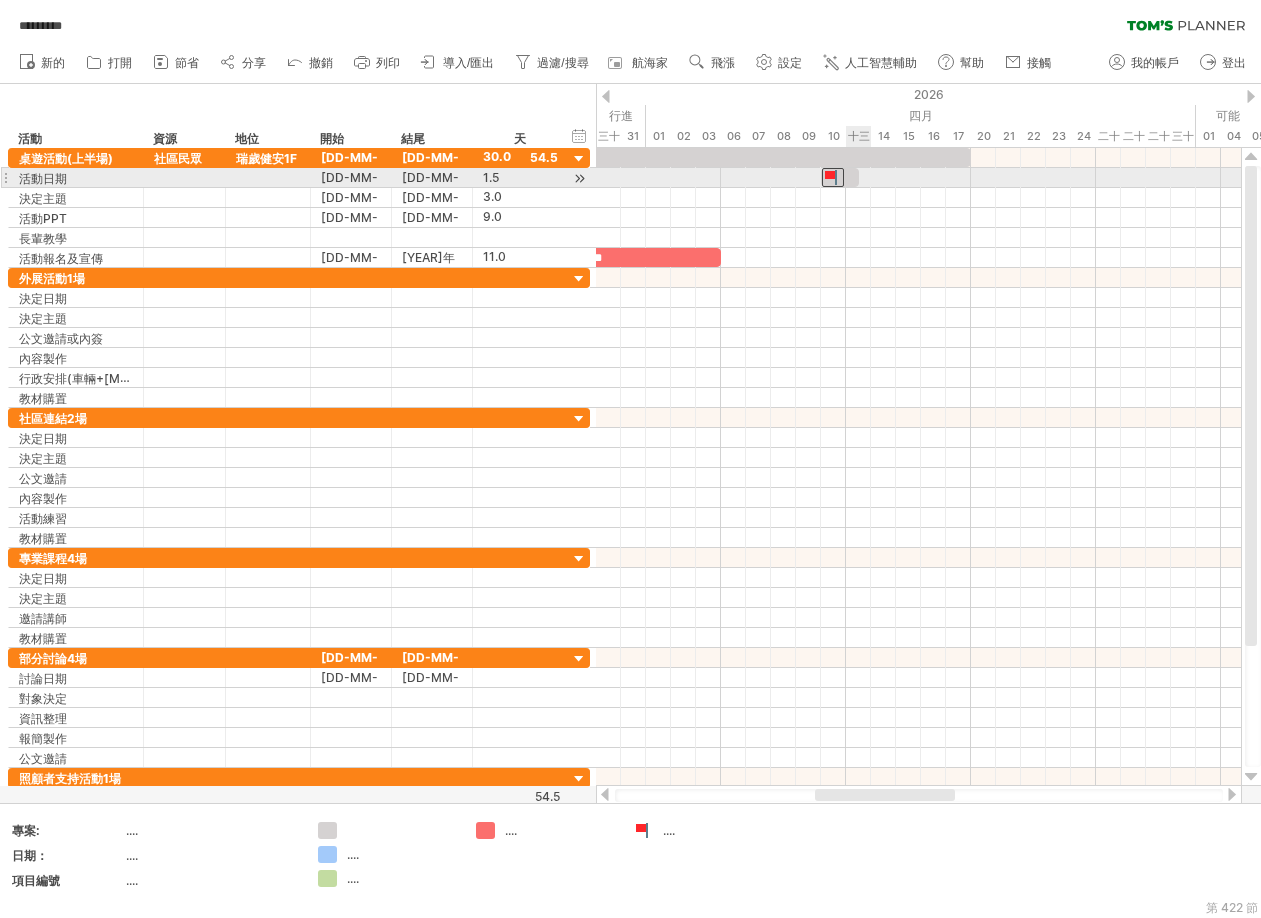click at bounding box center (840, 177) 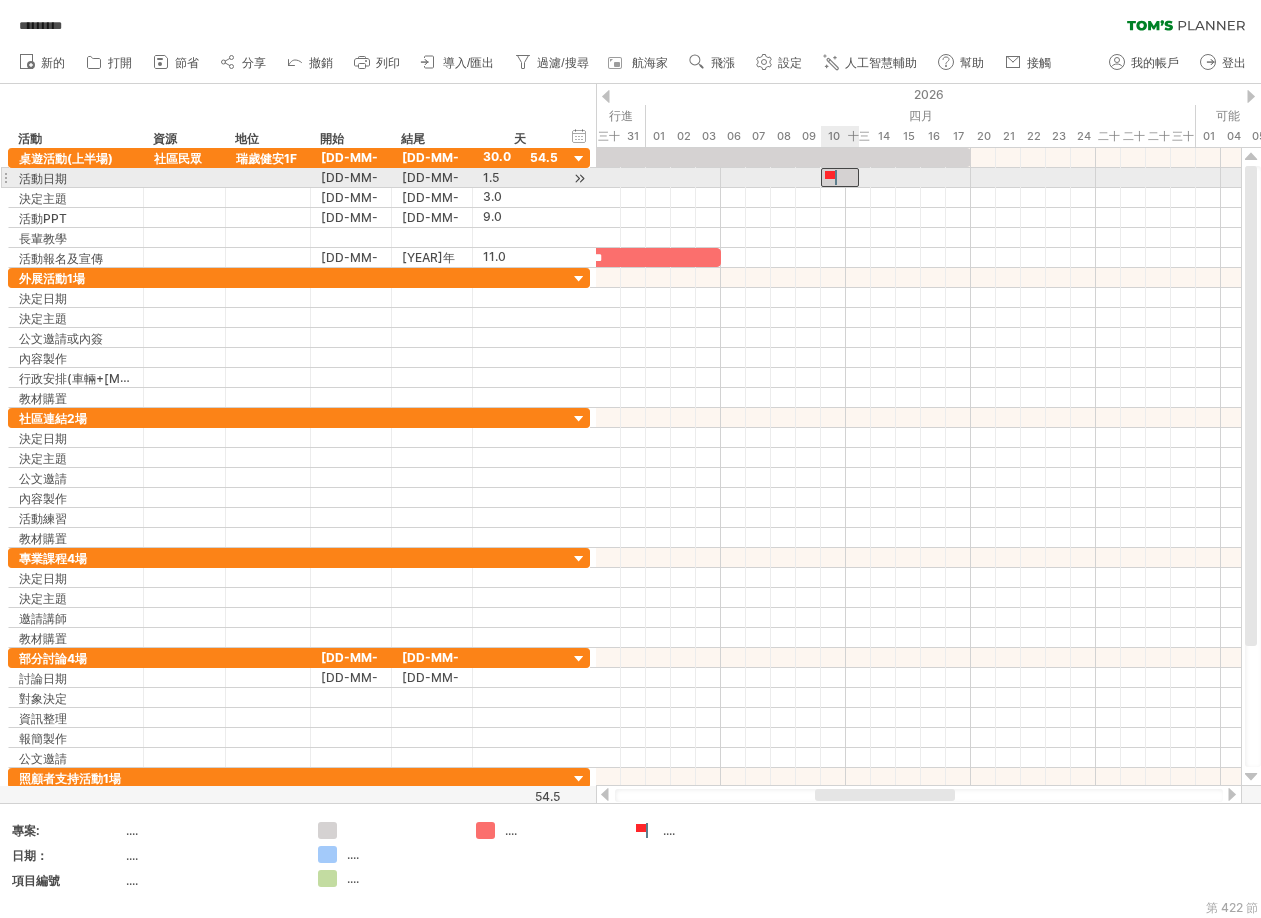 click at bounding box center [840, 177] 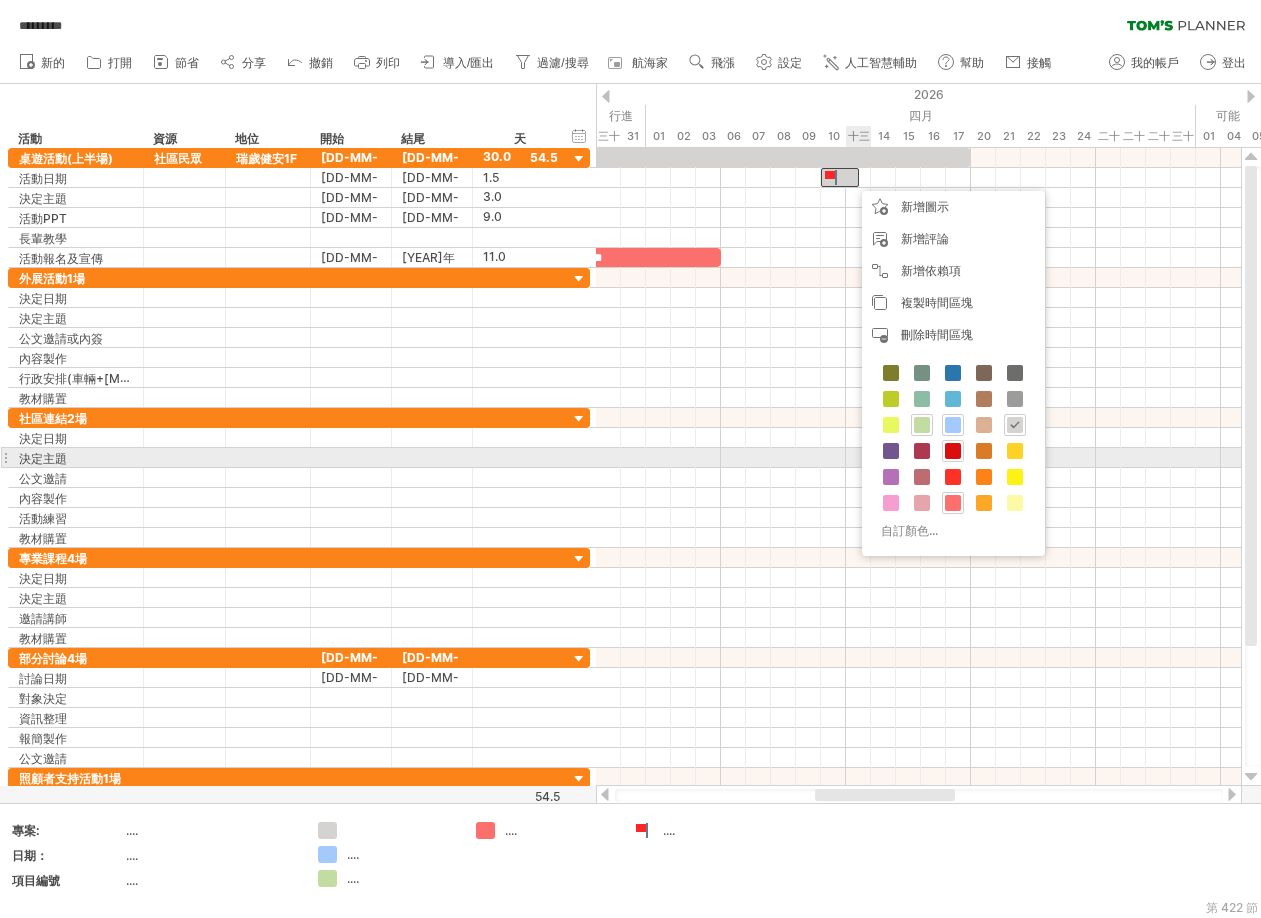 click at bounding box center [953, 451] 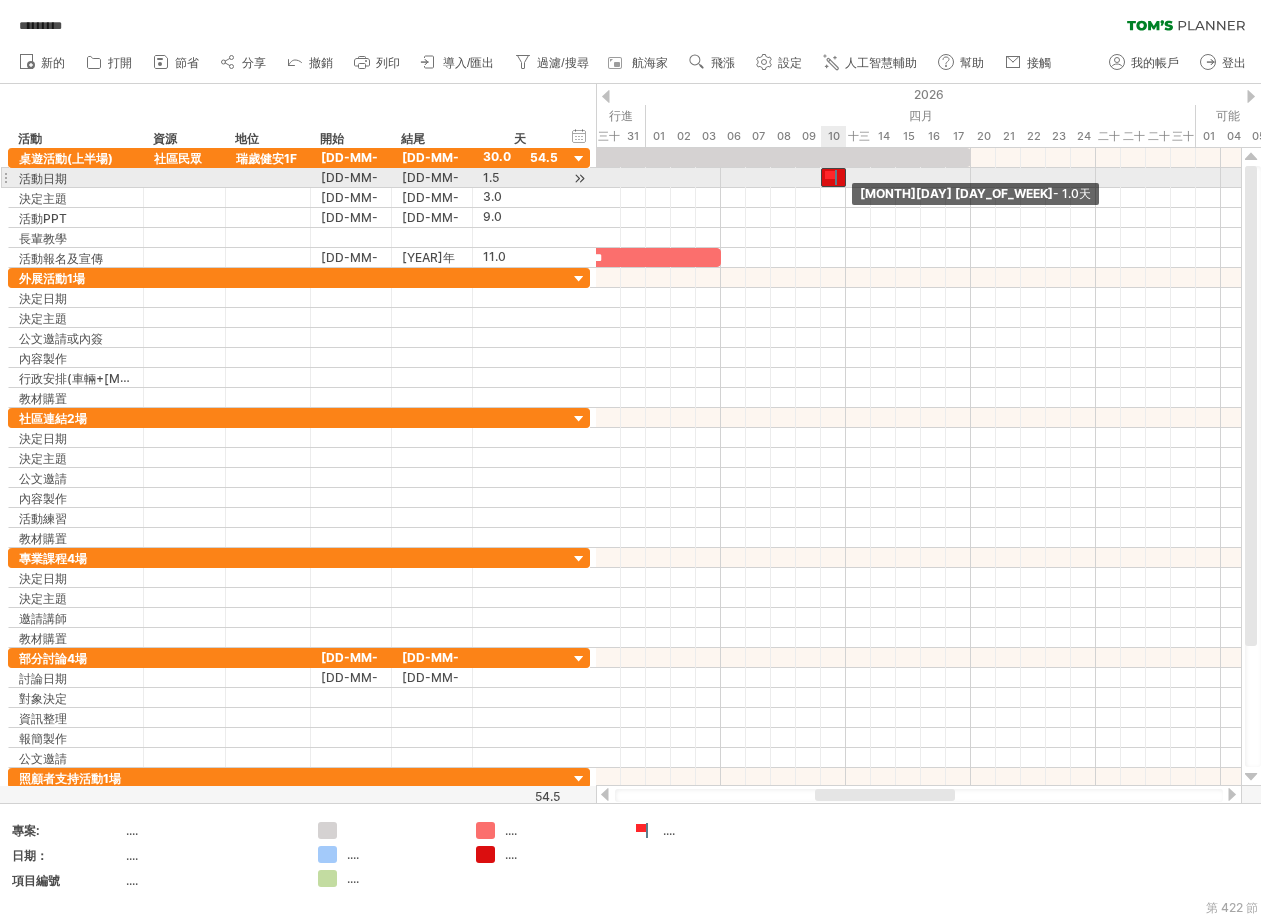 drag, startPoint x: 857, startPoint y: 176, endPoint x: 843, endPoint y: 179, distance: 14.3178215 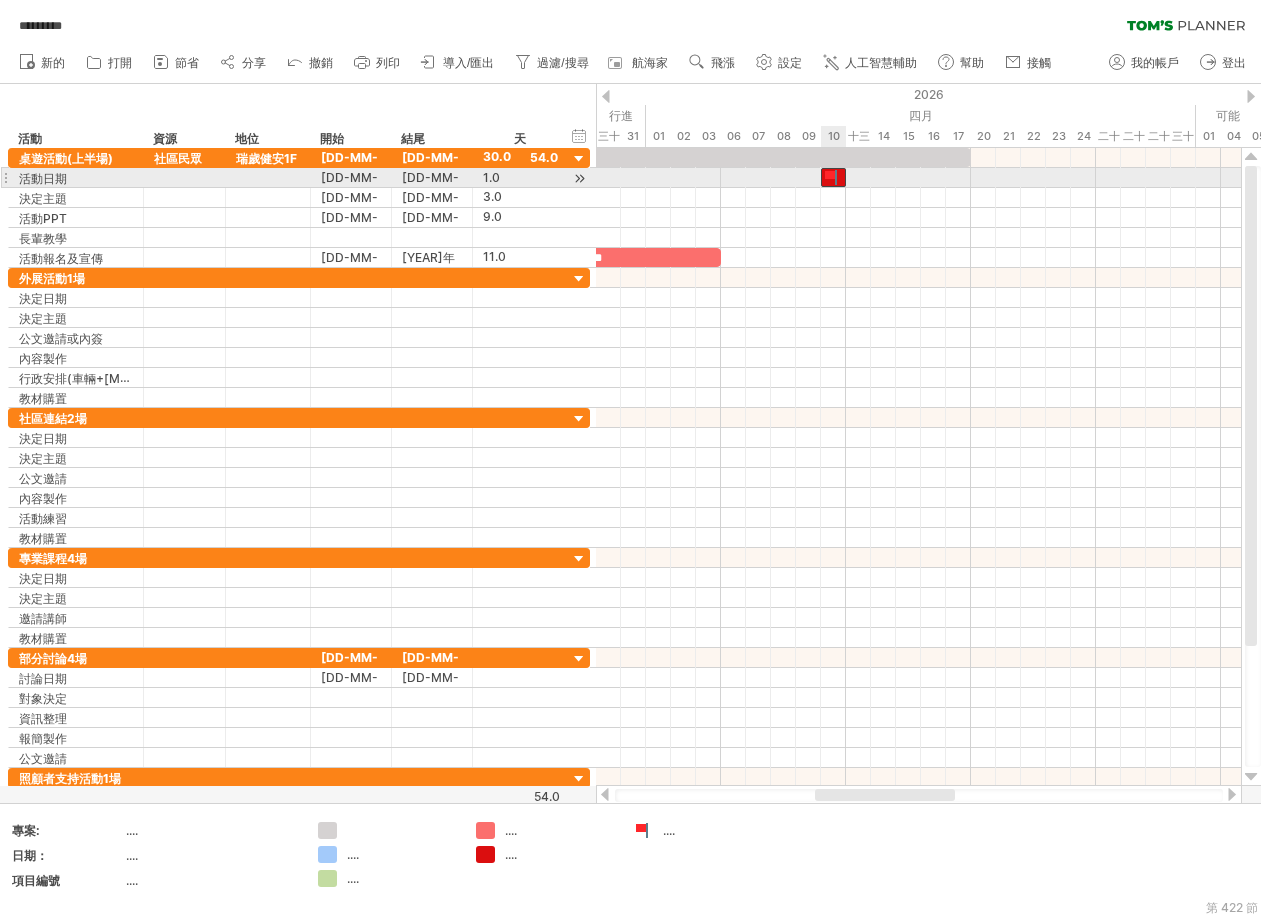 click at bounding box center [833, 177] 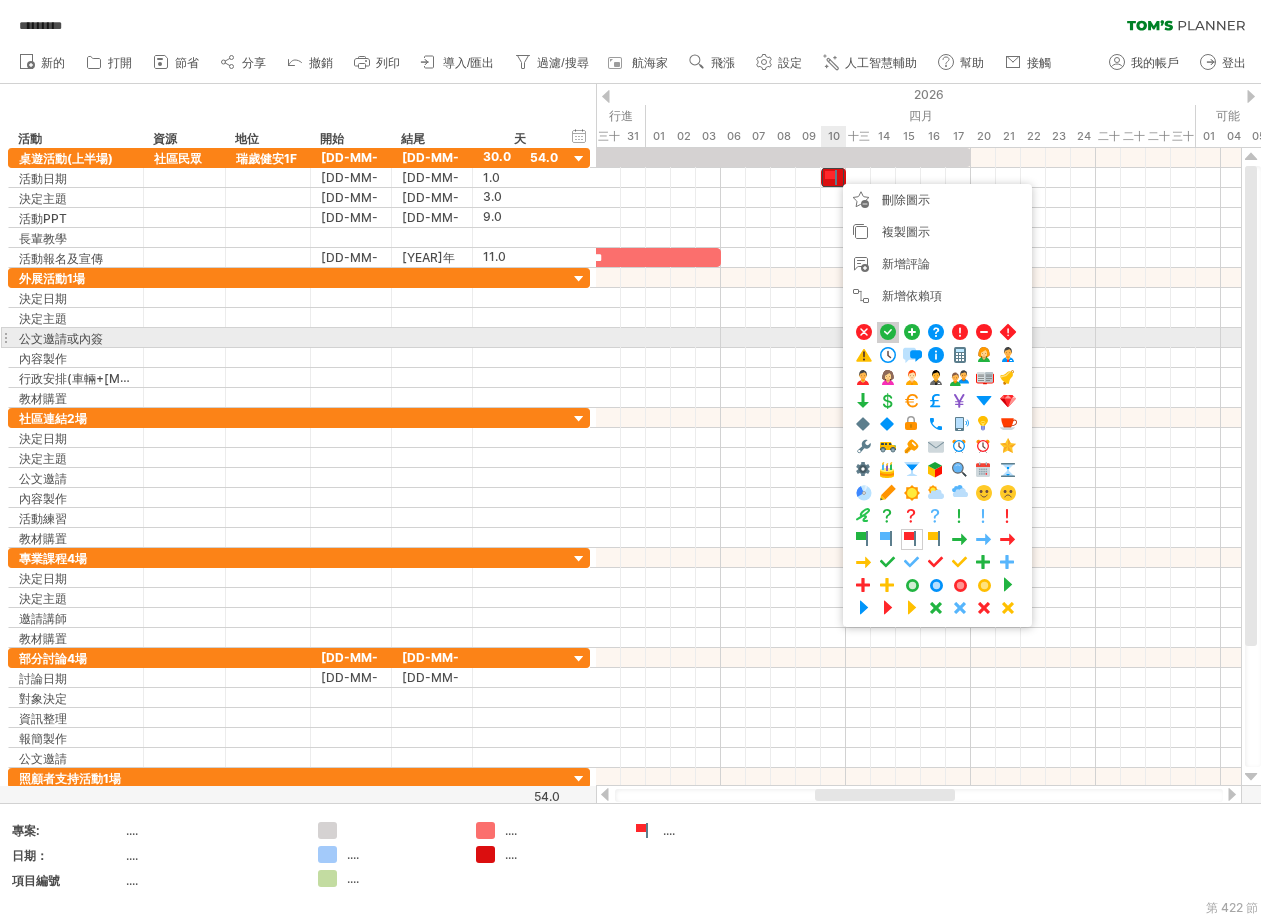 click at bounding box center (888, 332) 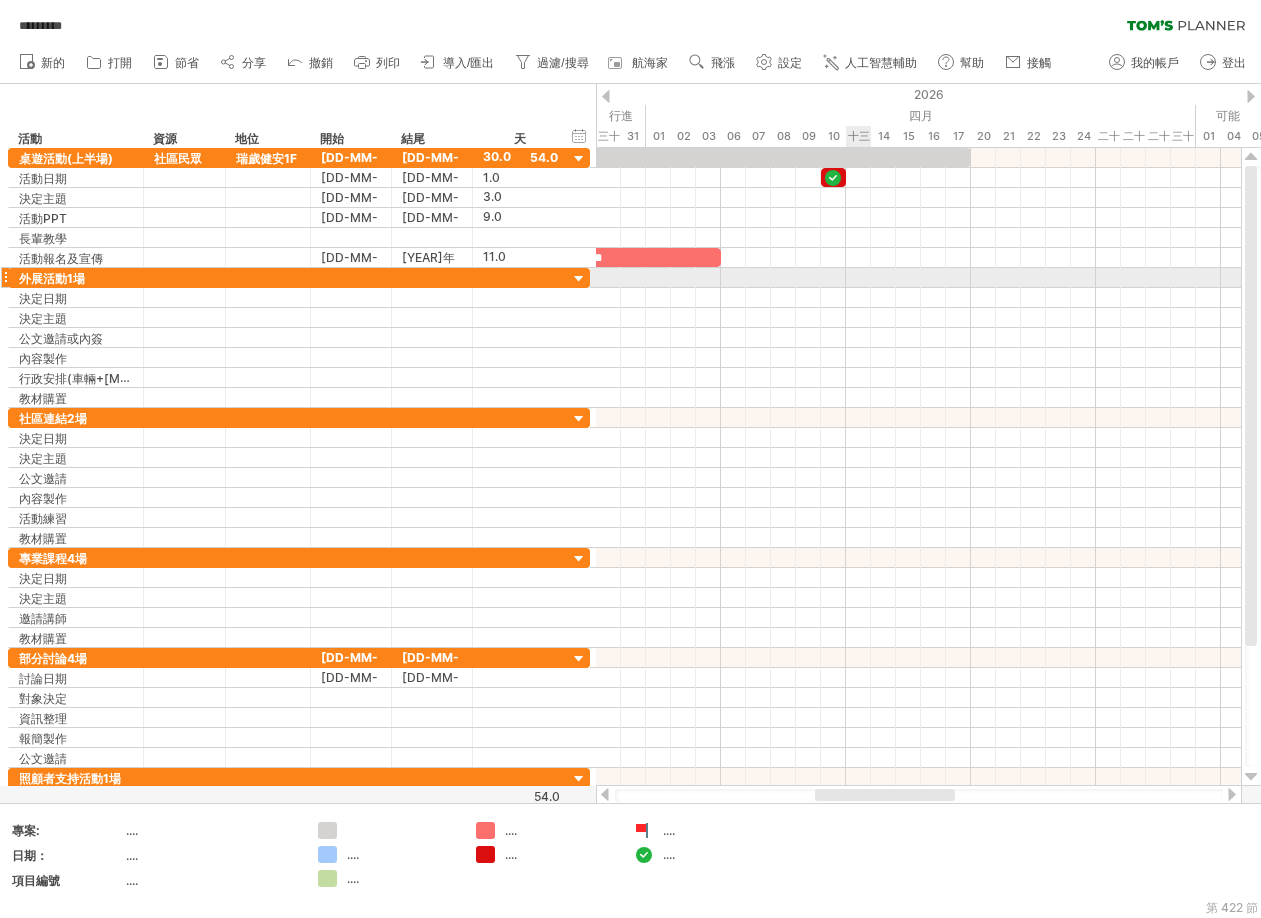 click at bounding box center [918, 278] 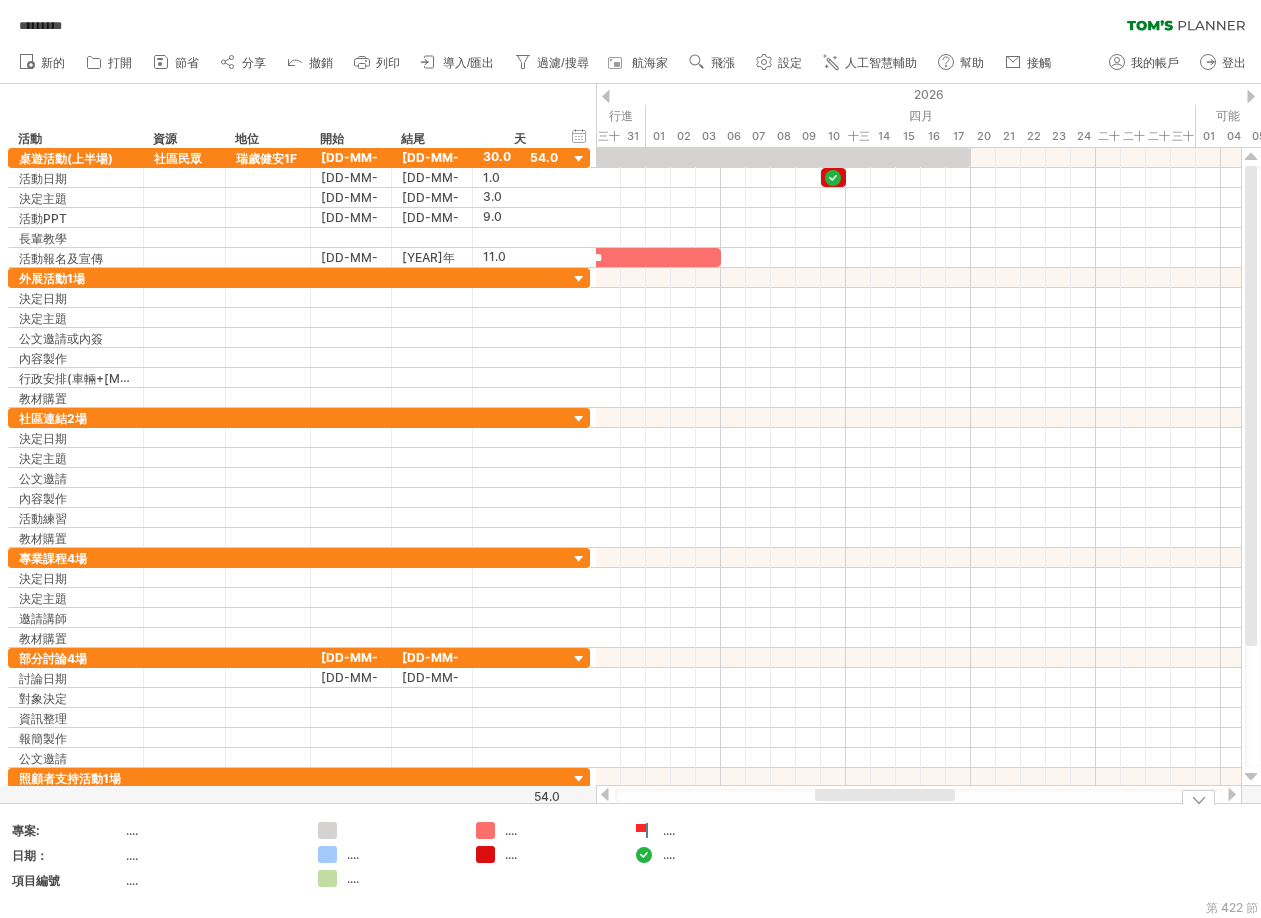 click on "...." at bounding box center [353, 854] 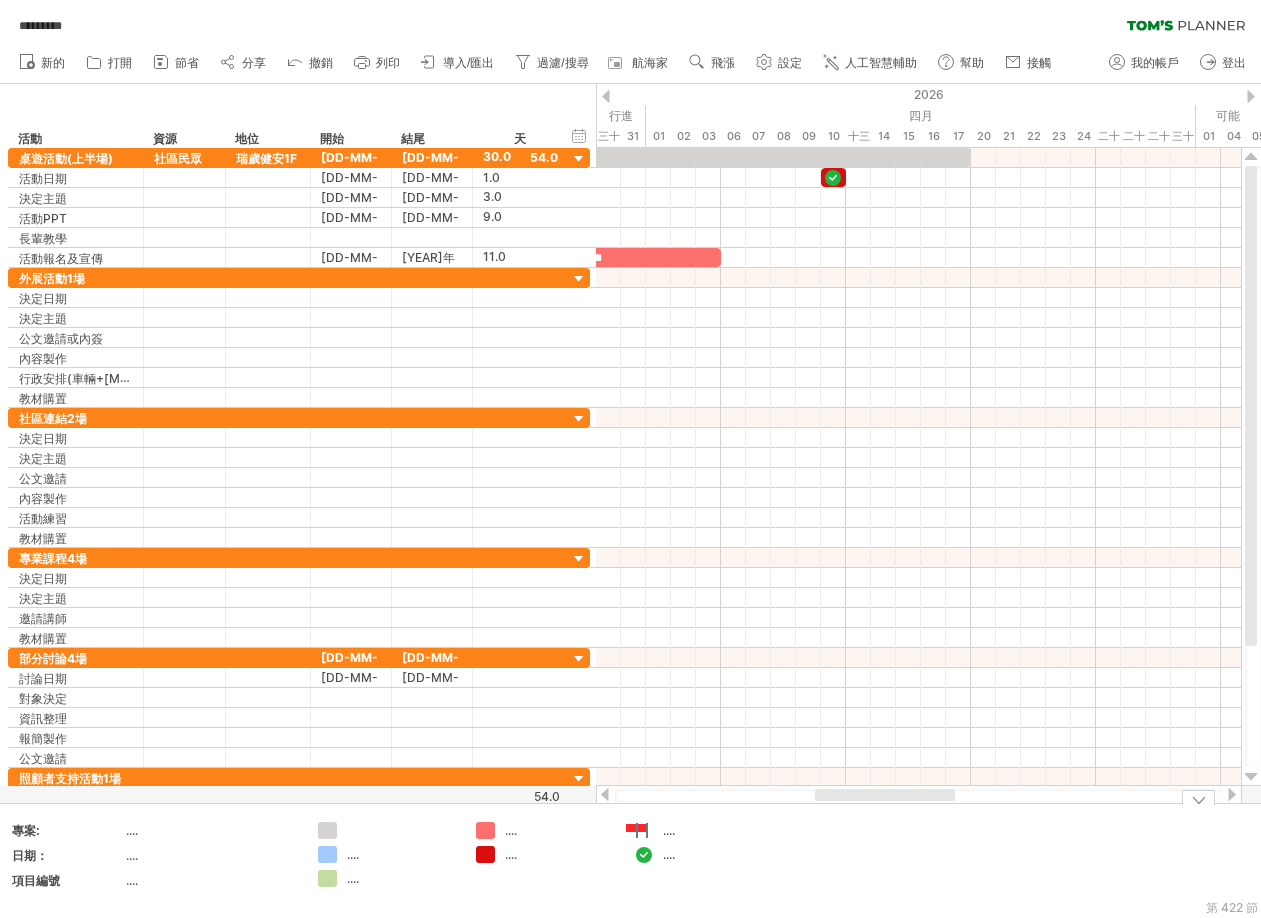 click at bounding box center [644, 831] 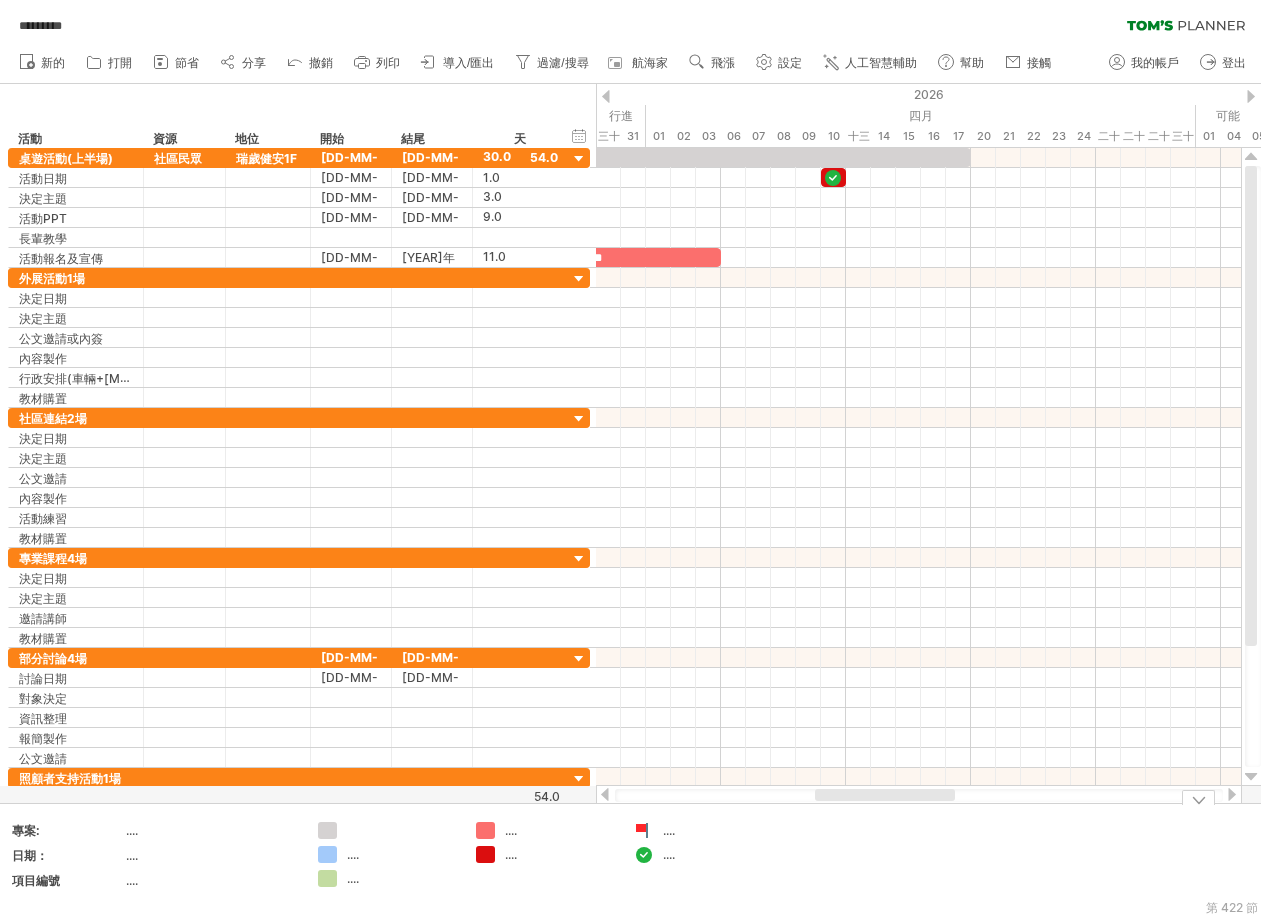 click at bounding box center (644, 831) 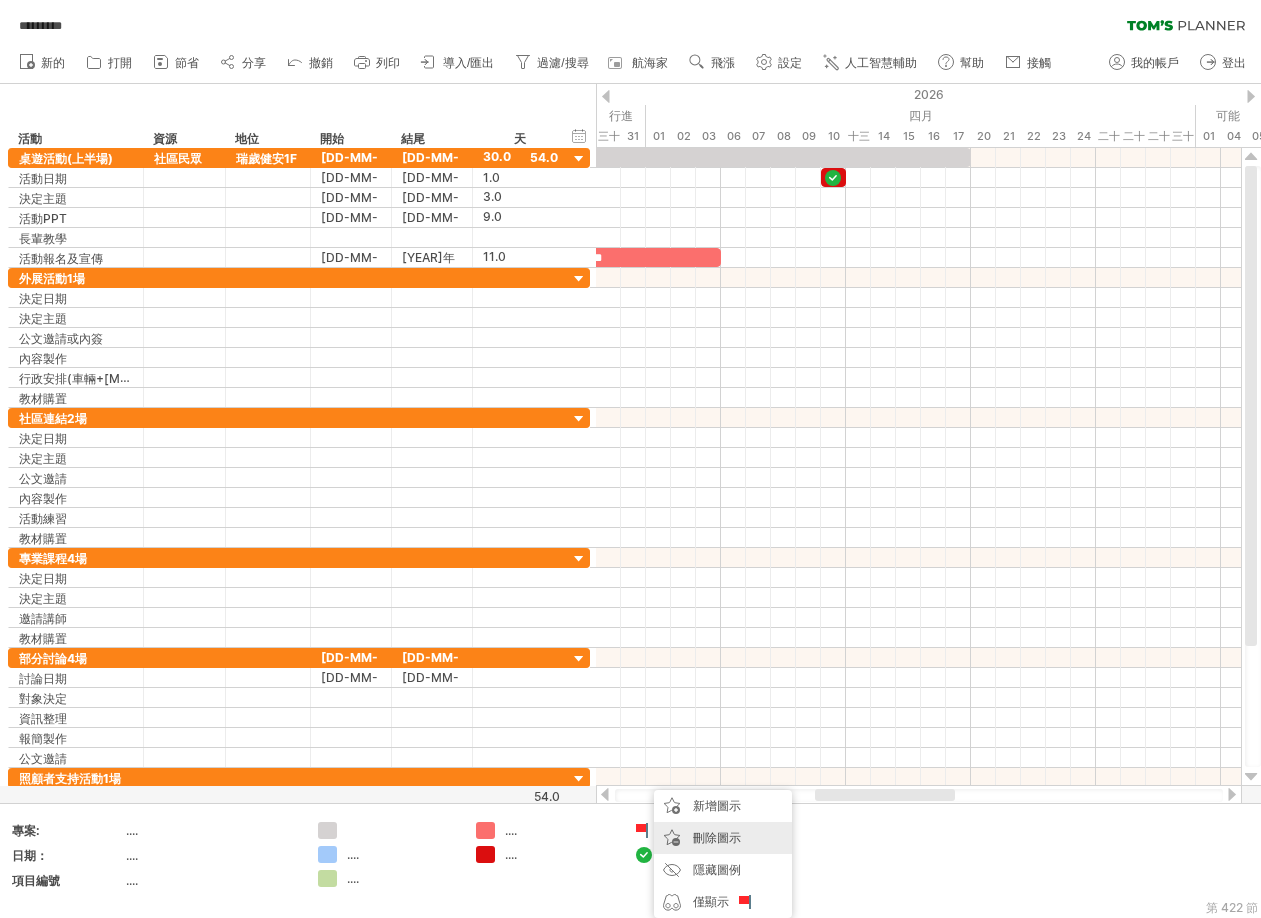 click on "刪除圖示" at bounding box center [717, 837] 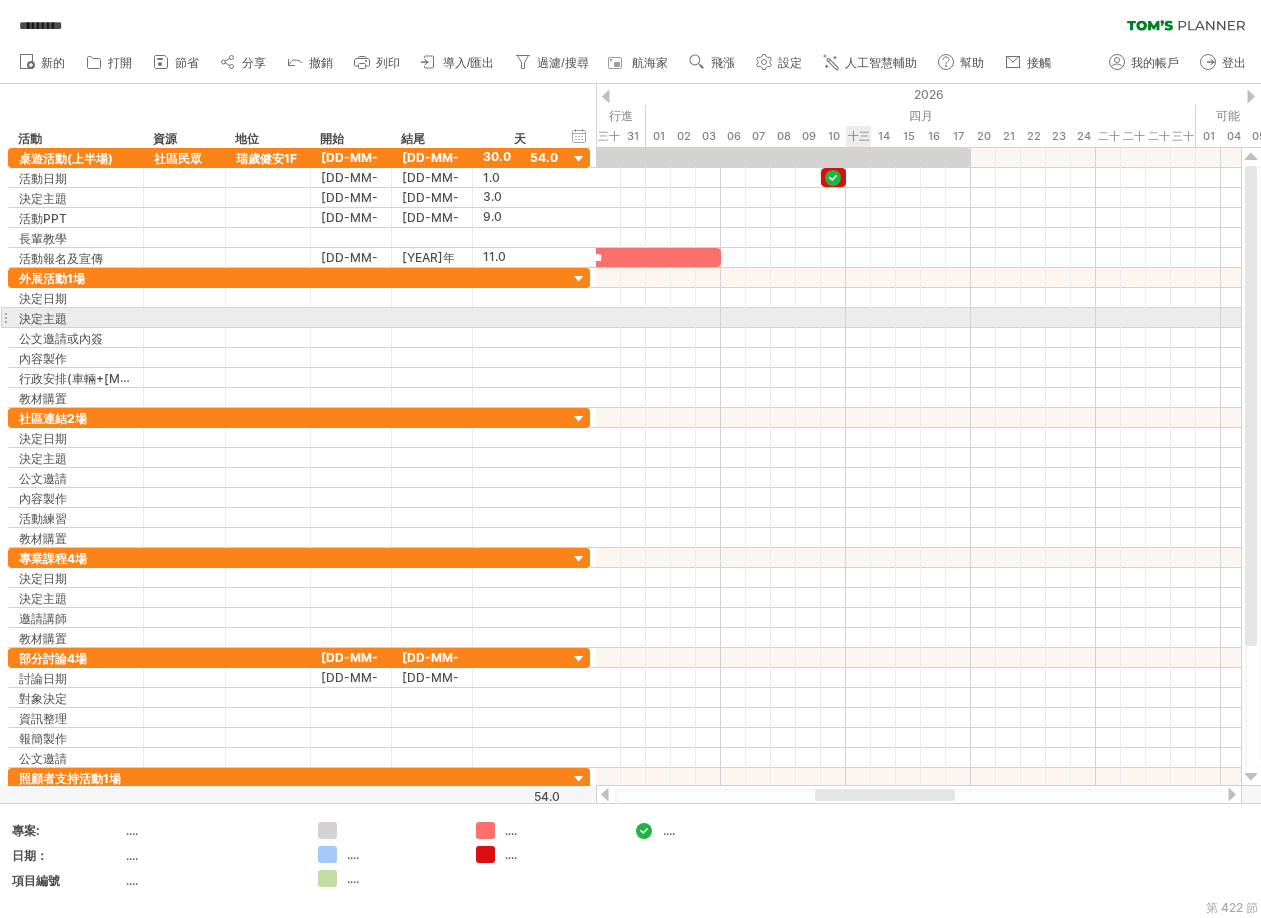 click at bounding box center [918, 318] 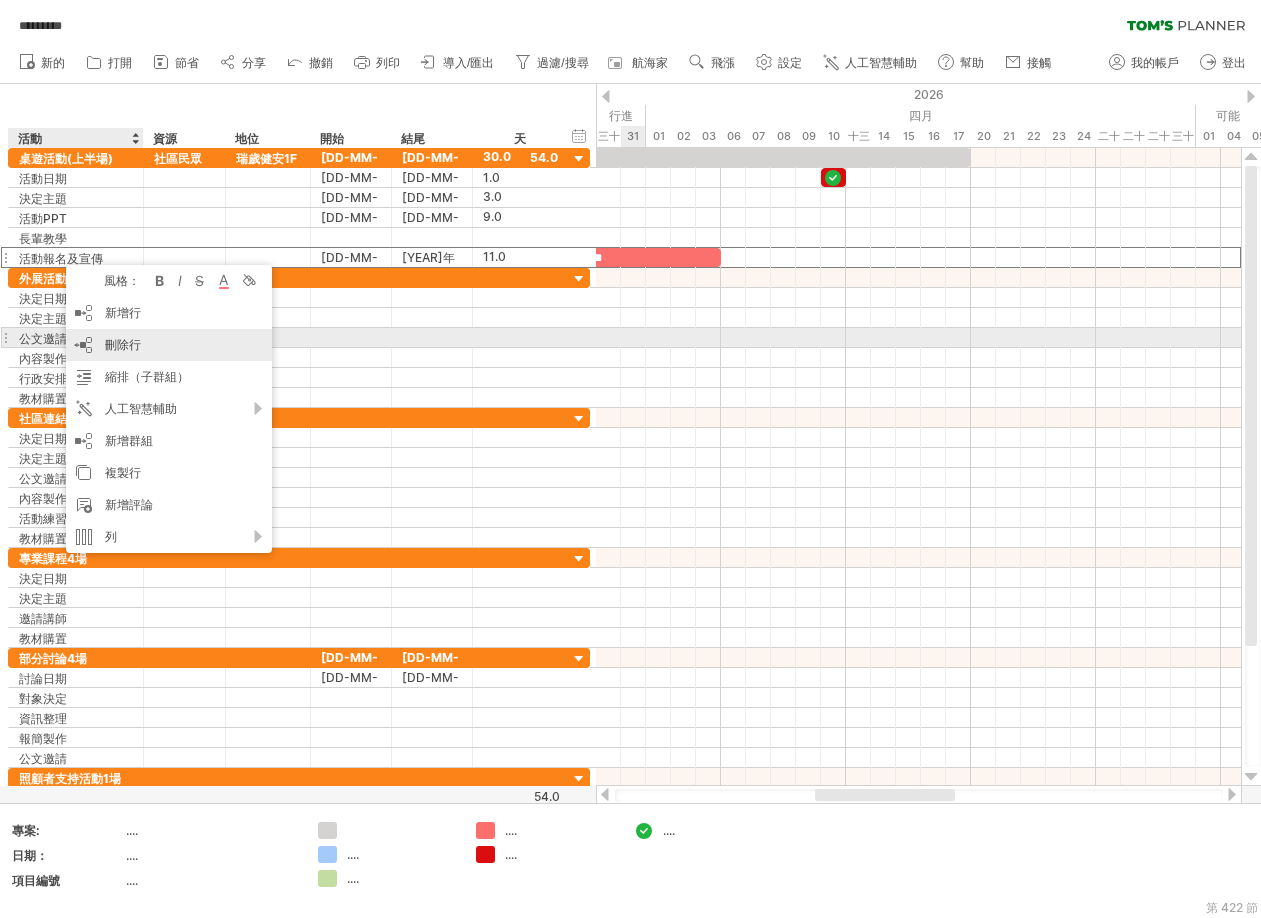 click on "刪除行" at bounding box center [123, 344] 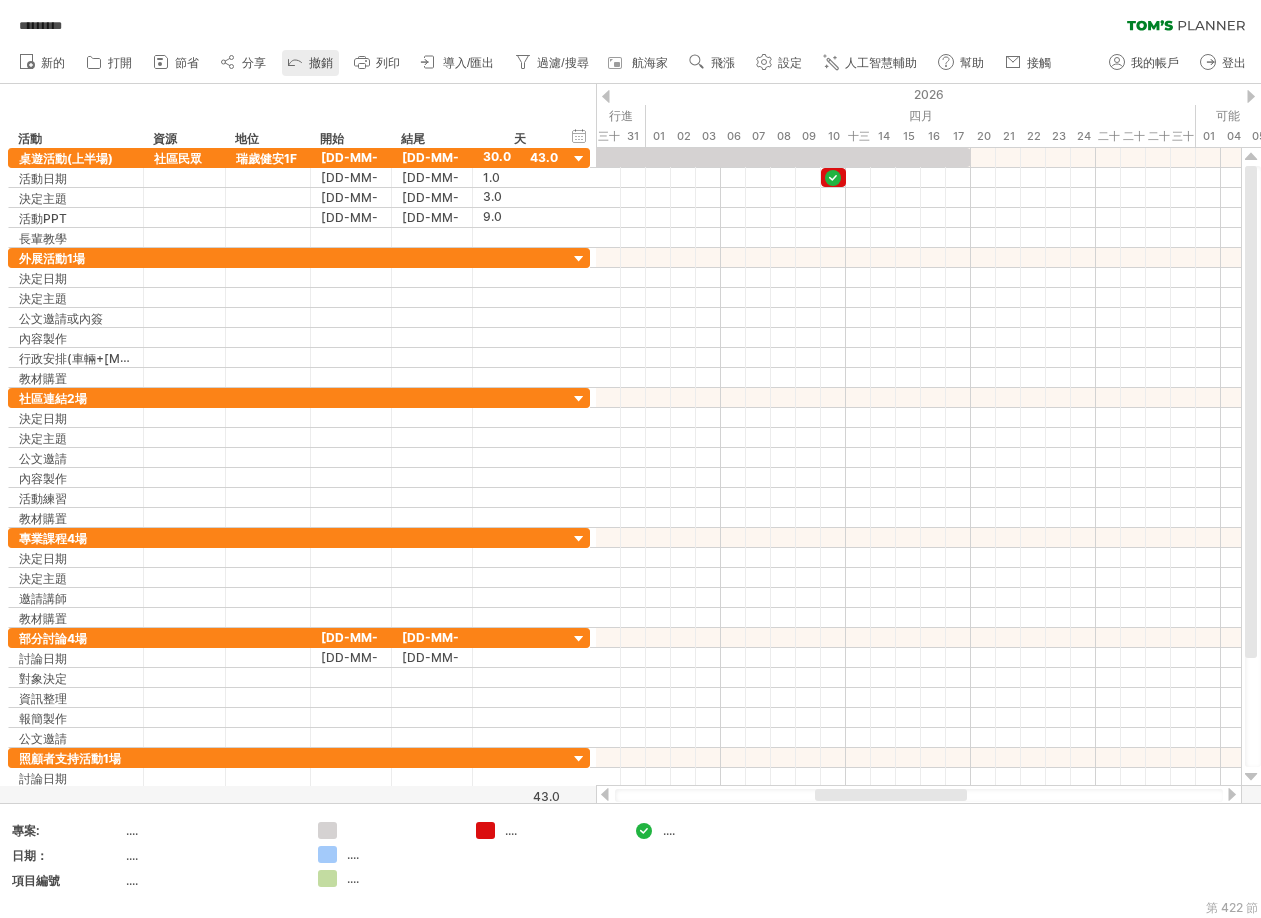 click on "撤銷" at bounding box center (310, 63) 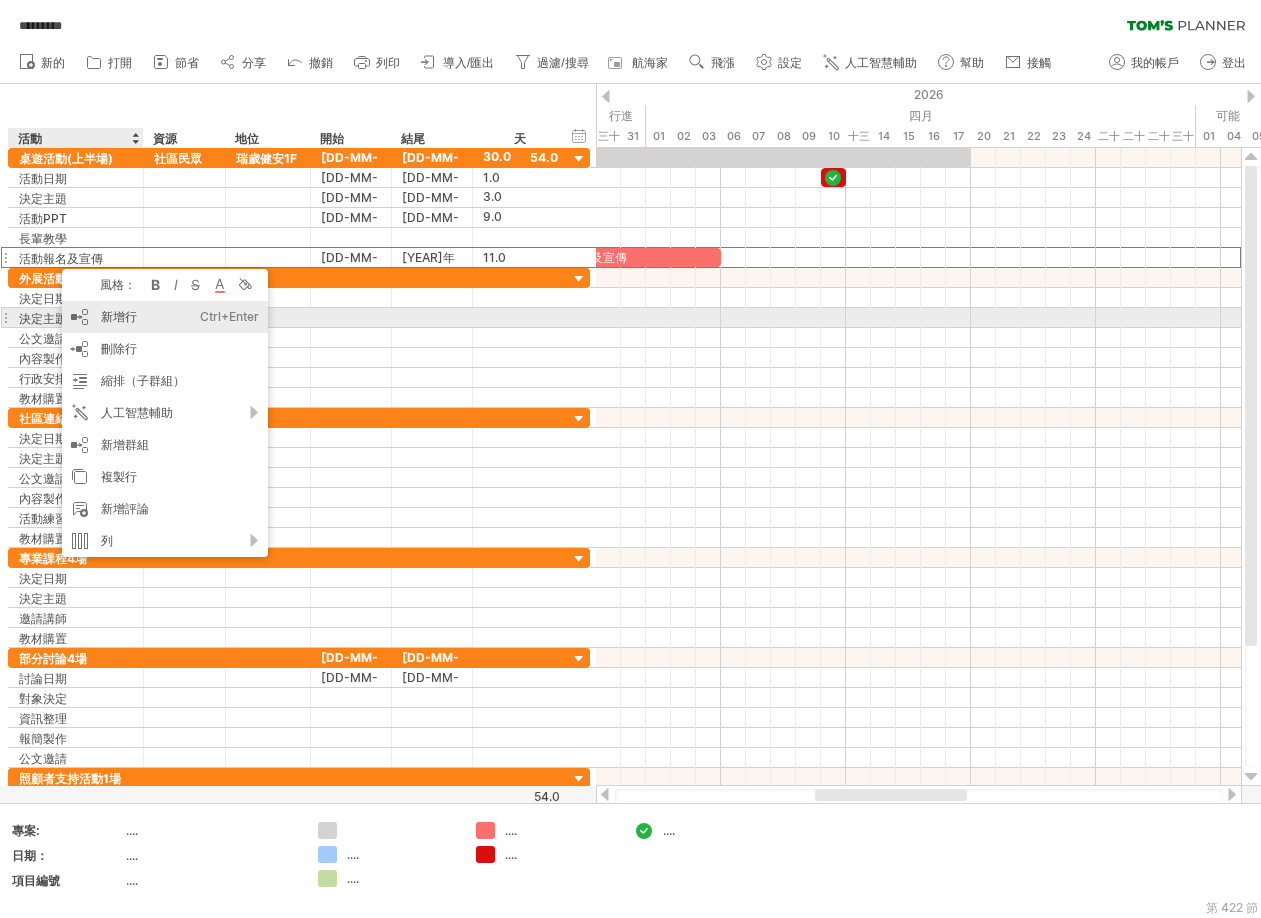 click on "新增行 Ctrl+Enter Cmd+回車" at bounding box center [165, 317] 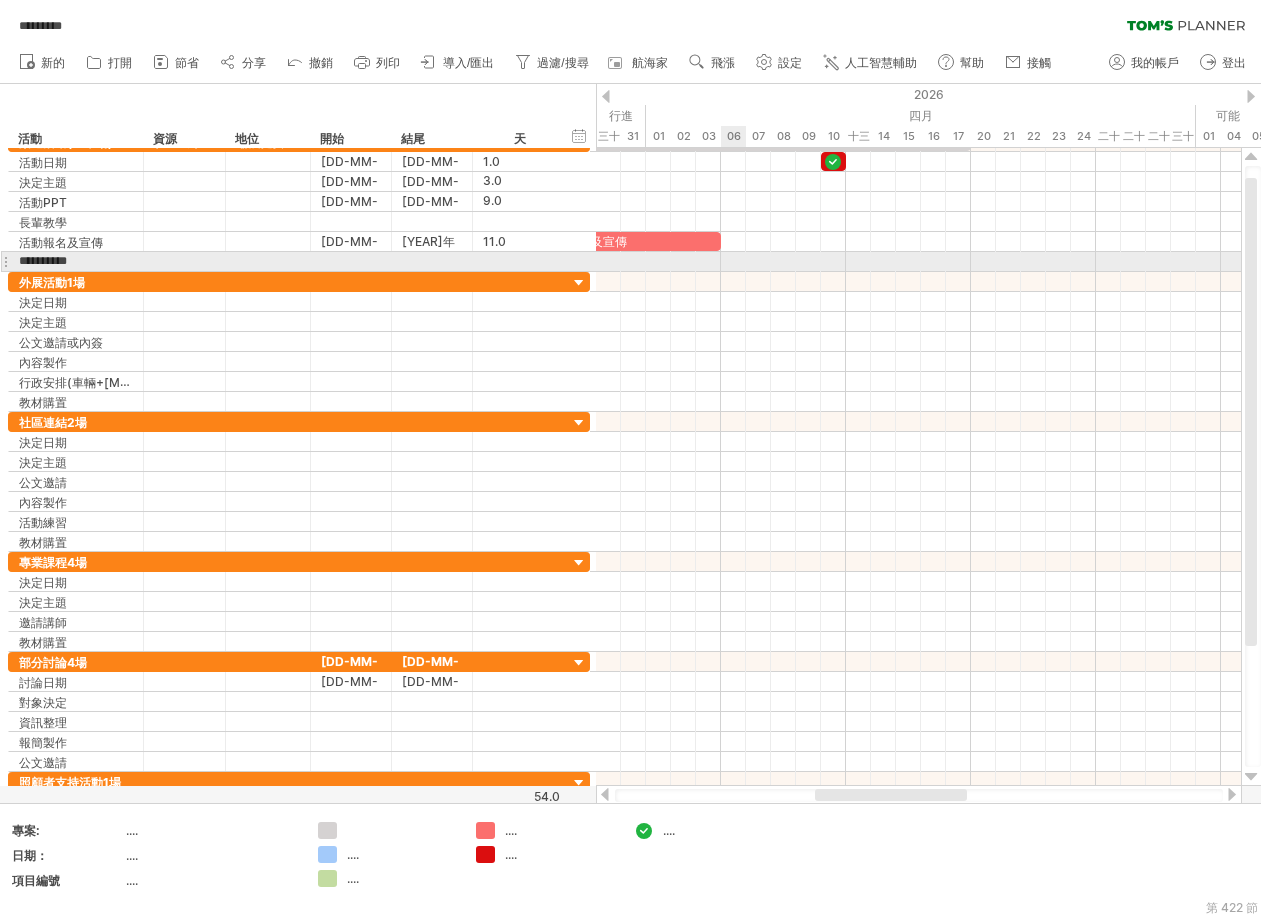 scroll, scrollTop: 0, scrollLeft: 2, axis: horizontal 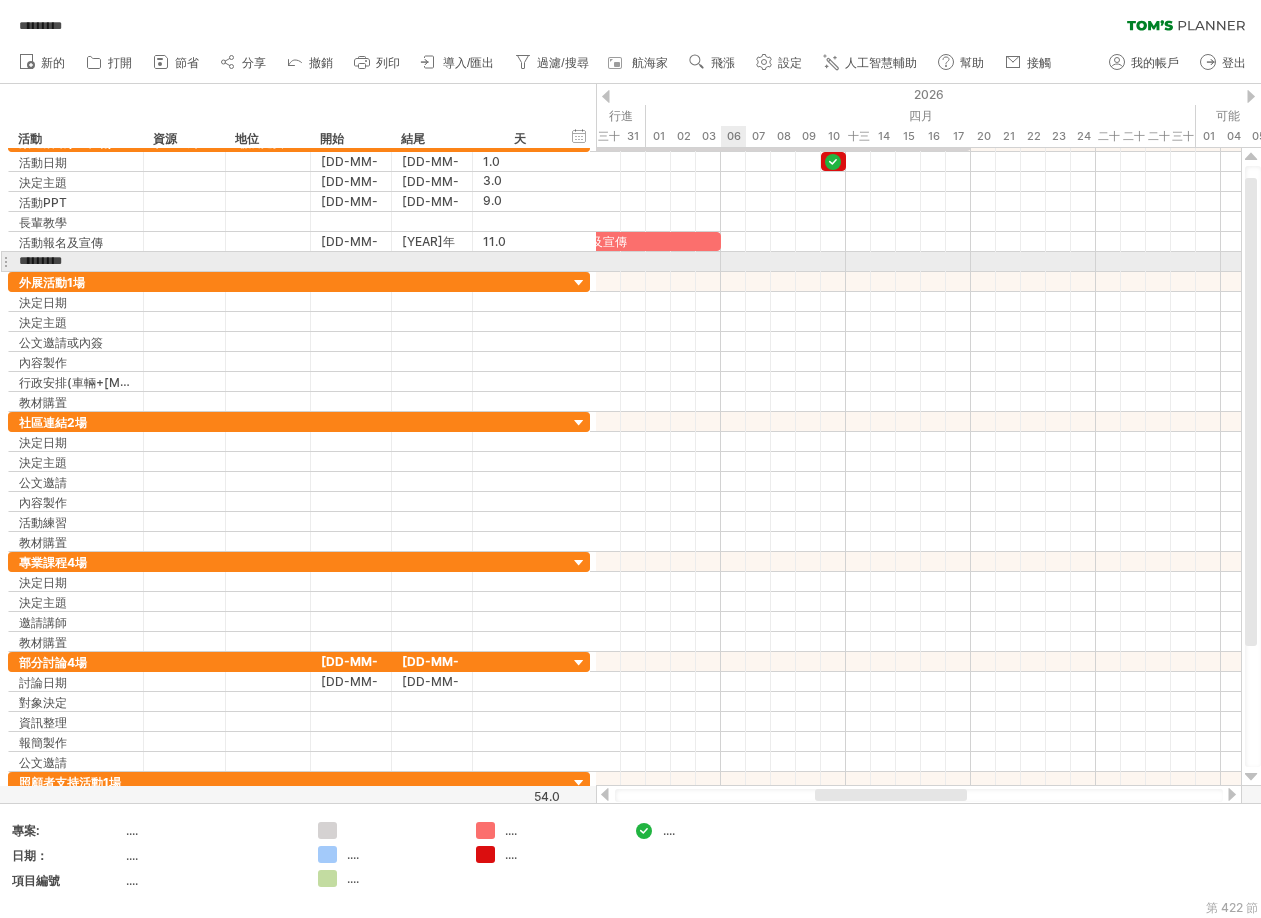 click at bounding box center [918, 262] 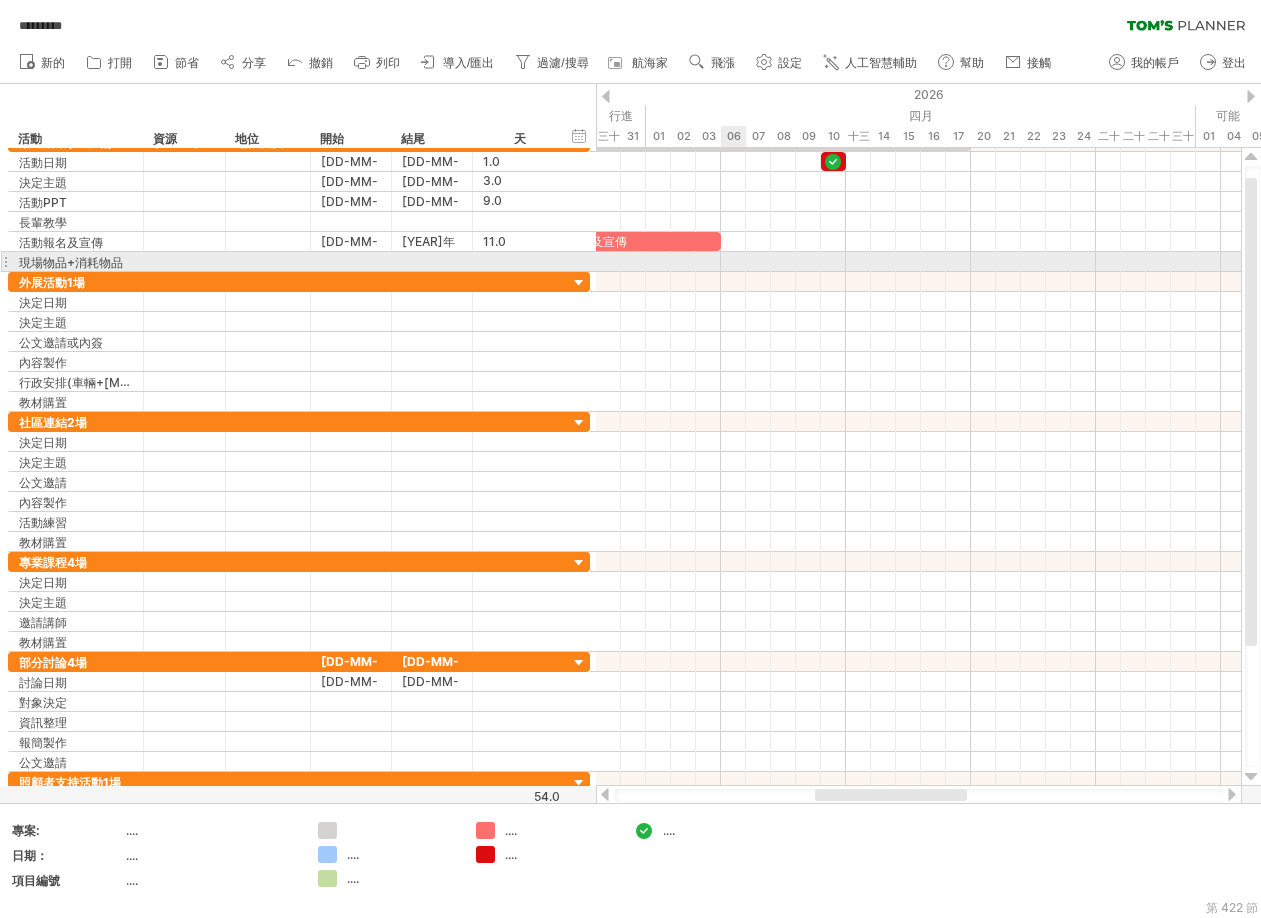 click at bounding box center (918, 262) 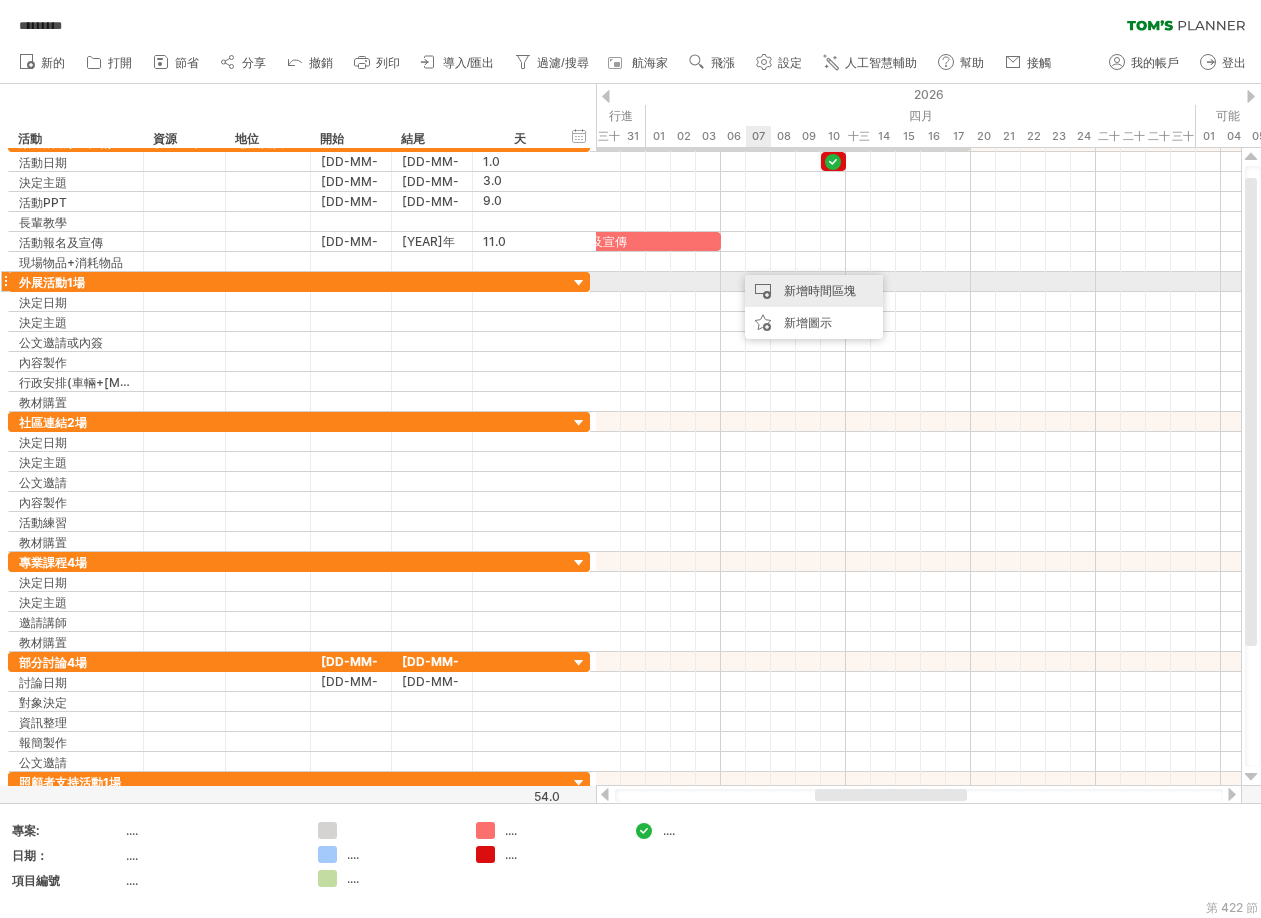 click on "新增時間區塊" at bounding box center (814, 291) 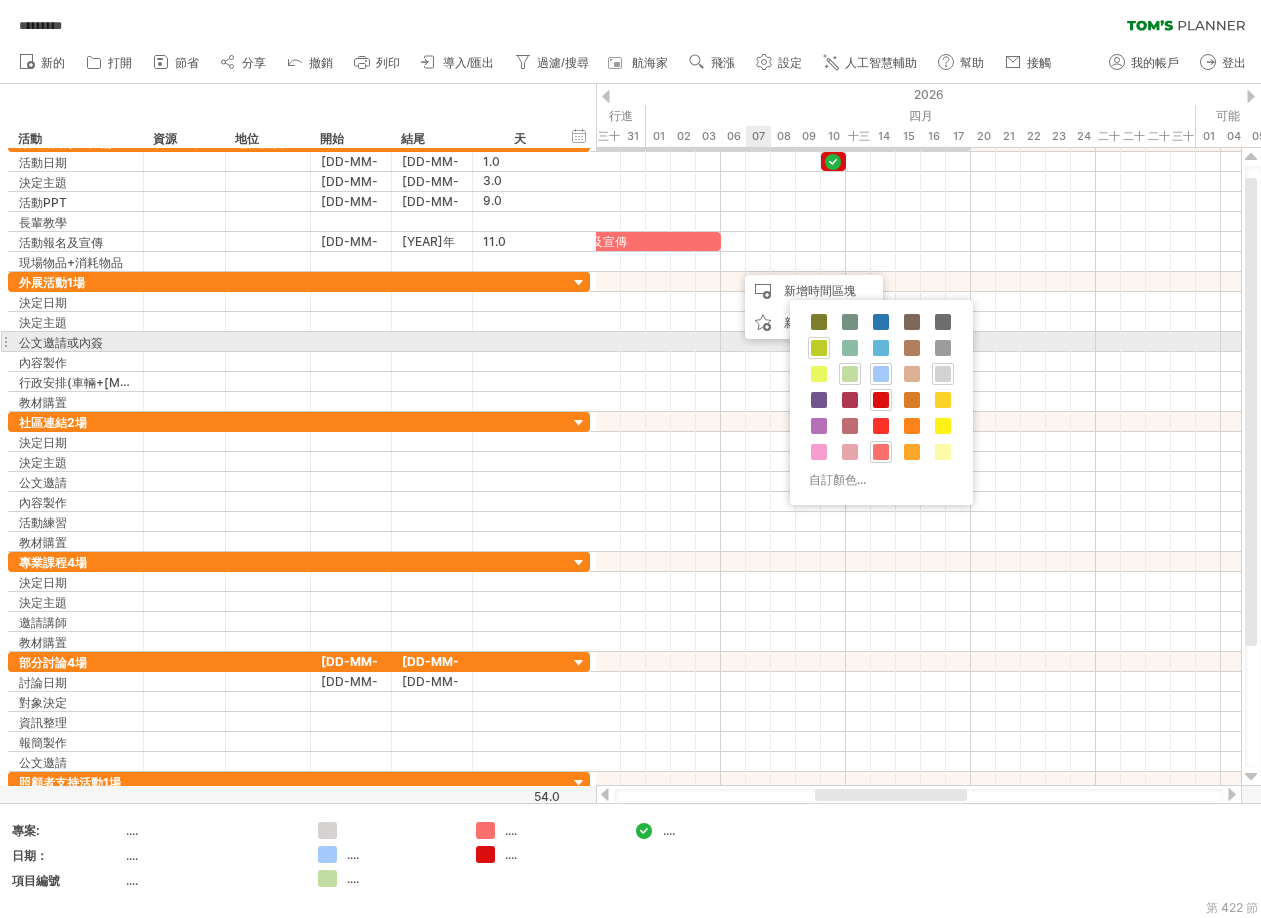 click at bounding box center [819, 348] 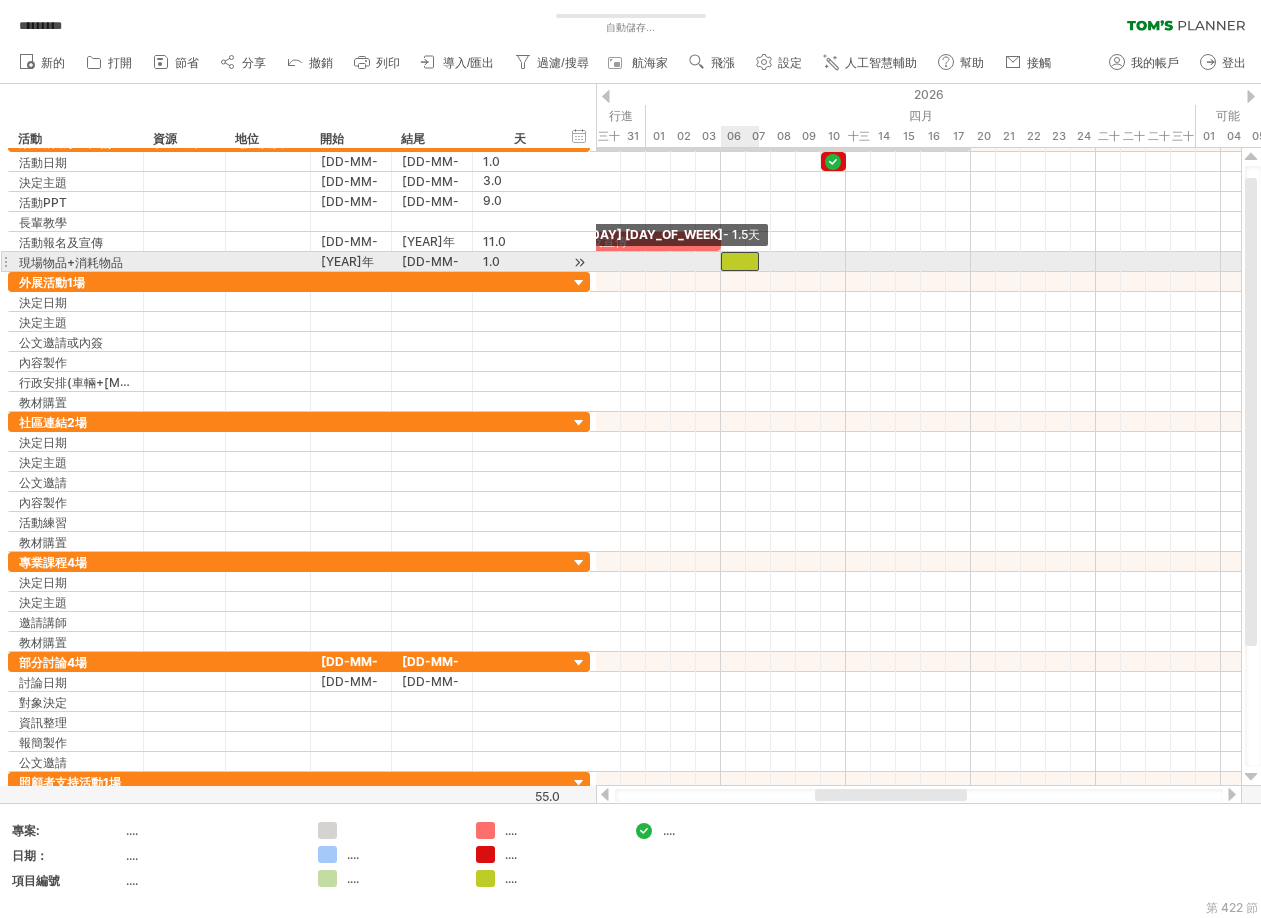 drag, startPoint x: 735, startPoint y: 262, endPoint x: 722, endPoint y: 266, distance: 13.601471 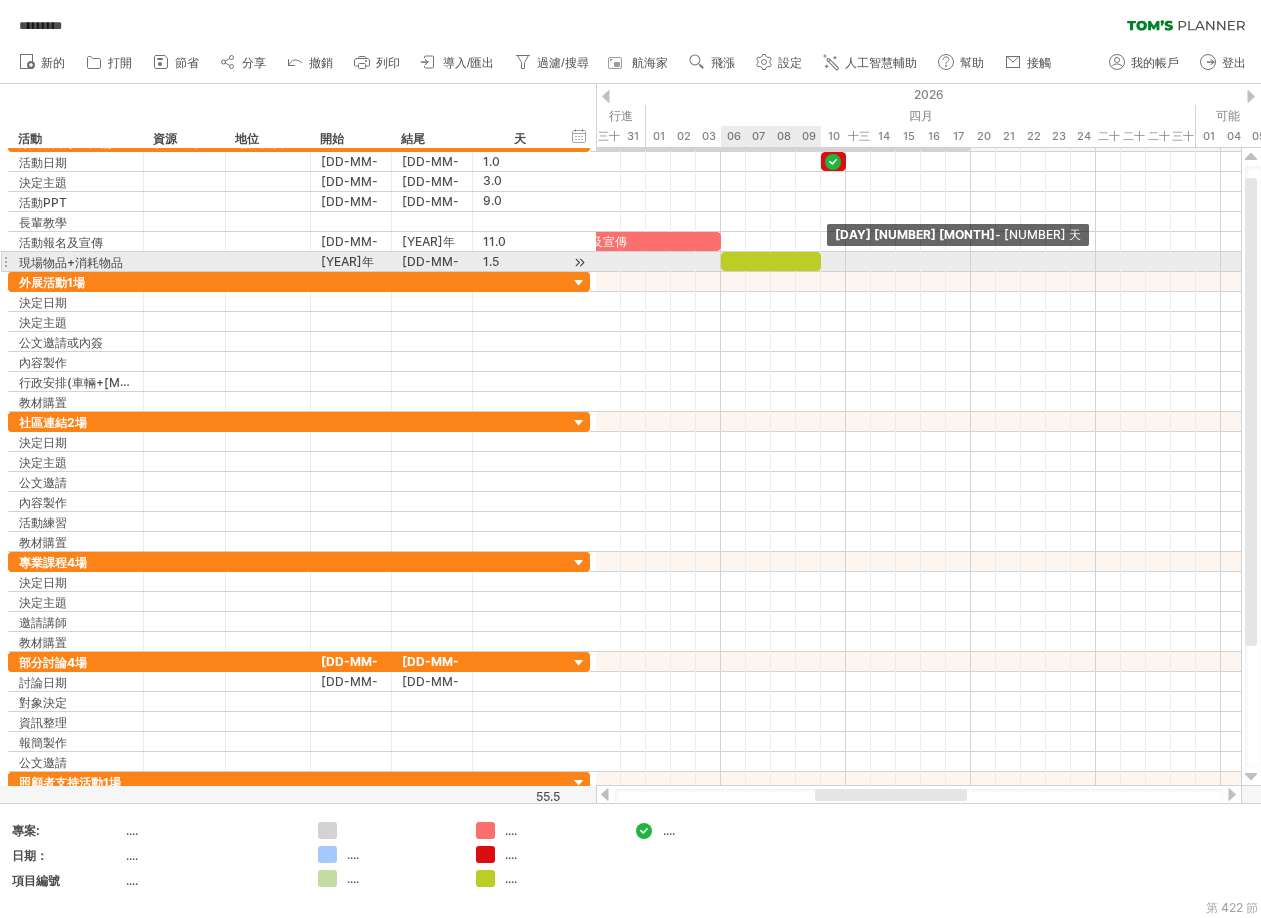 drag, startPoint x: 758, startPoint y: 264, endPoint x: 815, endPoint y: 257, distance: 57.428215 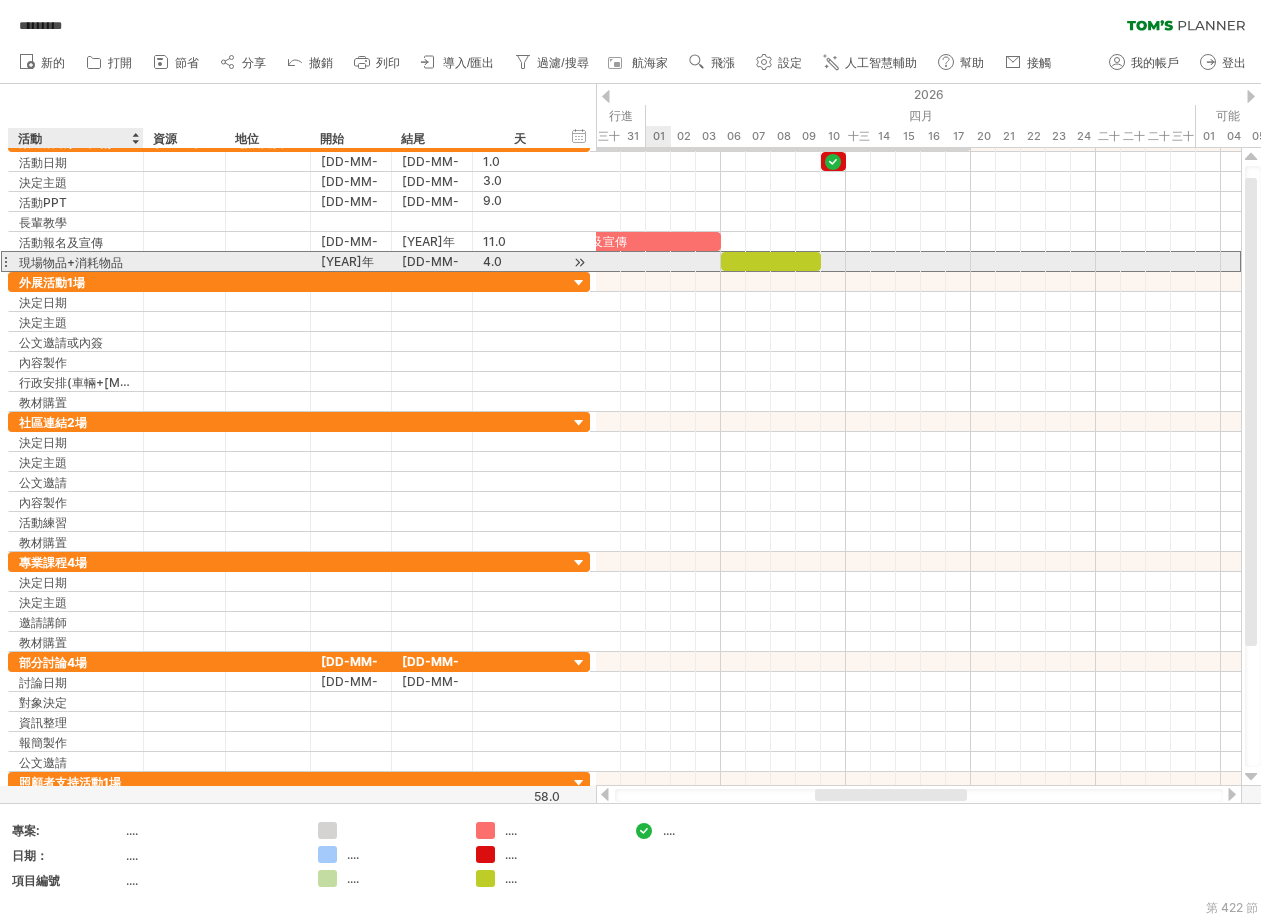 click on "現場物品+消耗物品" at bounding box center [71, 262] 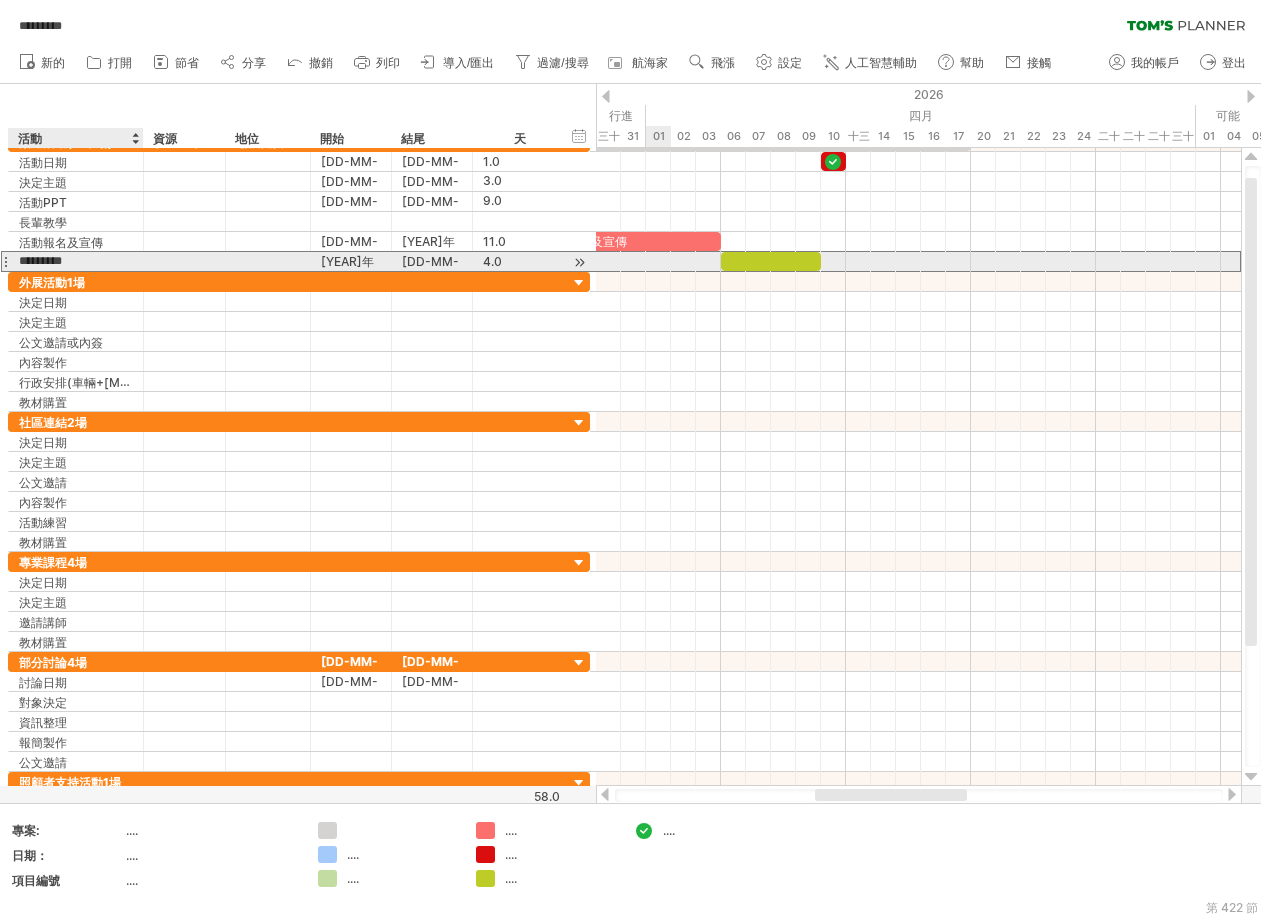 drag, startPoint x: 129, startPoint y: 261, endPoint x: 79, endPoint y: 271, distance: 50.990196 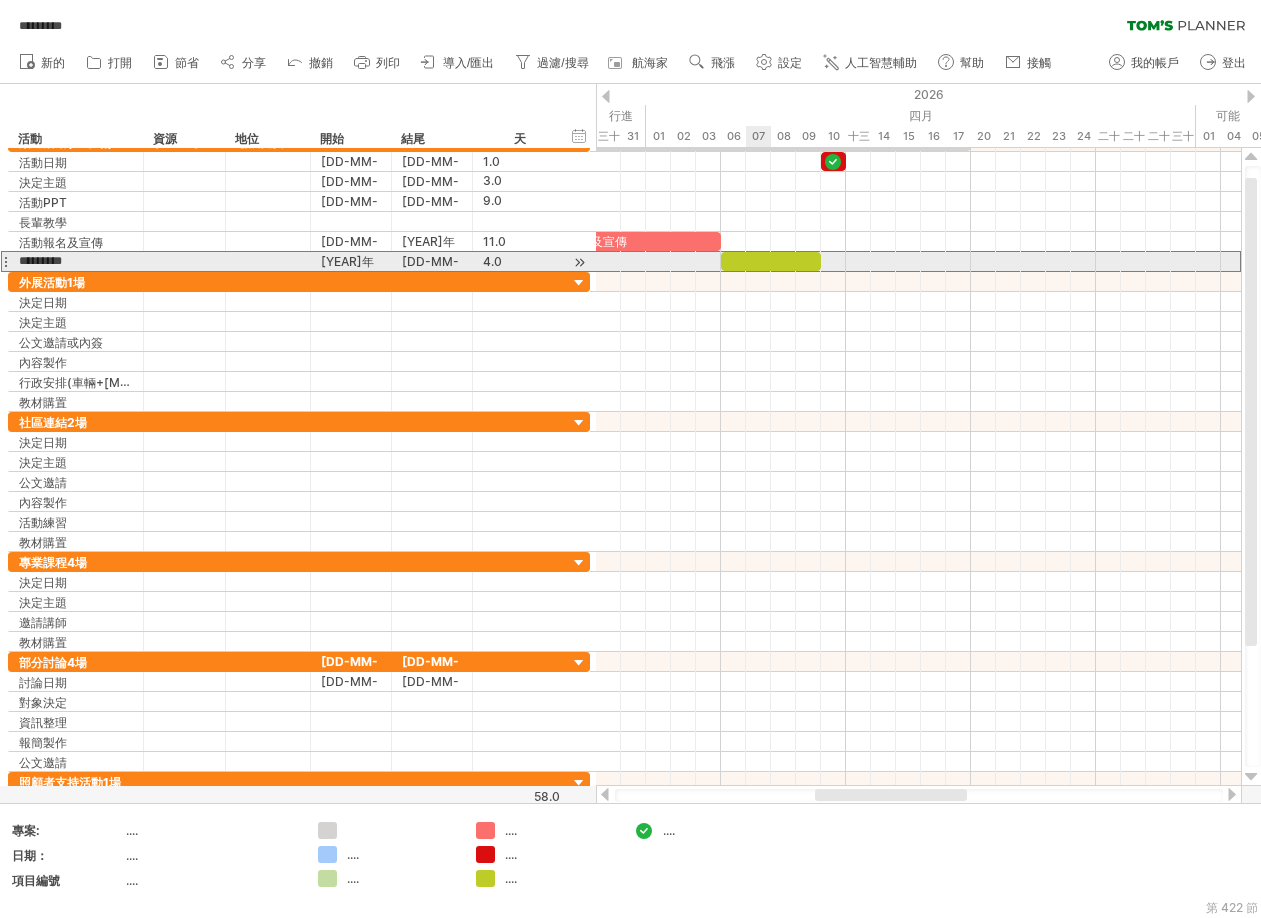 click at bounding box center [771, 261] 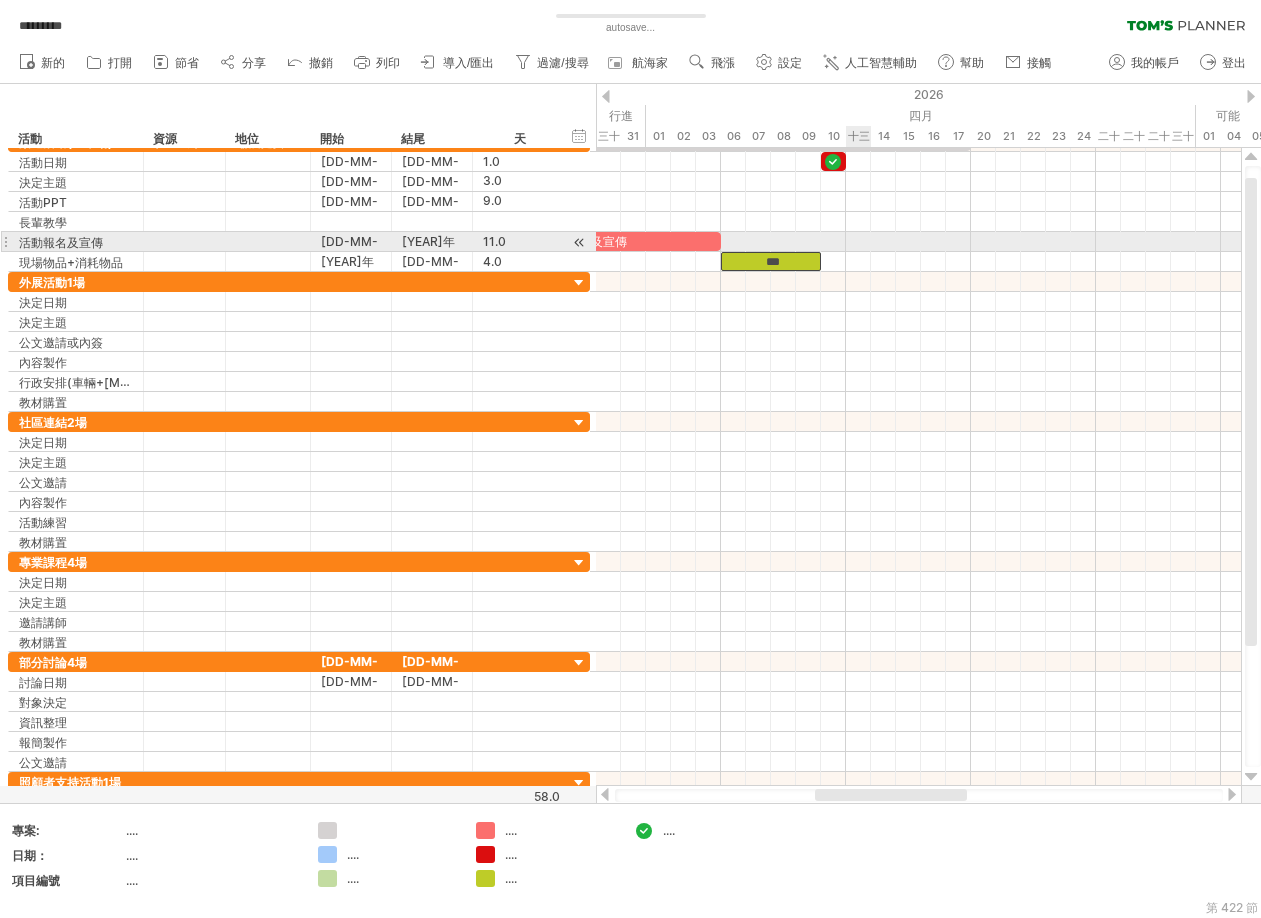 click at bounding box center (918, 242) 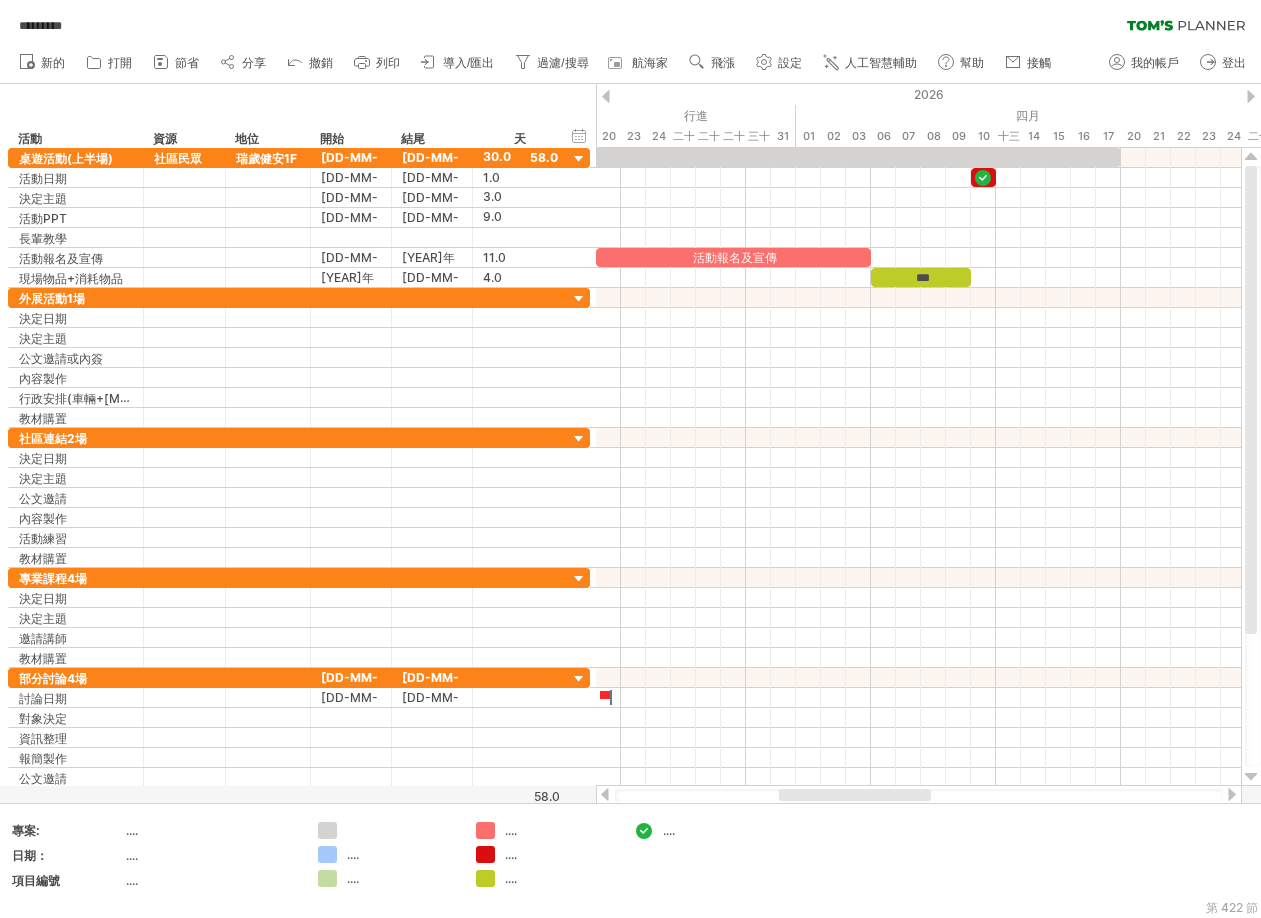drag, startPoint x: 857, startPoint y: 797, endPoint x: 821, endPoint y: 802, distance: 36.345562 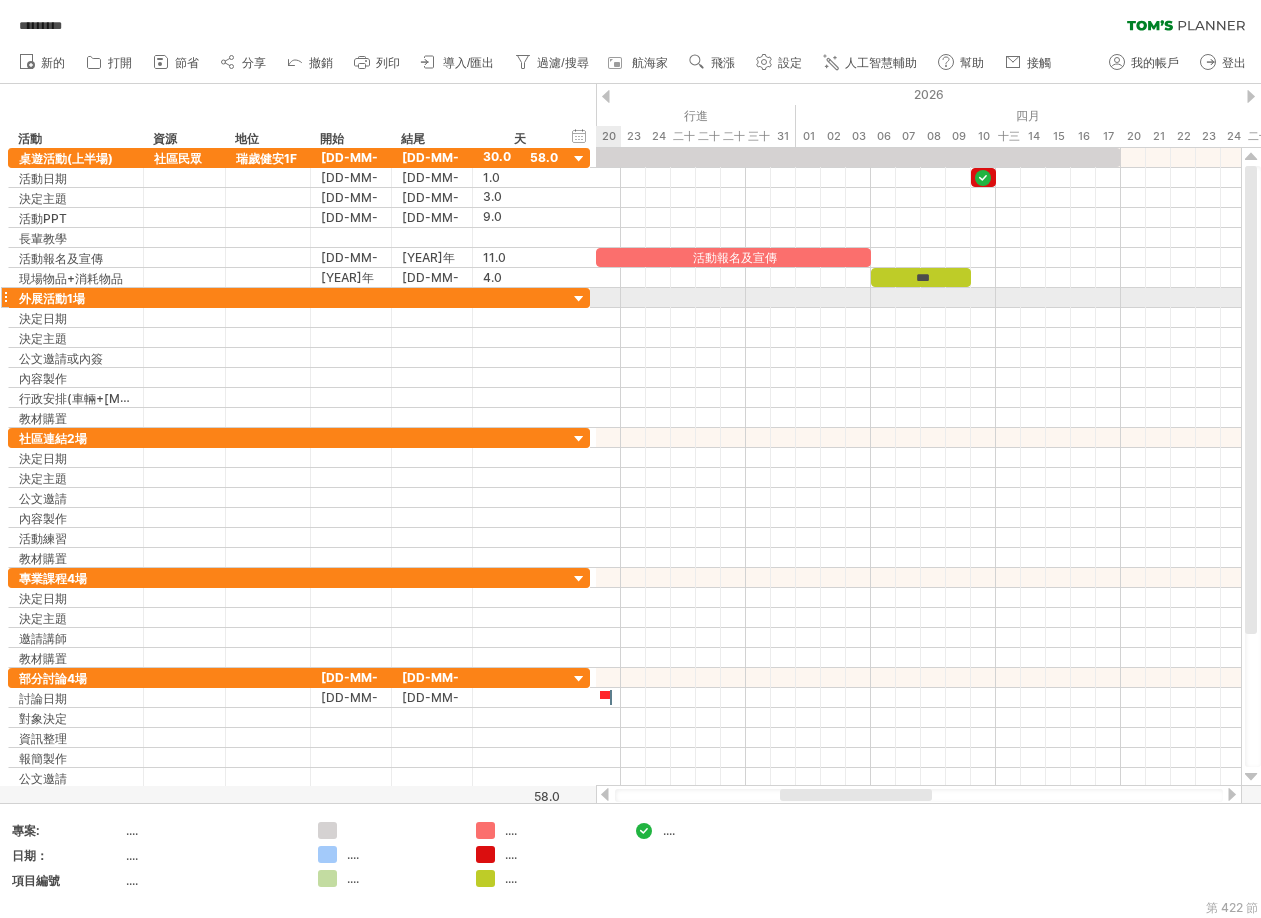 click at bounding box center (579, 299) 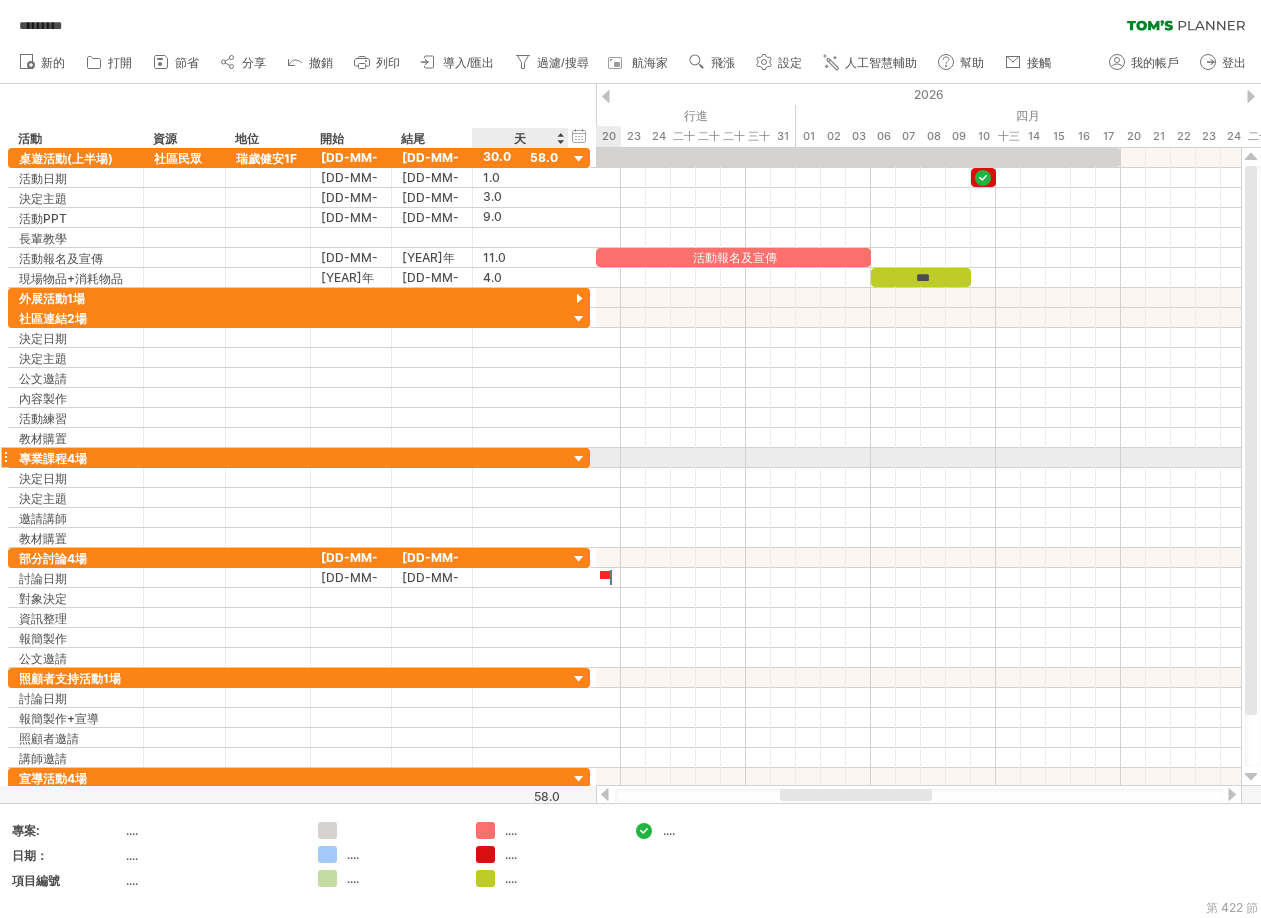 click at bounding box center [579, 459] 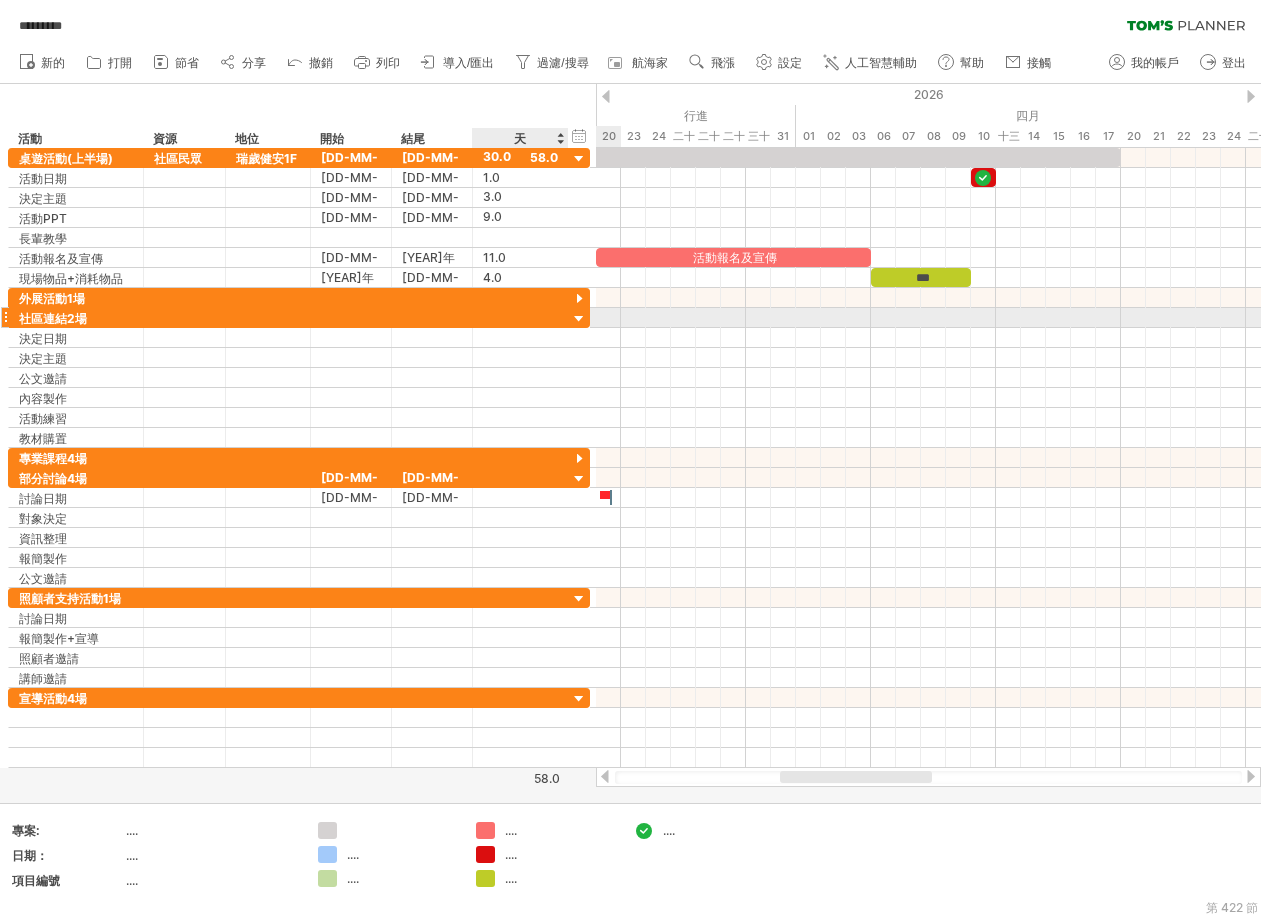 click at bounding box center [579, 319] 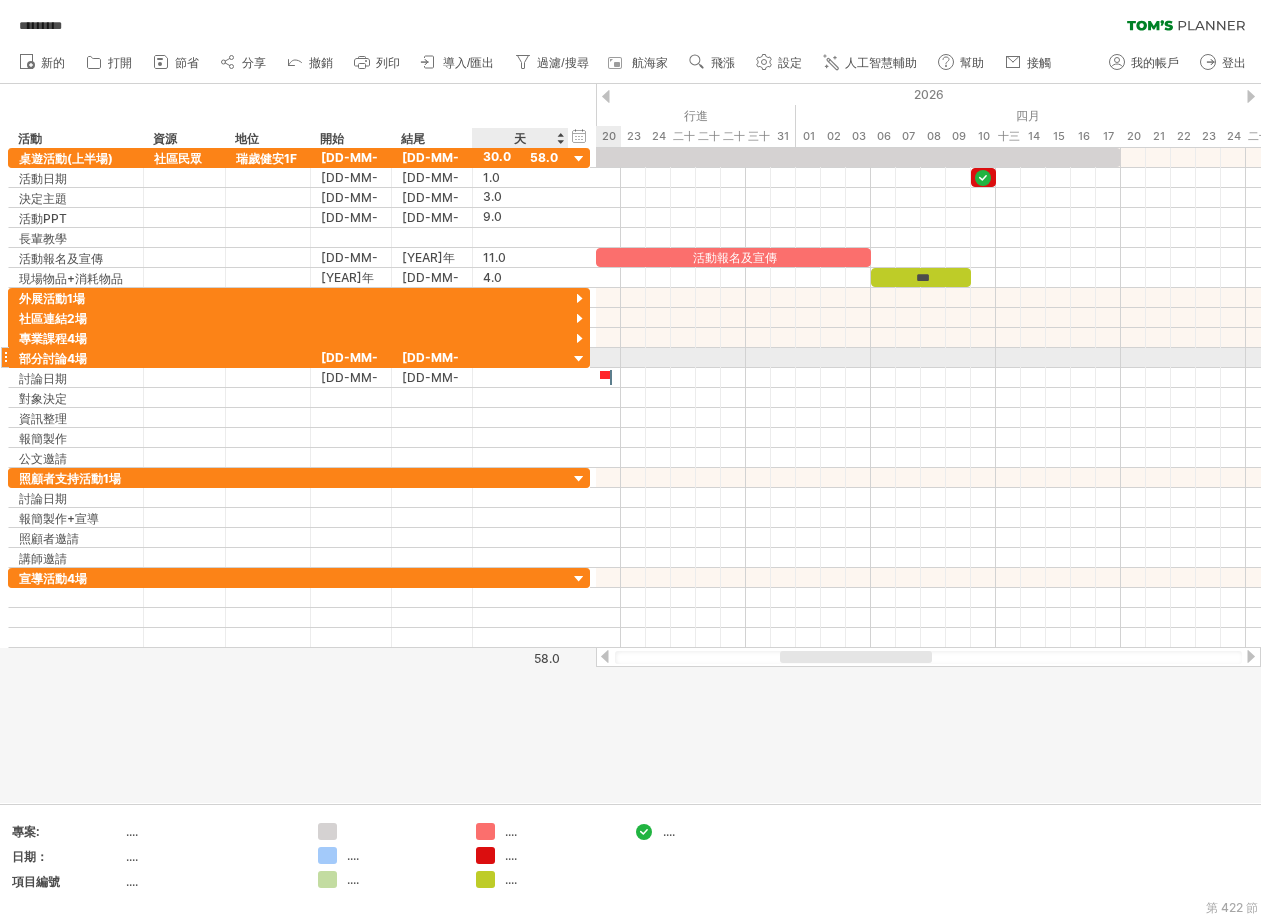 click at bounding box center [579, 359] 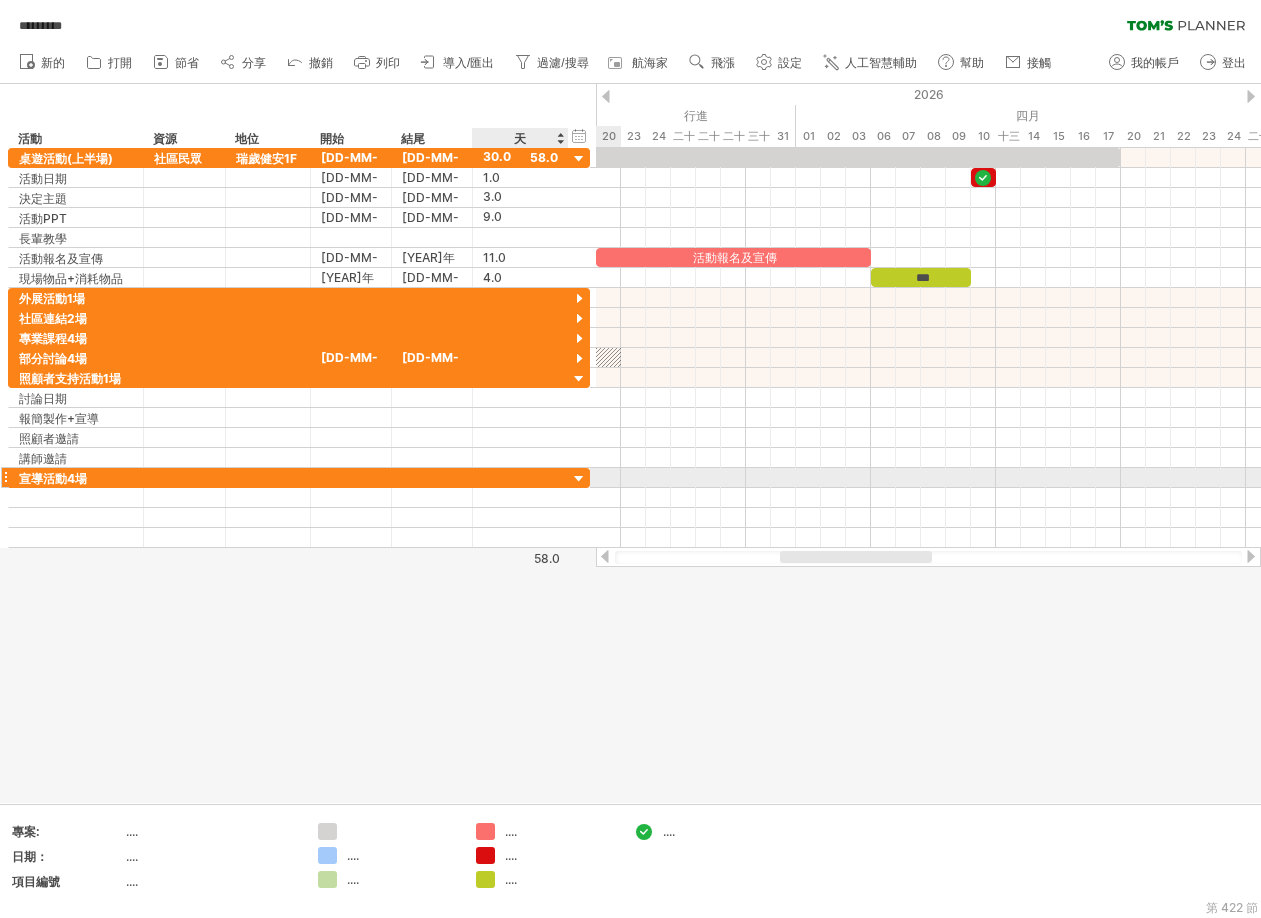 click at bounding box center (579, 479) 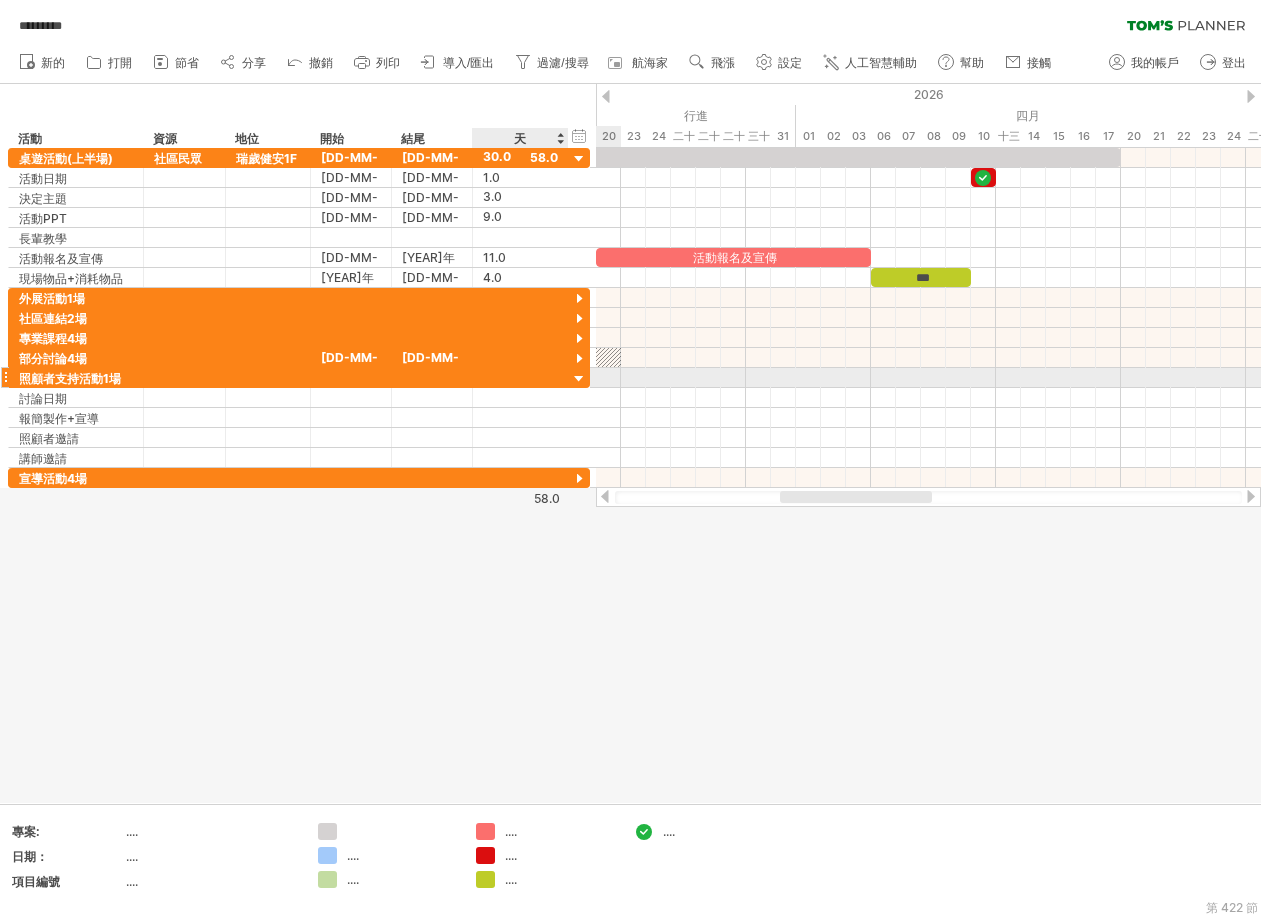 click at bounding box center [579, 379] 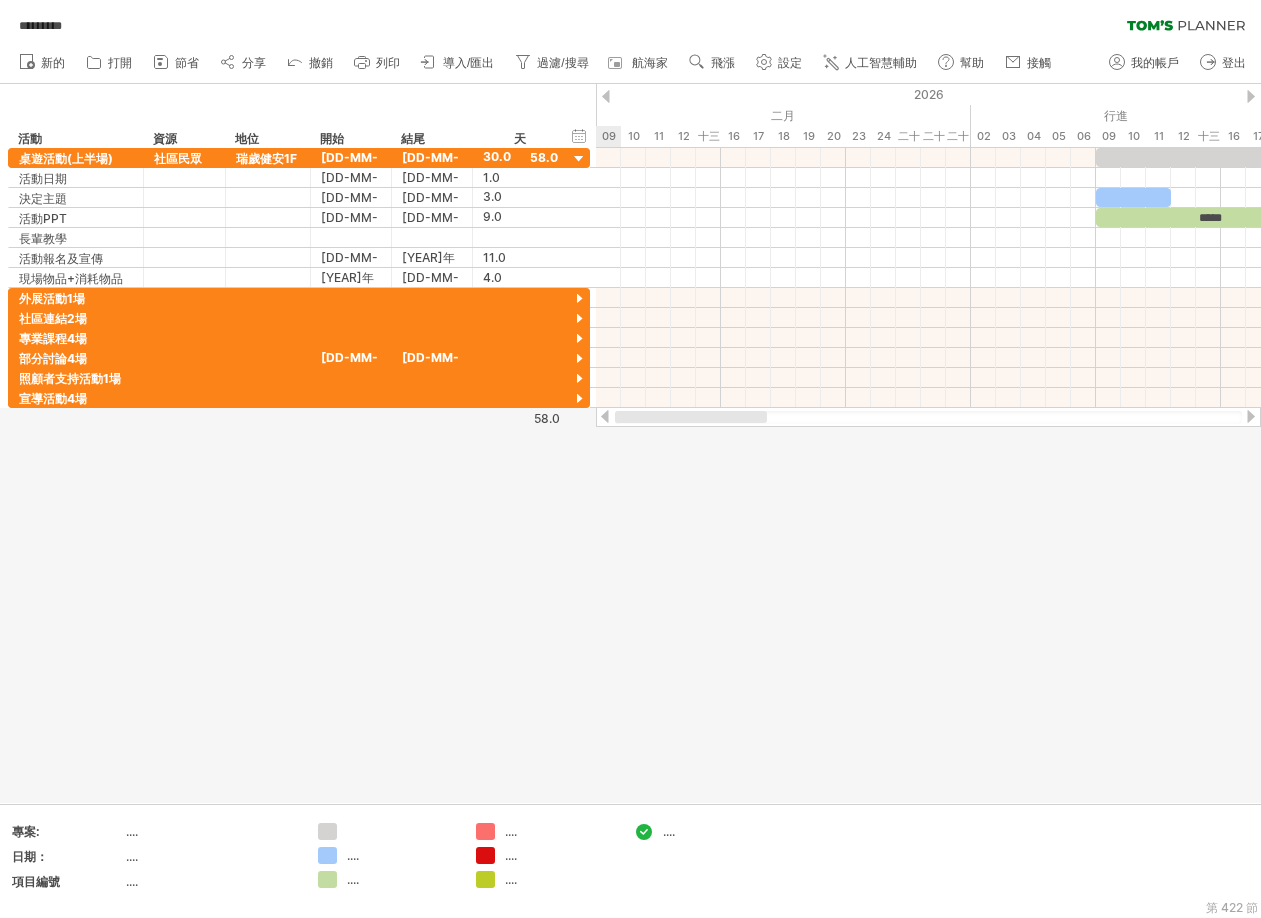 drag, startPoint x: 839, startPoint y: 418, endPoint x: 652, endPoint y: 478, distance: 196.38992 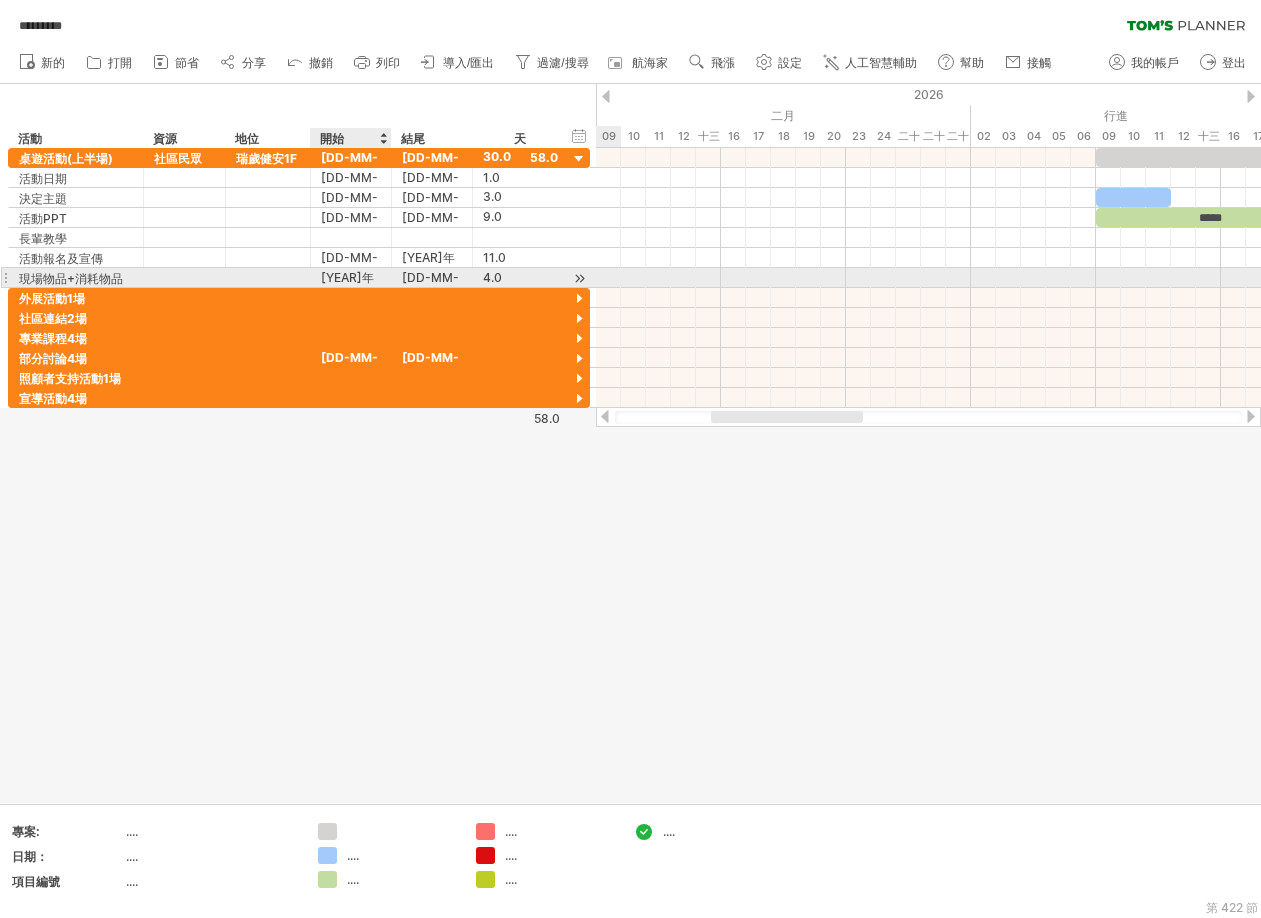 click on "[YEAR]年[MONTH]月[DAY]日" at bounding box center [351, 277] 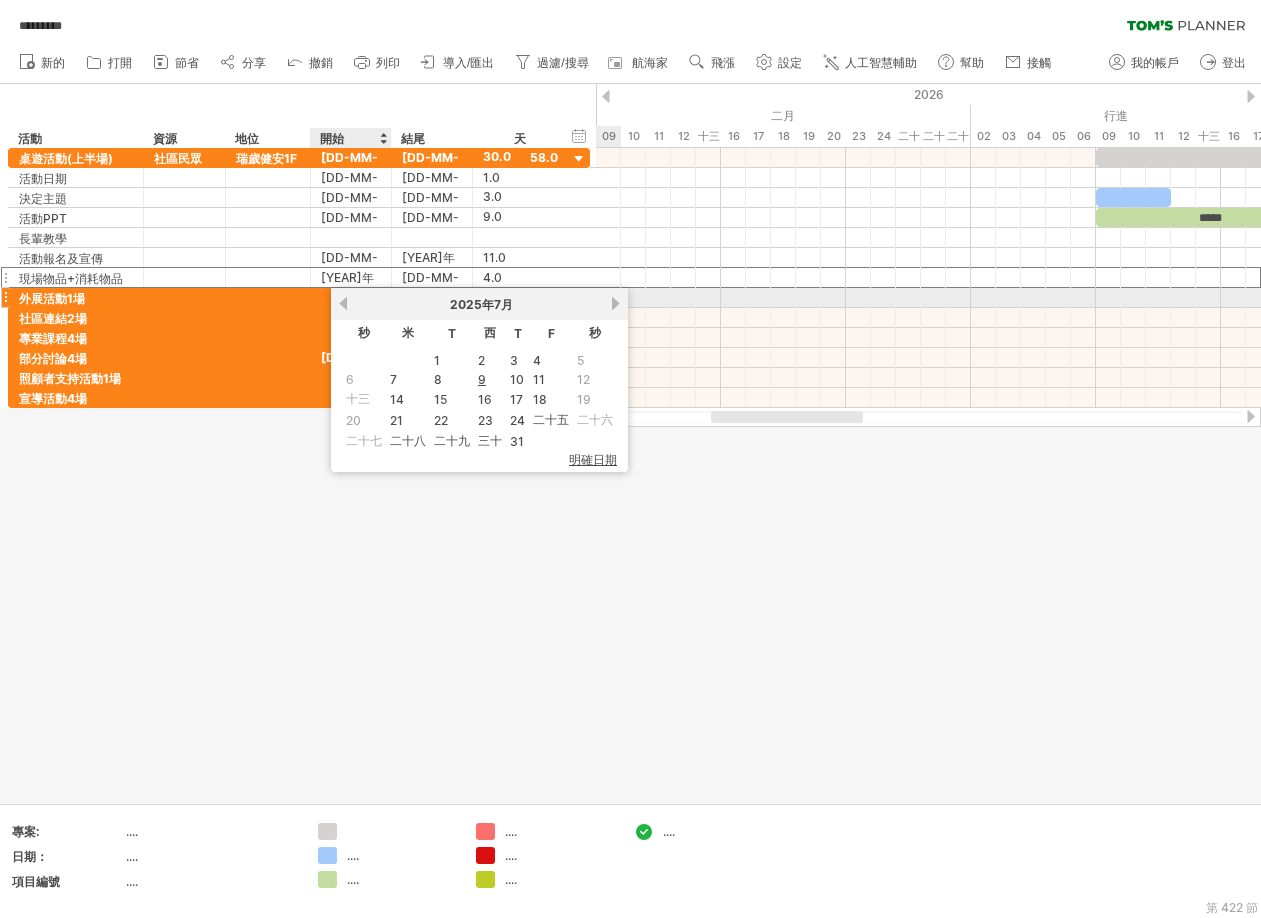 click on "以前的" at bounding box center [343, 303] 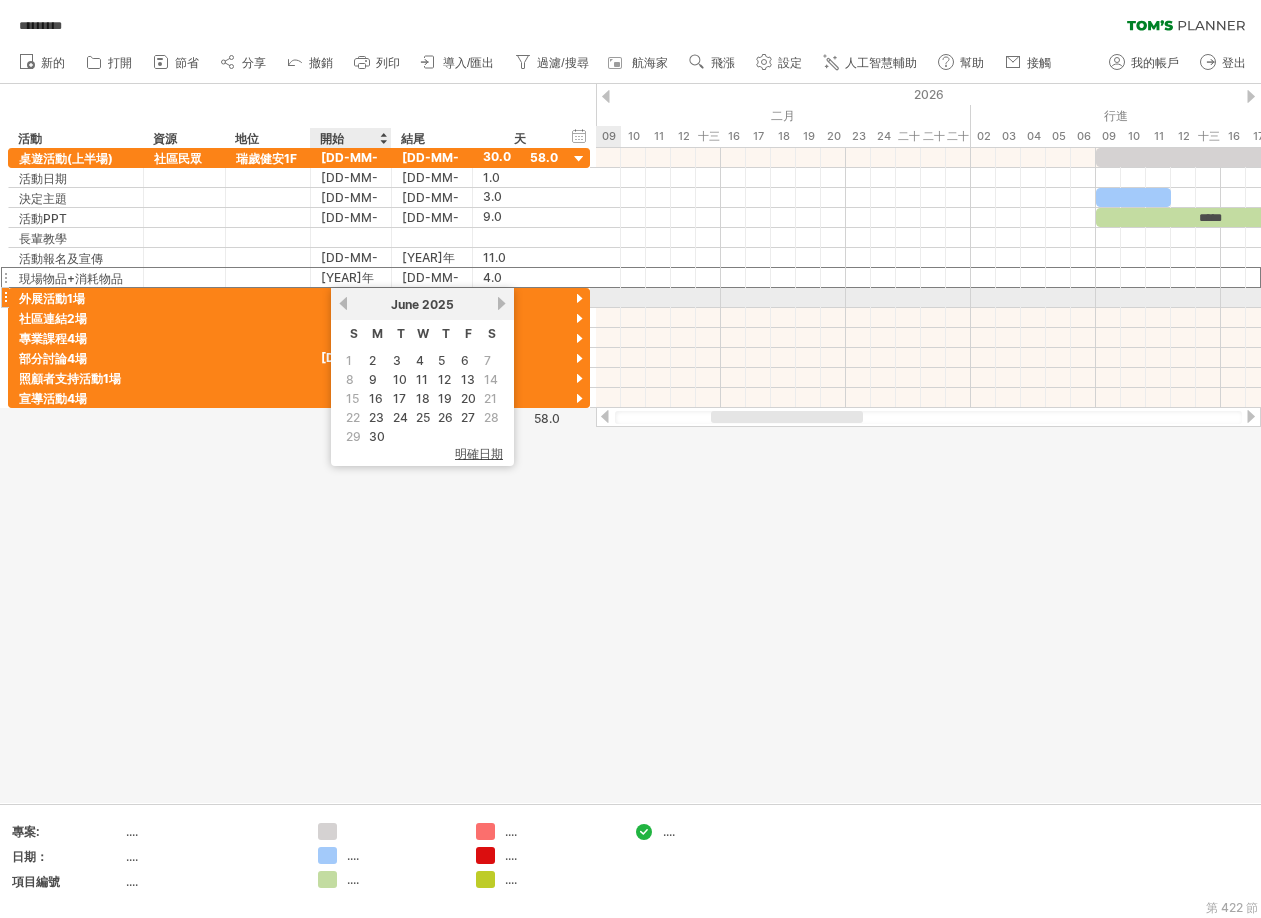 click on "previous" at bounding box center [343, 303] 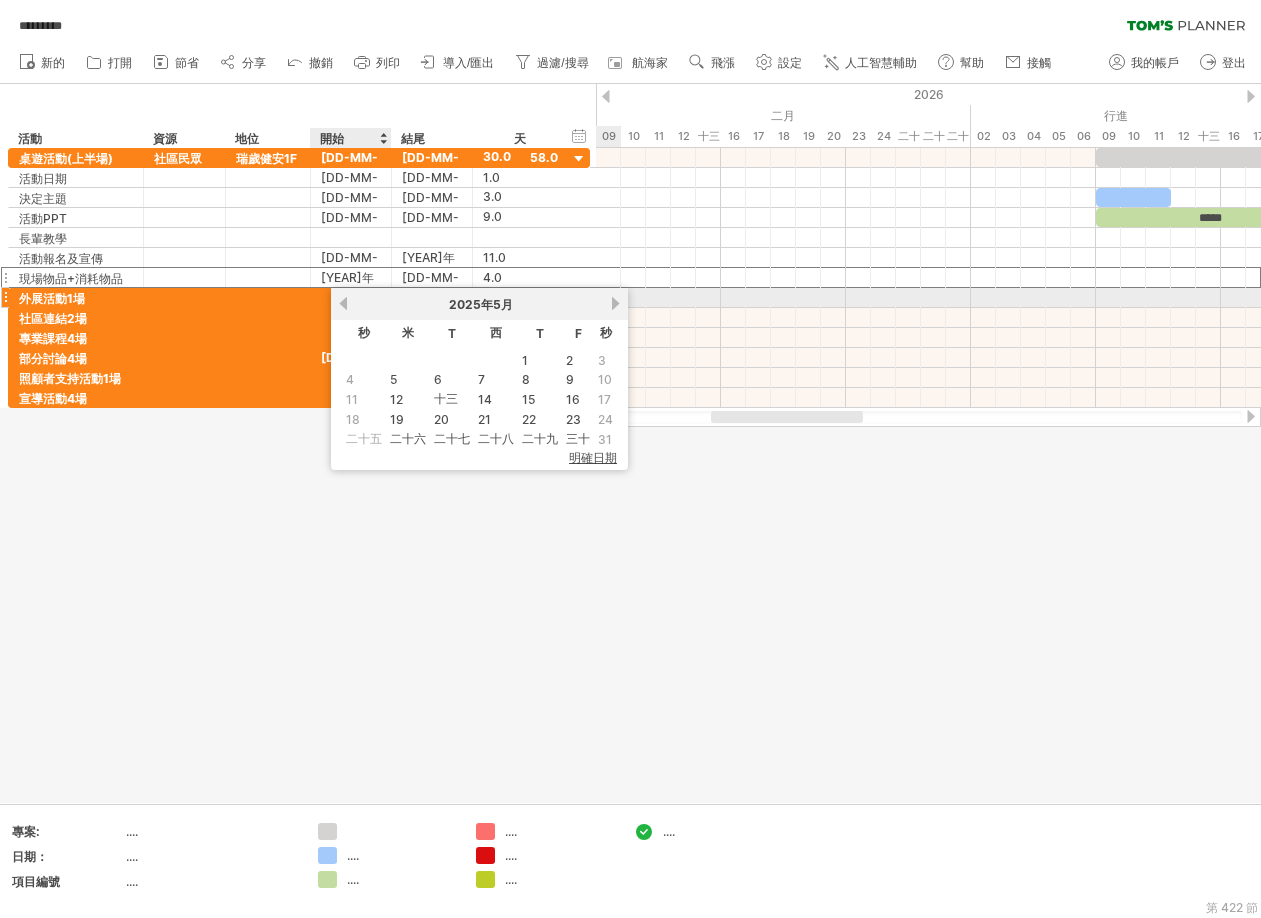 click on "以前的" at bounding box center (343, 303) 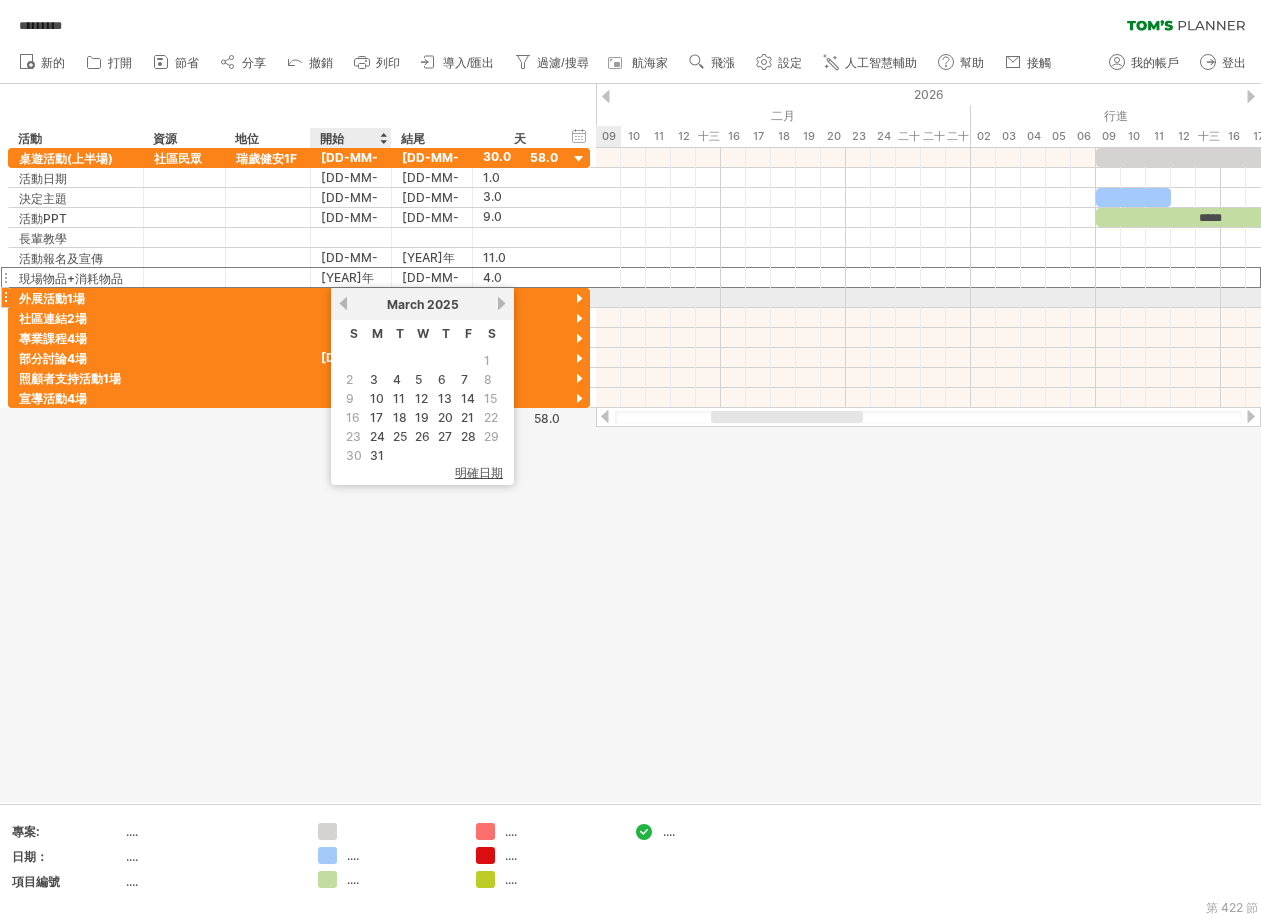 click on "previous" at bounding box center (343, 303) 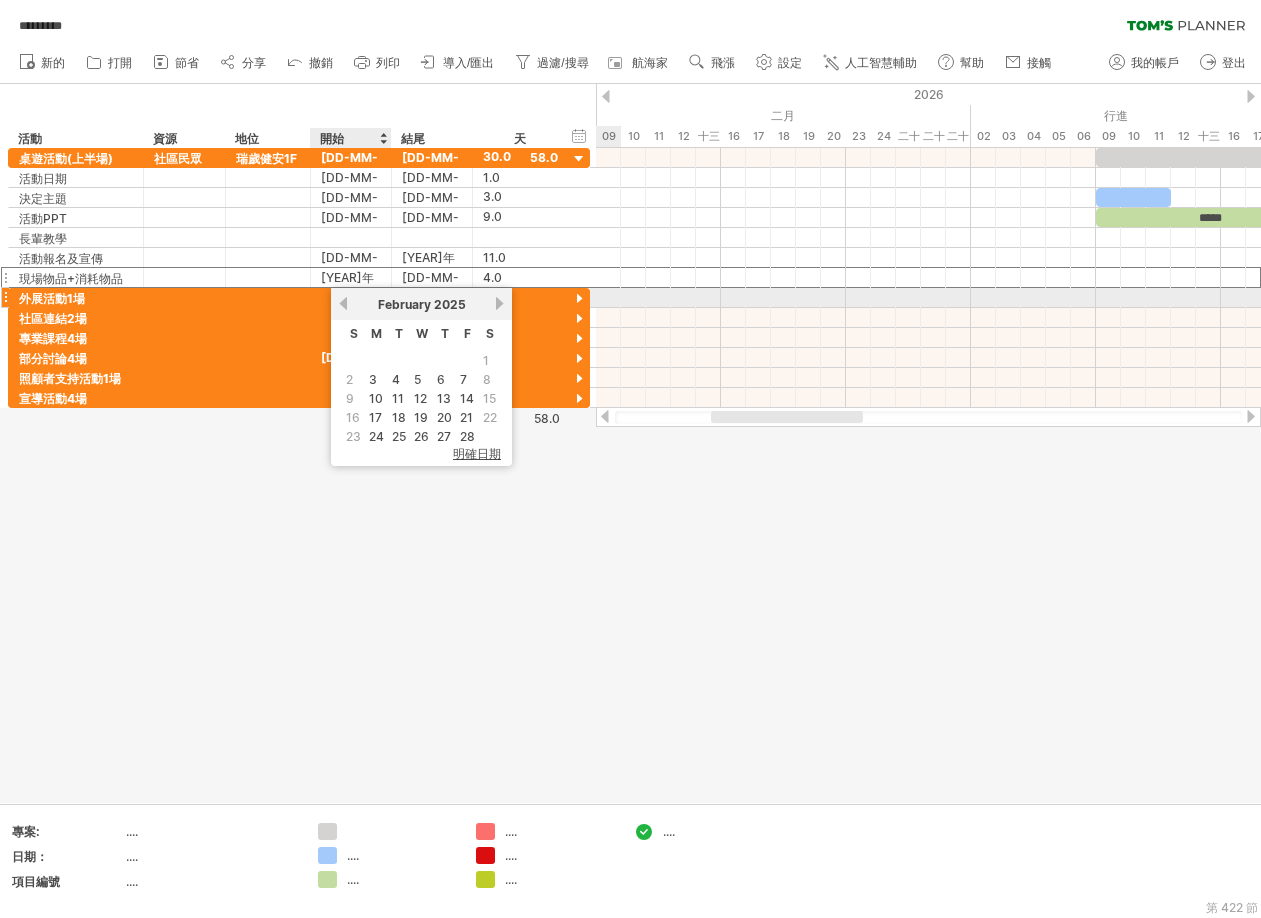 click on "previous" at bounding box center (343, 303) 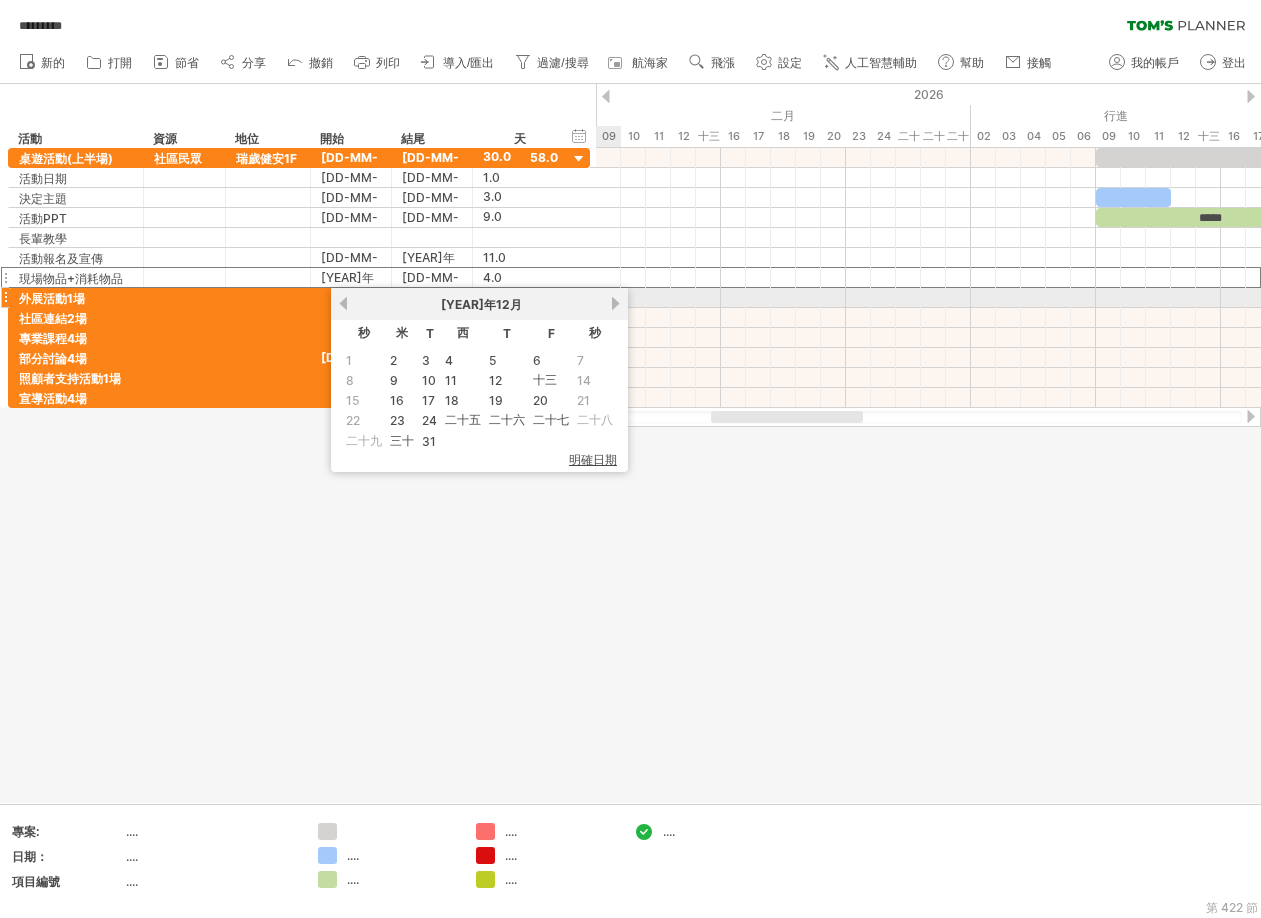 click on "下一個" at bounding box center [615, 303] 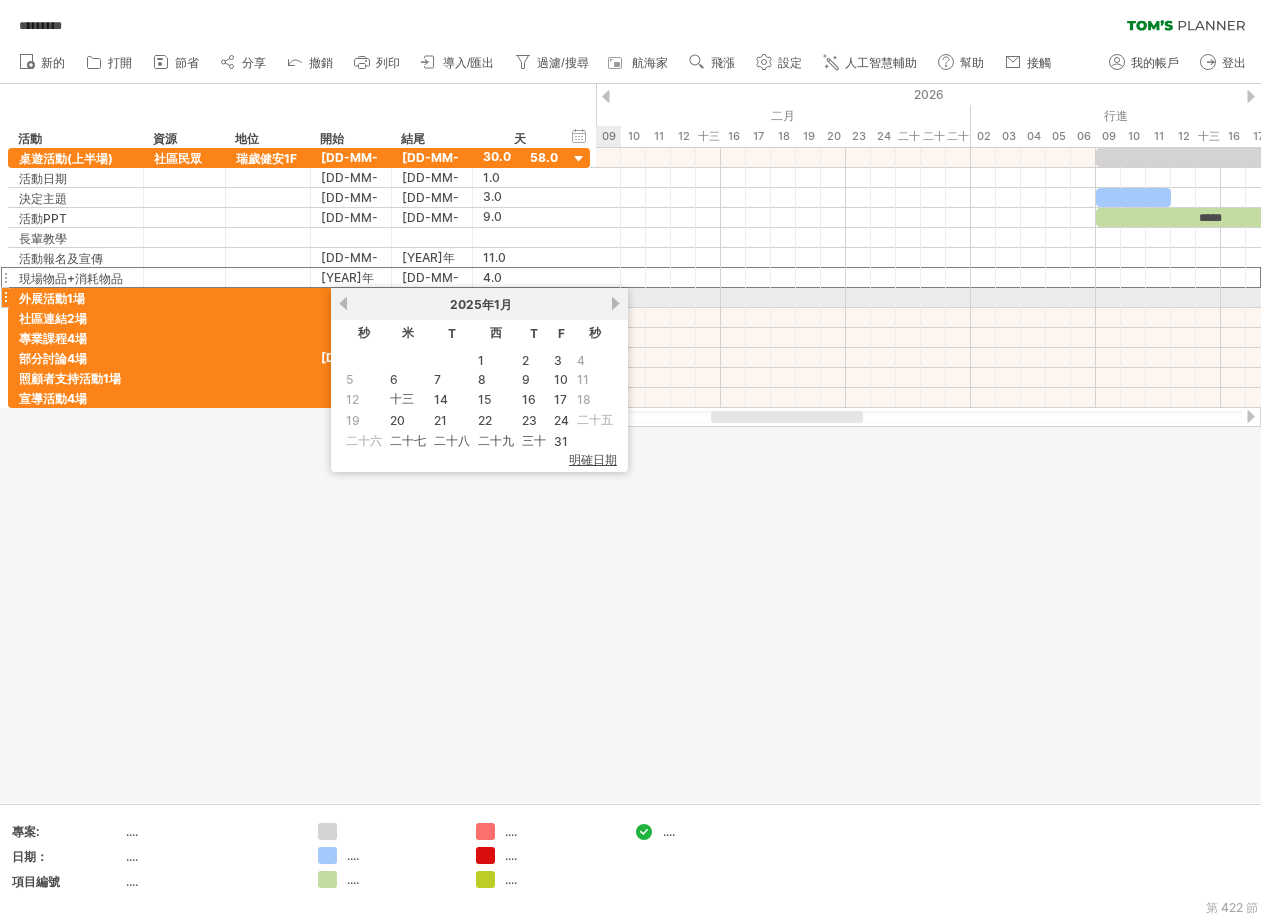 click on "下一個" at bounding box center [615, 303] 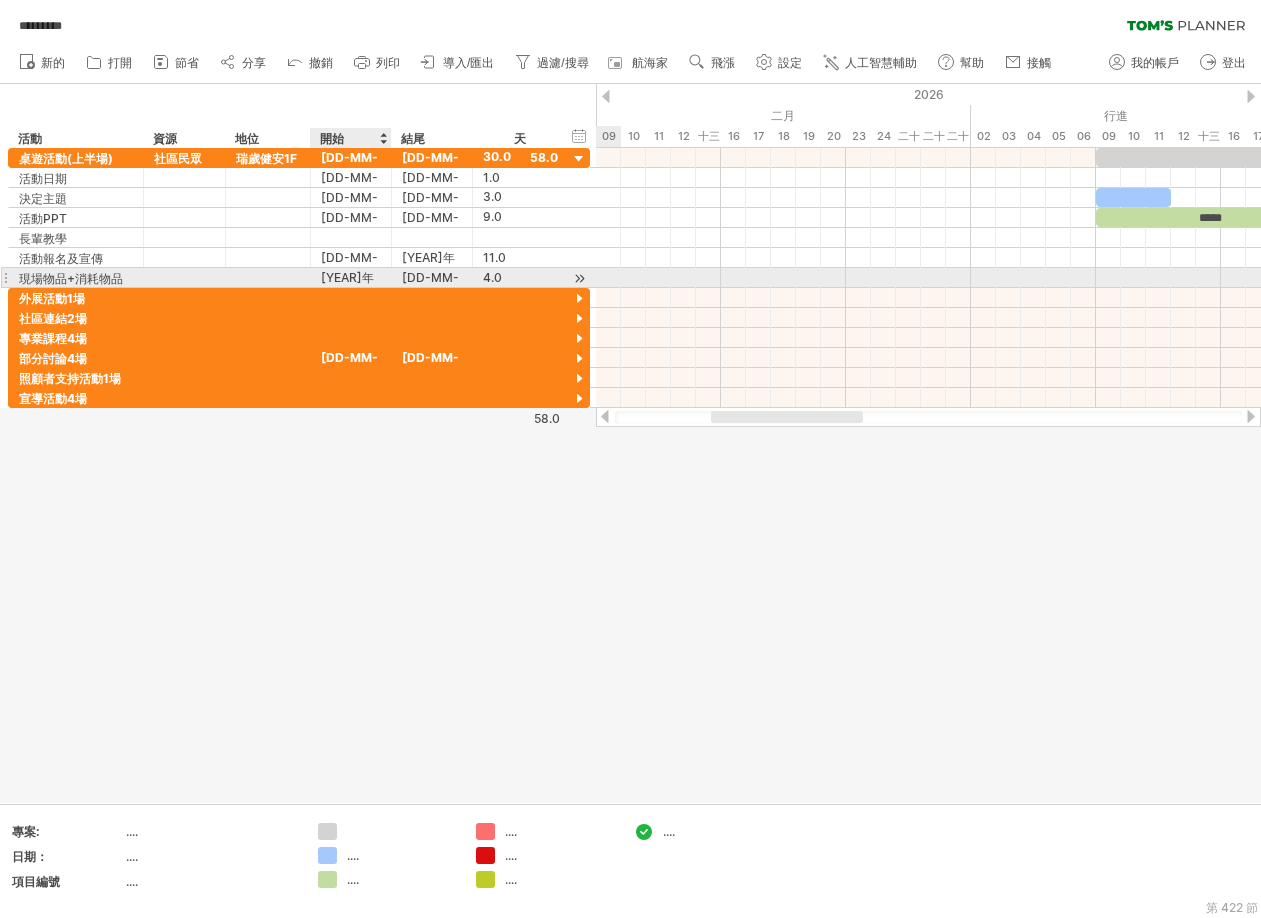 click on "[YEAR]年[MONTH]月[DAY]日" at bounding box center (351, 277) 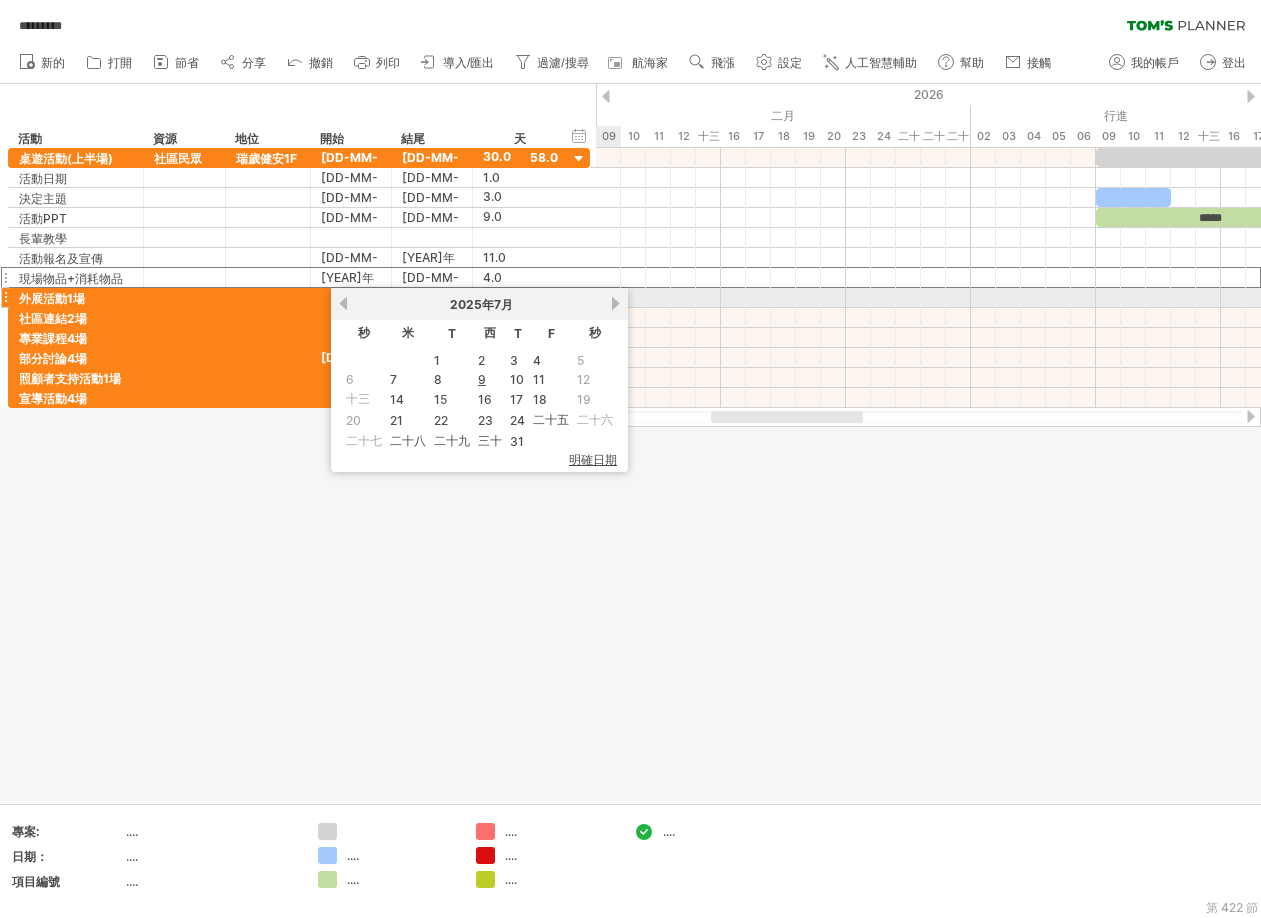 click on "下一個" at bounding box center (615, 303) 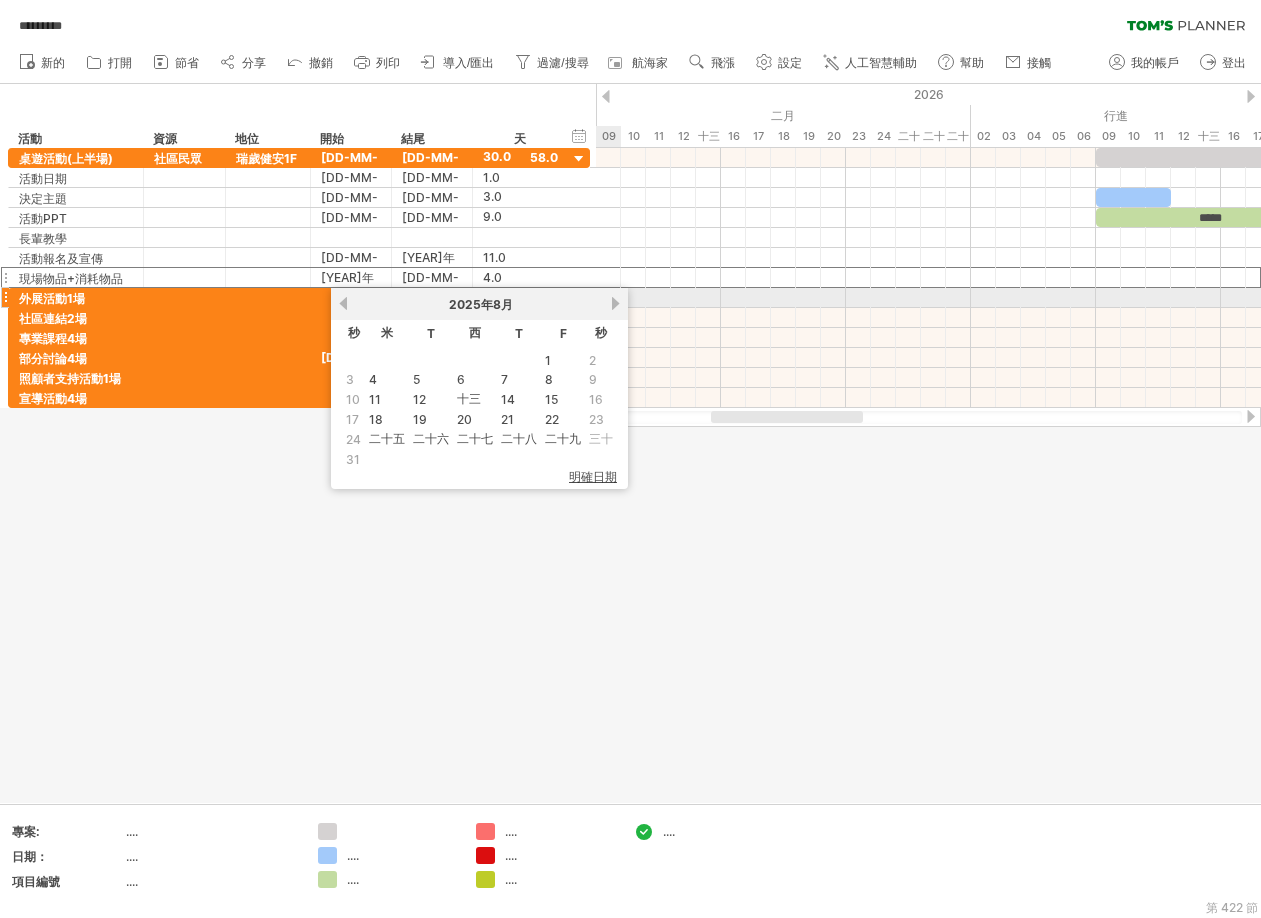 click on "下一個" at bounding box center (615, 303) 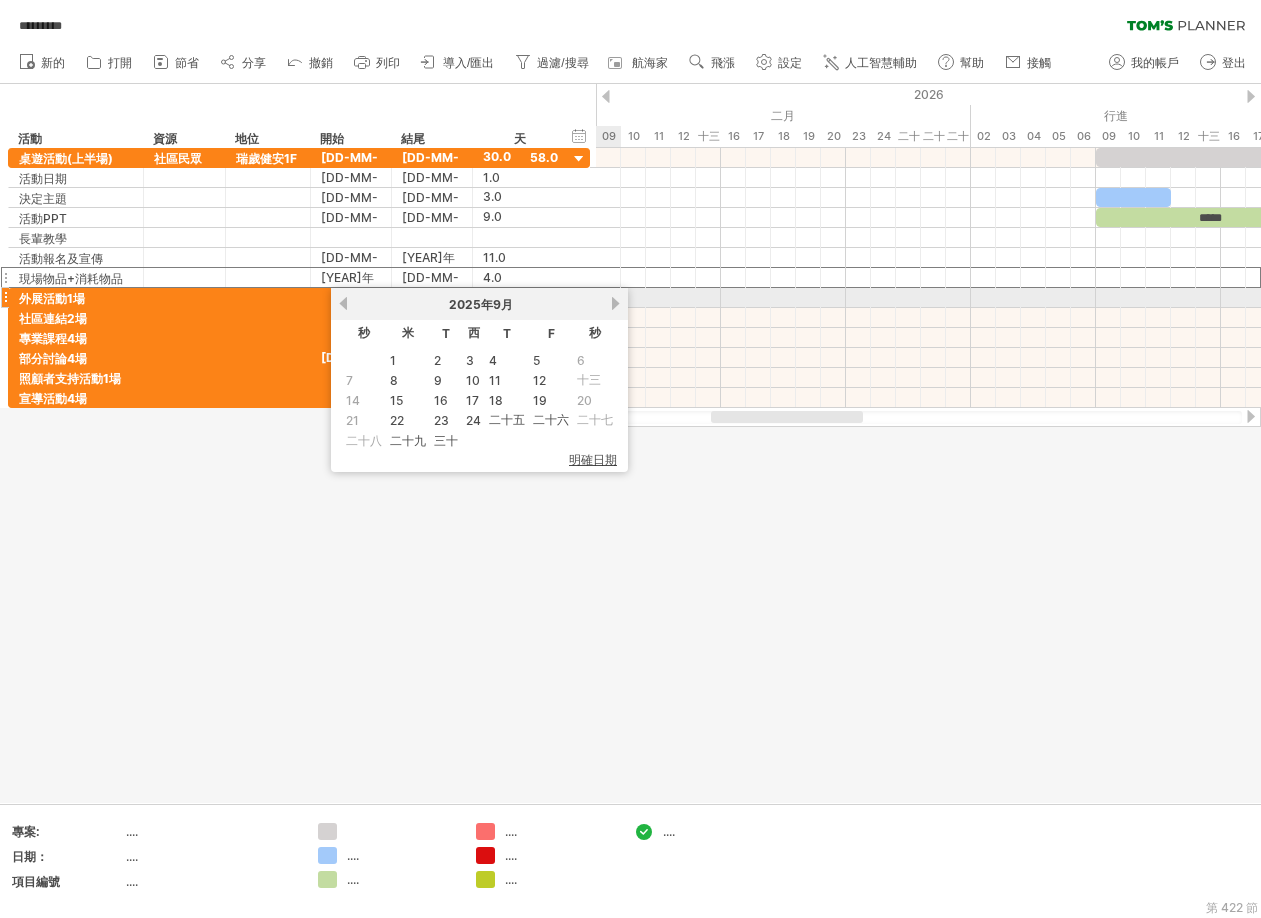 click on "下一個" at bounding box center [615, 303] 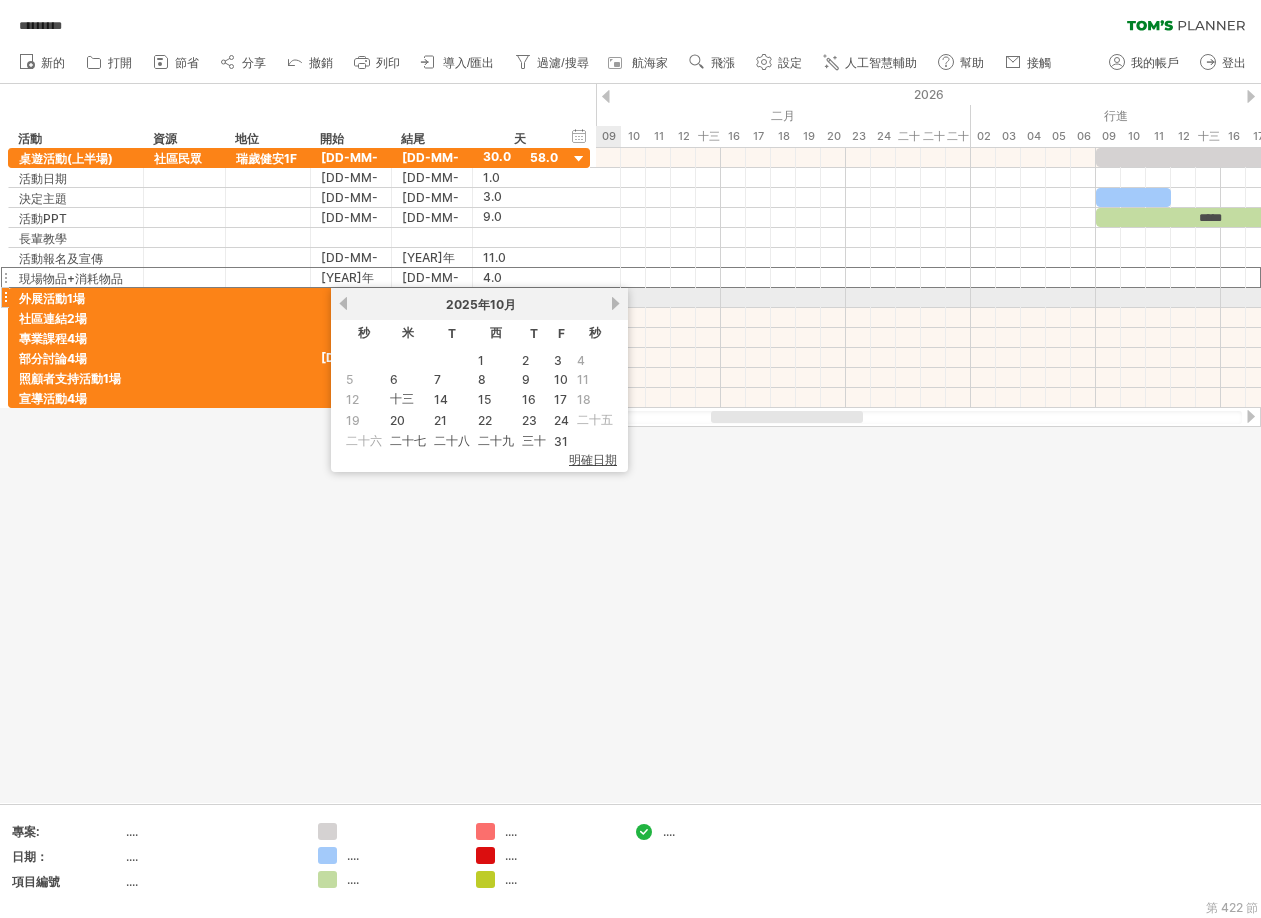 click on "下一個" at bounding box center [615, 303] 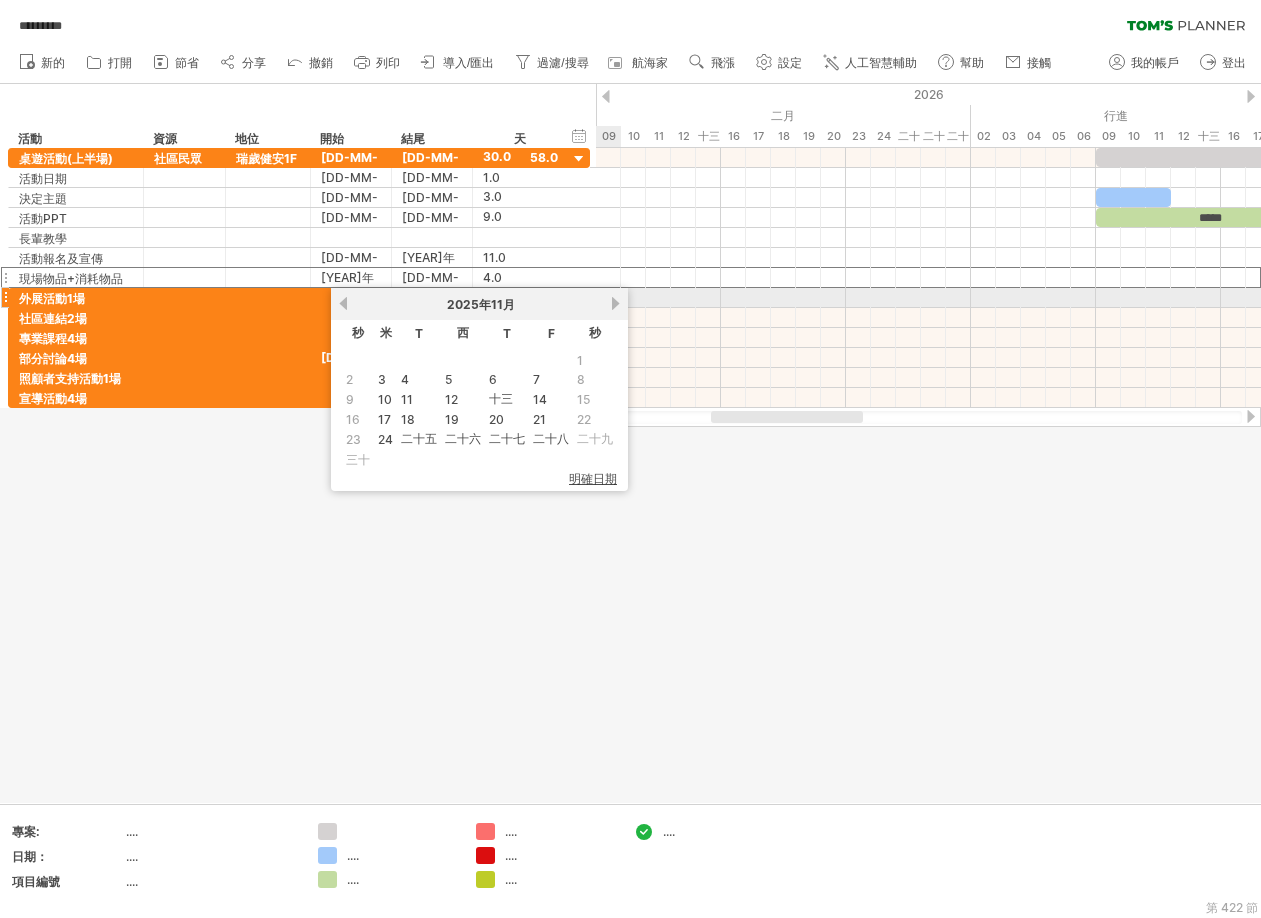 click on "下一個" at bounding box center [615, 303] 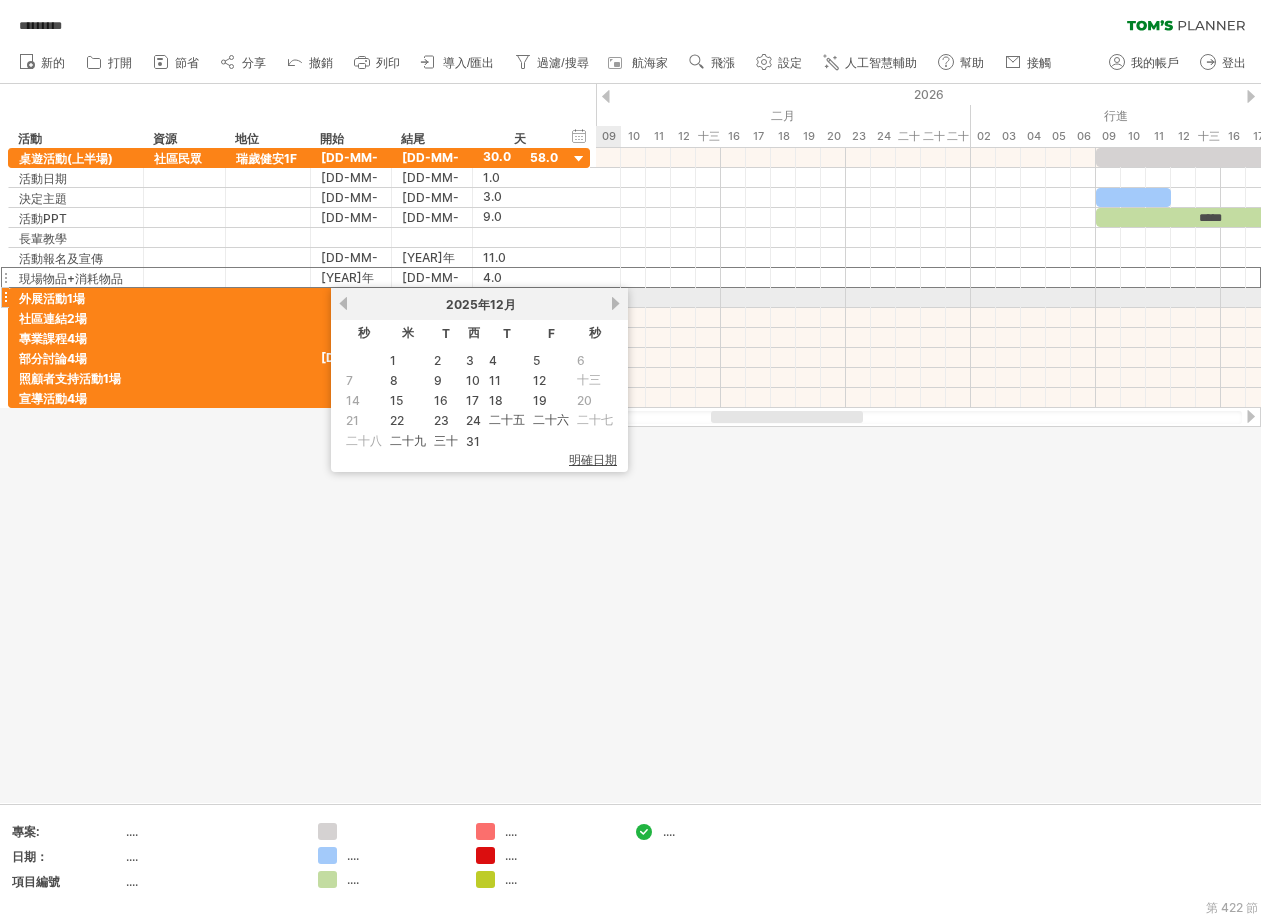 click on "下一個" at bounding box center [615, 303] 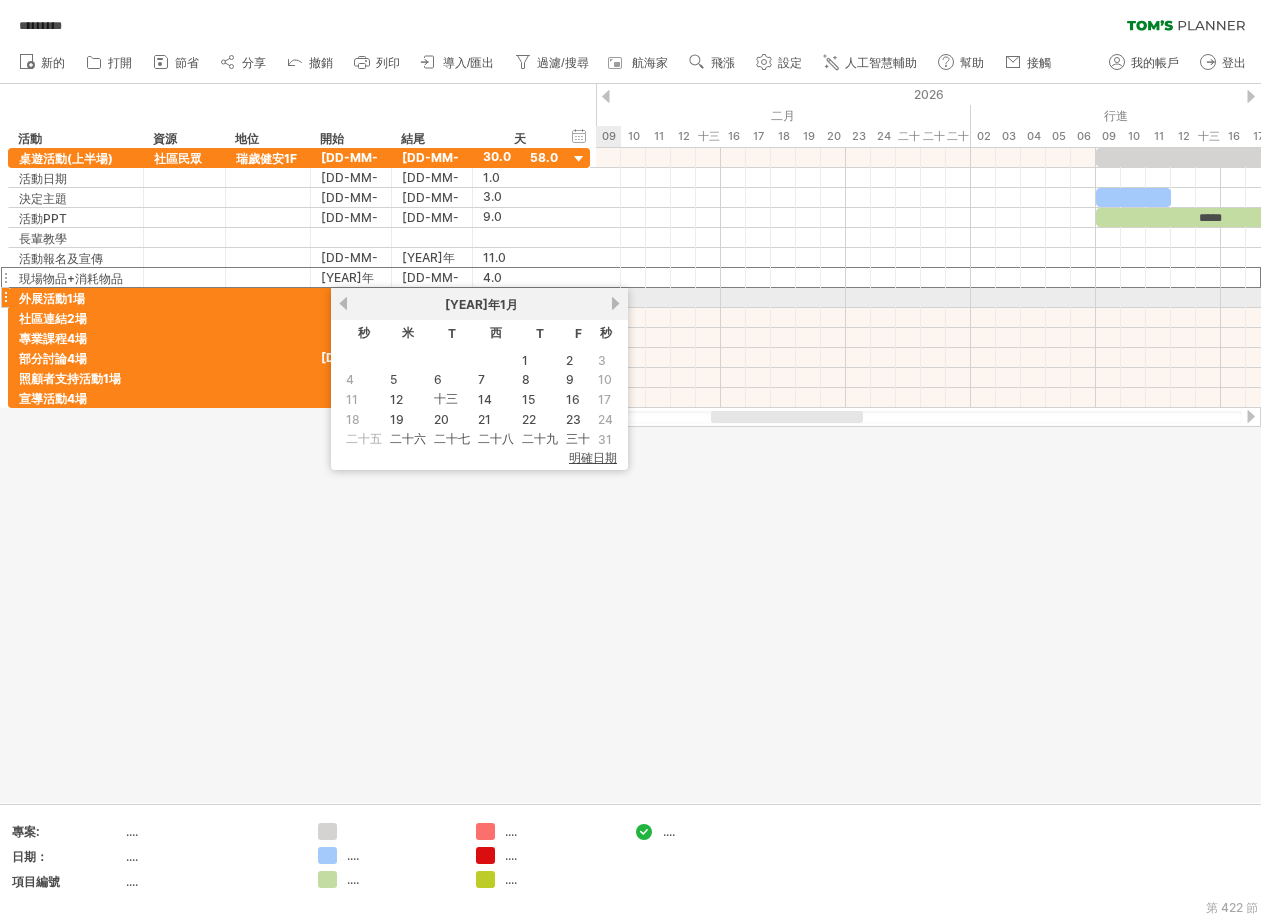 click on "下一個" at bounding box center [615, 303] 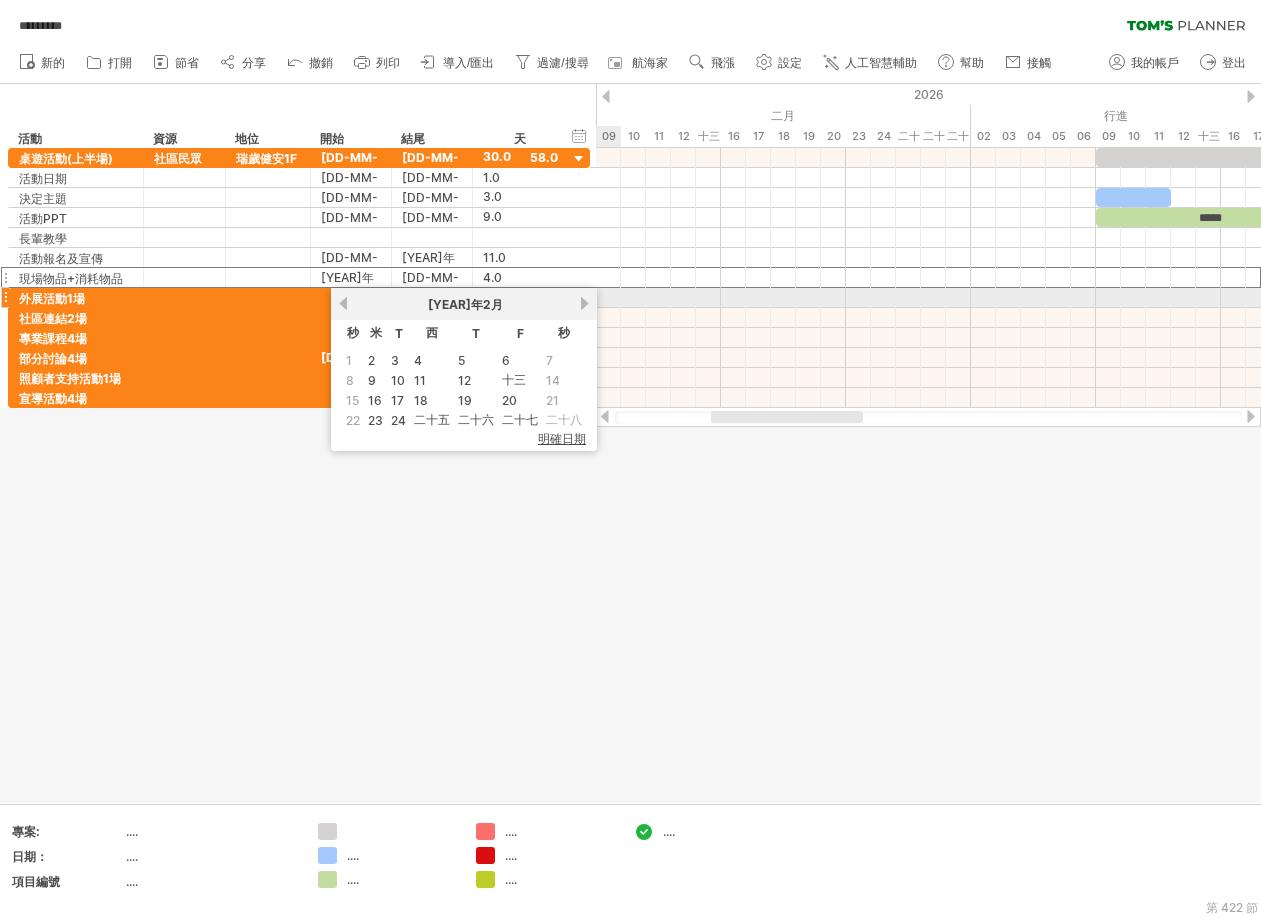 click at bounding box center (928, 298) 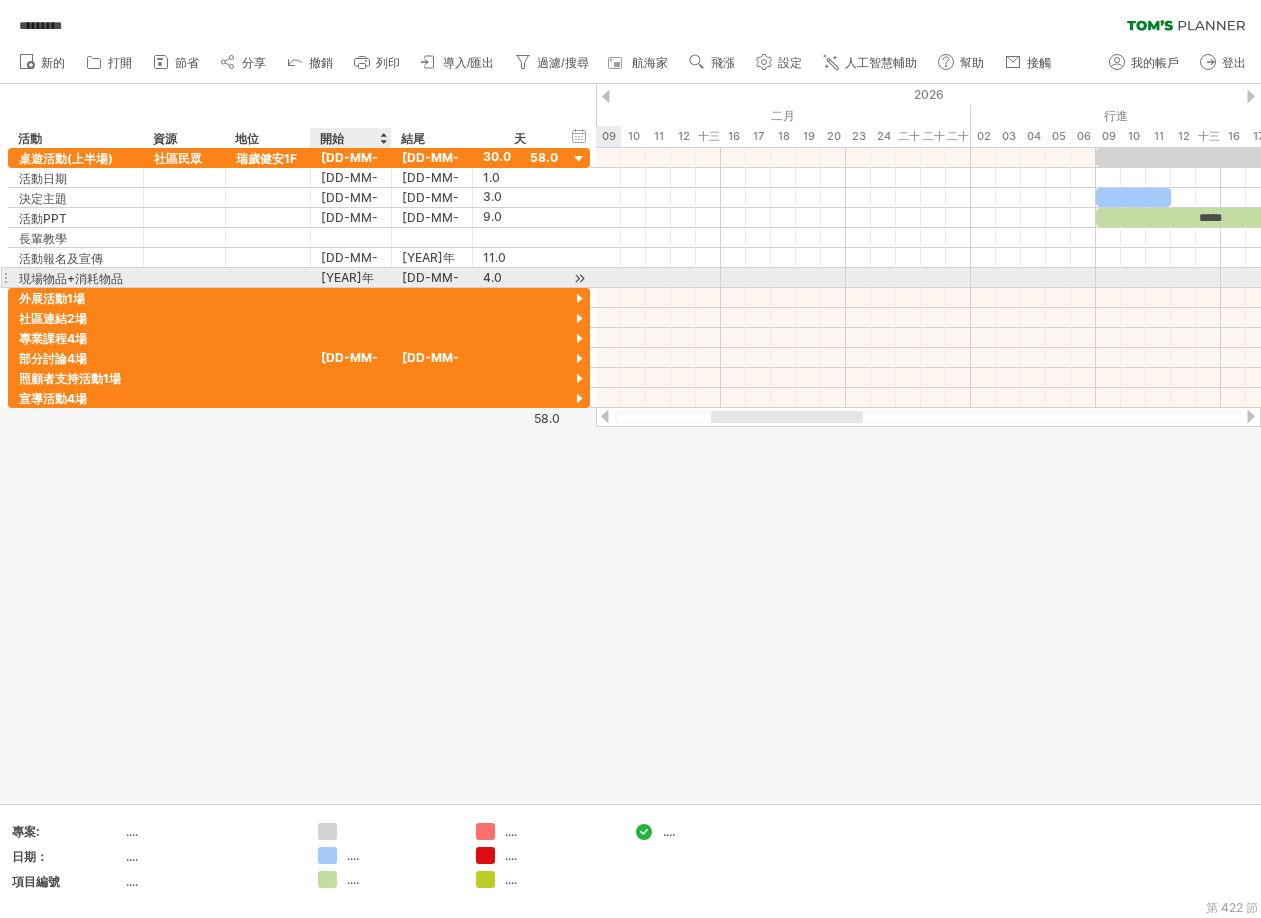 click on "[YEAR]年[MONTH]月[DAY]日" at bounding box center (350, 297) 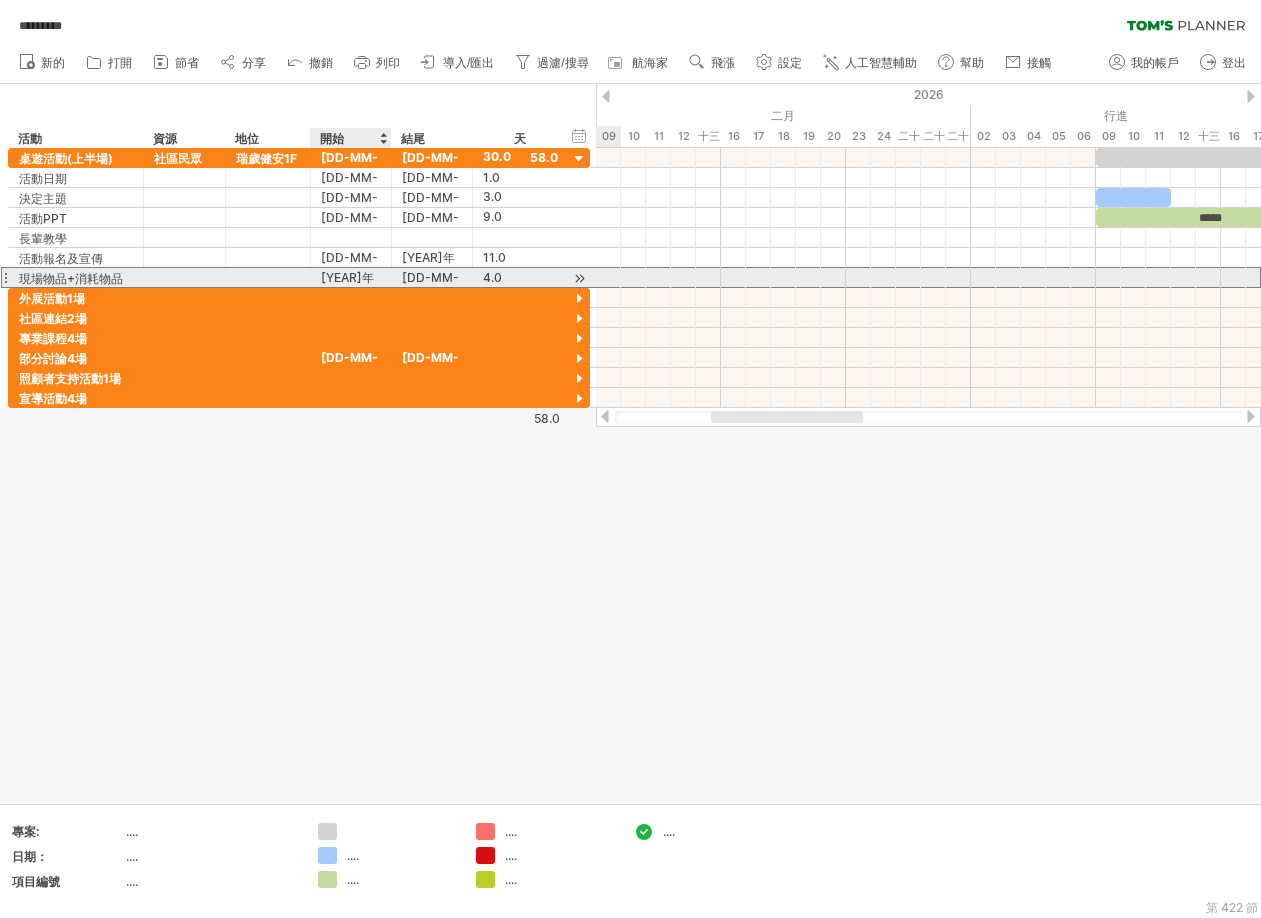 click on "[YEAR]年[MONTH]月[DAY]日" at bounding box center [350, 297] 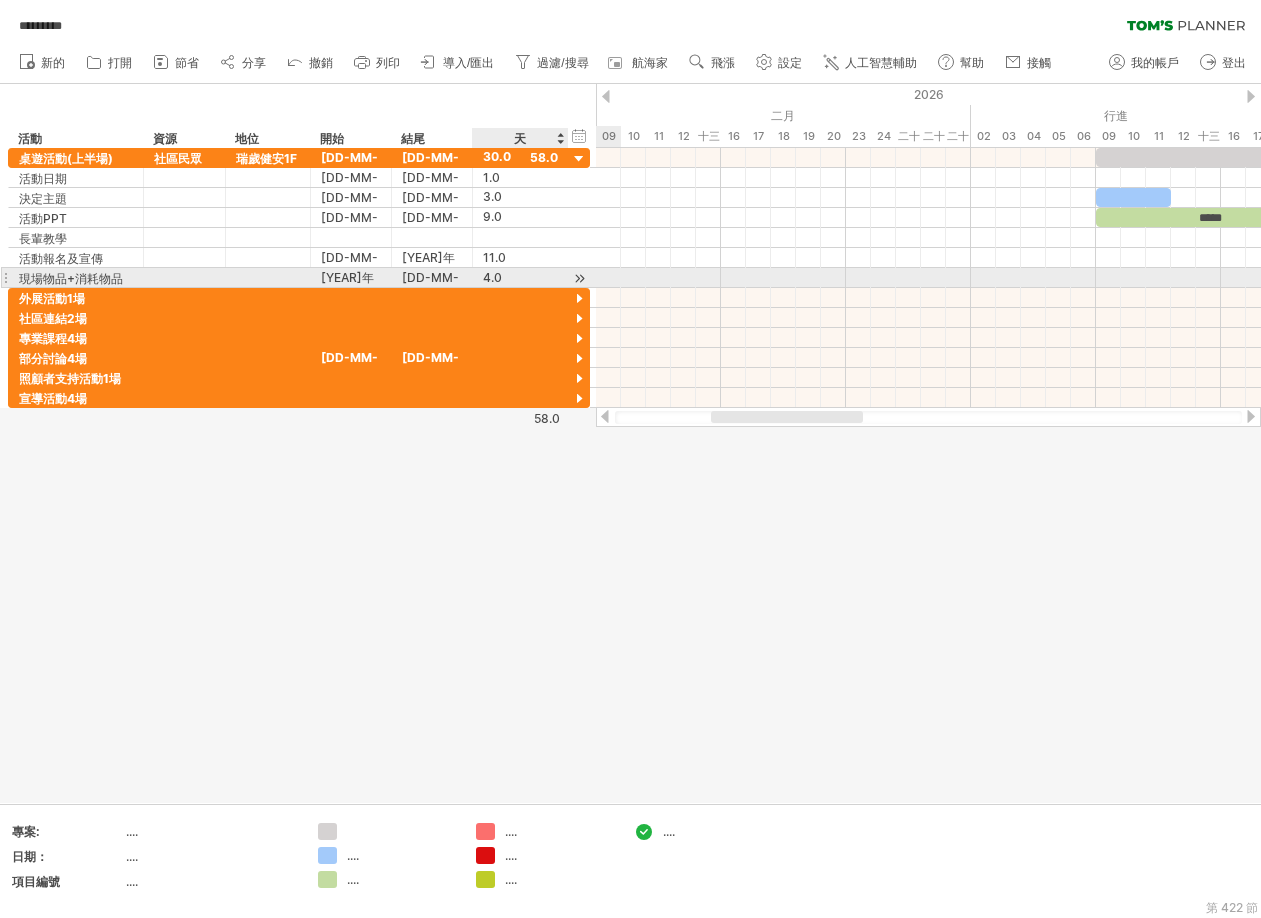 click on "4.0" at bounding box center (492, 277) 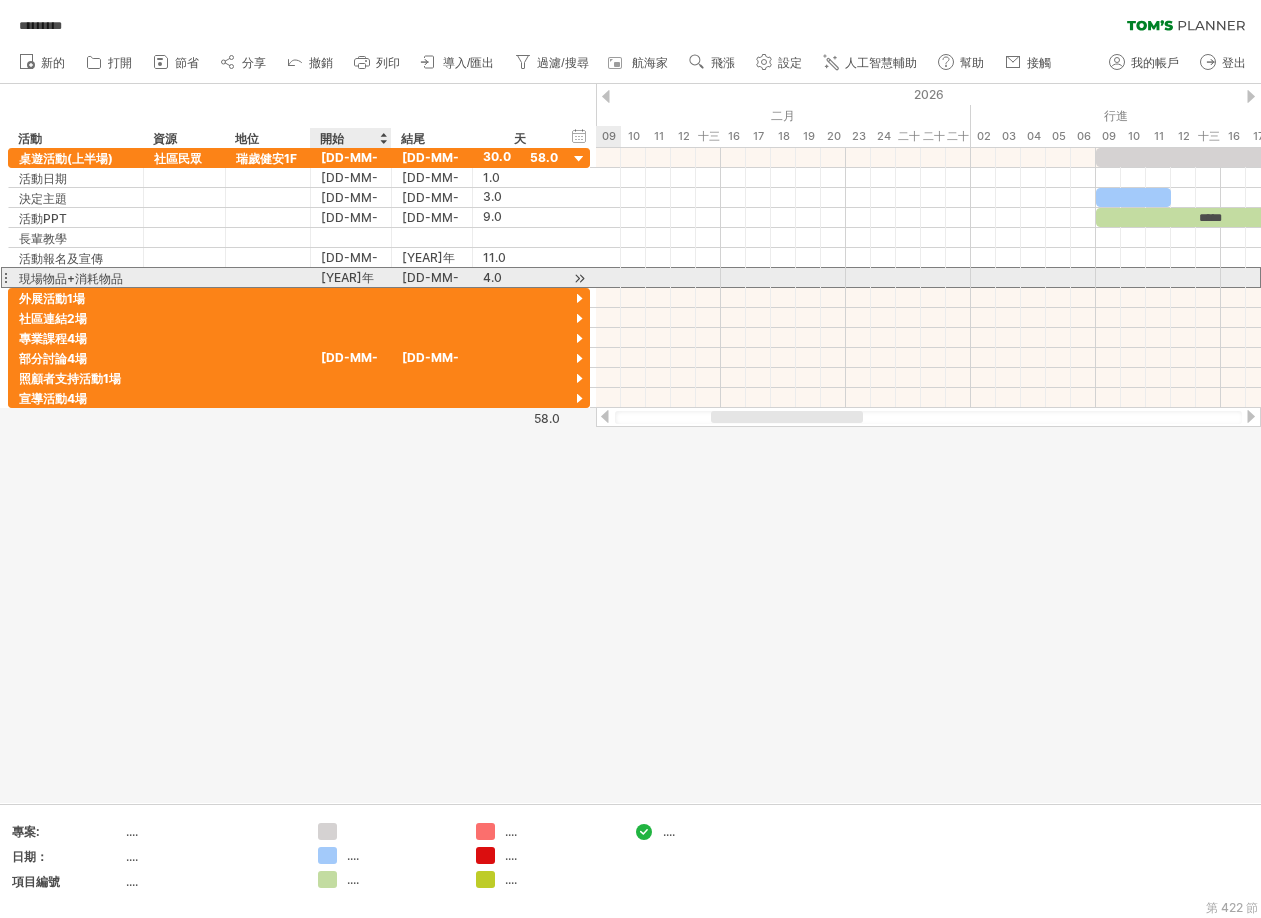 click on "[YEAR]年[MONTH]月[DAY]日" at bounding box center [351, 277] 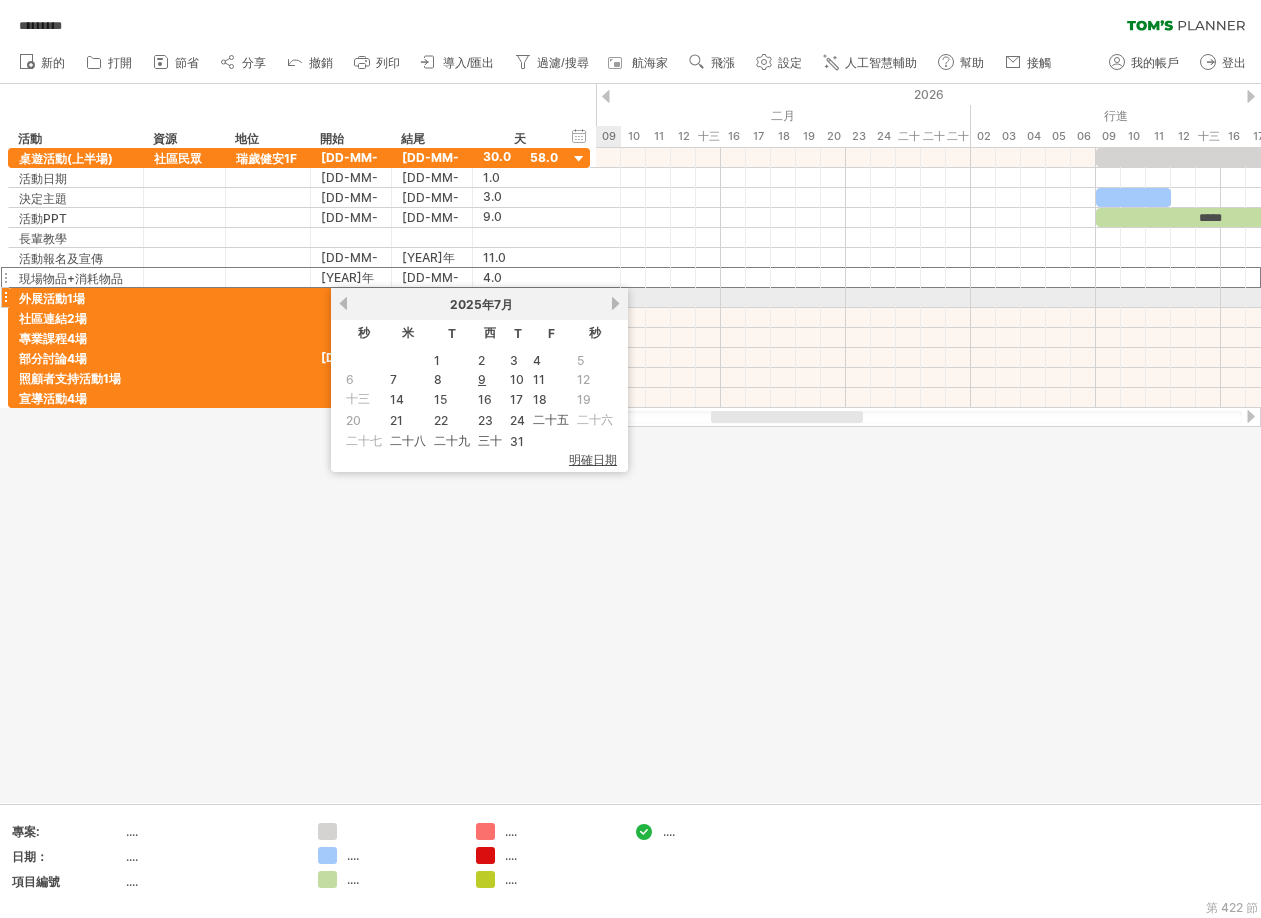 click on "下一個" at bounding box center [615, 303] 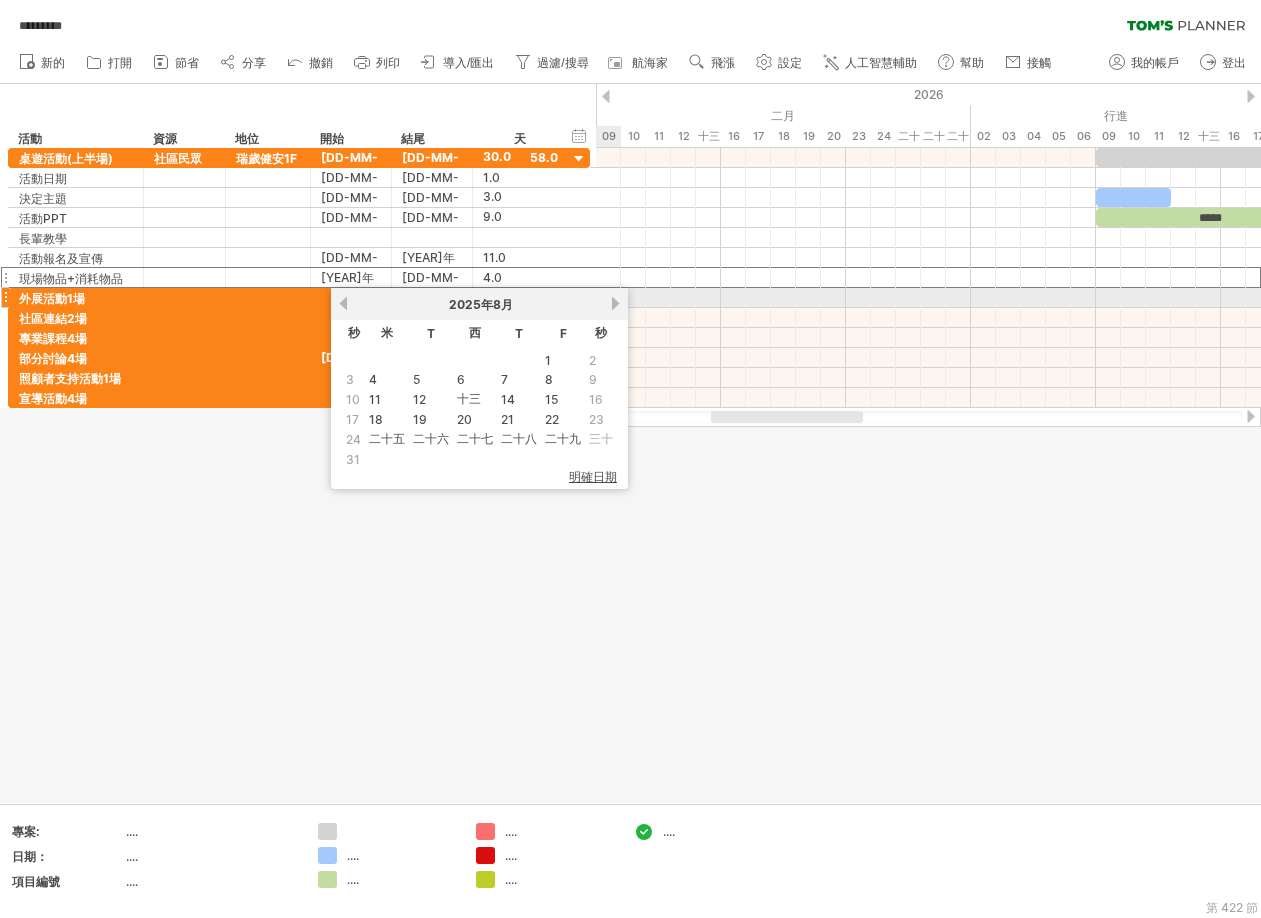click on "下一個" at bounding box center (615, 303) 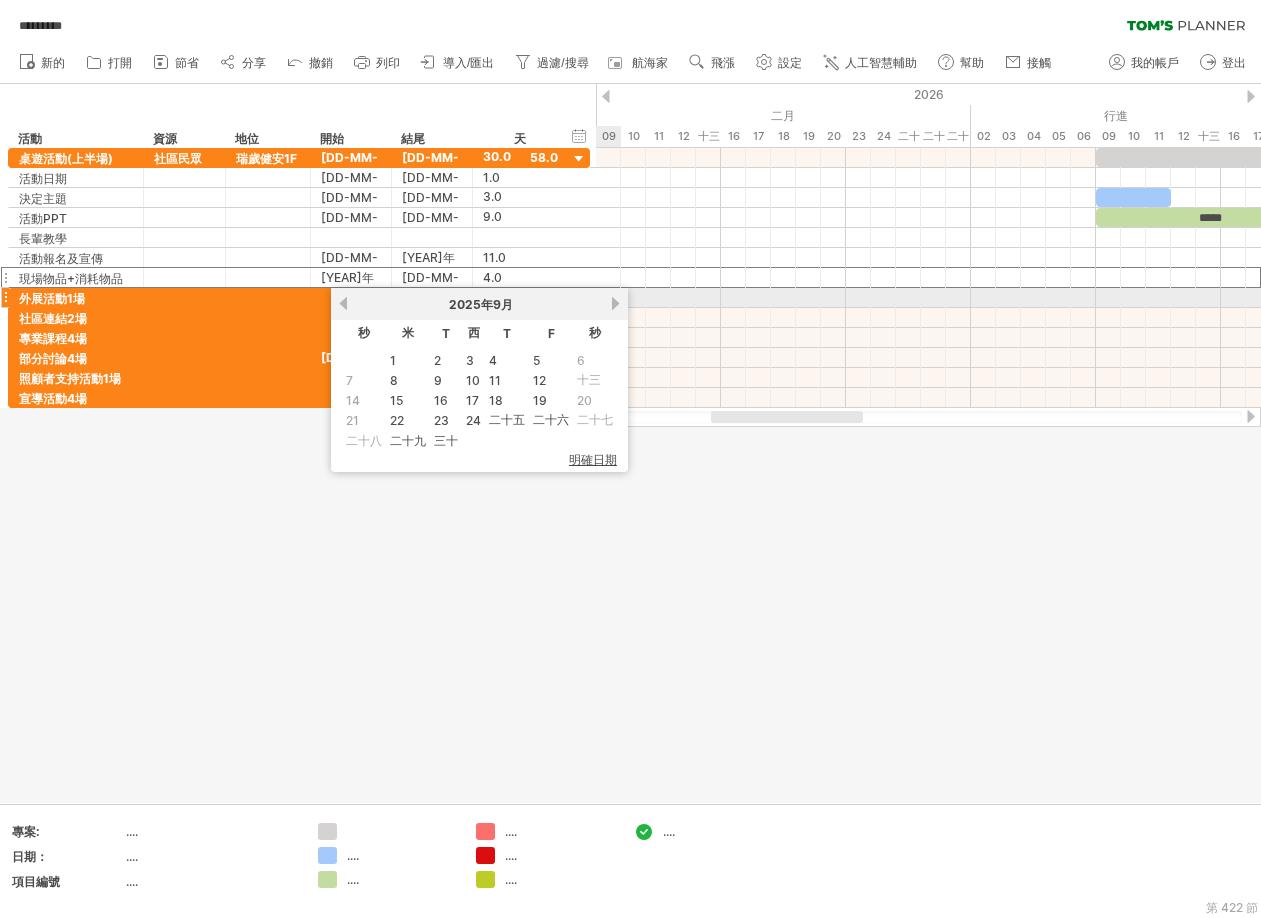click on "下一個" at bounding box center [615, 303] 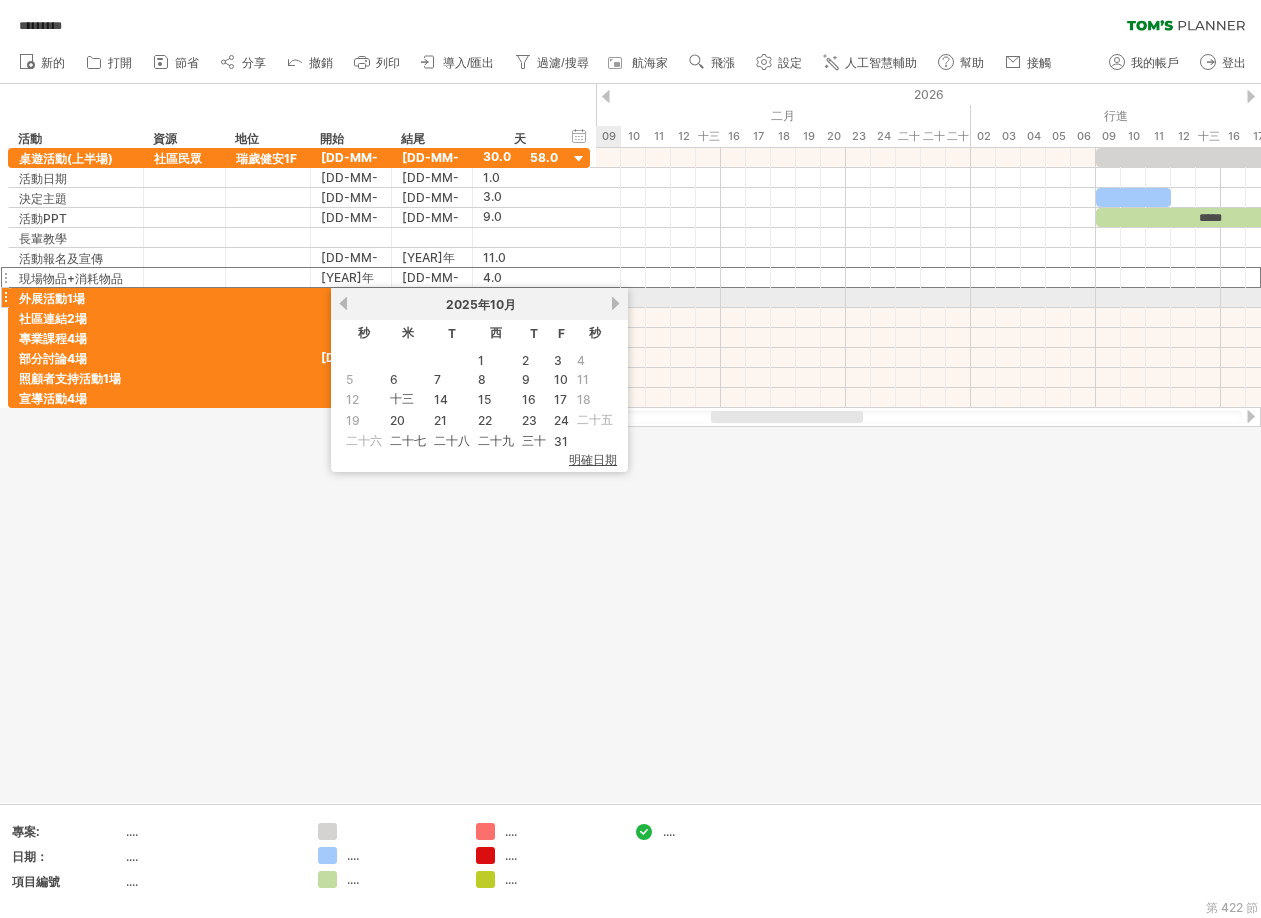 click on "下一個" at bounding box center [615, 303] 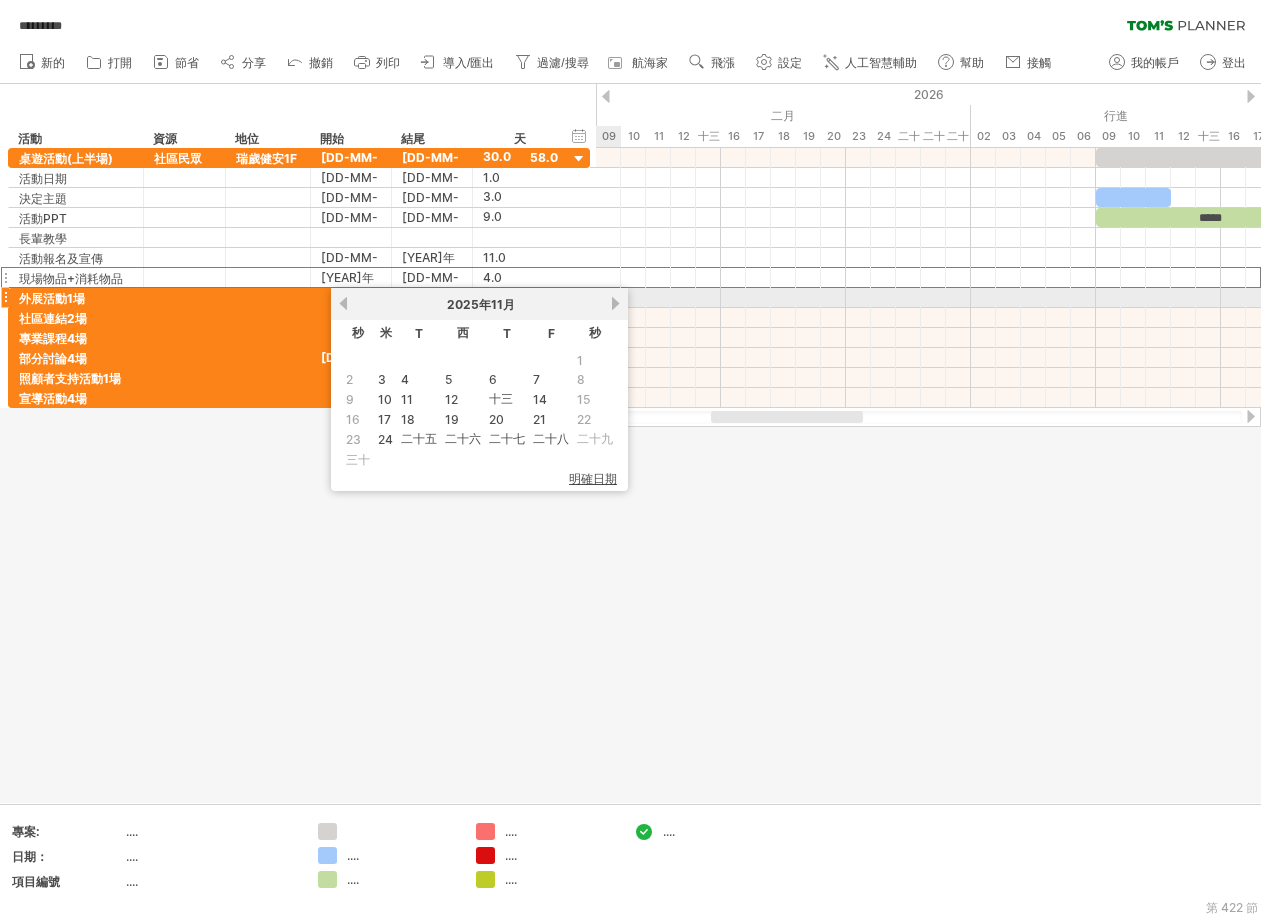 click on "下一個" at bounding box center (615, 303) 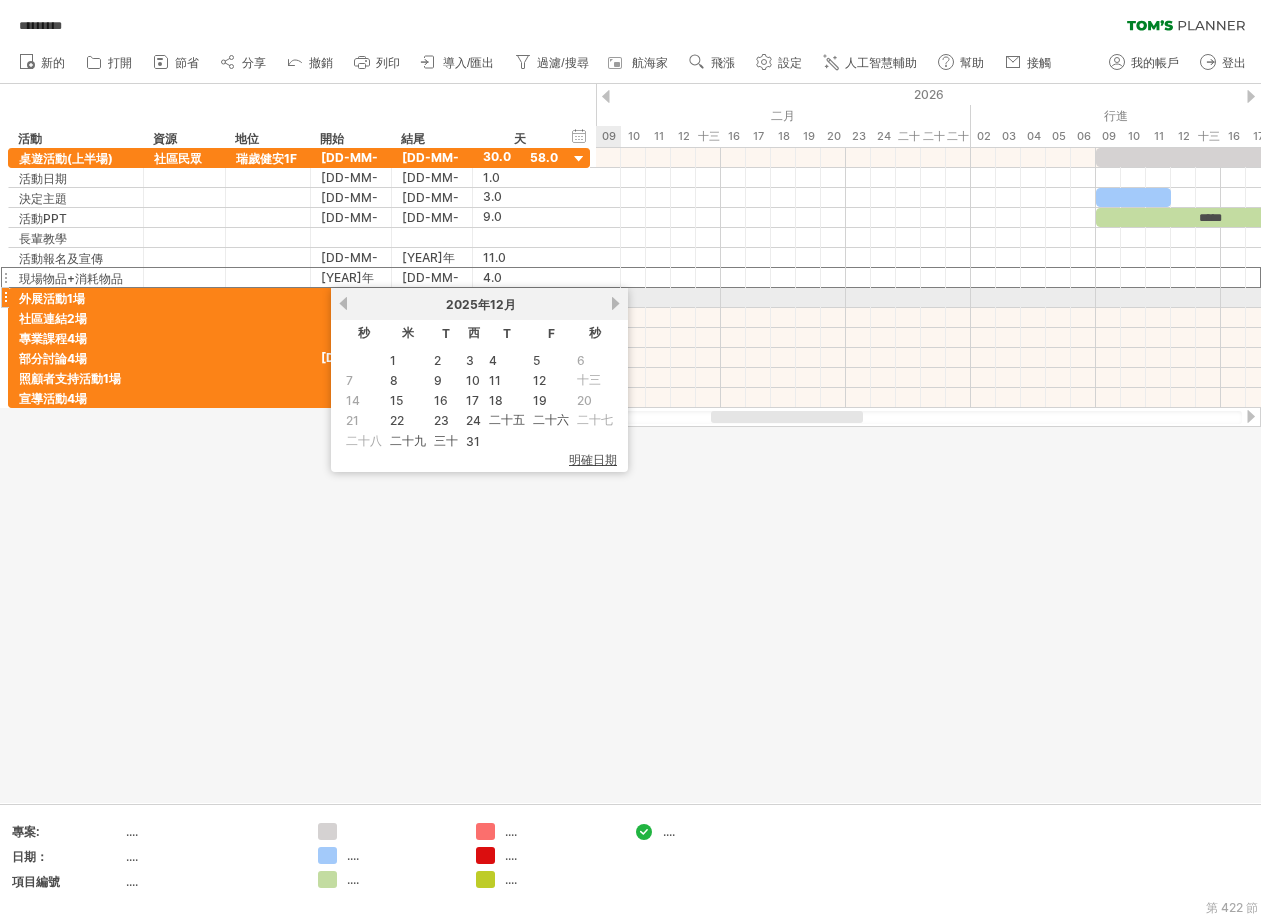 click on "下一個" at bounding box center [615, 303] 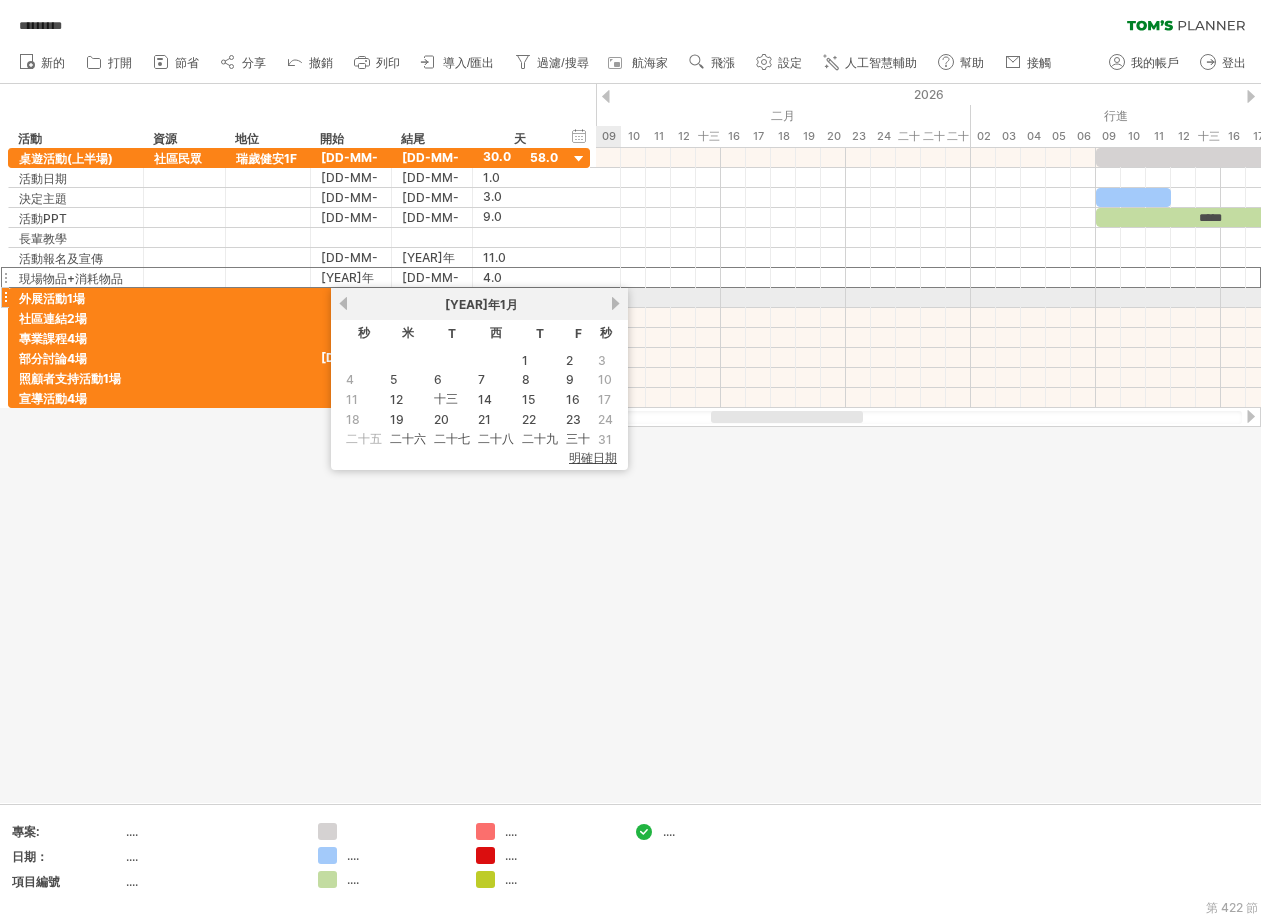 click on "下一個" at bounding box center [615, 303] 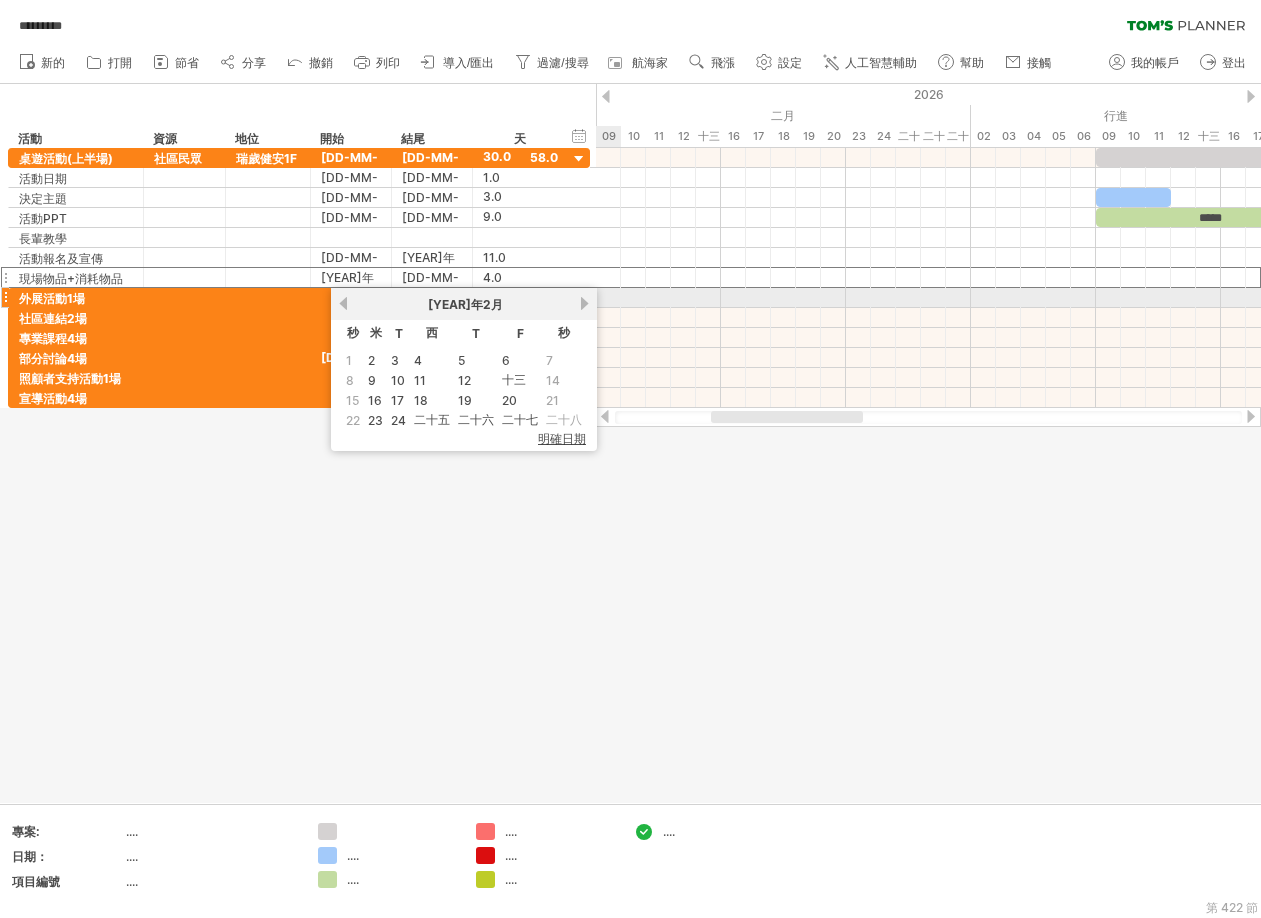 click on "下一個" at bounding box center (584, 303) 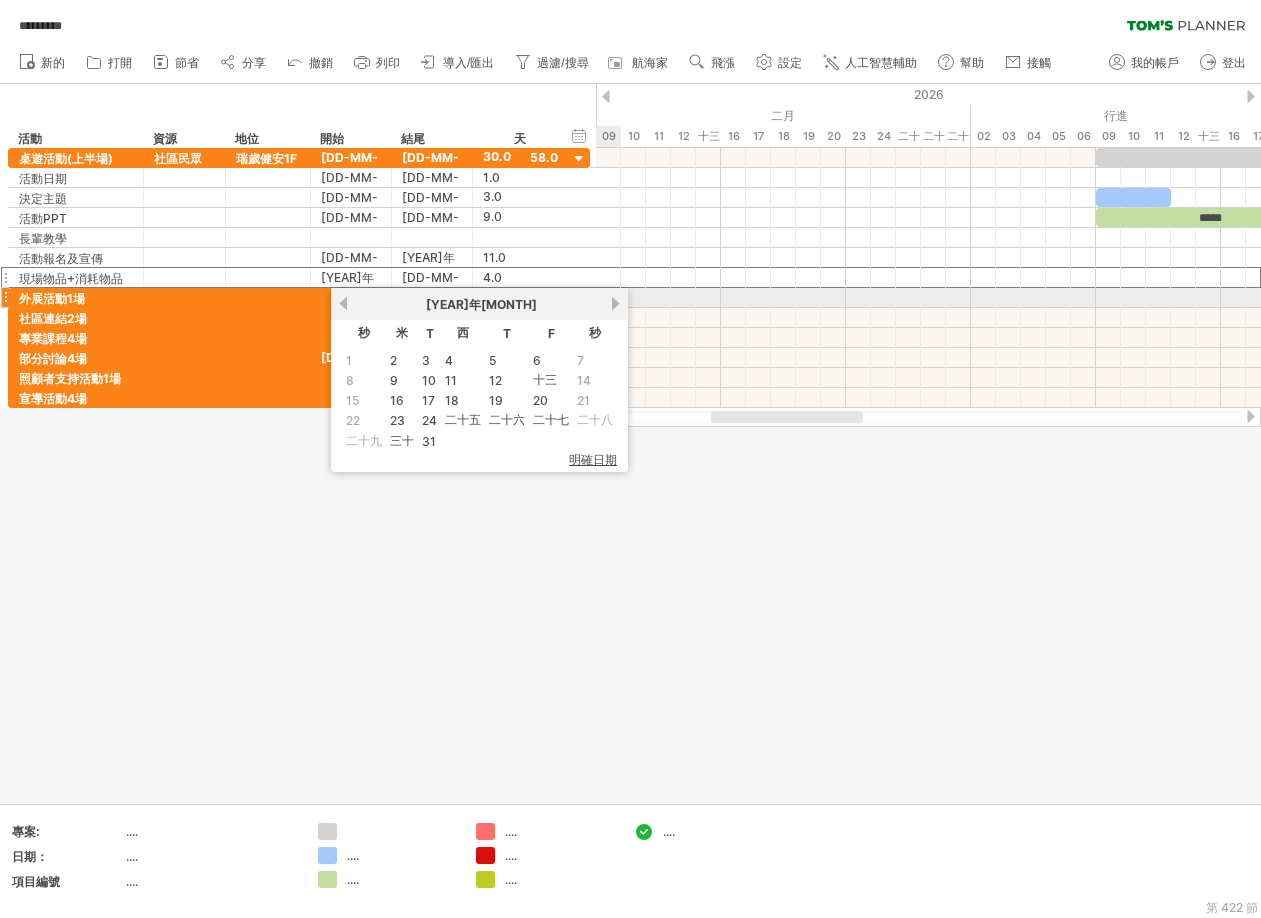 click on "下一個" at bounding box center [615, 303] 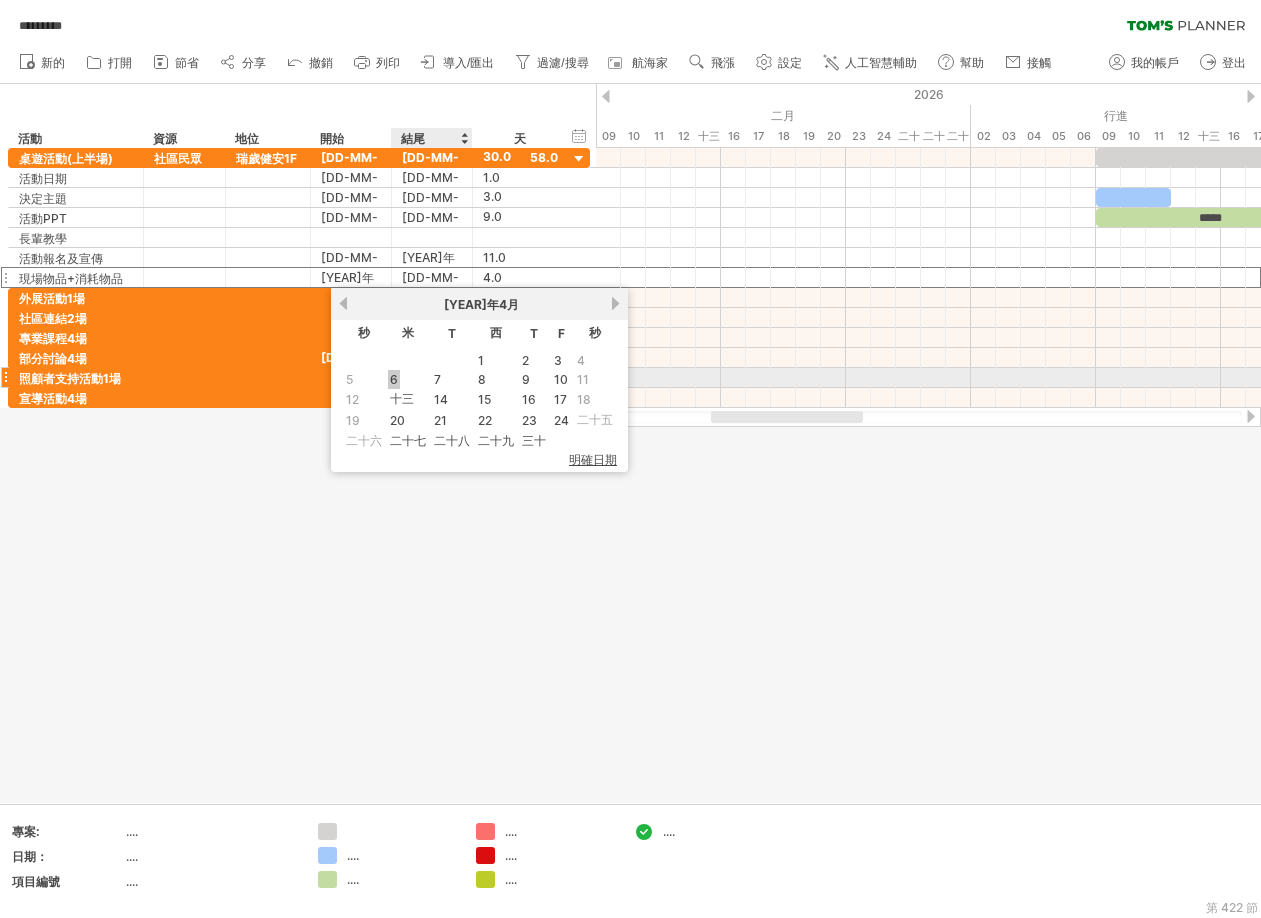 click on "6" at bounding box center [394, 379] 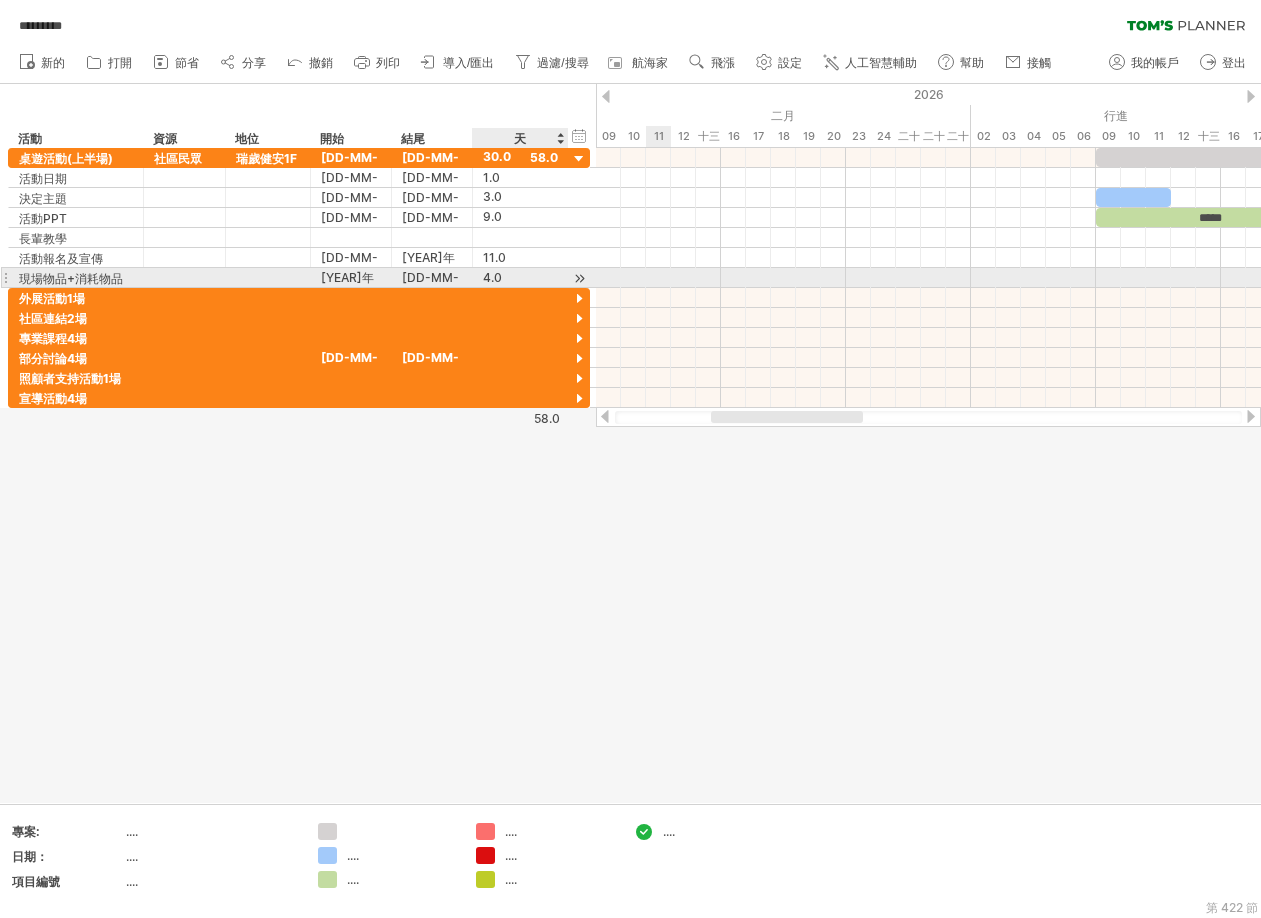 click at bounding box center (579, 278) 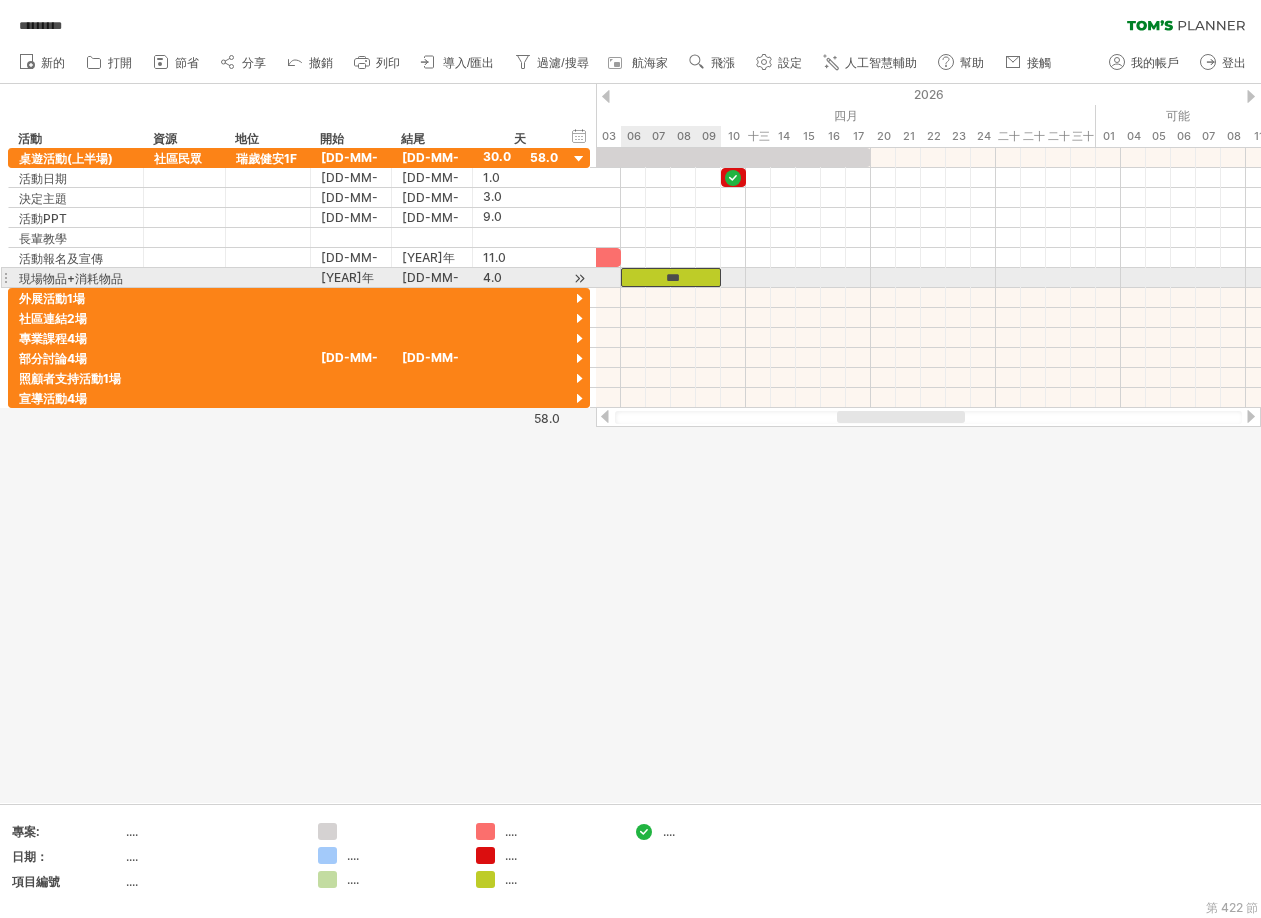 click on "***" at bounding box center (673, 278) 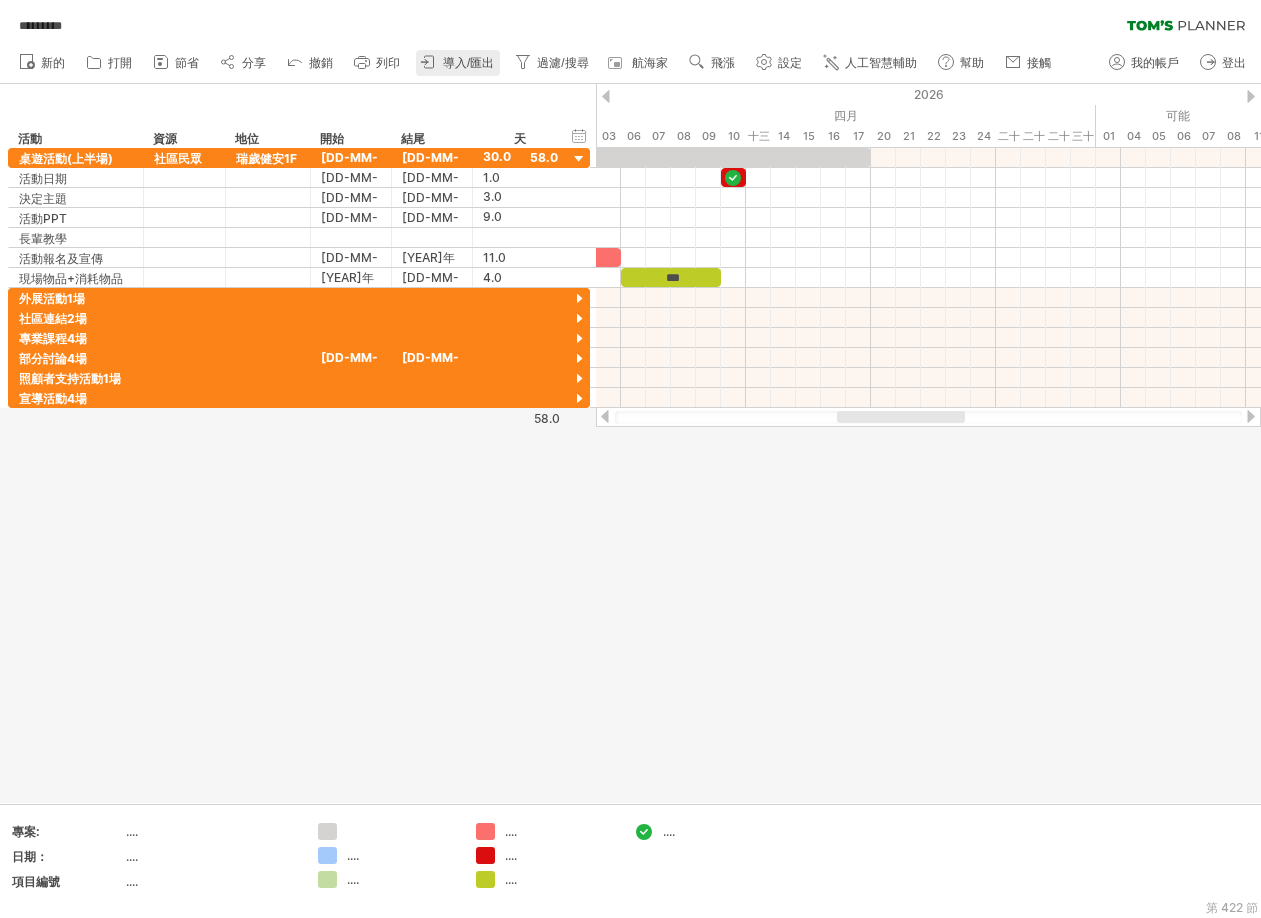 click on "導入/匯出" at bounding box center [468, 63] 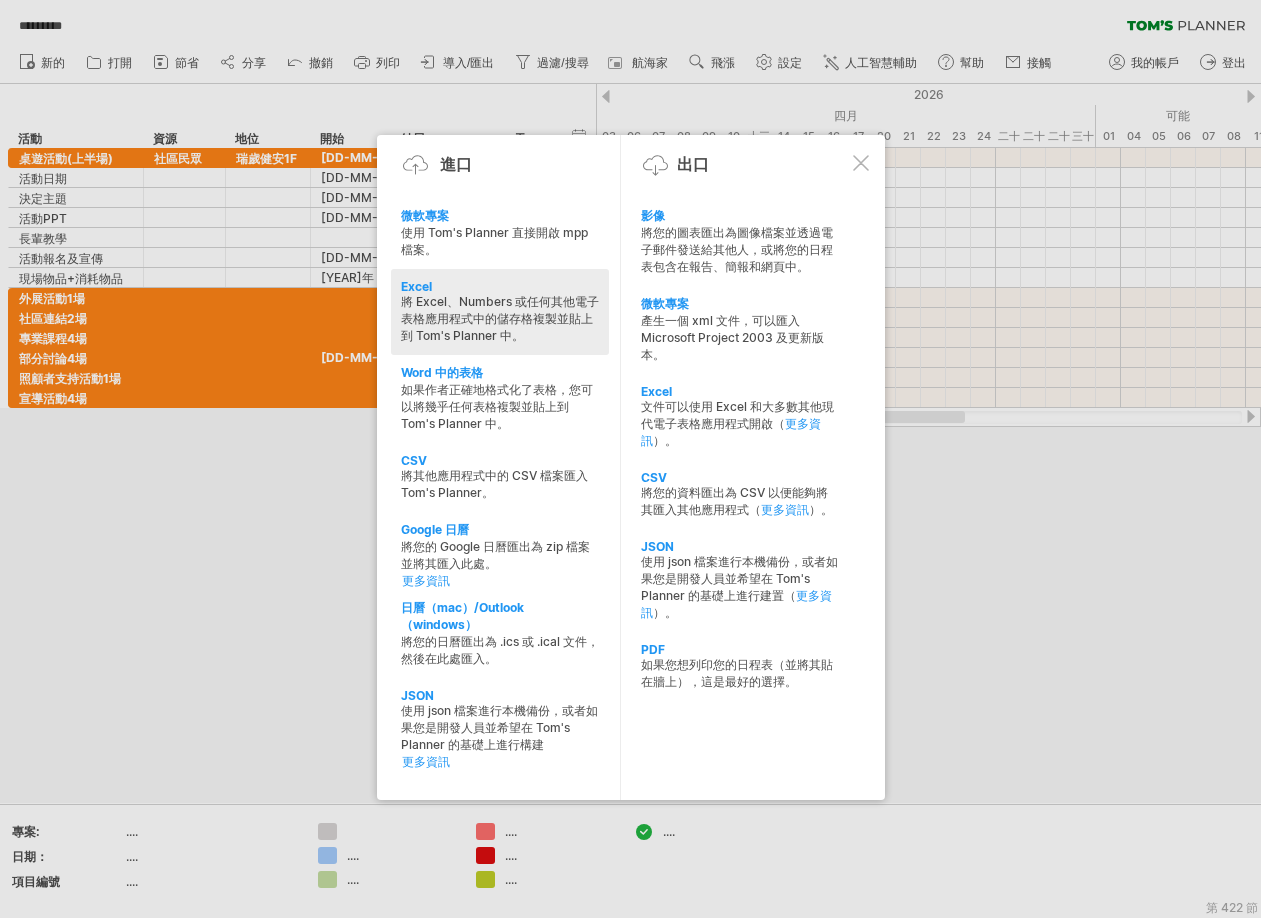 click on "將 Excel、Numbers 或任何其他電子表格應用程式中的儲存格複製並貼上到 Tom's Planner 中。" at bounding box center (494, 241) 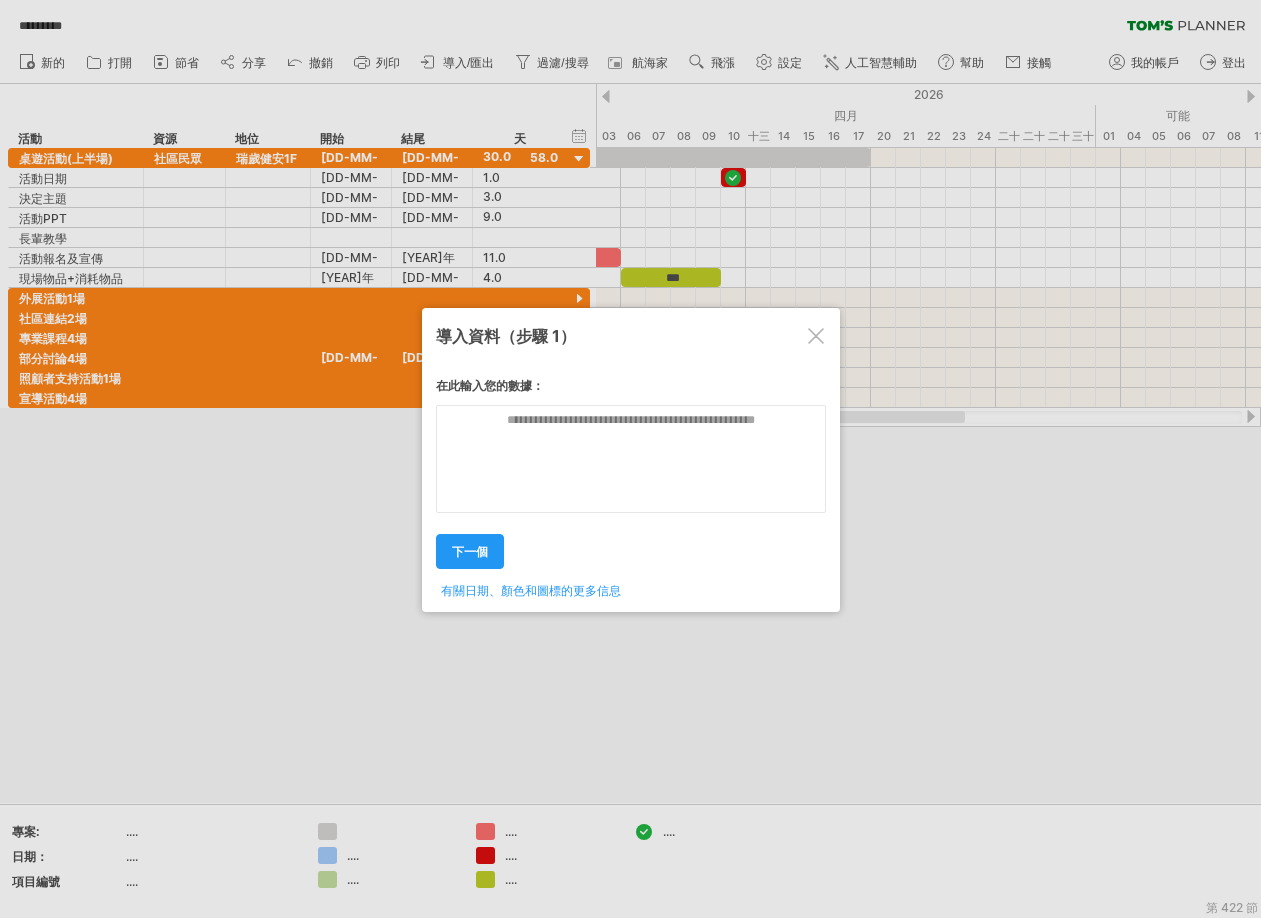 click at bounding box center [630, 459] 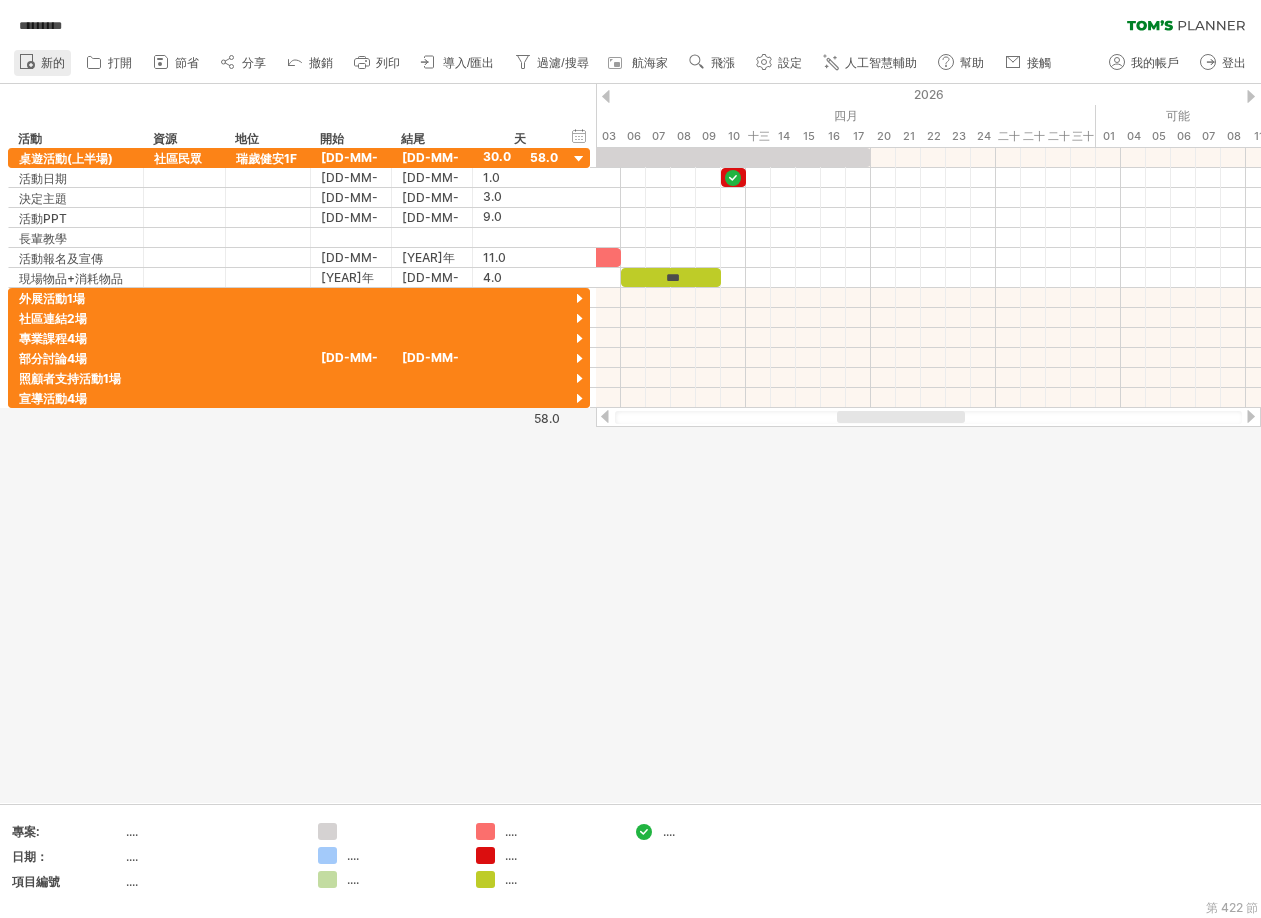 click on "新的" at bounding box center [53, 63] 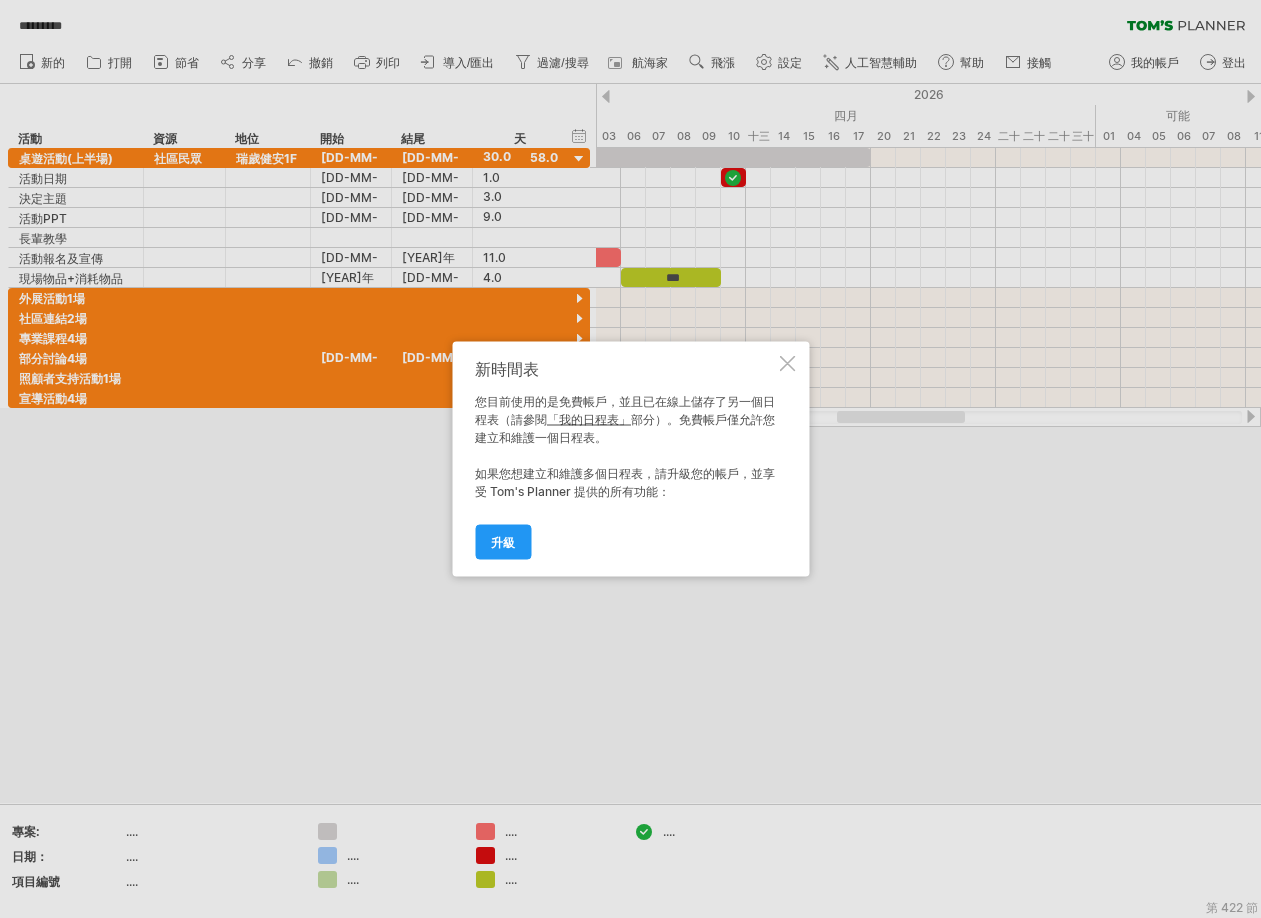 click at bounding box center (787, 364) 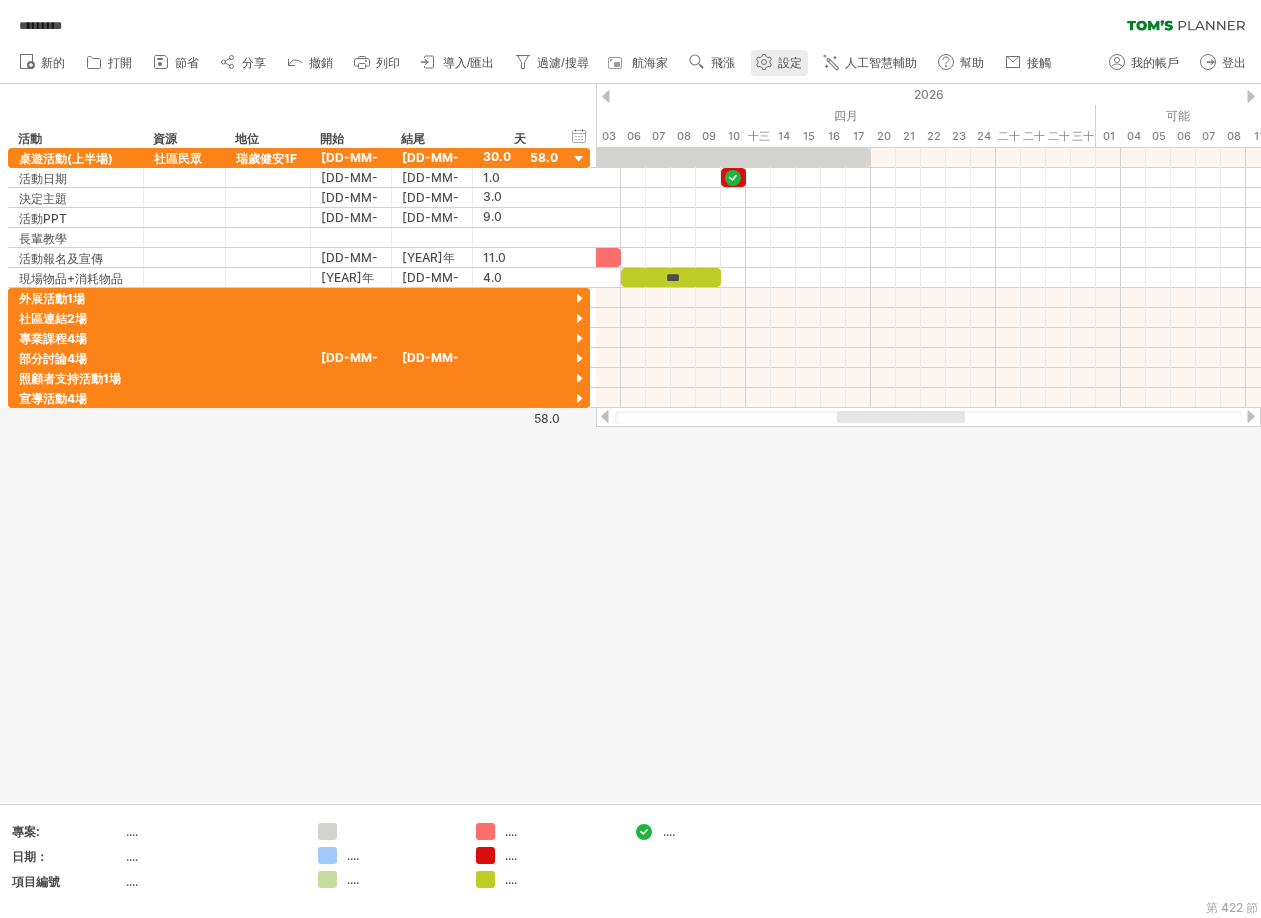 click at bounding box center [764, 62] 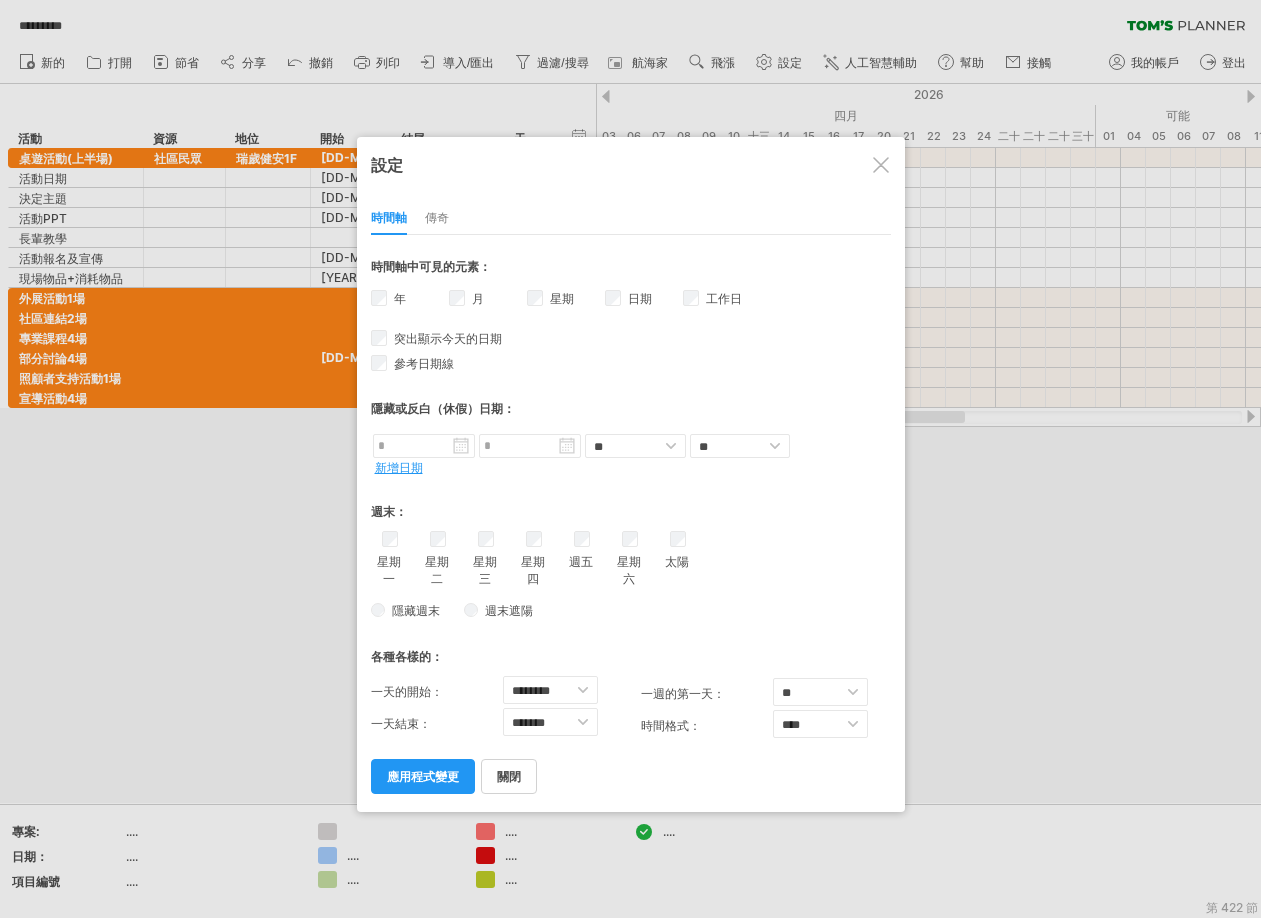 click on "工作日
工作日可見度
目前時間軸上沒有足夠的水平空間來顯示工作日。 不過，如果您放大日程表，則在可能的情況下會顯示工作日。" at bounding box center (722, 298) 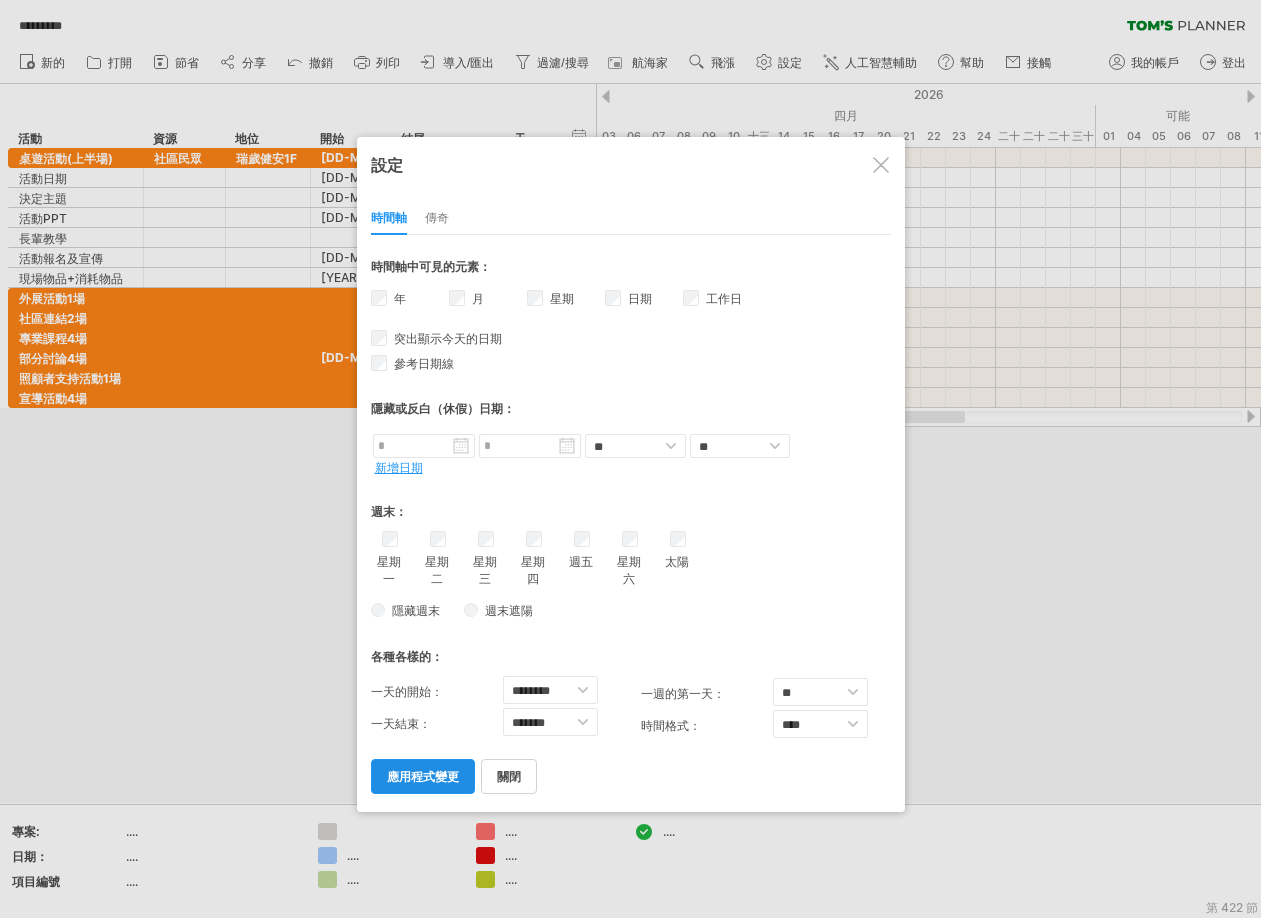 click on "應用程式變更" at bounding box center (423, 776) 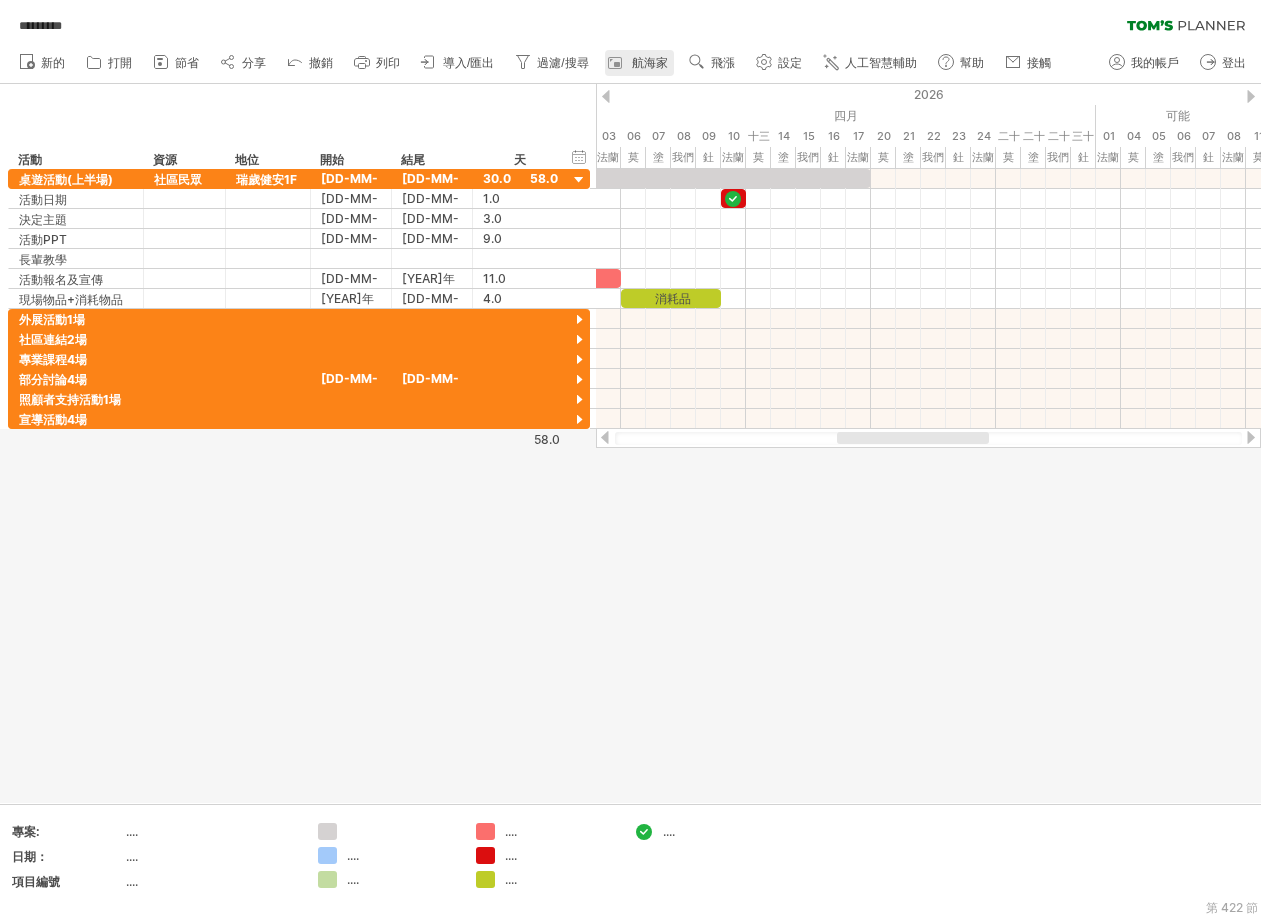 click on "航海家" at bounding box center (650, 63) 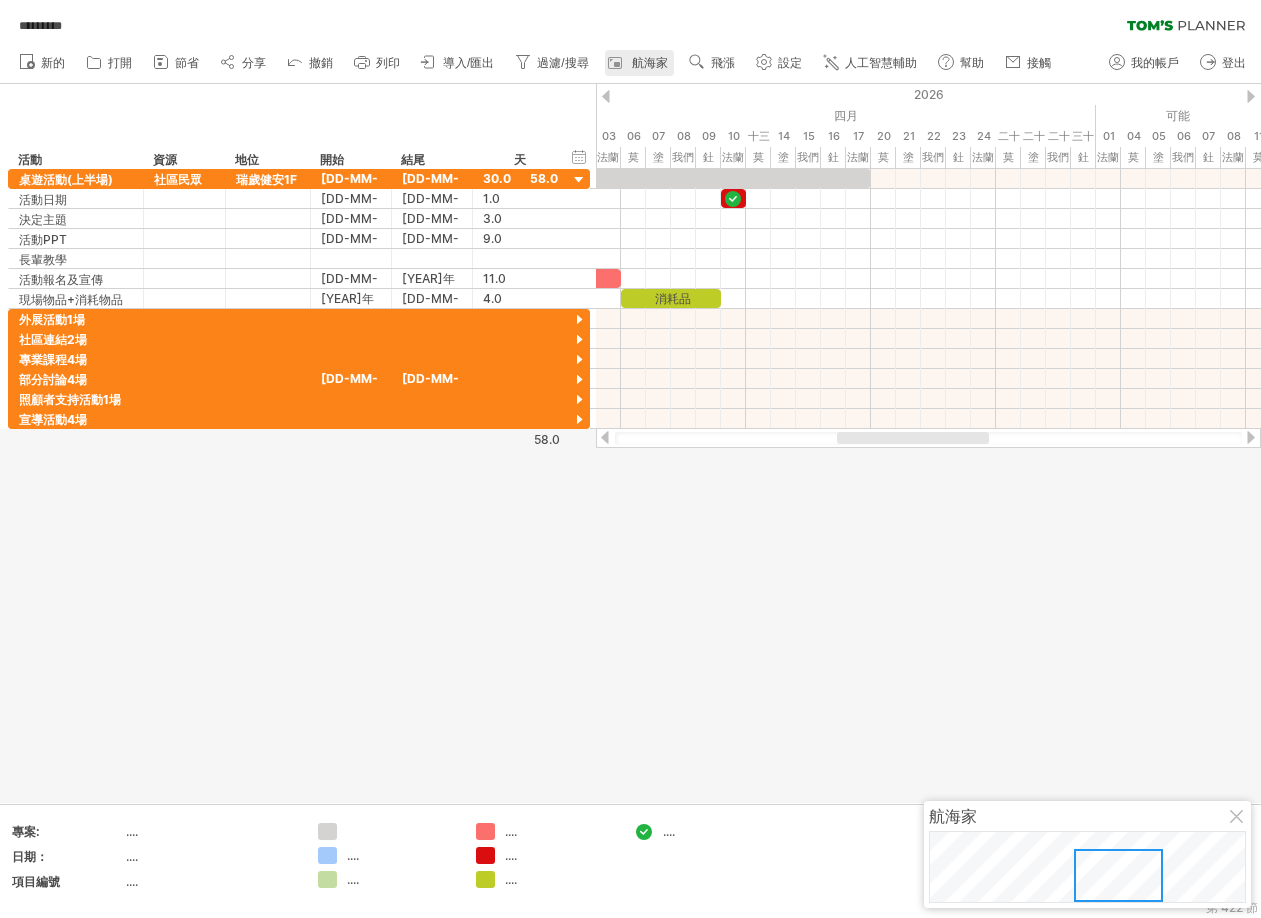 click on "航海家" at bounding box center [650, 63] 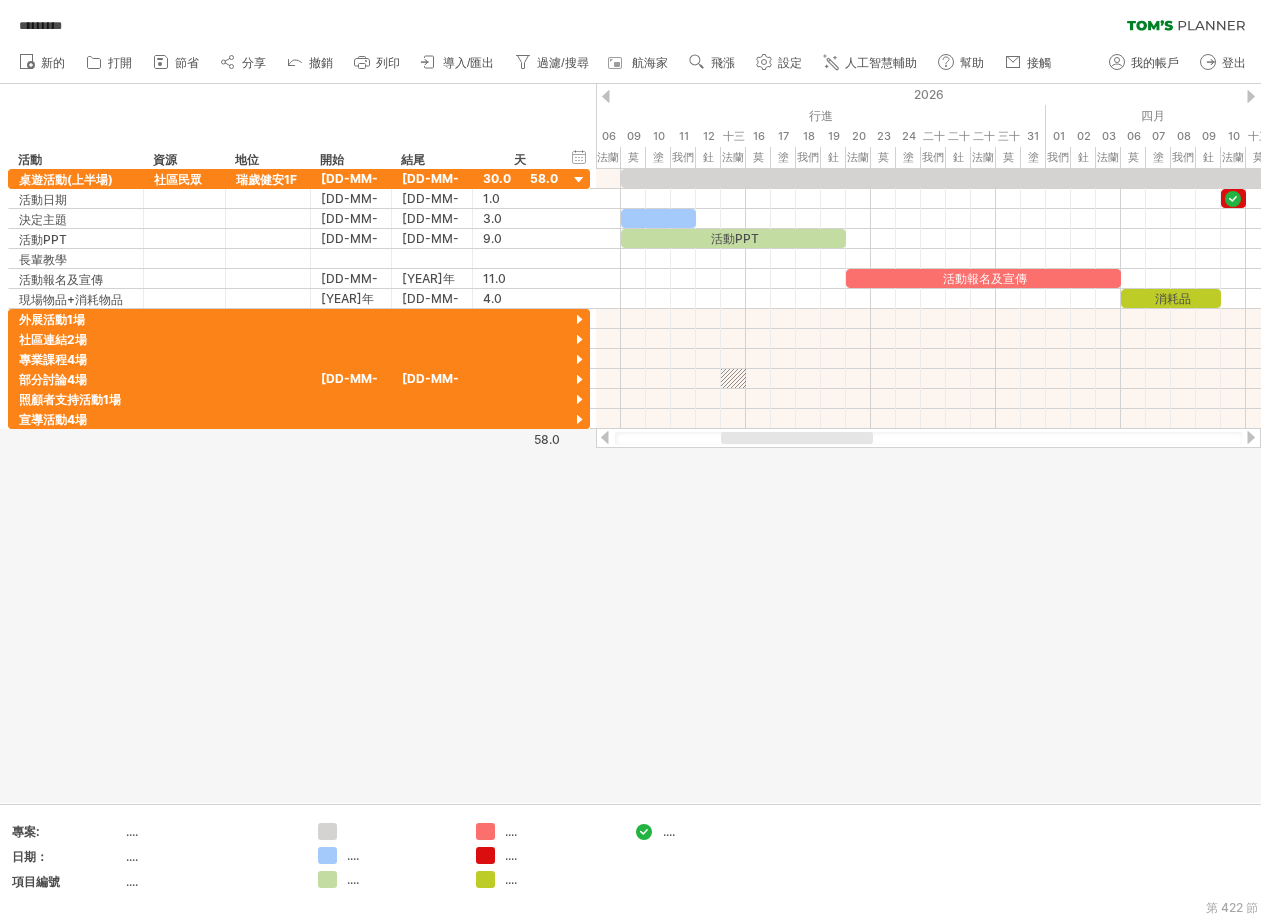 drag, startPoint x: 949, startPoint y: 438, endPoint x: 833, endPoint y: 457, distance: 117.54574 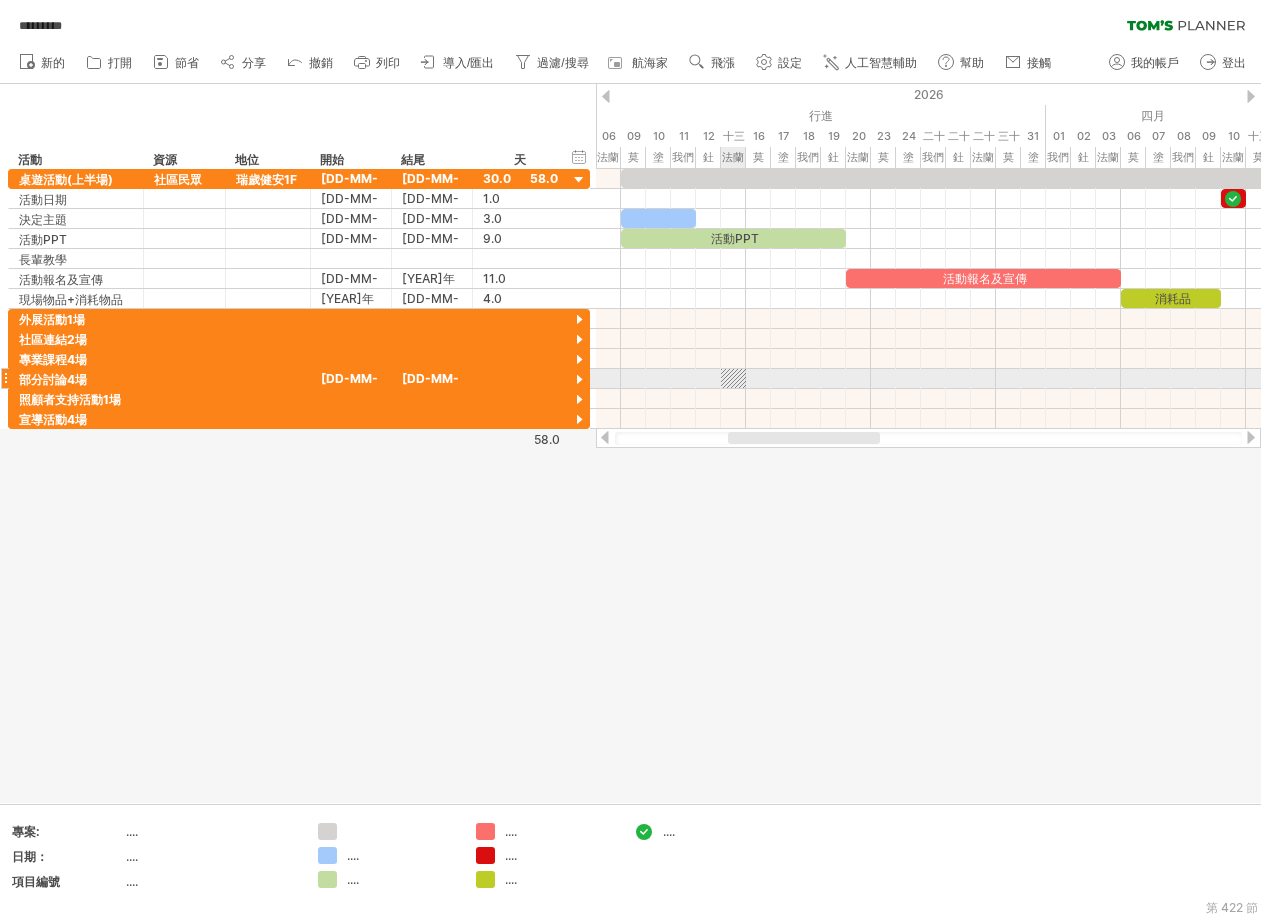 click at bounding box center [733, 378] 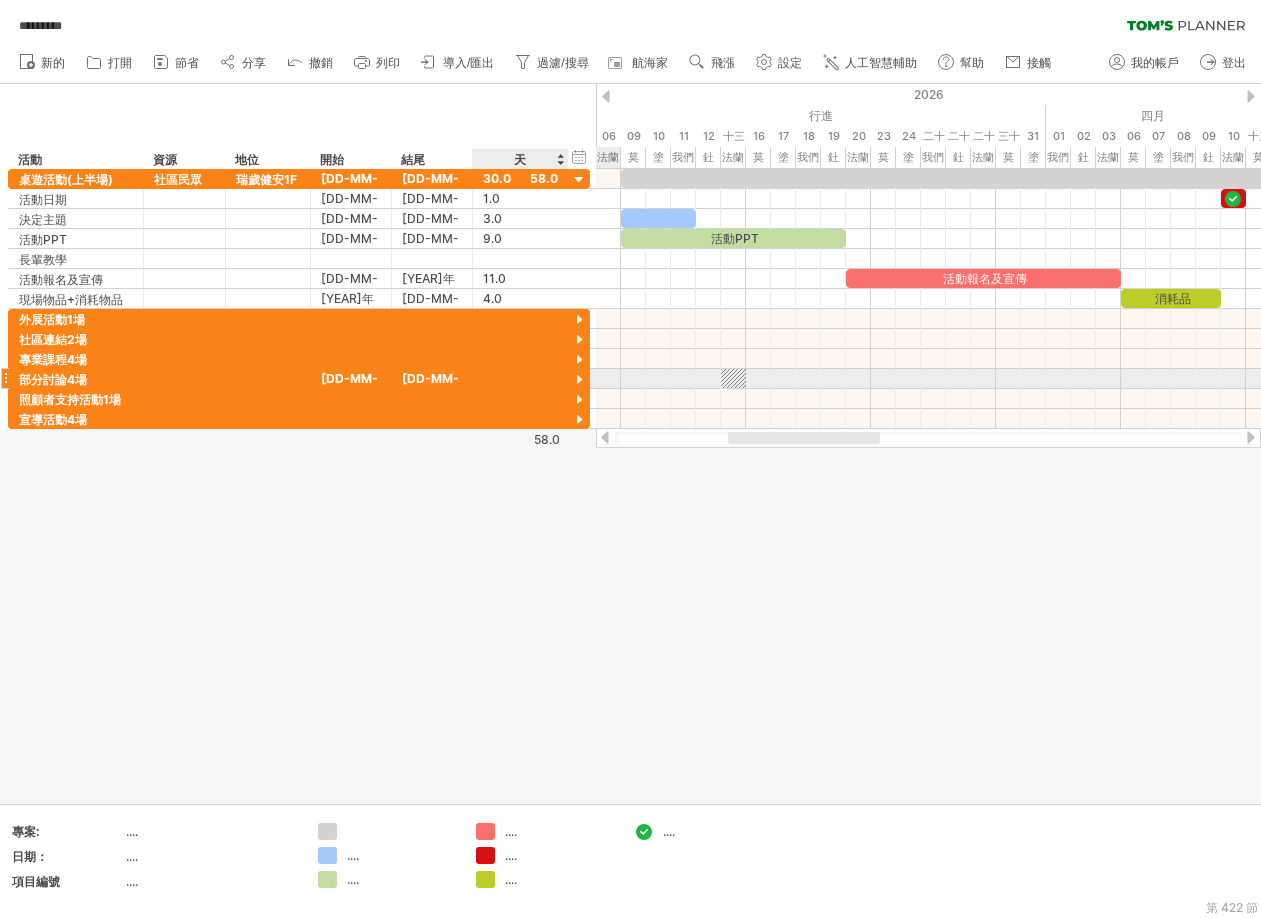 click at bounding box center (579, 380) 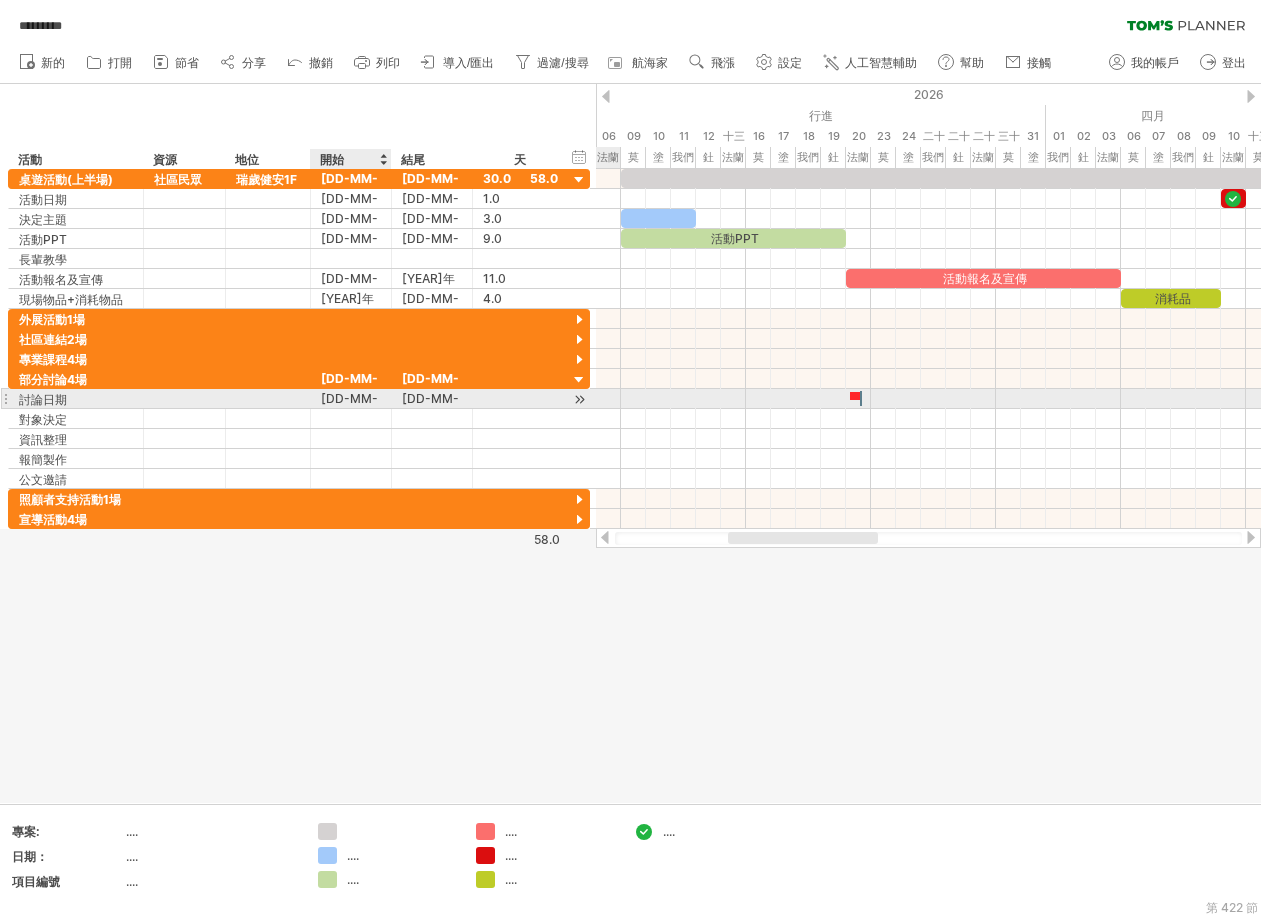 click on "[MM]-[DD]-[YY]" at bounding box center (351, 408) 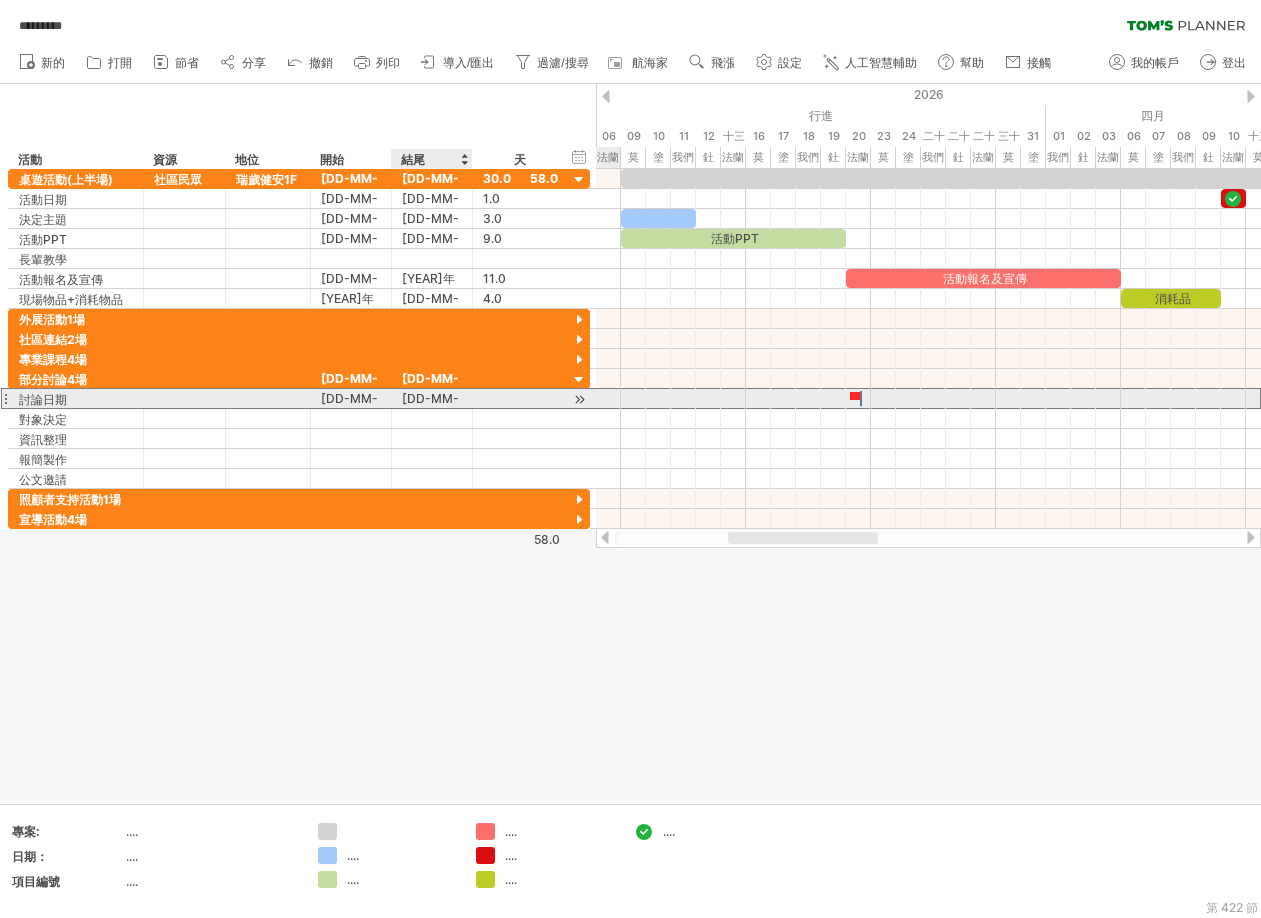 click on "[DATE]" at bounding box center [422, 398] 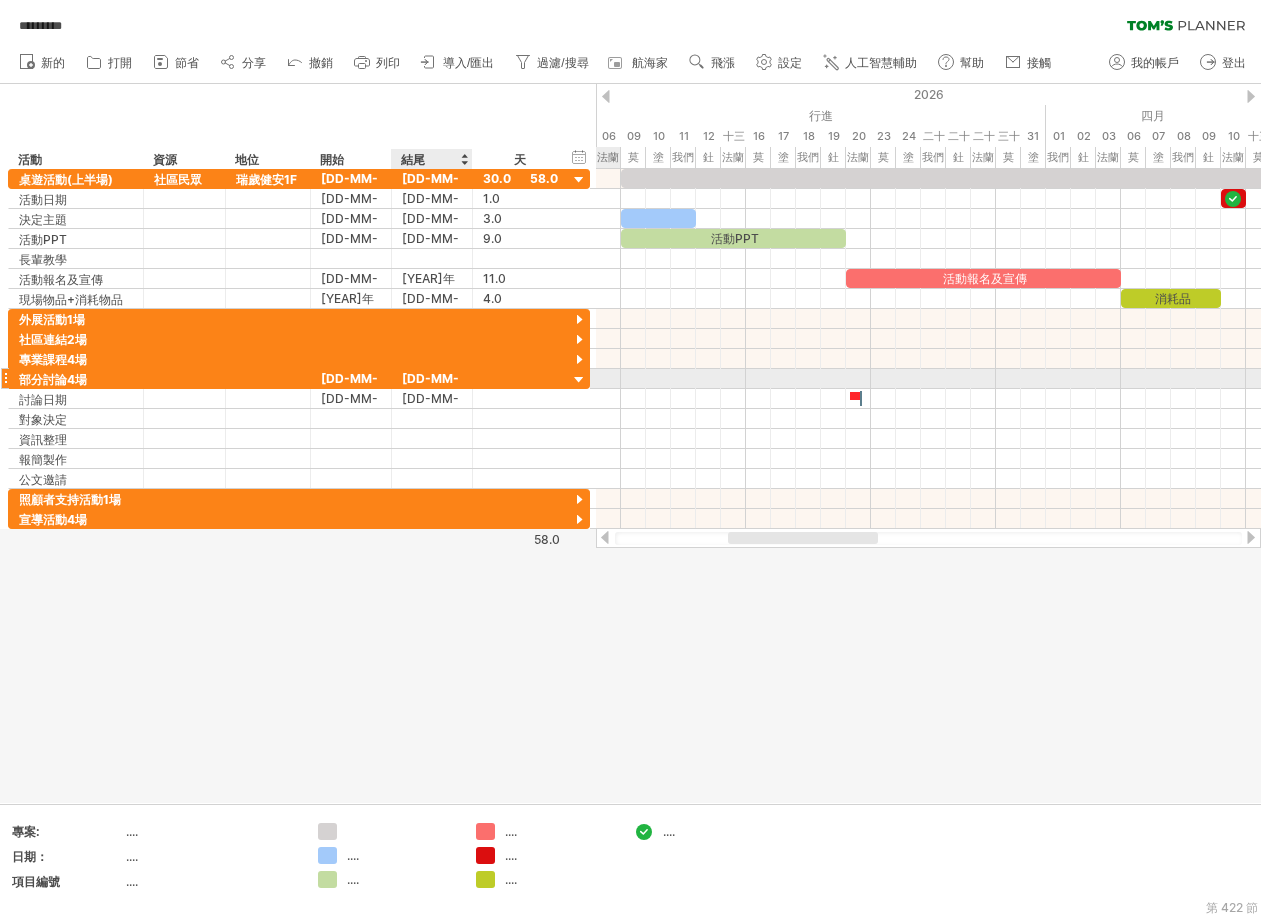 click on "[DATE]" at bounding box center [423, 378] 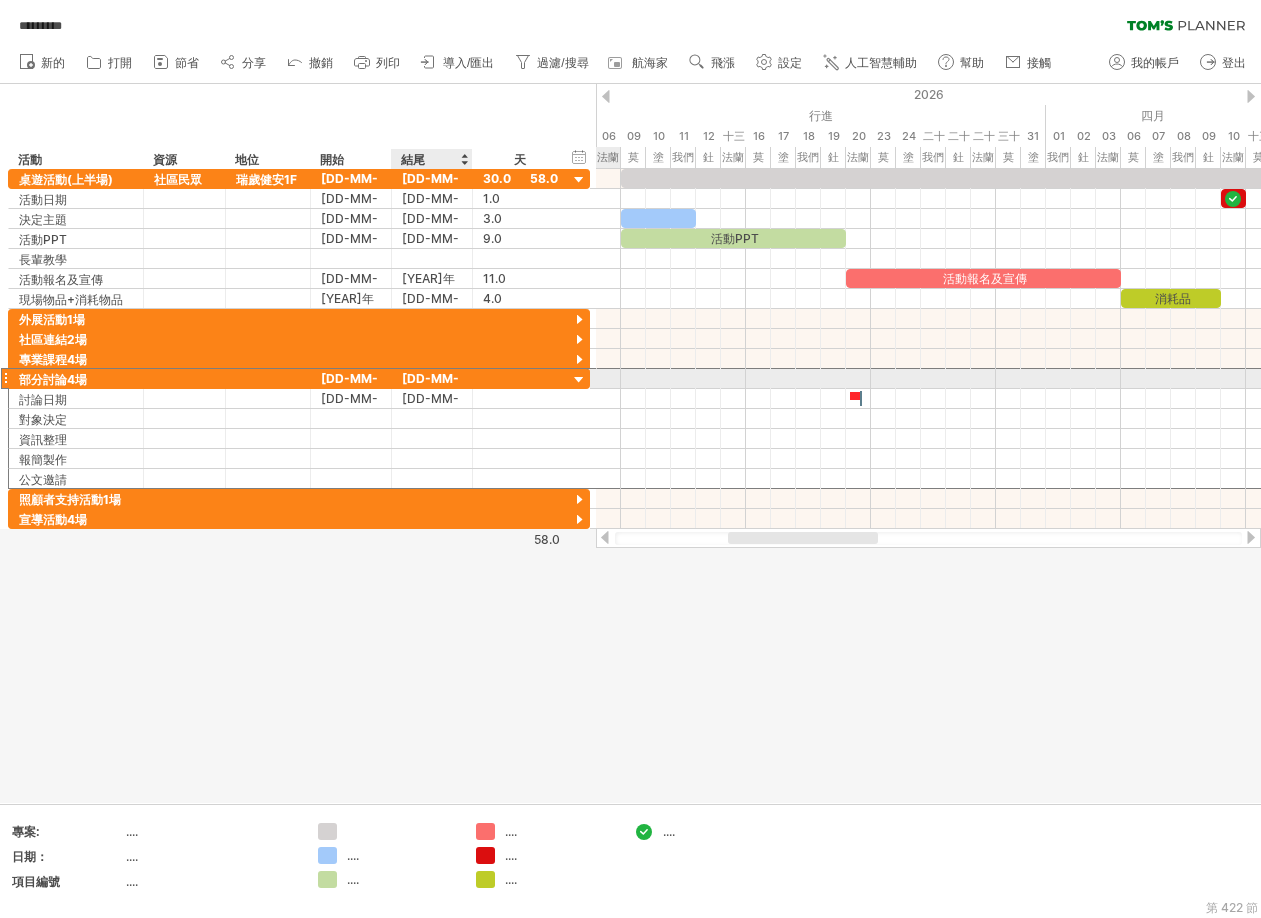 click on "[DATE]" at bounding box center (423, 378) 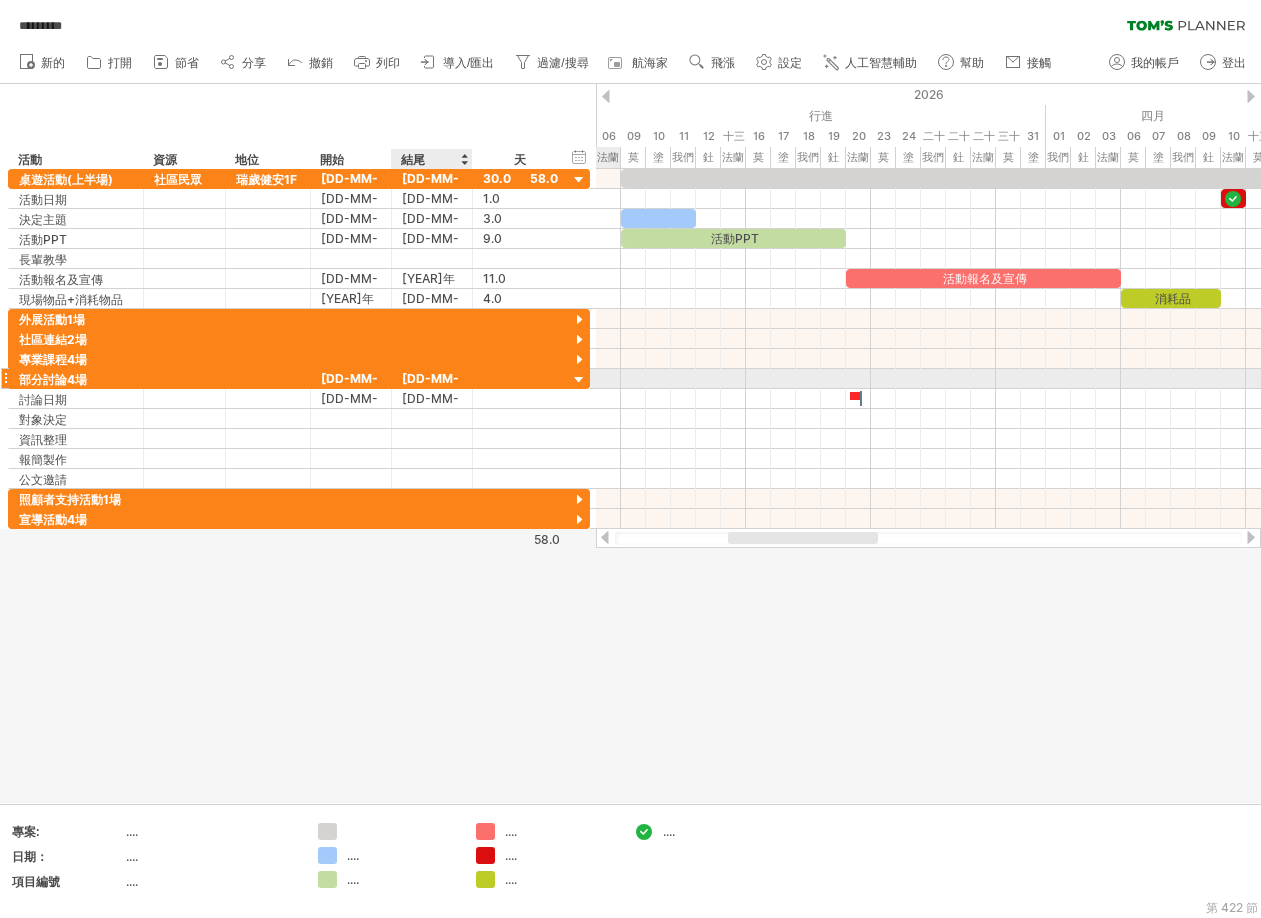 click on "[DATE]" at bounding box center [423, 378] 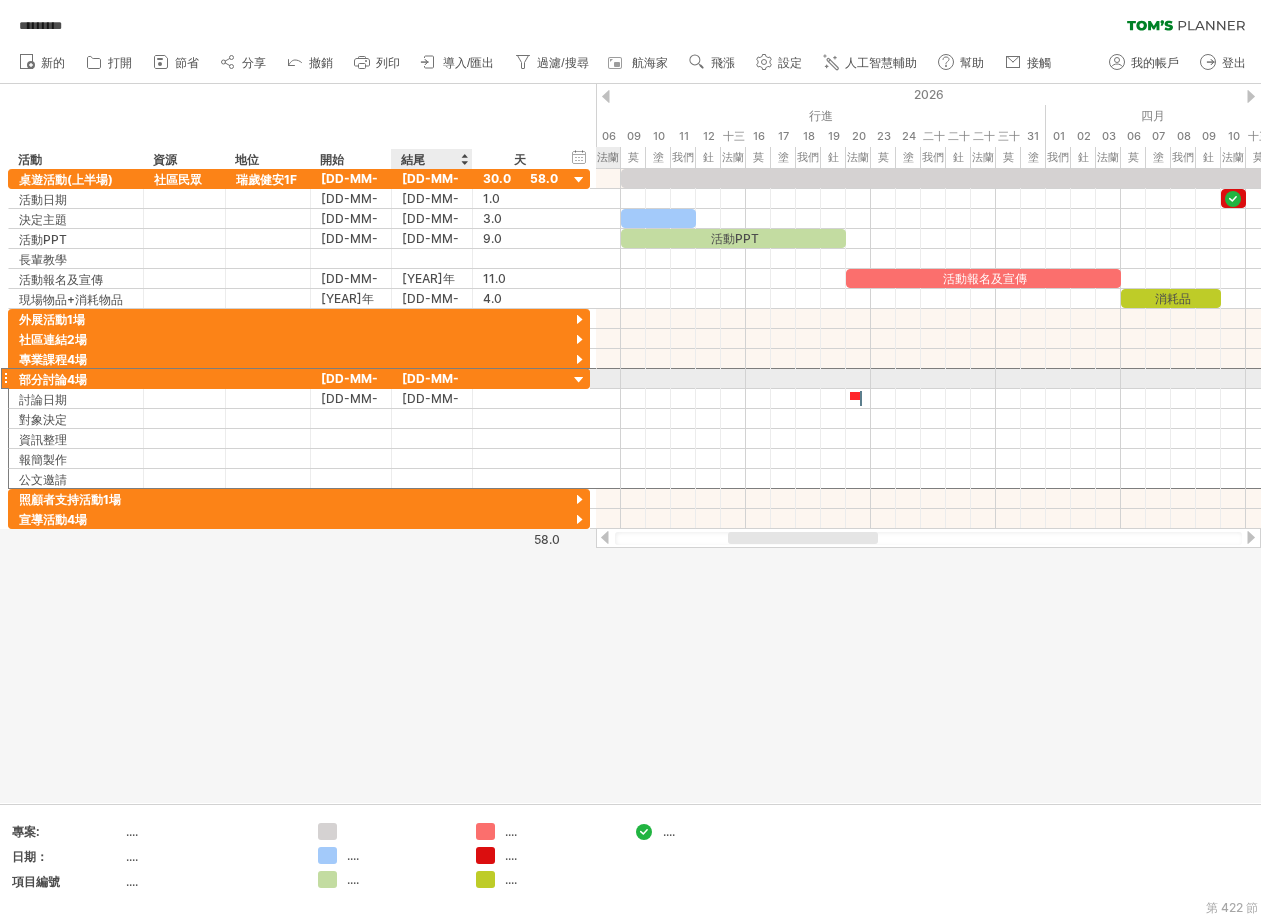 click on "[DATE]" at bounding box center (423, 378) 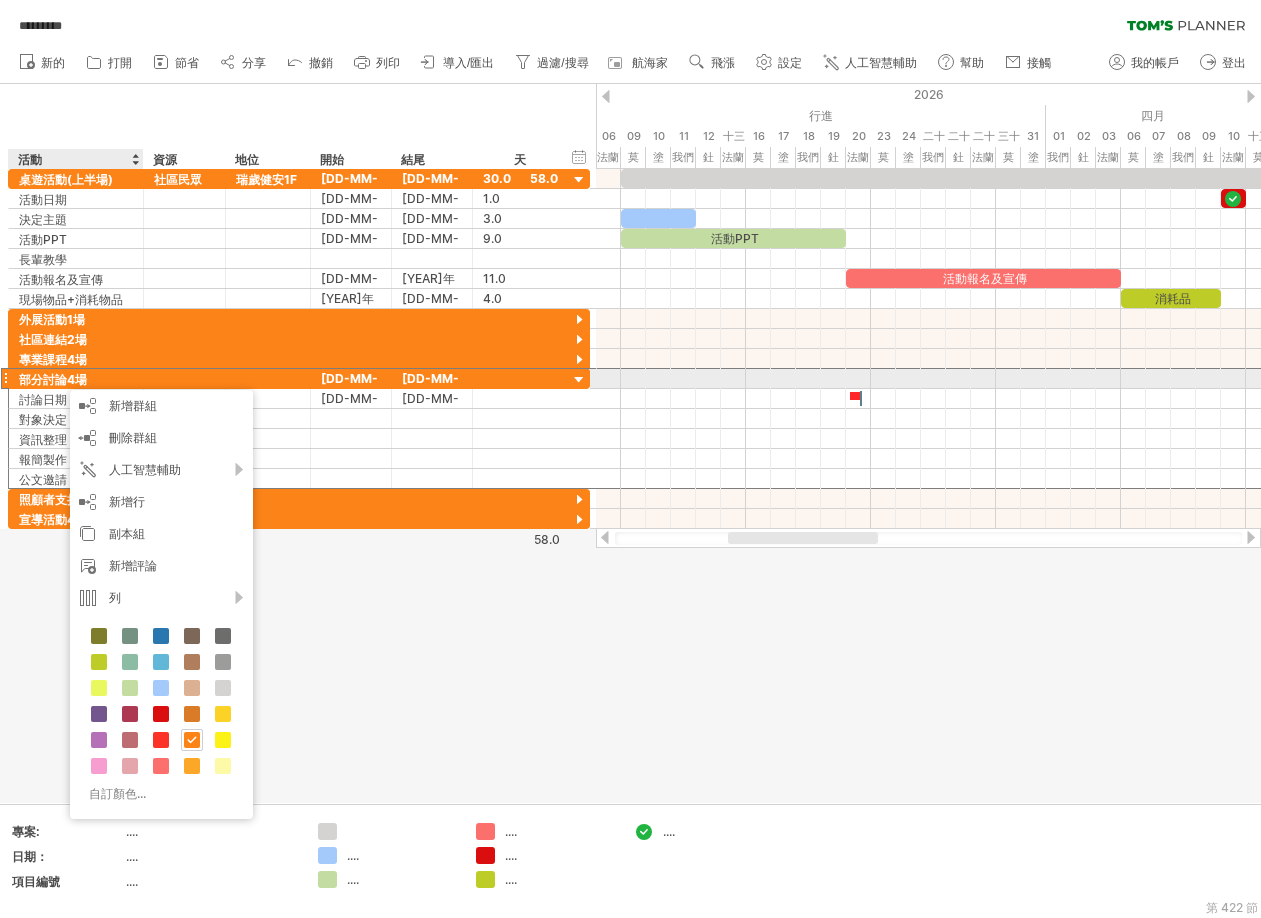 click on "[DATE]" at bounding box center (423, 378) 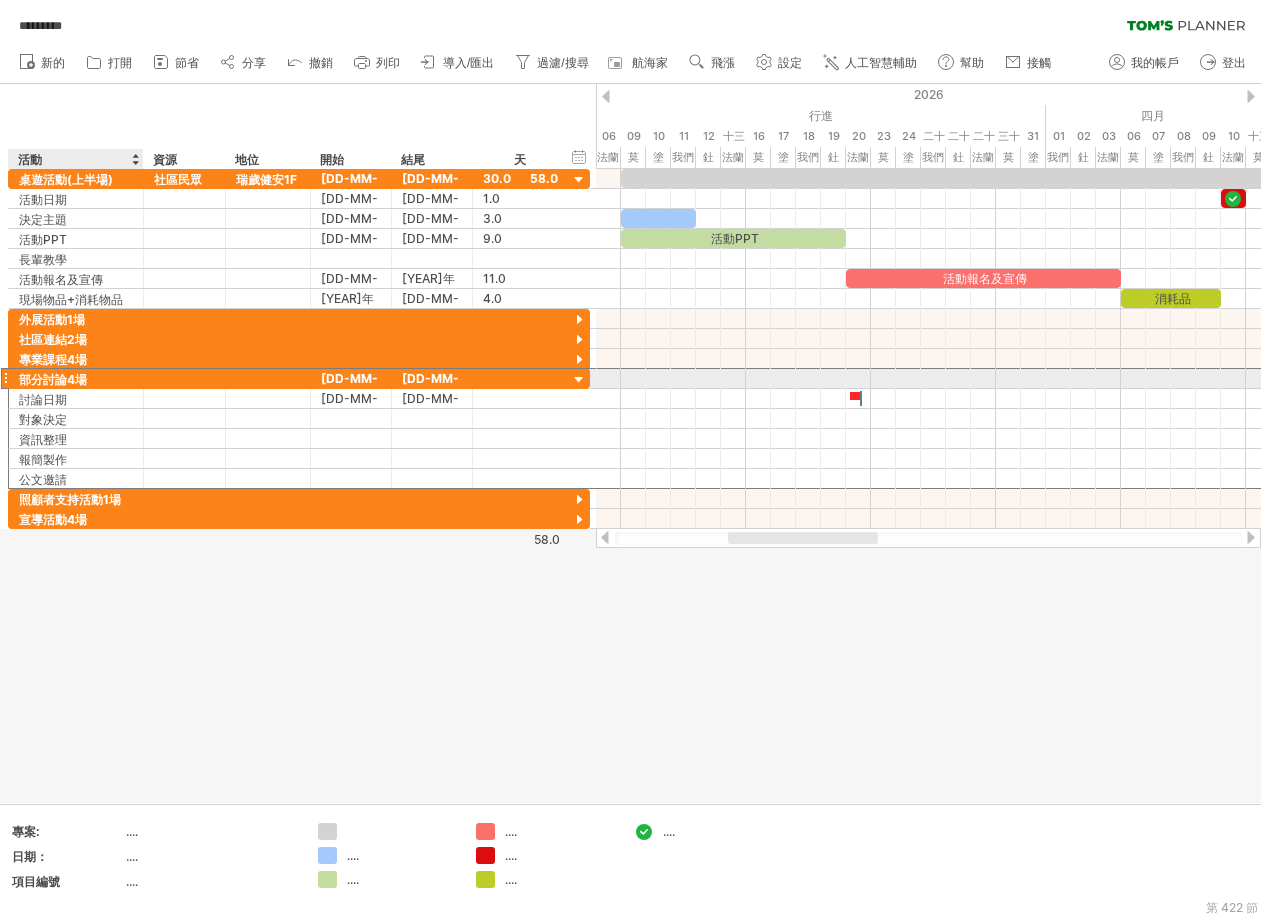 click on "[DATE]" at bounding box center (423, 378) 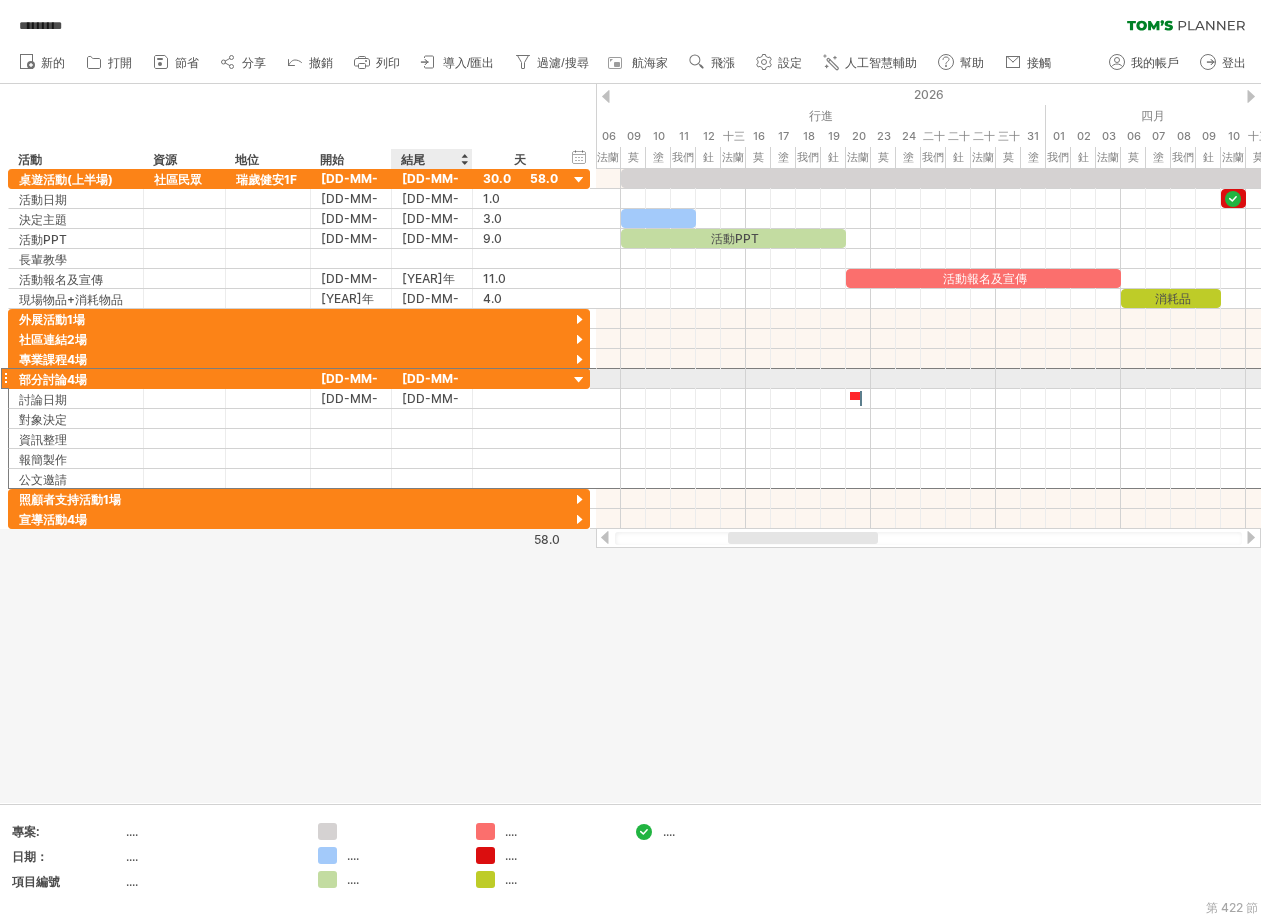 click on "[DATE]" at bounding box center (432, 378) 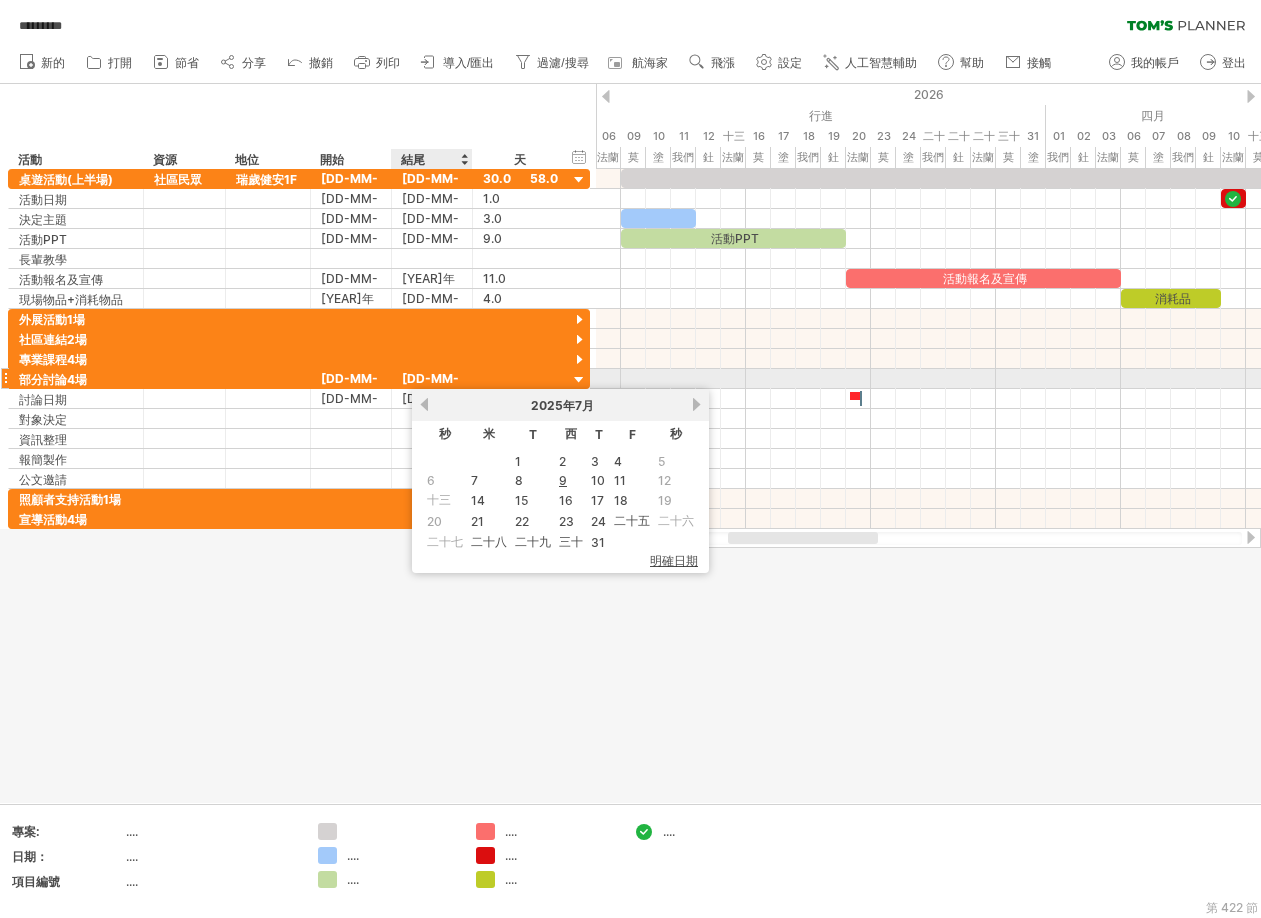 click on "[DATE]" at bounding box center (423, 378) 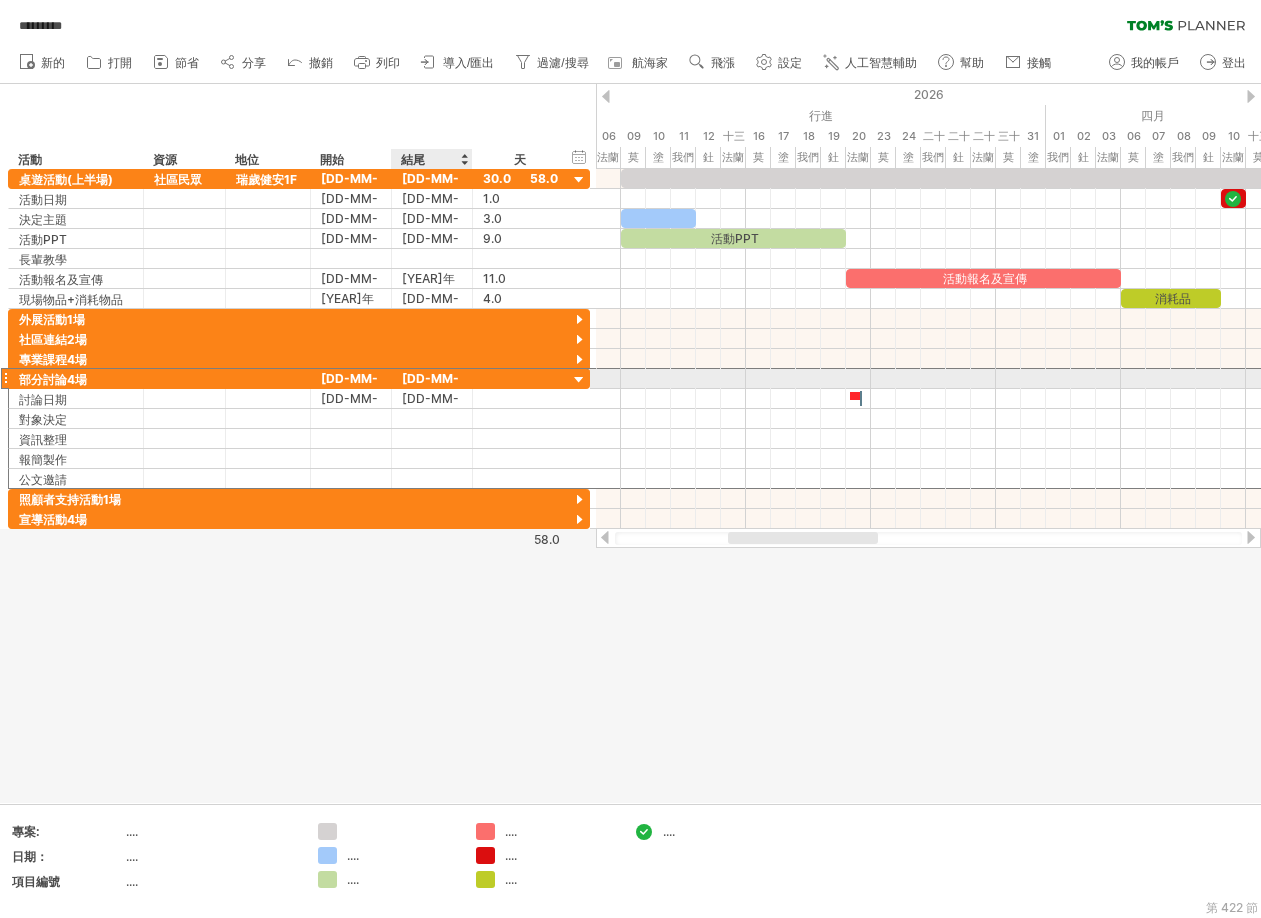 click on "[DATE]" at bounding box center (423, 378) 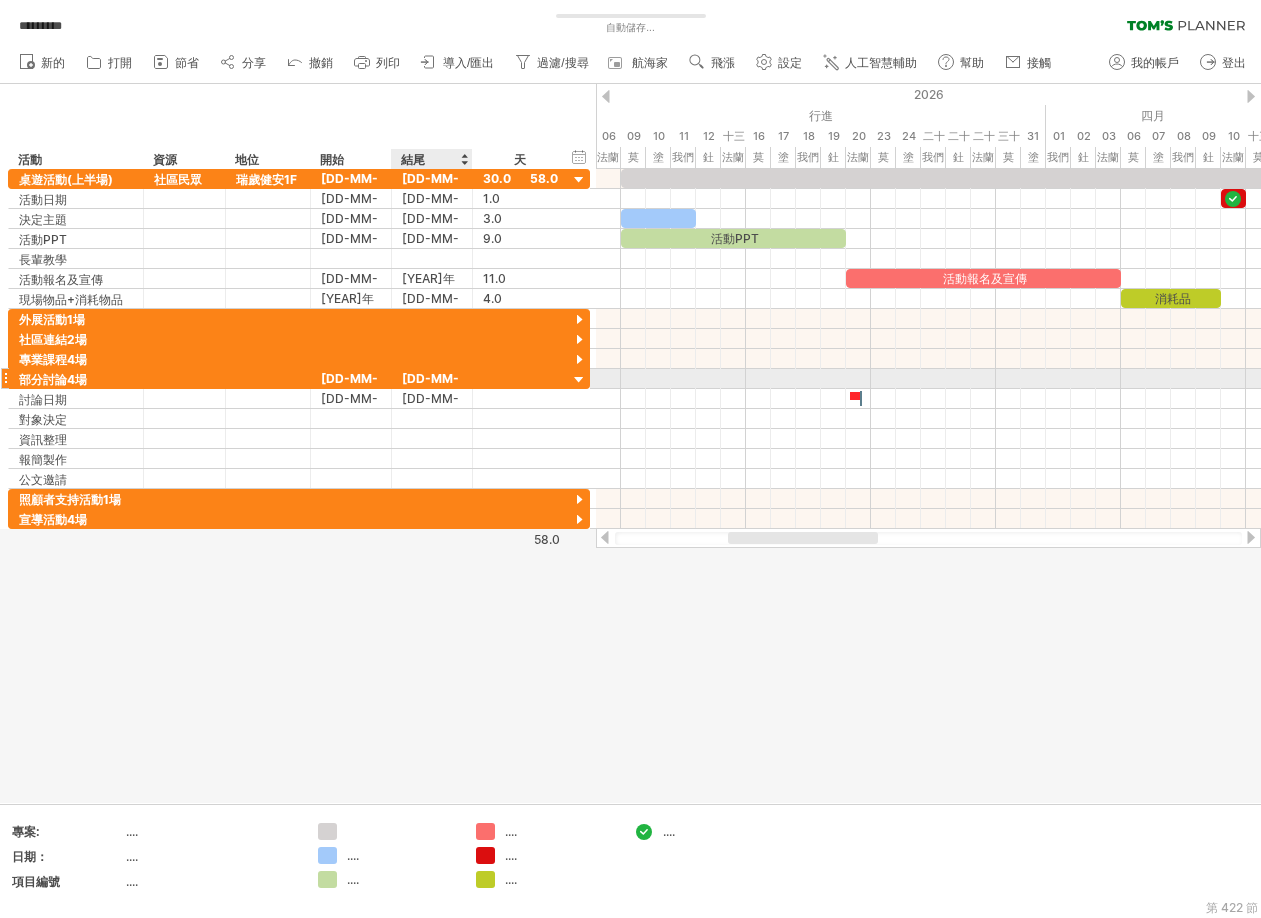 click on "[DATE]" at bounding box center (423, 378) 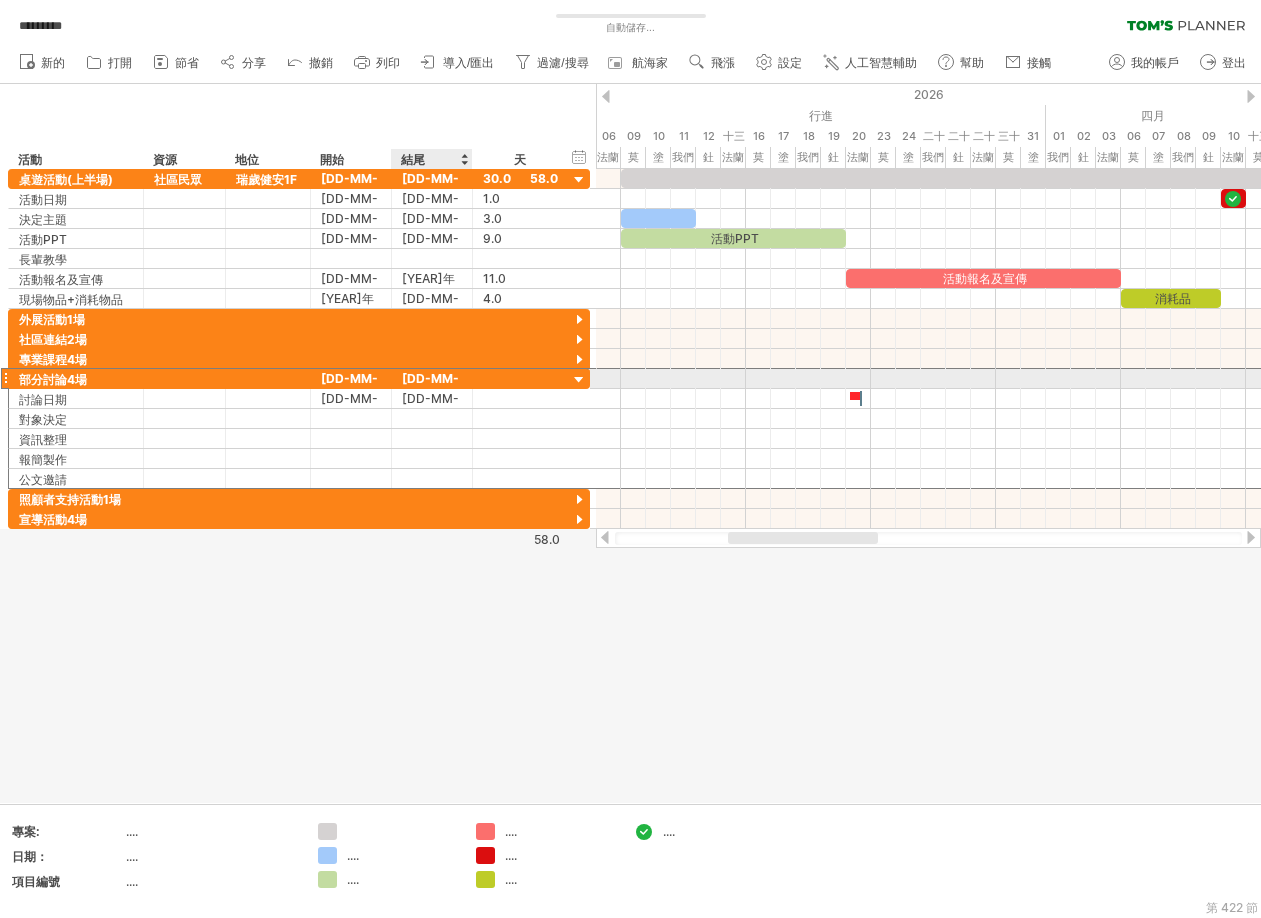 click on "[DATE]" at bounding box center [423, 378] 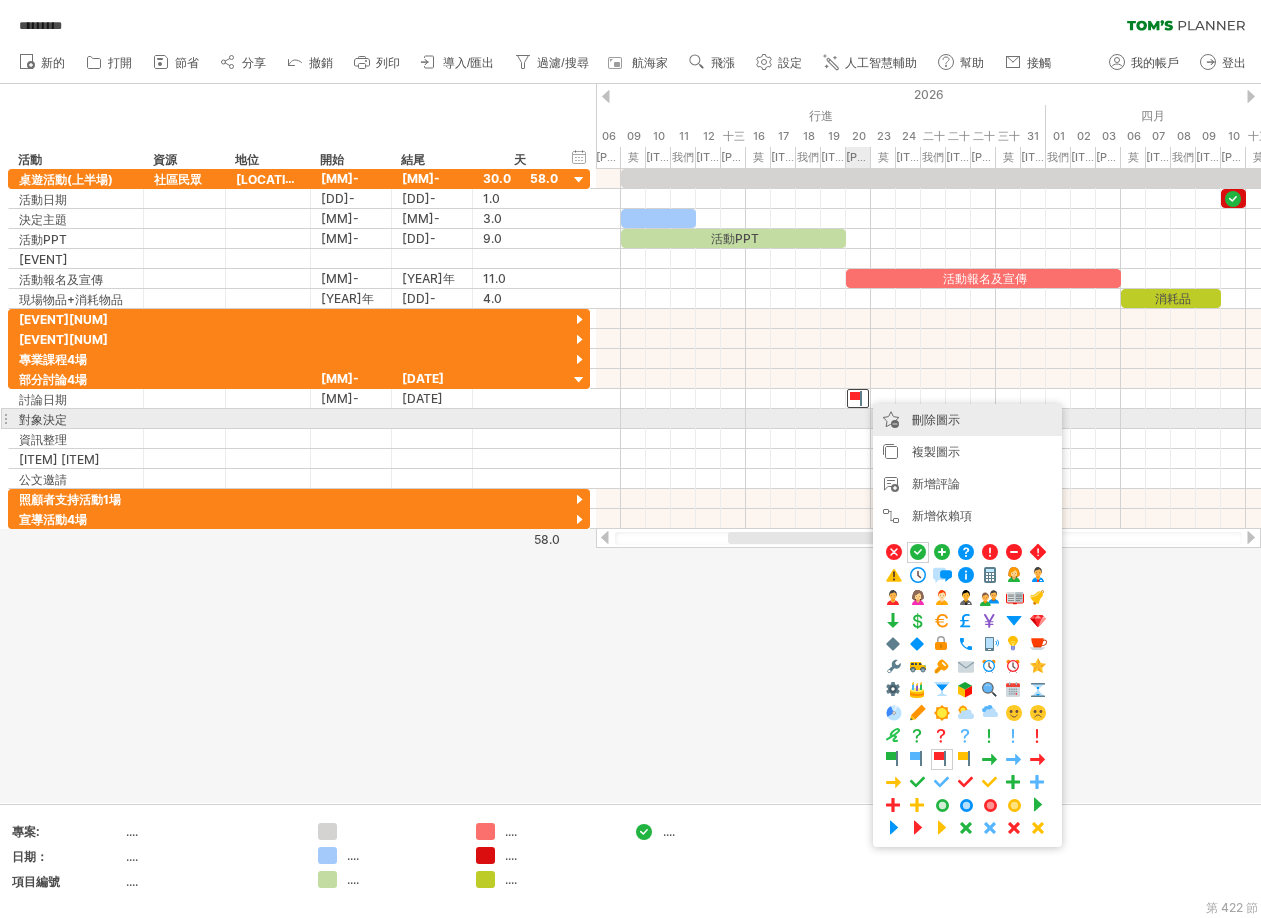click on "刪除圖示" at bounding box center (936, 419) 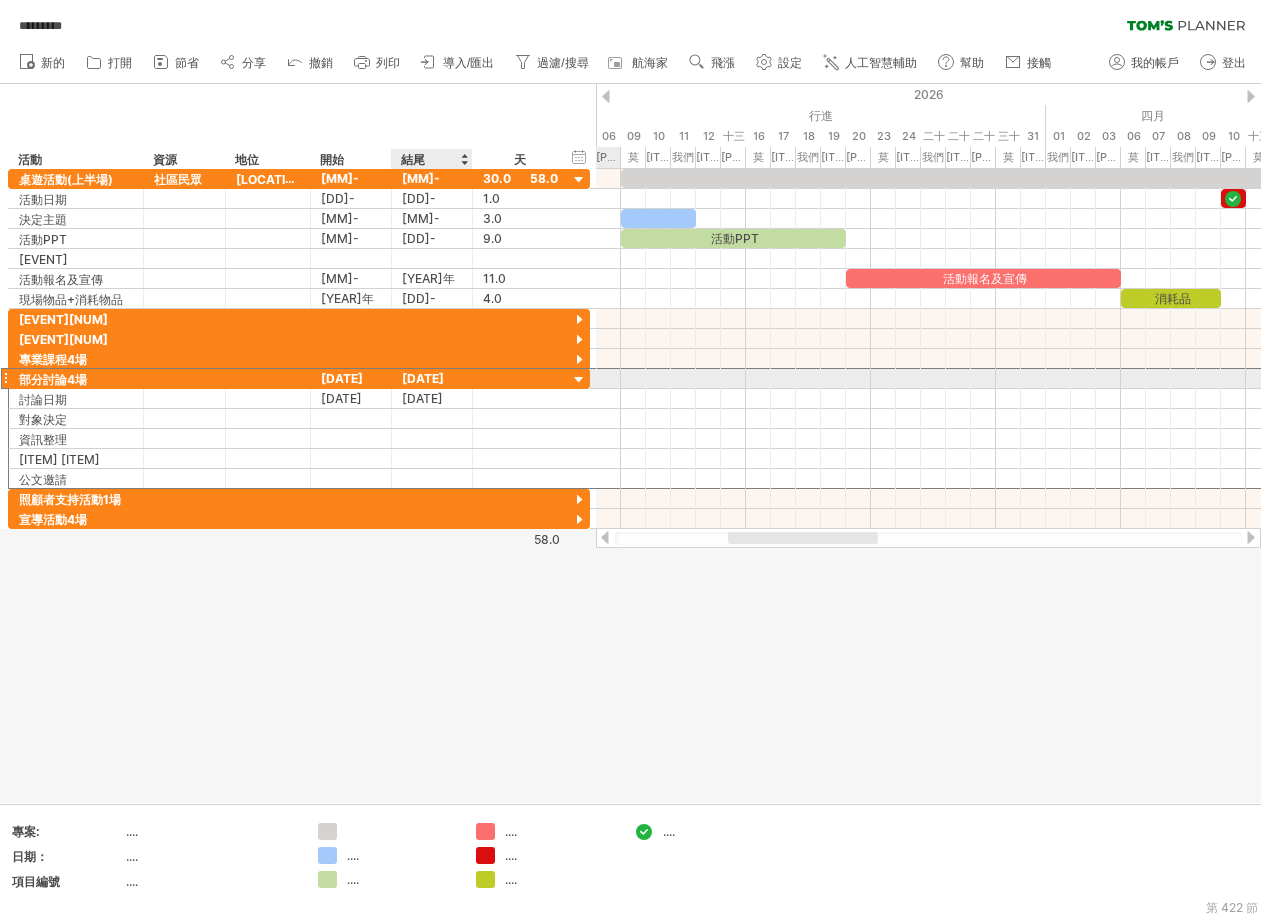 click on "[DATE]" at bounding box center (423, 378) 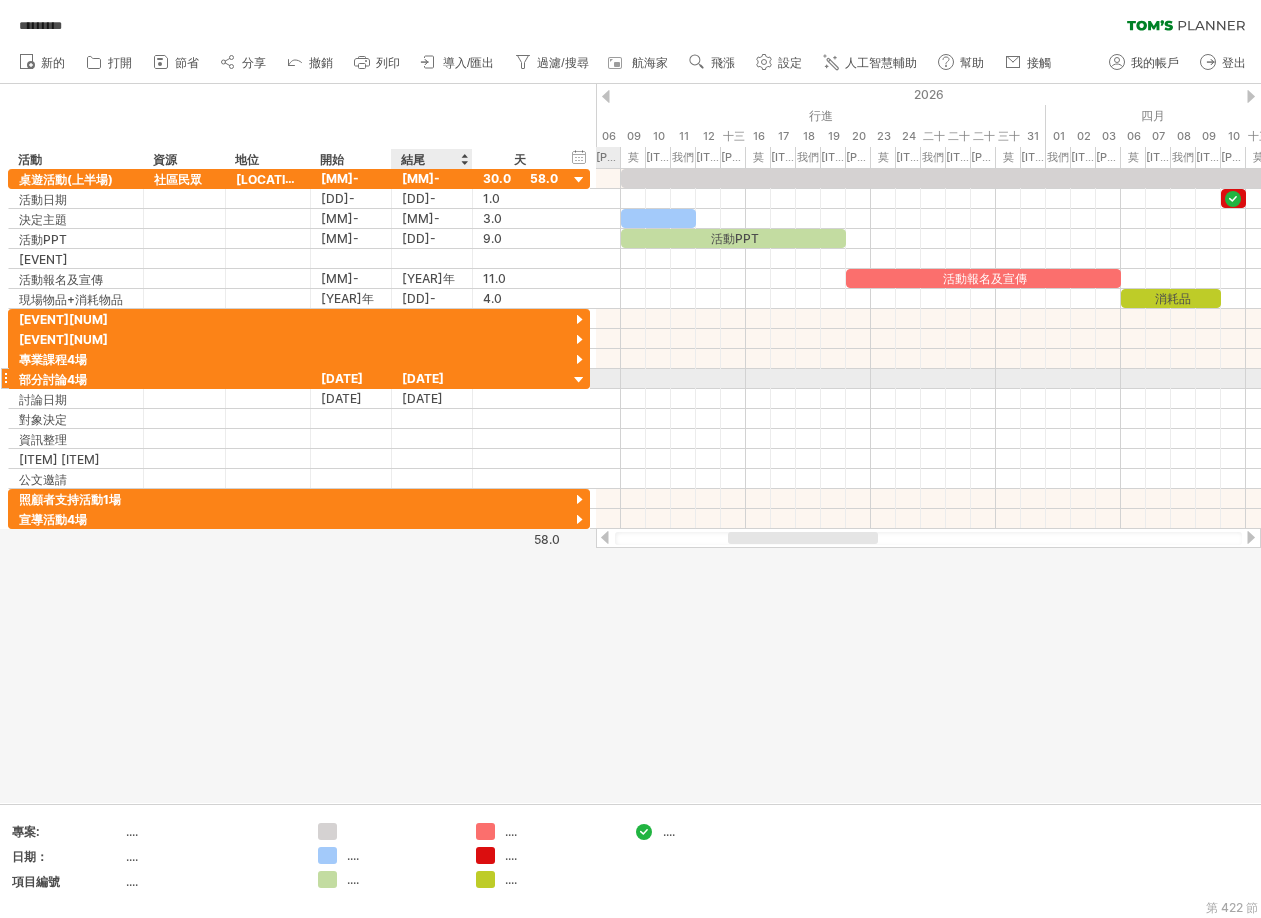 click on "[DATE]" at bounding box center [423, 378] 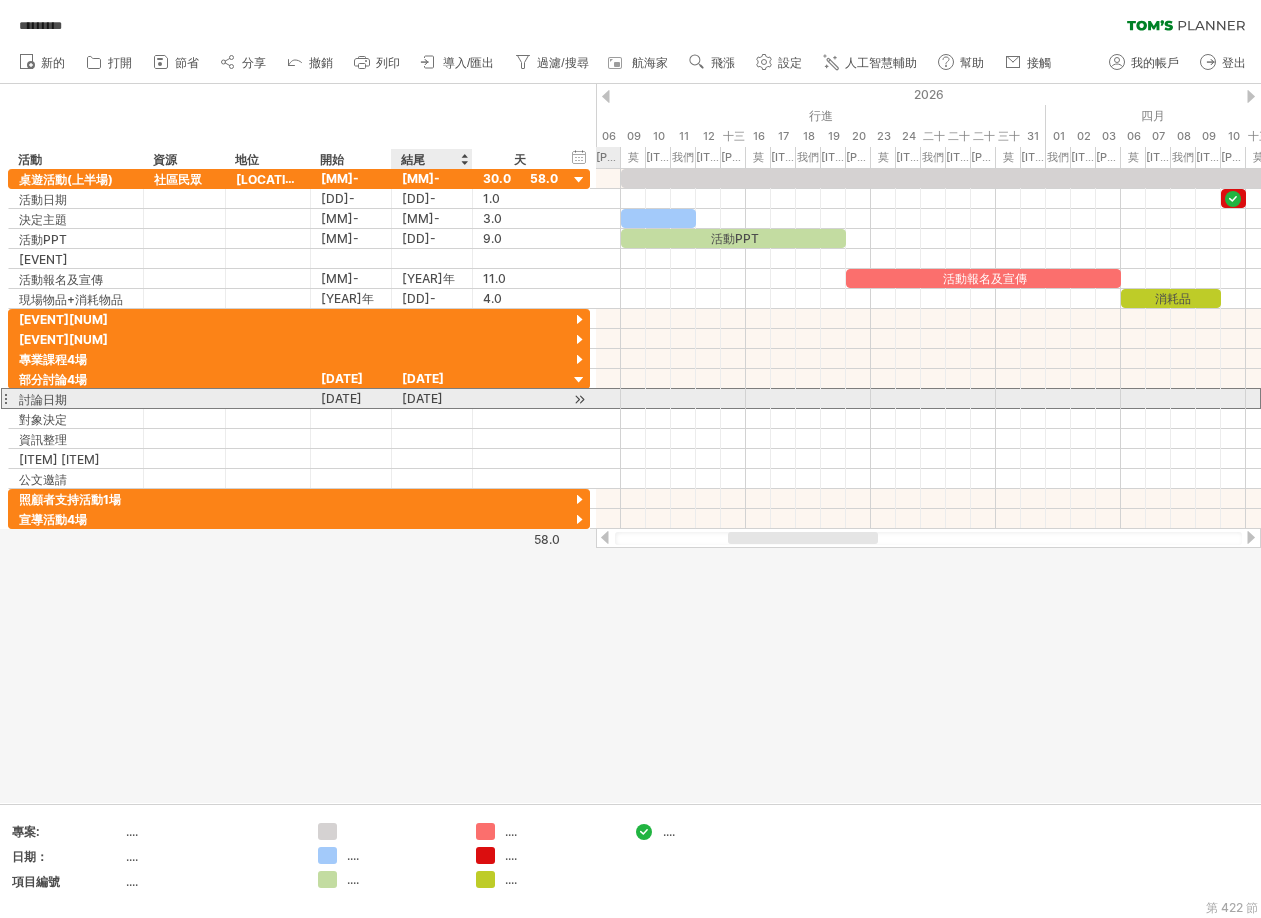 click on "[DATE]" at bounding box center (422, 398) 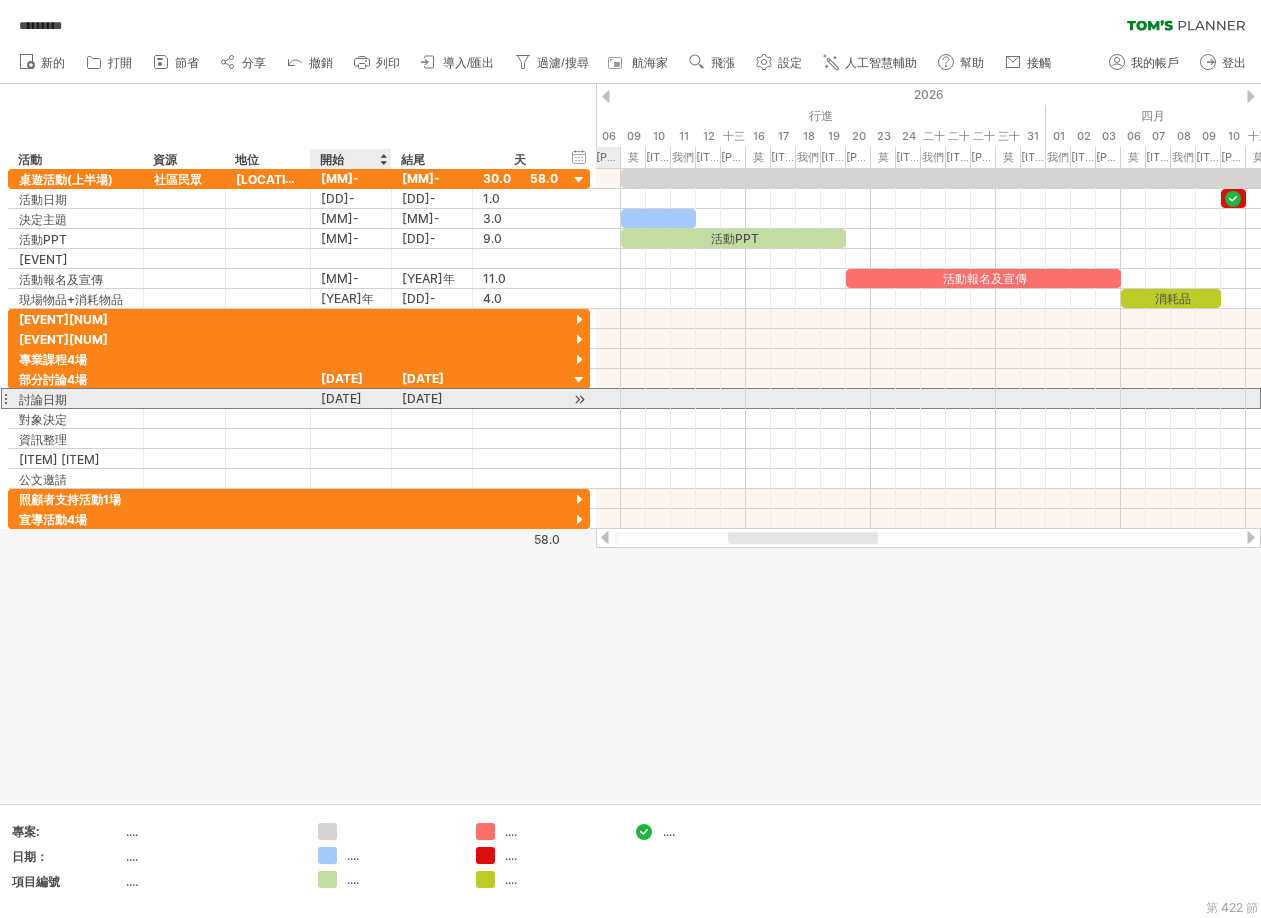 click on "[DATE]" at bounding box center [351, 398] 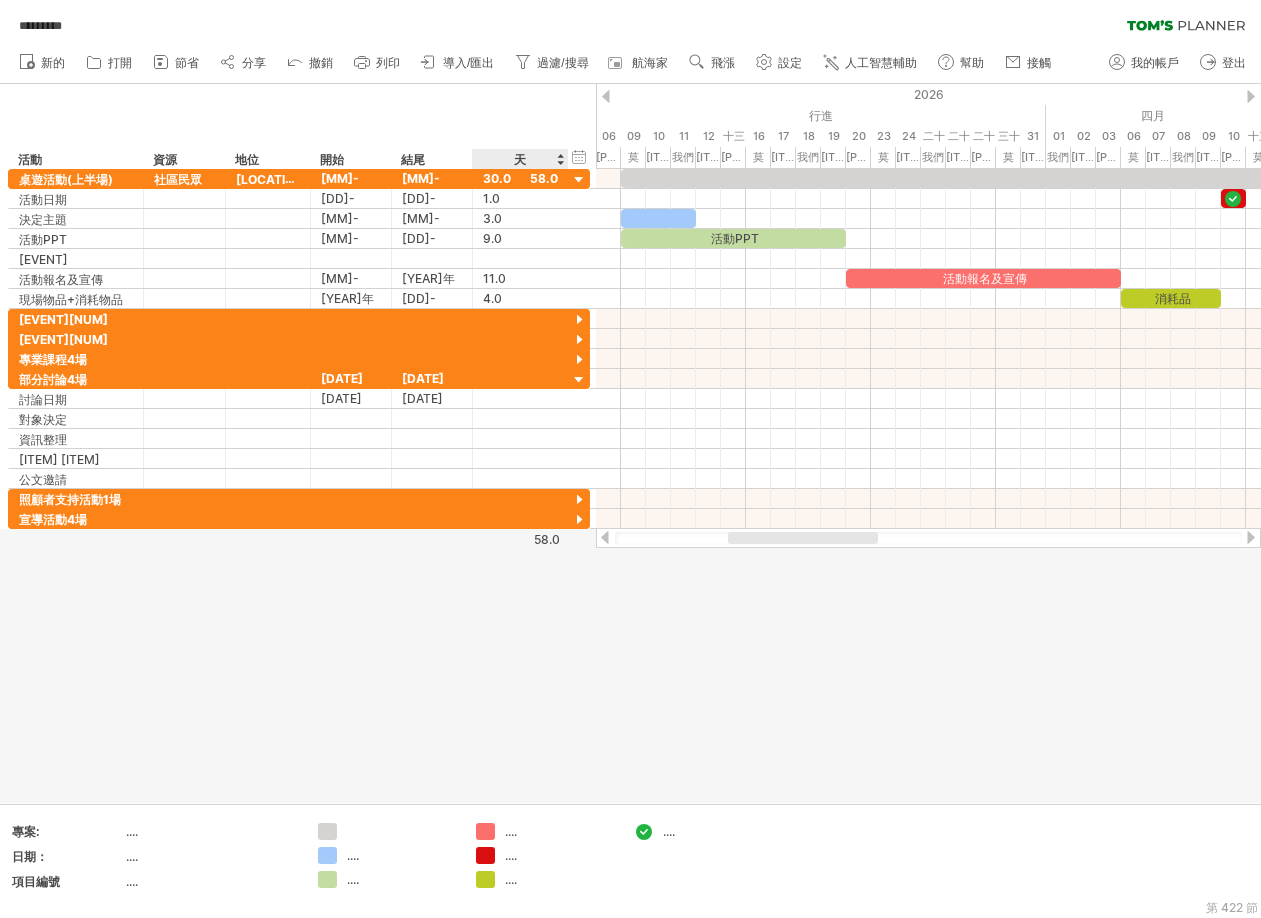 click at bounding box center (630, 443) 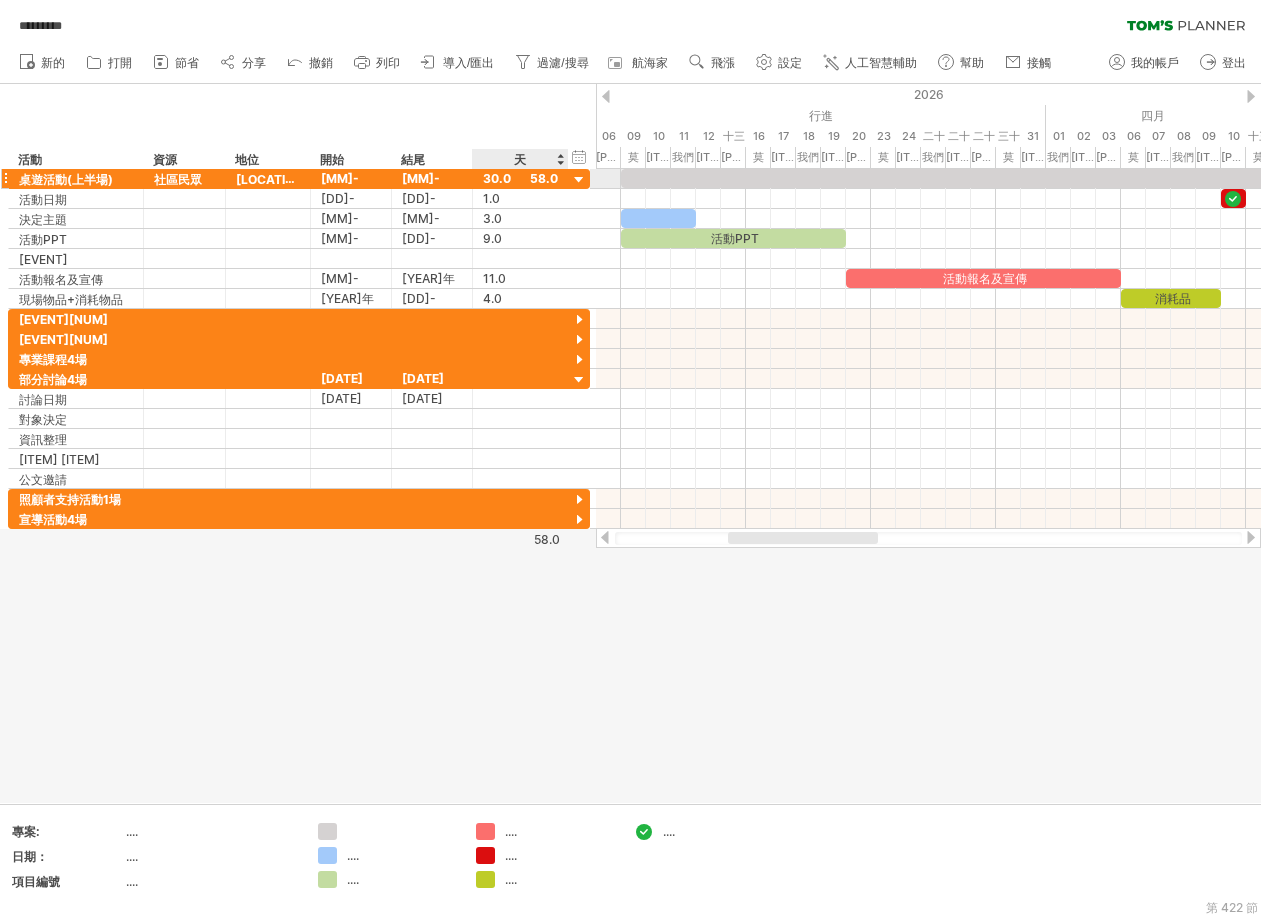 click at bounding box center [579, 180] 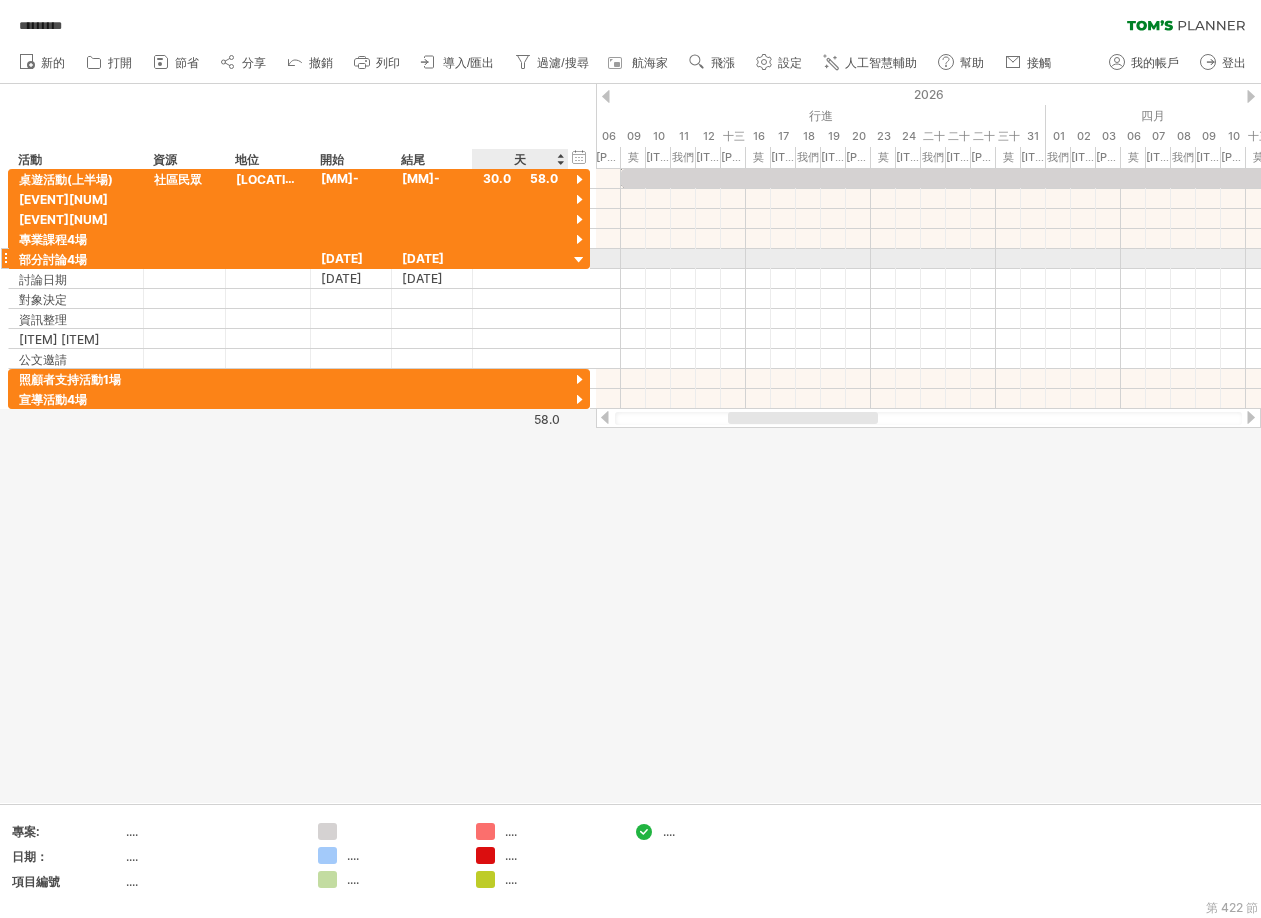 click at bounding box center [579, 260] 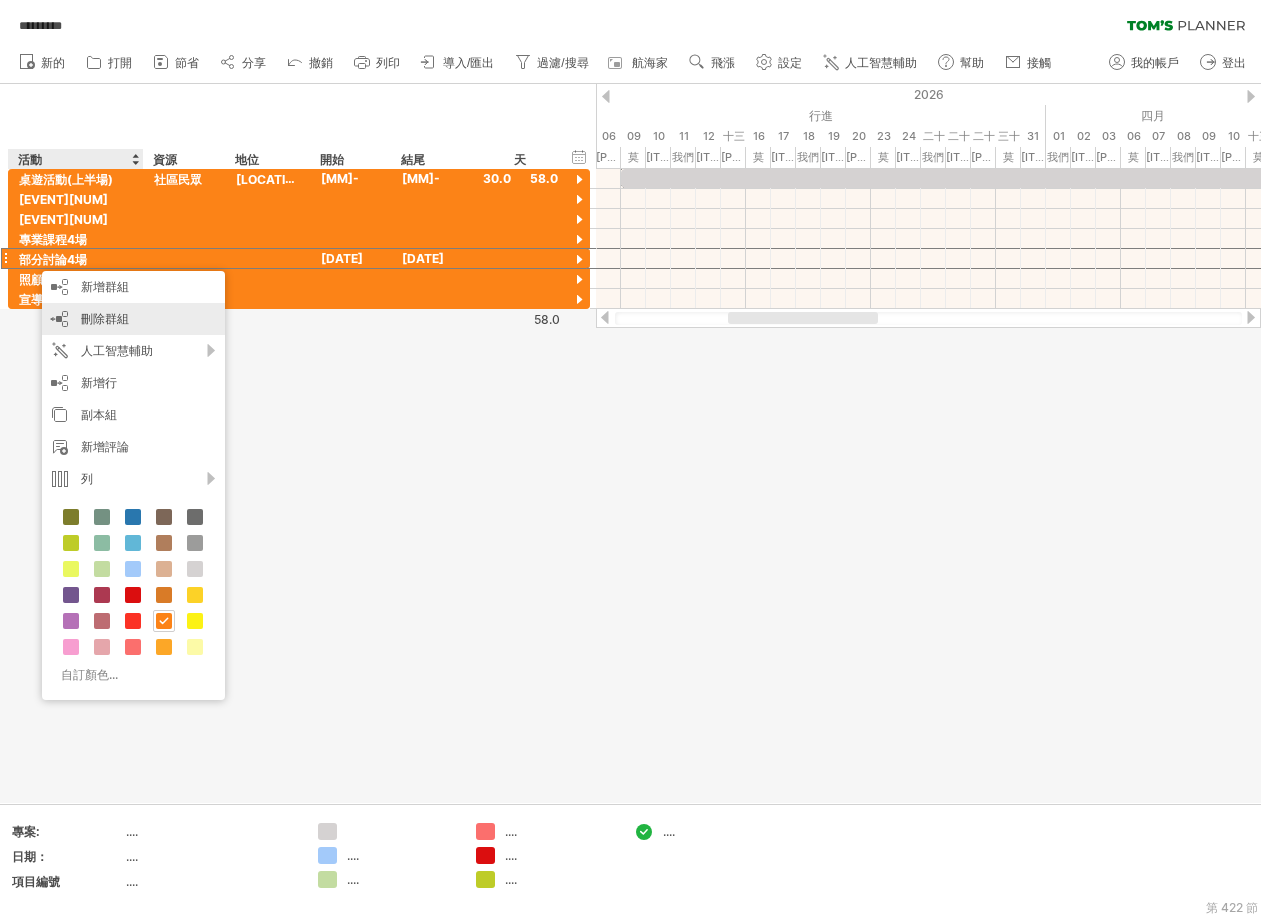 click on "刪除群組" at bounding box center [105, 318] 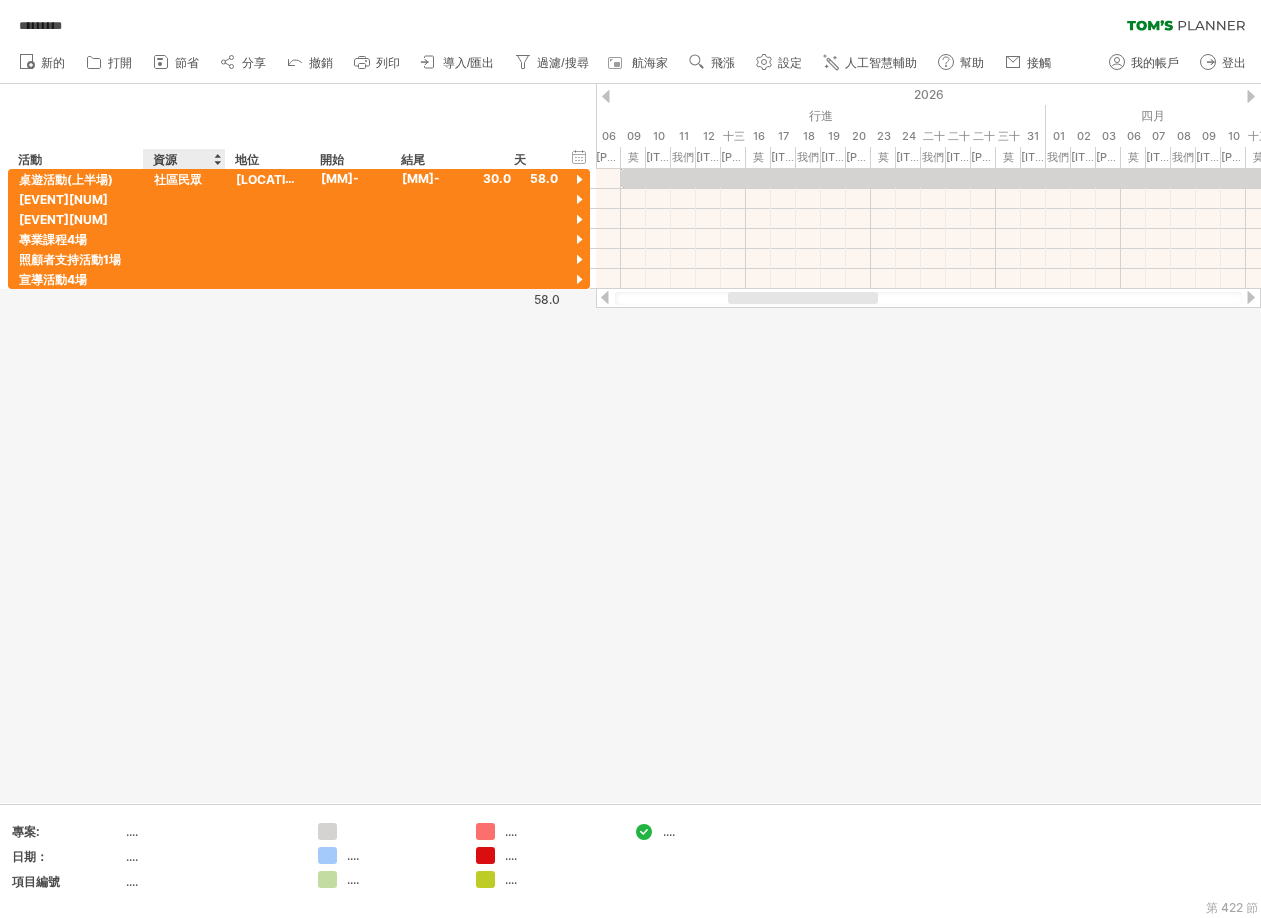 click at bounding box center [630, 443] 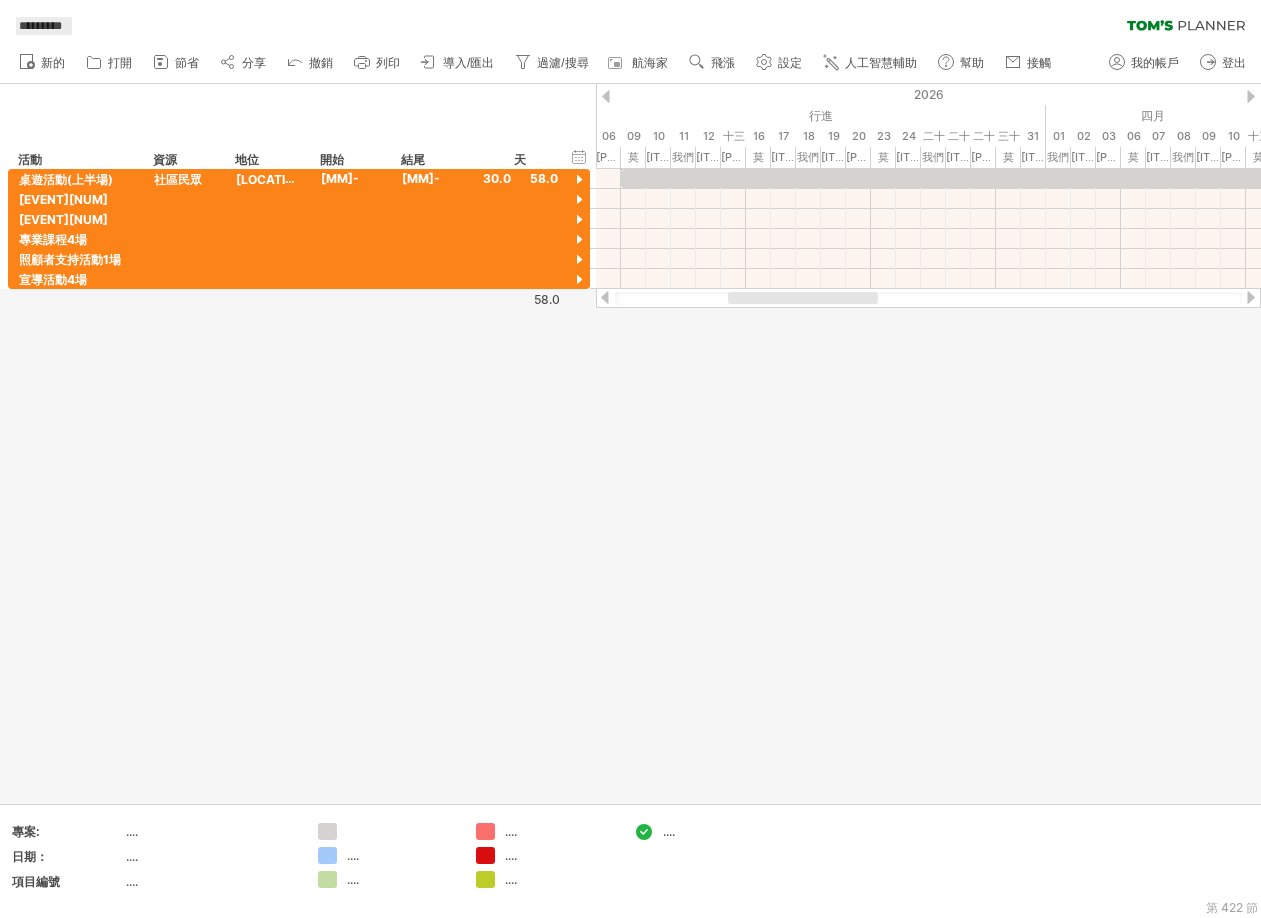 click on "*********" at bounding box center [40, 26] 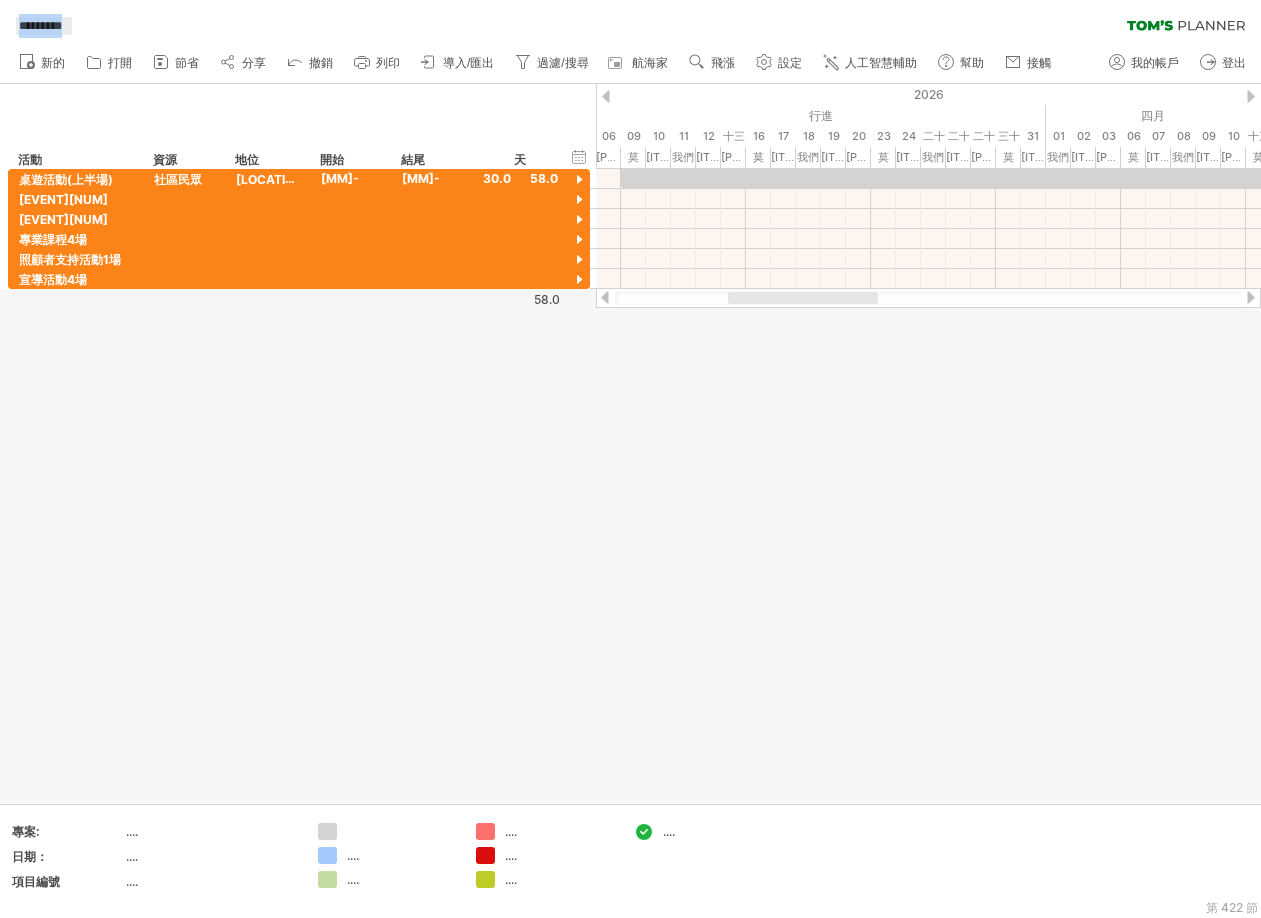 drag, startPoint x: 111, startPoint y: 25, endPoint x: 14, endPoint y: 32, distance: 97.25225 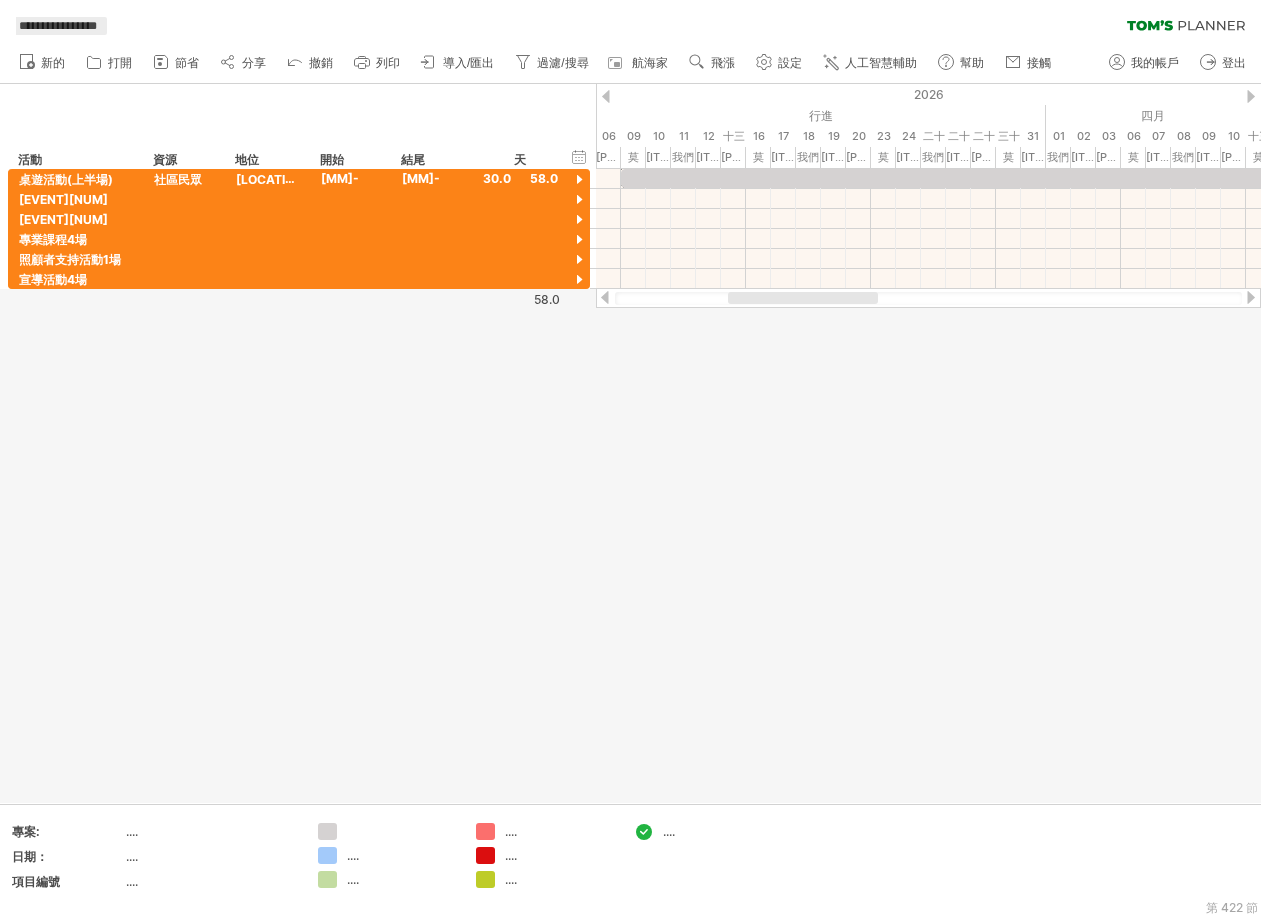 click on "**********" at bounding box center [58, 26] 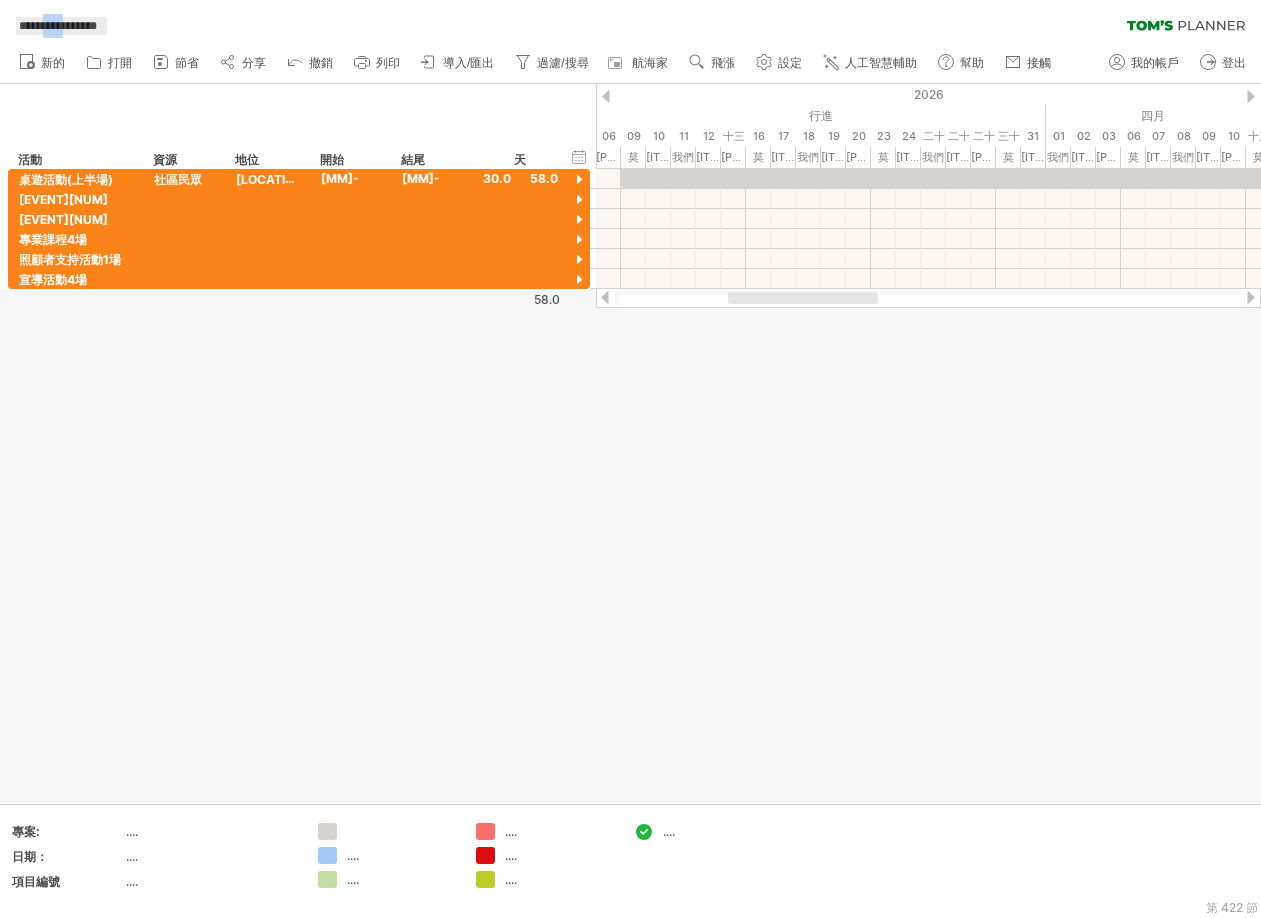 drag, startPoint x: 60, startPoint y: 23, endPoint x: 106, endPoint y: 21, distance: 46.043457 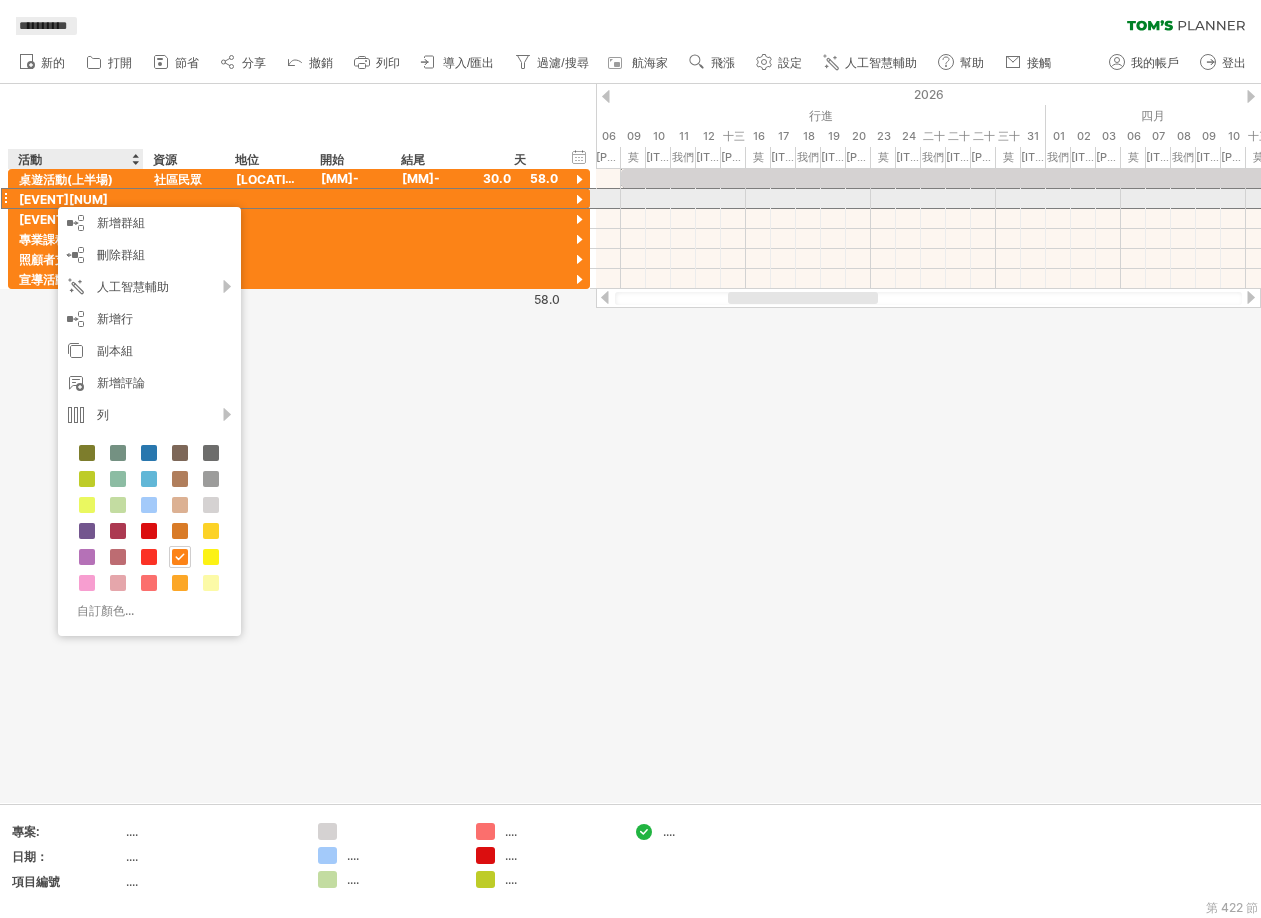 click at bounding box center [579, 200] 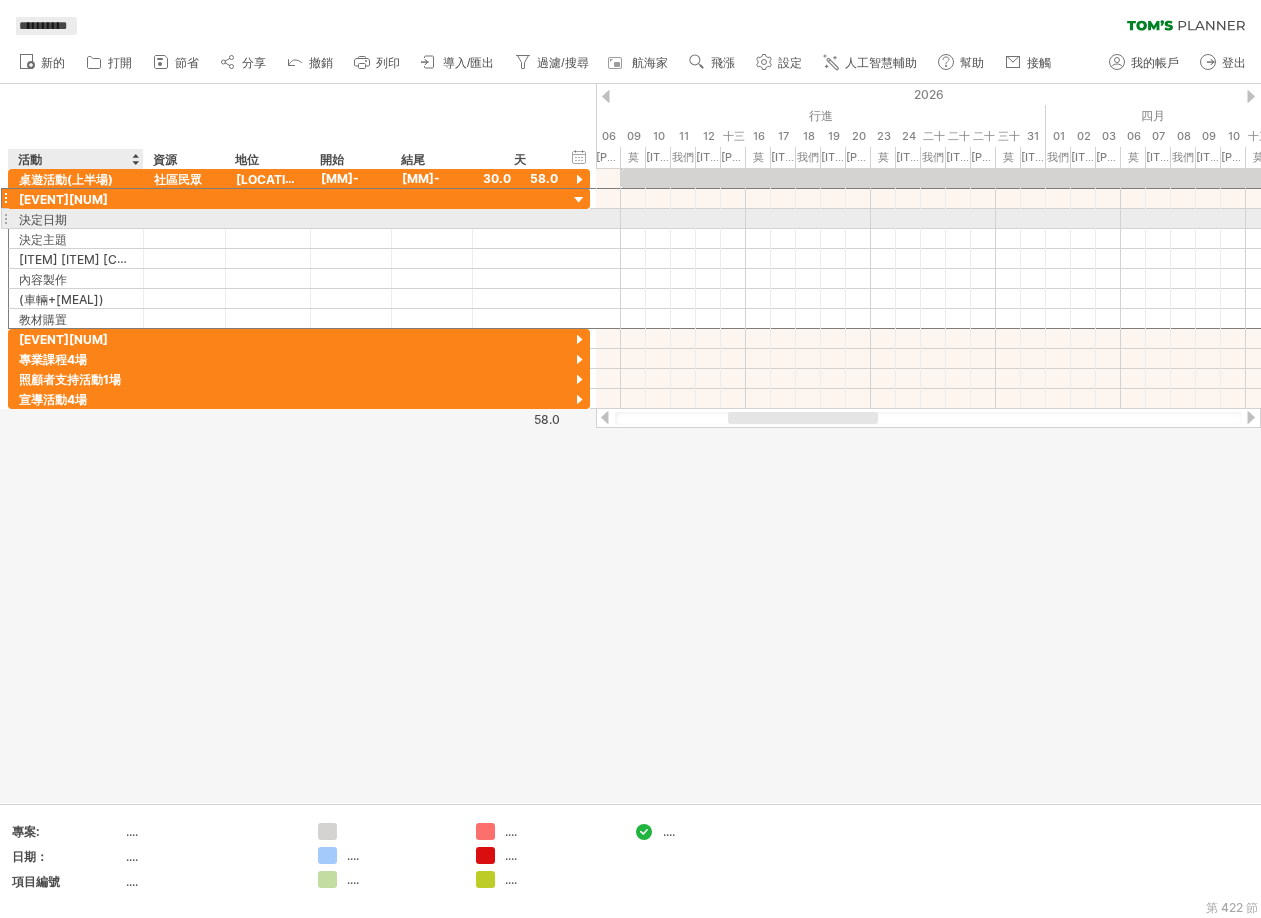 drag, startPoint x: 57, startPoint y: 201, endPoint x: 66, endPoint y: 212, distance: 14.21267 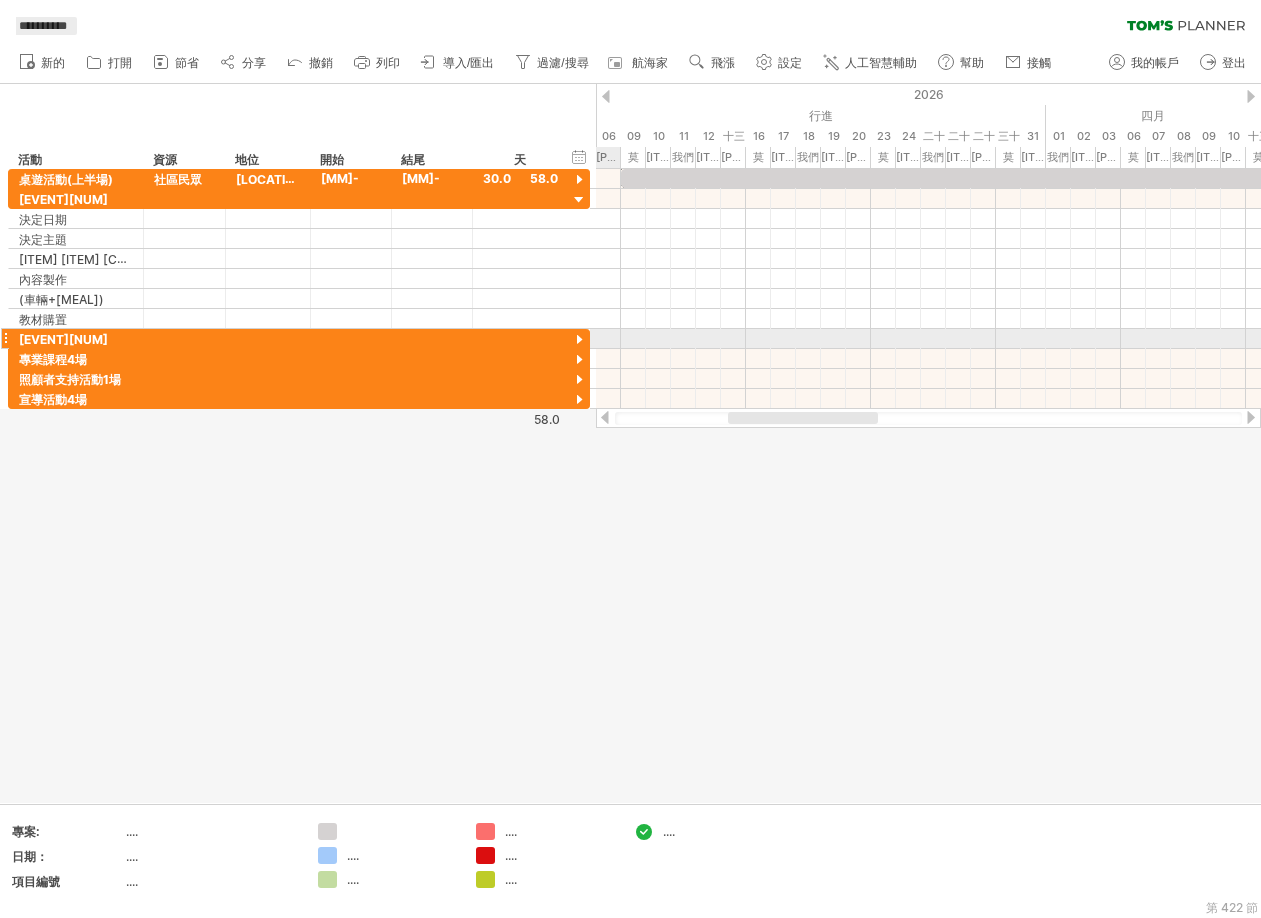 click at bounding box center [579, 340] 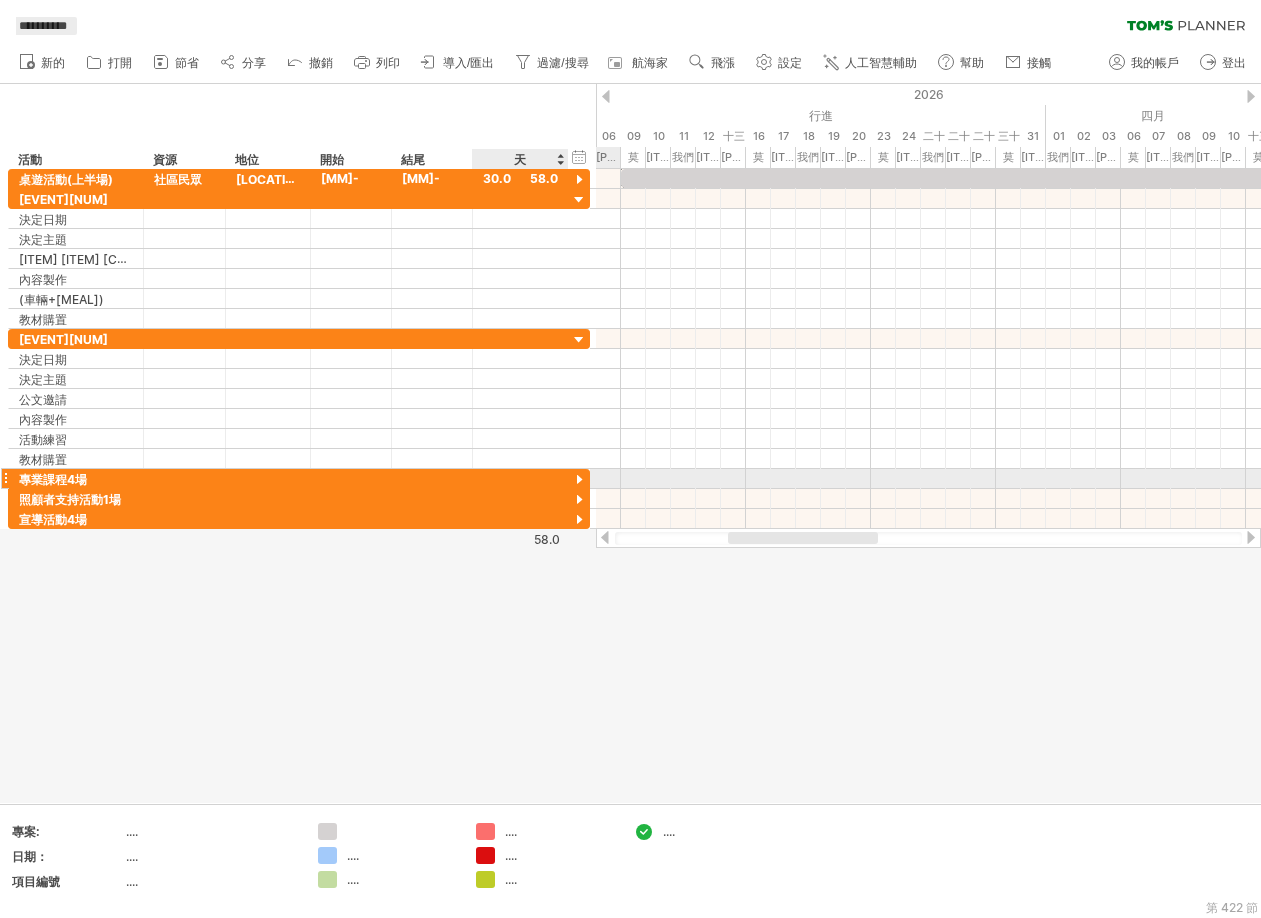 click at bounding box center (579, 480) 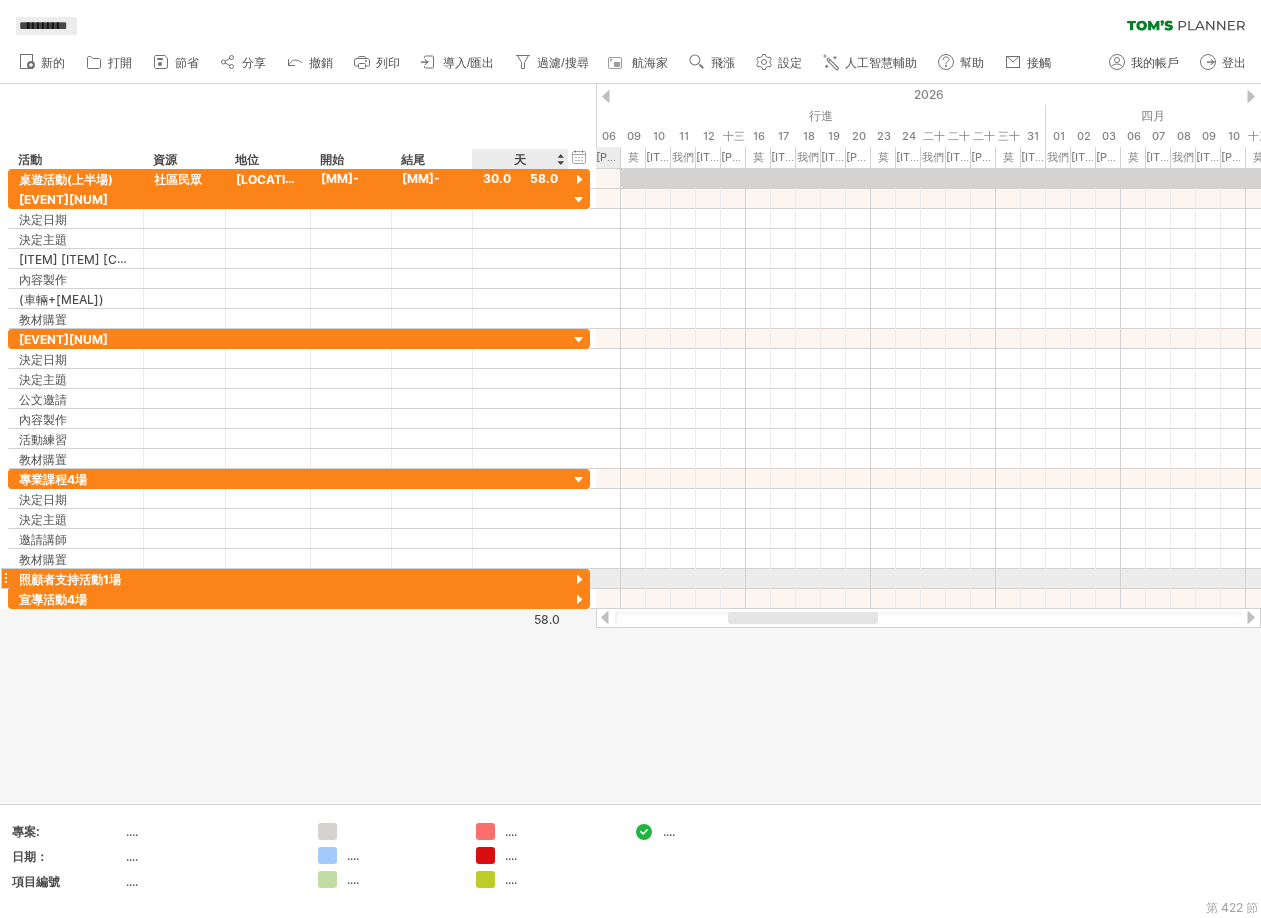 click at bounding box center (579, 580) 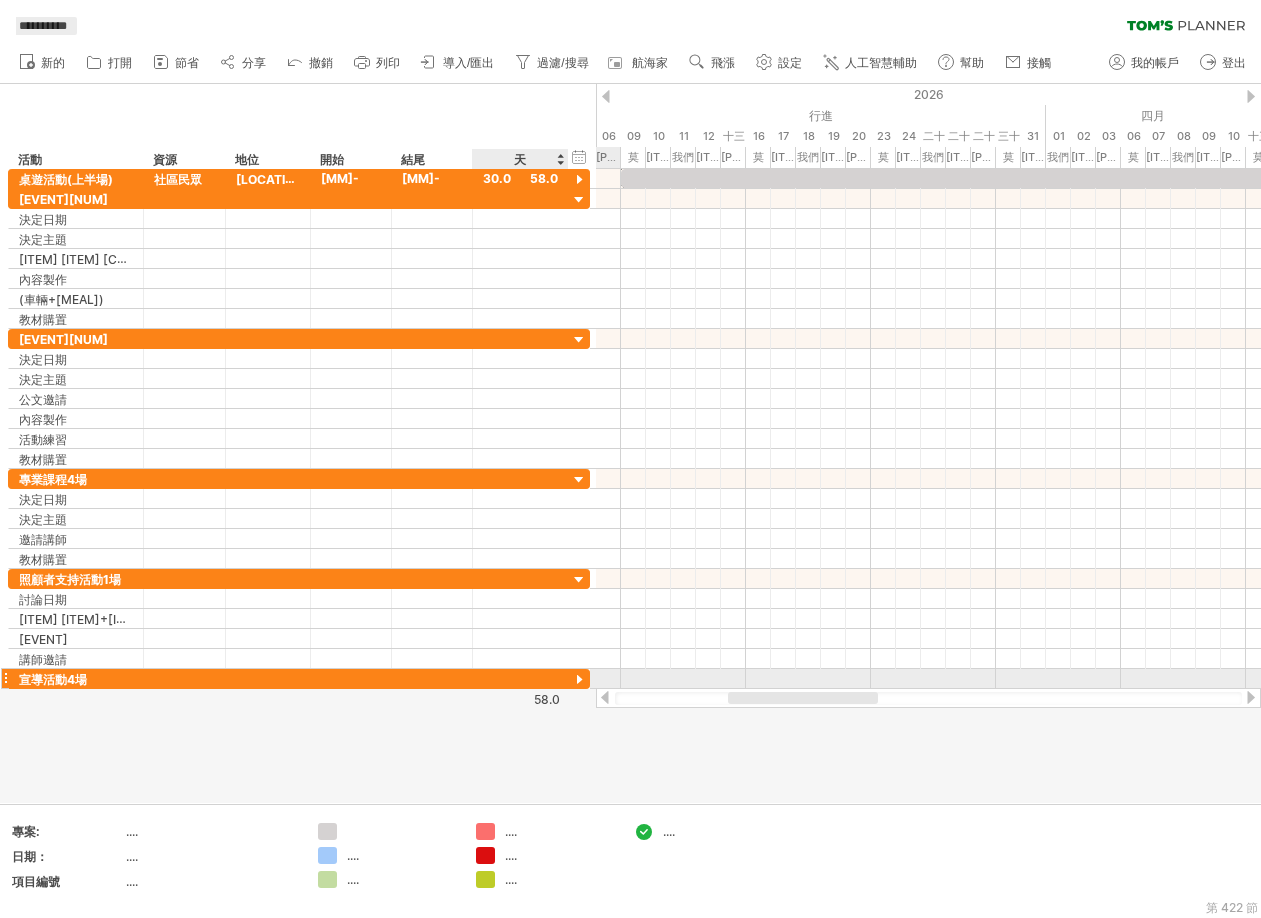 click at bounding box center (579, 680) 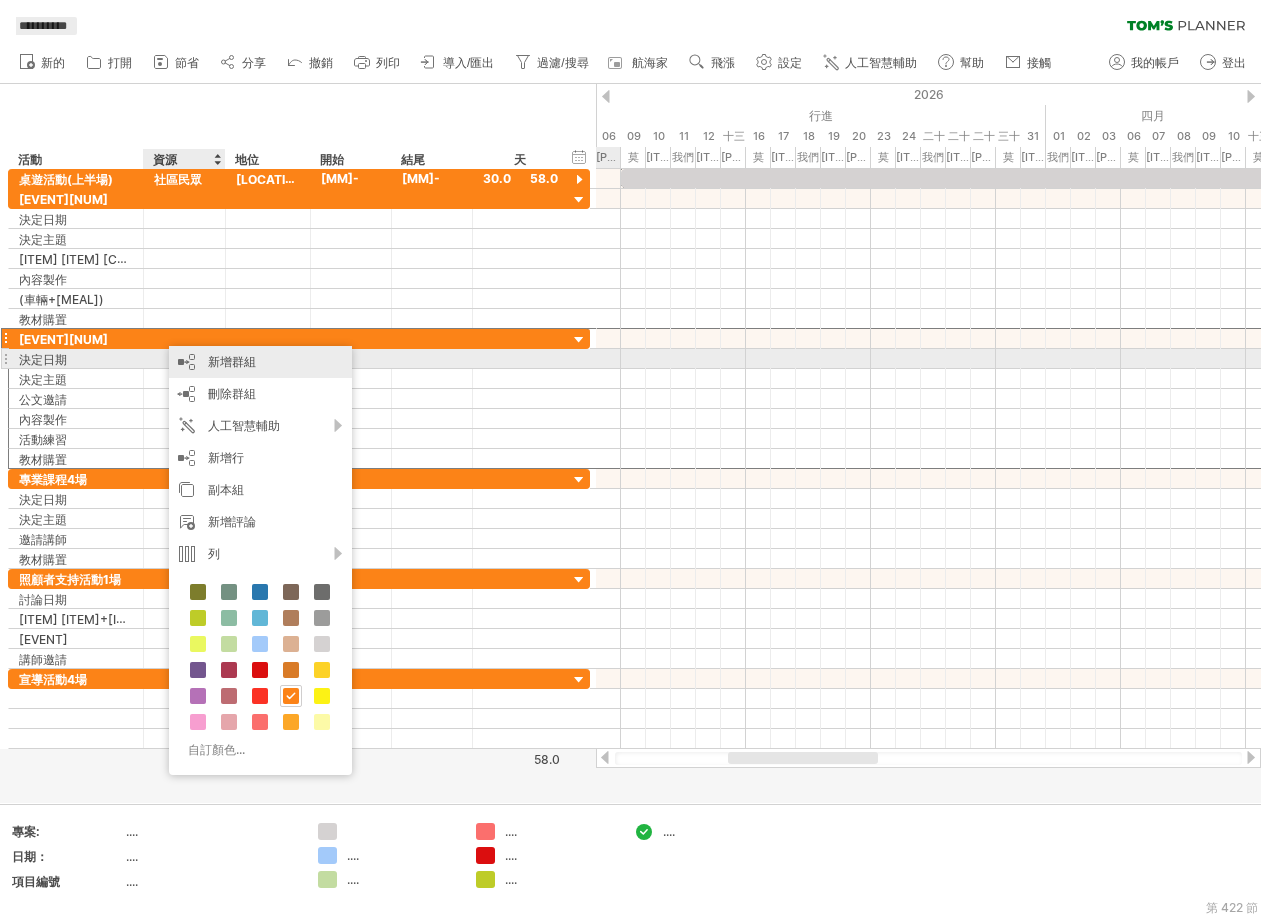 click on "新增群組" at bounding box center (260, 362) 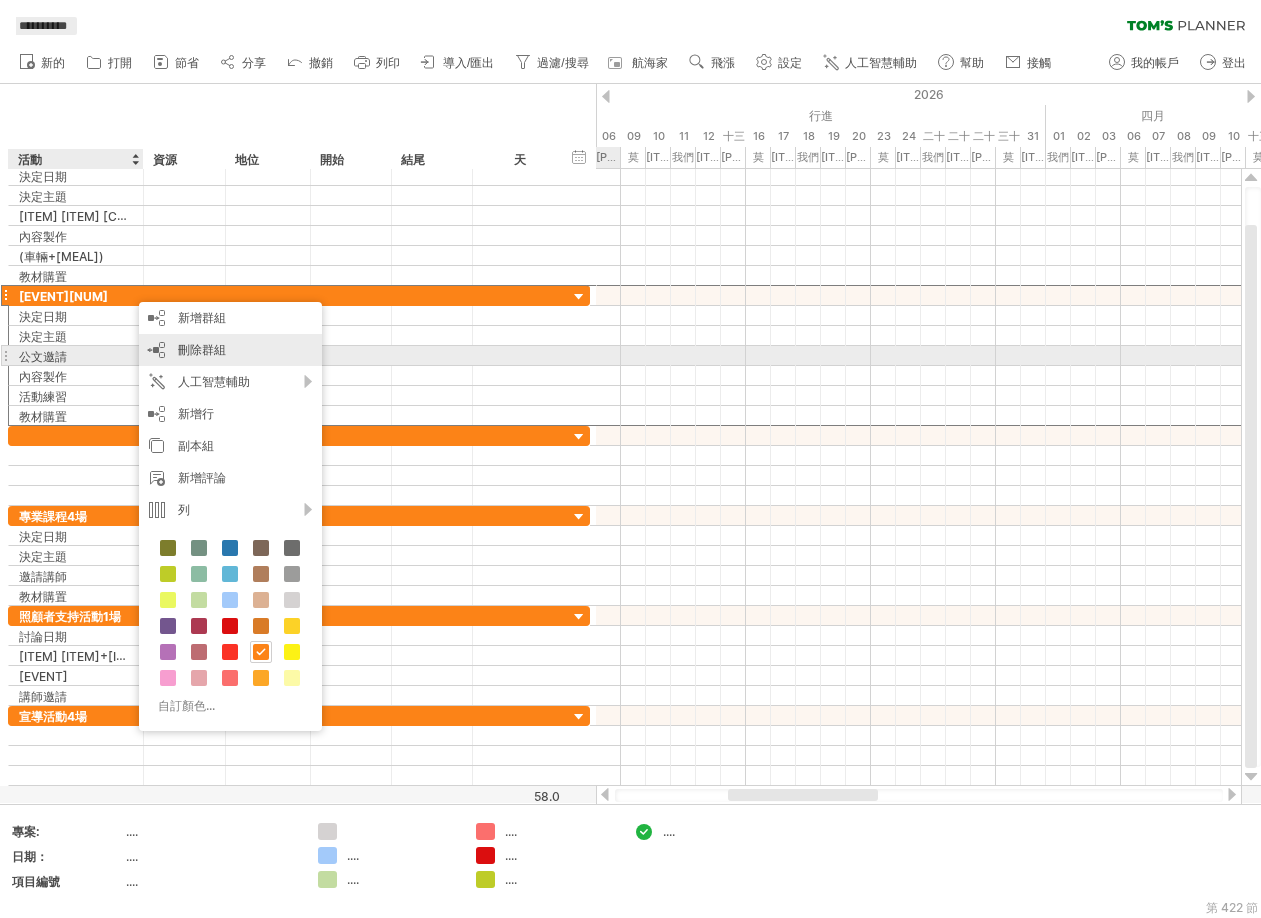 click on "刪除群組" at bounding box center [202, 349] 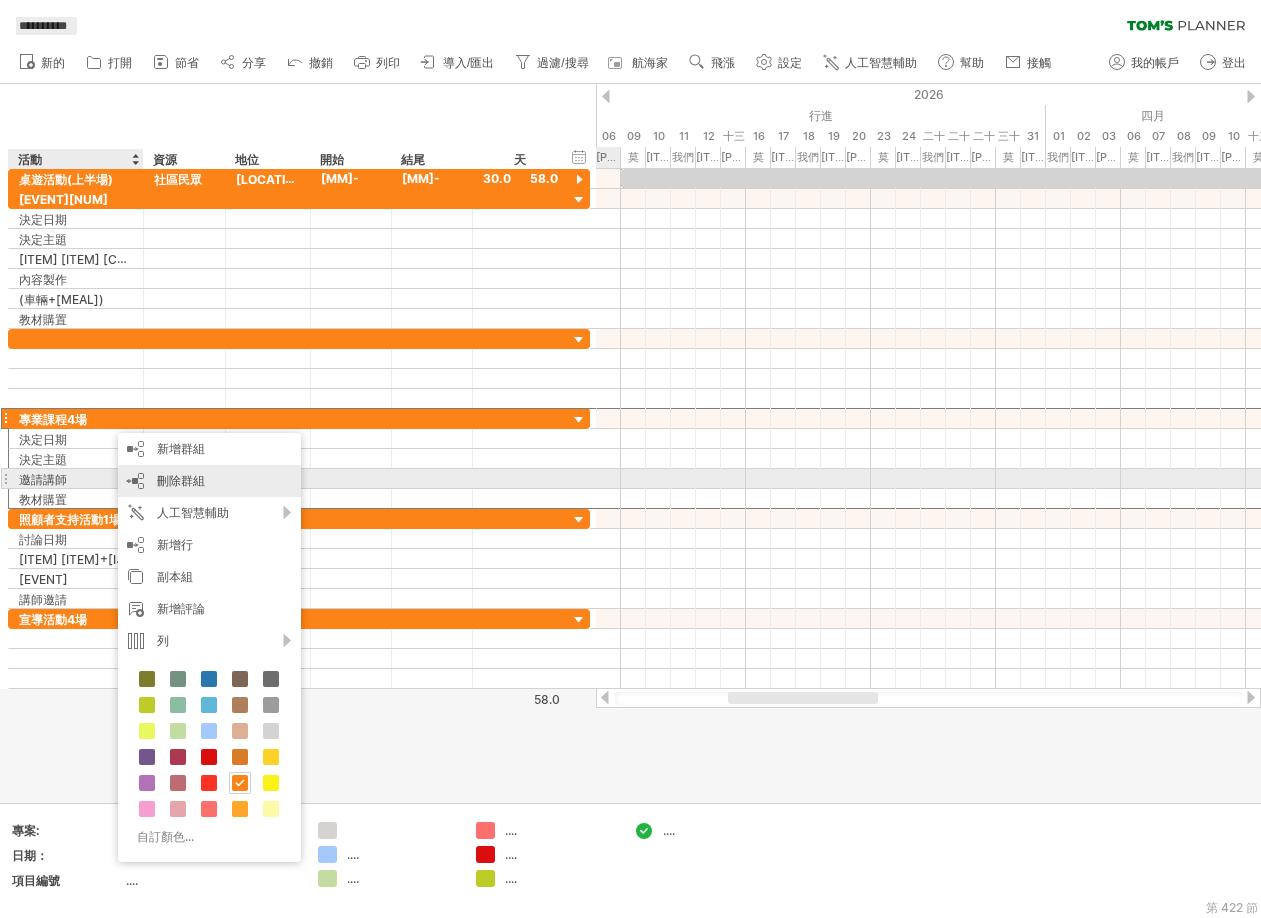 click on "刪除群組" at bounding box center (181, 480) 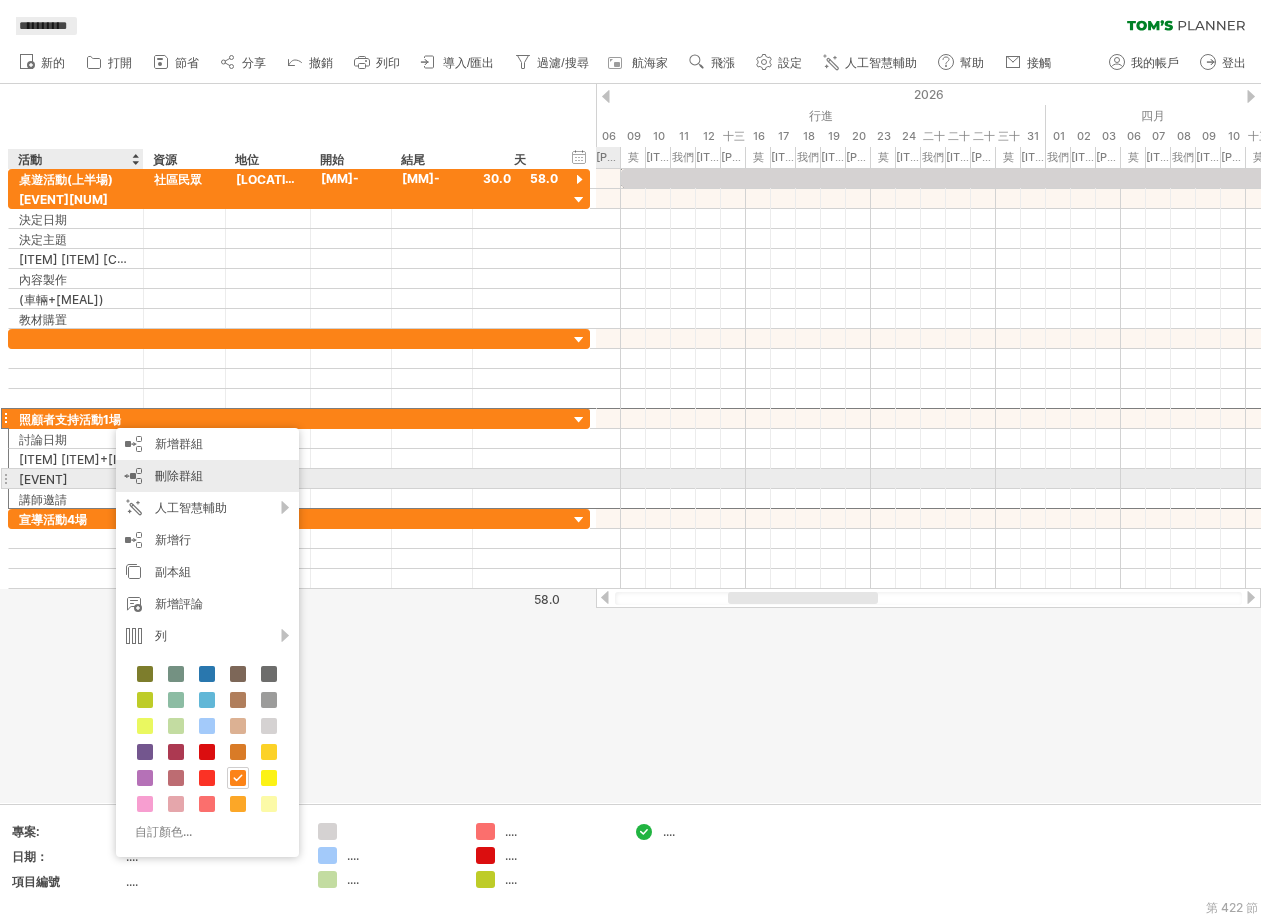 click on "刪除群組" at bounding box center (179, 475) 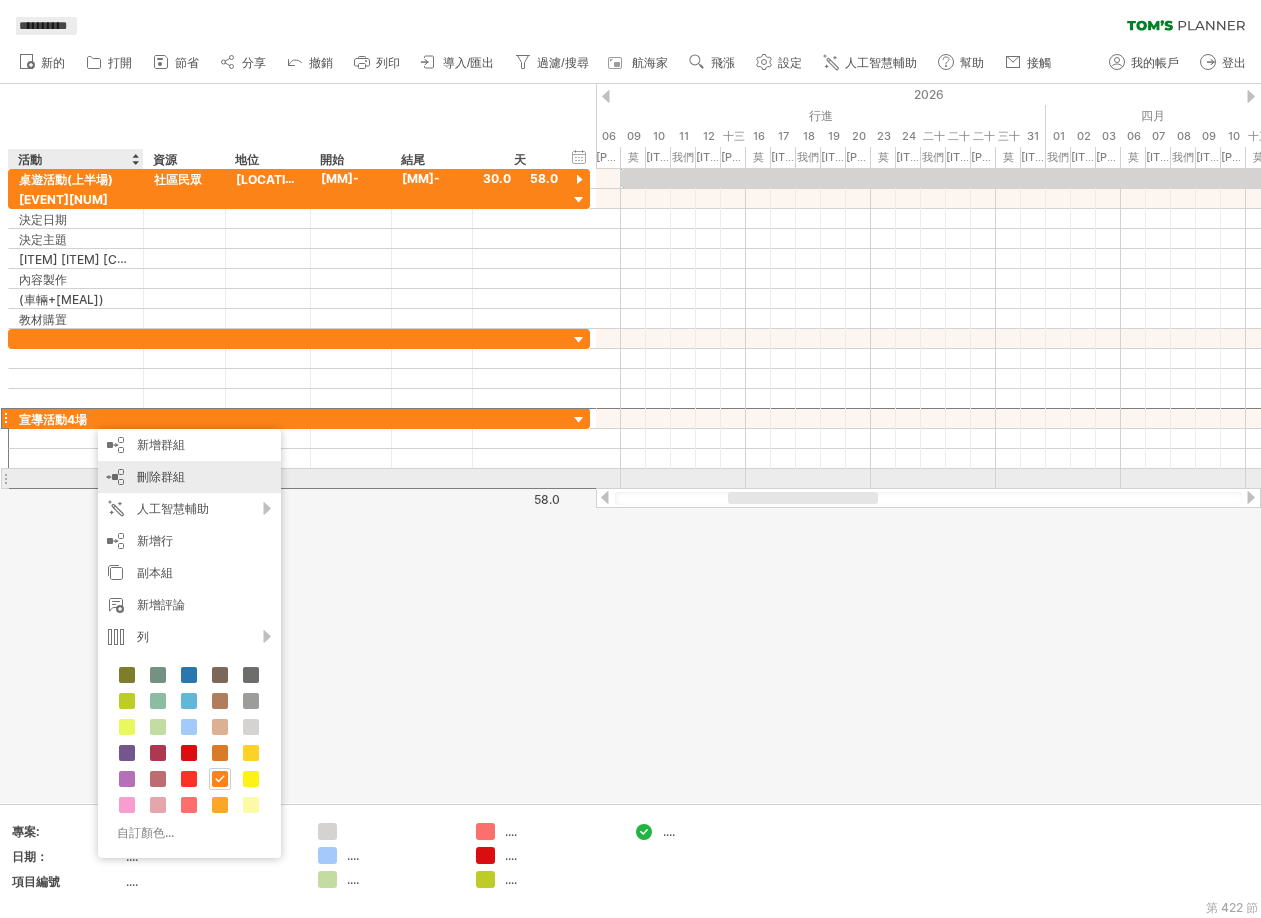 click on "刪除群組" at bounding box center [161, 476] 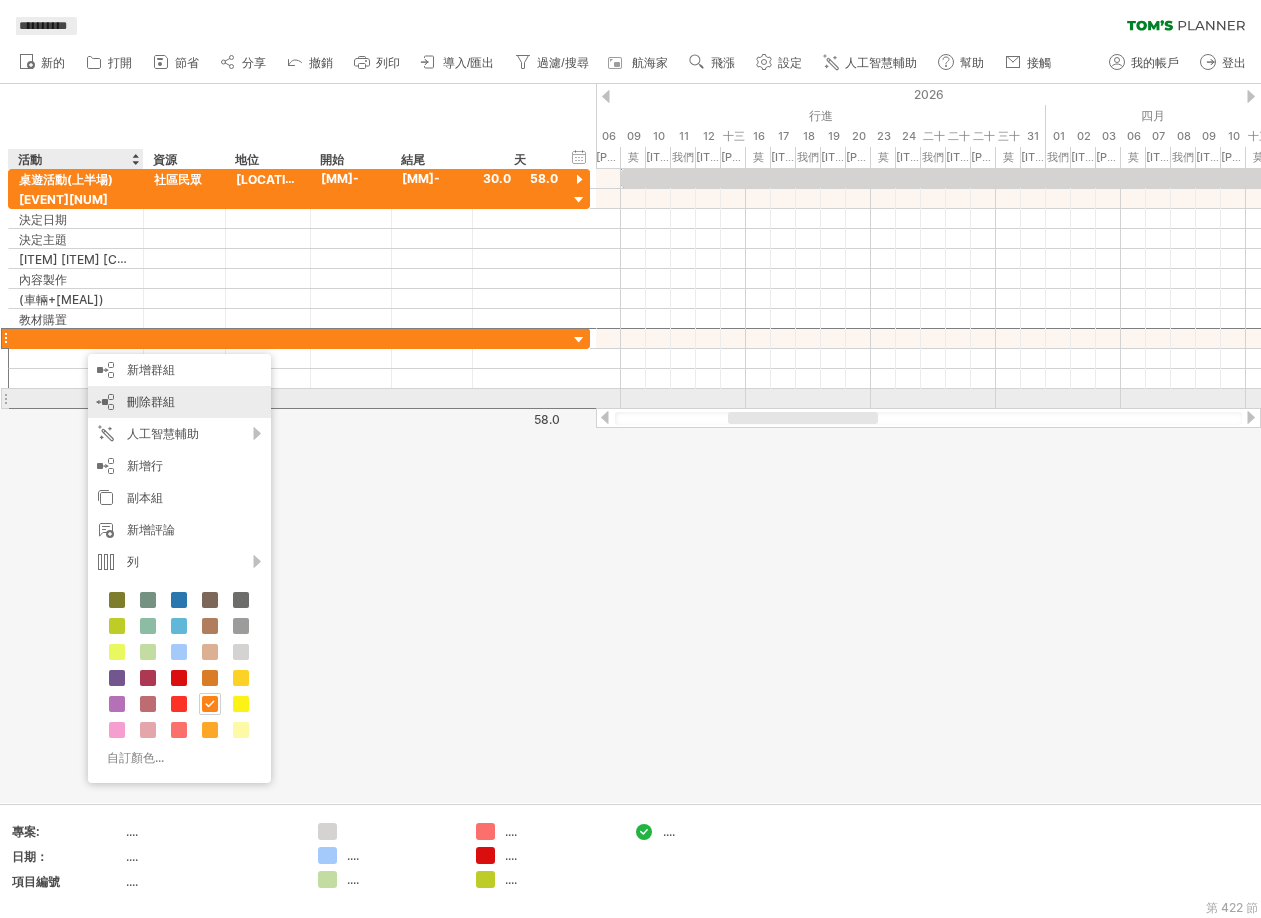 click on "刪除群組" at bounding box center (151, 401) 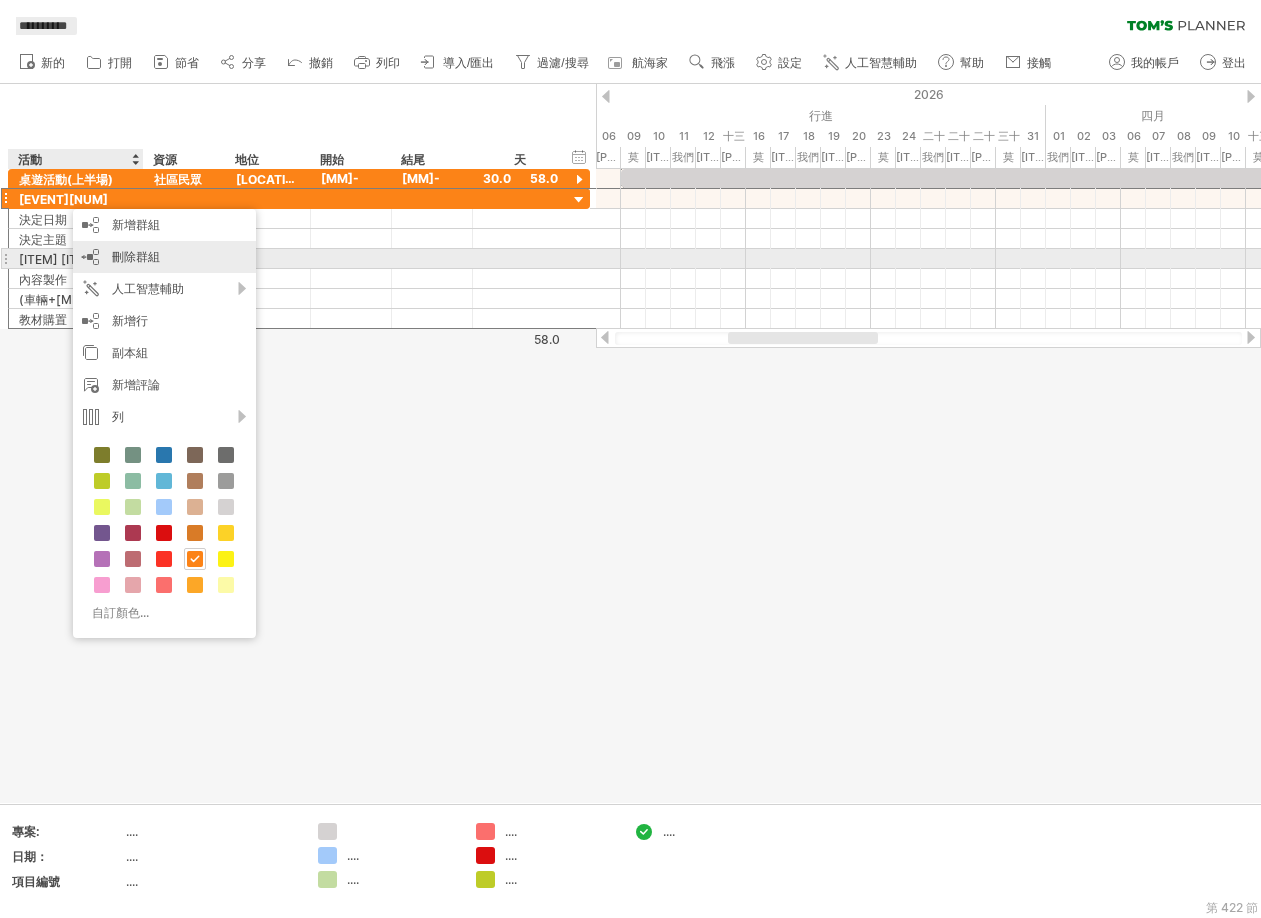 click on "刪除群組" at bounding box center (136, 256) 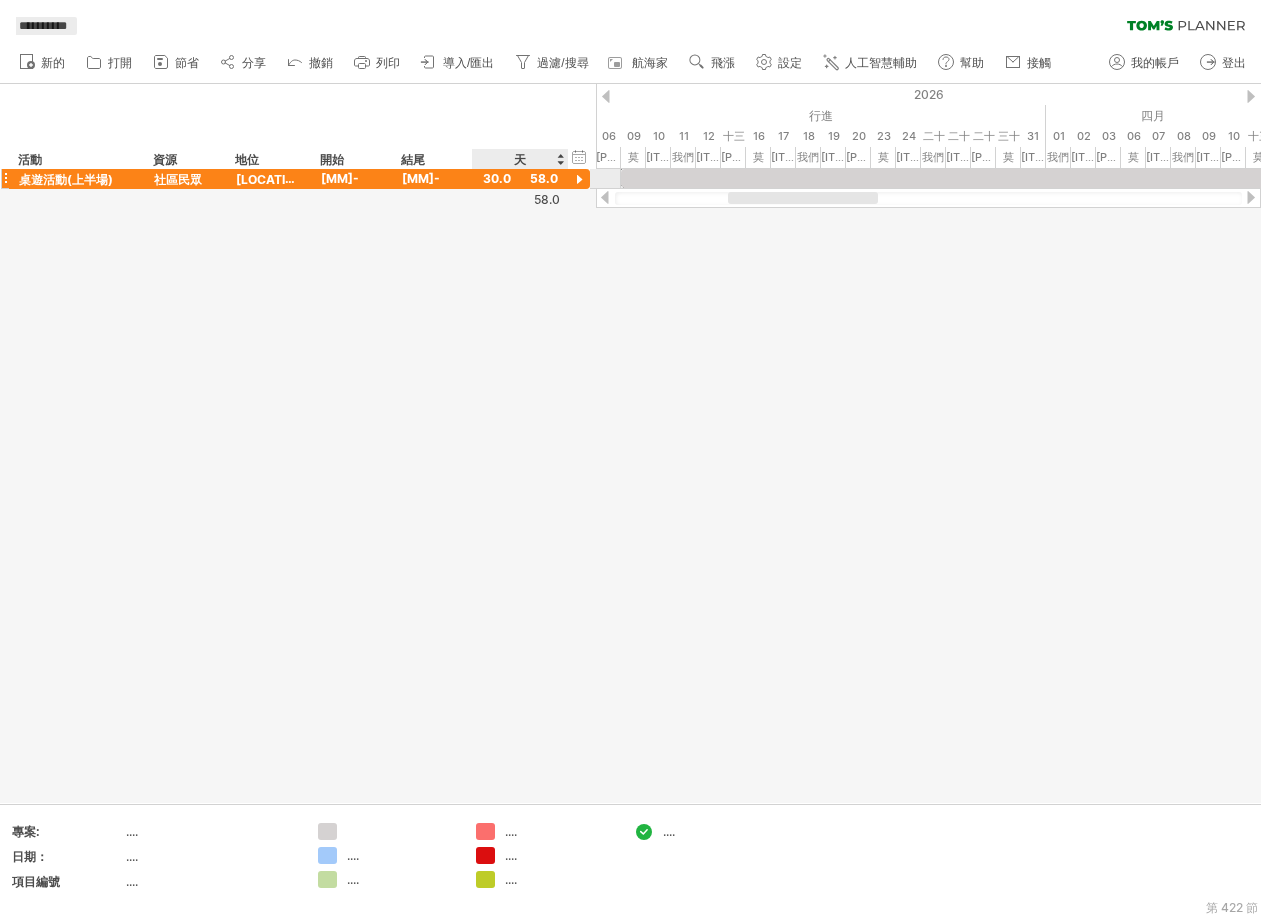 click at bounding box center [579, 180] 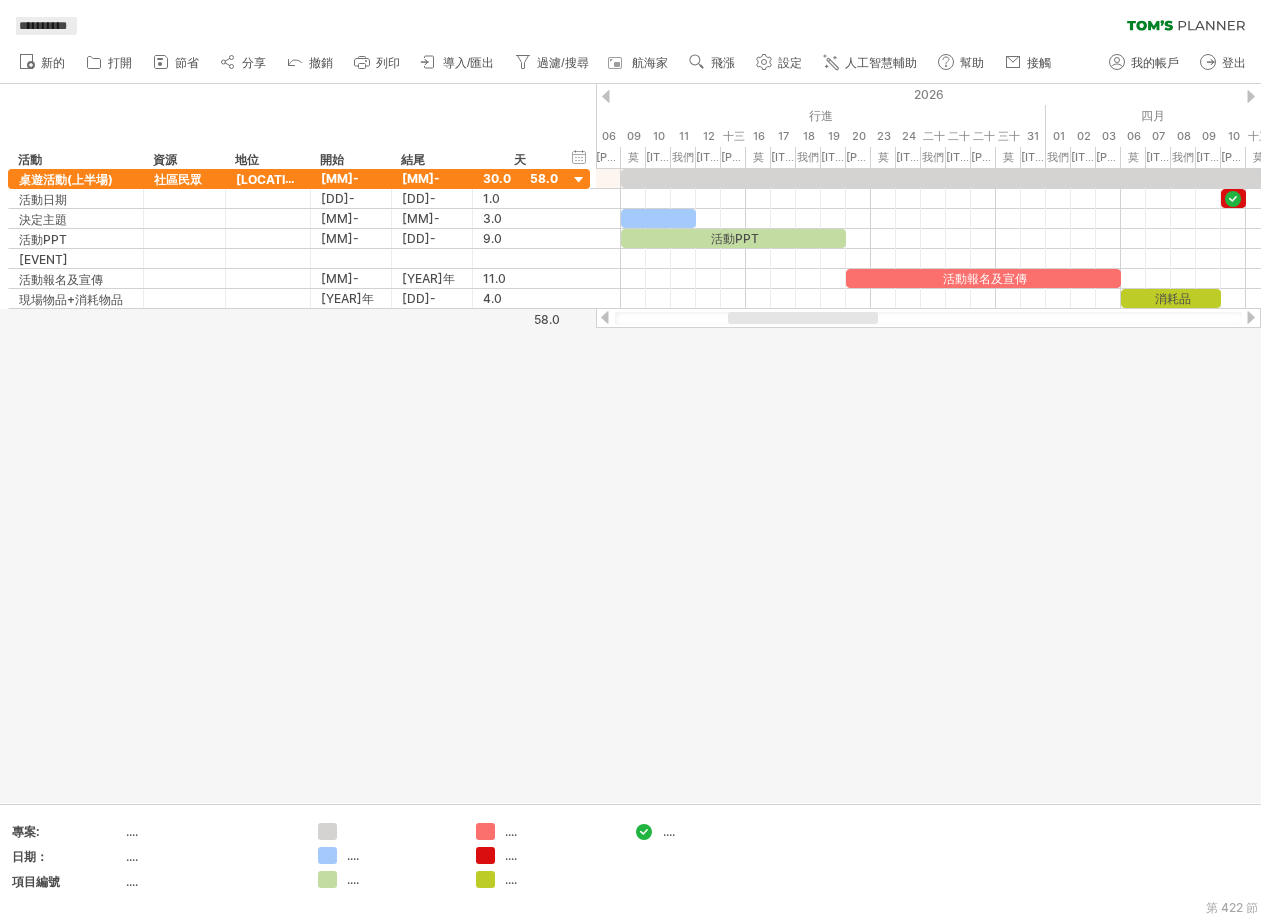 click on "**********" at bounding box center [43, 26] 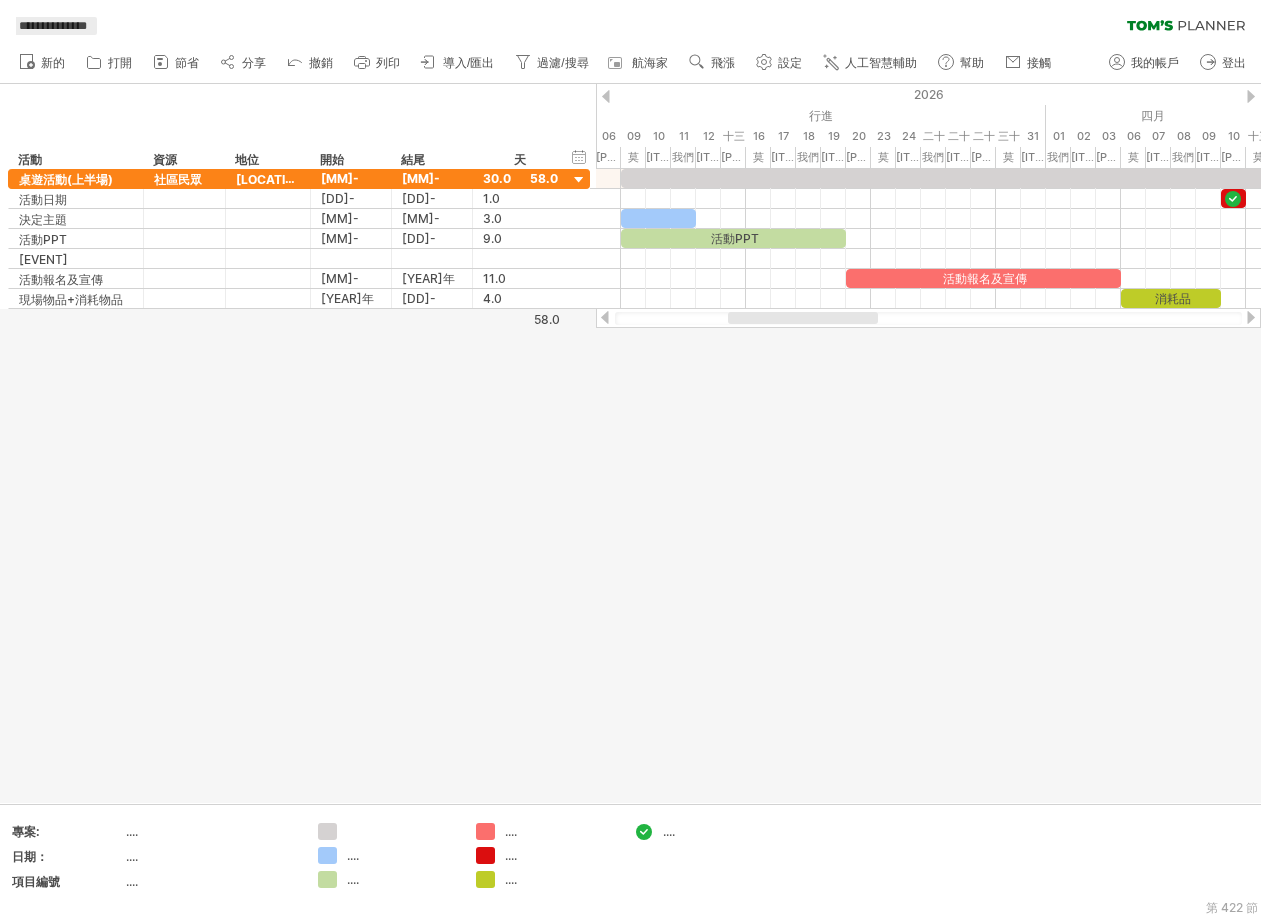 click on "**********" at bounding box center [53, 26] 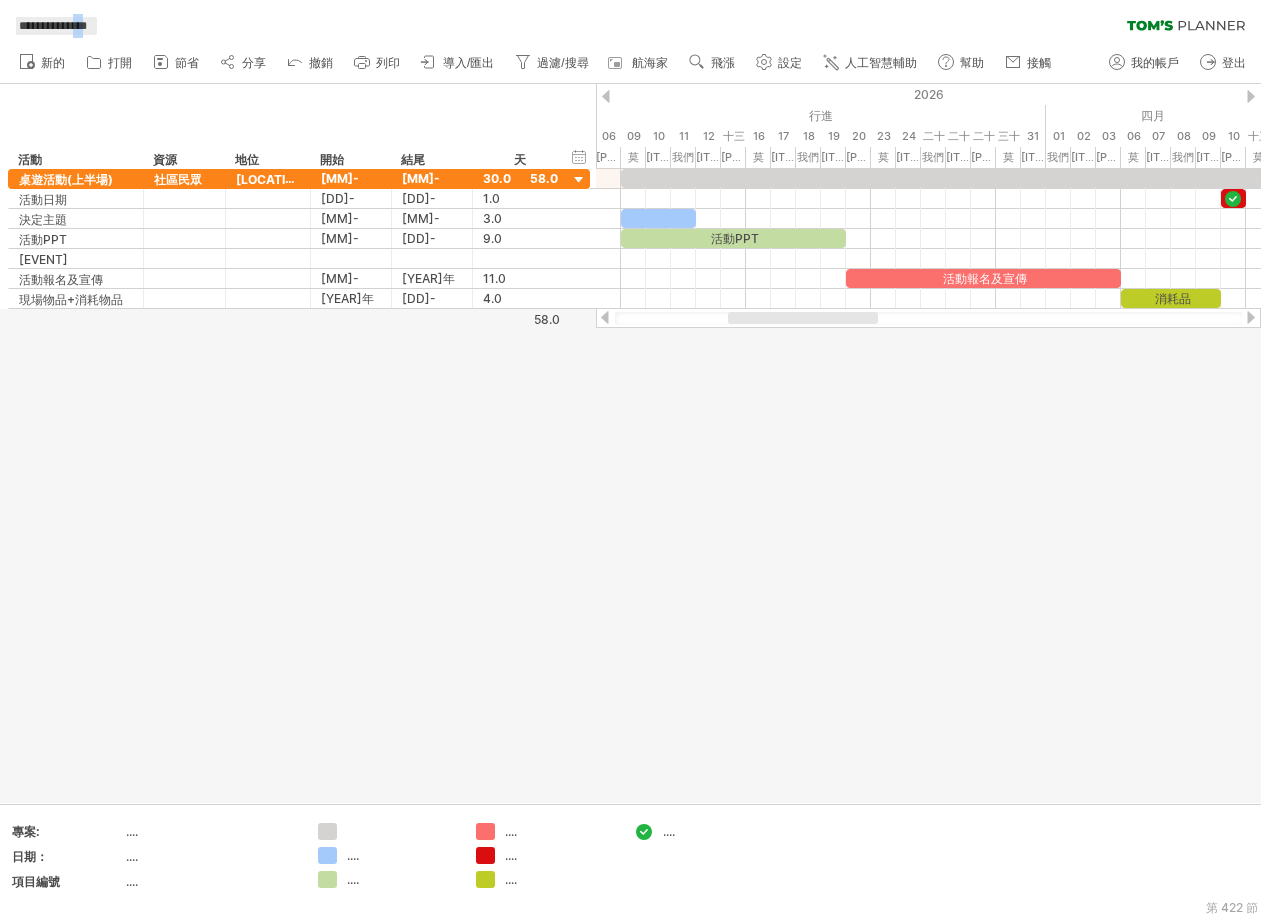 drag, startPoint x: 124, startPoint y: 26, endPoint x: 140, endPoint y: 27, distance: 16.03122 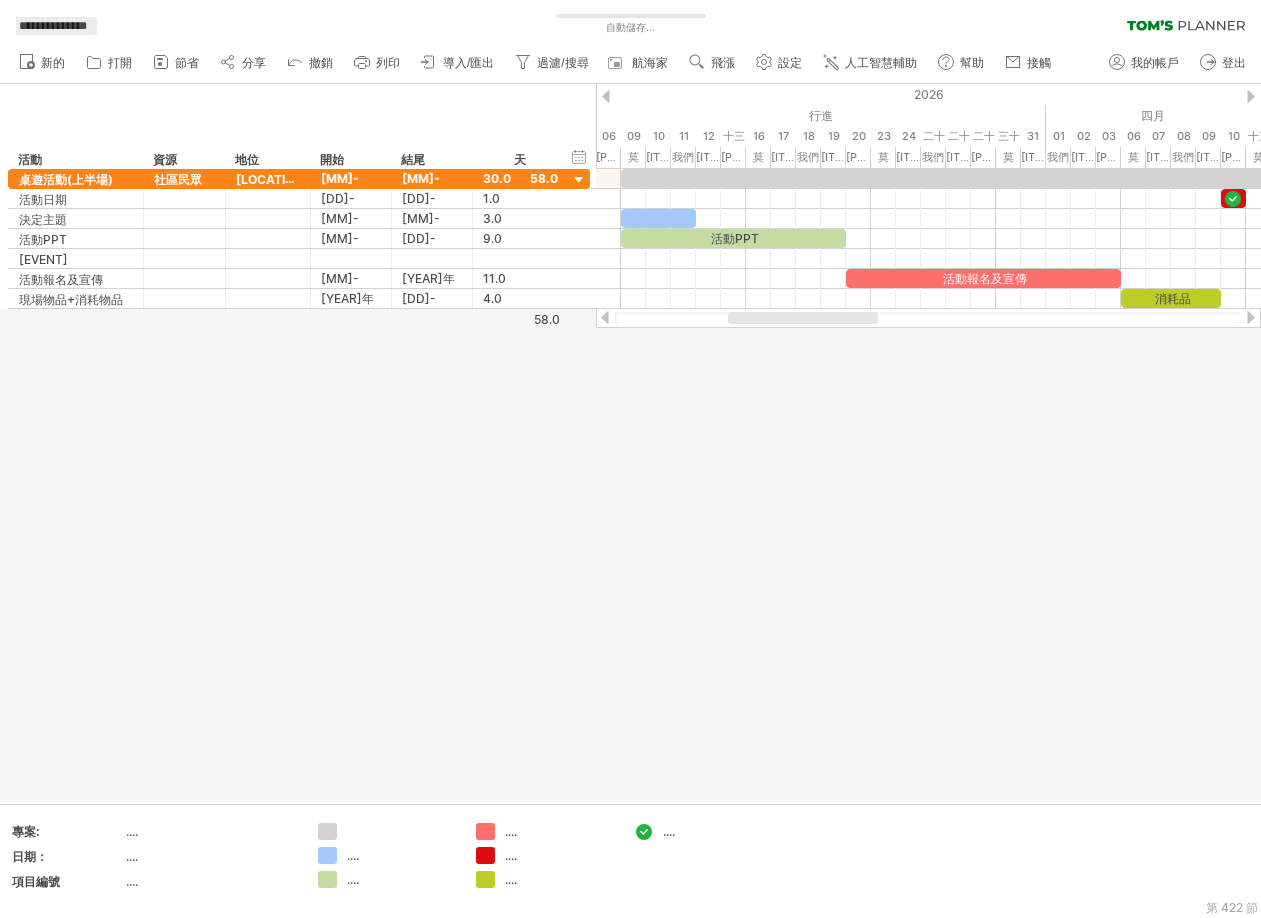drag, startPoint x: 149, startPoint y: 27, endPoint x: 149, endPoint y: 40, distance: 13 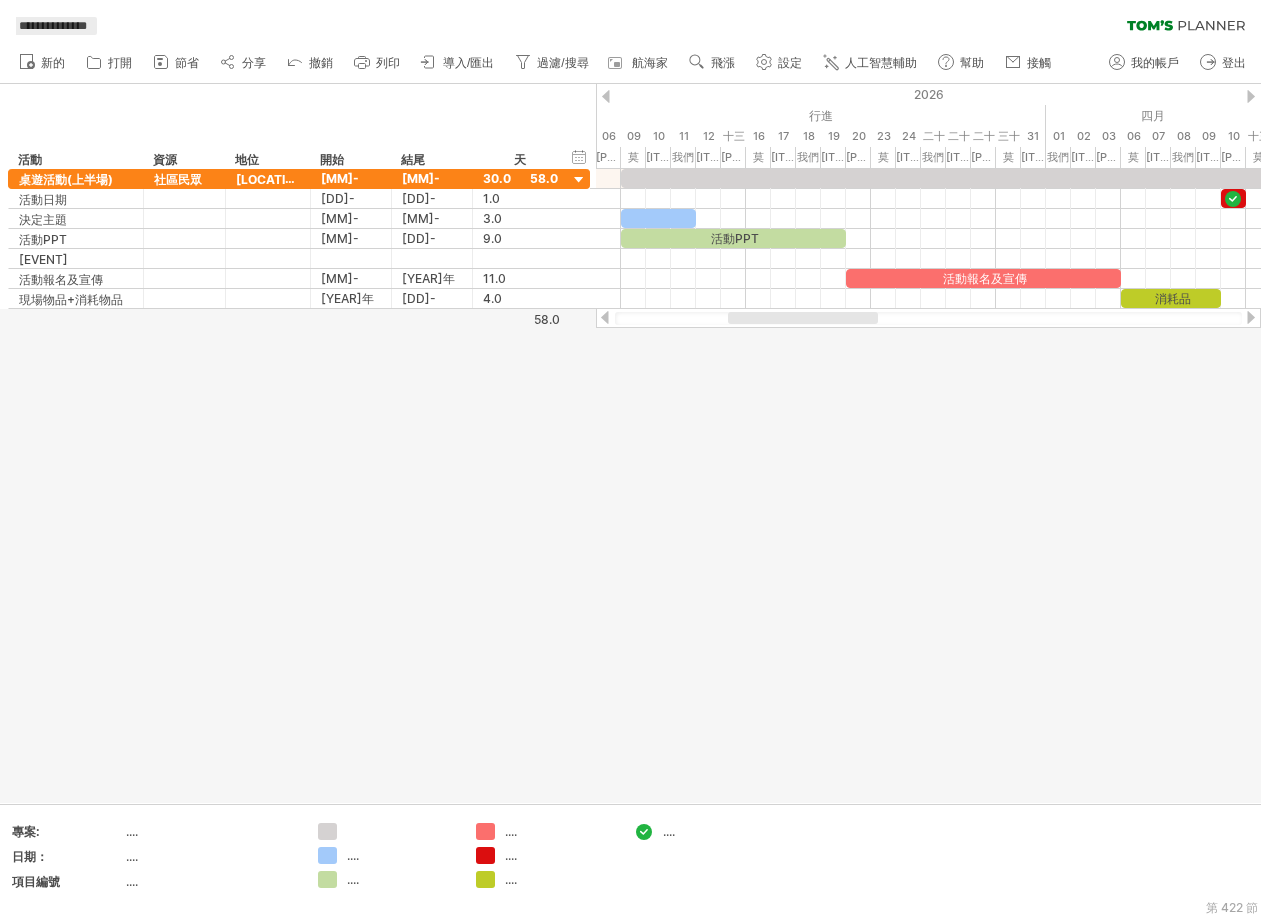 click on "**********" at bounding box center (53, 26) 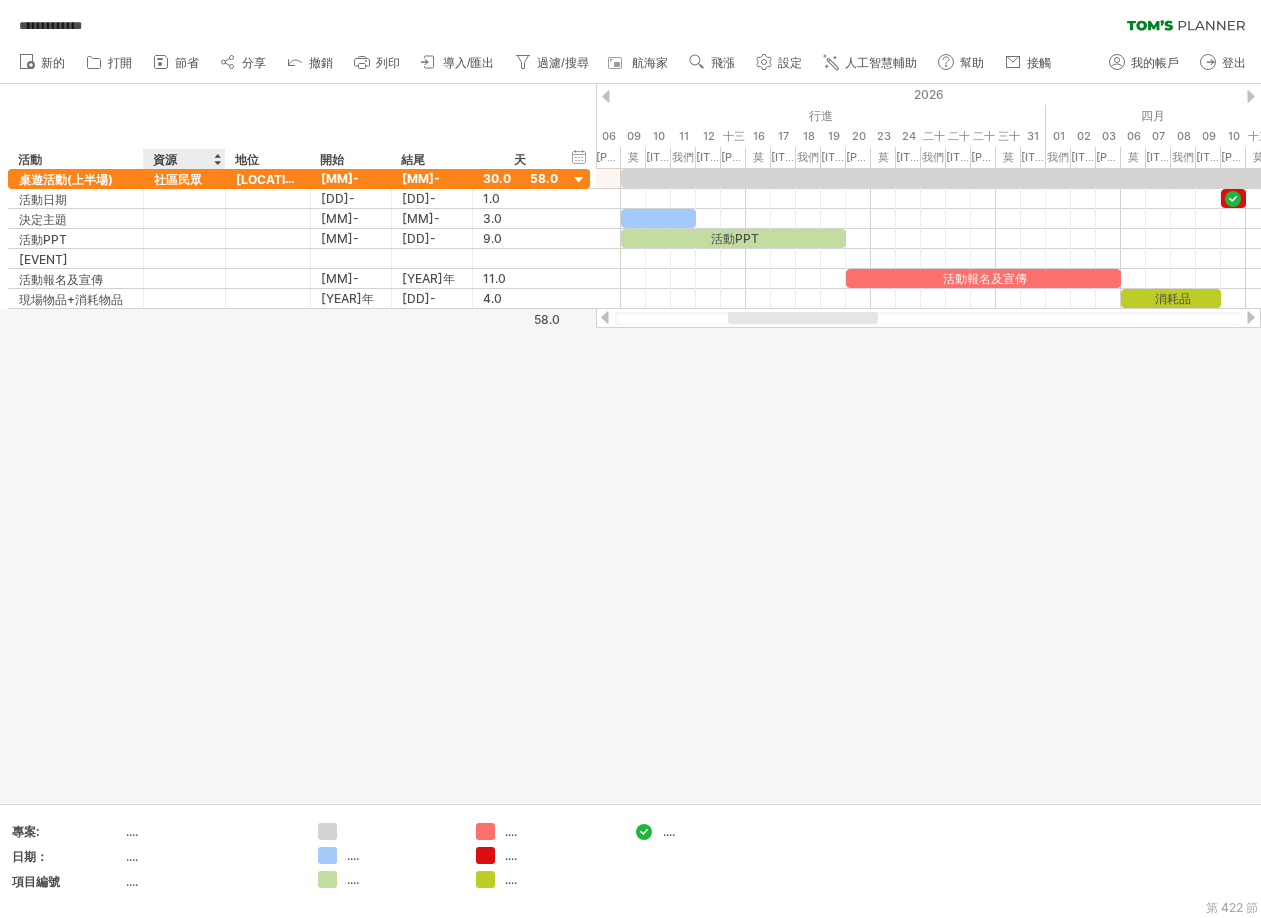 click at bounding box center (630, 443) 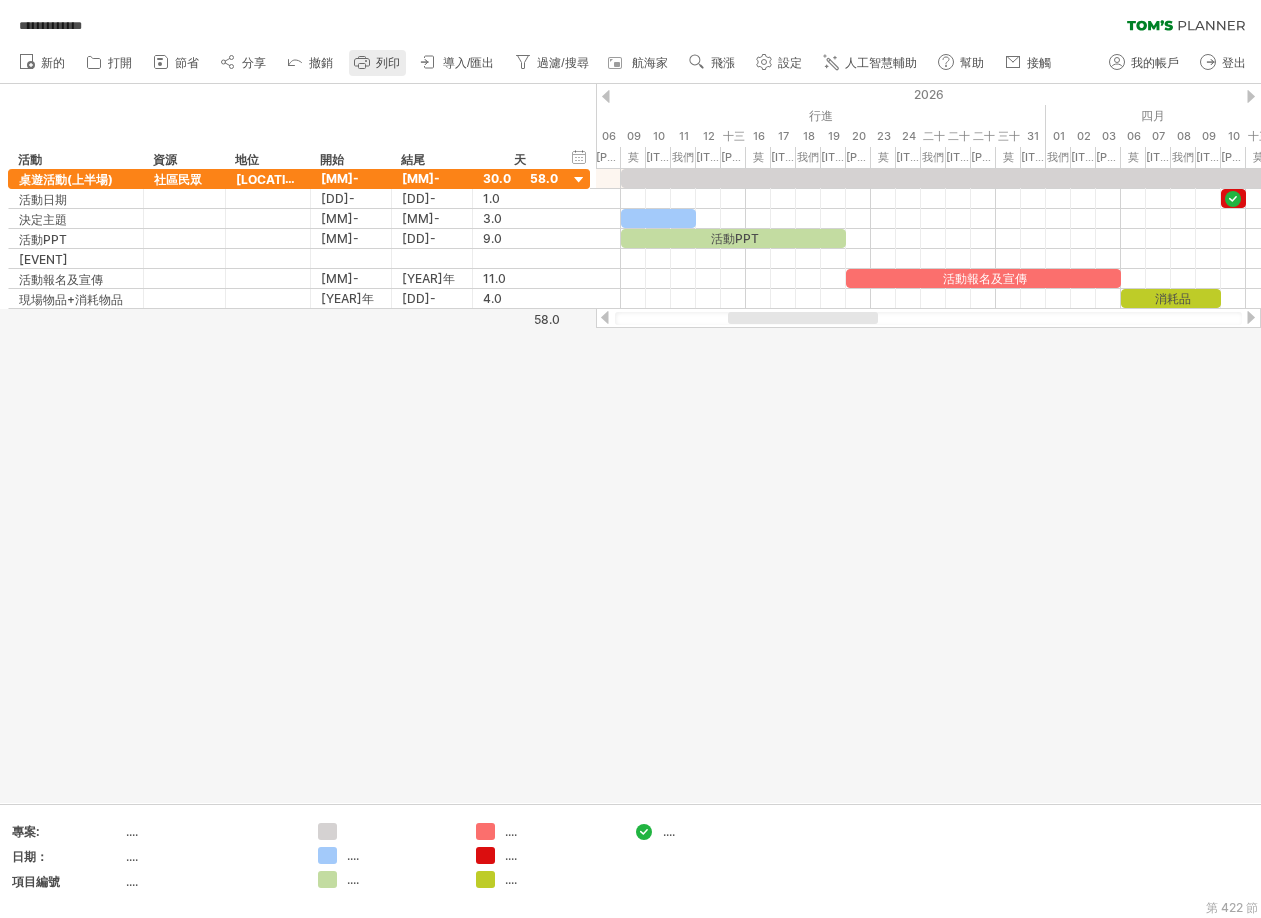 click on "列印" at bounding box center (388, 63) 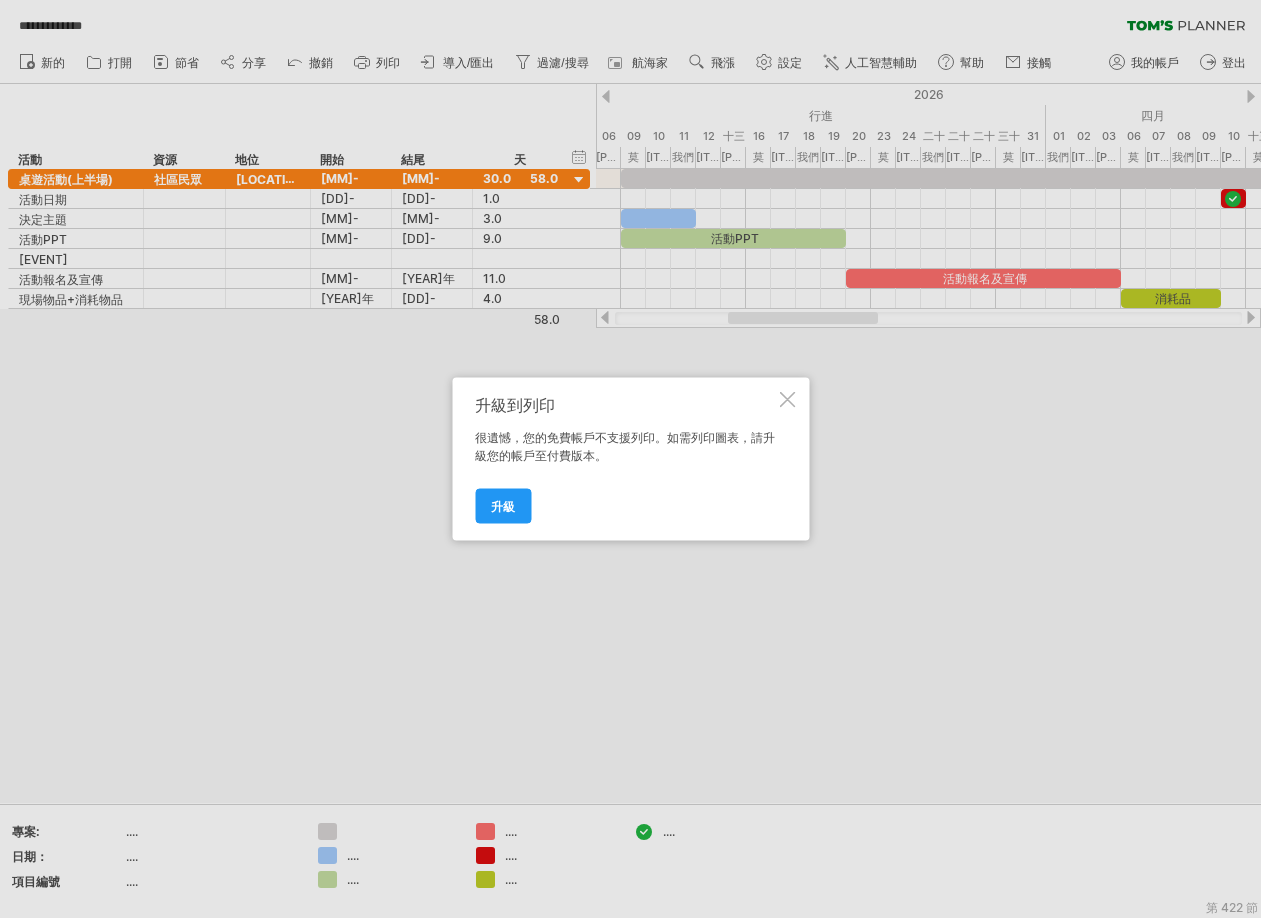 click at bounding box center [787, 400] 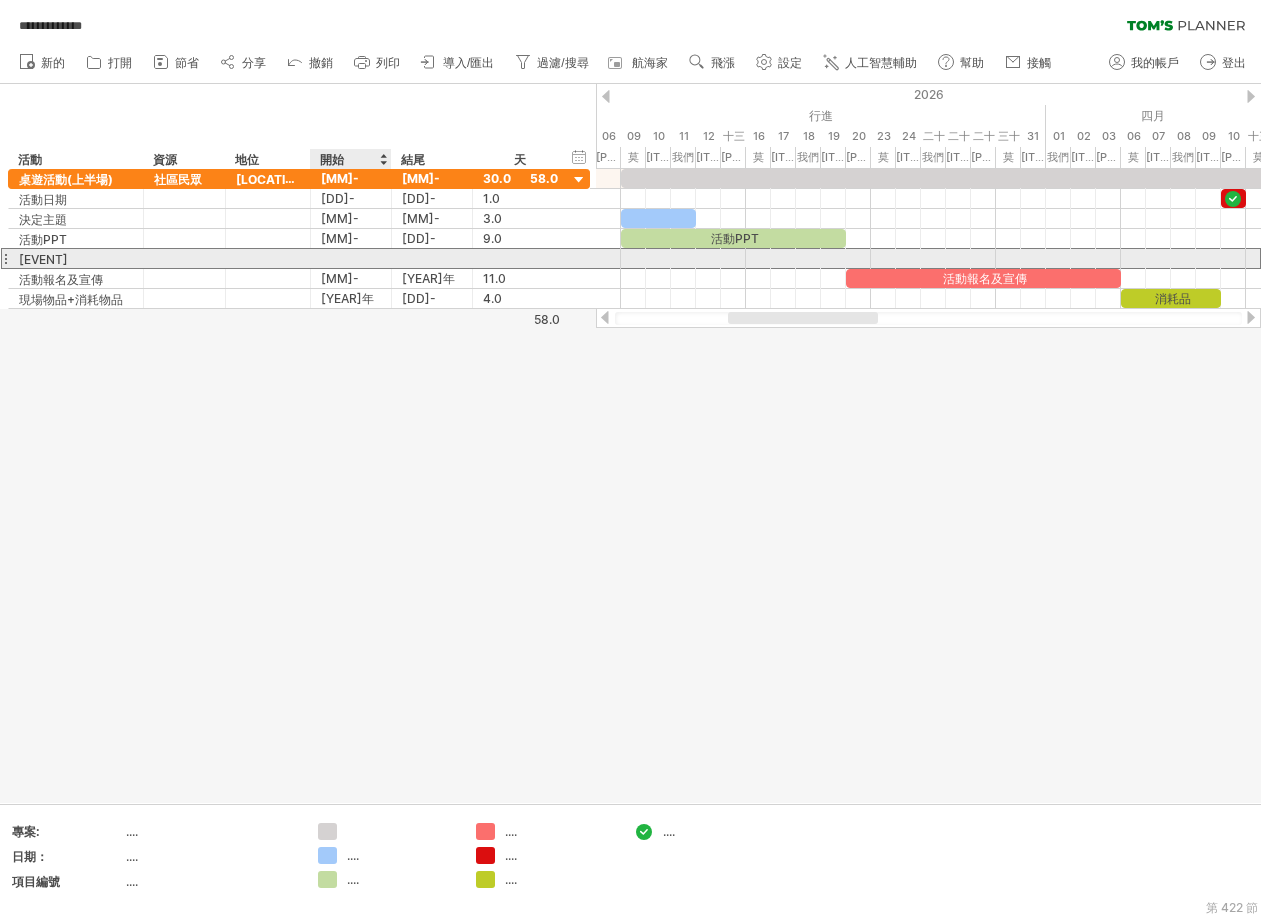click at bounding box center (351, 258) 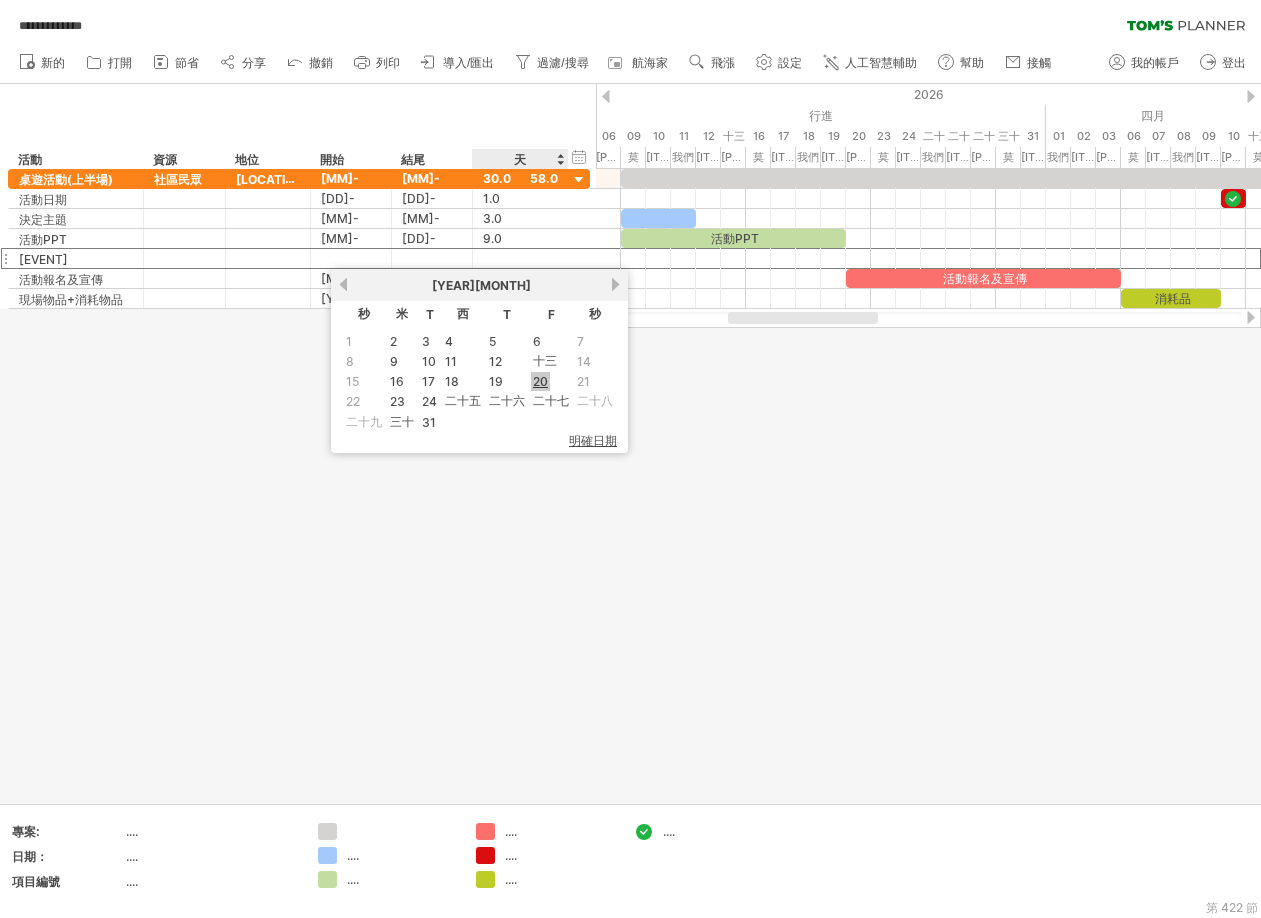 click on "20" at bounding box center [540, 381] 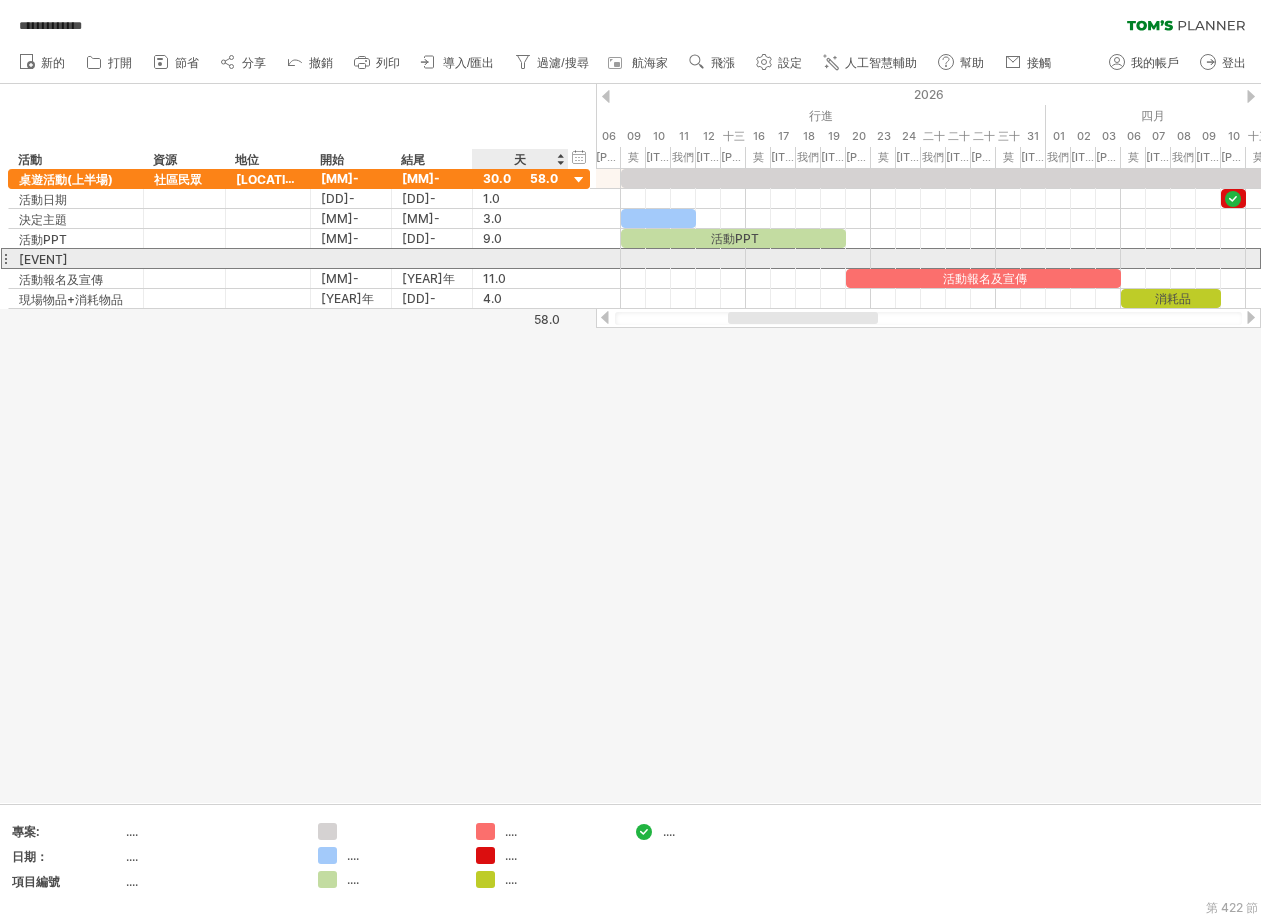 click at bounding box center [520, 258] 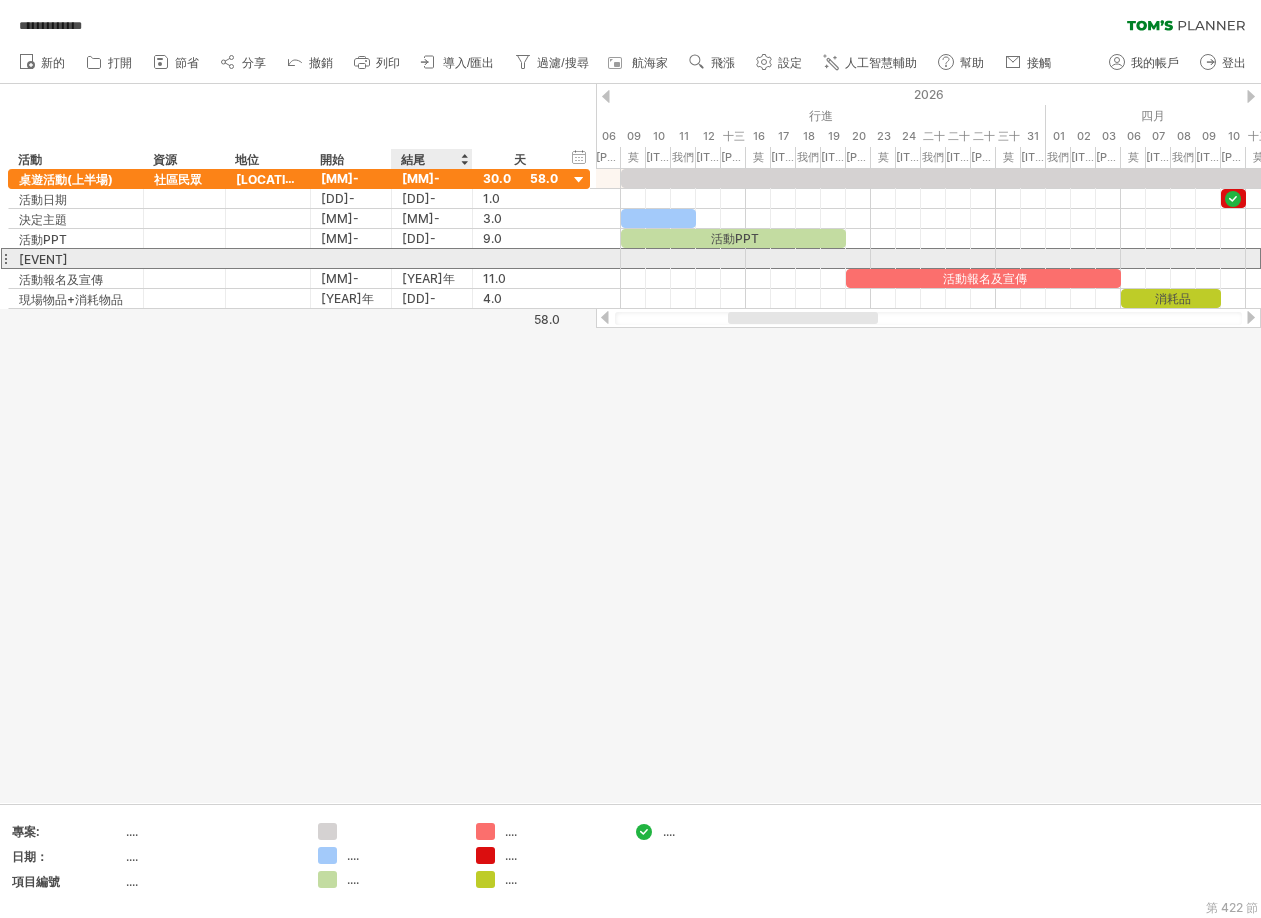 scroll, scrollTop: 0, scrollLeft: 0, axis: both 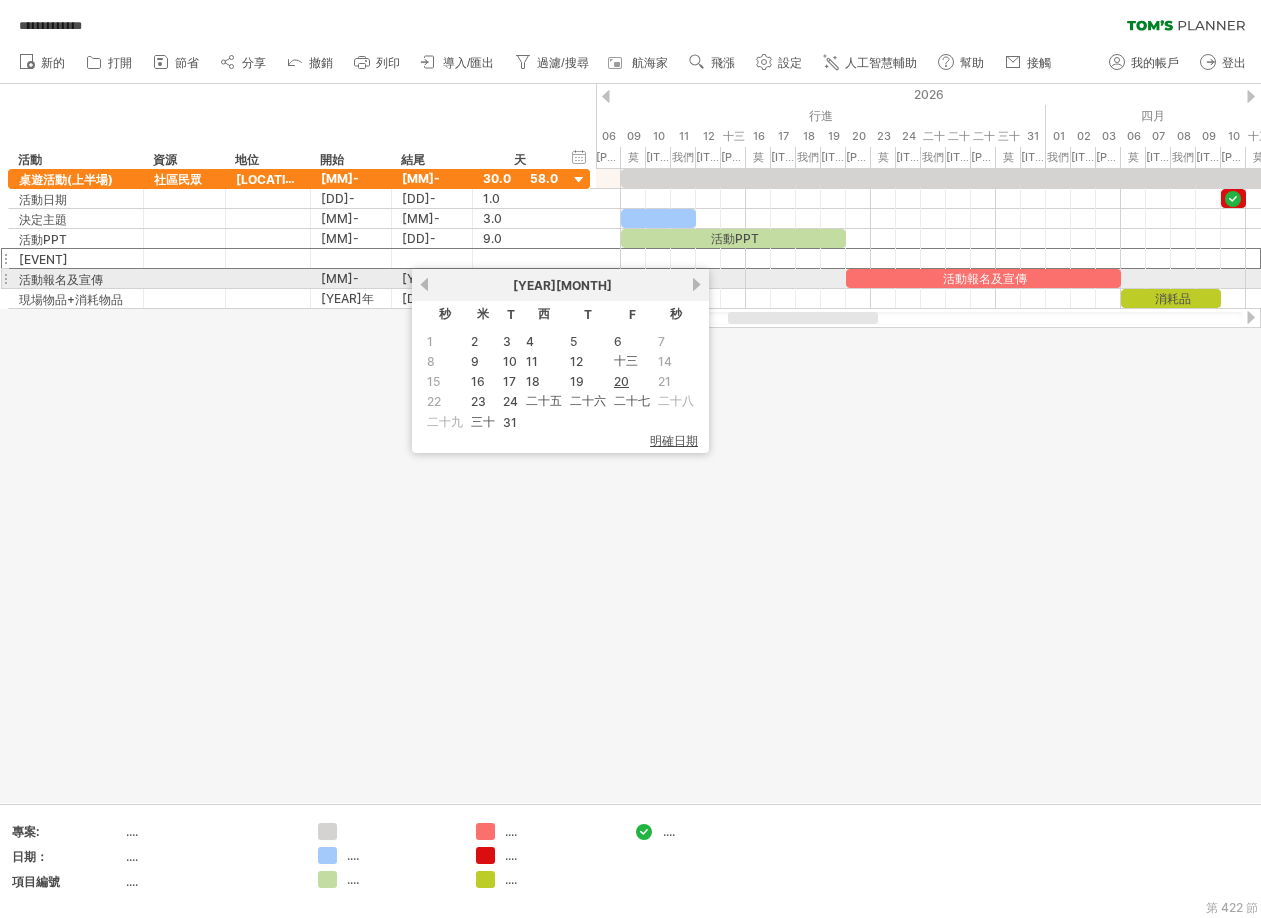 click on "下一個" at bounding box center (696, 284) 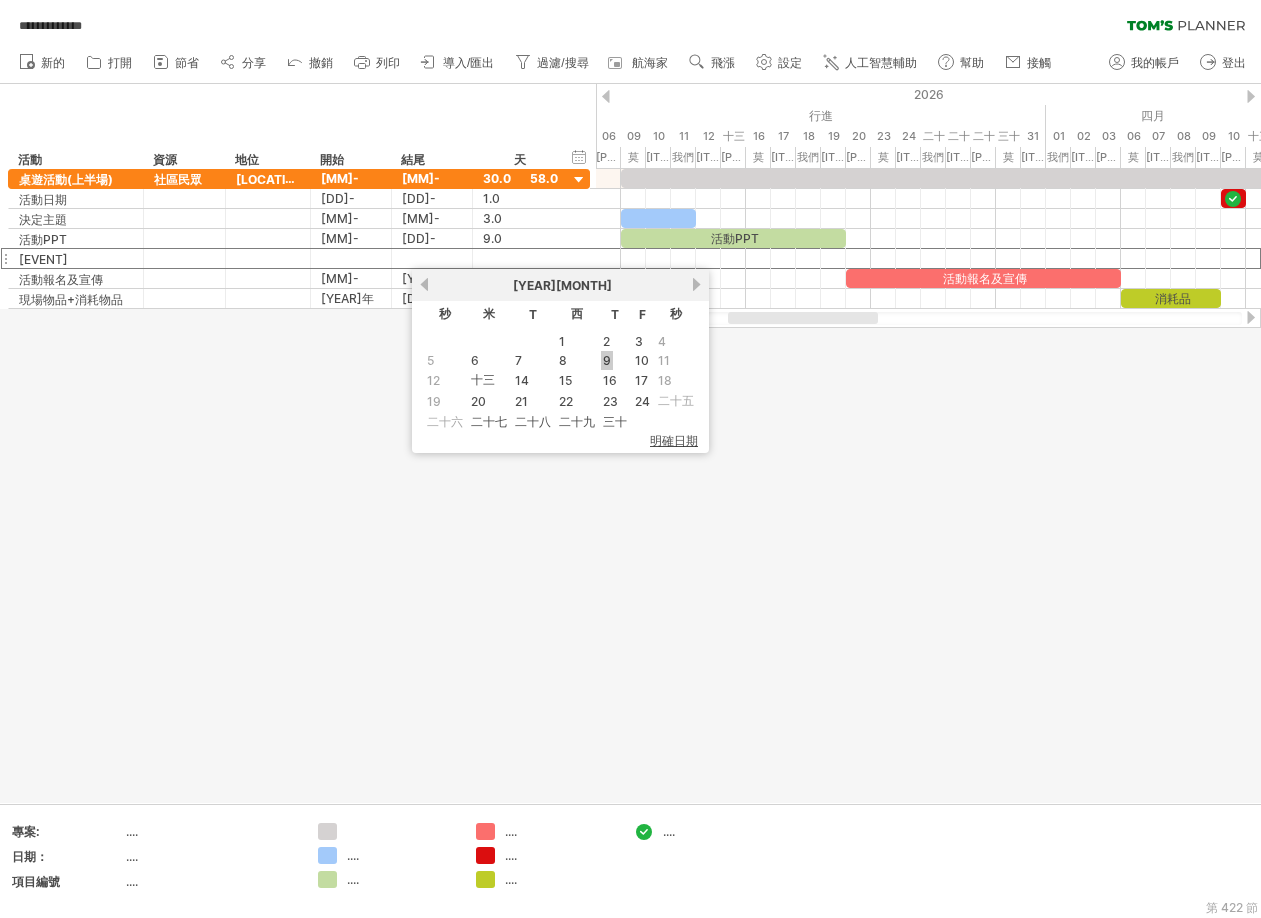 click on "9" at bounding box center [607, 360] 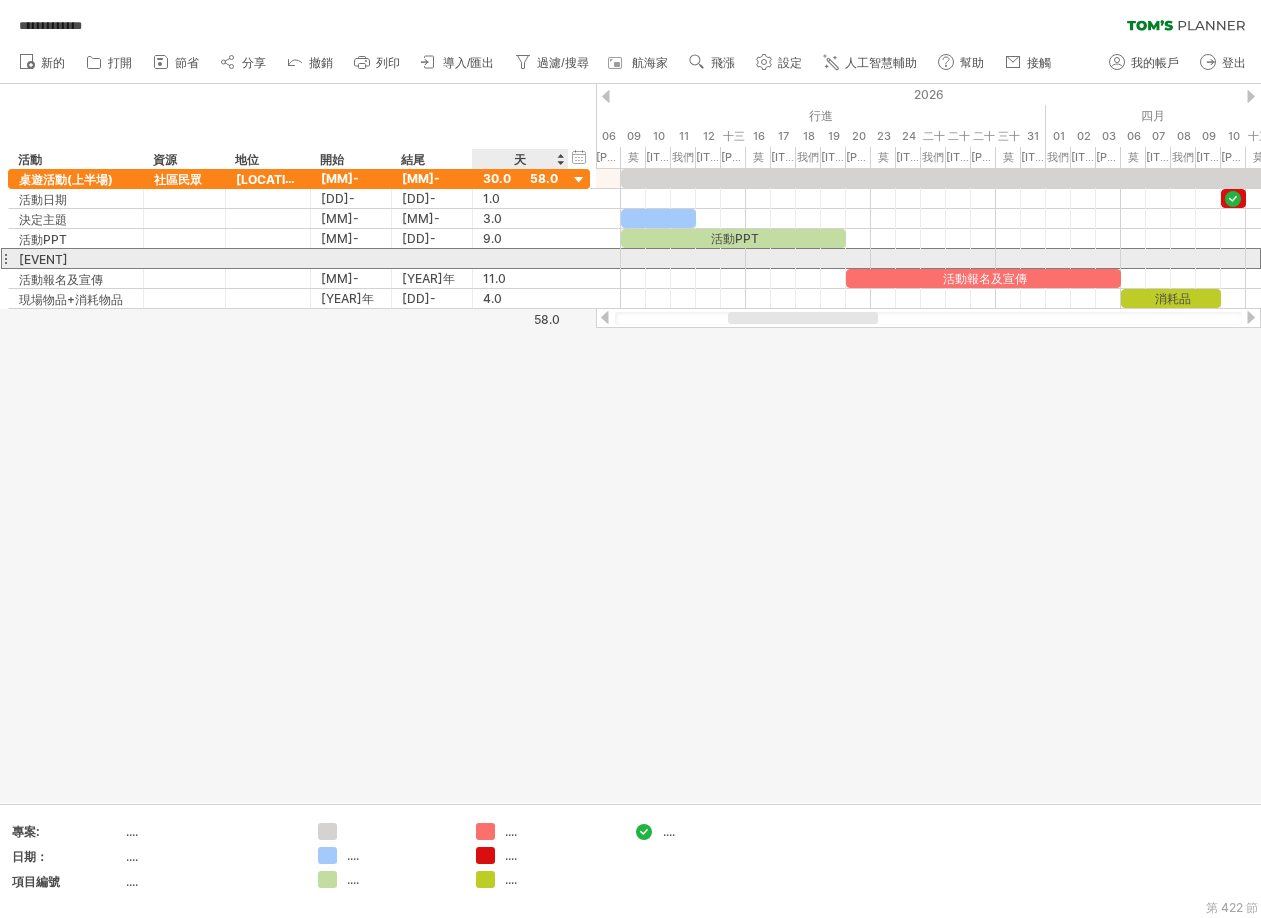 click at bounding box center (520, 258) 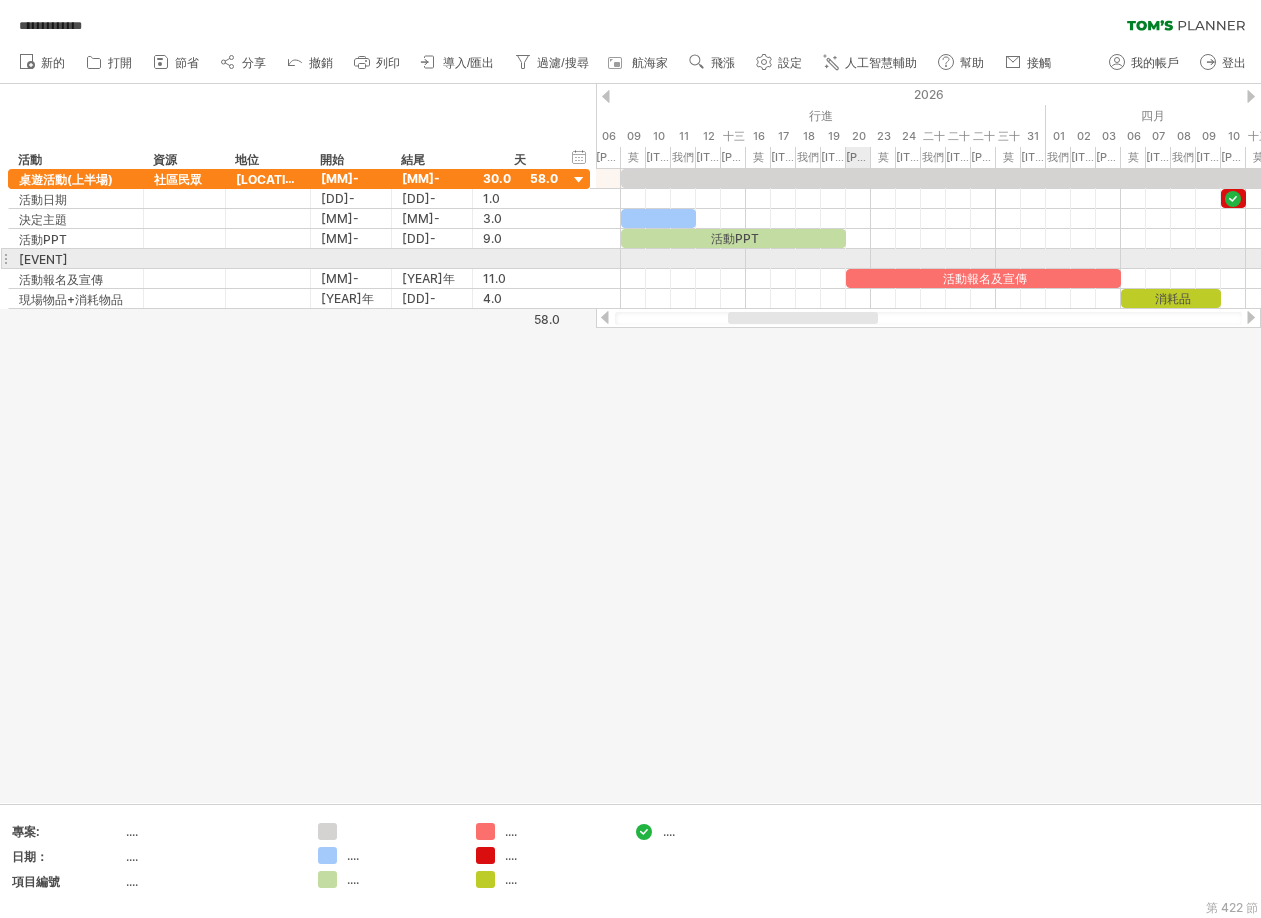 scroll, scrollTop: 0, scrollLeft: 0, axis: both 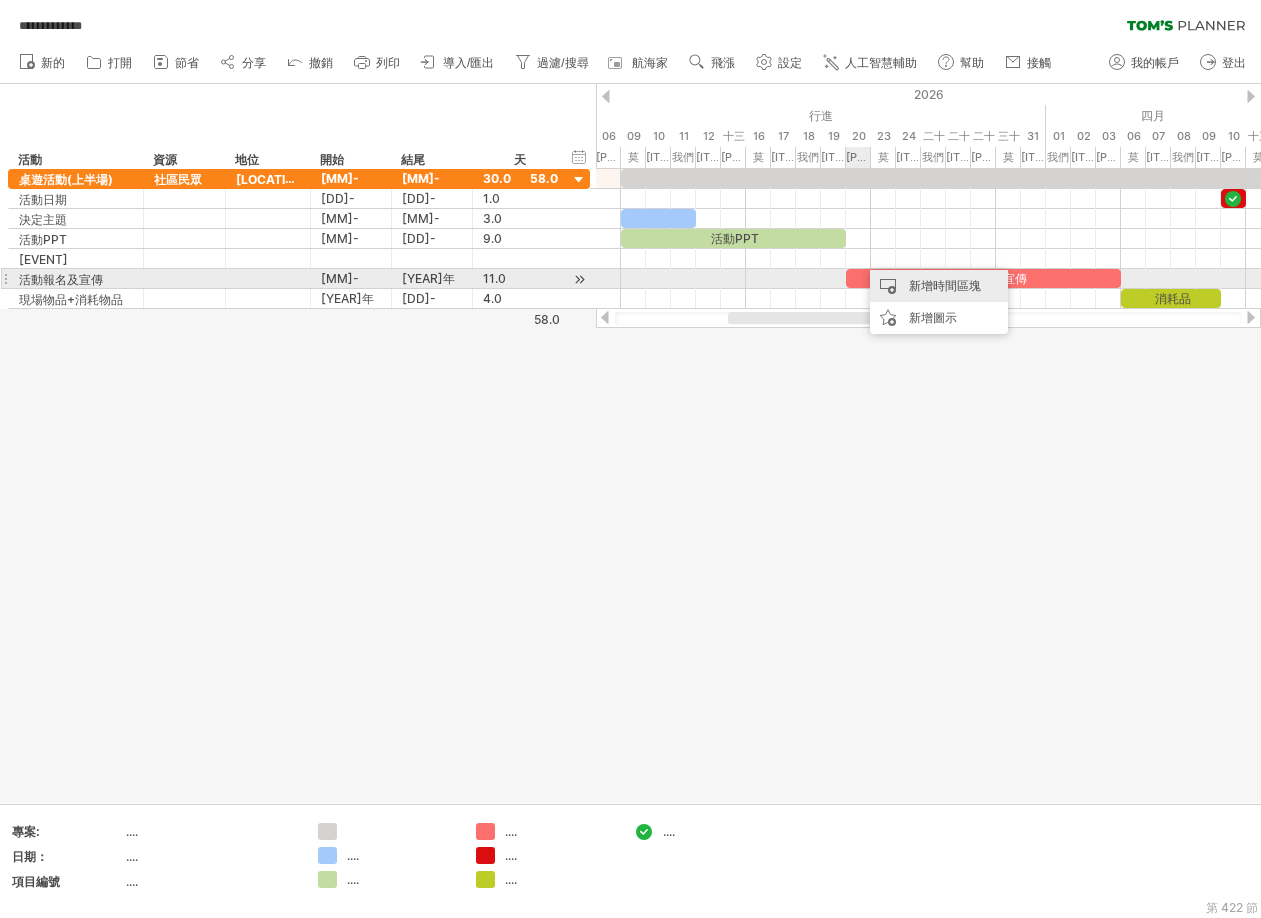 click on "新增時間區塊" at bounding box center (939, 286) 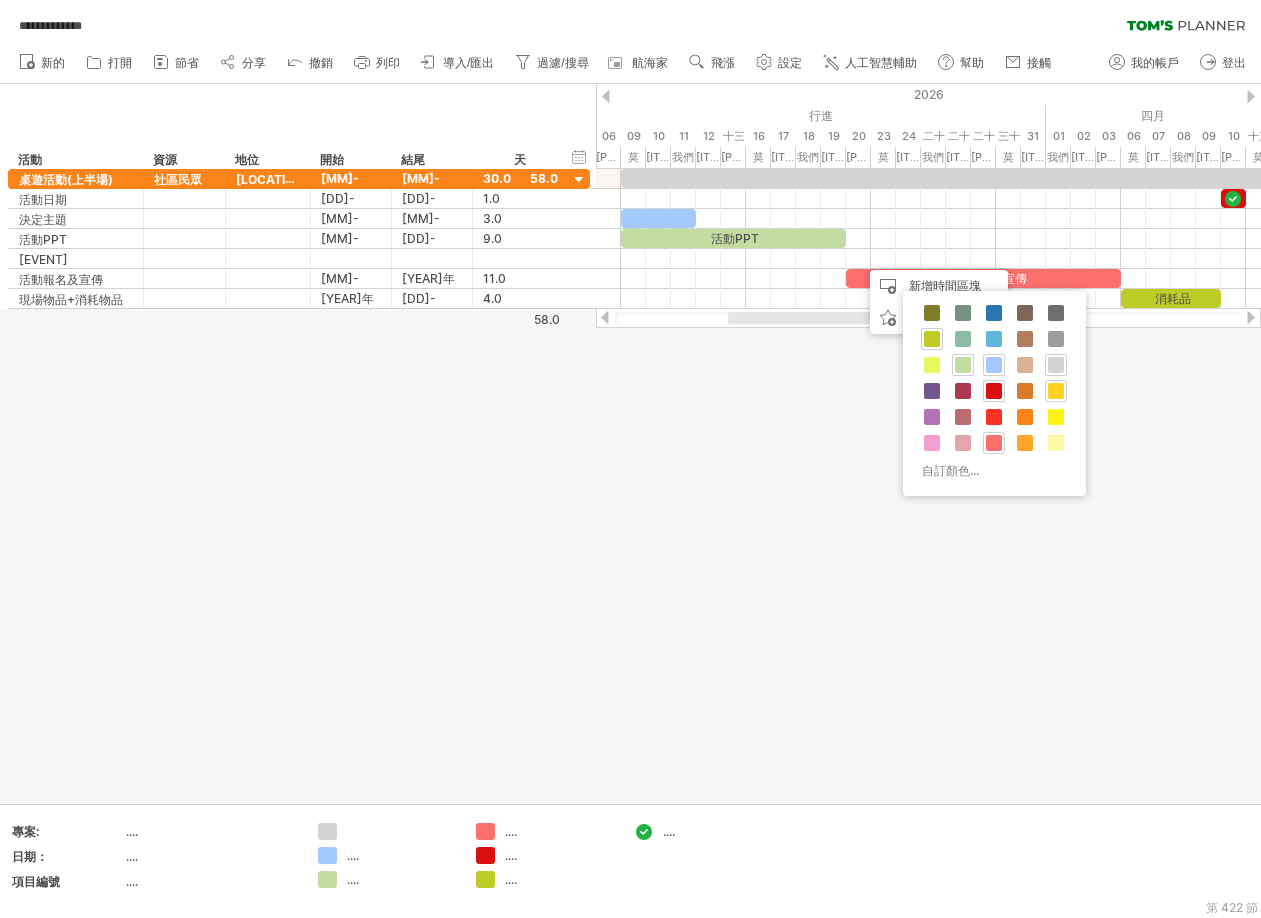 click at bounding box center [1056, 391] 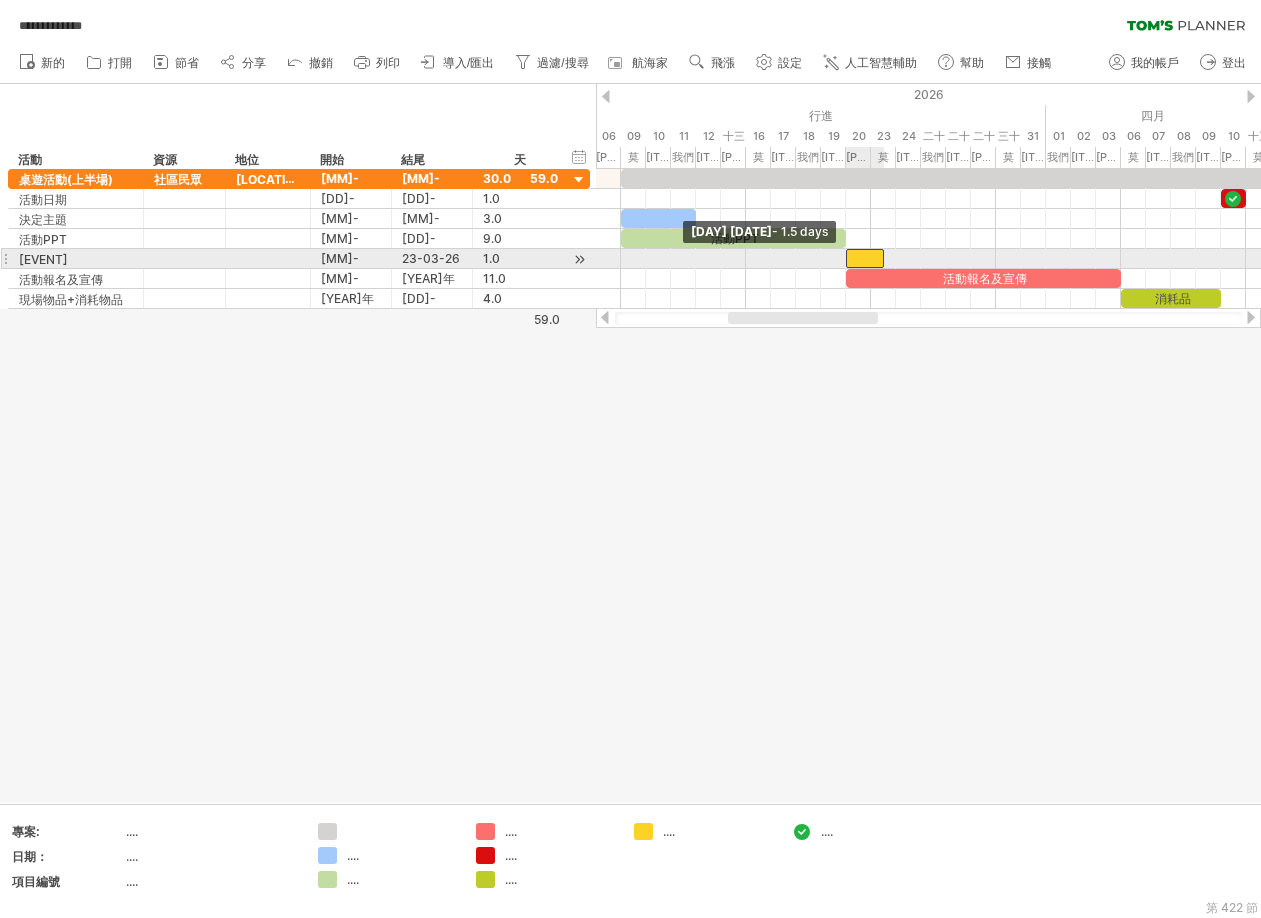 drag, startPoint x: 861, startPoint y: 257, endPoint x: 850, endPoint y: 262, distance: 12.083046 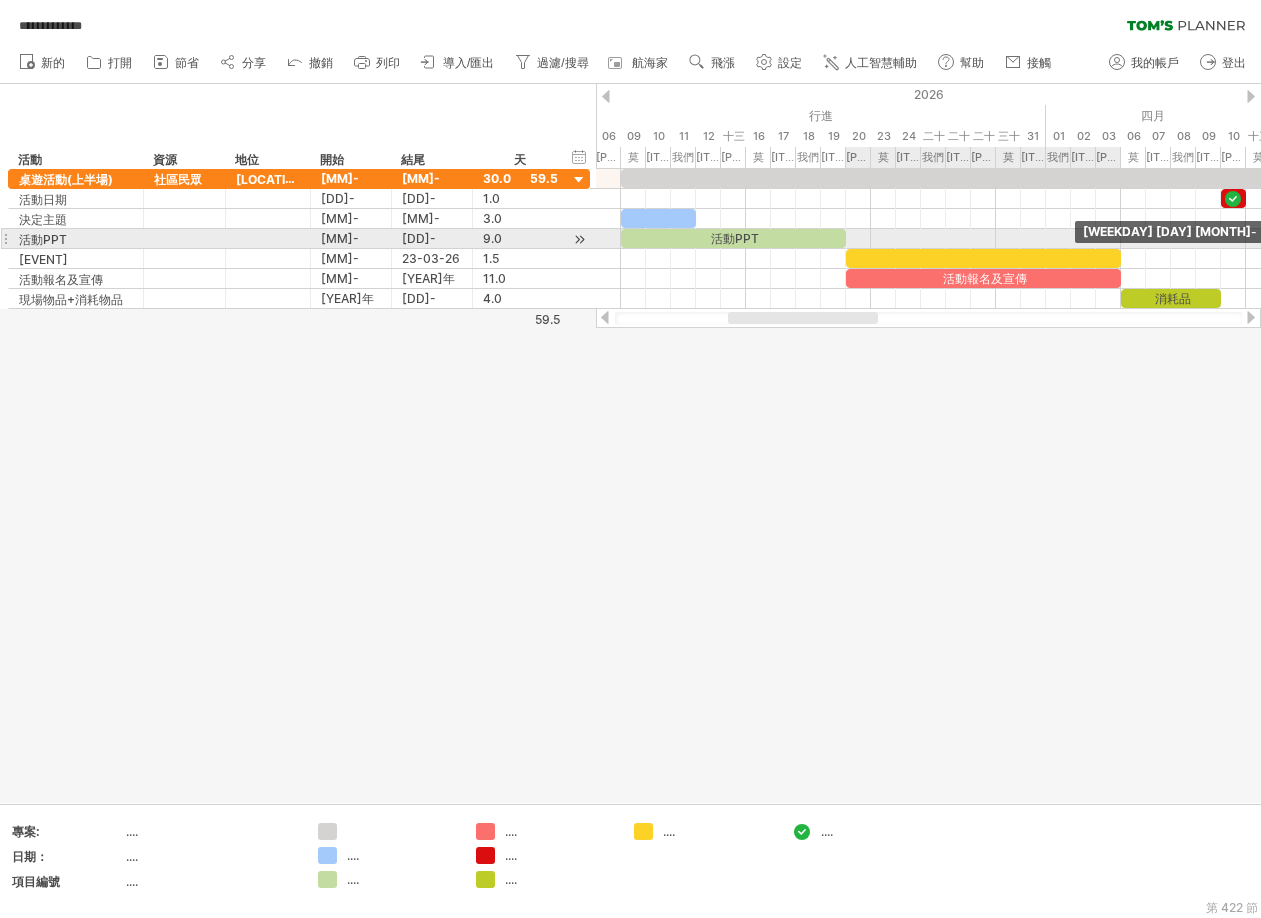 drag, startPoint x: 883, startPoint y: 257, endPoint x: 1110, endPoint y: 249, distance: 227.14093 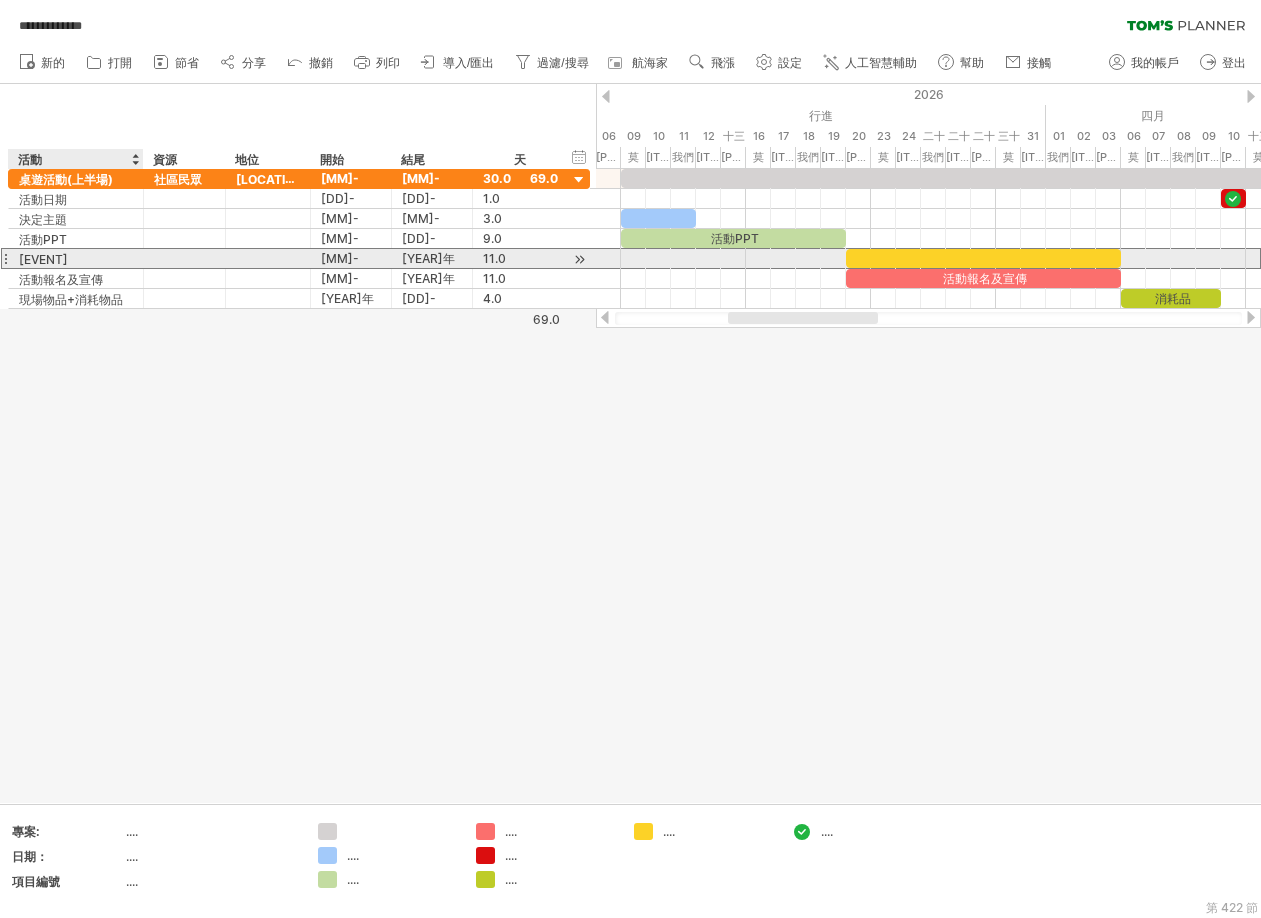 click on "[EVENT]" at bounding box center (43, 259) 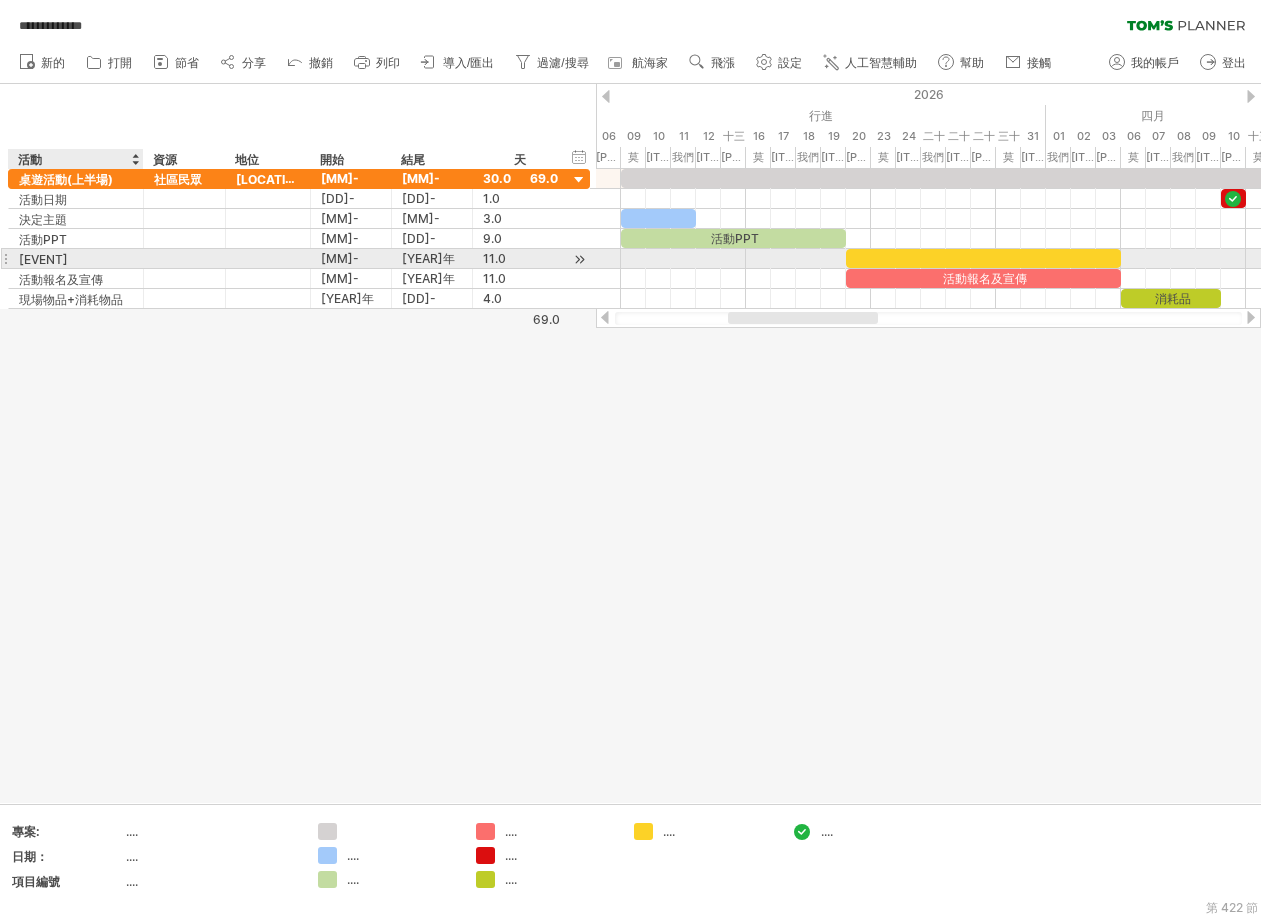 click on "[EVENT]" at bounding box center [76, 258] 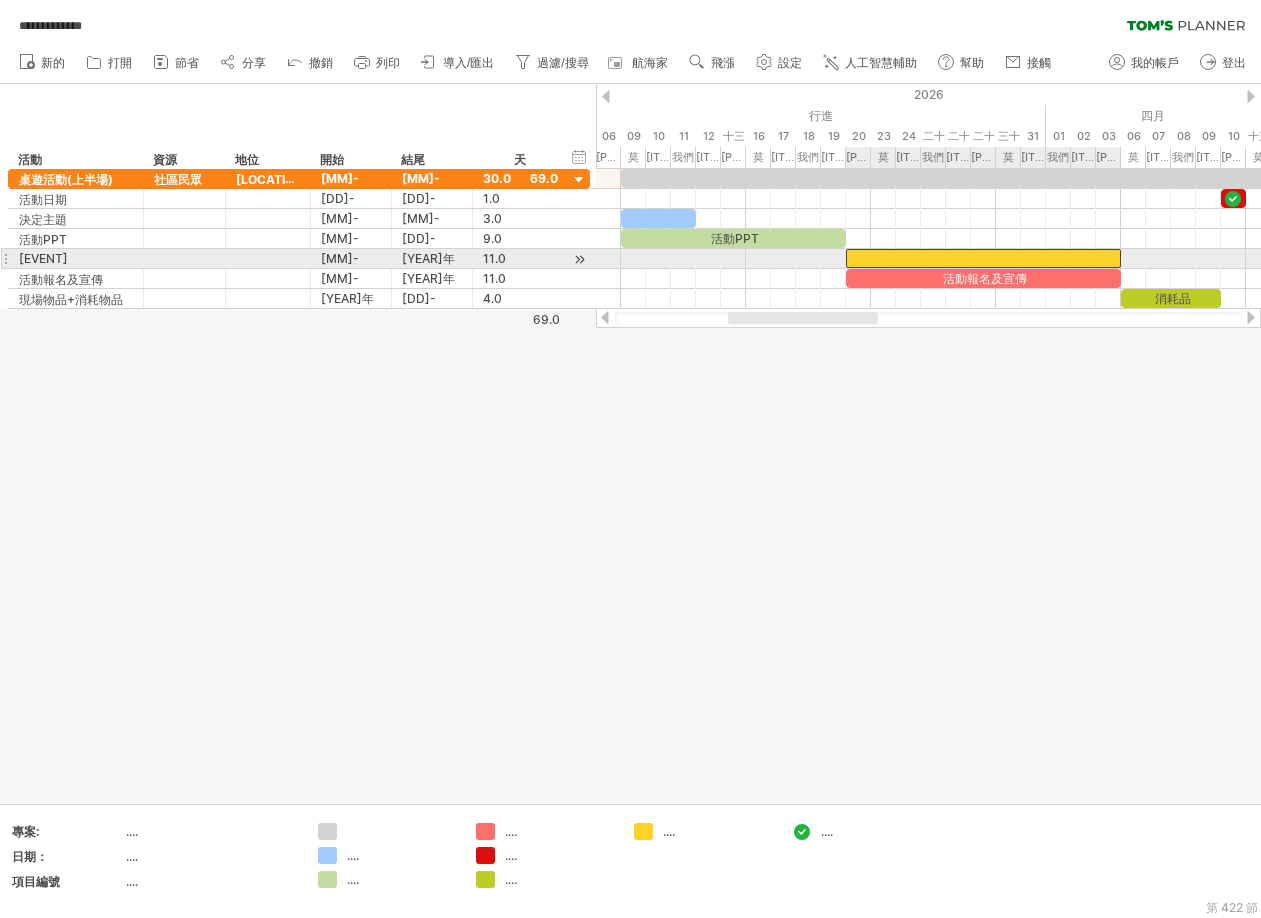 click at bounding box center (983, 258) 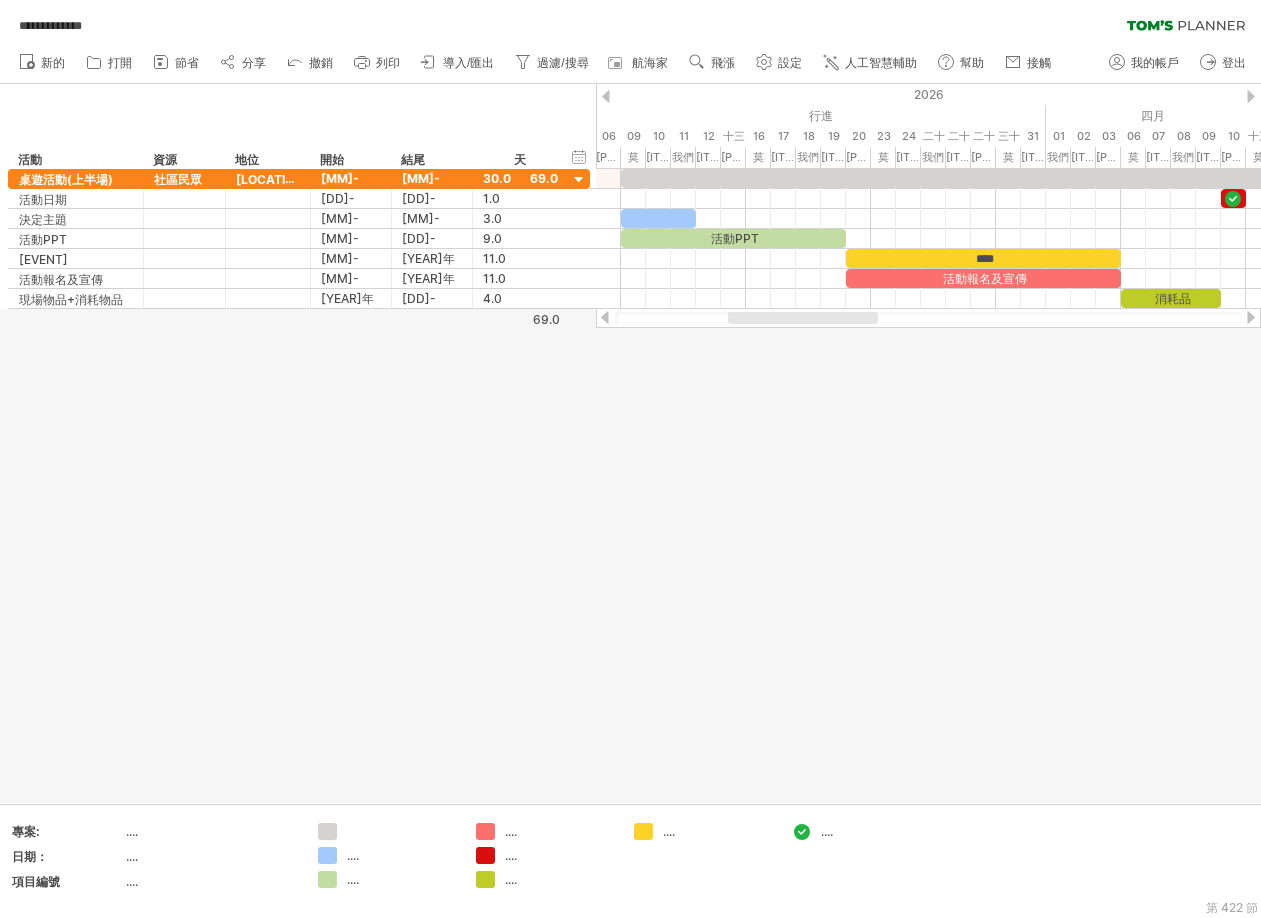 click at bounding box center (630, 443) 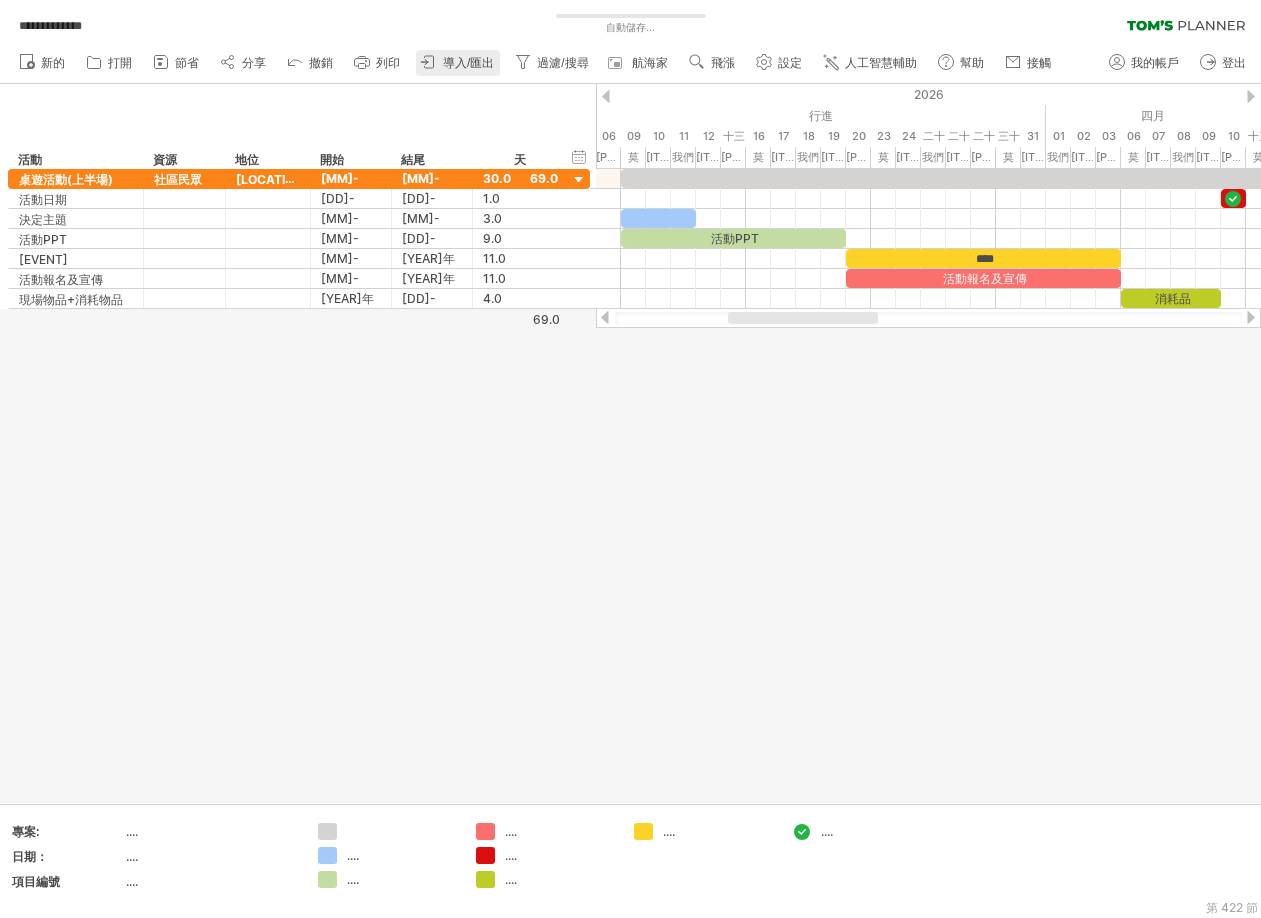 click at bounding box center [429, 62] 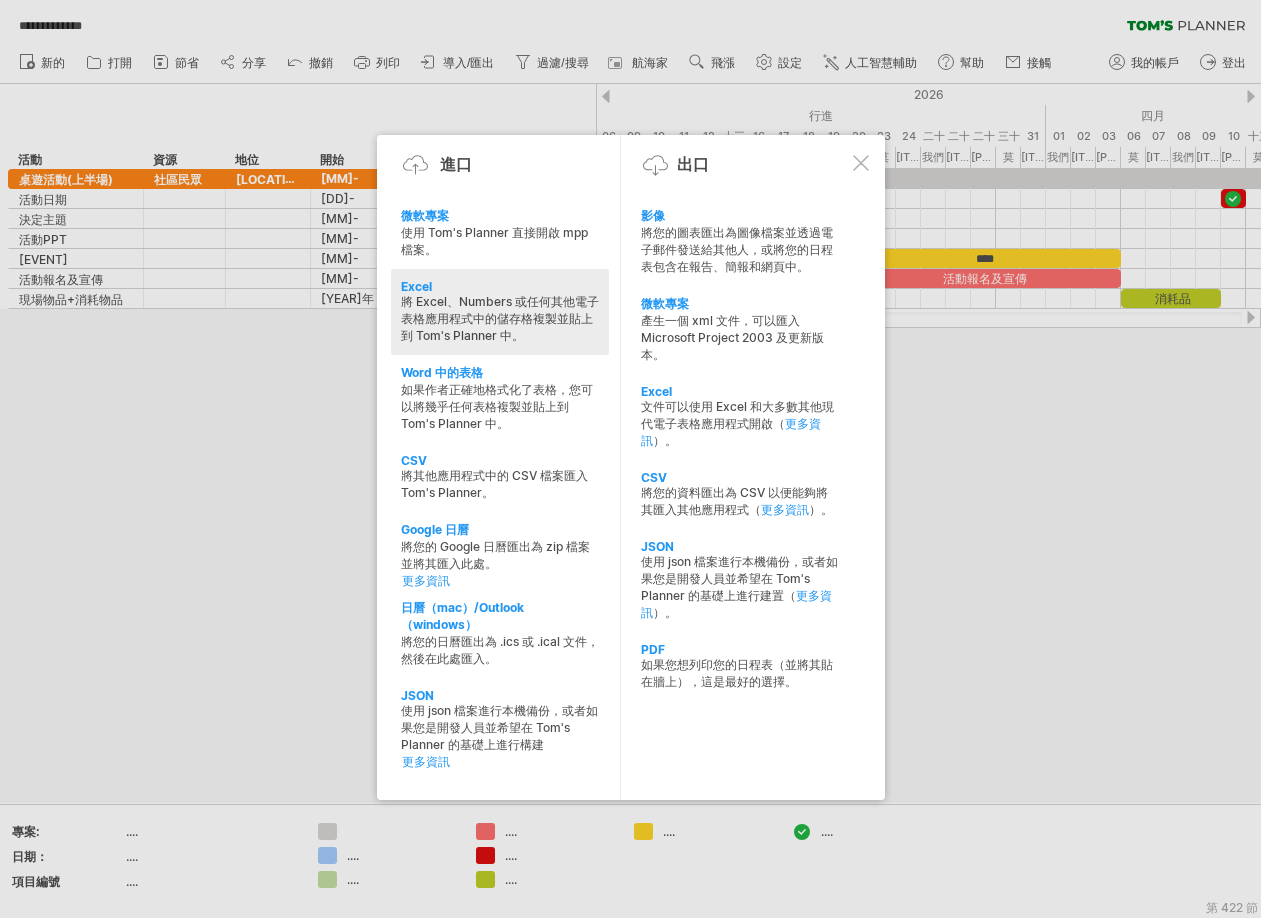 click on "將 Excel、Numbers 或任何其他電子表格應用程式中的儲存格複製並貼上到 Tom's Planner 中。" at bounding box center [500, 319] 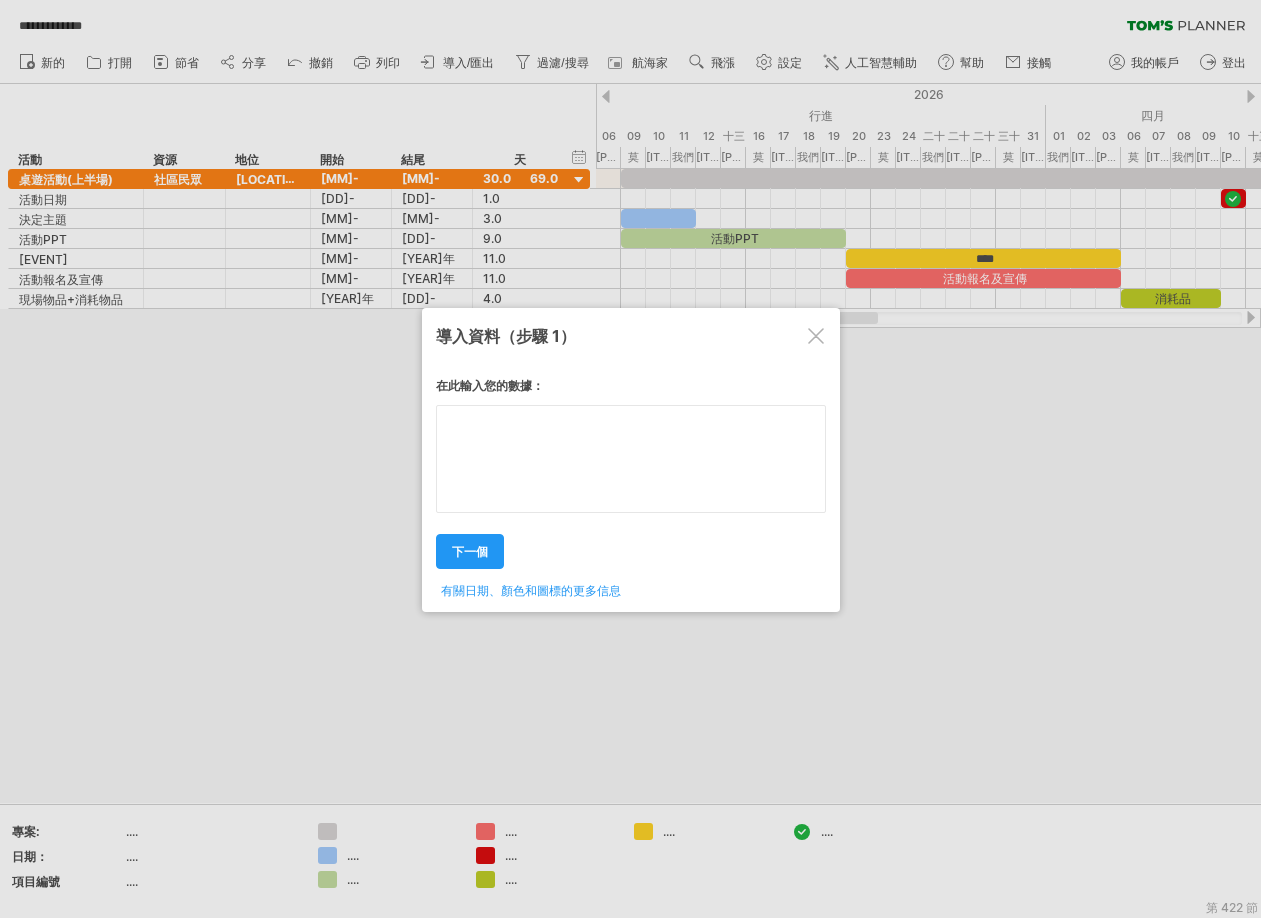 click on "在此輸入您的數據：
Your data:
Weekend days
'
mon
tue
下一個" at bounding box center (631, 481) 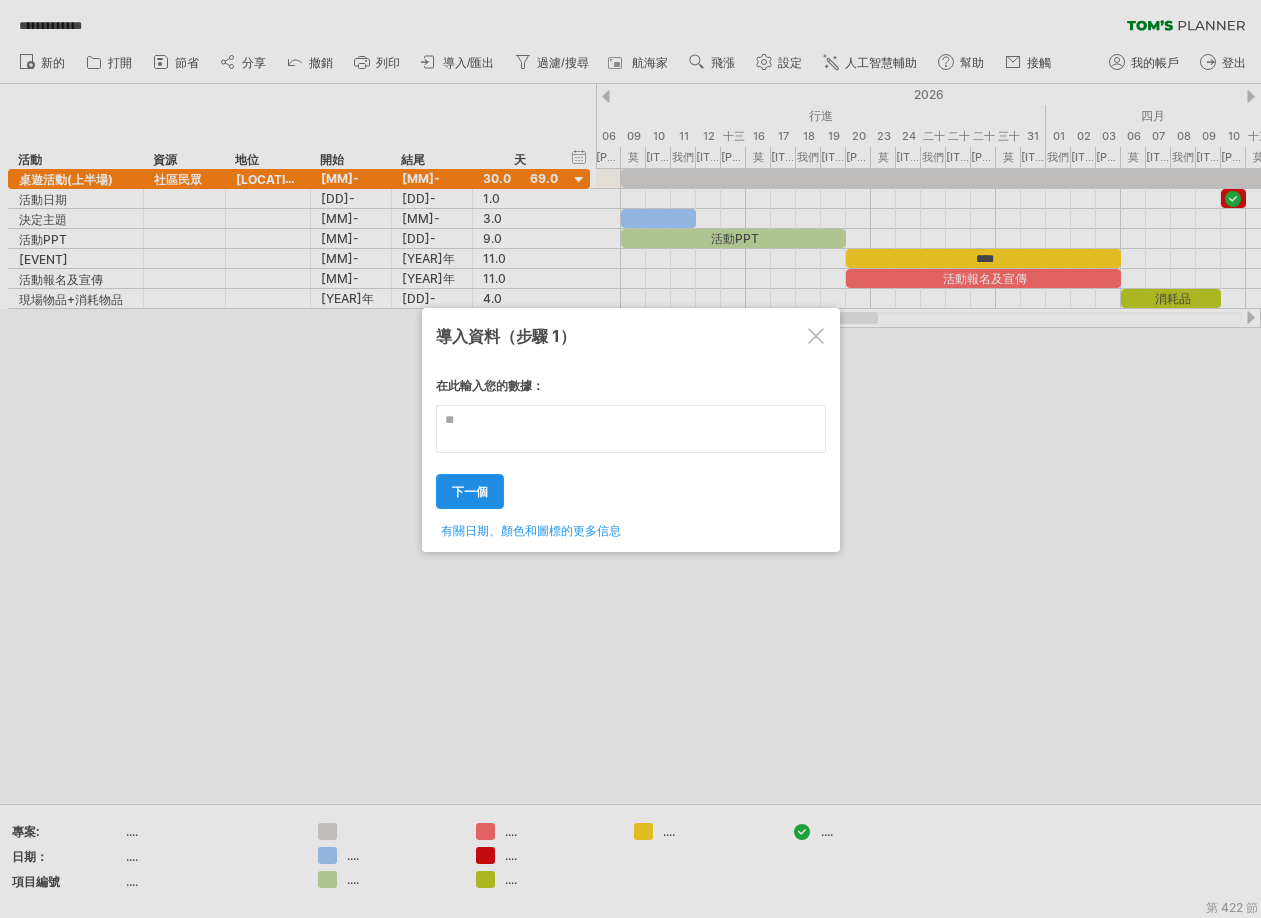 type on "**" 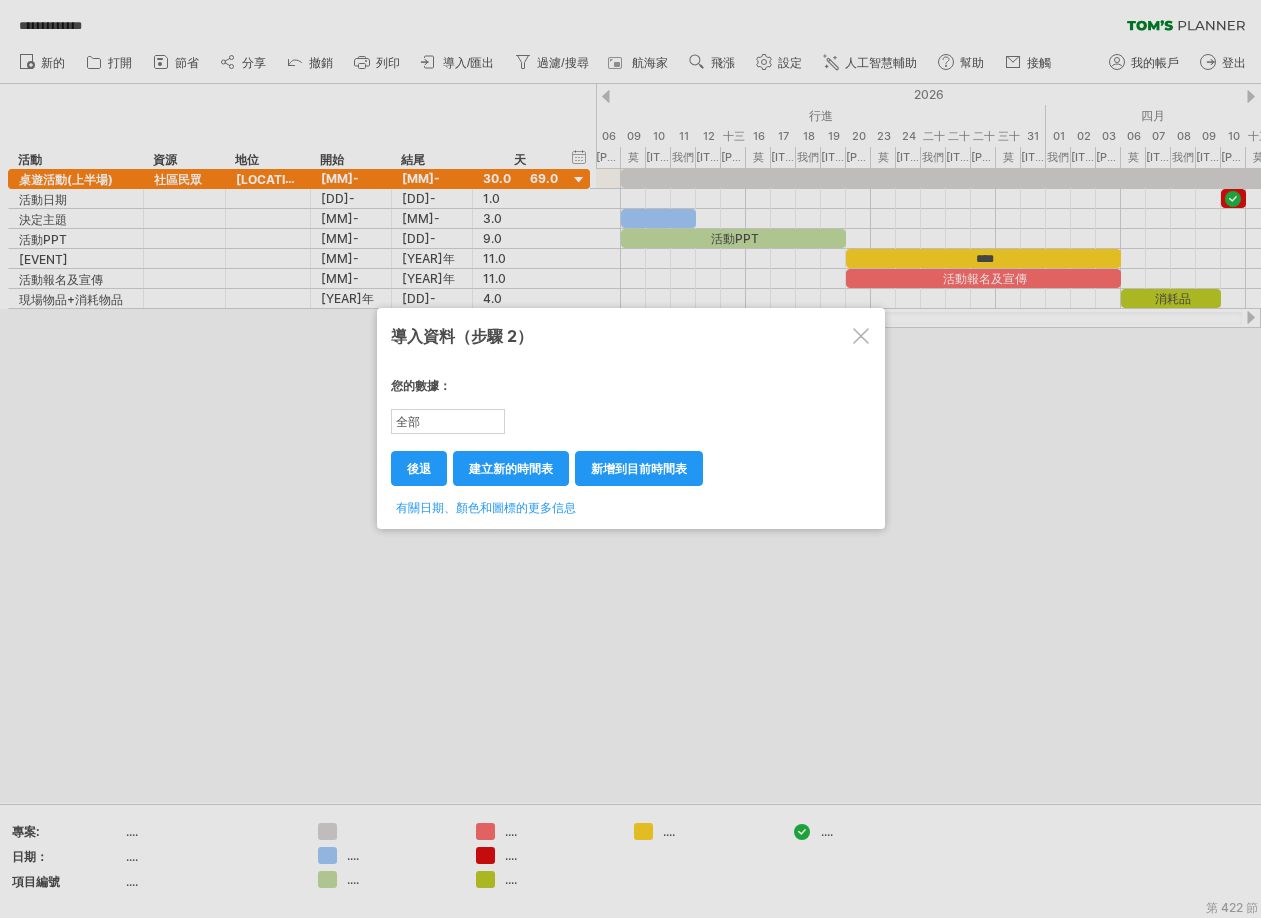 drag, startPoint x: 658, startPoint y: 469, endPoint x: 761, endPoint y: 394, distance: 127.41271 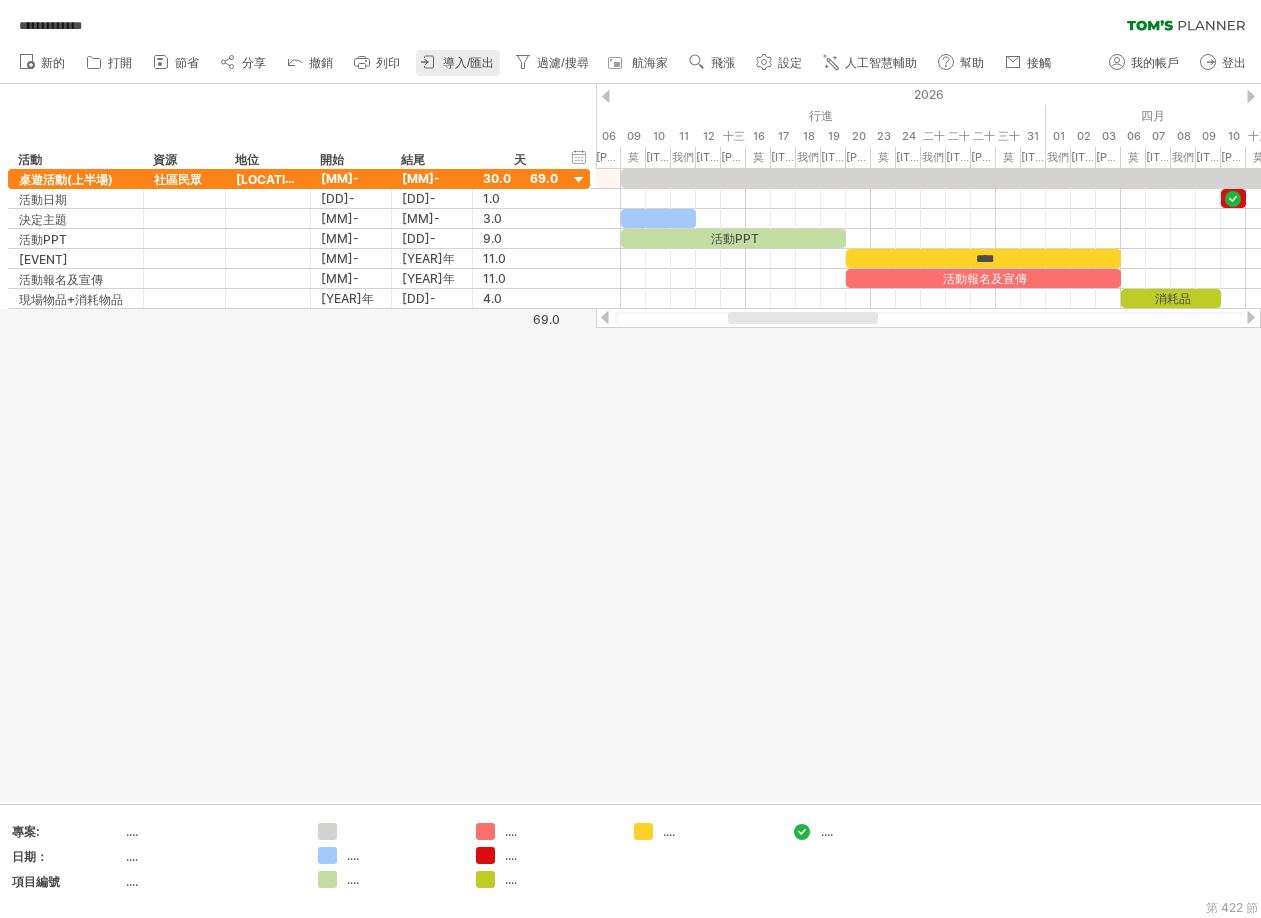 click on "導入/匯出" at bounding box center (468, 63) 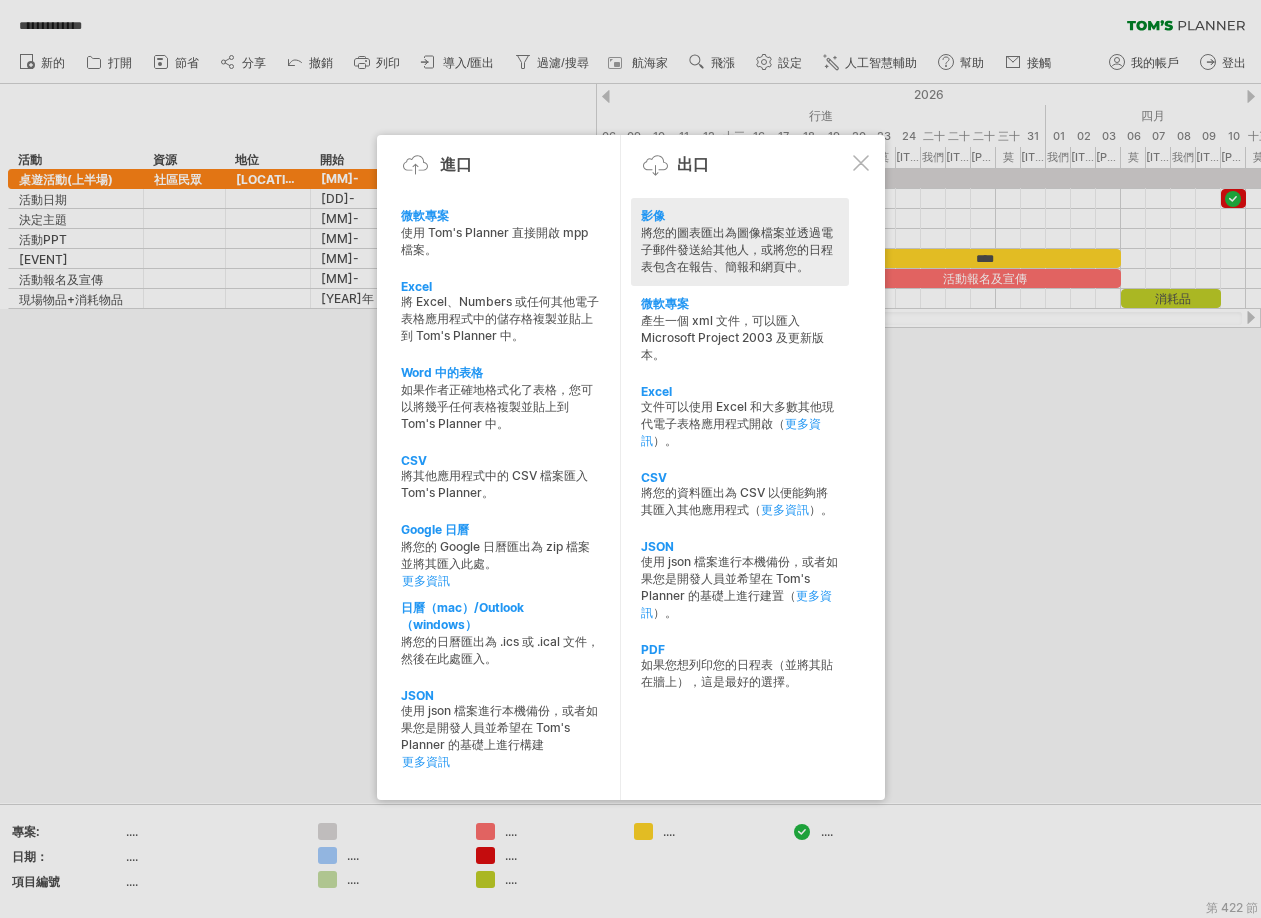 click on "將您的圖表匯出為圖像檔案並透過電子郵件發送給其他人，或將您的日程表包含在報告、簡報和網頁中。" at bounding box center [737, 249] 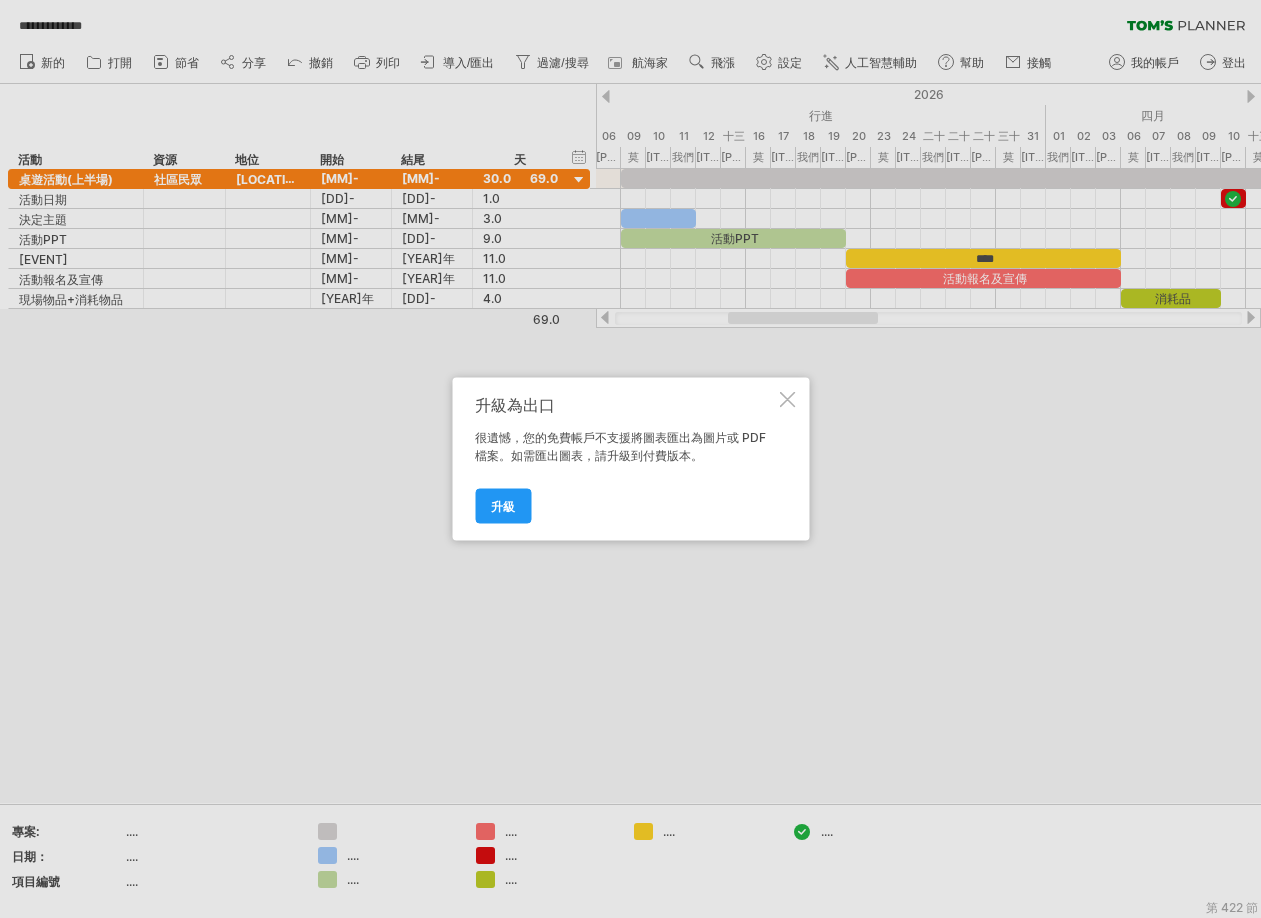 drag, startPoint x: 790, startPoint y: 400, endPoint x: 659, endPoint y: 124, distance: 305.51105 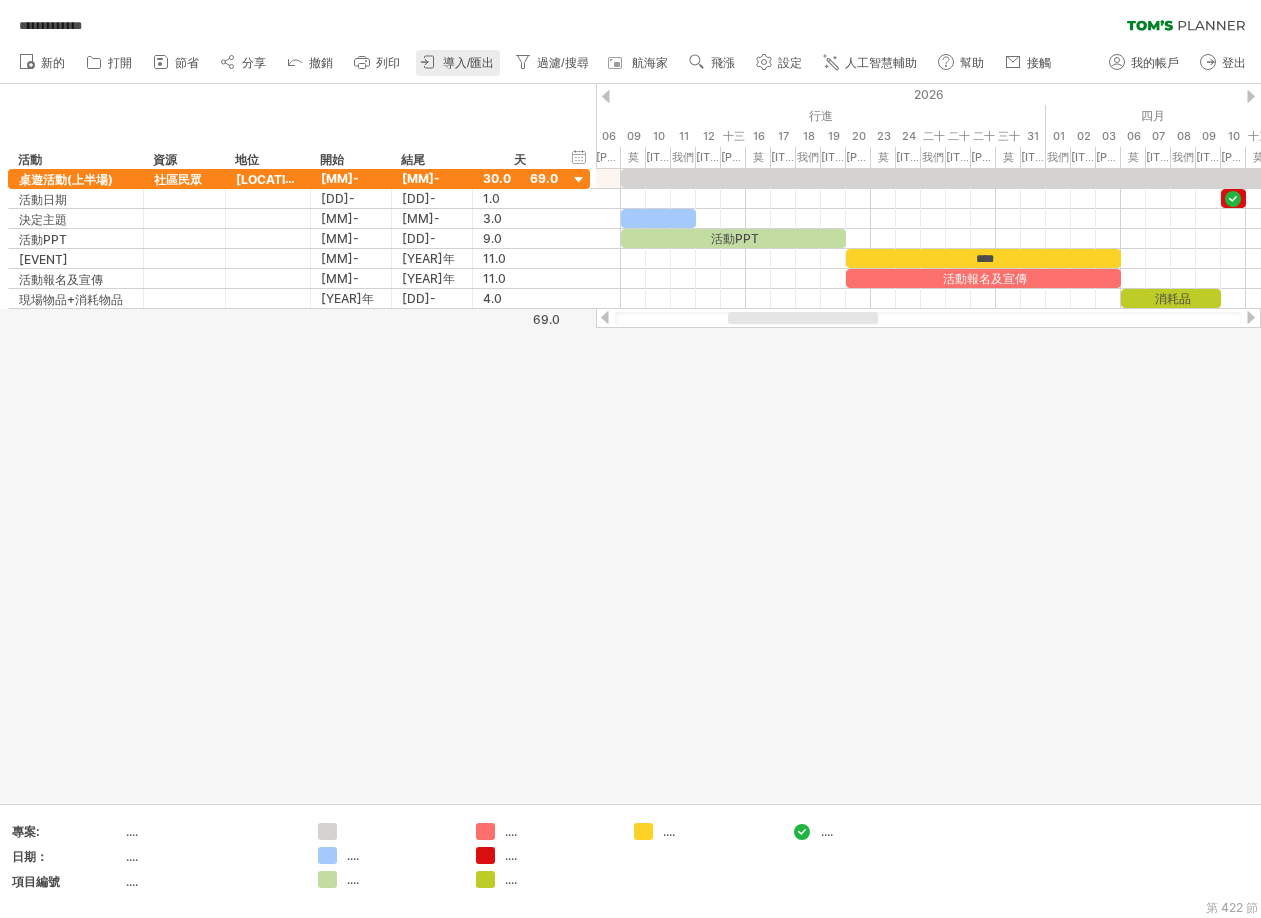 click on "導入/匯出" at bounding box center [468, 63] 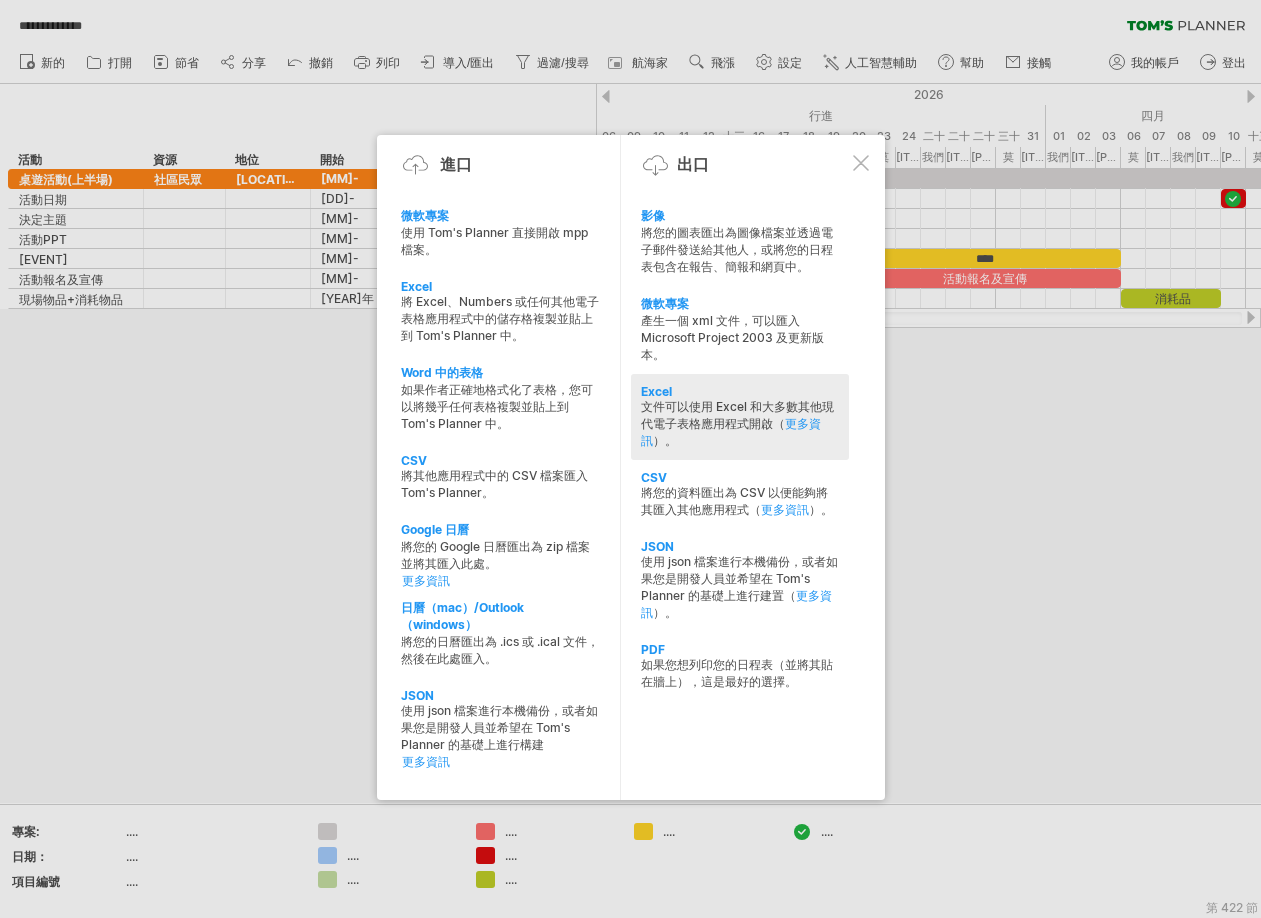 click on "文件可以使用 Excel 和大多數其他現代電子表格應用程式開啟（ 更多資訊 ）。" at bounding box center [740, 250] 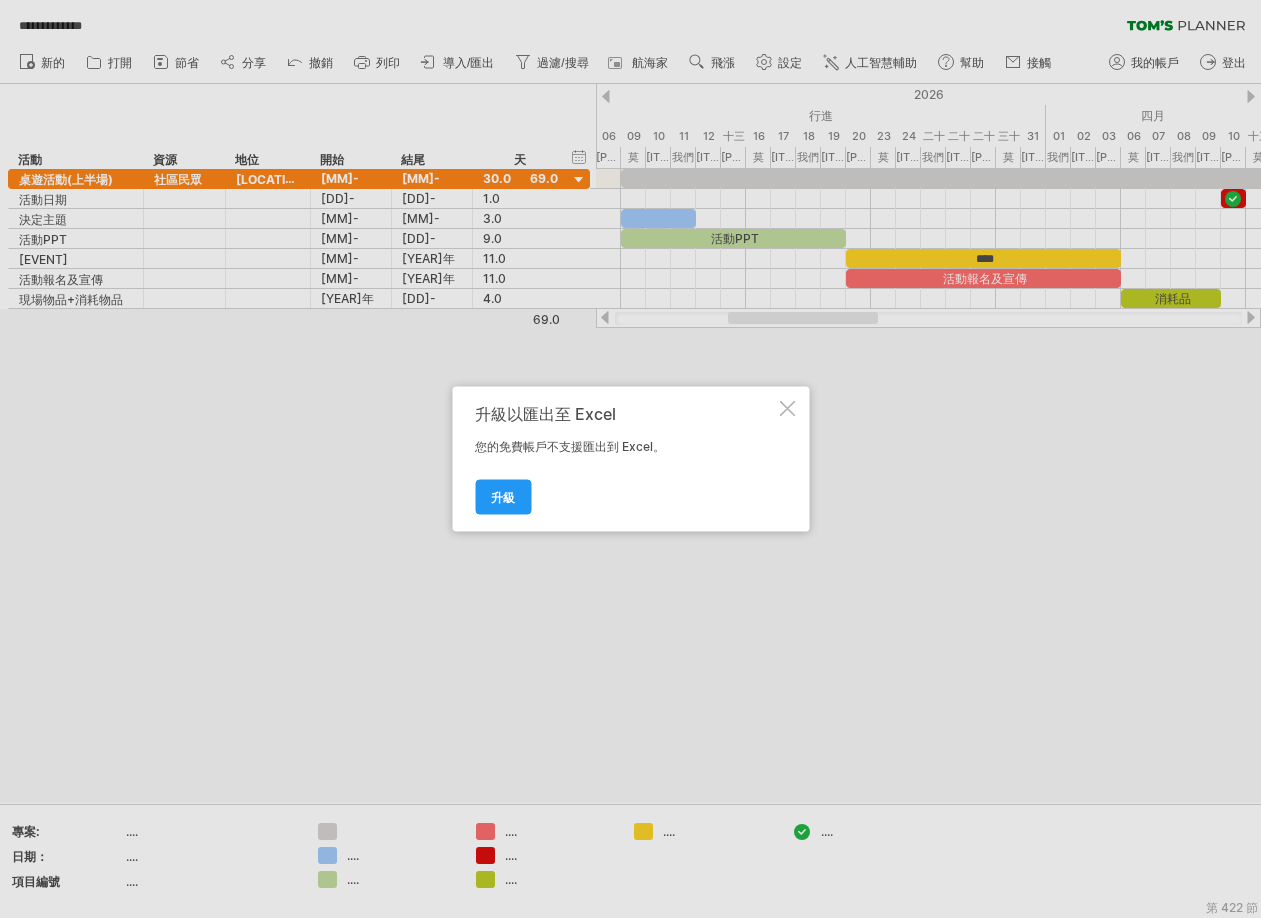 click at bounding box center [787, 409] 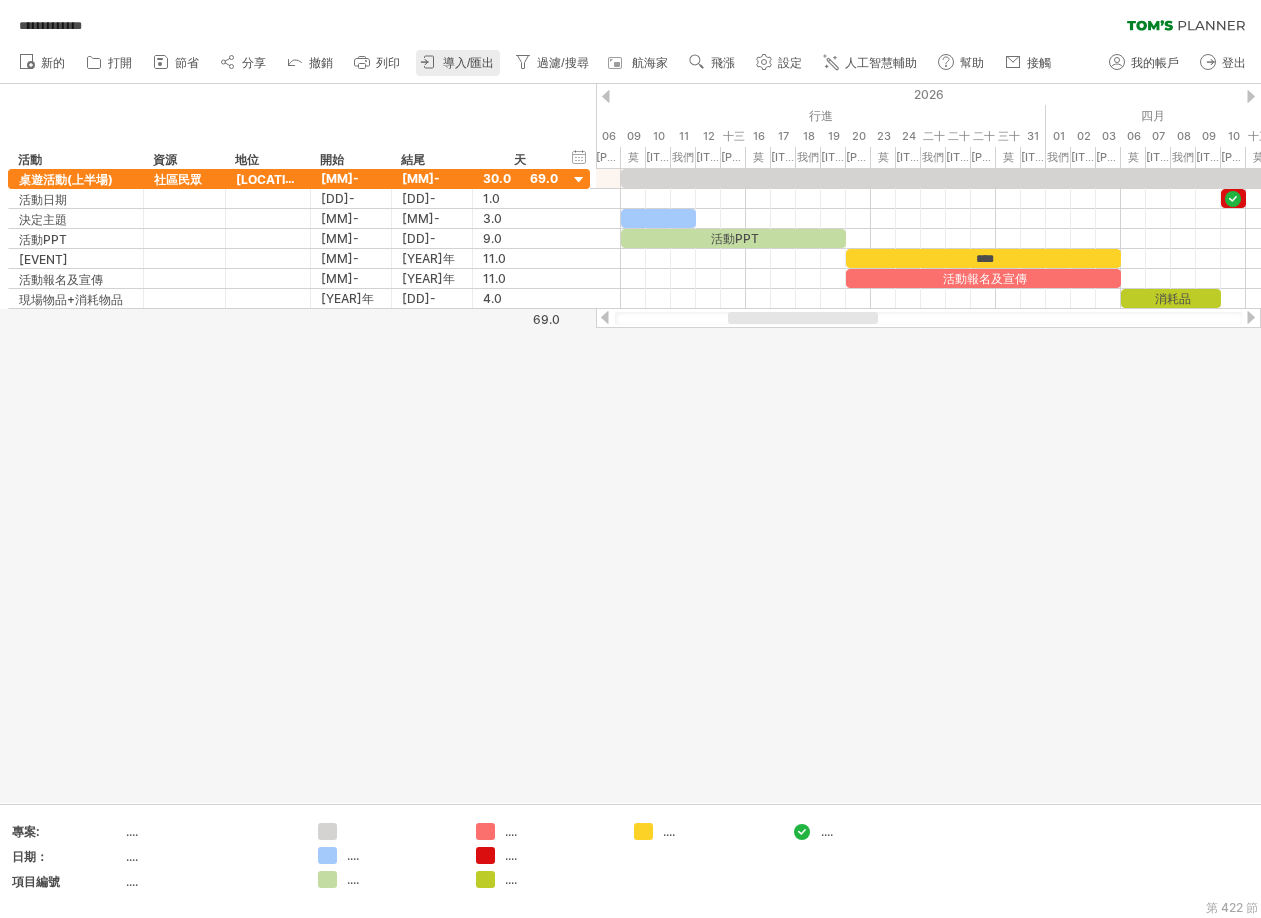 click on "導入/匯出" at bounding box center (468, 63) 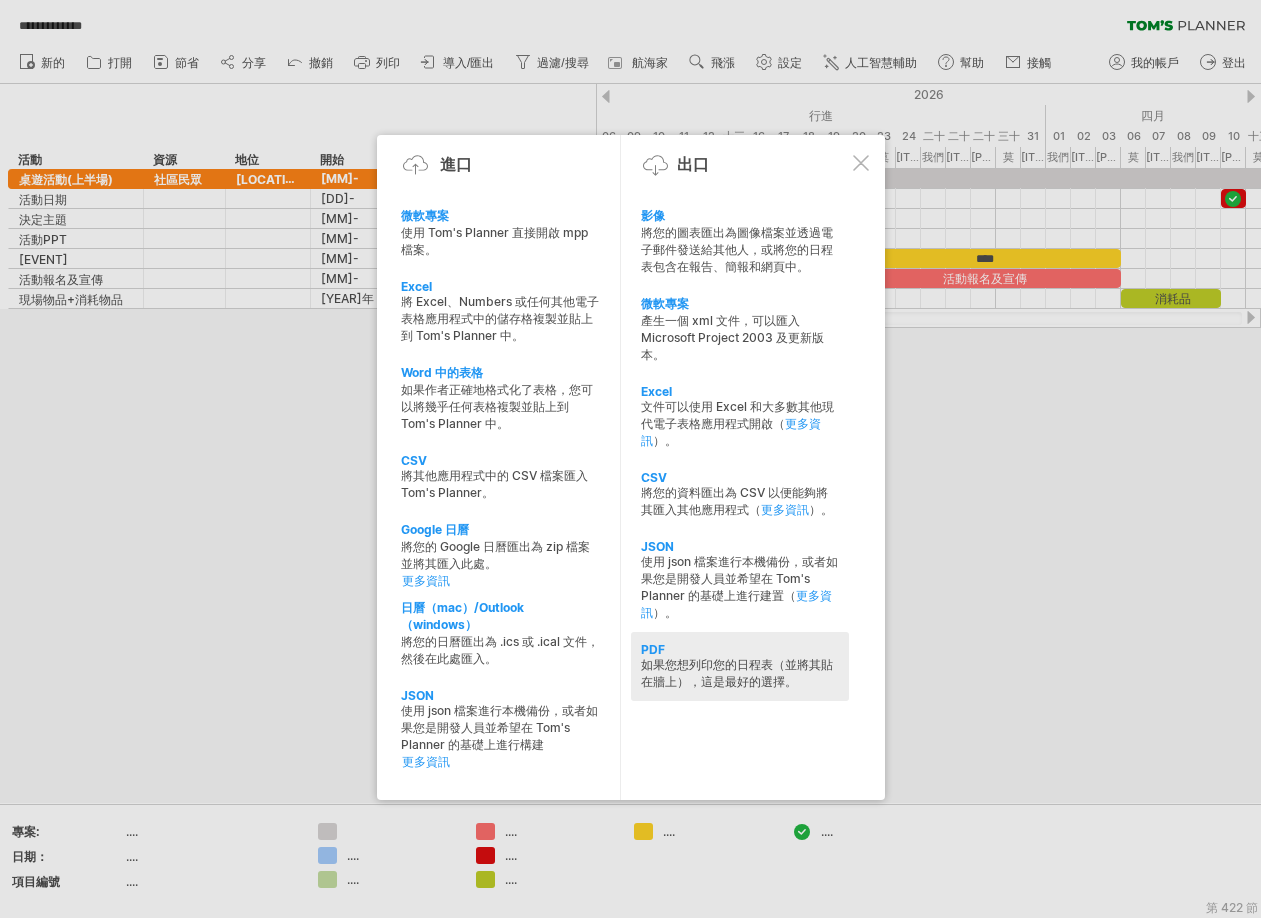 click on "如果您想列印您的日程表（並將其貼在牆上），這是最好的選擇。" at bounding box center (740, 250) 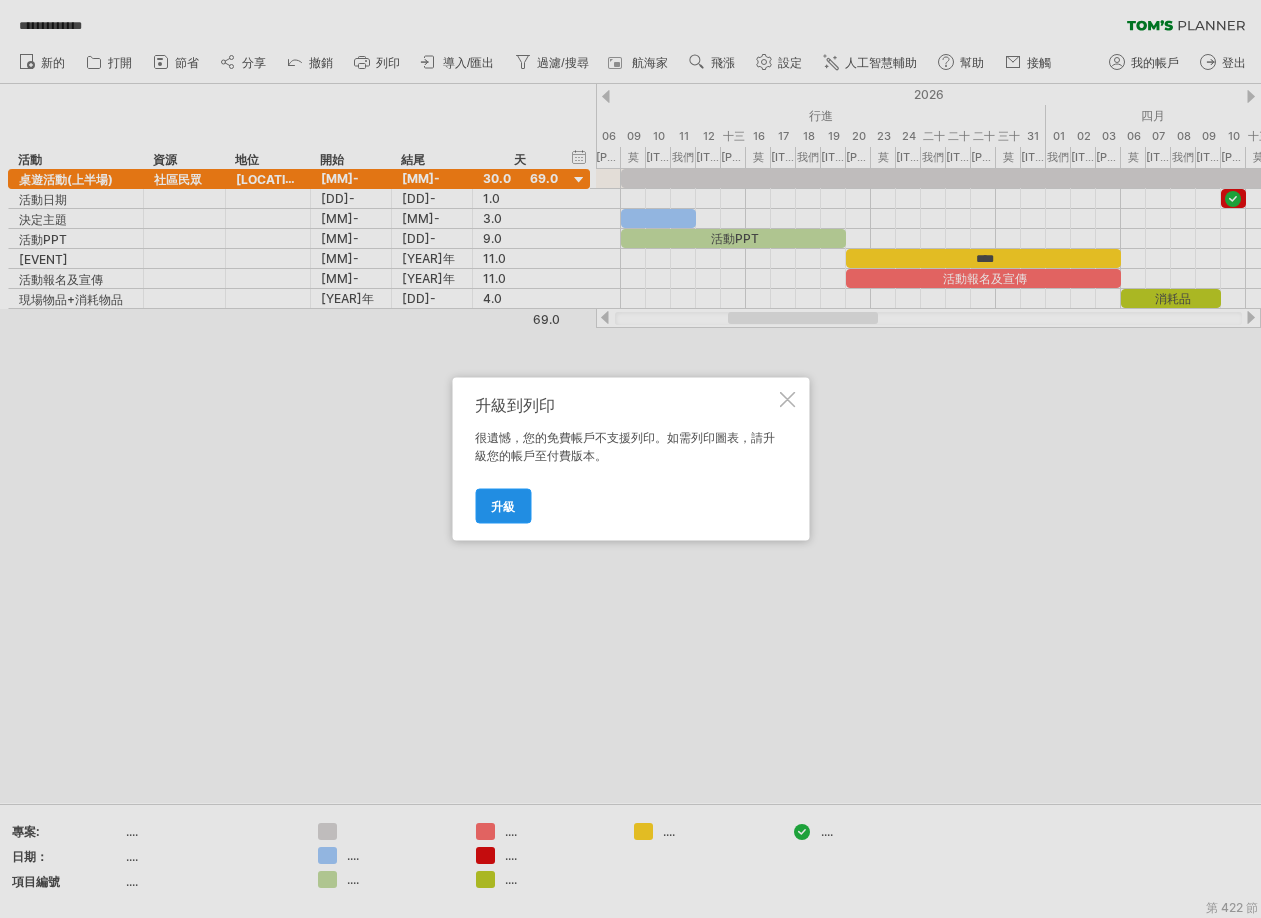 click on "升級" at bounding box center (503, 506) 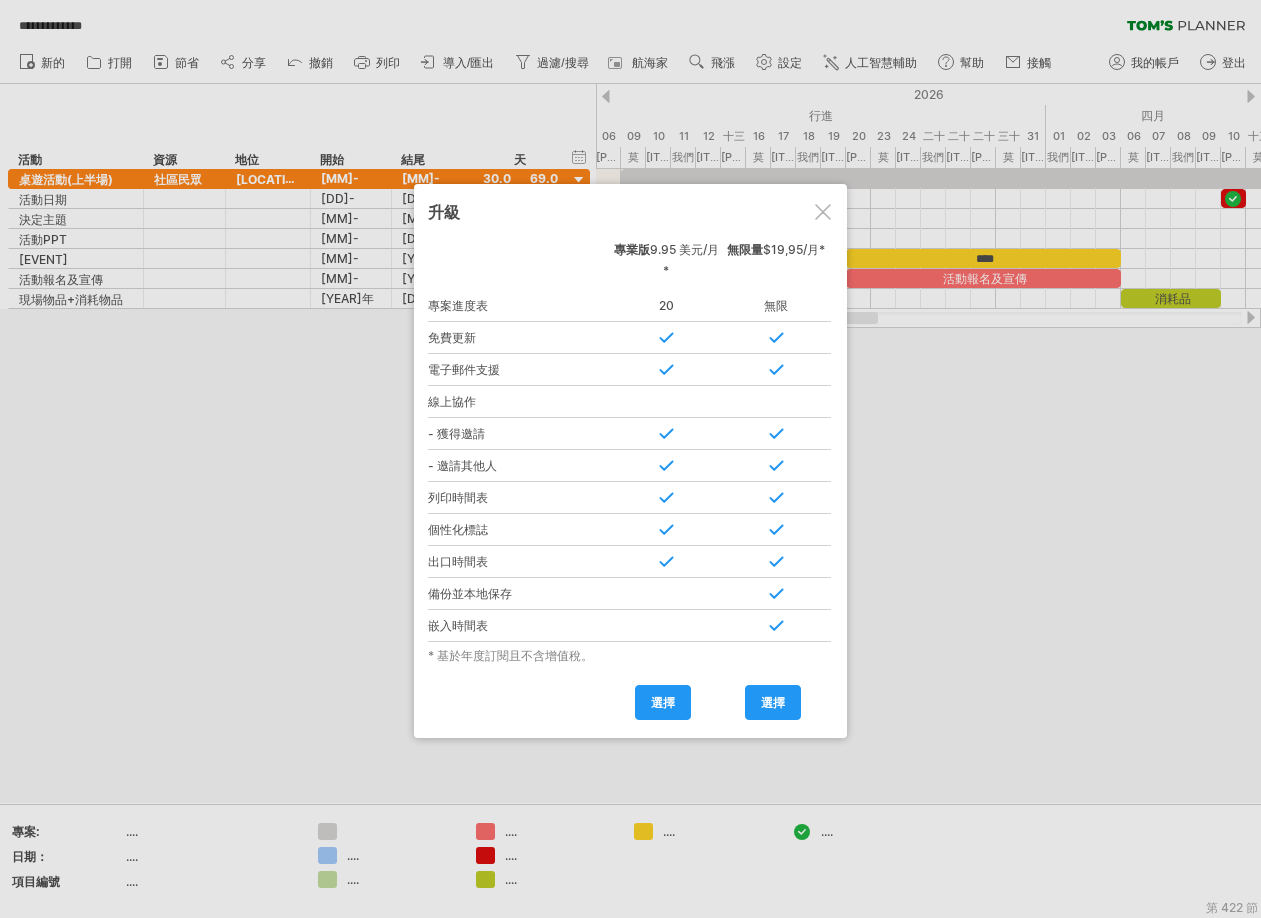 click at bounding box center [823, 212] 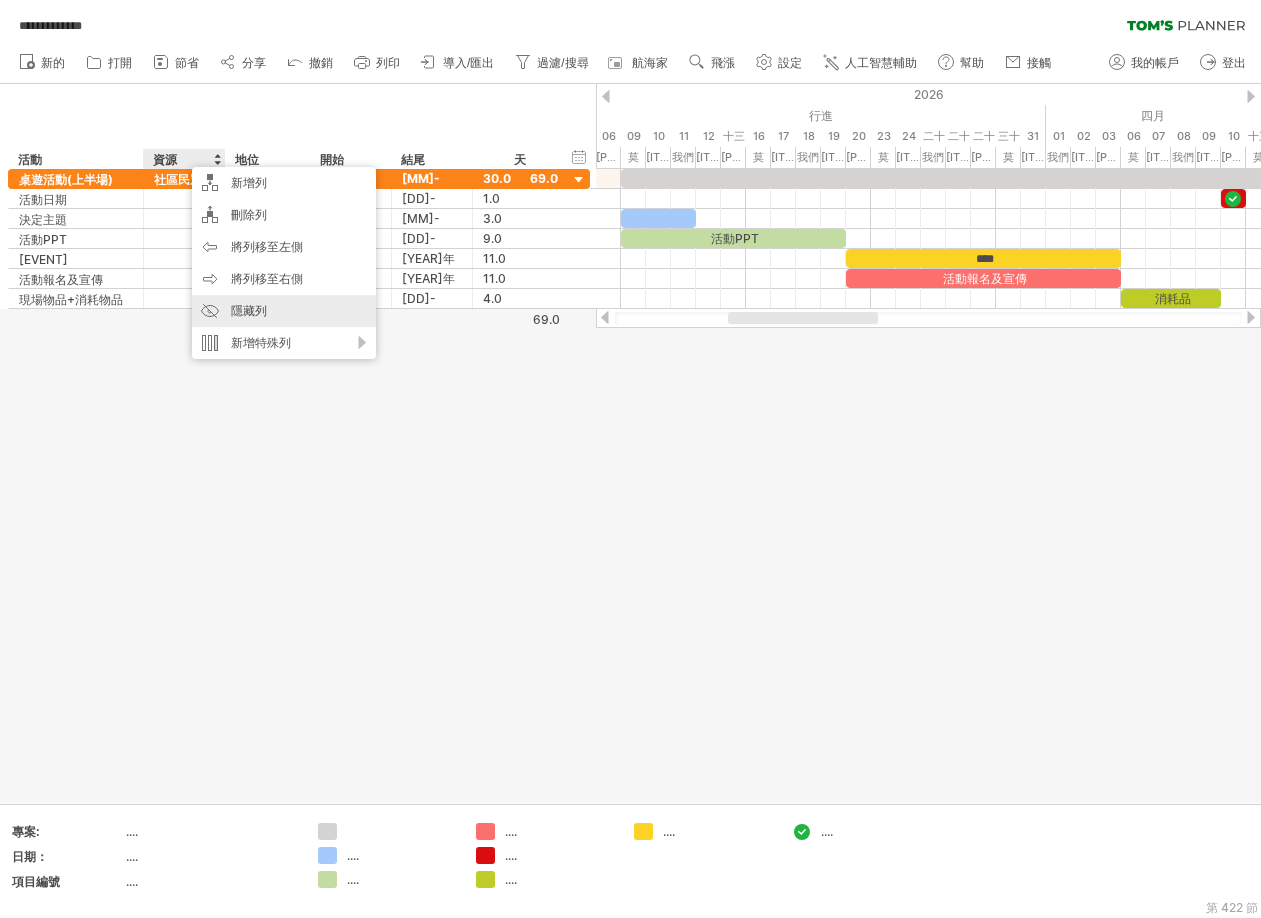 click on "隱藏列" at bounding box center [249, 310] 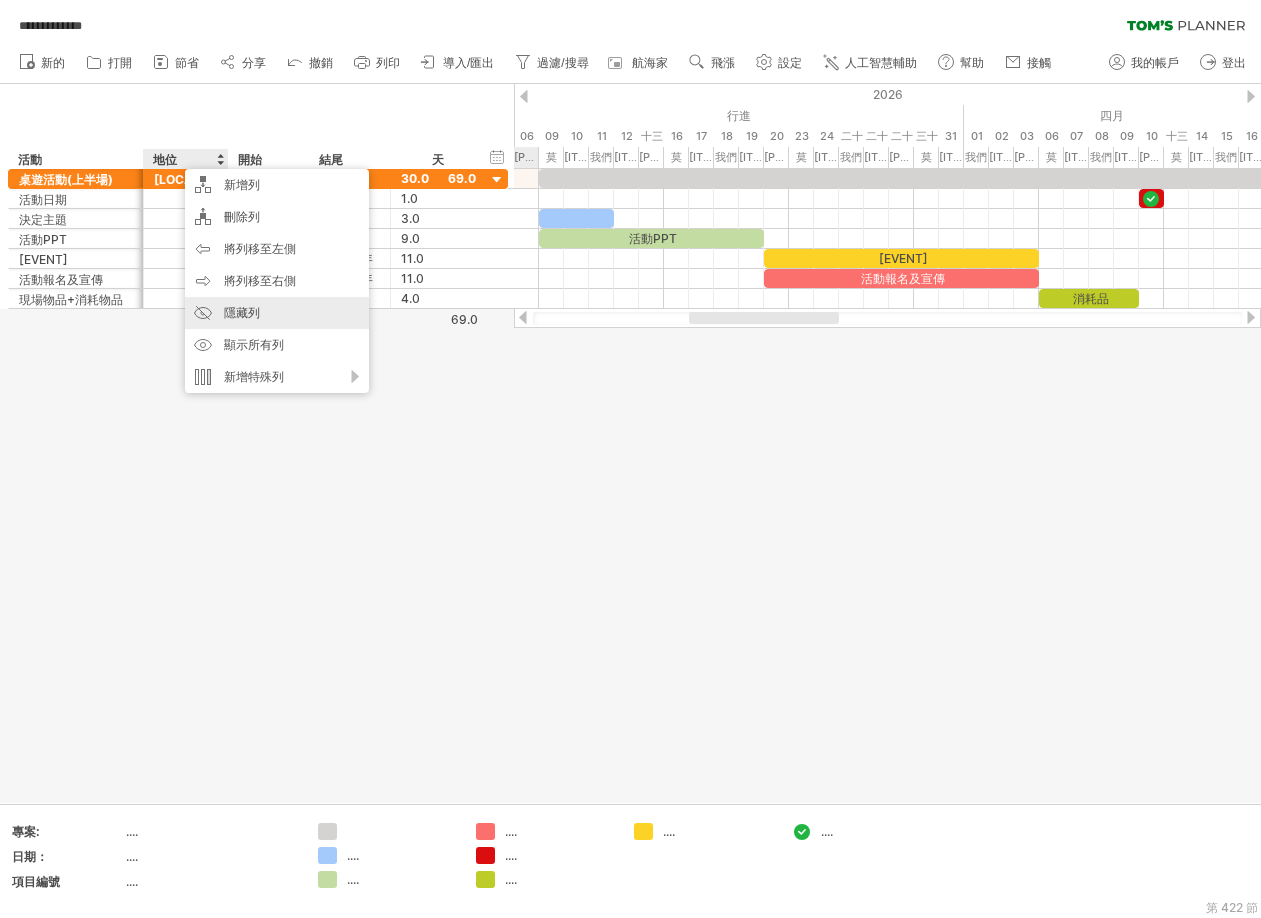 click on "隱藏列" at bounding box center [277, 313] 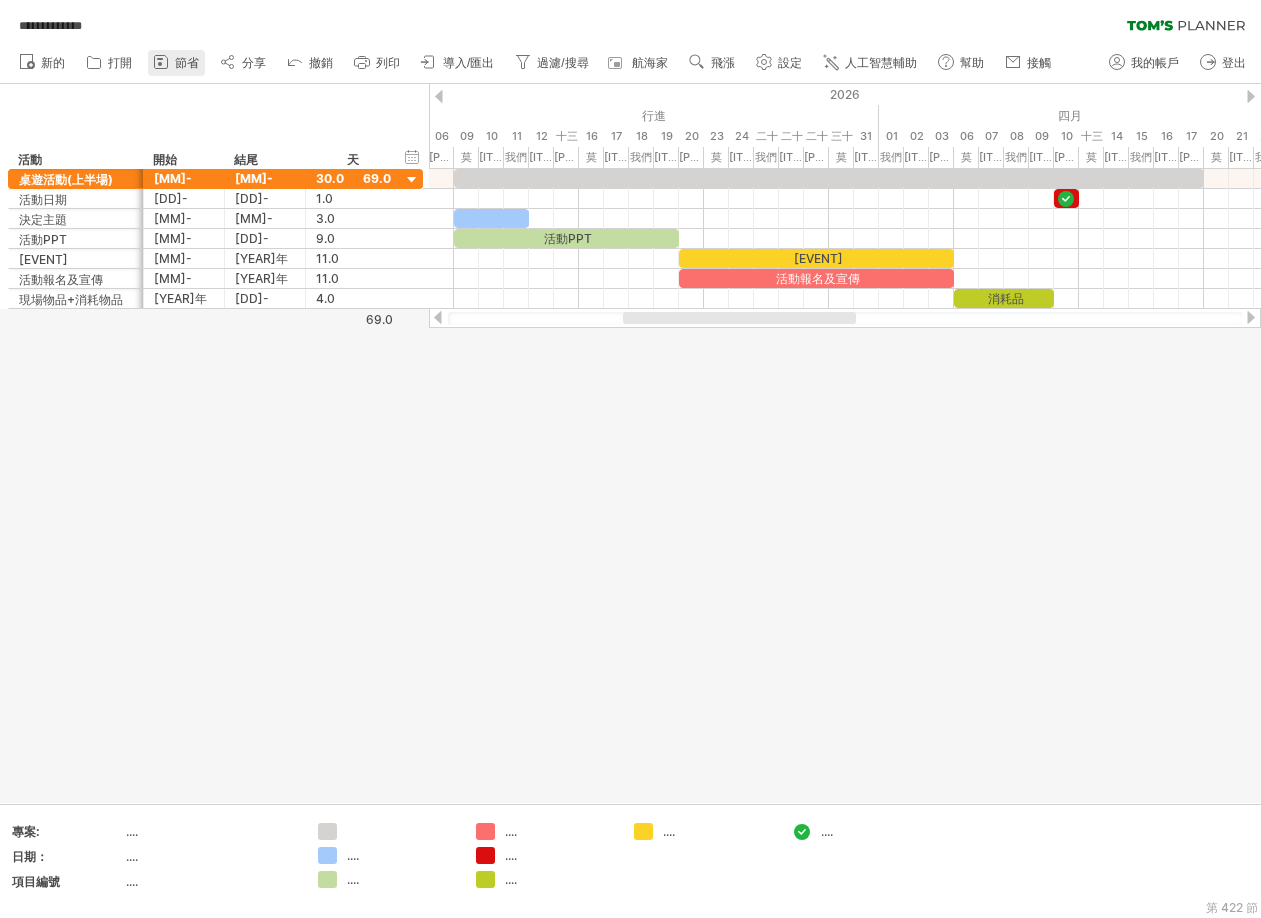 click on "節省" at bounding box center (187, 63) 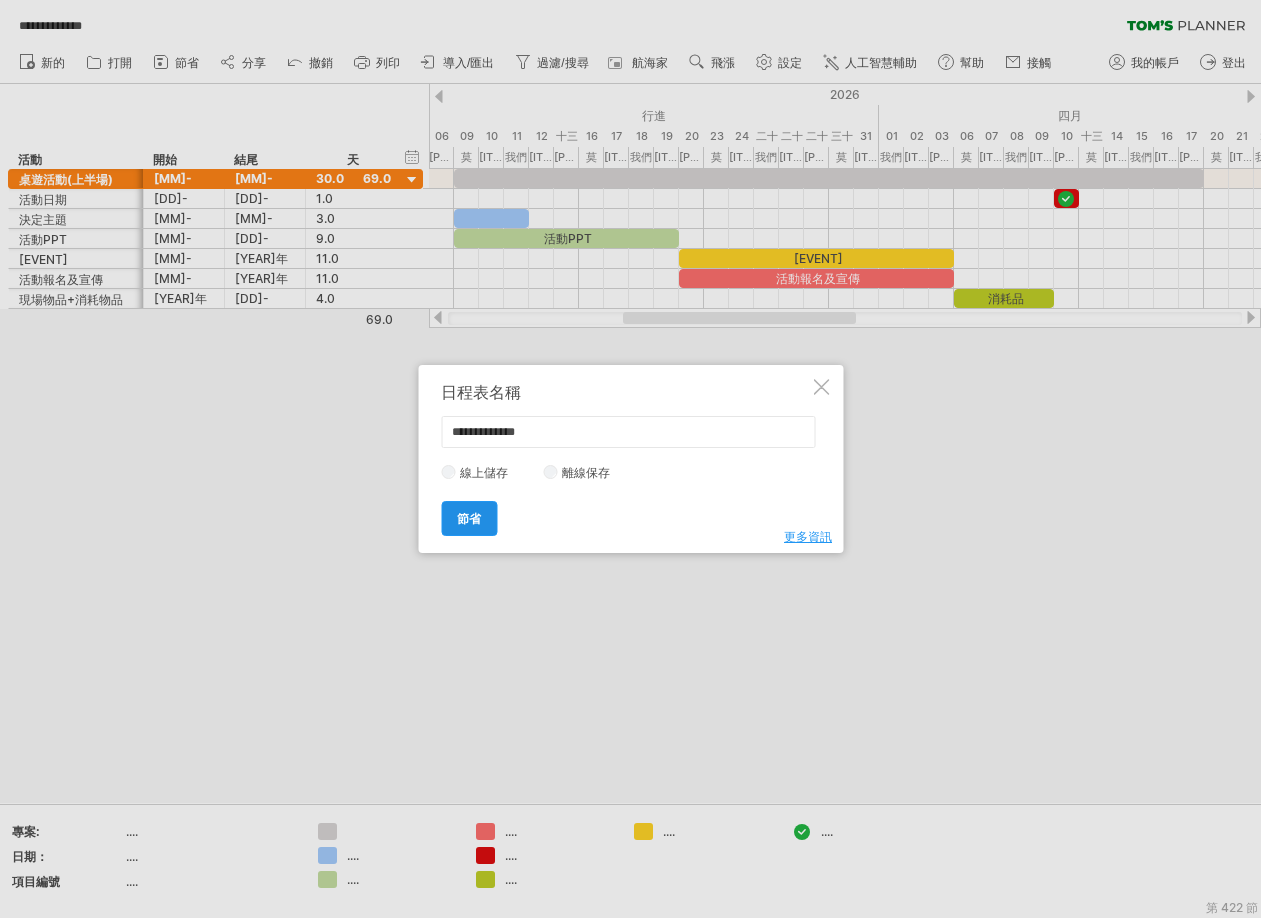click on "節省" at bounding box center [469, 518] 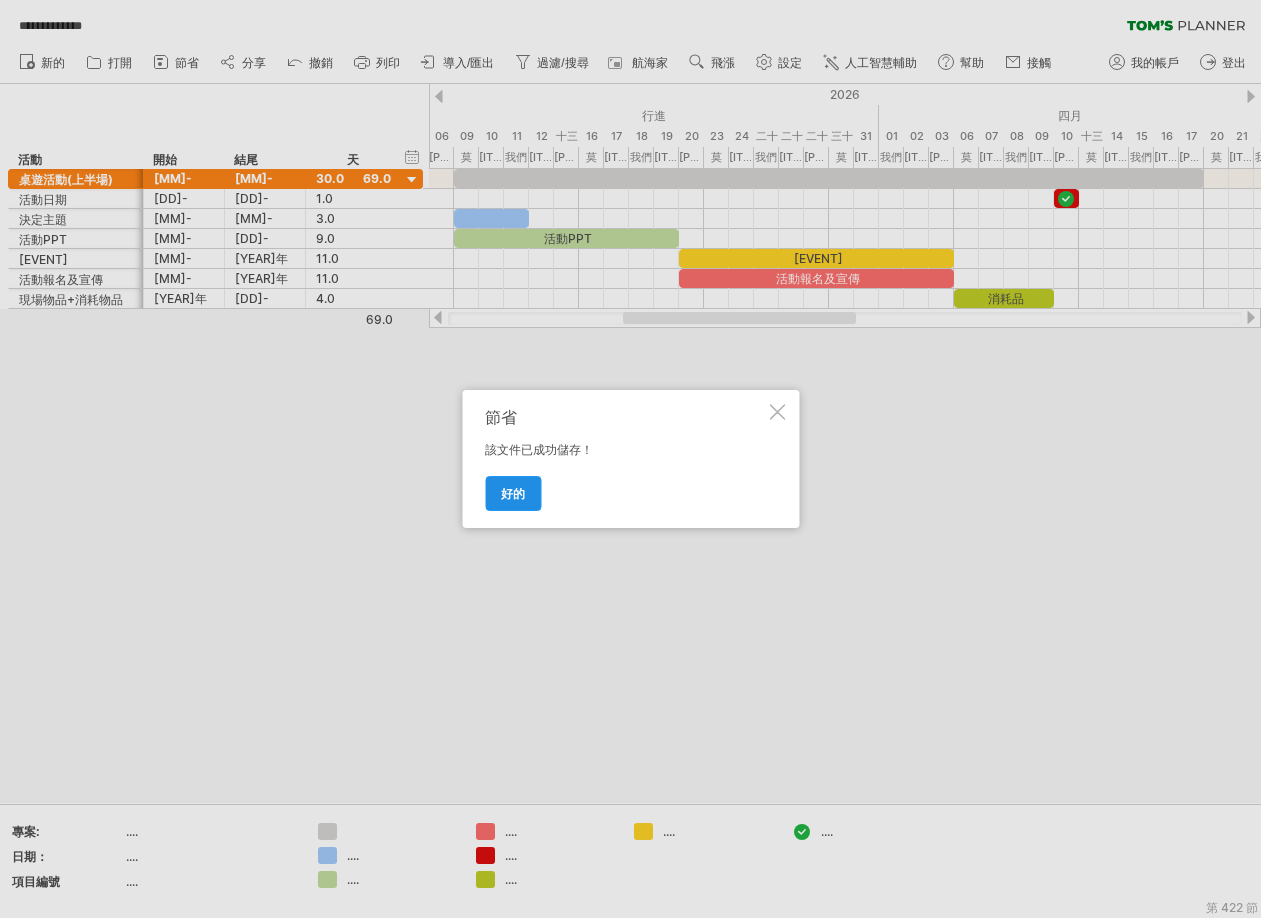 click on "好的" at bounding box center (513, 493) 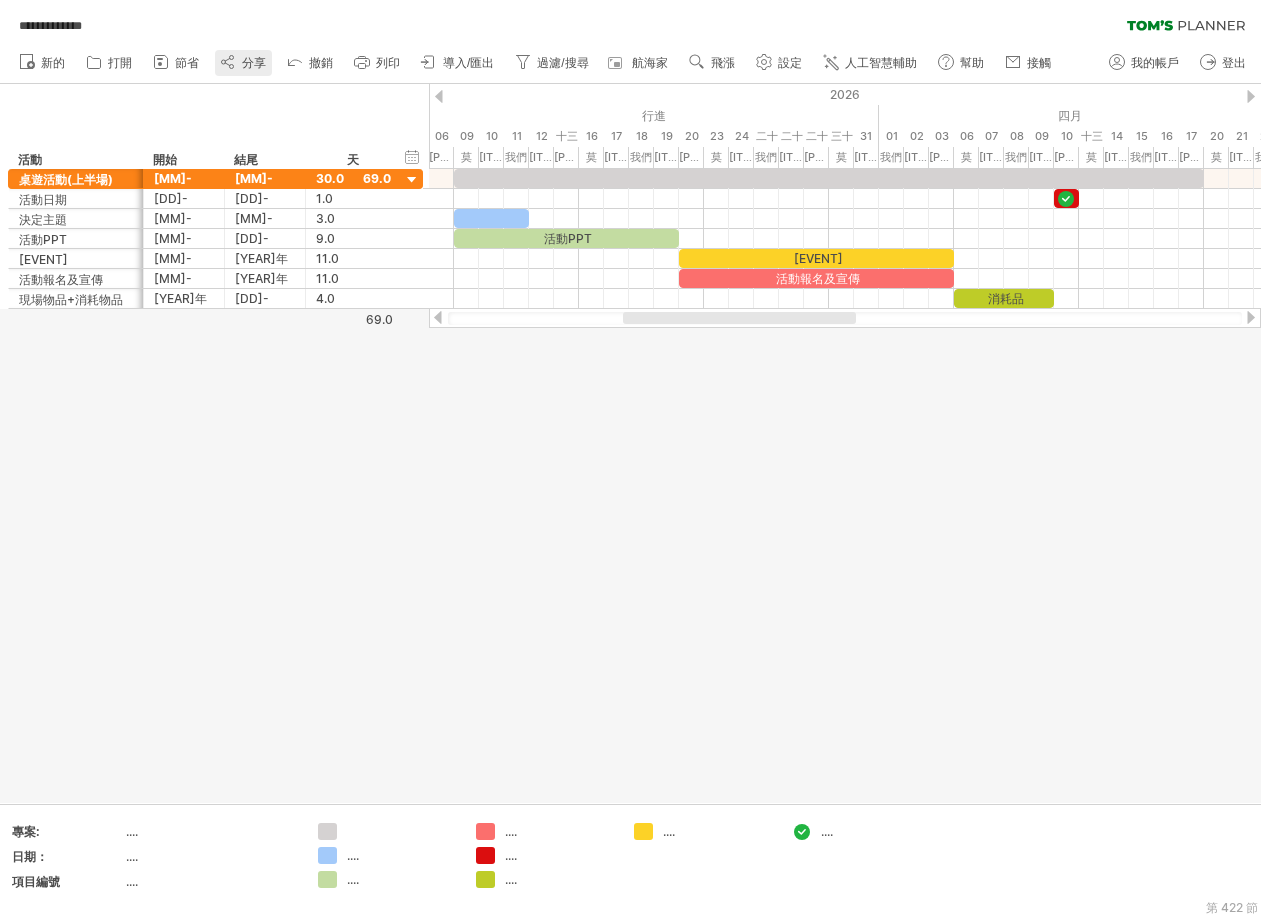 click at bounding box center (228, 62) 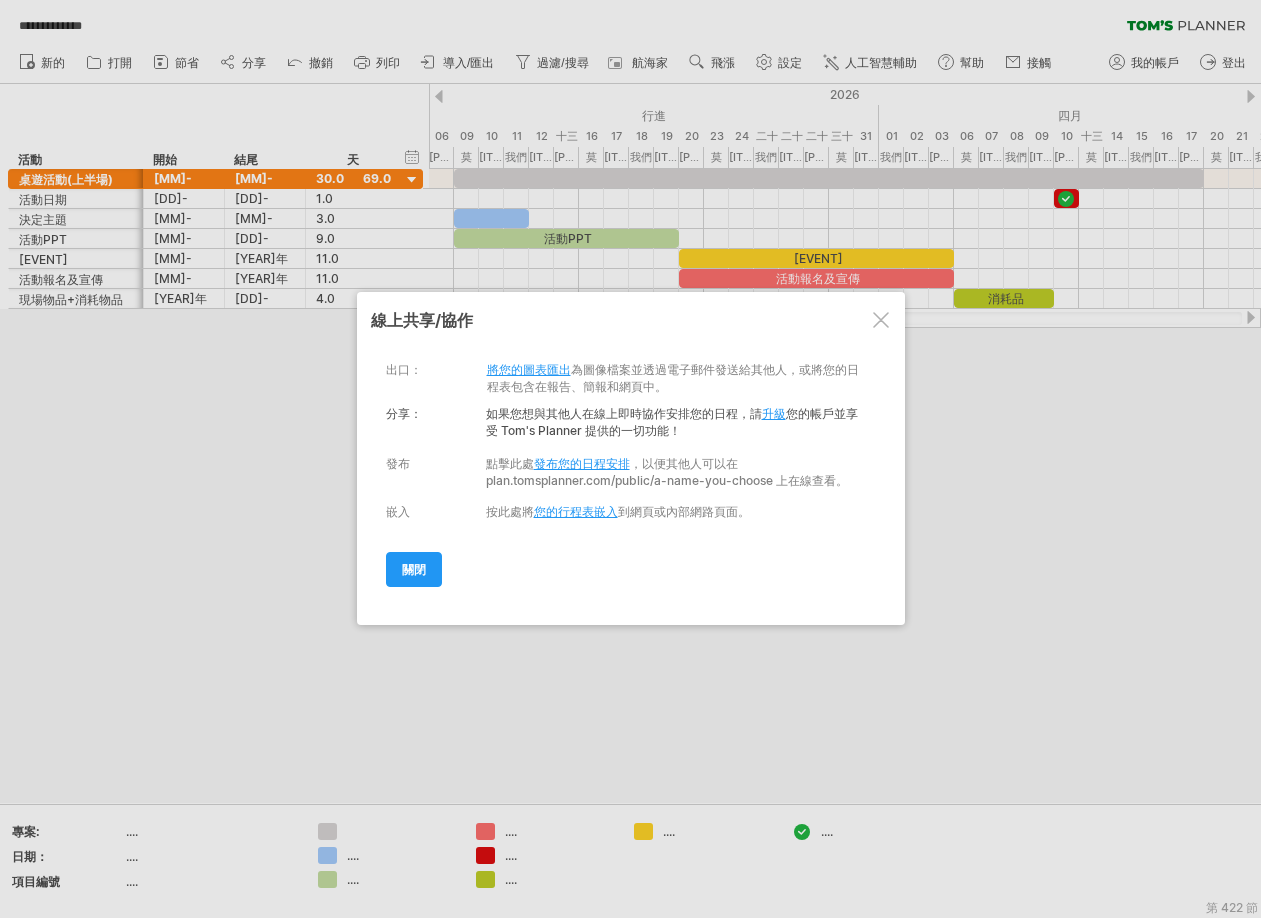 click on "將您的圖表匯出" at bounding box center (529, 369) 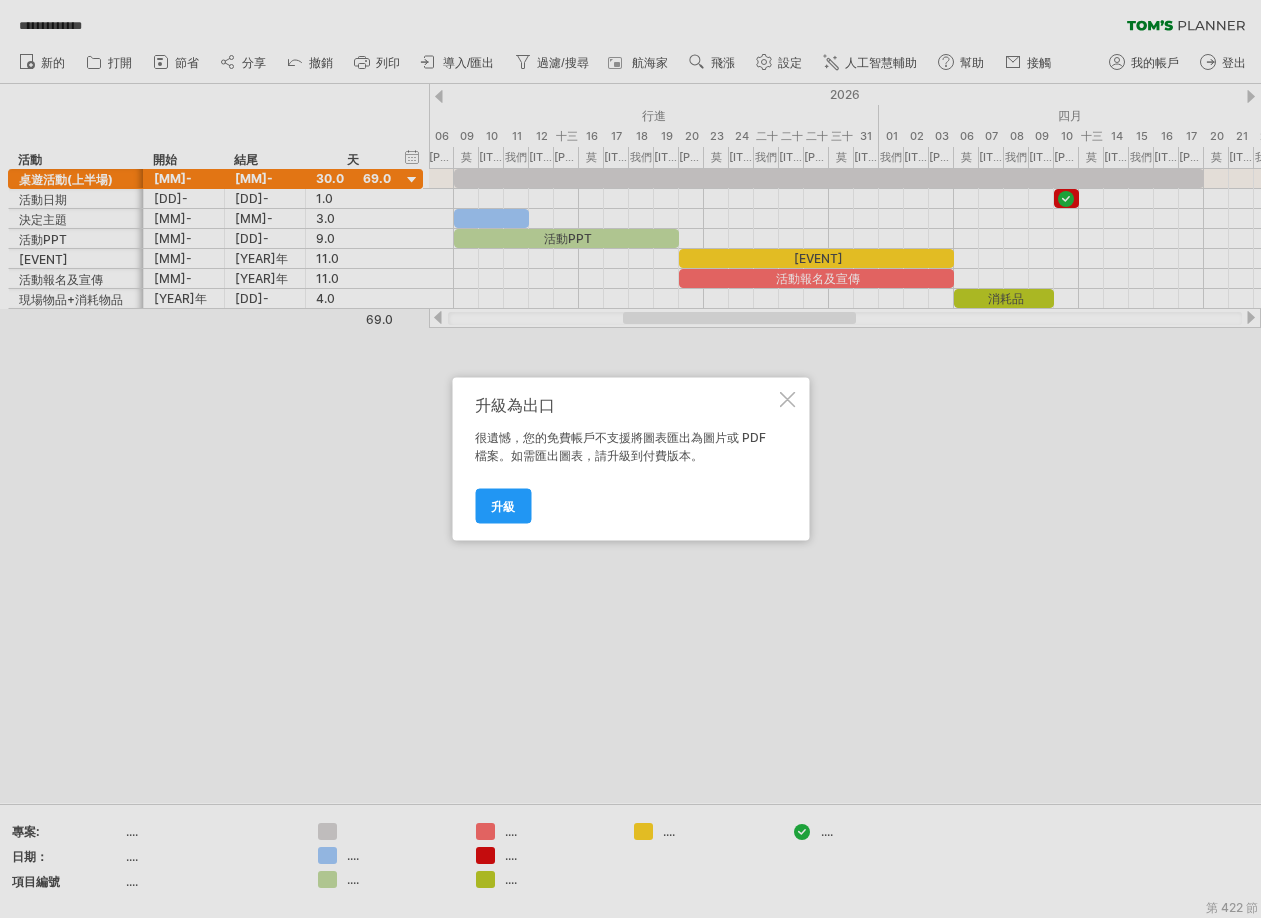 click at bounding box center (787, 400) 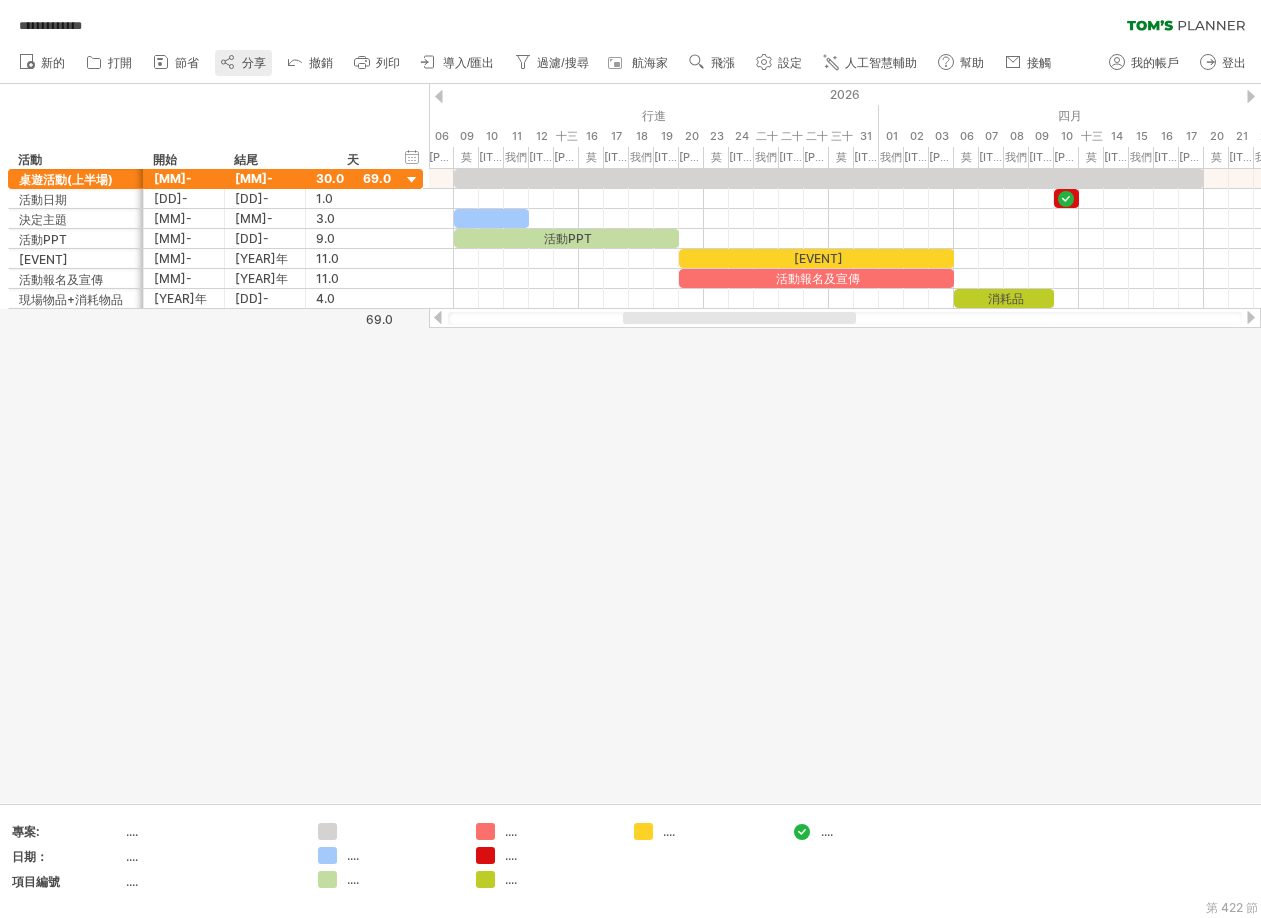 click on "分享" at bounding box center (254, 63) 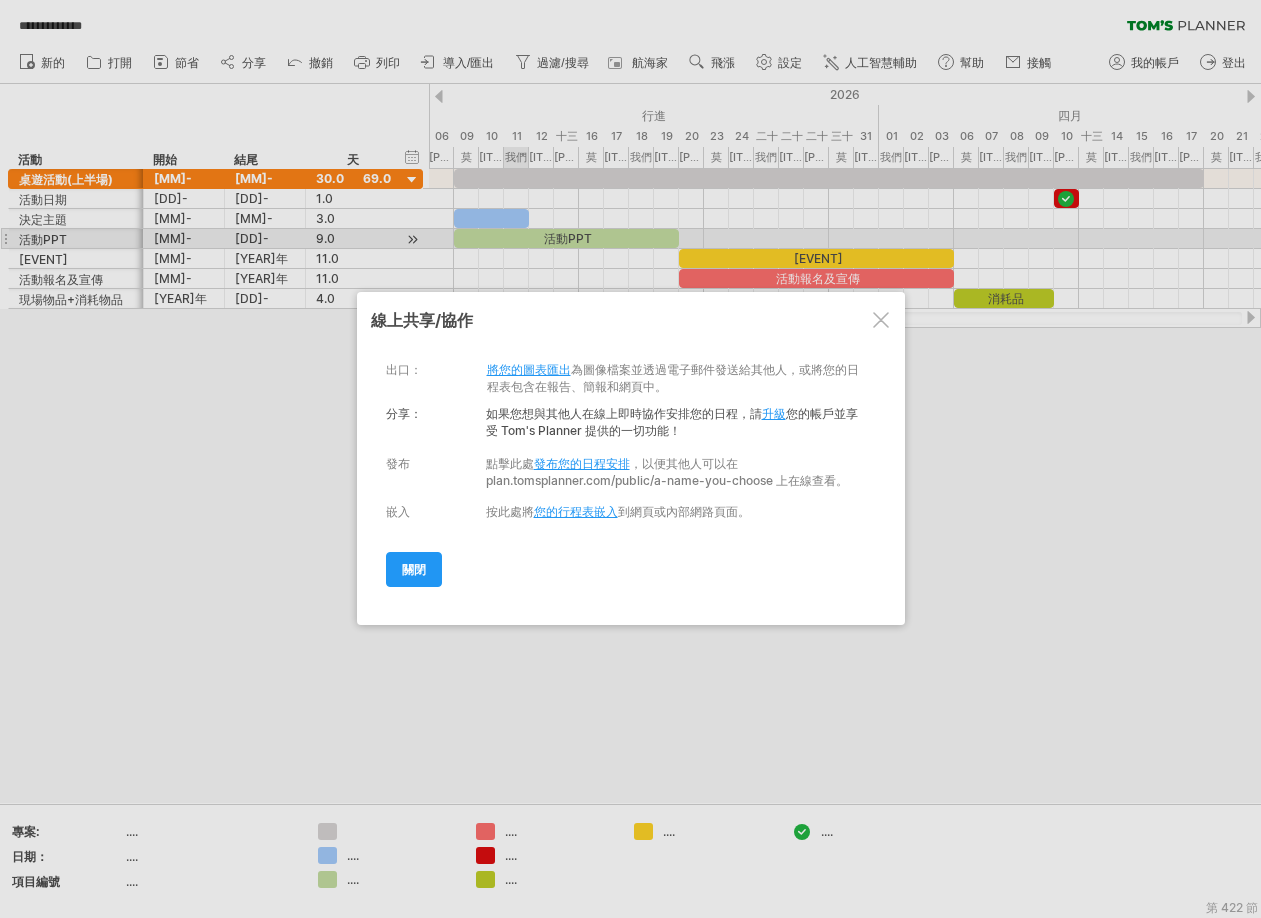click on "將您的圖表匯出" at bounding box center (529, 369) 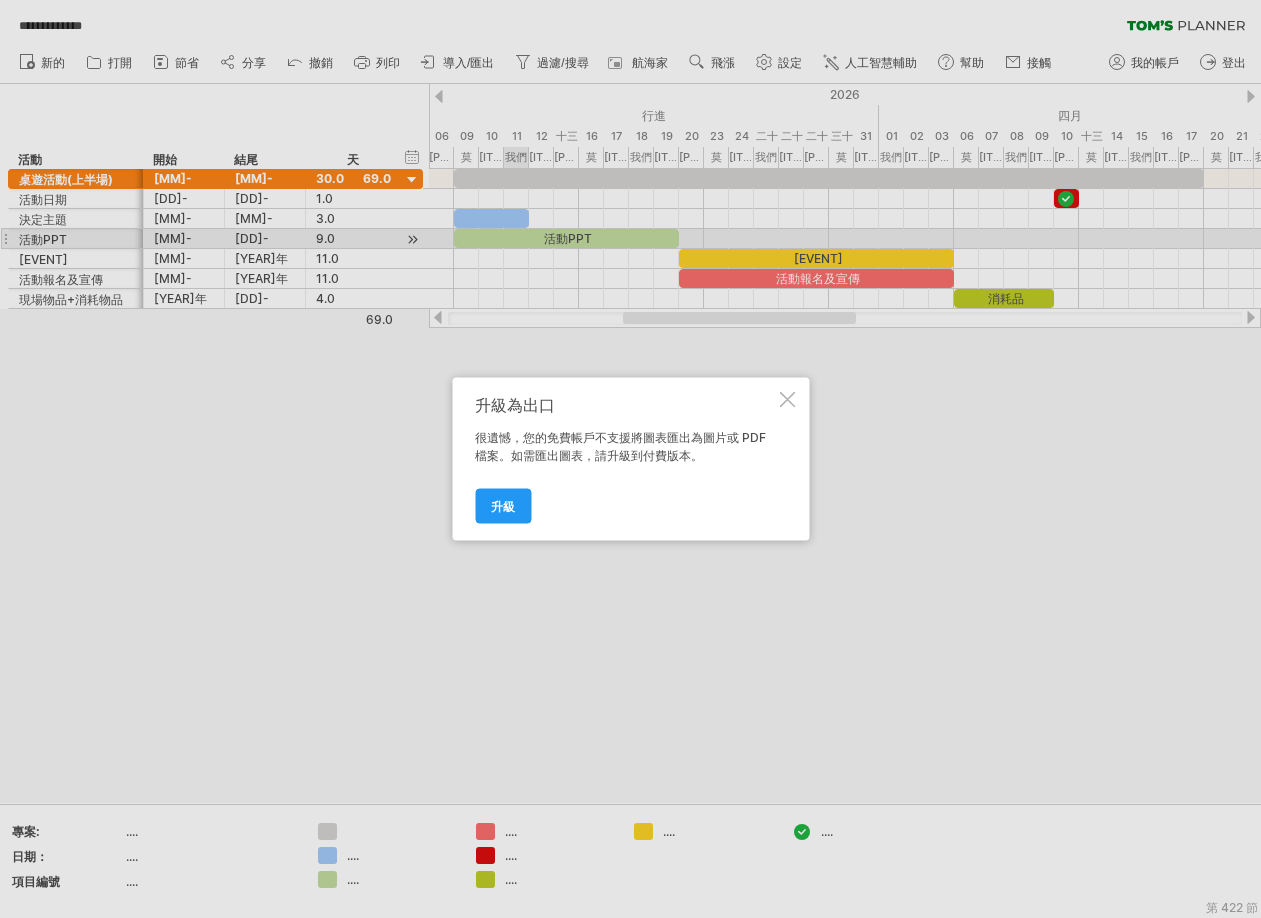 click at bounding box center [787, 400] 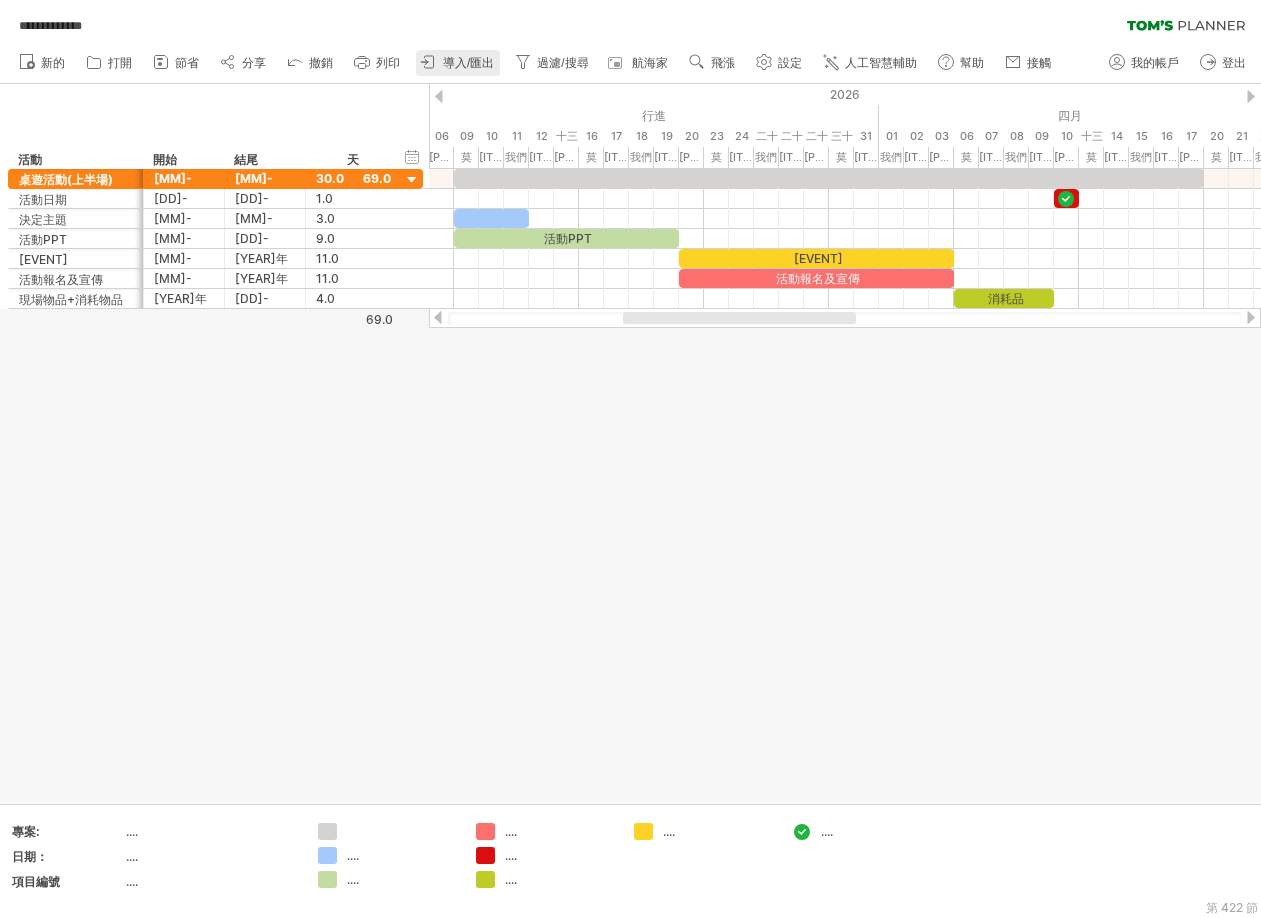 click on "導入/匯出" at bounding box center (468, 63) 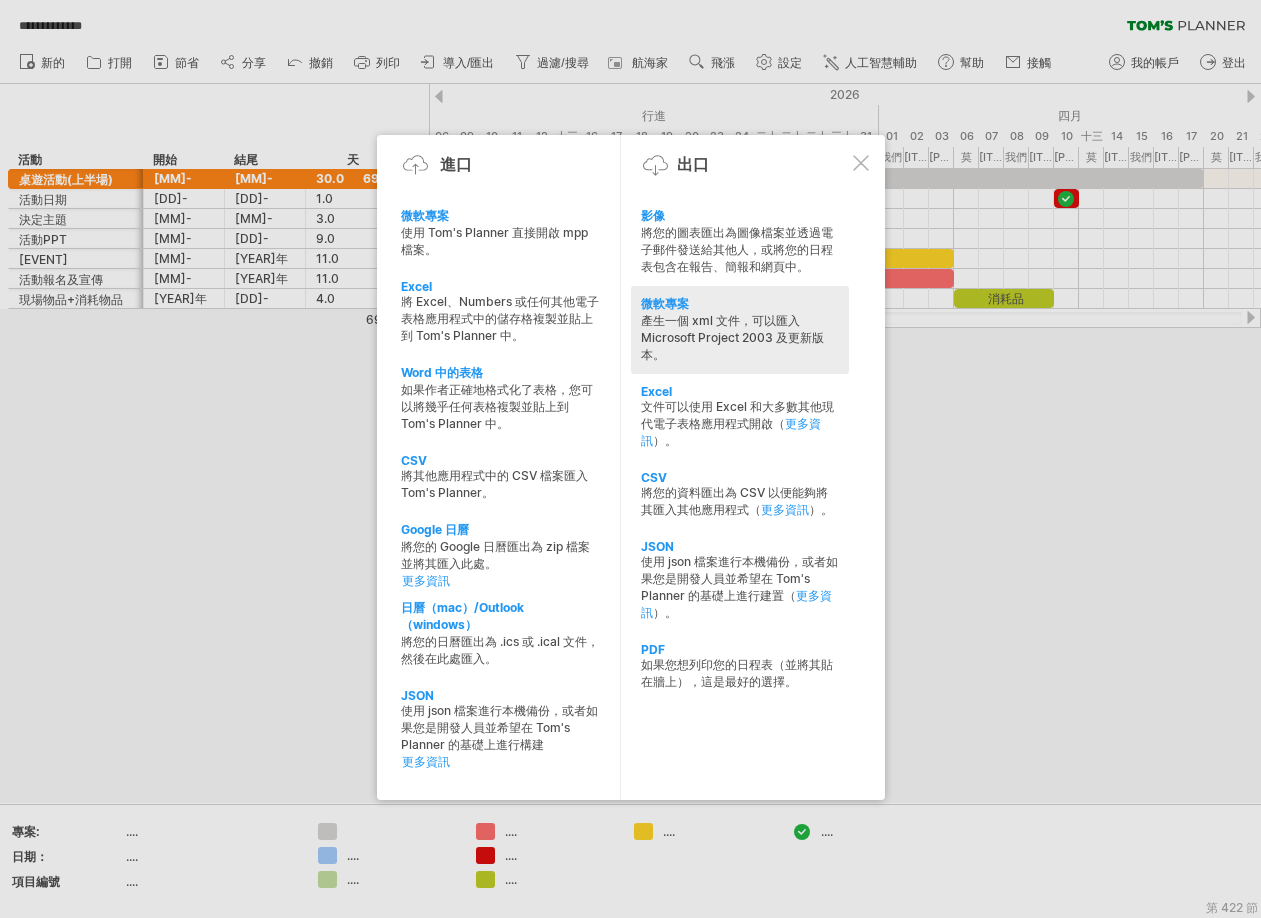 click on "微軟專案" at bounding box center (740, 216) 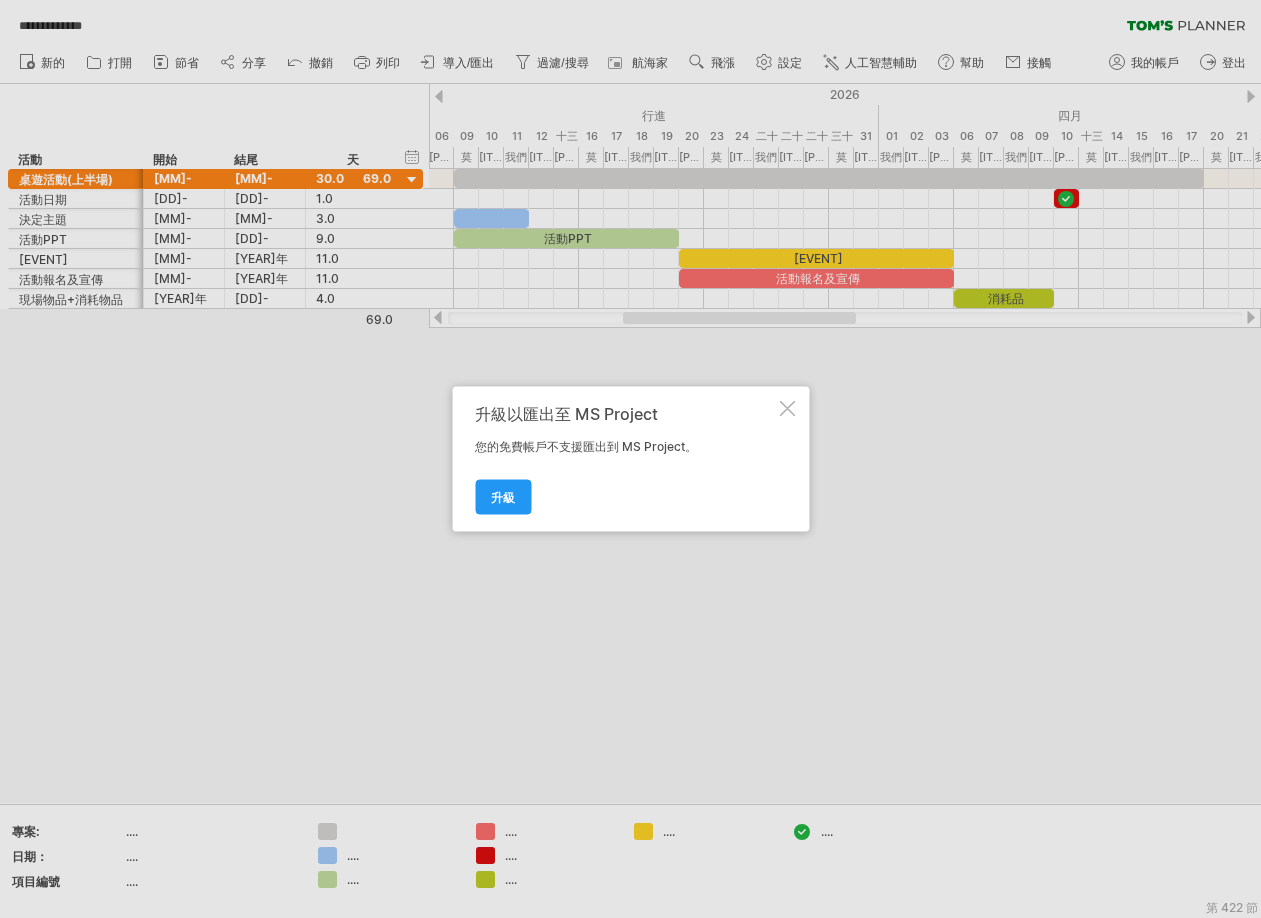 click at bounding box center [787, 409] 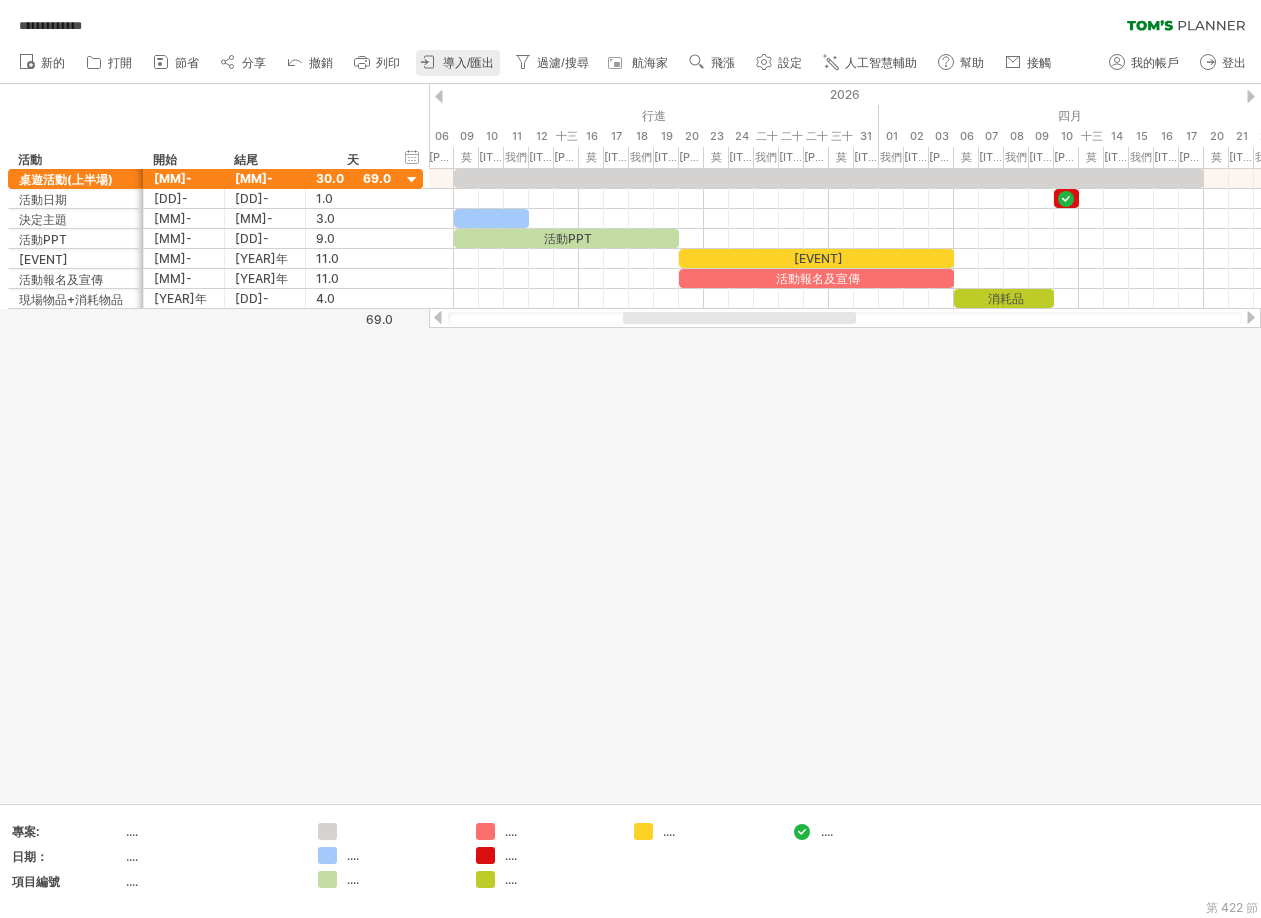 click on "導入/匯出" at bounding box center [468, 63] 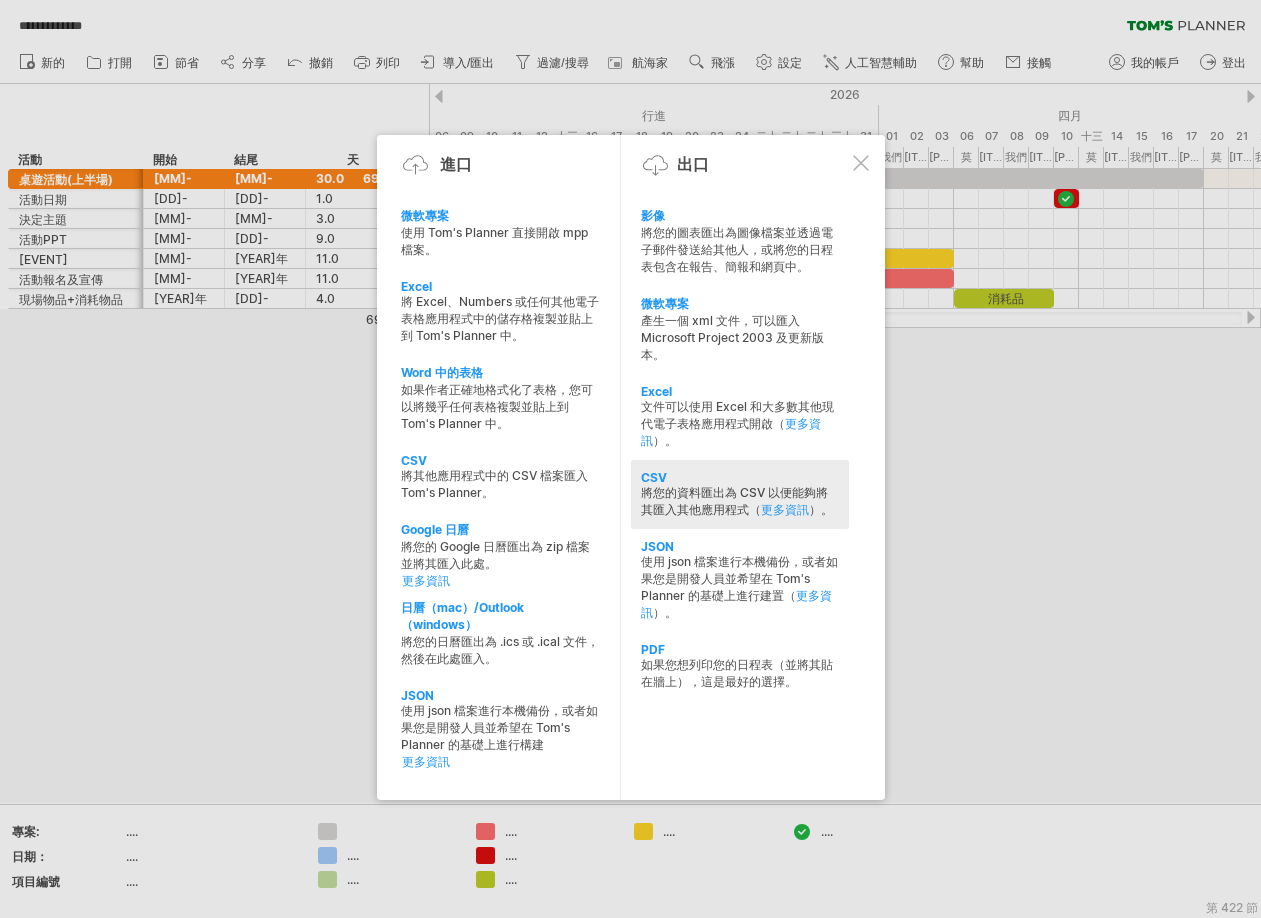 click on "將您的資料匯出為 CSV 以便能夠將其匯入其他應用程式（" at bounding box center [737, 249] 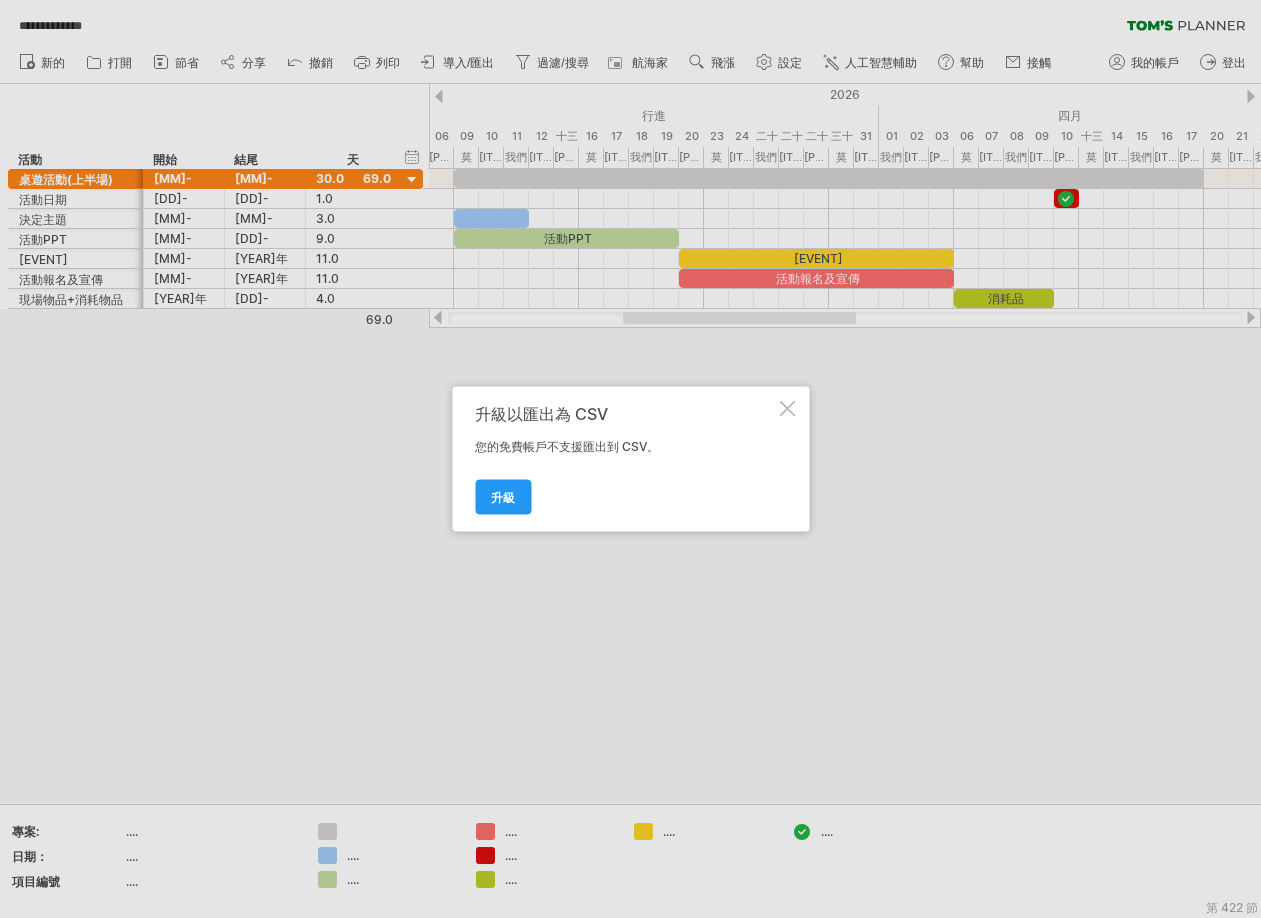 click at bounding box center [787, 409] 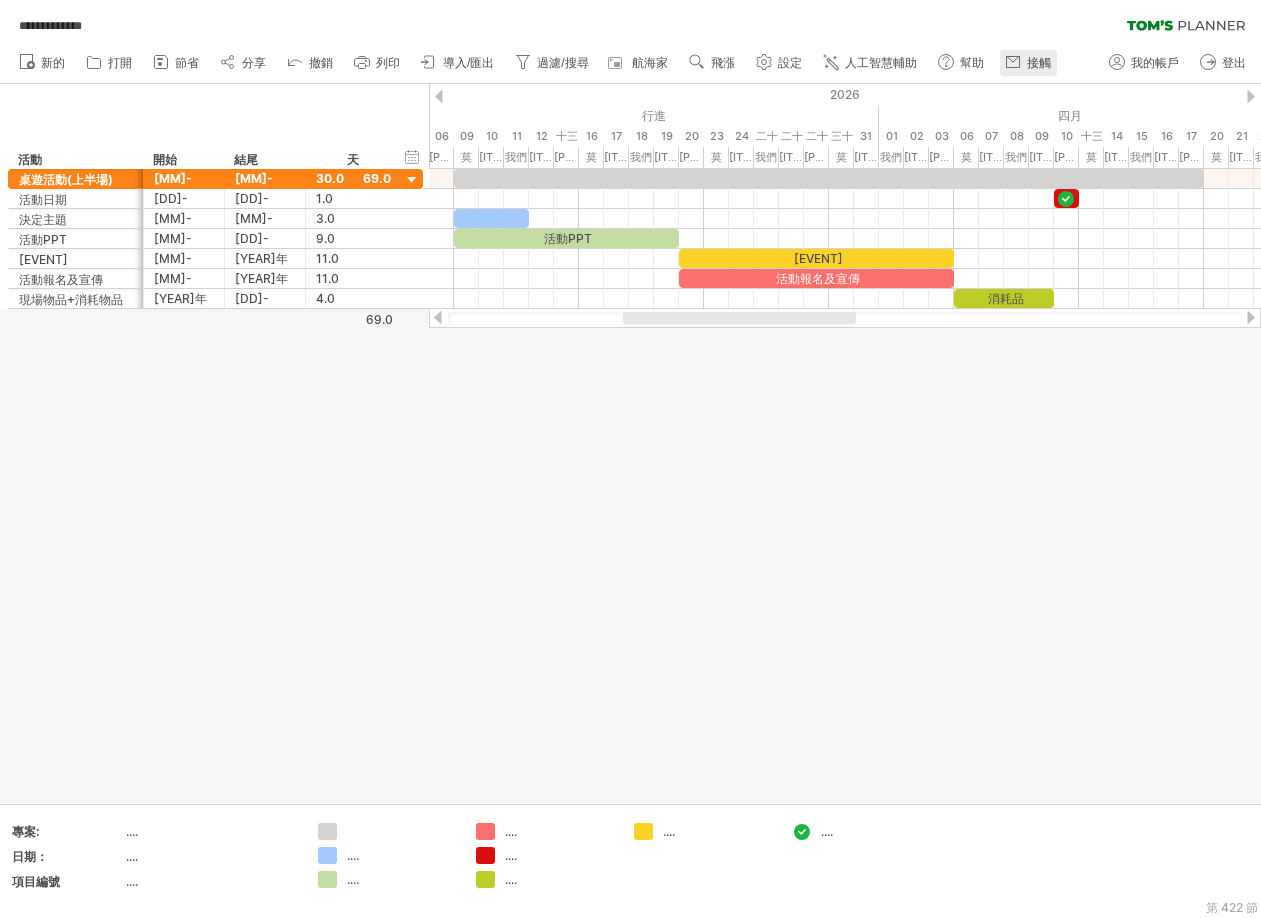 click on "接觸" at bounding box center (1028, 63) 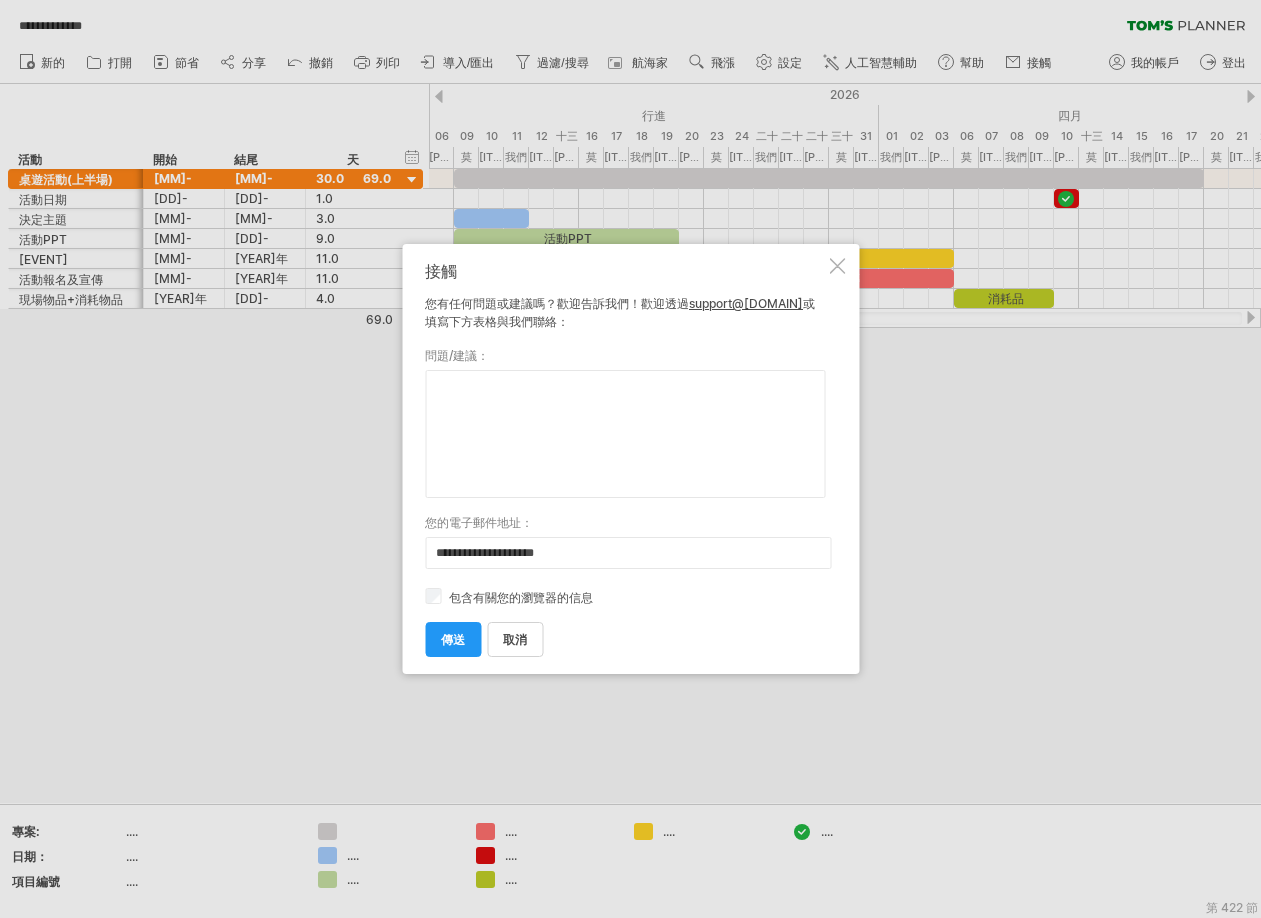 click at bounding box center (837, 266) 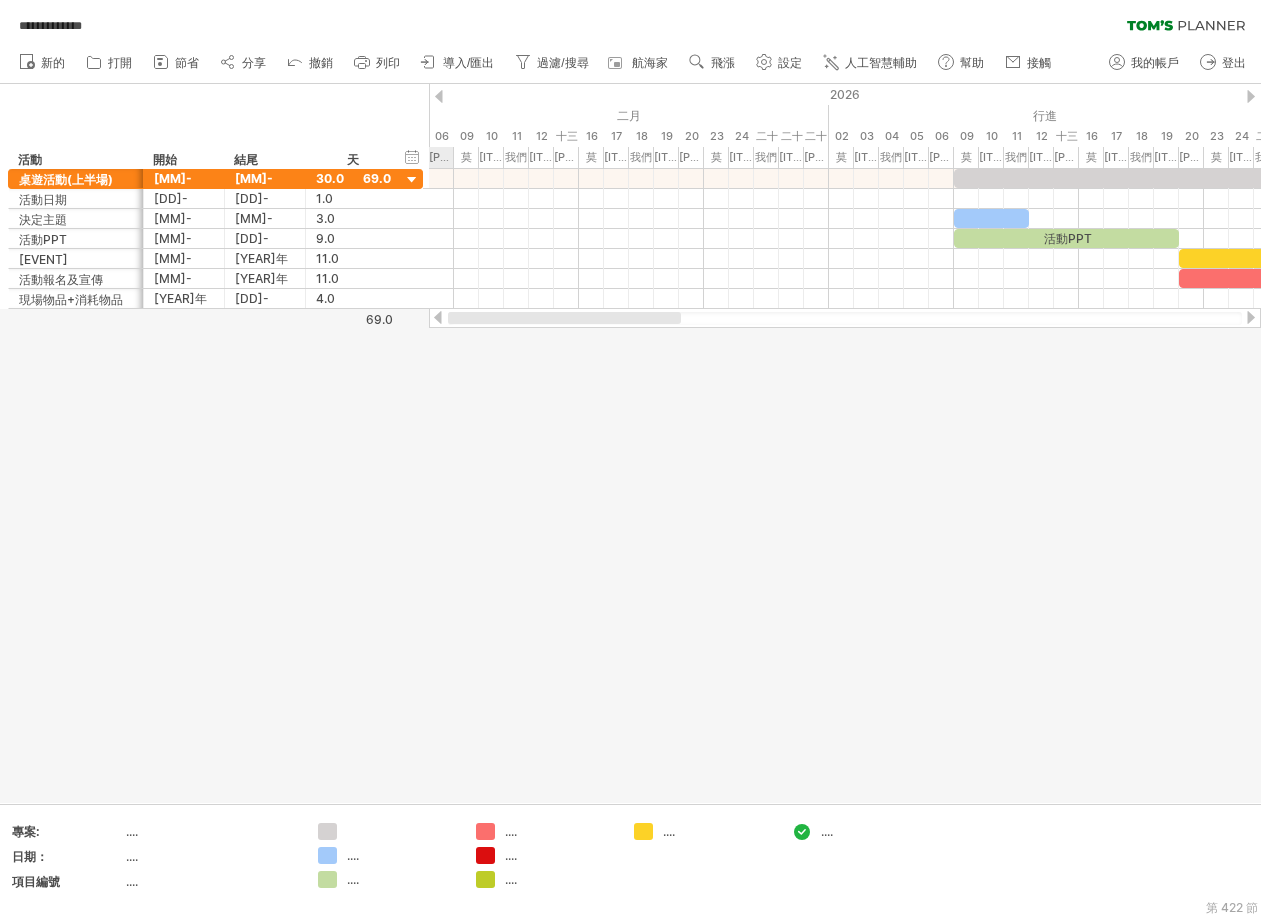 drag, startPoint x: 659, startPoint y: 317, endPoint x: 459, endPoint y: 312, distance: 200.06248 